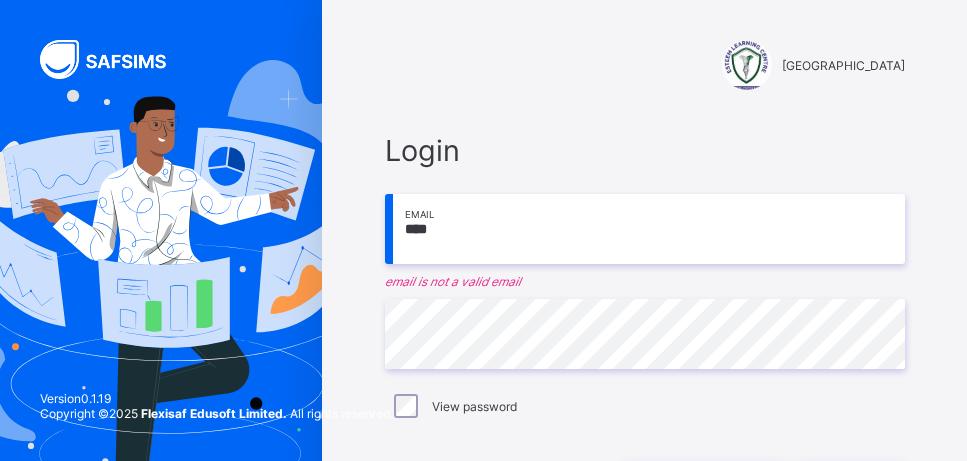 scroll, scrollTop: 0, scrollLeft: 0, axis: both 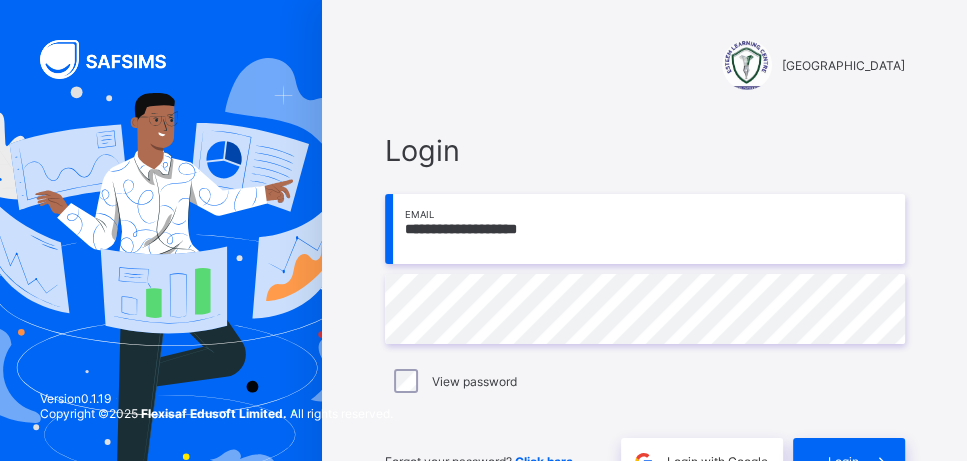 type on "**********" 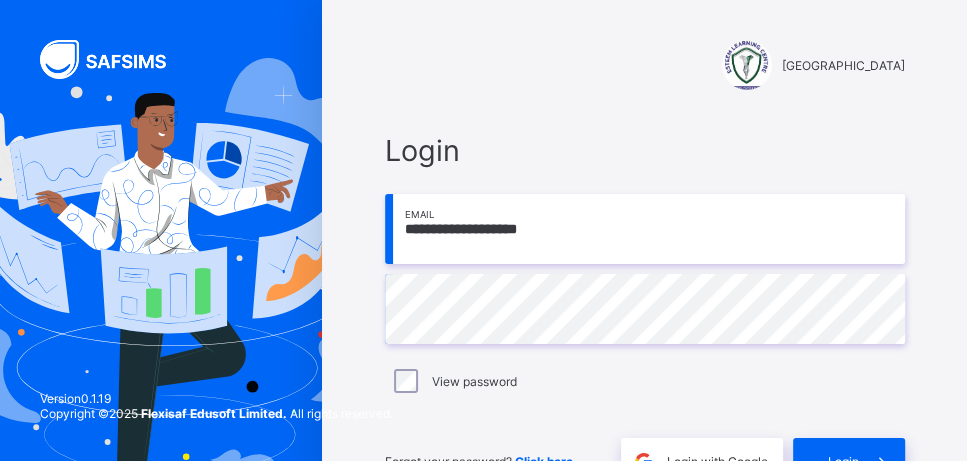 click on "Version  0.1.19 Copyright ©  2025   Flexisaf Edusoft Limited.   All rights reserved." at bounding box center [216, 416] 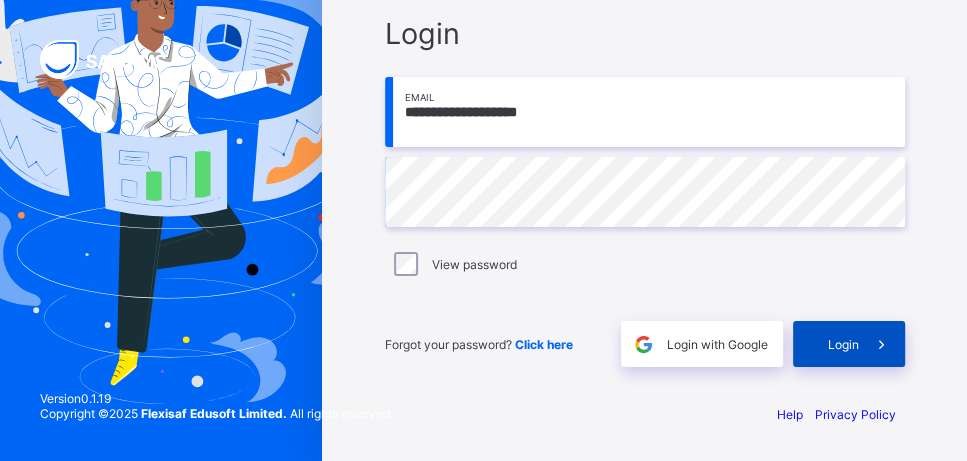 click on "Login" at bounding box center (843, 344) 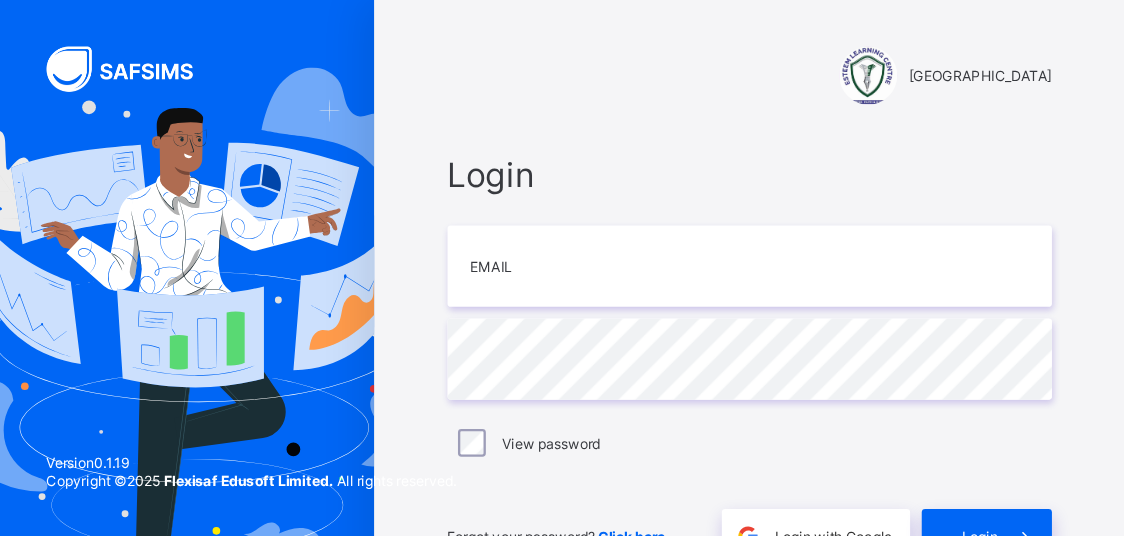 scroll, scrollTop: 0, scrollLeft: 0, axis: both 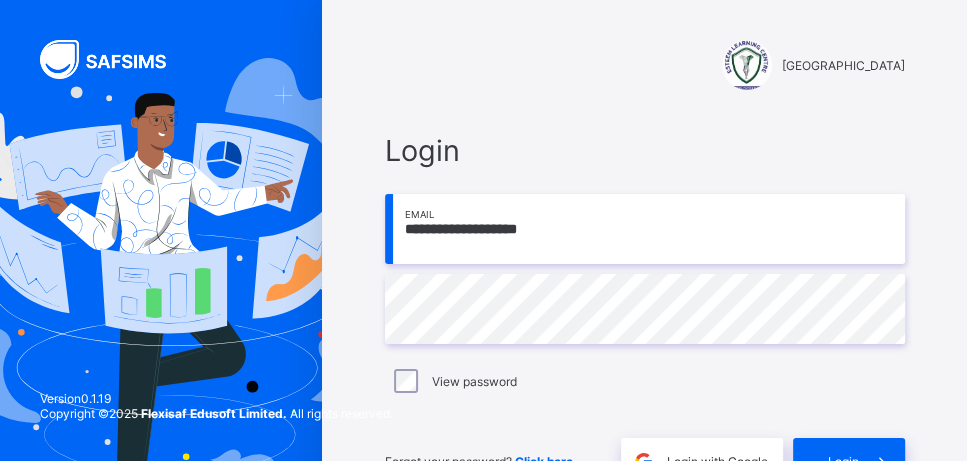 type on "**********" 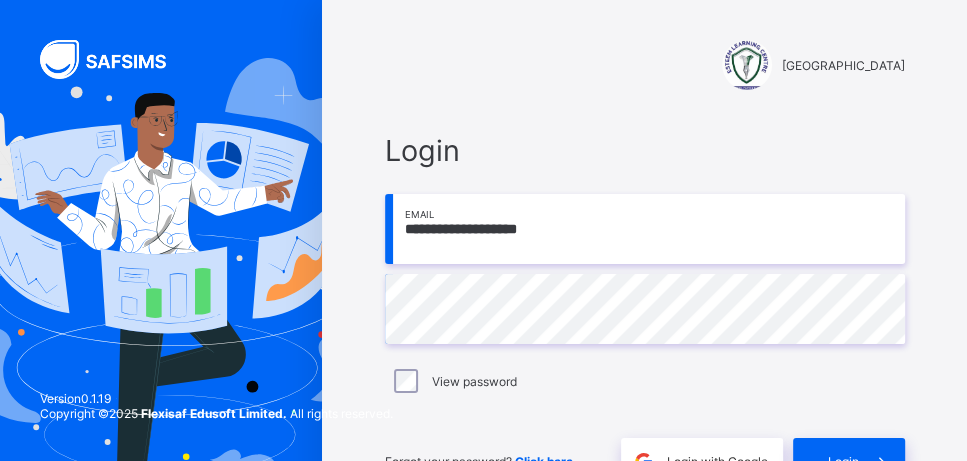 click on "Version  0.1.19 Copyright ©  2025   Flexisaf Edusoft Limited.   All rights reserved." at bounding box center [216, 416] 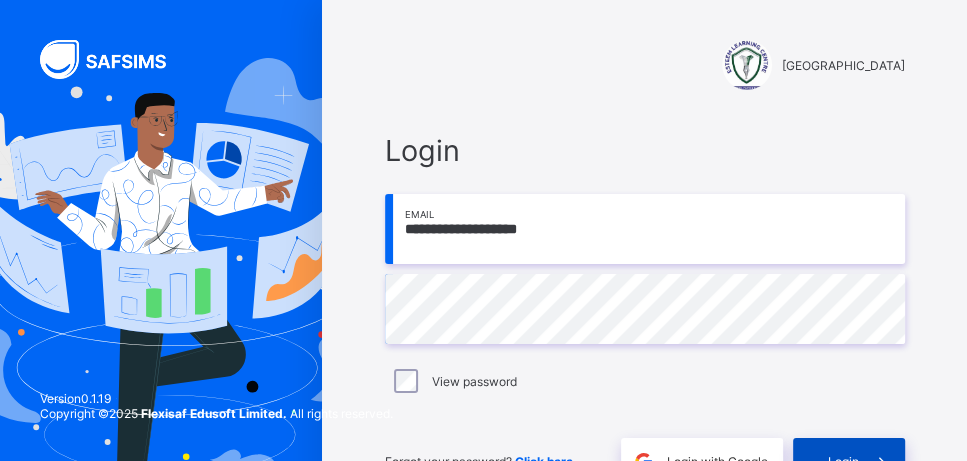 click on "Login" at bounding box center [849, 461] 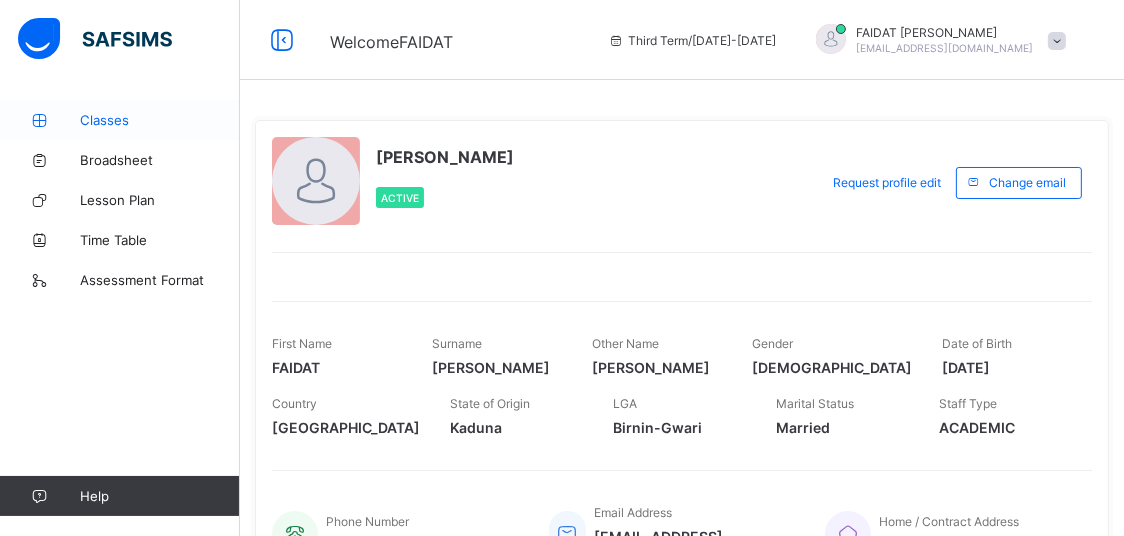 click on "Classes" at bounding box center [160, 120] 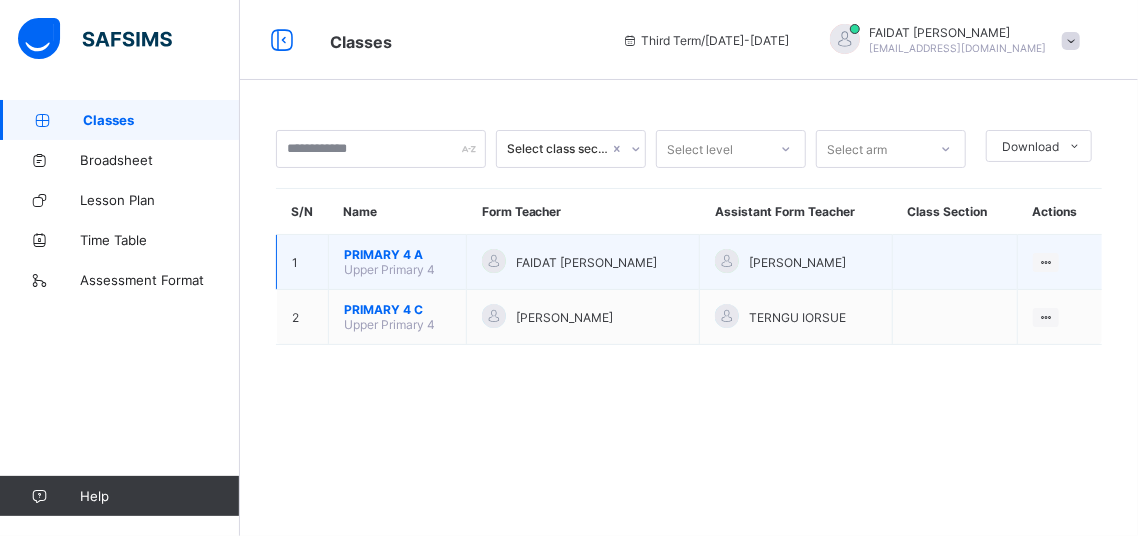click on "PRIMARY 4   A" at bounding box center [397, 254] 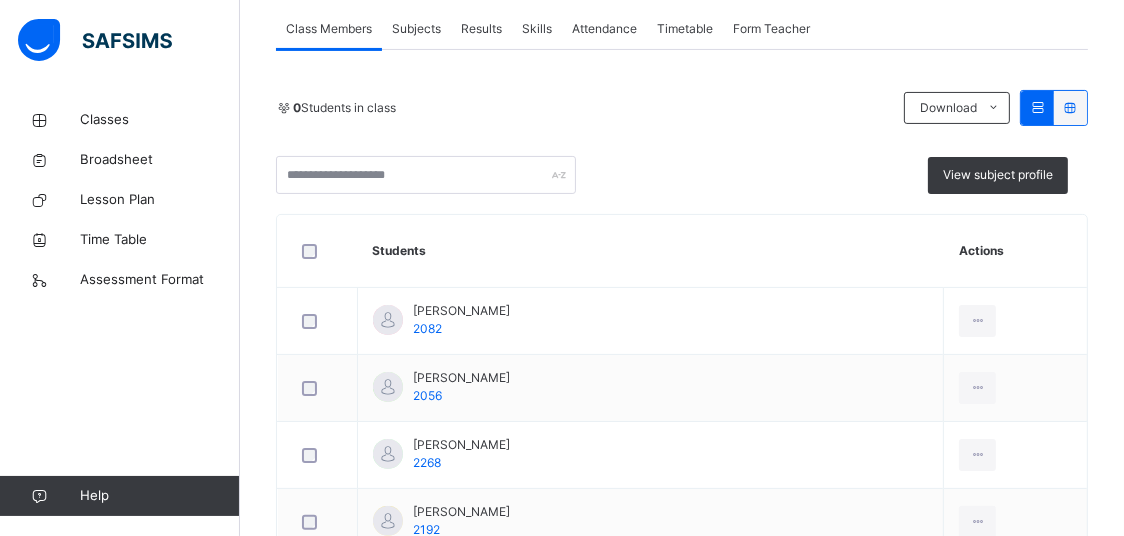 scroll, scrollTop: 420, scrollLeft: 0, axis: vertical 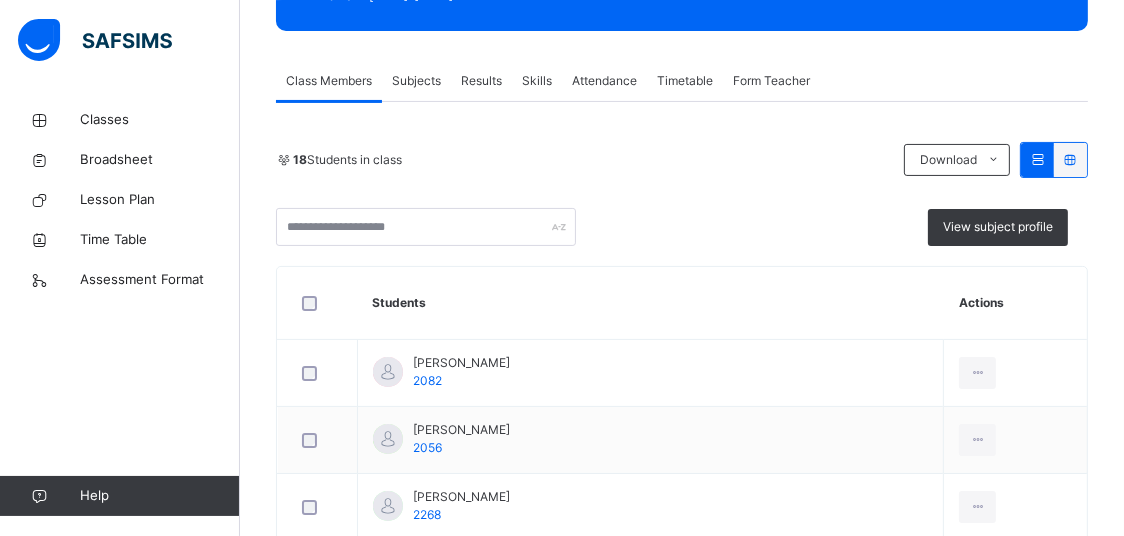 click on "Results" at bounding box center [481, 81] 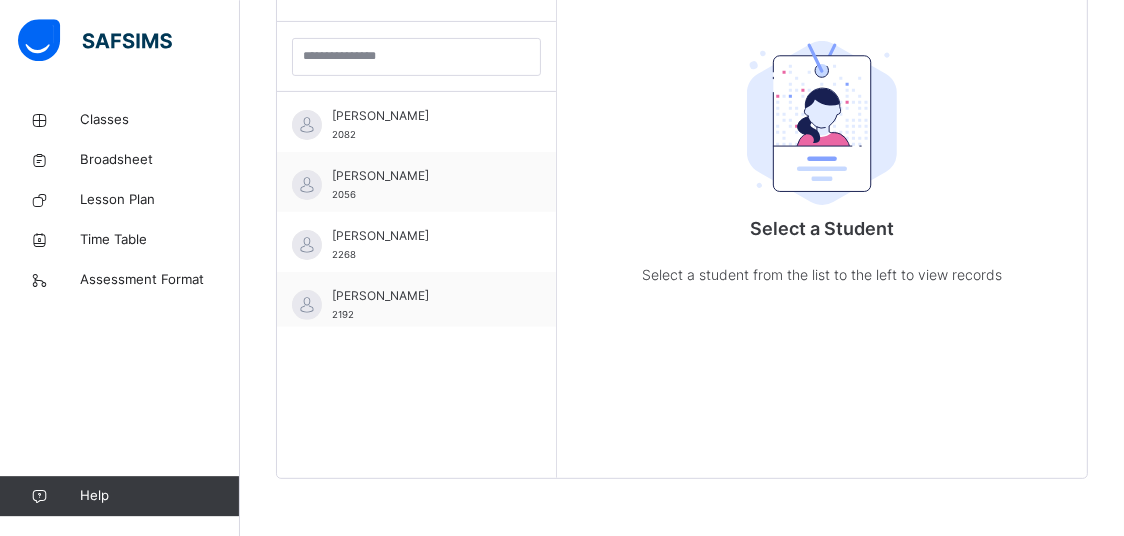 scroll, scrollTop: 580, scrollLeft: 0, axis: vertical 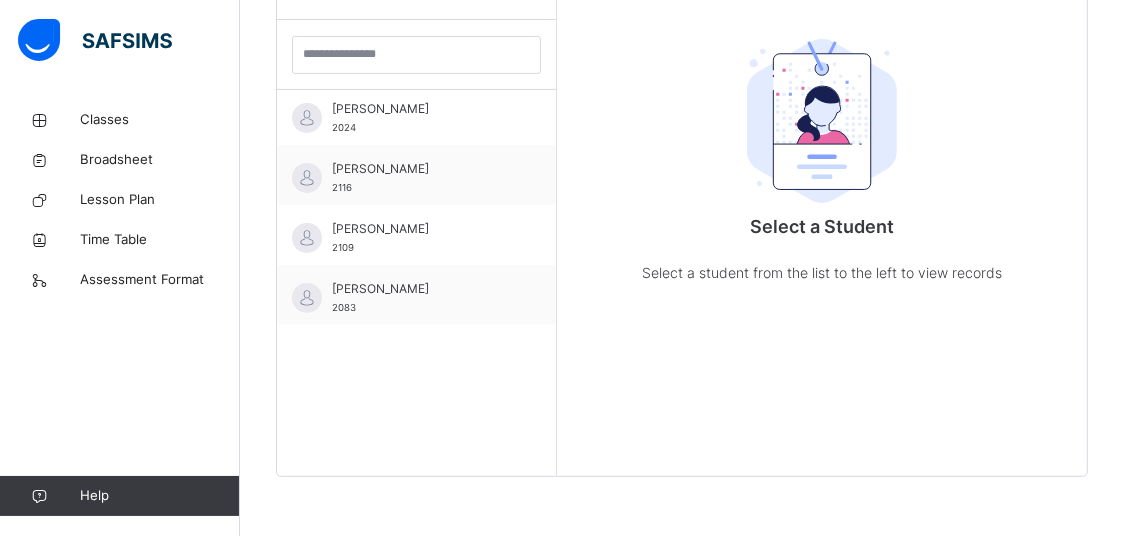 click at bounding box center [416, 55] 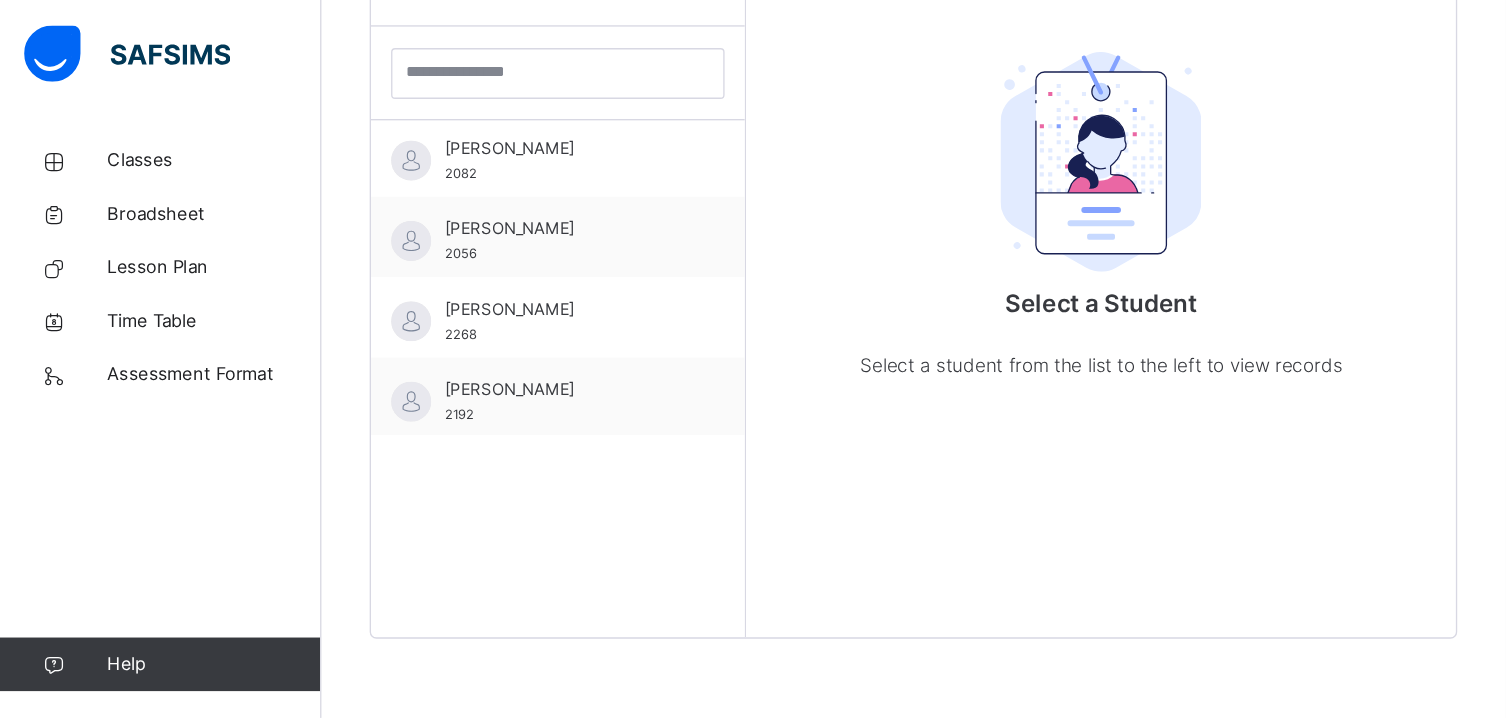 scroll, scrollTop: 0, scrollLeft: 0, axis: both 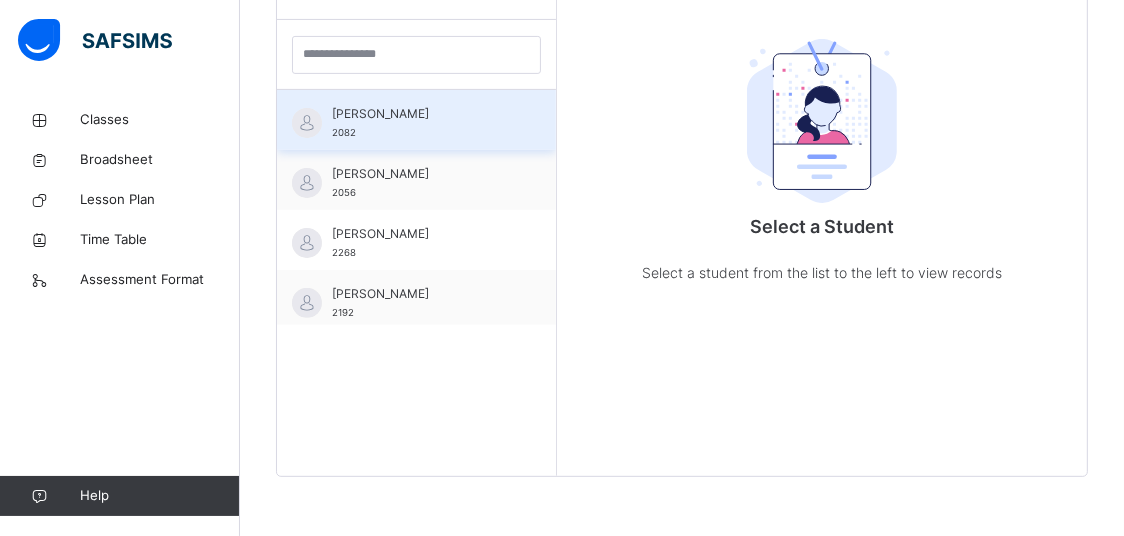 click on "ABDULLAHI ALIYU BIN ALIYU" at bounding box center (421, 114) 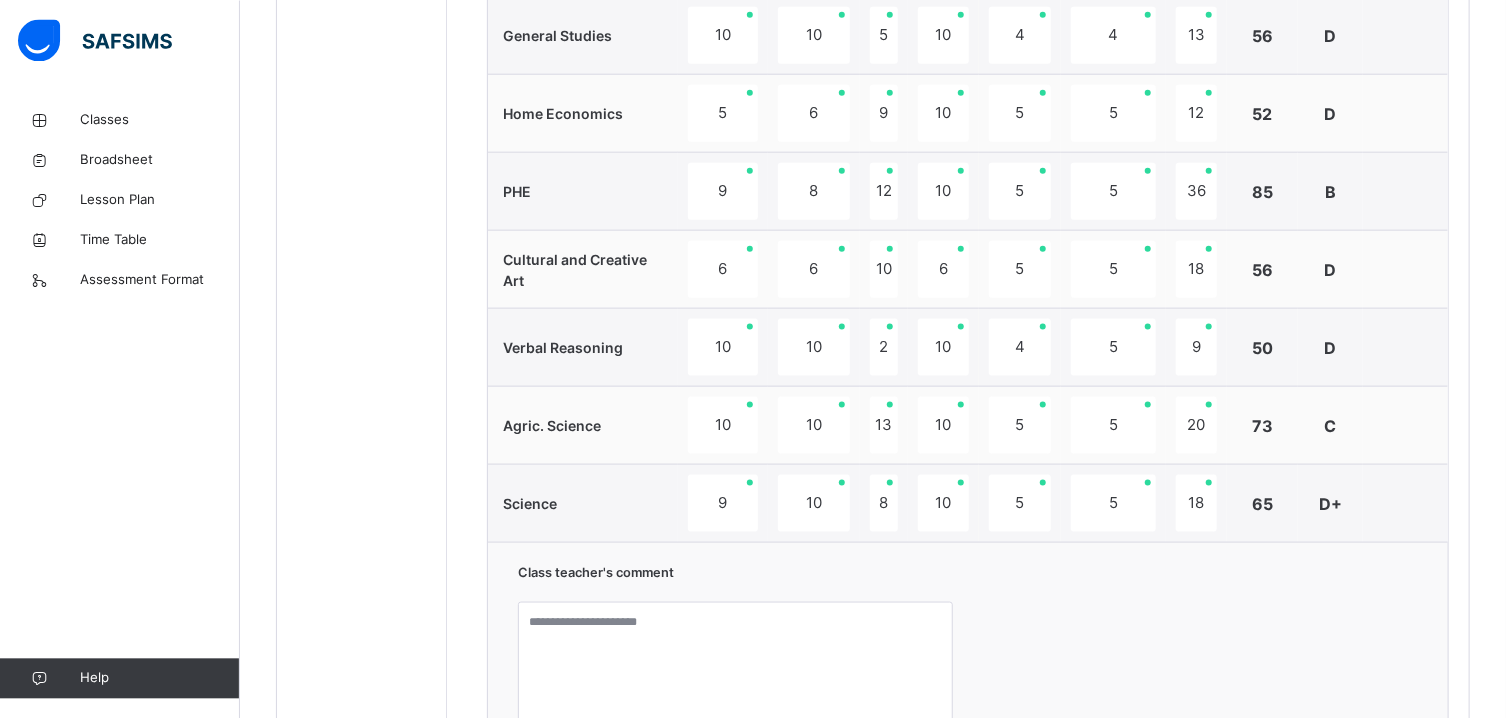 scroll, scrollTop: 1169, scrollLeft: 0, axis: vertical 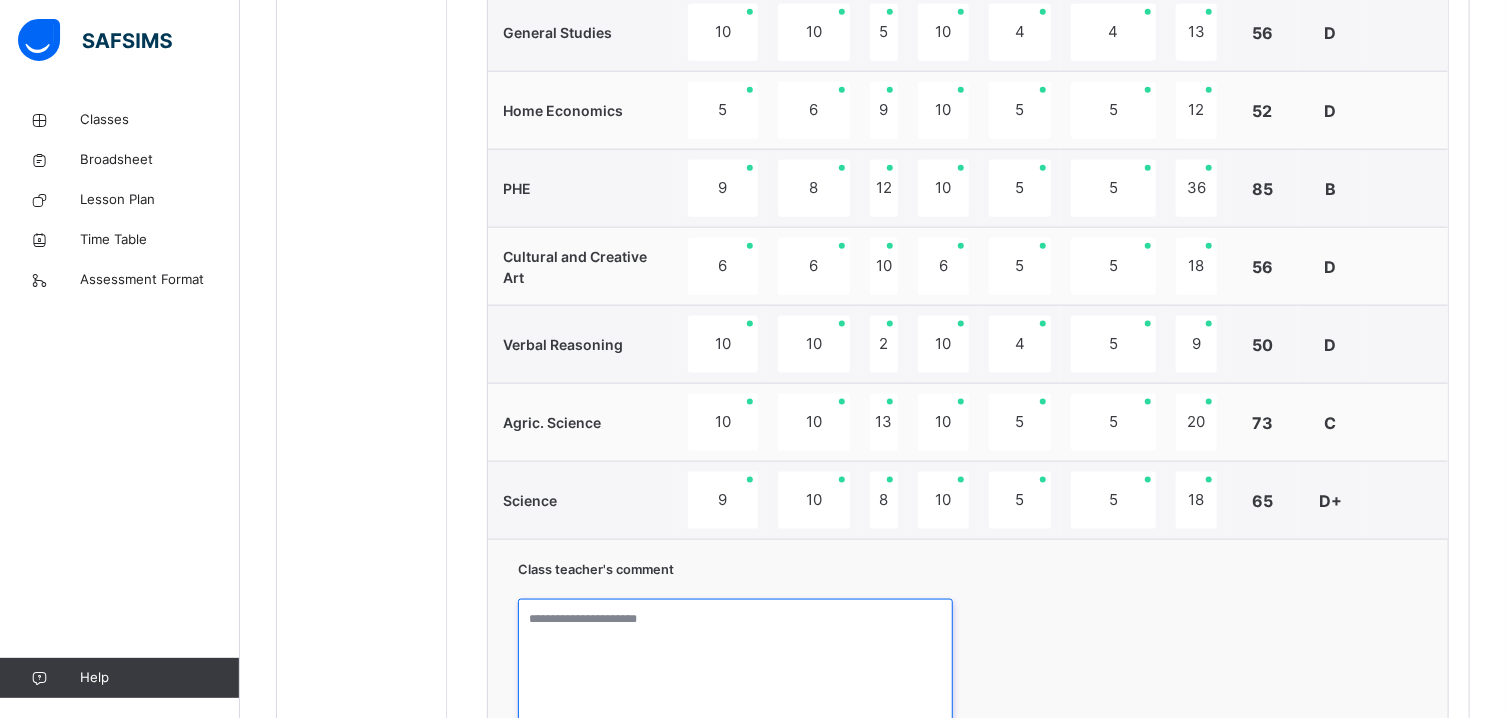 click at bounding box center [735, 674] 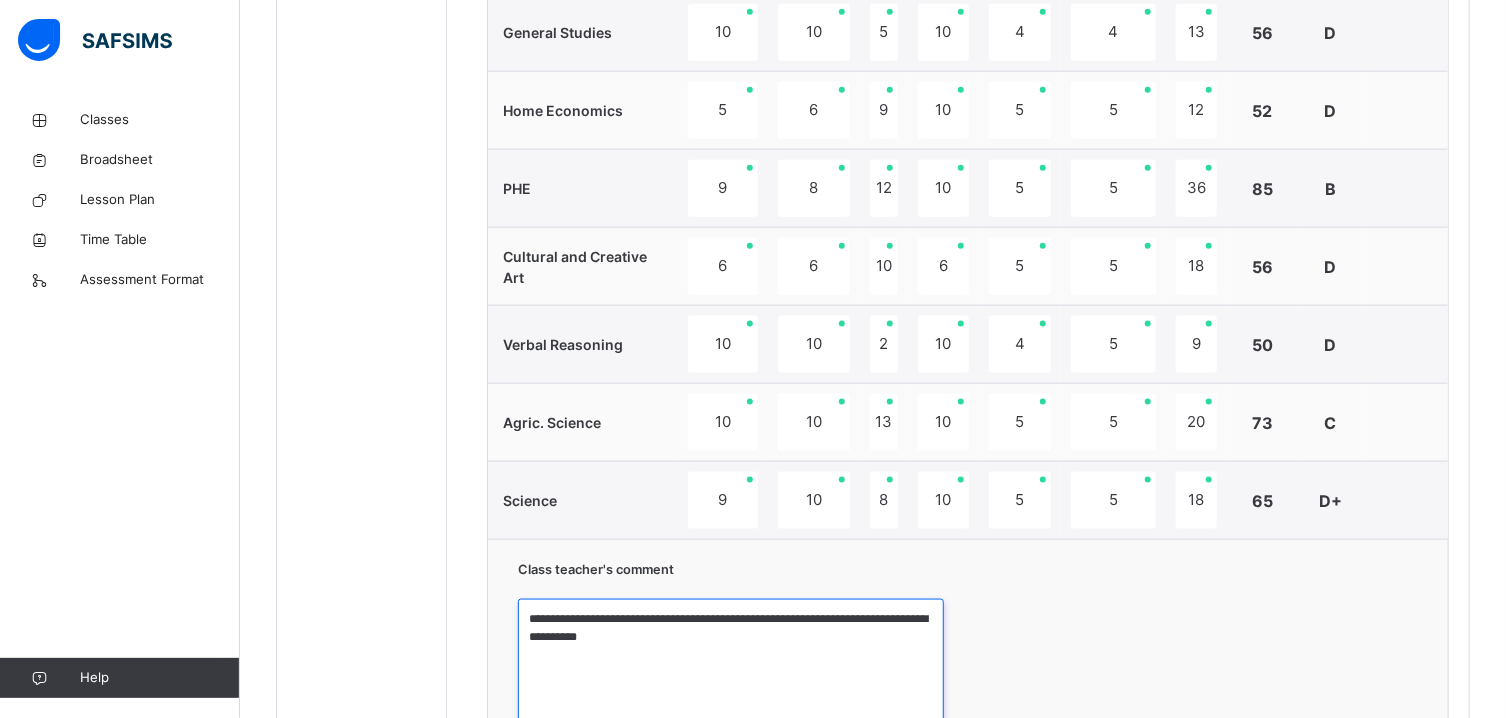 click on "**********" at bounding box center (731, 674) 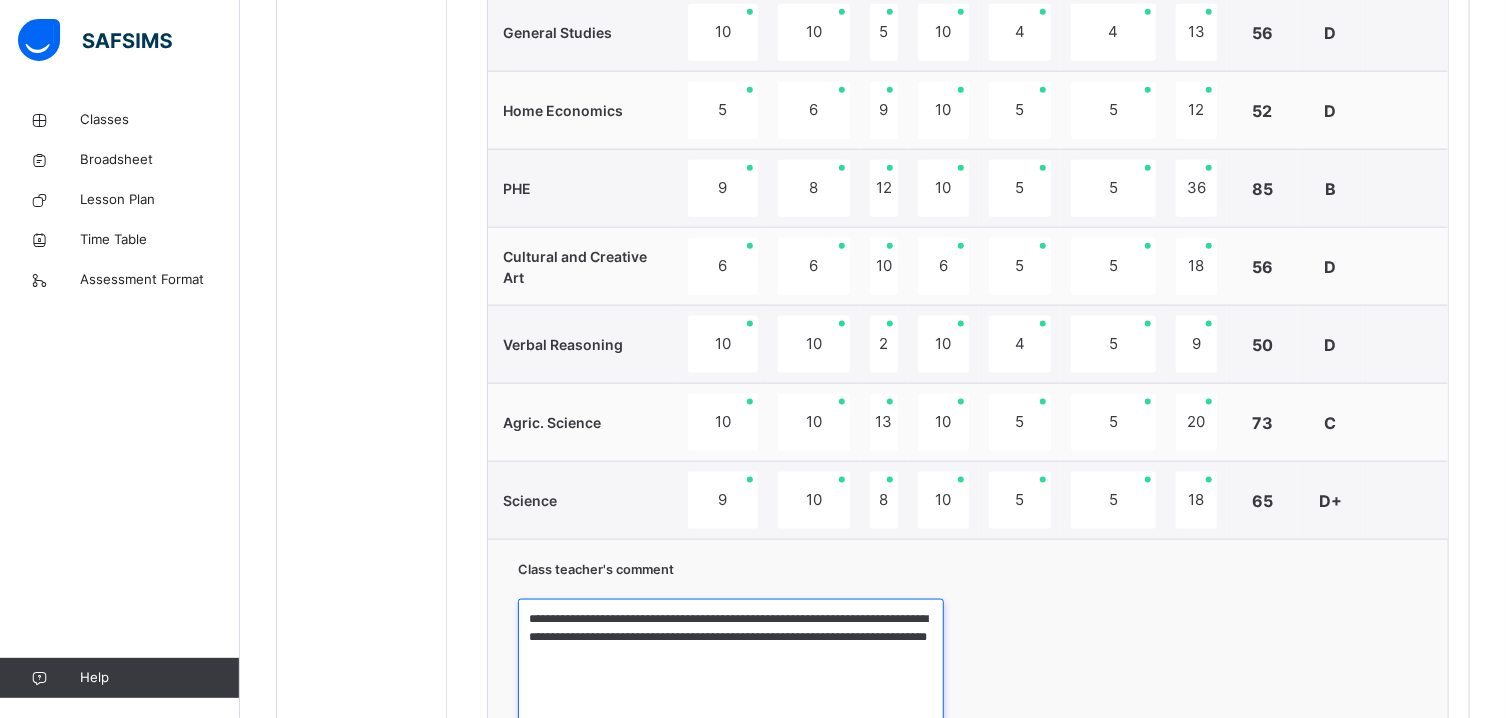 type on "**********" 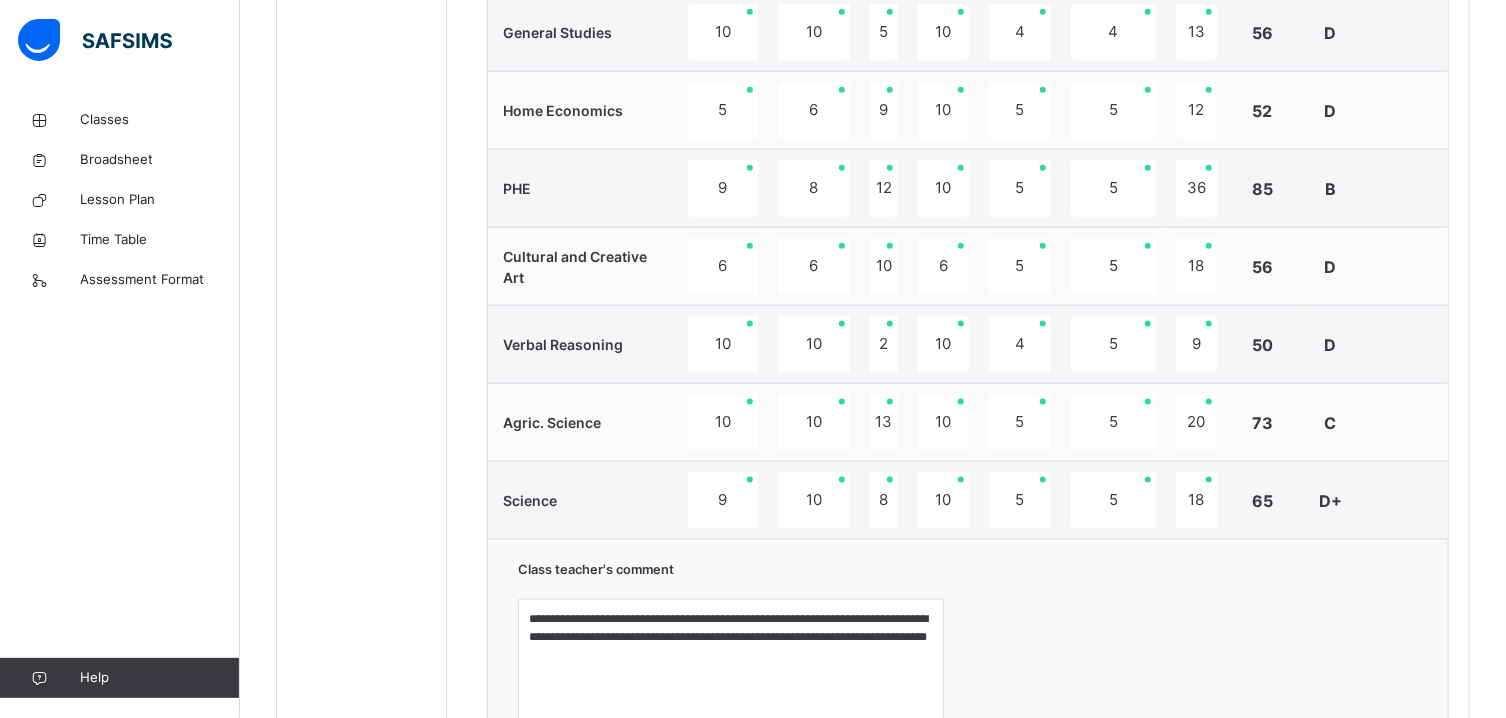 click on "**********" at bounding box center (968, 704) 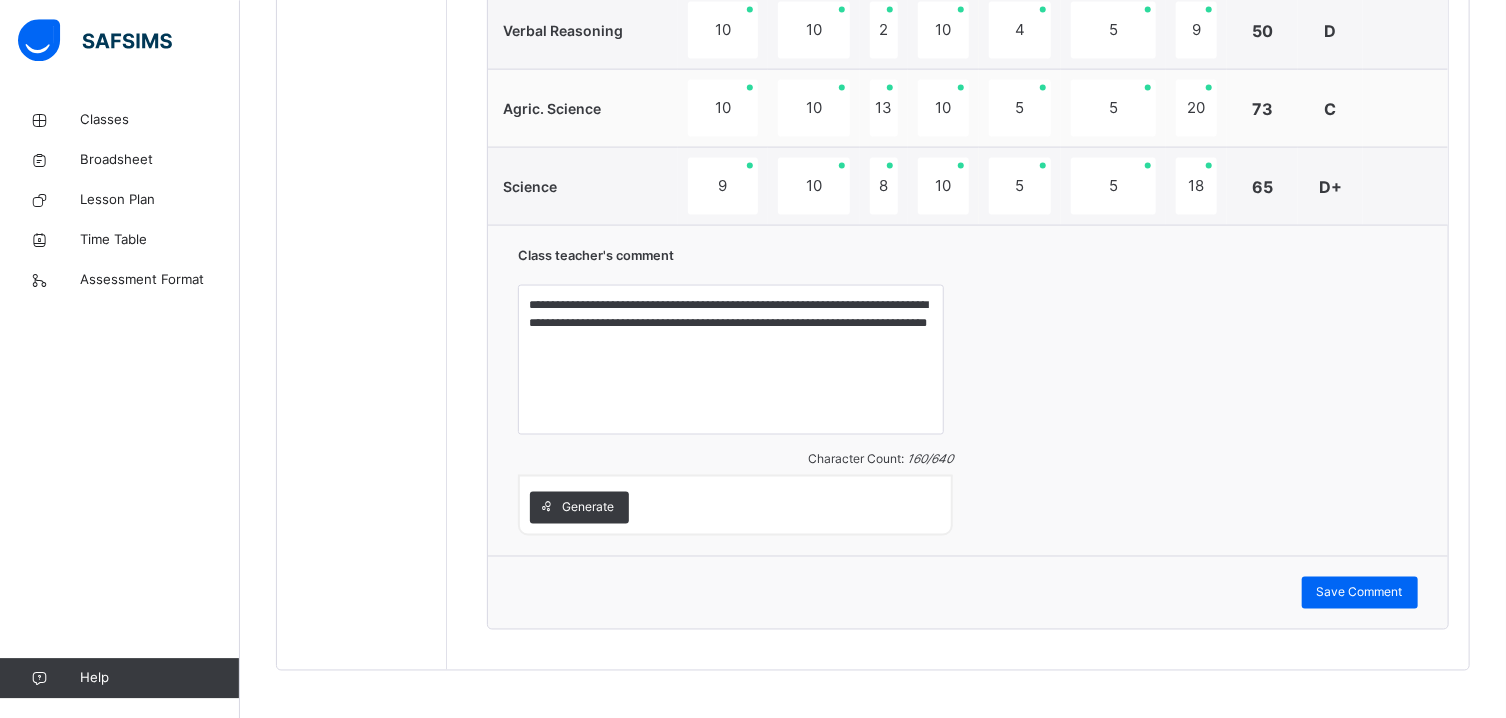 scroll, scrollTop: 1494, scrollLeft: 0, axis: vertical 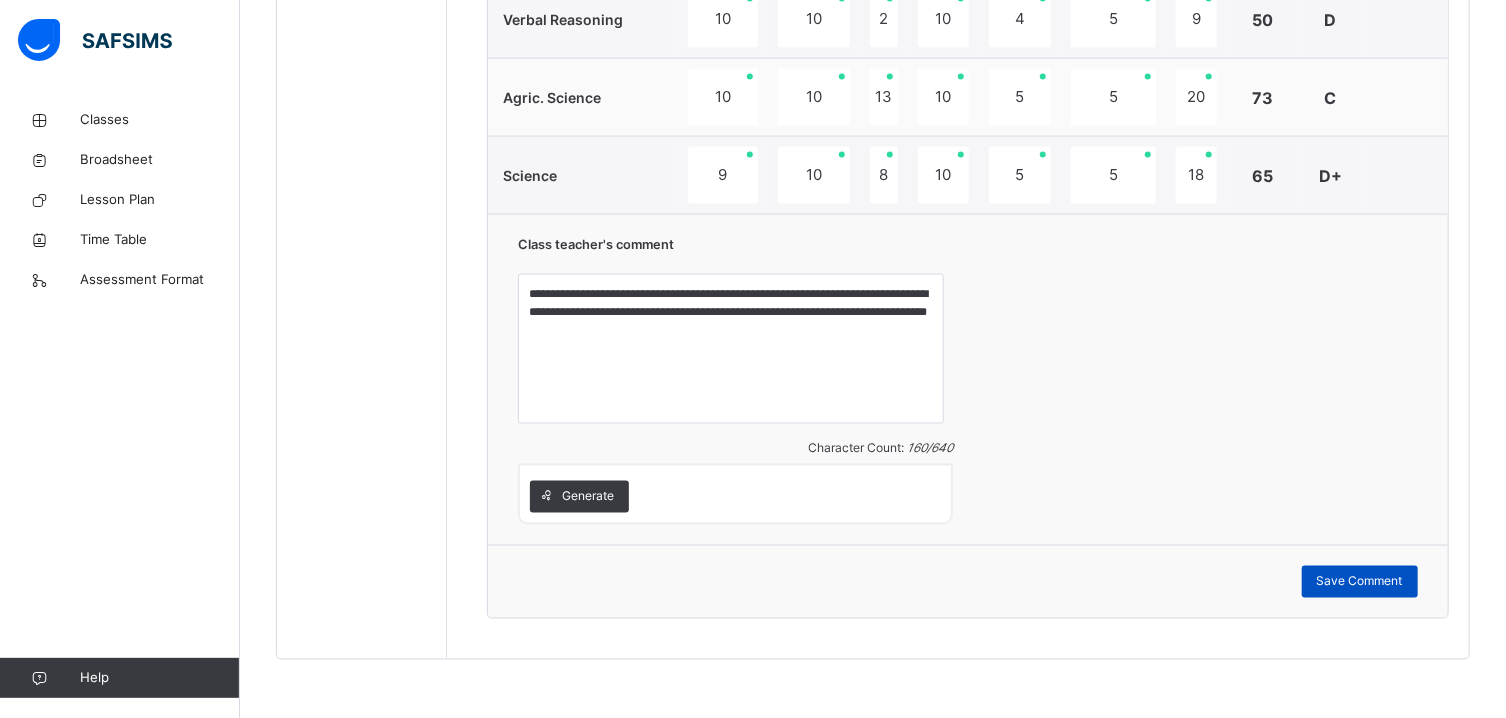 click on "Save Comment" at bounding box center [1360, 582] 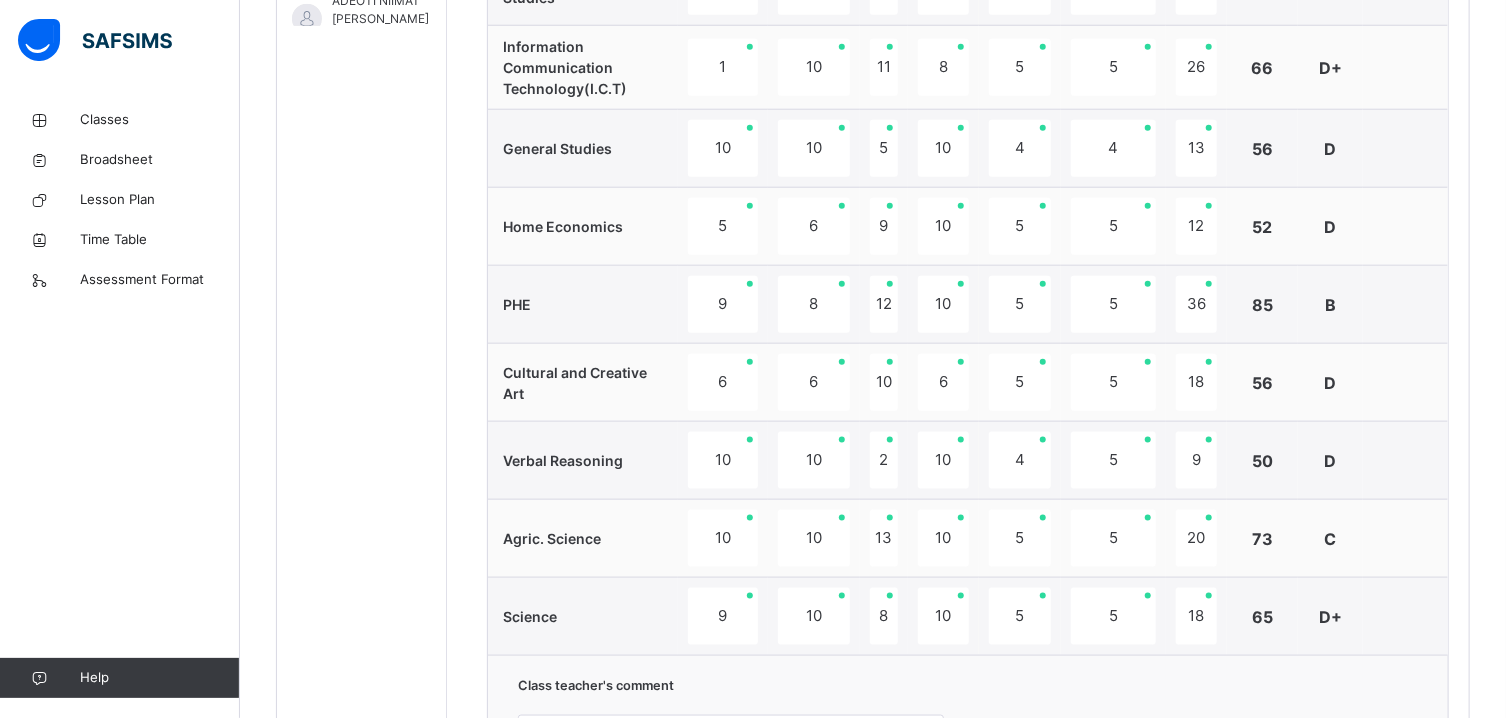 scroll, scrollTop: 1011, scrollLeft: 0, axis: vertical 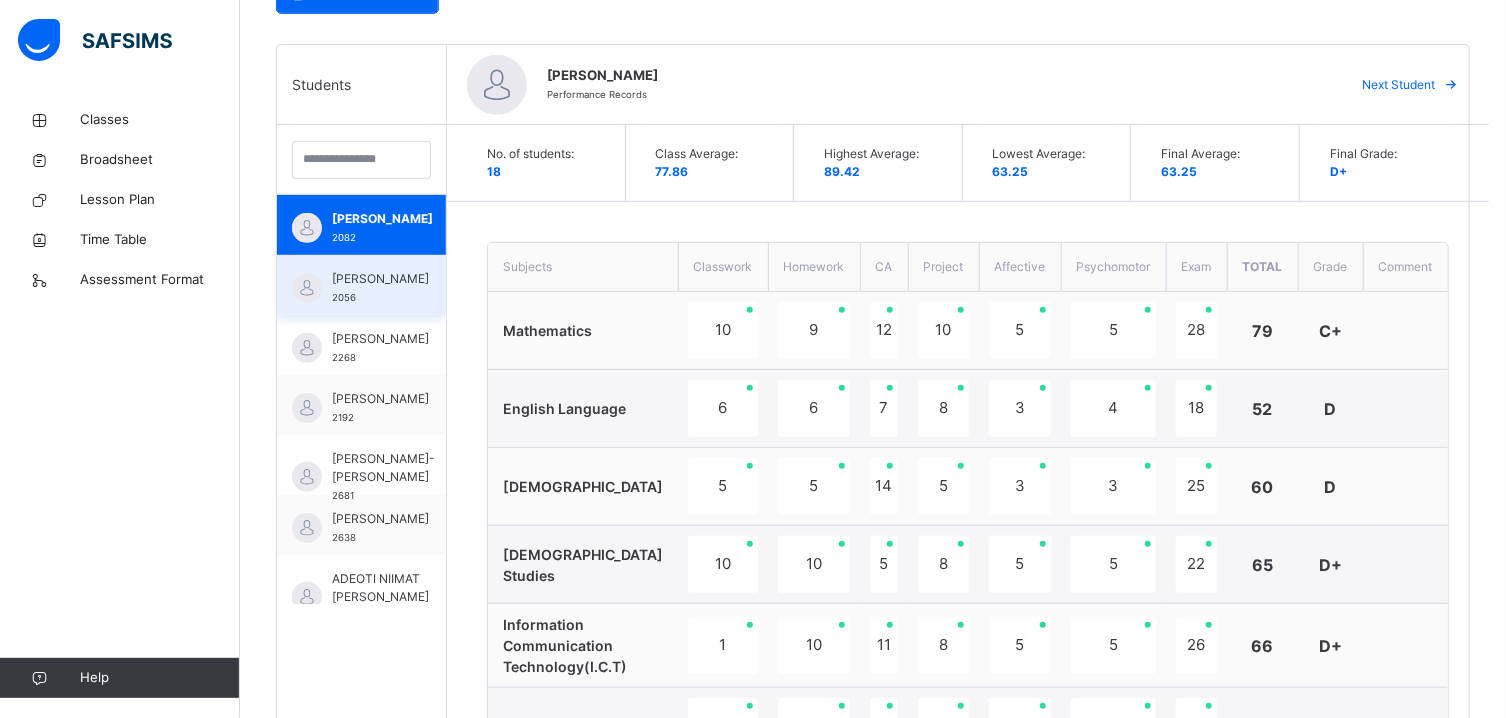 click on "ABDULLAHI KHADIJA ABBA" at bounding box center [380, 279] 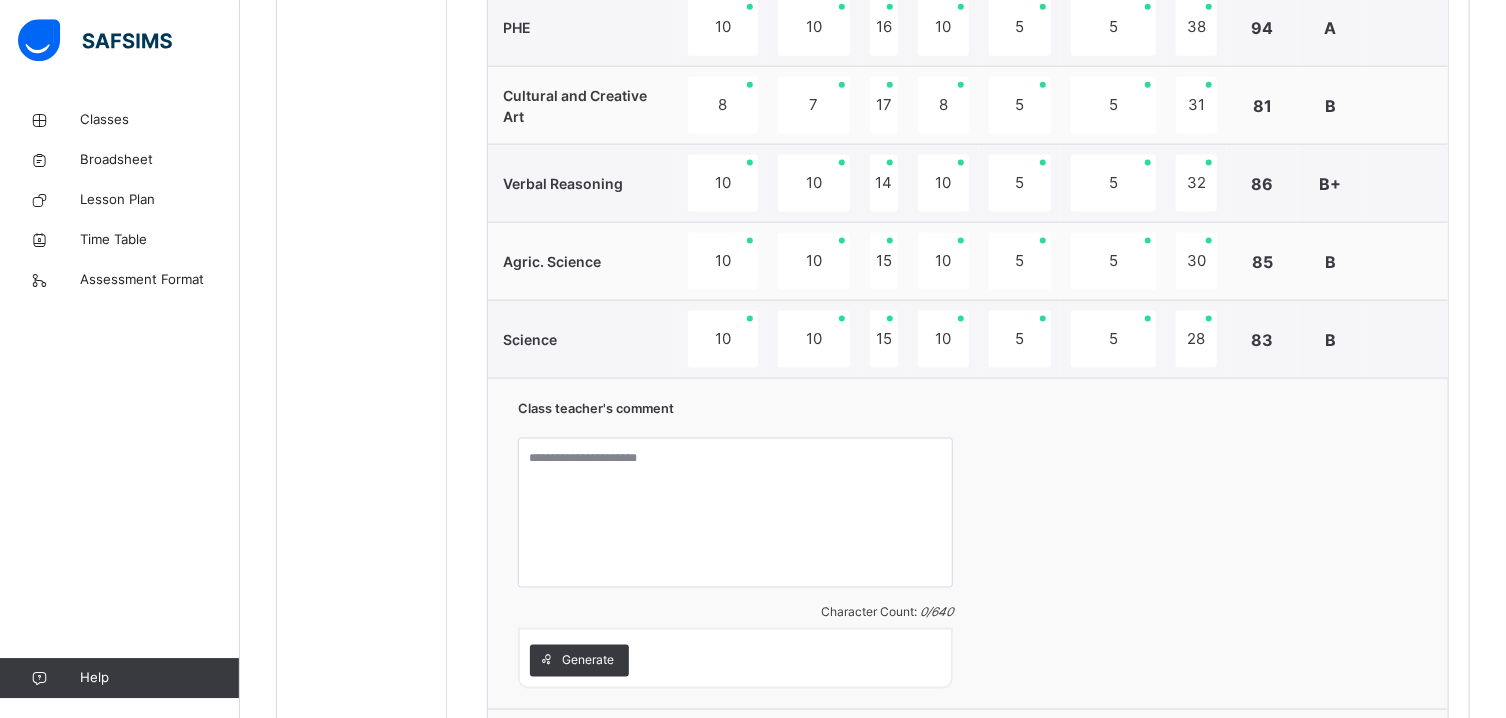 scroll, scrollTop: 1333, scrollLeft: 0, axis: vertical 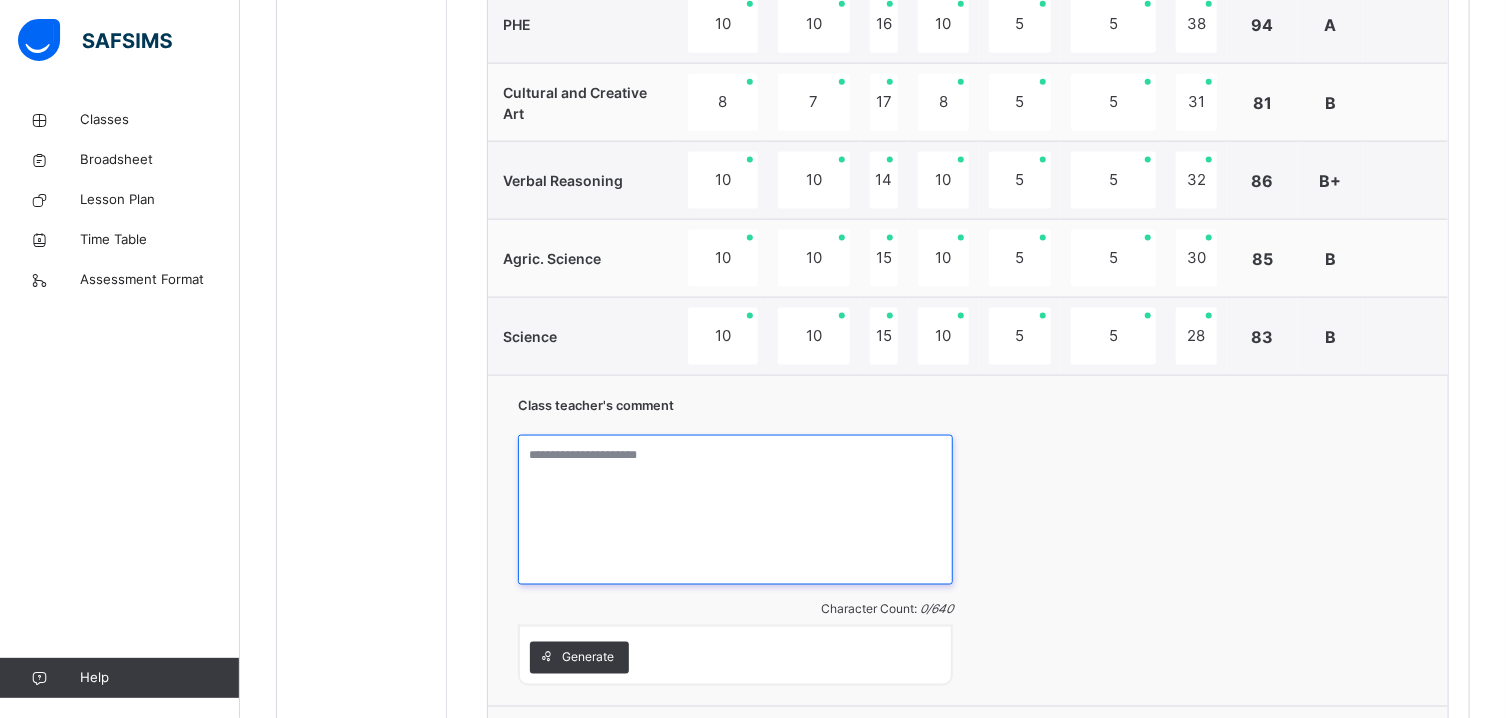 click at bounding box center (735, 510) 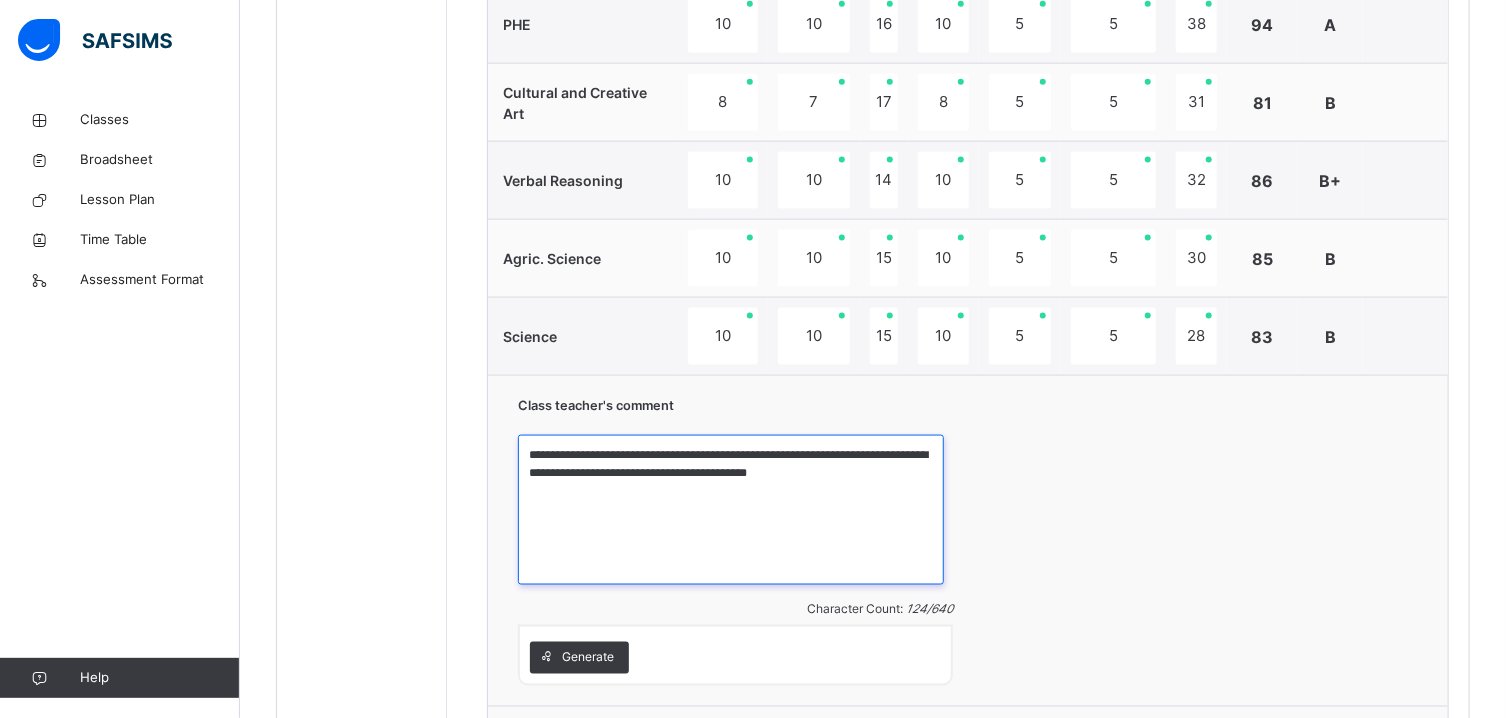 type on "**********" 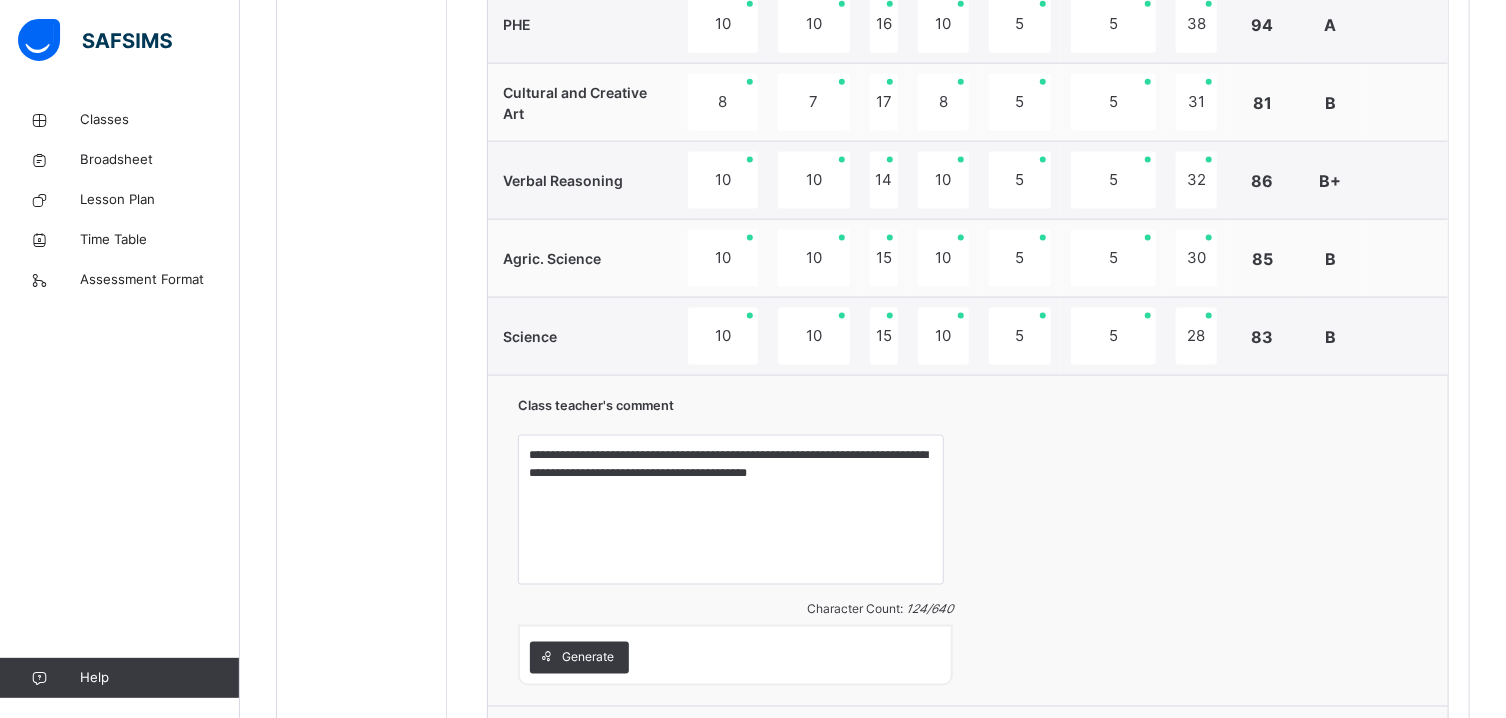 click on "**********" at bounding box center (968, 540) 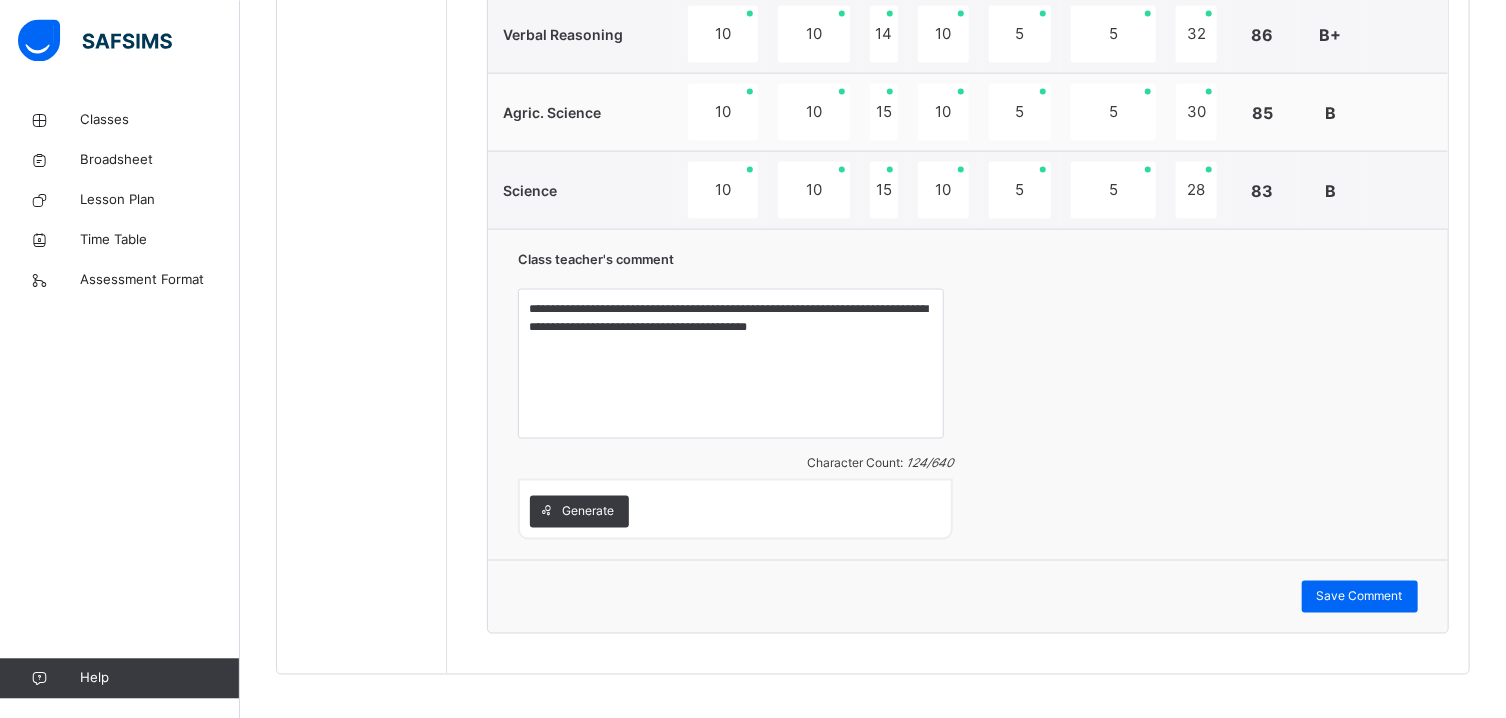 scroll, scrollTop: 1494, scrollLeft: 0, axis: vertical 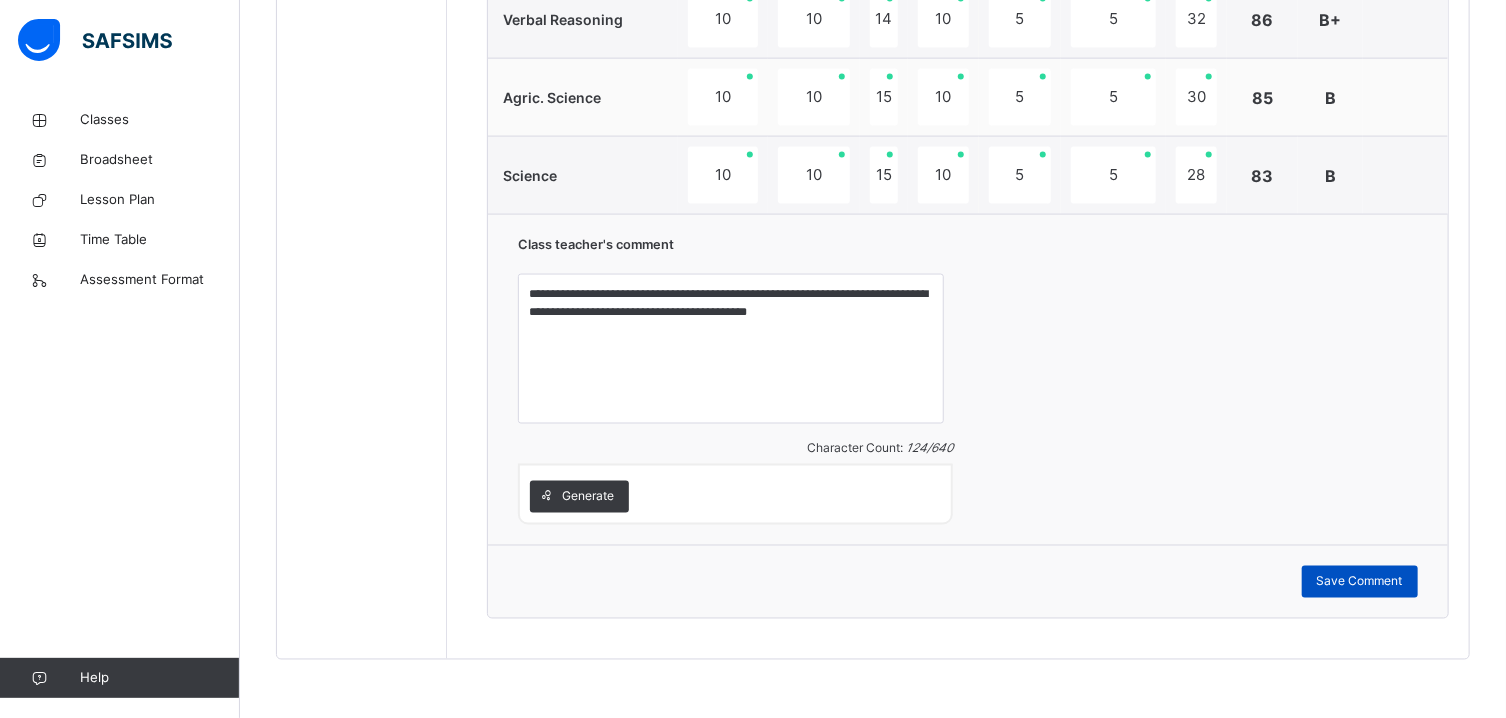 click on "Save Comment" at bounding box center [1360, 582] 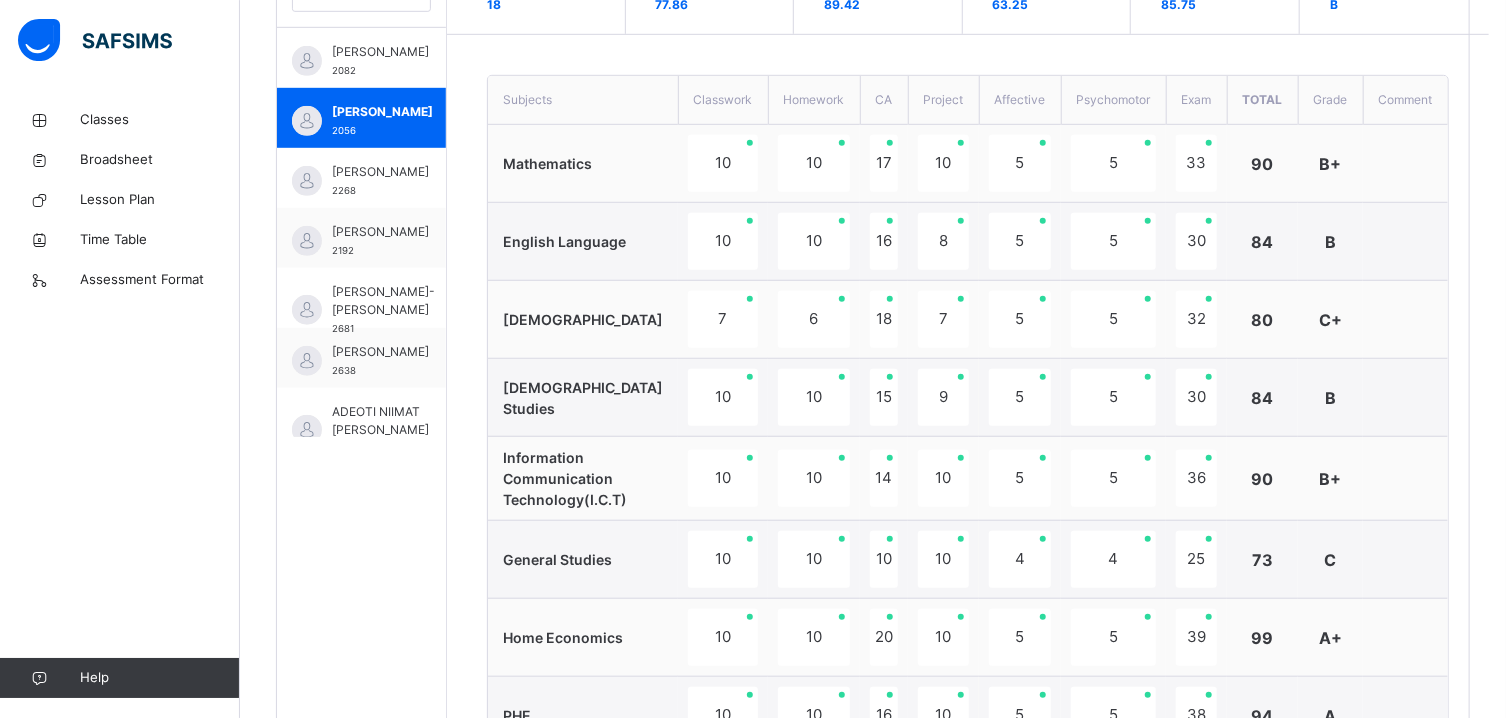 scroll, scrollTop: 636, scrollLeft: 0, axis: vertical 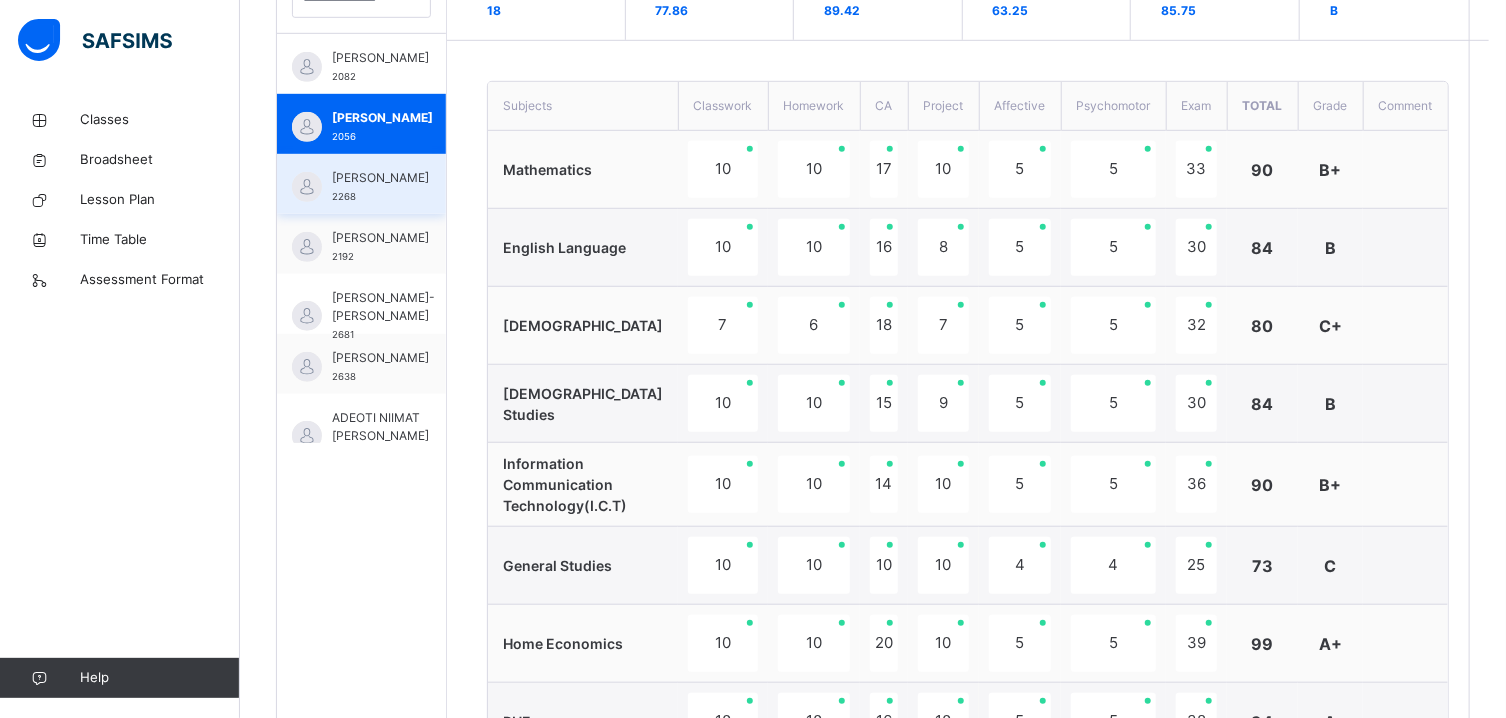click on "ABUBAKAR HAWWA HUDA 2268" at bounding box center [361, 184] 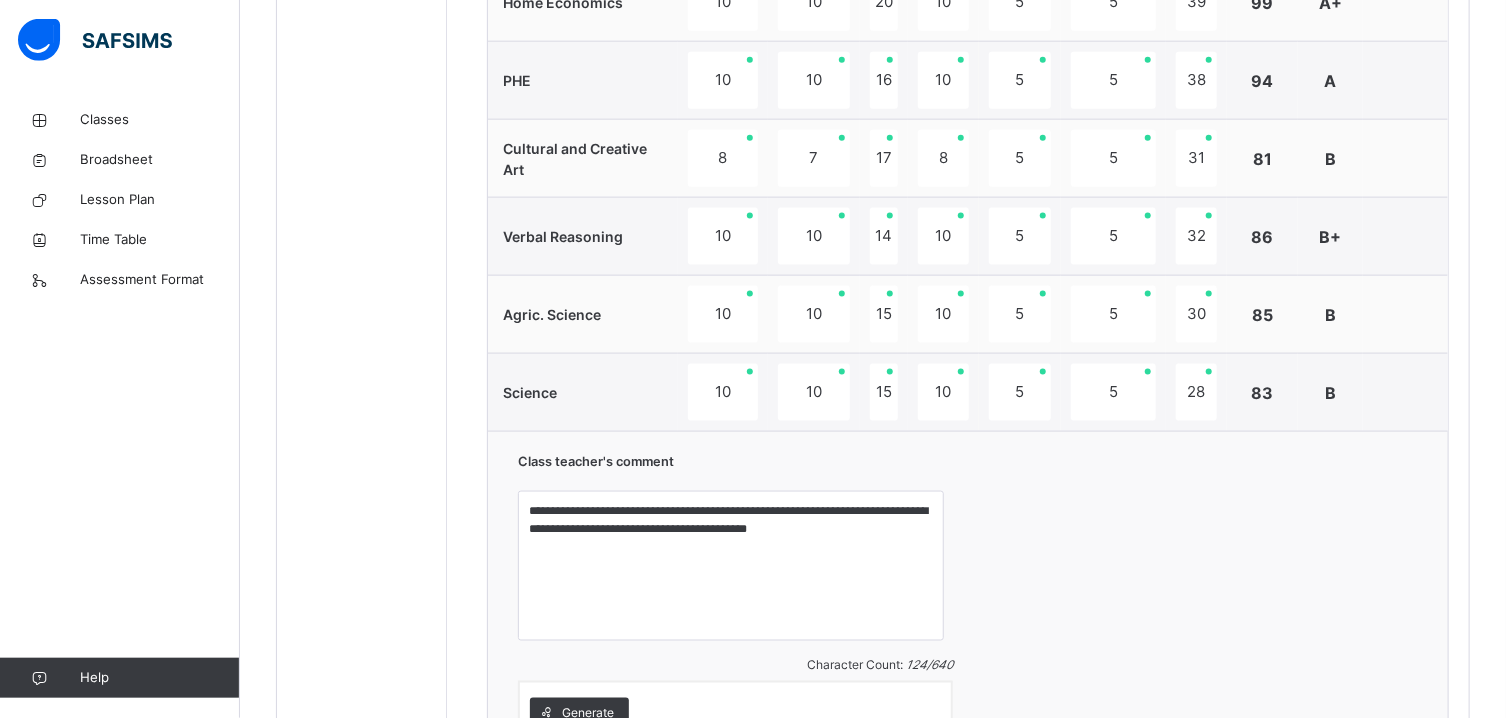 scroll, scrollTop: 1278, scrollLeft: 0, axis: vertical 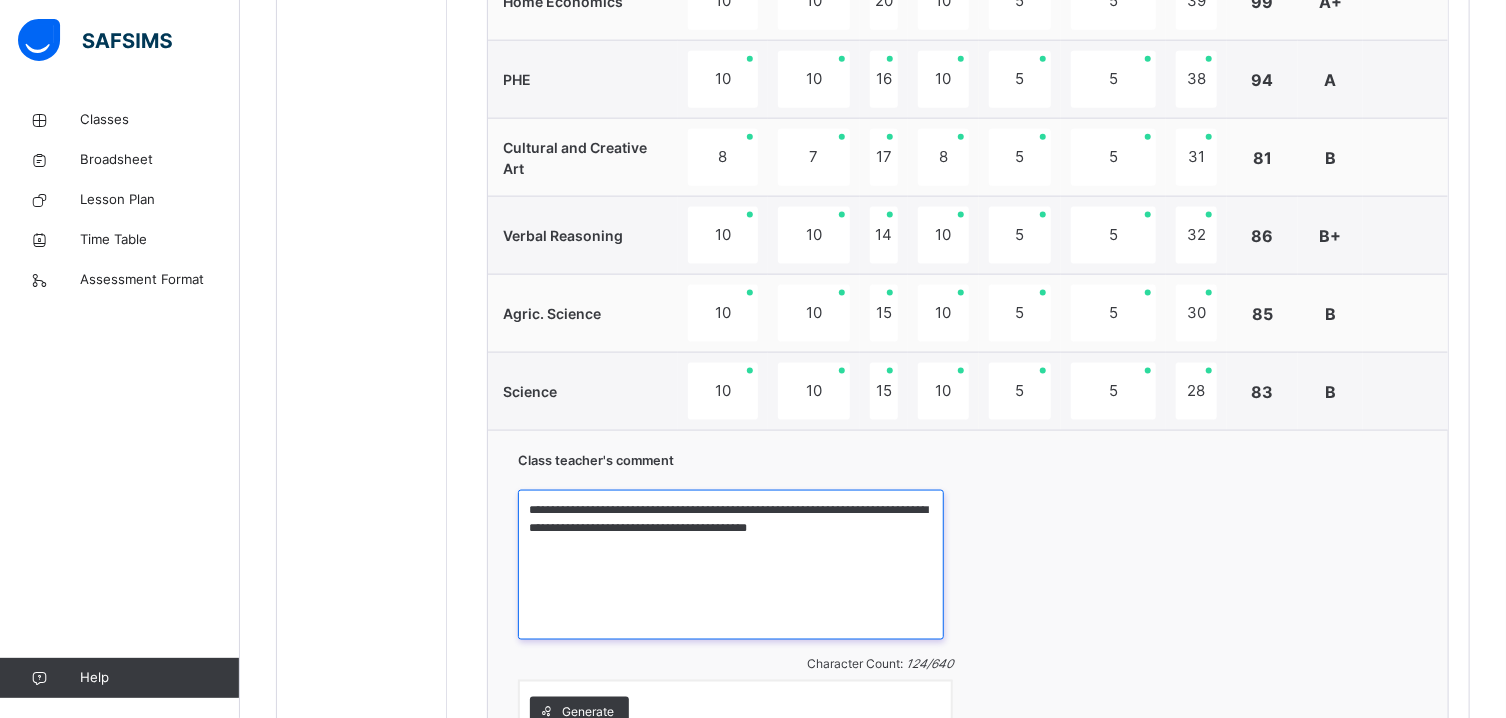 click on "**********" at bounding box center (731, 565) 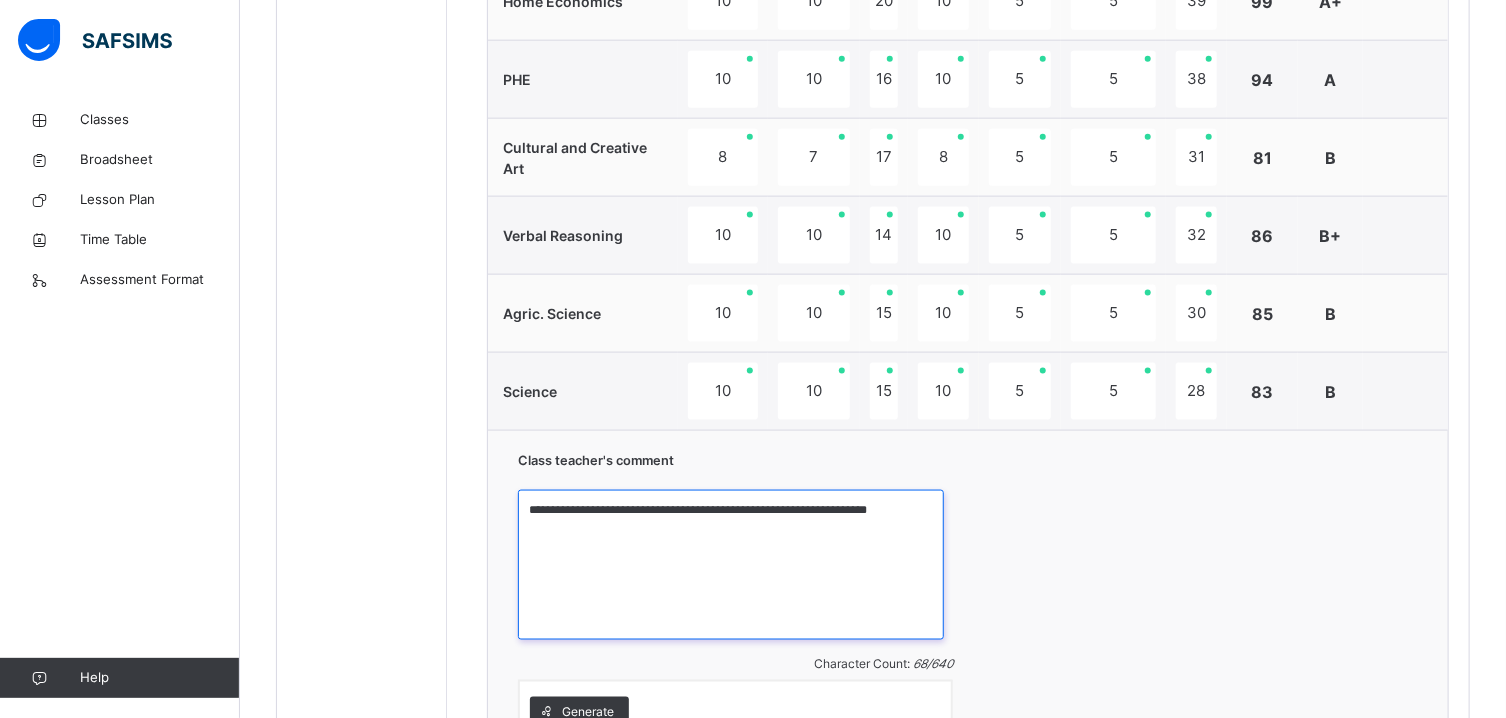 click on "**********" at bounding box center [731, 565] 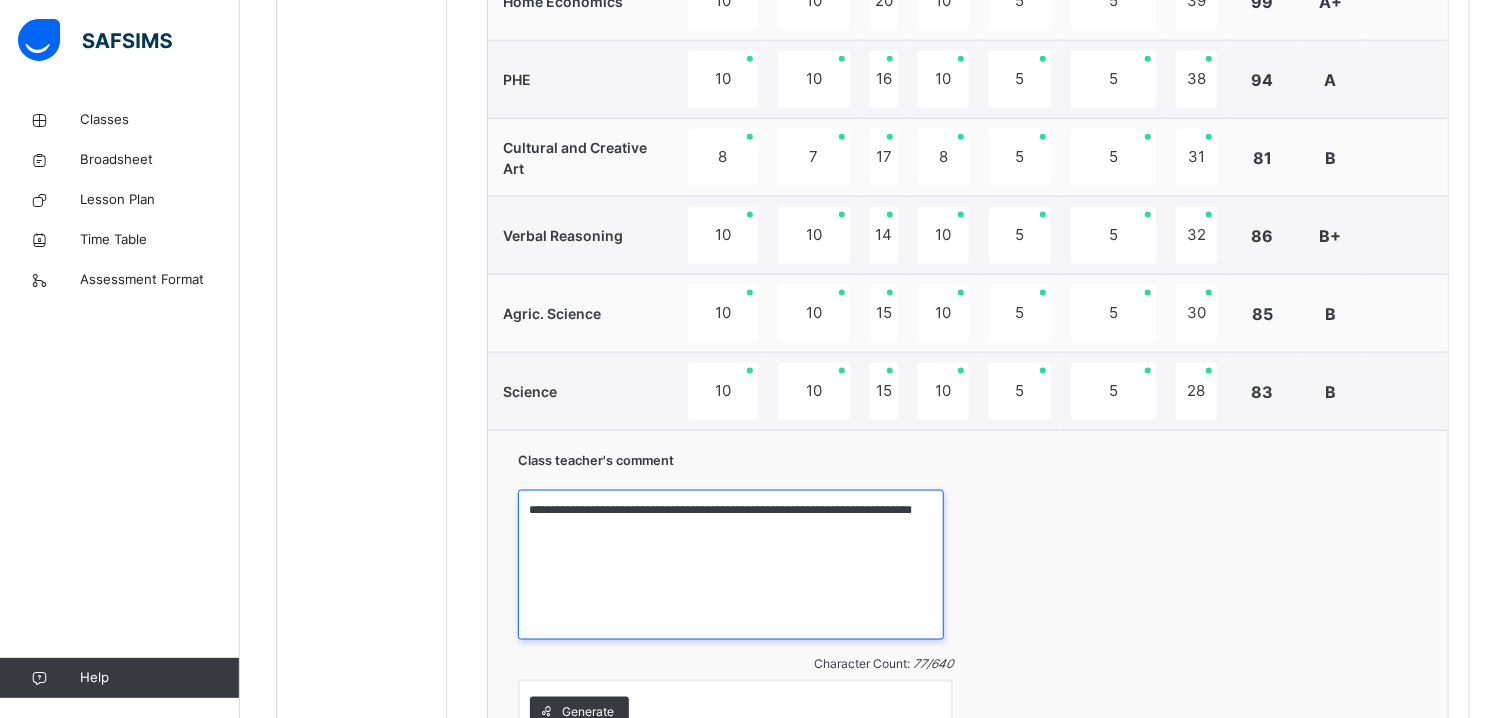click on "**********" at bounding box center (731, 565) 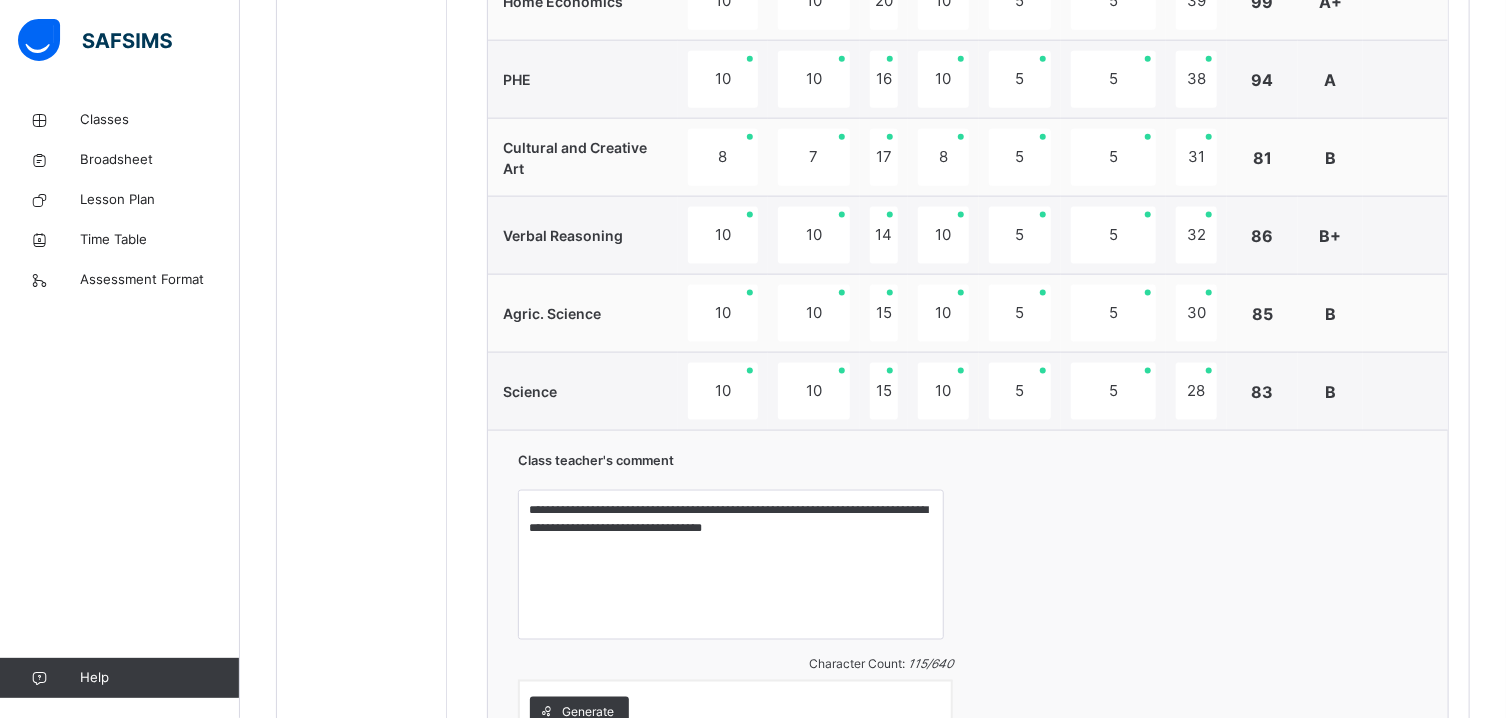 click on "**********" at bounding box center (968, 595) 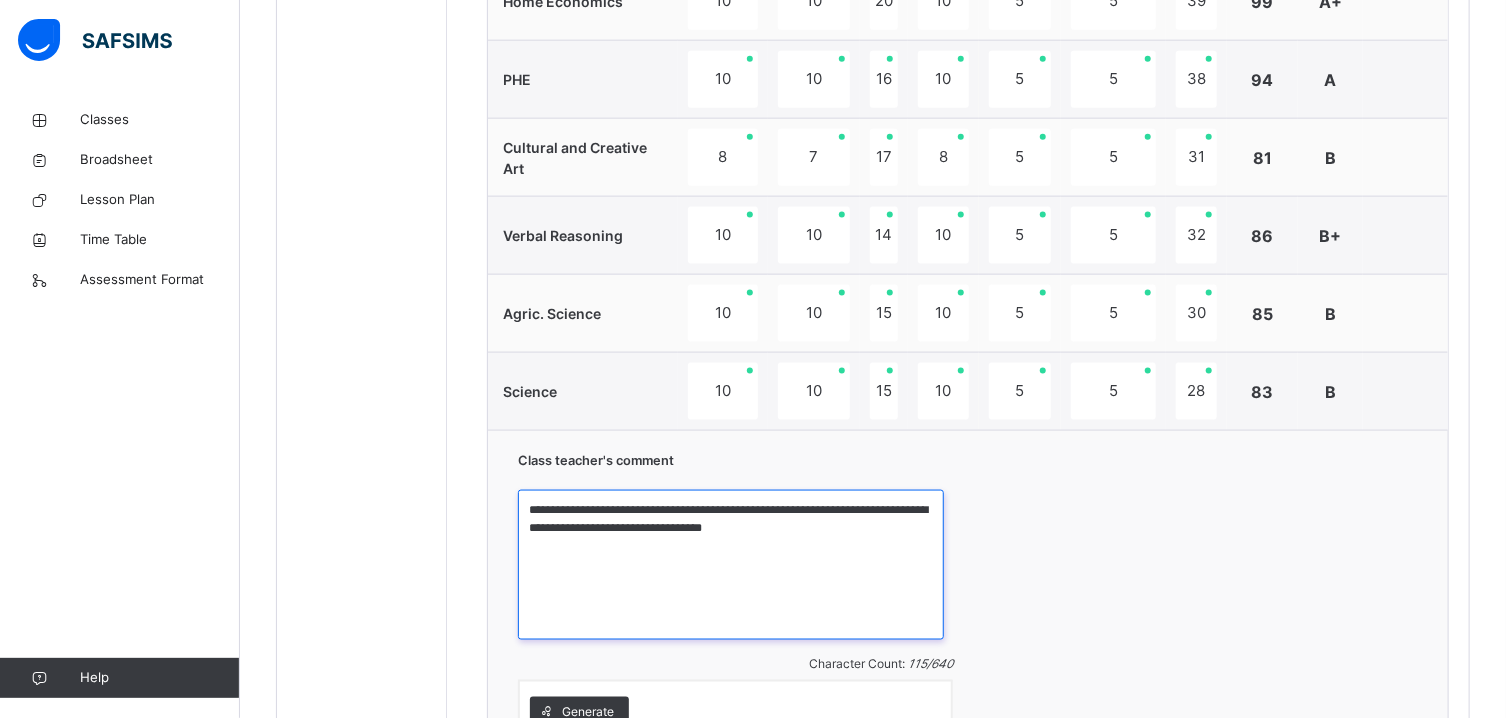 click on "**********" at bounding box center (731, 565) 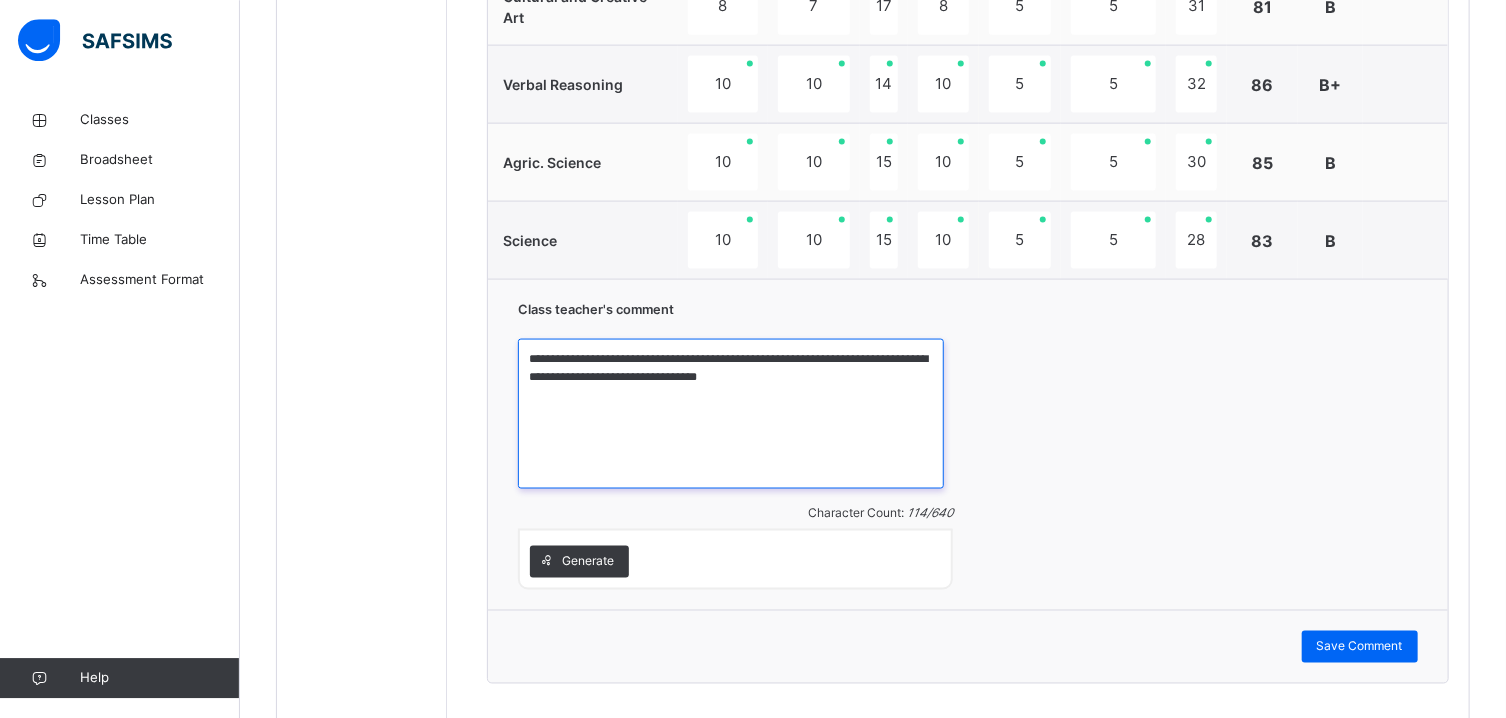 scroll, scrollTop: 1439, scrollLeft: 0, axis: vertical 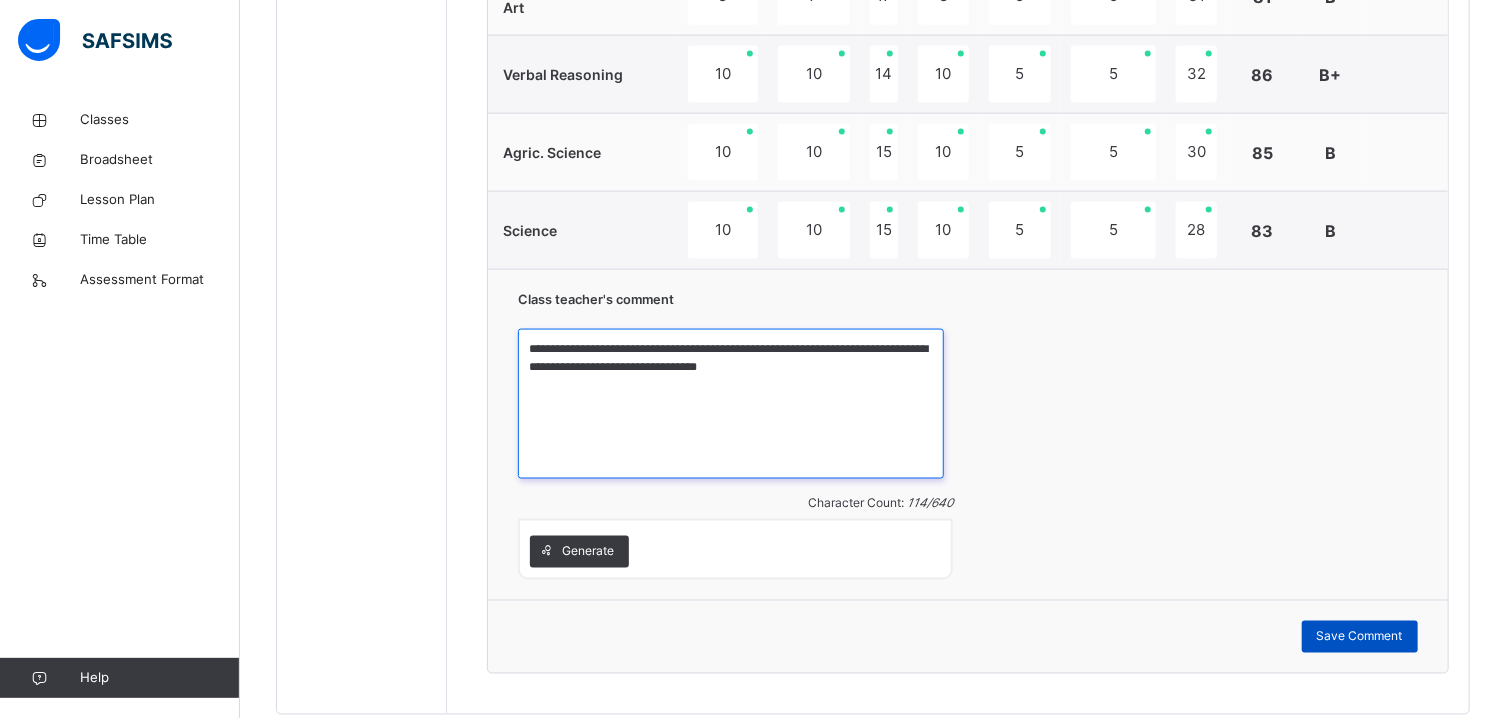type on "**********" 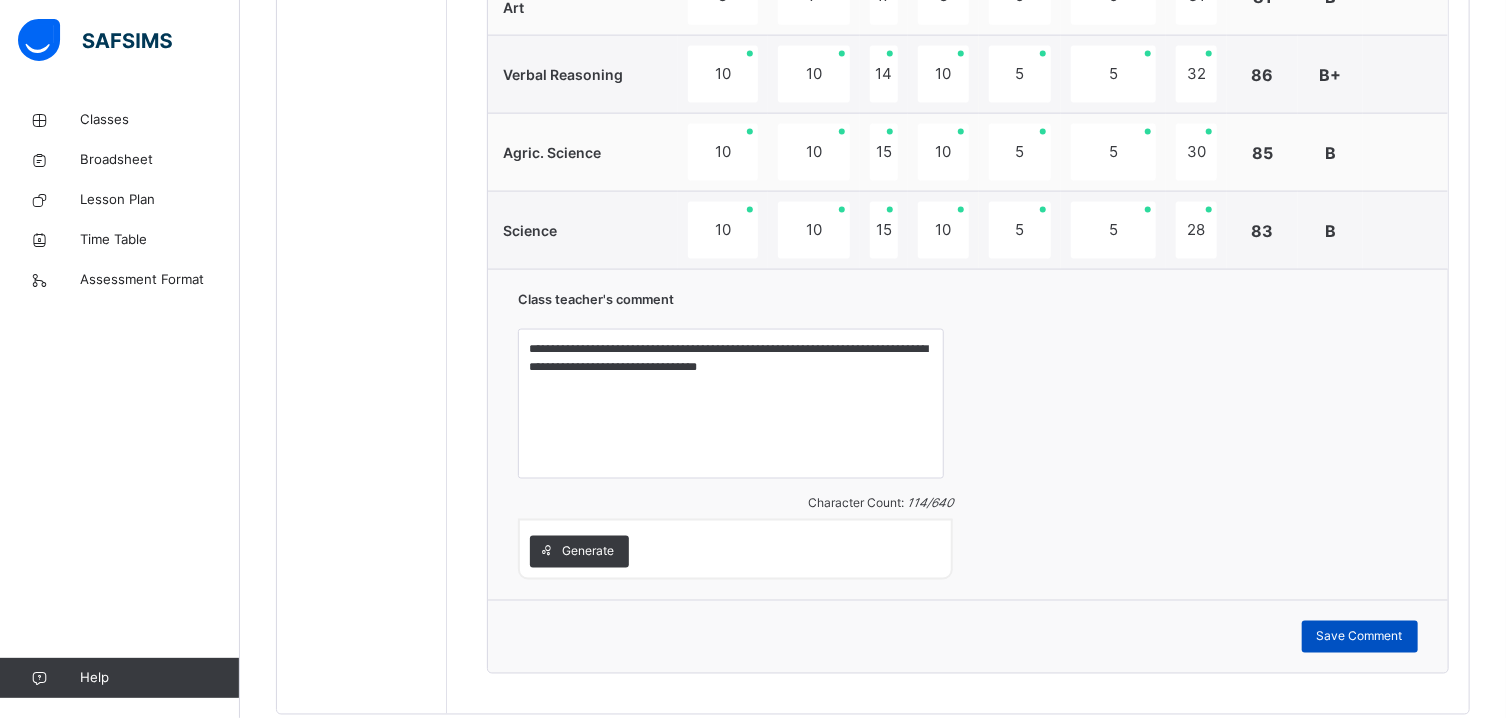 click on "Save Comment" at bounding box center (1360, 637) 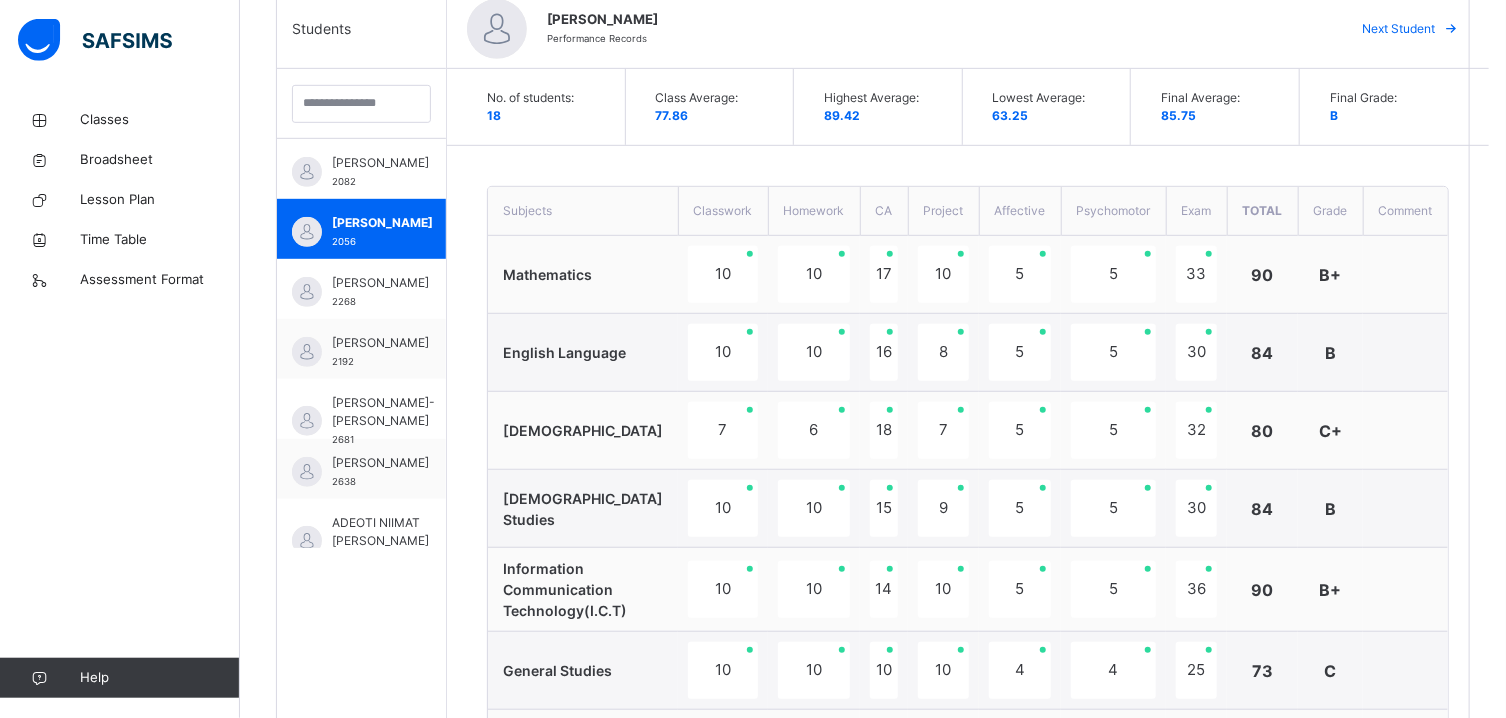 scroll, scrollTop: 528, scrollLeft: 0, axis: vertical 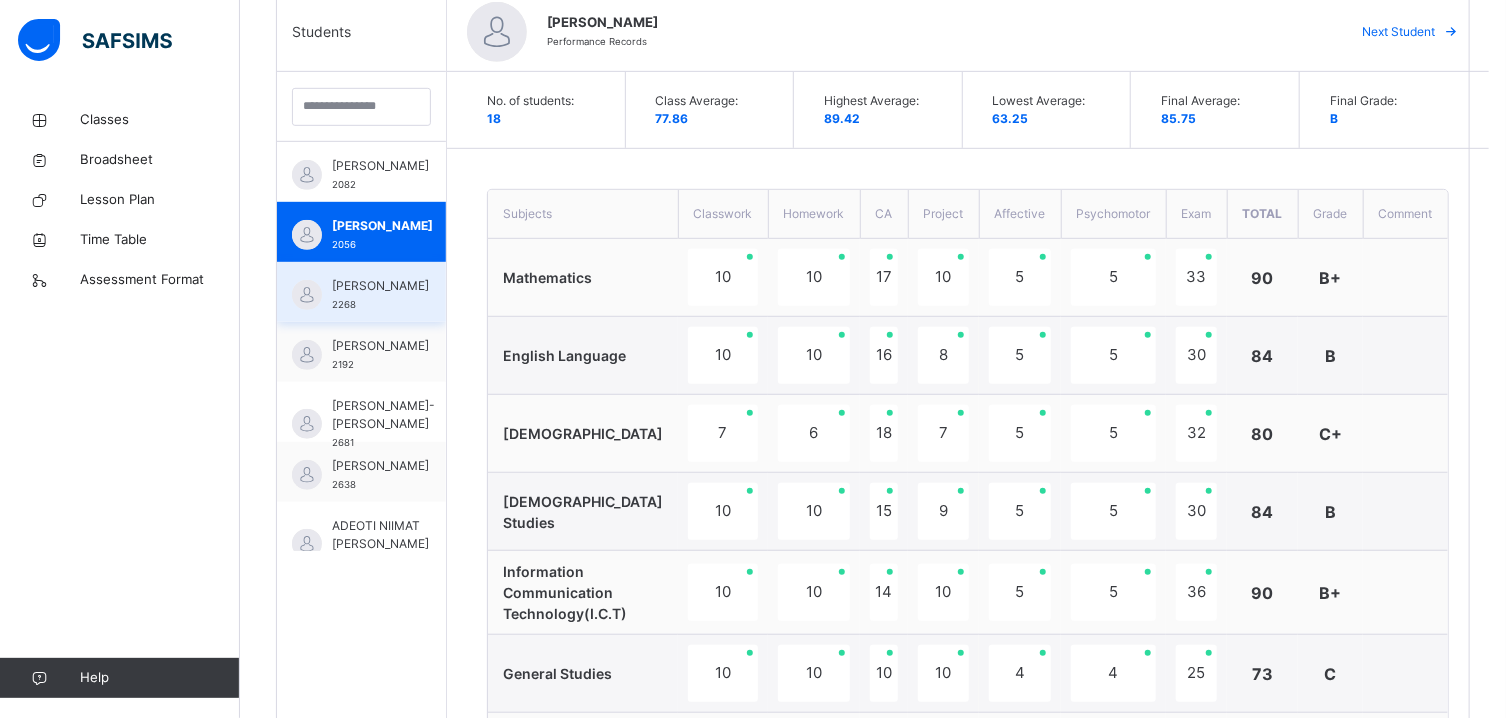 click on "ABUBAKAR HAWWA HUDA" at bounding box center [380, 286] 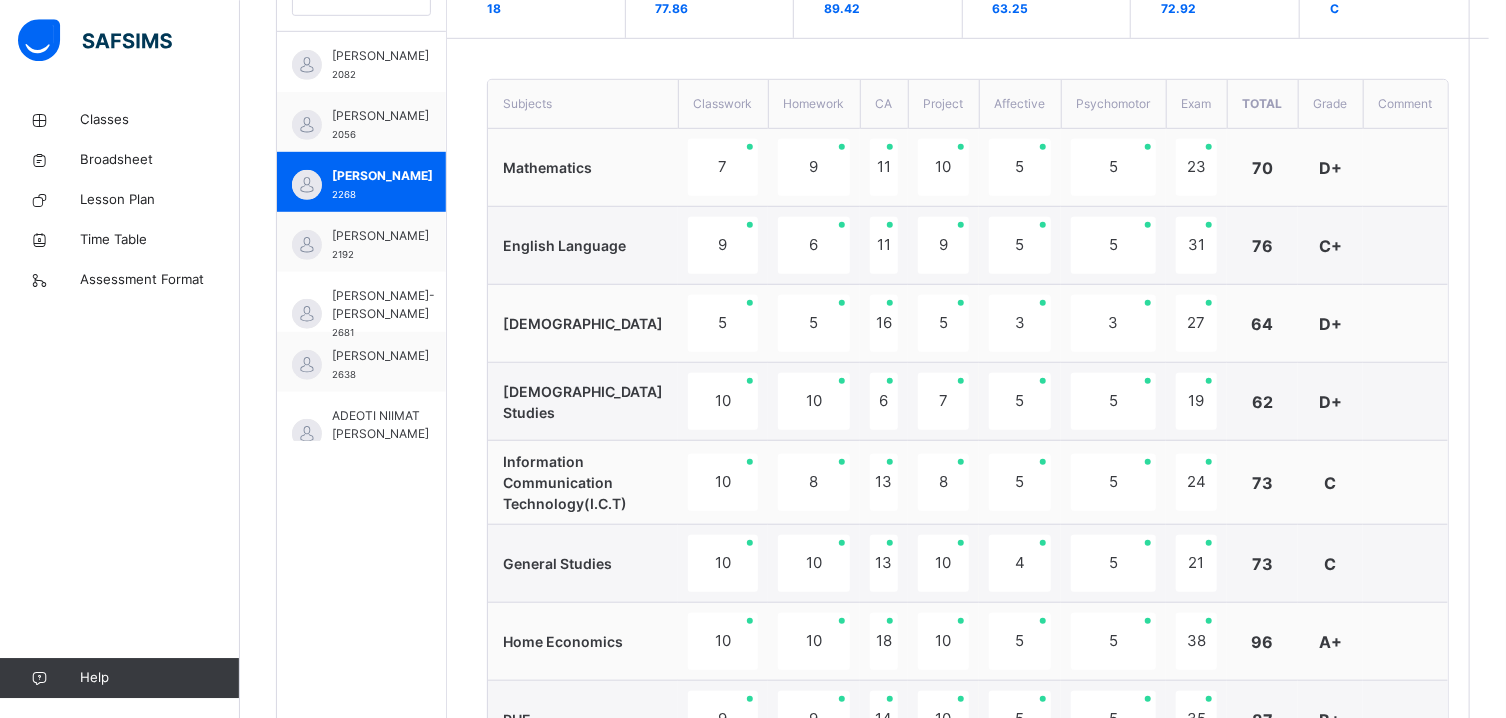 scroll, scrollTop: 635, scrollLeft: 0, axis: vertical 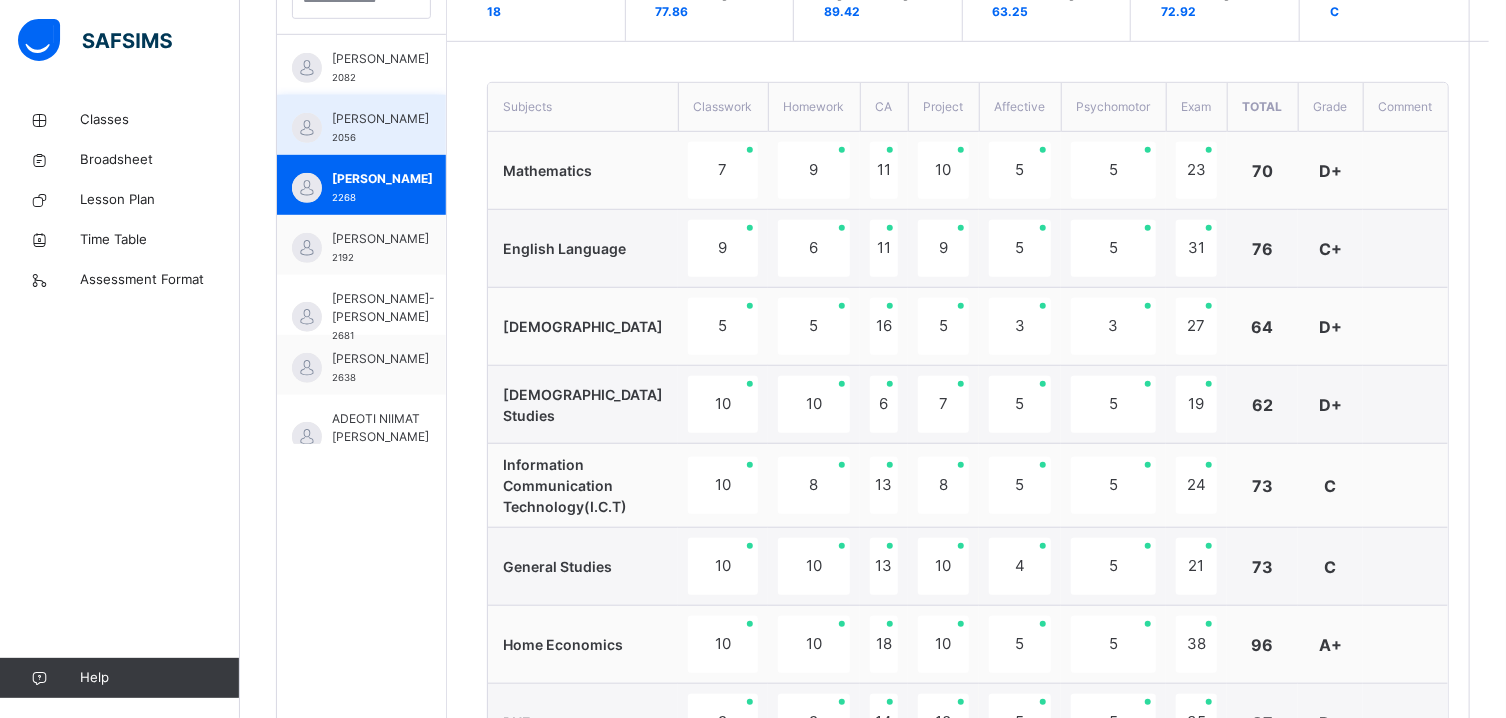 click on "ABDULLAHI KHADIJA ABBA" at bounding box center [380, 119] 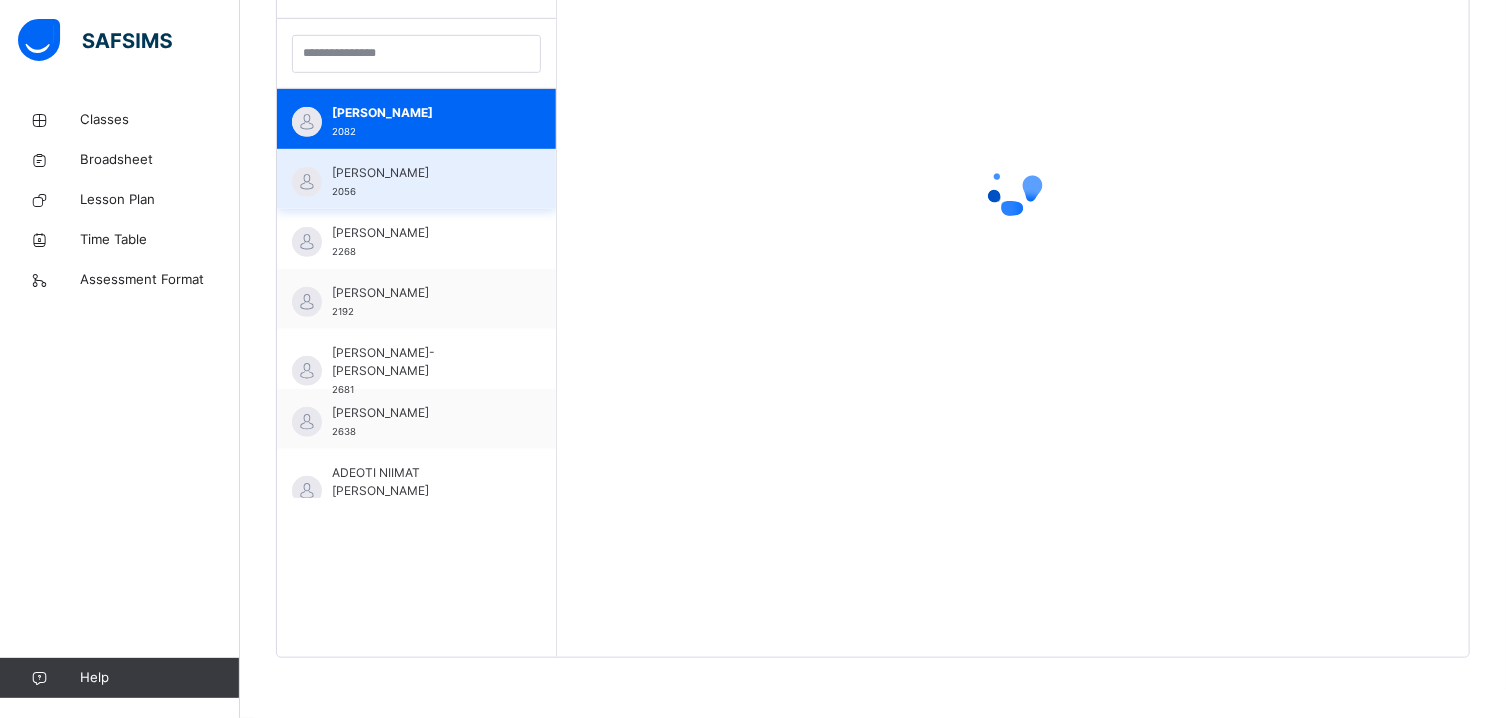 scroll, scrollTop: 581, scrollLeft: 0, axis: vertical 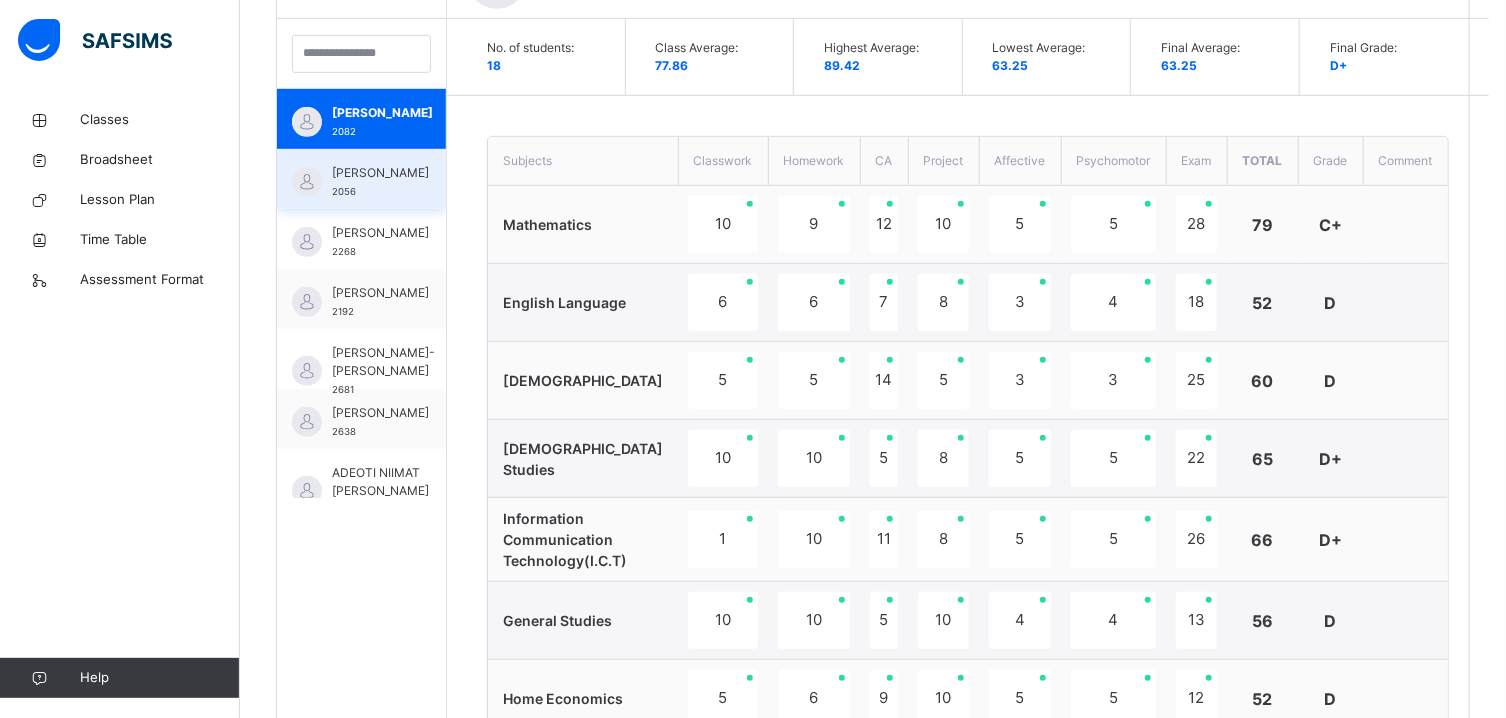 click on "ABDULLAHI KHADIJA ABBA" at bounding box center (380, 173) 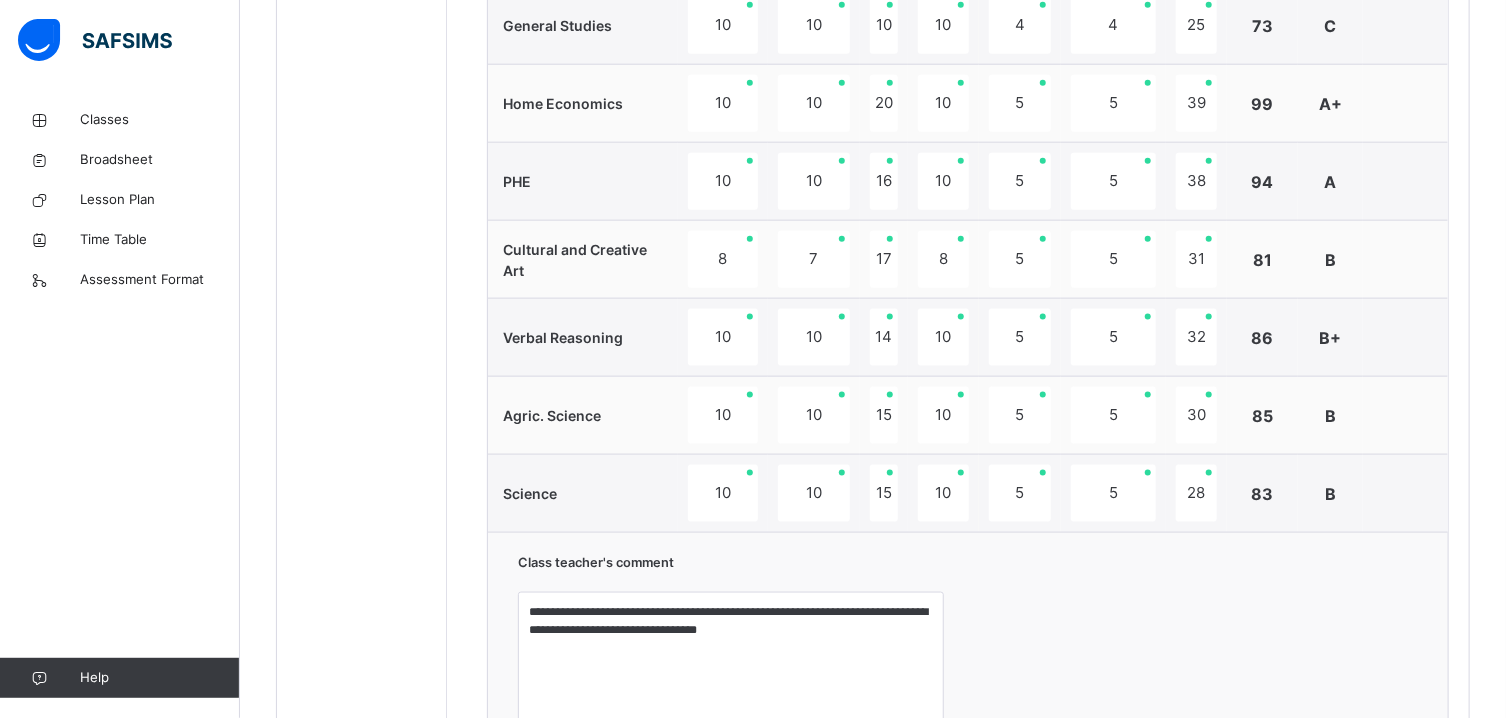 scroll, scrollTop: 1278, scrollLeft: 0, axis: vertical 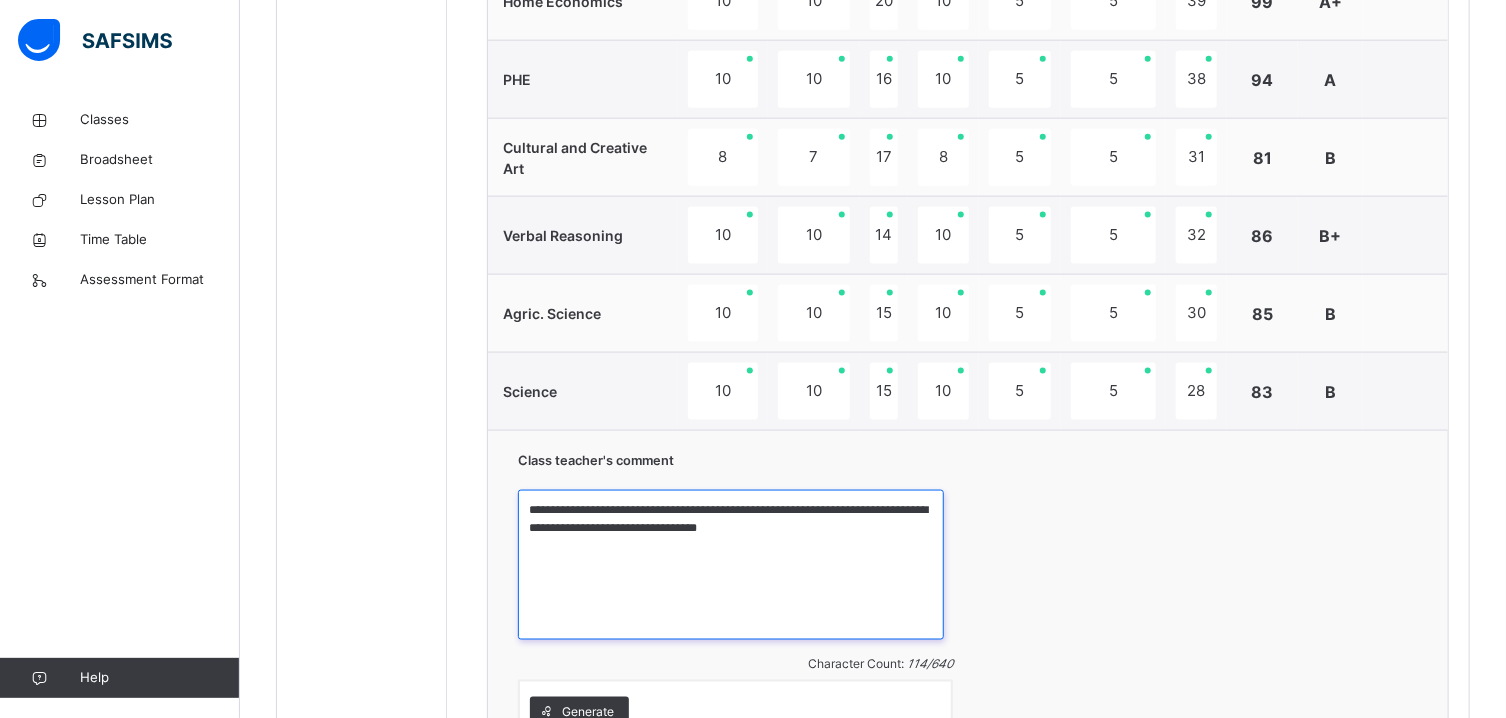 click on "**********" at bounding box center (731, 565) 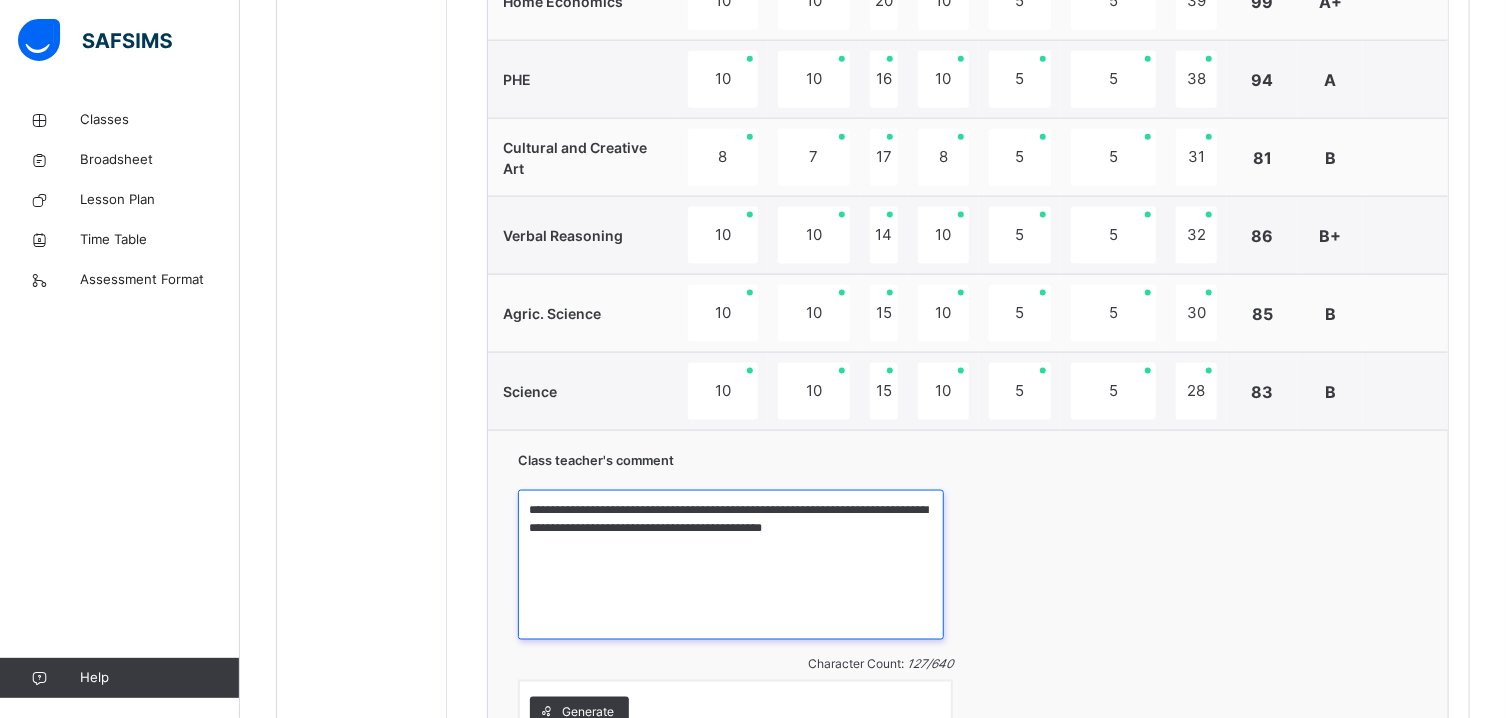 click on "**********" at bounding box center (731, 565) 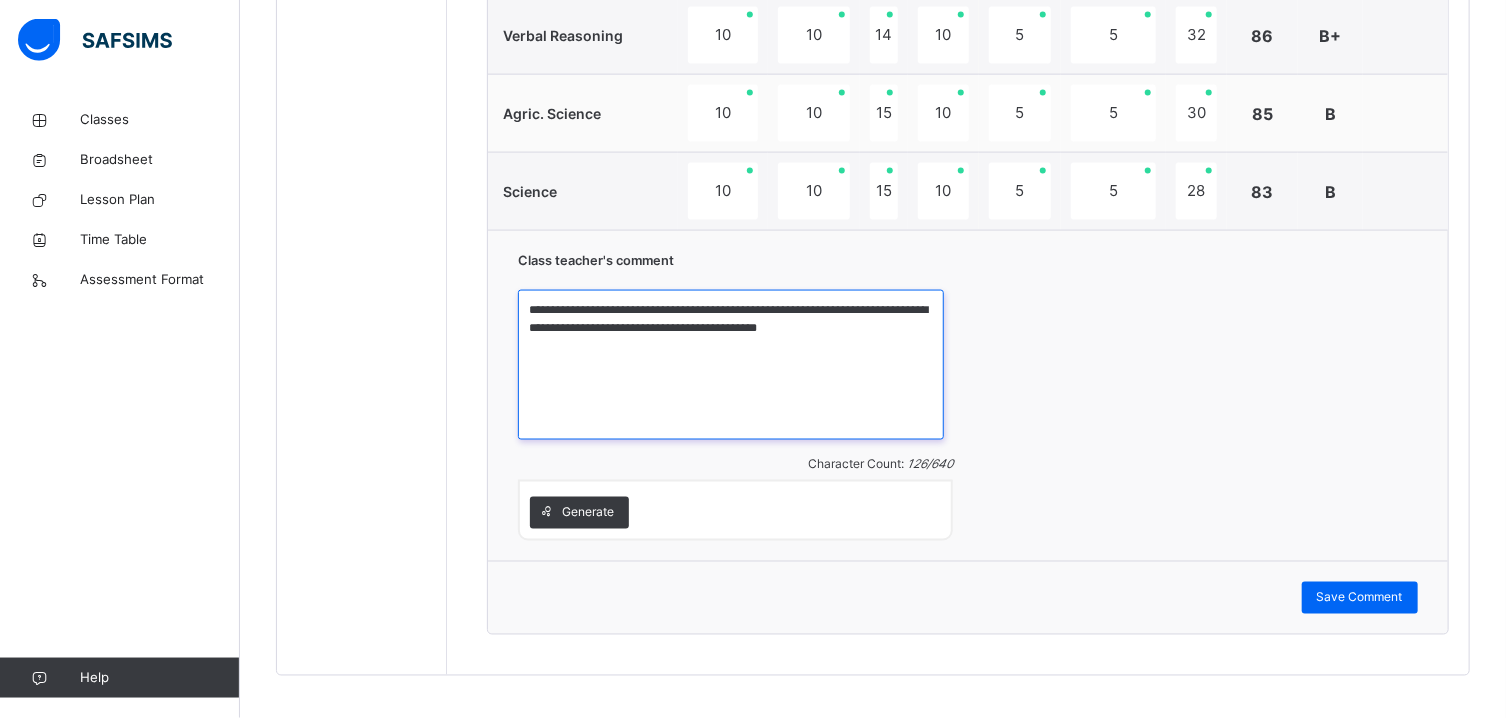 scroll, scrollTop: 1494, scrollLeft: 0, axis: vertical 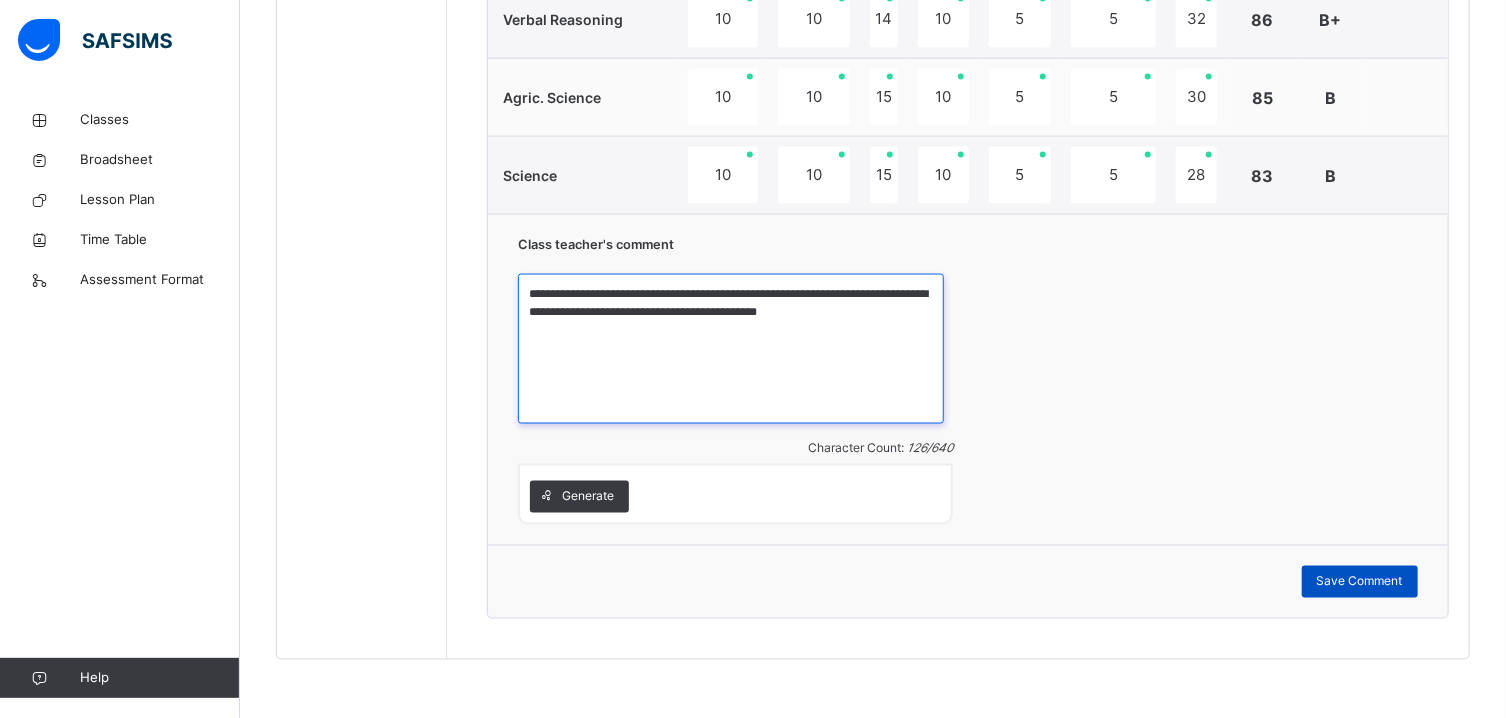 type on "**********" 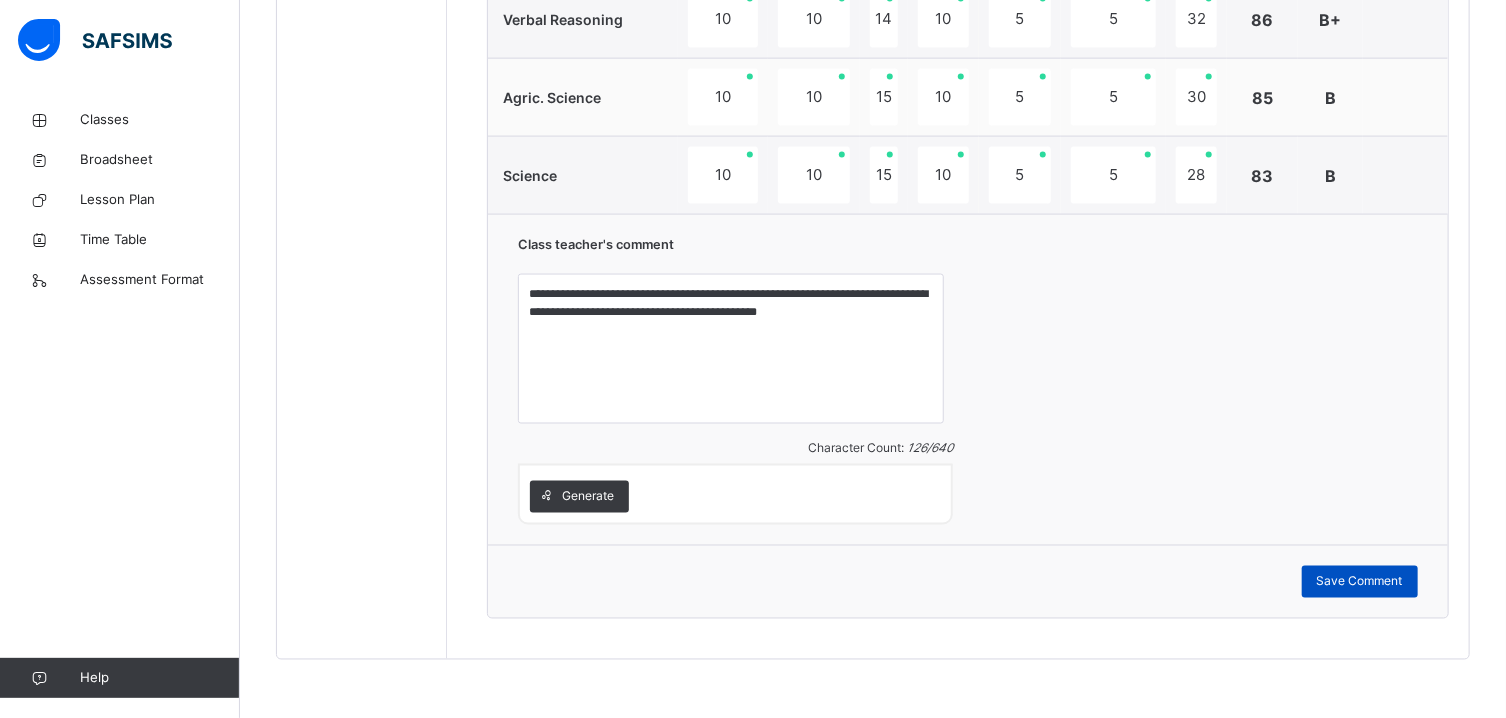 click on "Save Comment" at bounding box center (1360, 582) 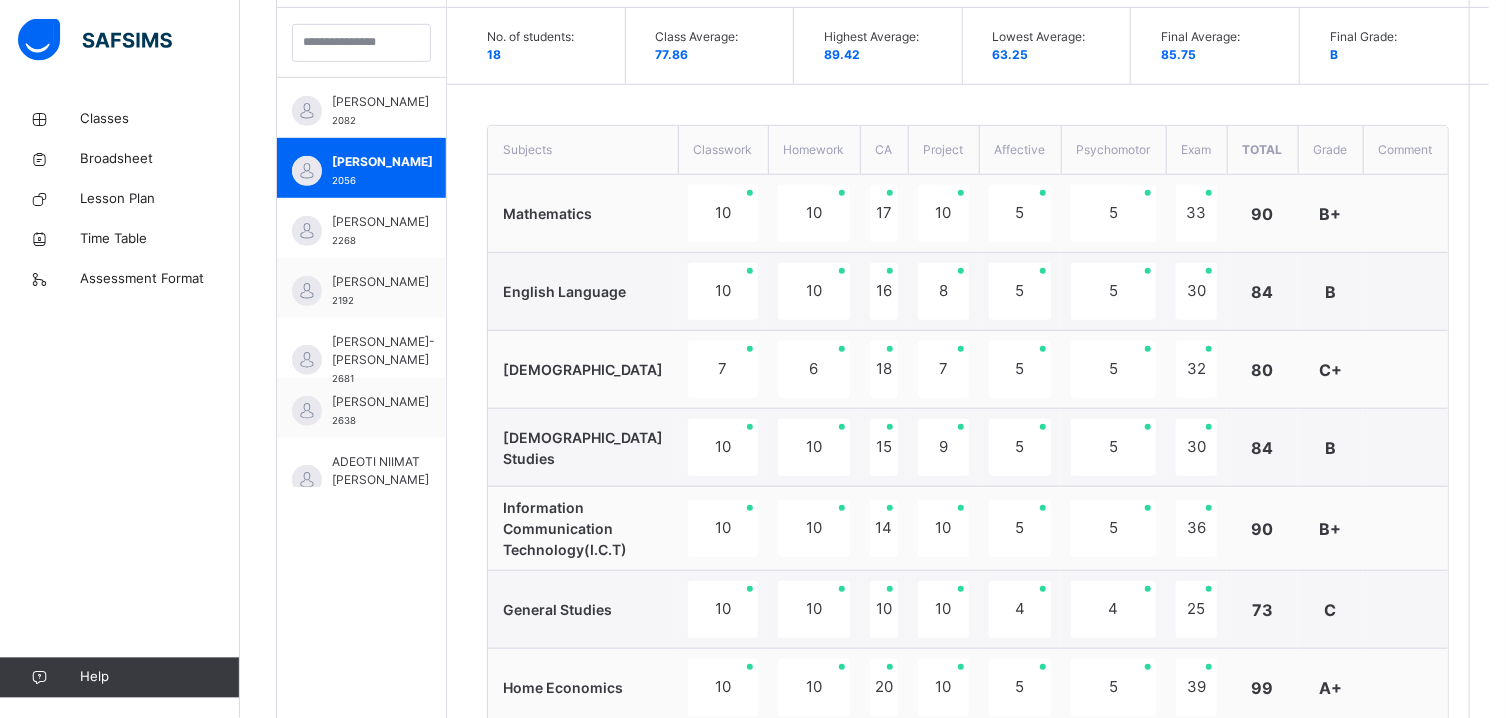 scroll, scrollTop: 582, scrollLeft: 0, axis: vertical 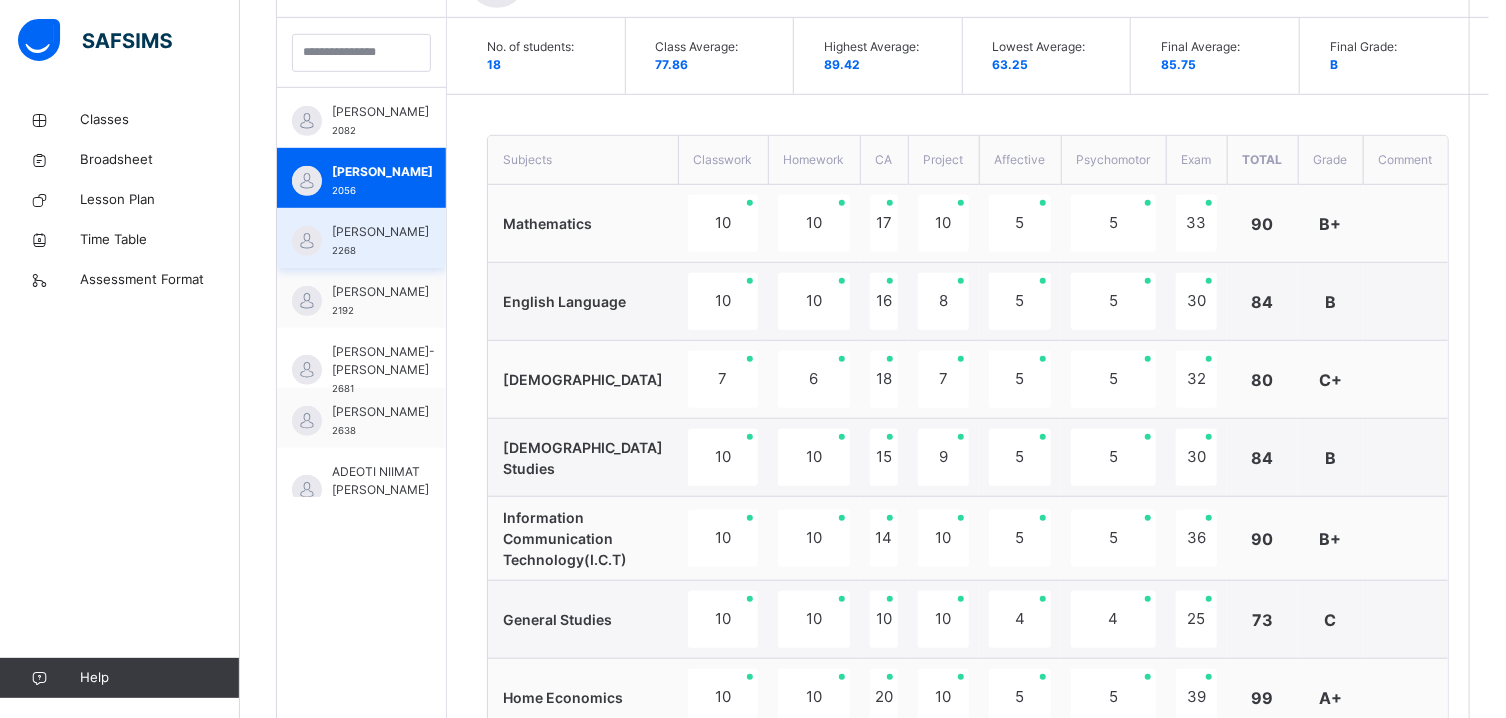 click on "ABUBAKAR HAWWA HUDA" at bounding box center (380, 232) 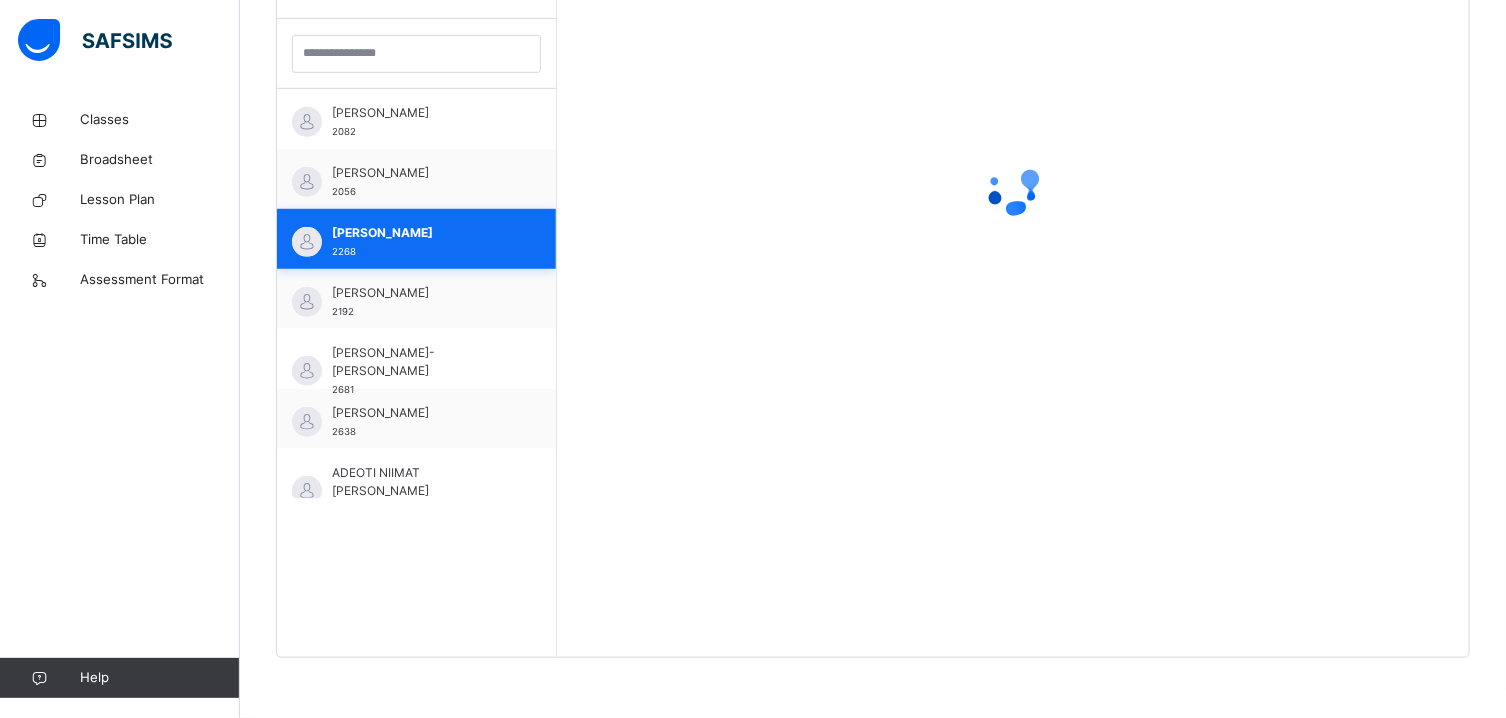 scroll, scrollTop: 581, scrollLeft: 0, axis: vertical 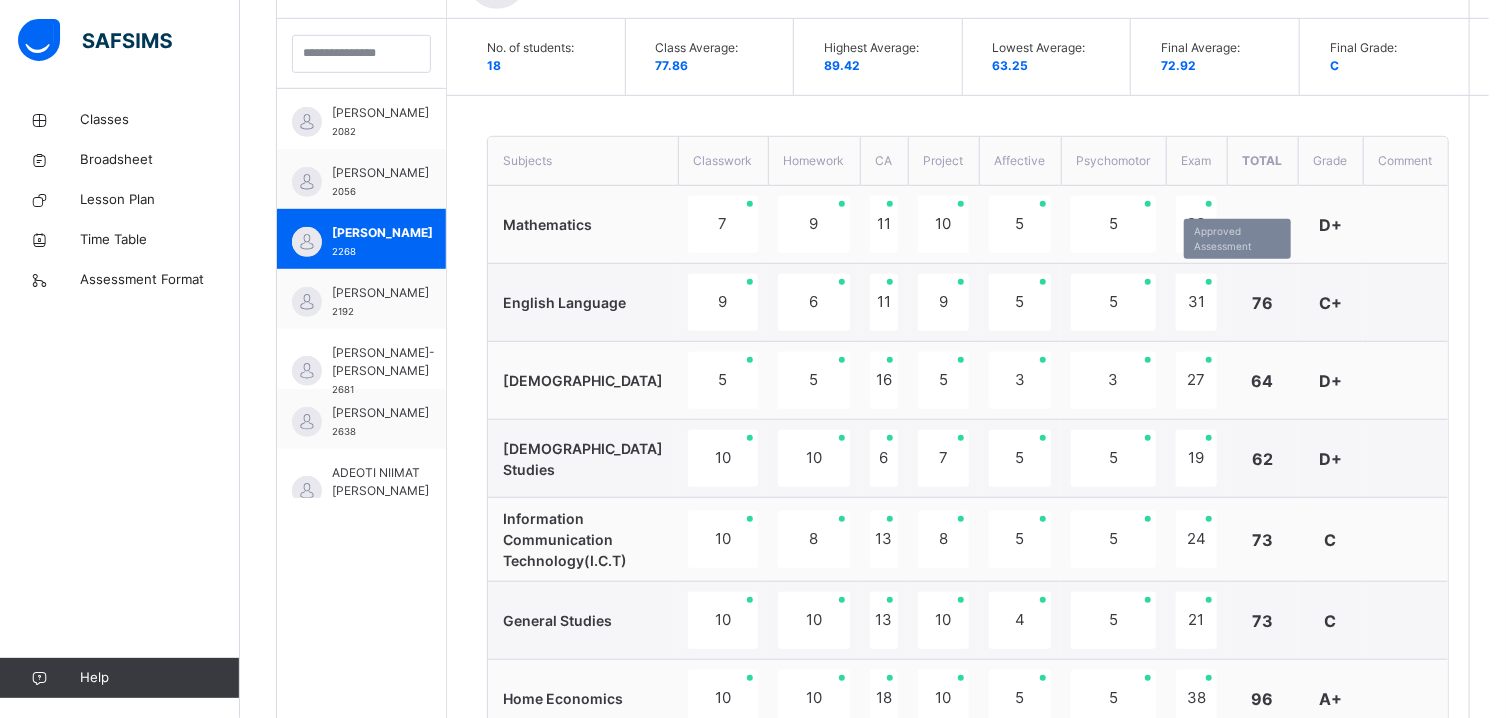 click on "31" at bounding box center [1196, 302] 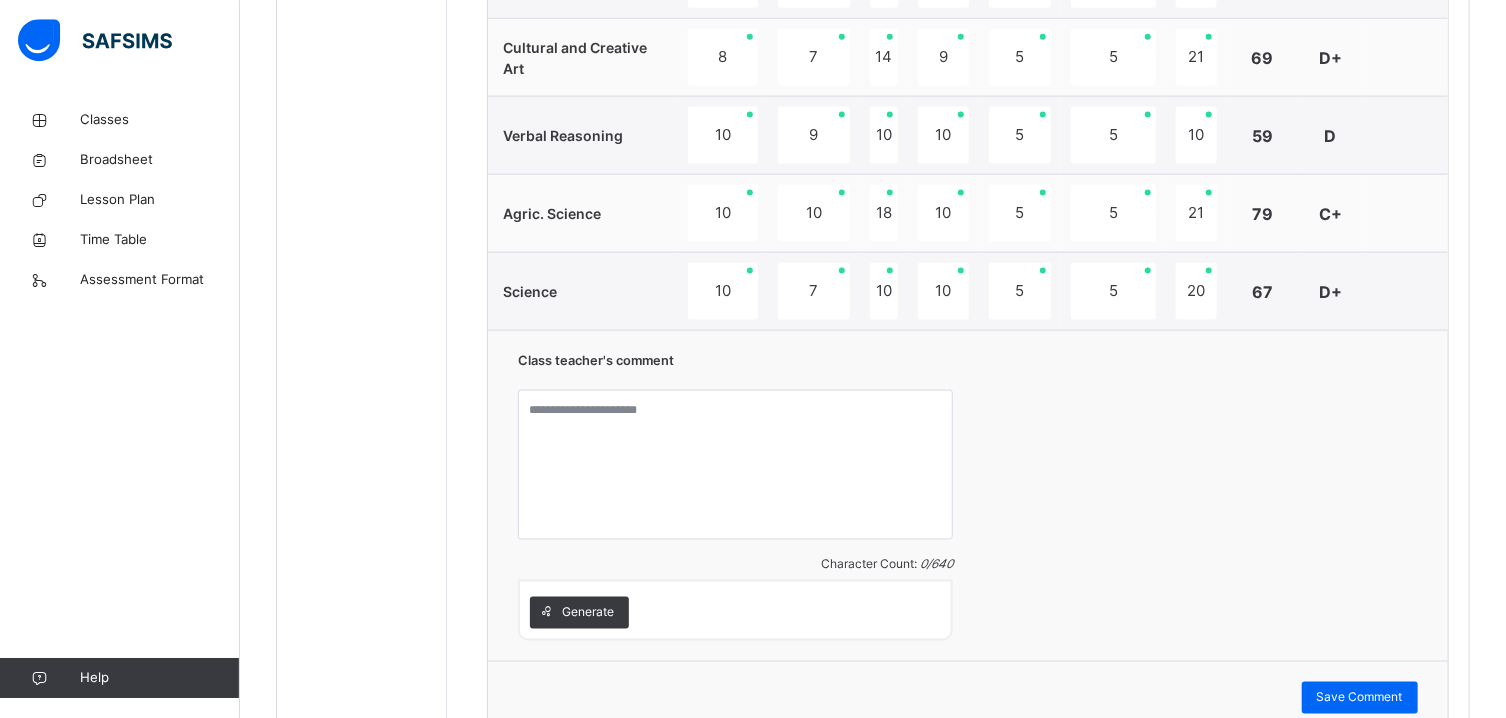 scroll, scrollTop: 1385, scrollLeft: 0, axis: vertical 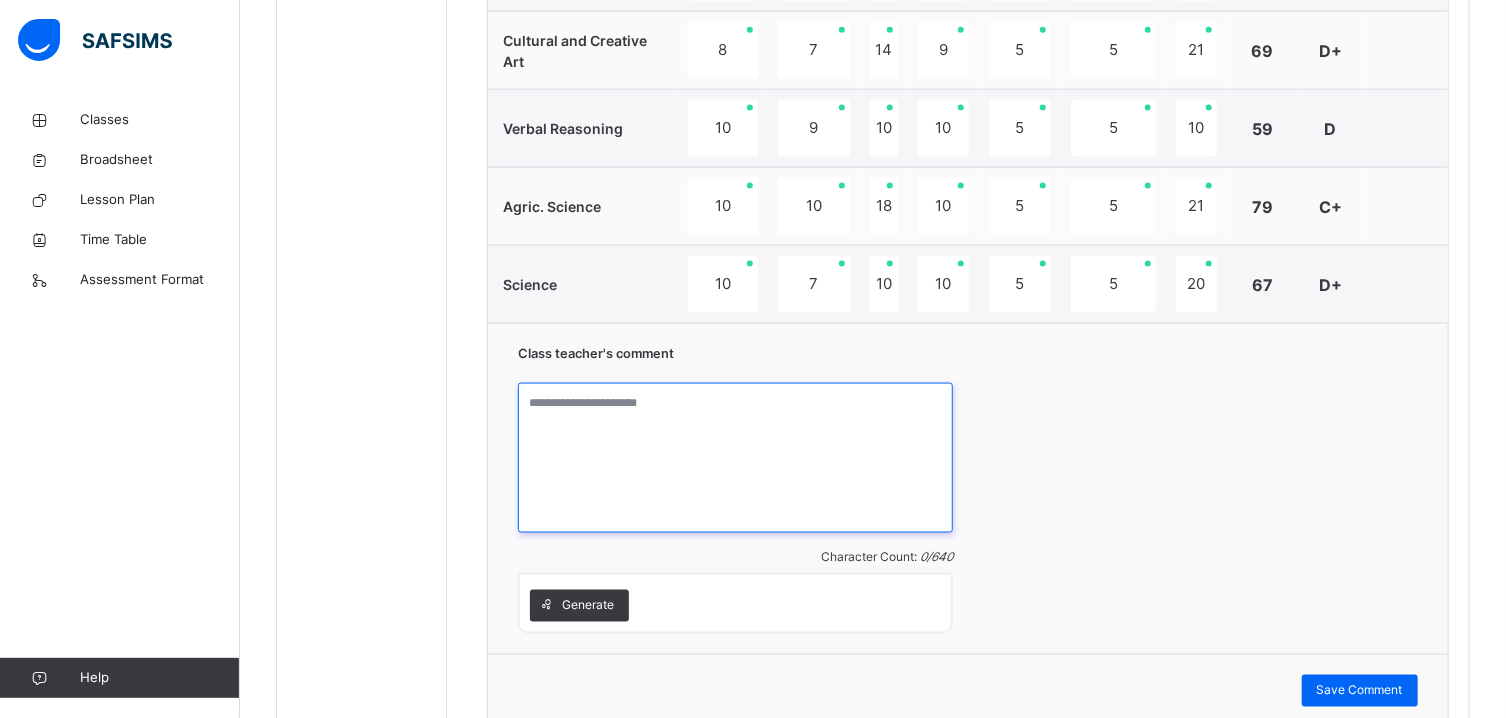 click at bounding box center (735, 458) 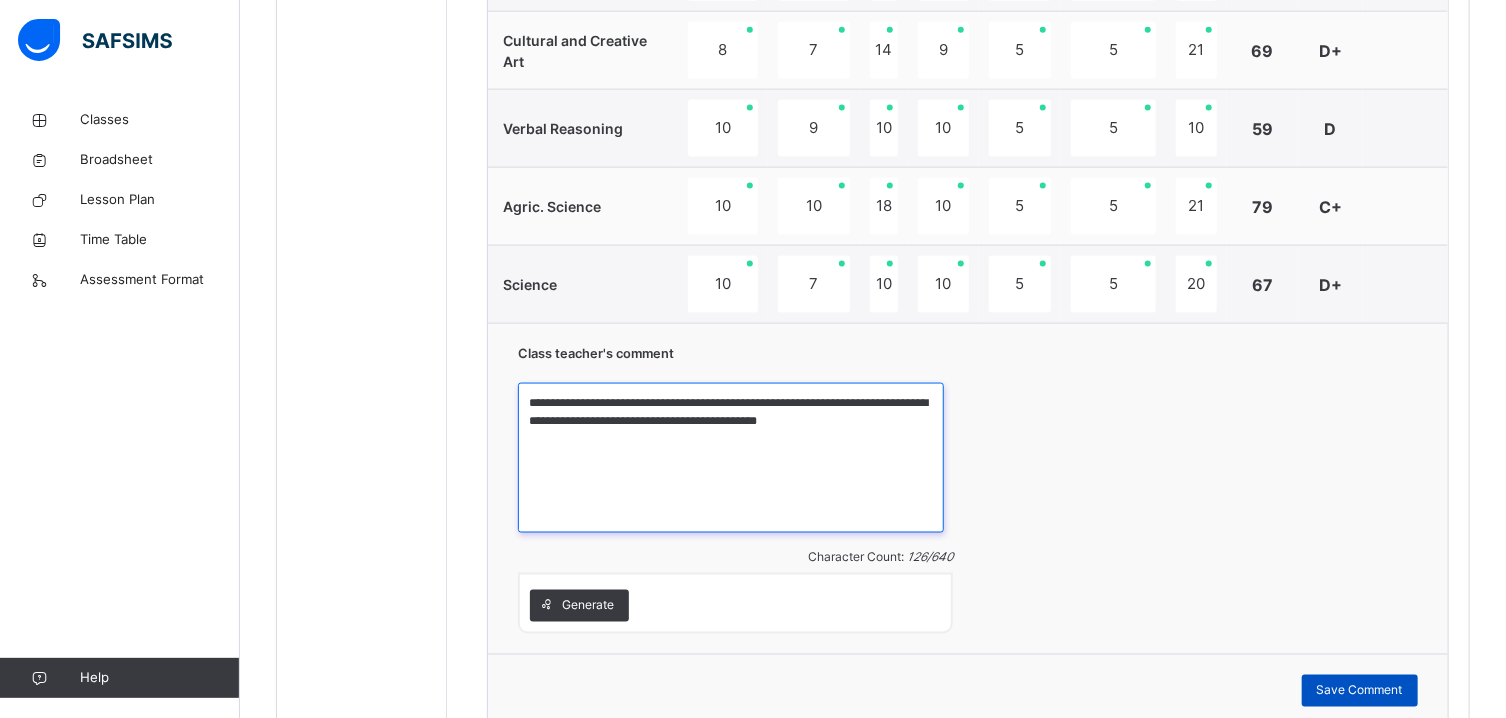 type on "**********" 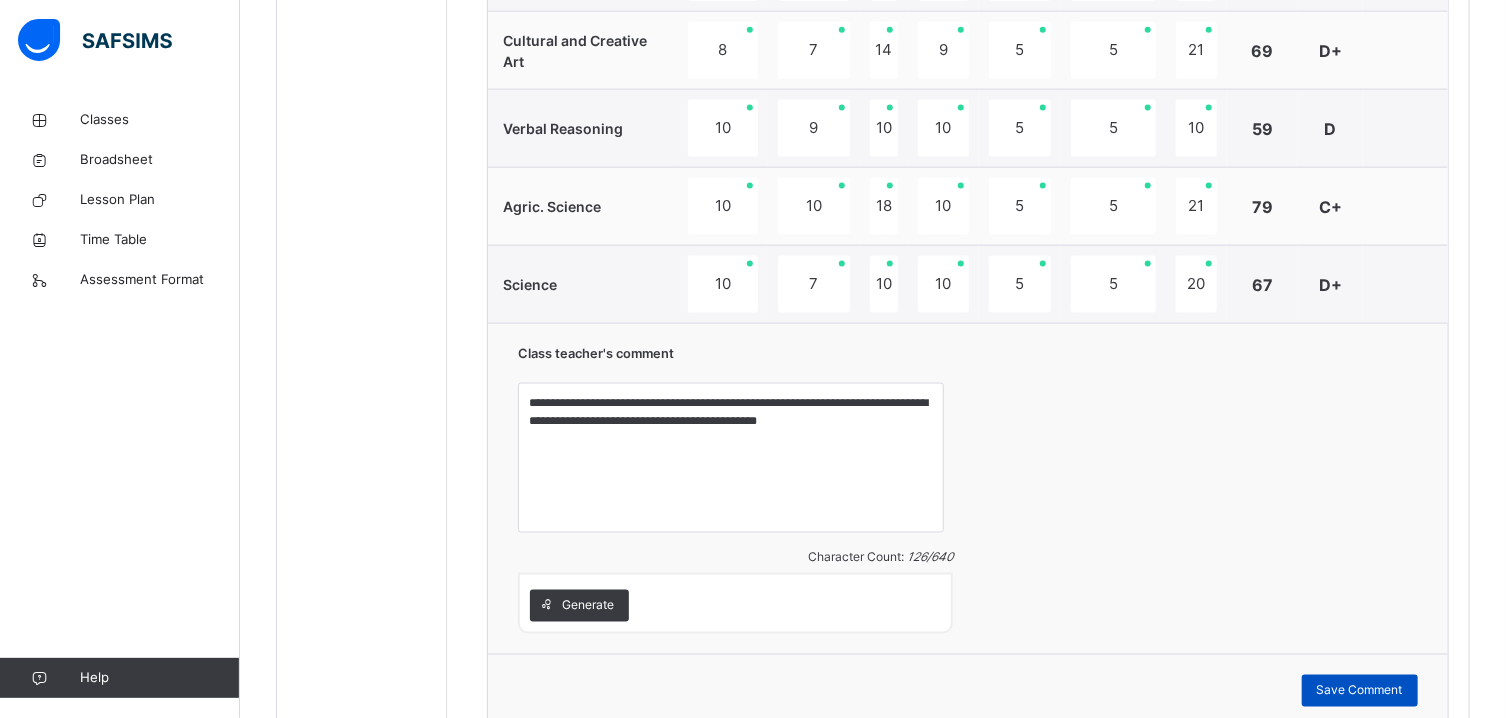 click on "Save Comment" at bounding box center [1360, 691] 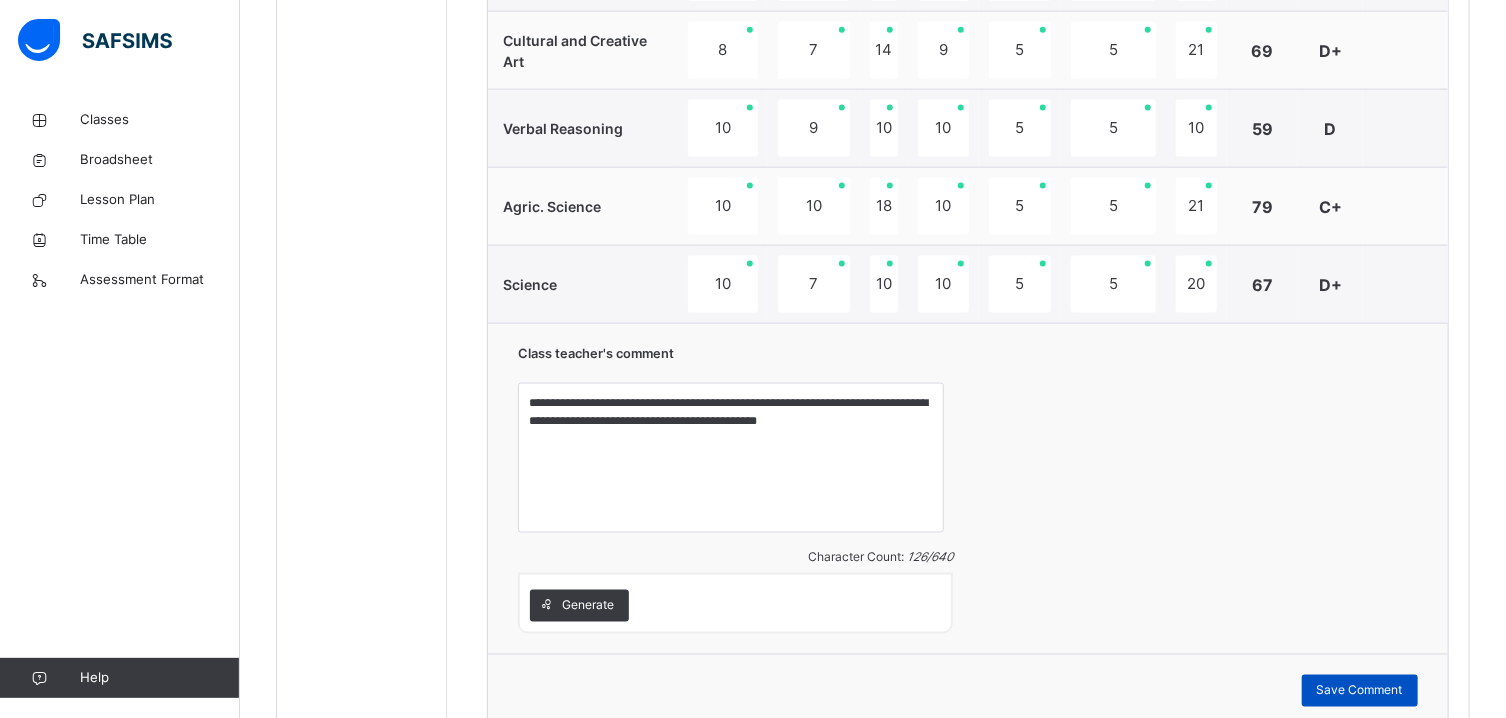 click on "Save Comment" at bounding box center [1360, 691] 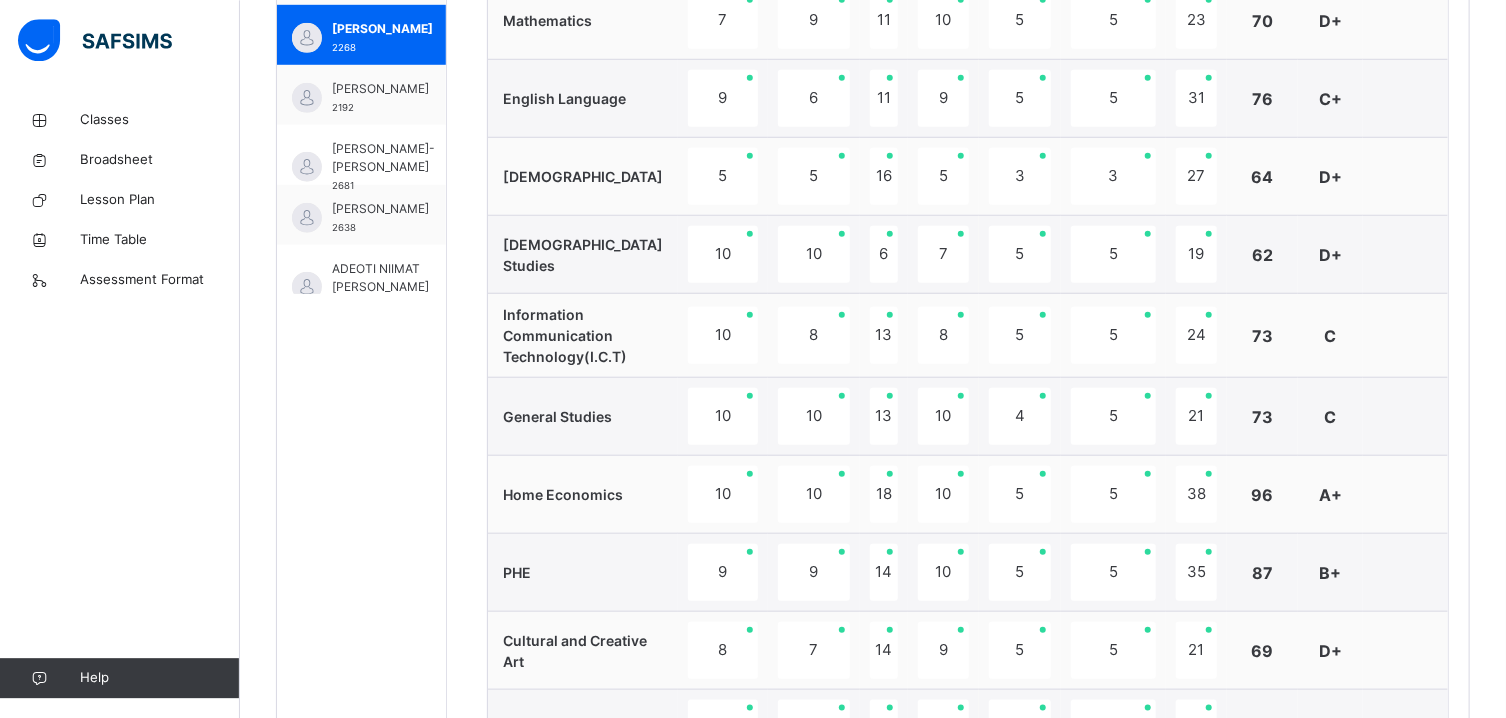 scroll, scrollTop: 742, scrollLeft: 0, axis: vertical 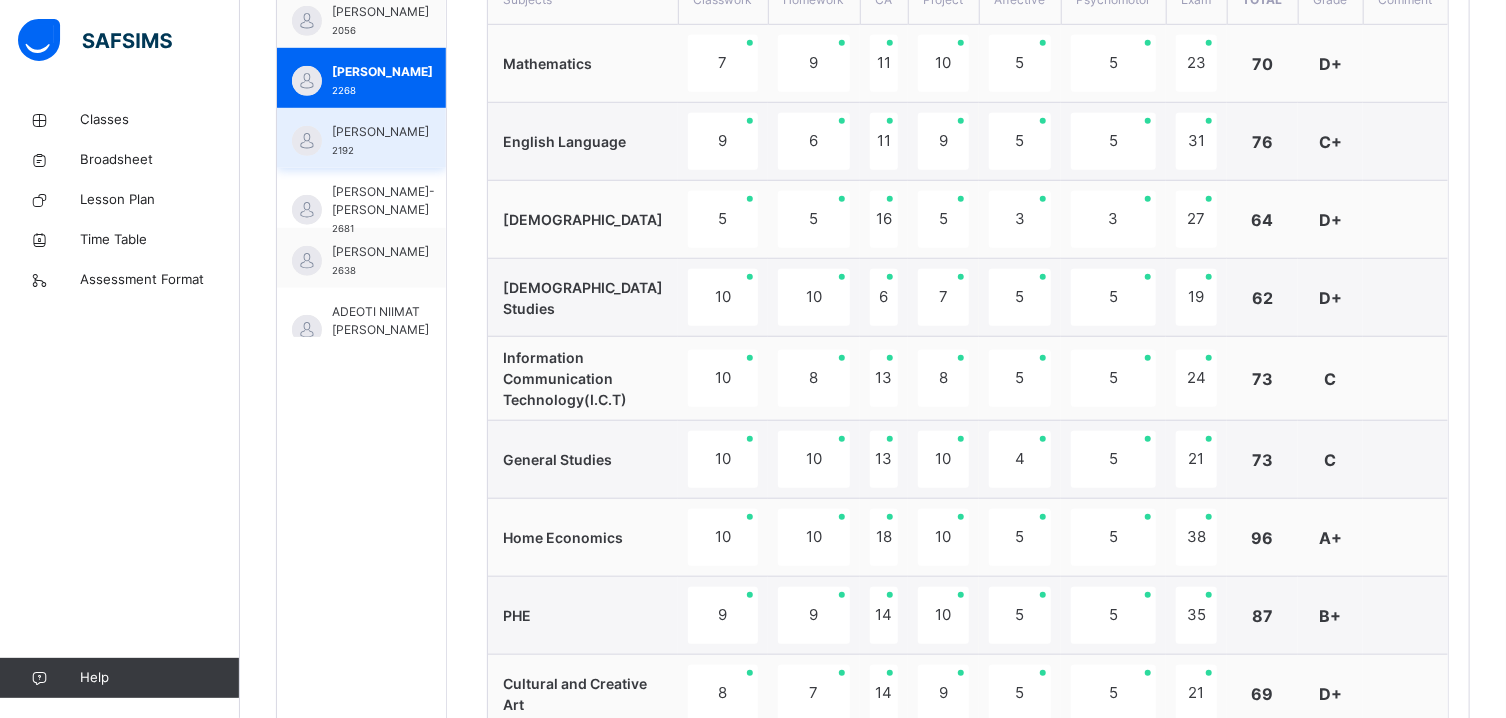 click on "ABUBAKAR MOHAMMED" at bounding box center (380, 132) 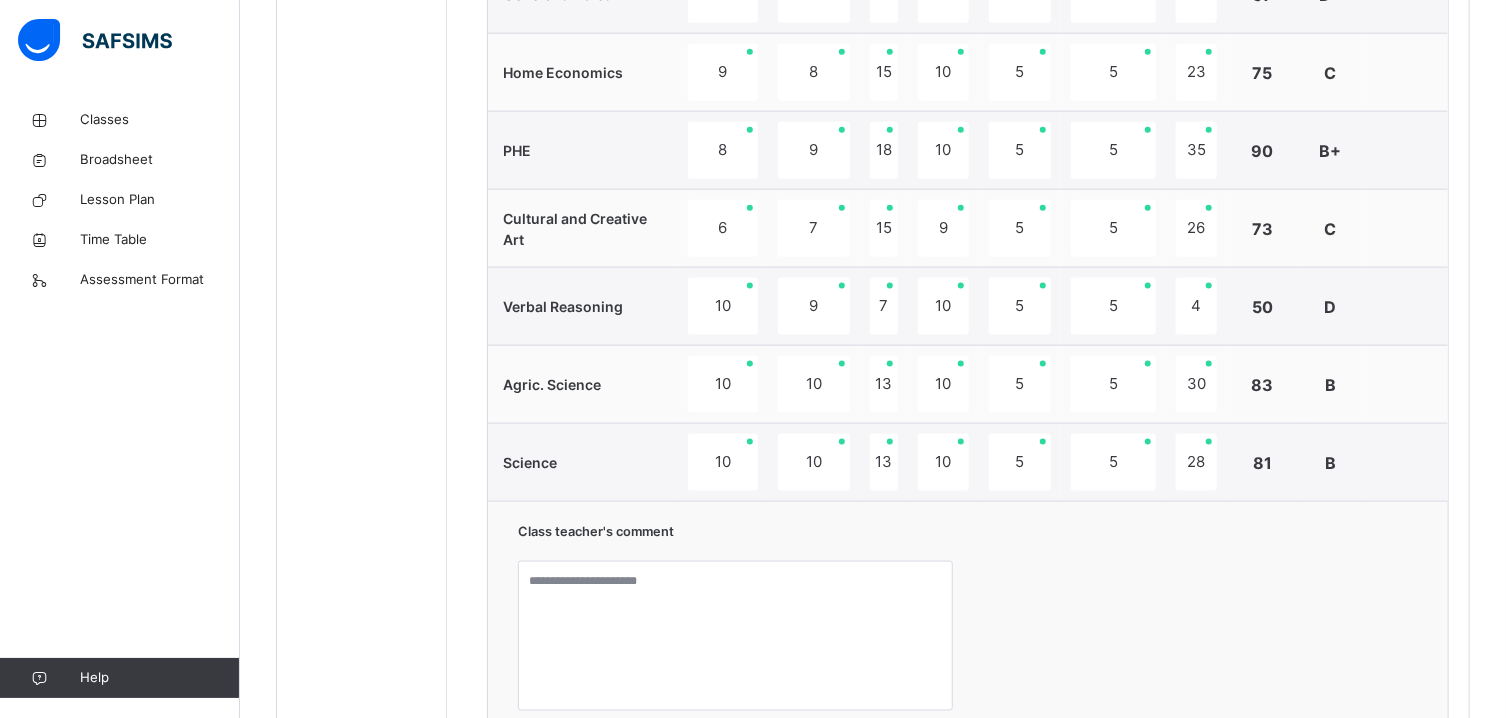scroll, scrollTop: 1242, scrollLeft: 0, axis: vertical 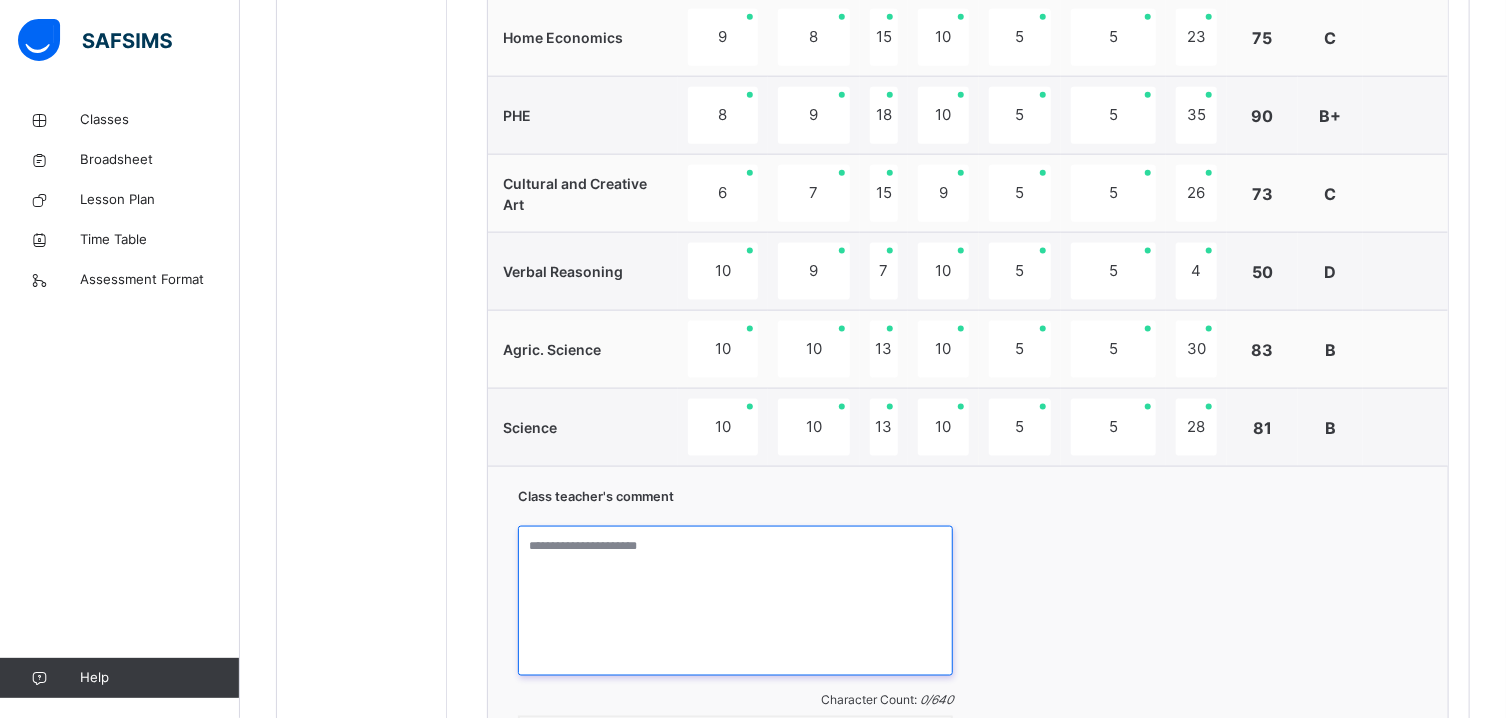 click at bounding box center (735, 601) 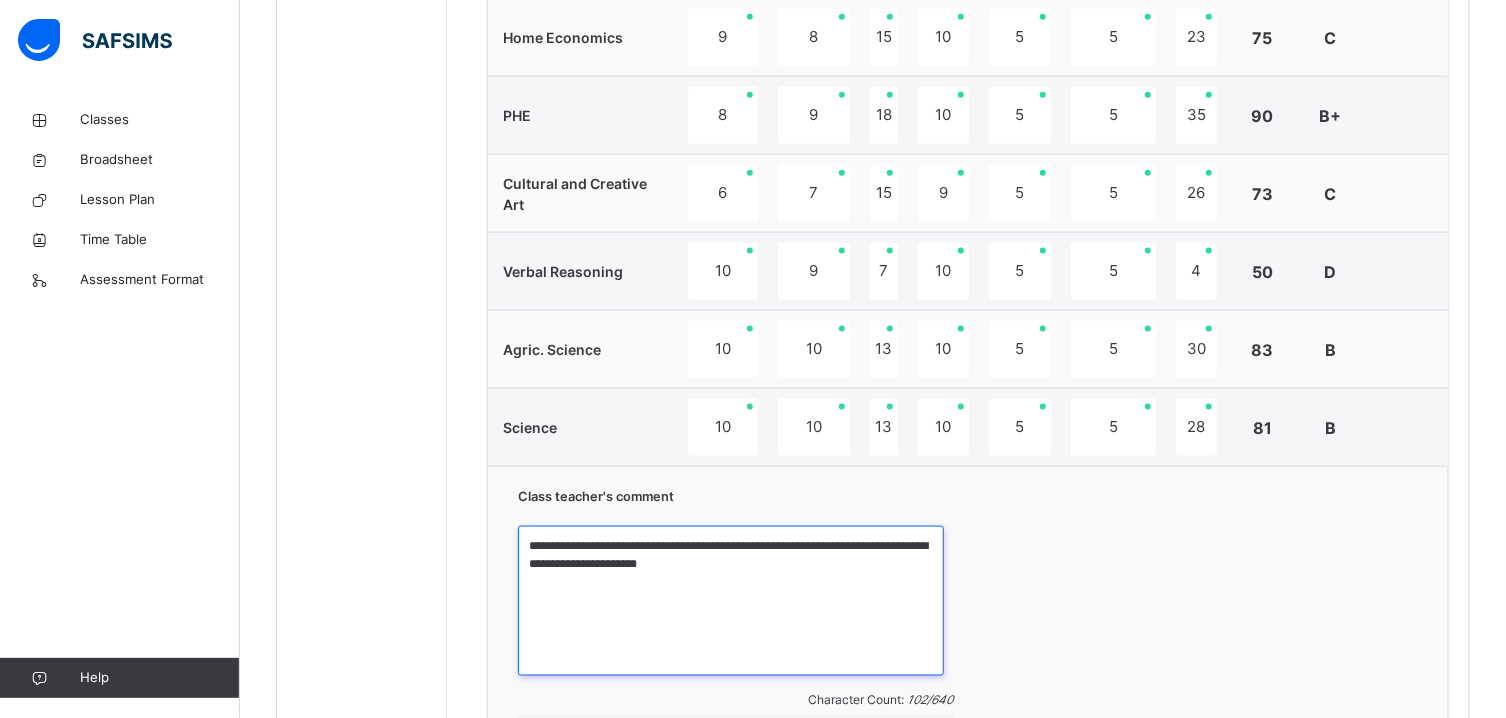 click on "**********" at bounding box center [731, 601] 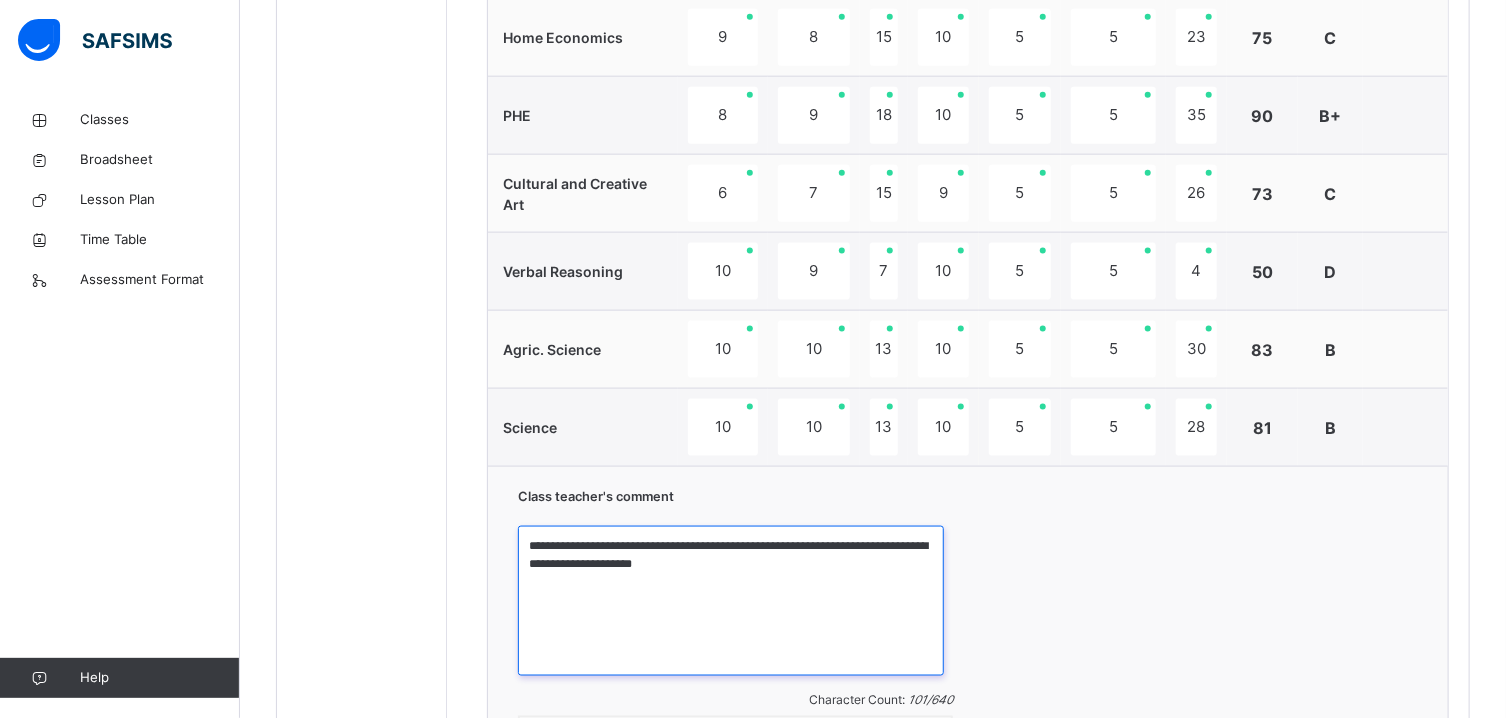 click on "**********" at bounding box center (731, 601) 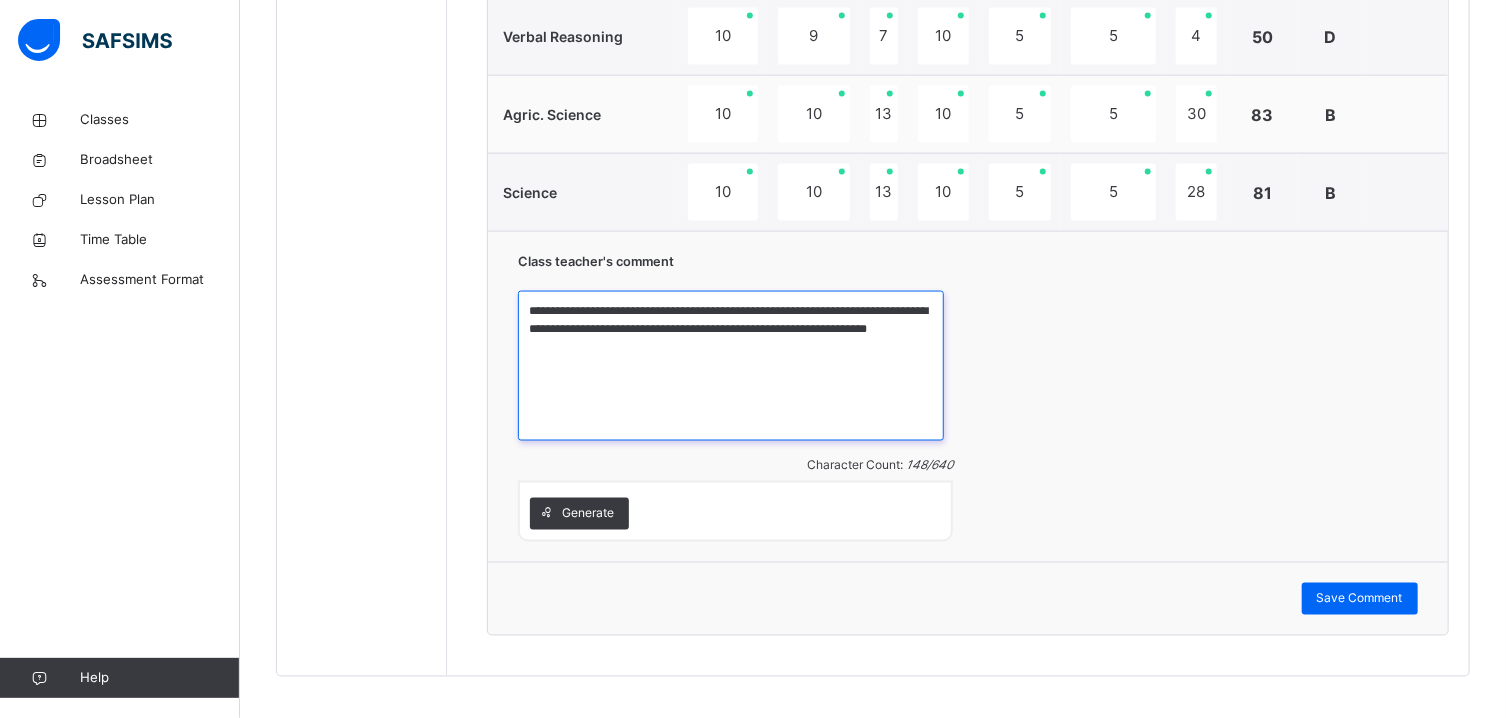 scroll, scrollTop: 1494, scrollLeft: 0, axis: vertical 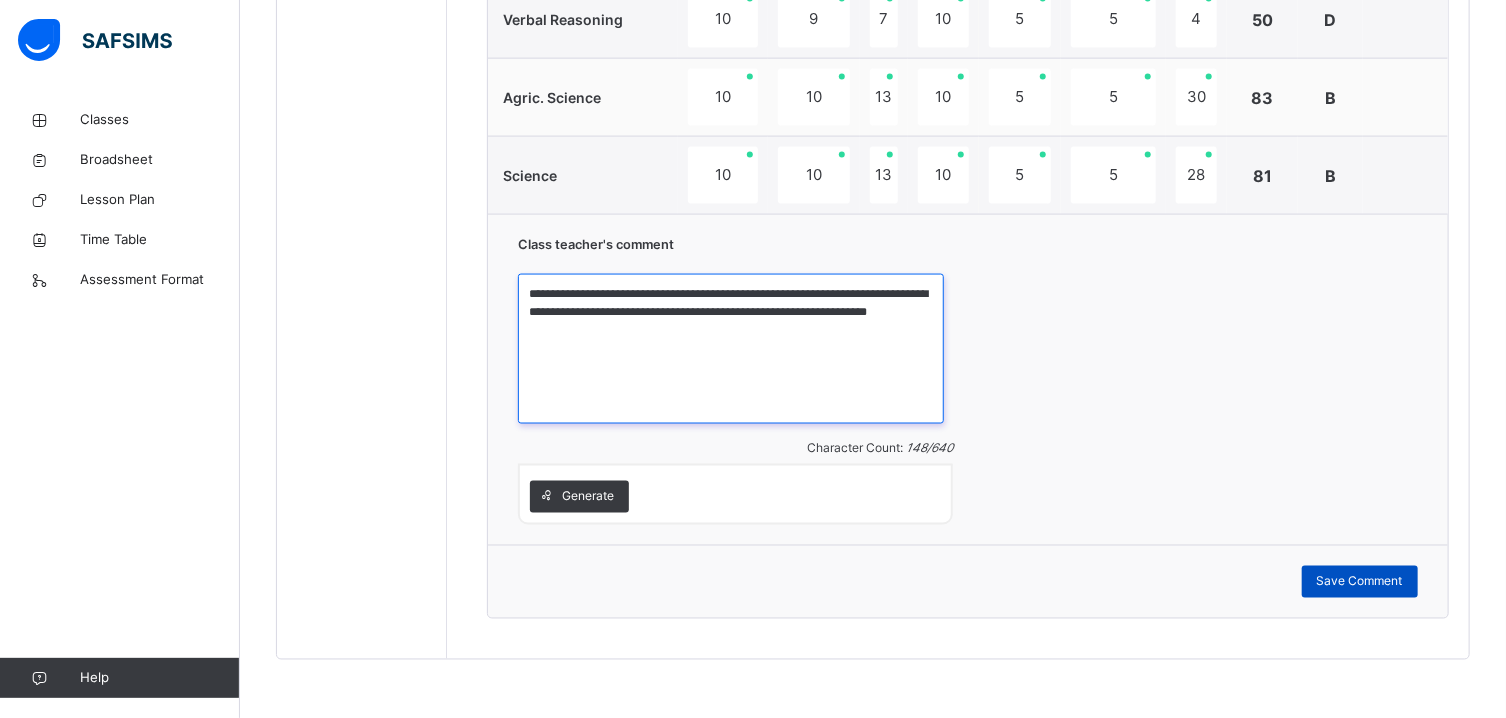 type on "**********" 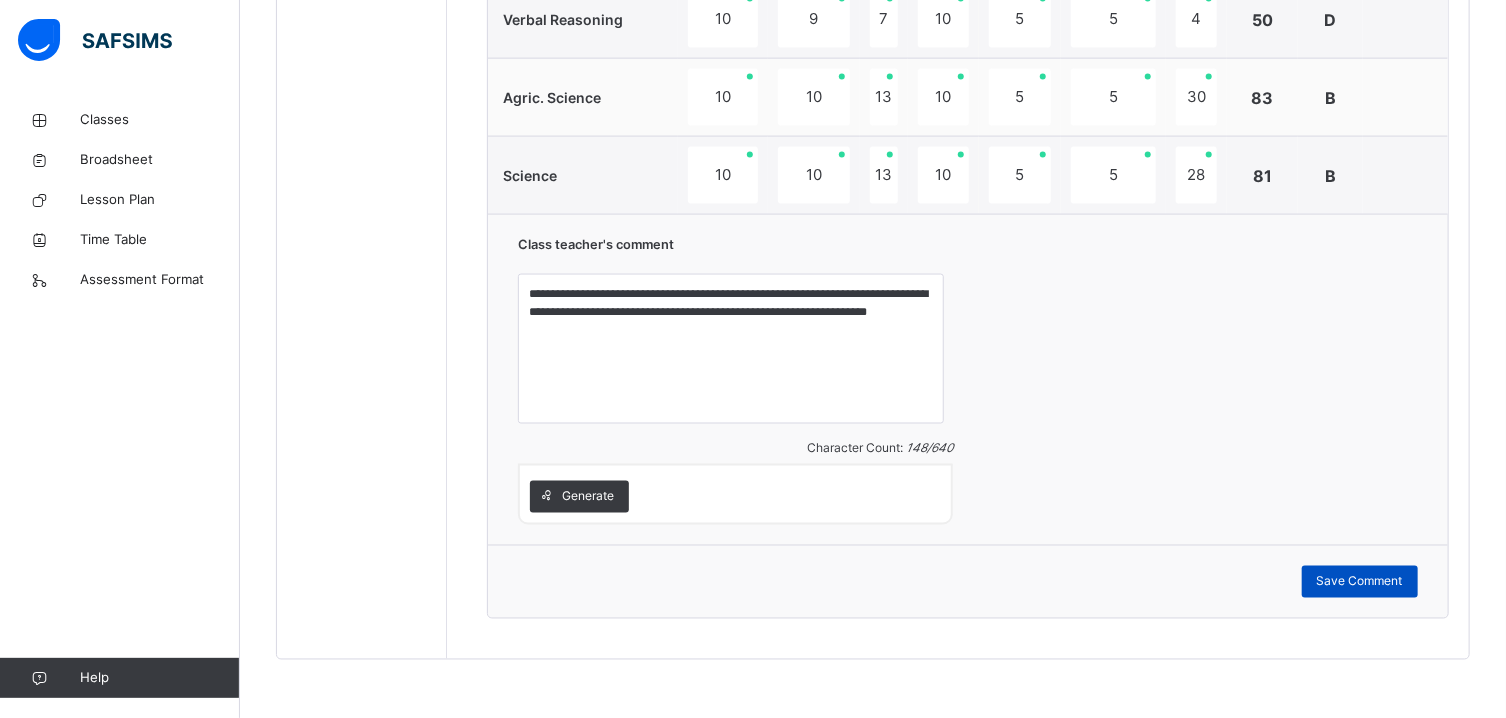 click on "Save Comment" at bounding box center (1360, 582) 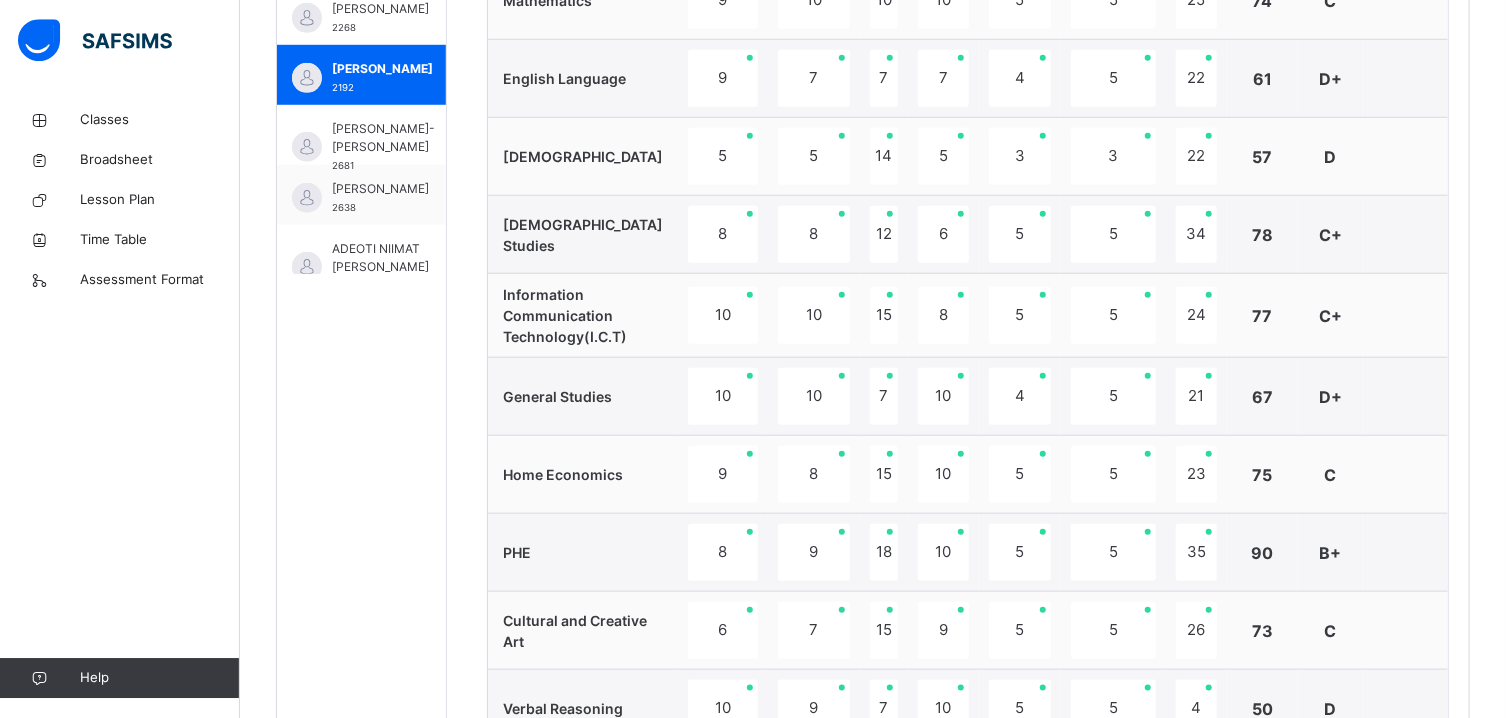 scroll, scrollTop: 797, scrollLeft: 0, axis: vertical 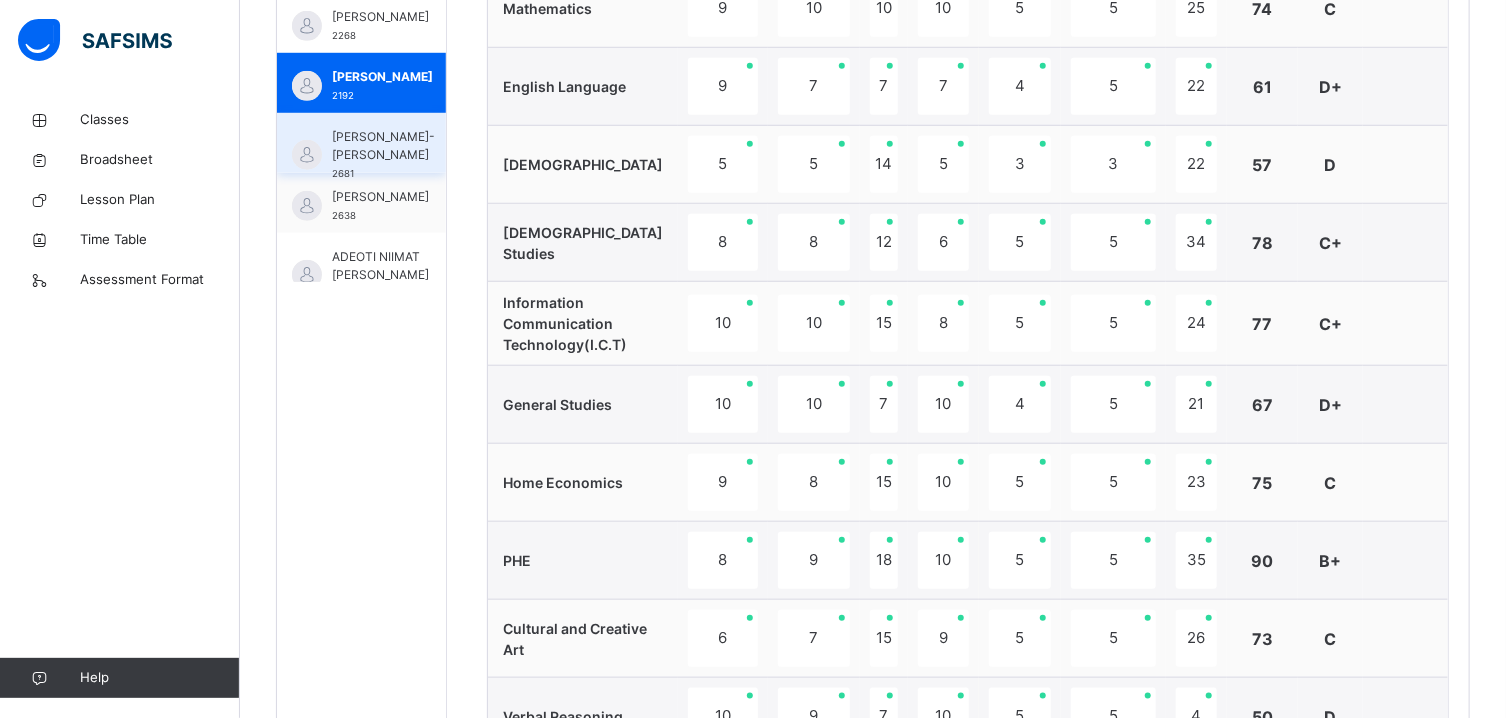click on "ABUBAKAR MUHAMMAD-HADI GAJO" at bounding box center (383, 146) 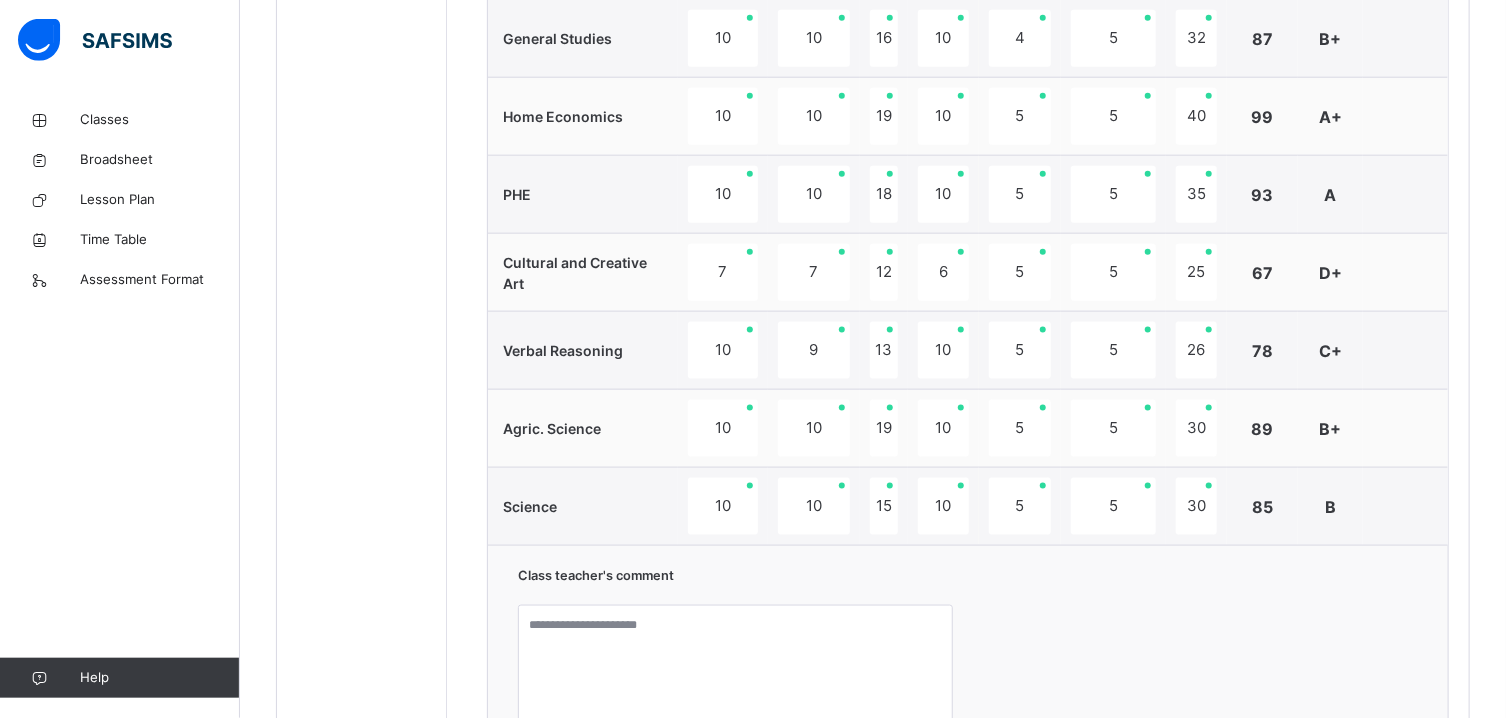 scroll, scrollTop: 1171, scrollLeft: 0, axis: vertical 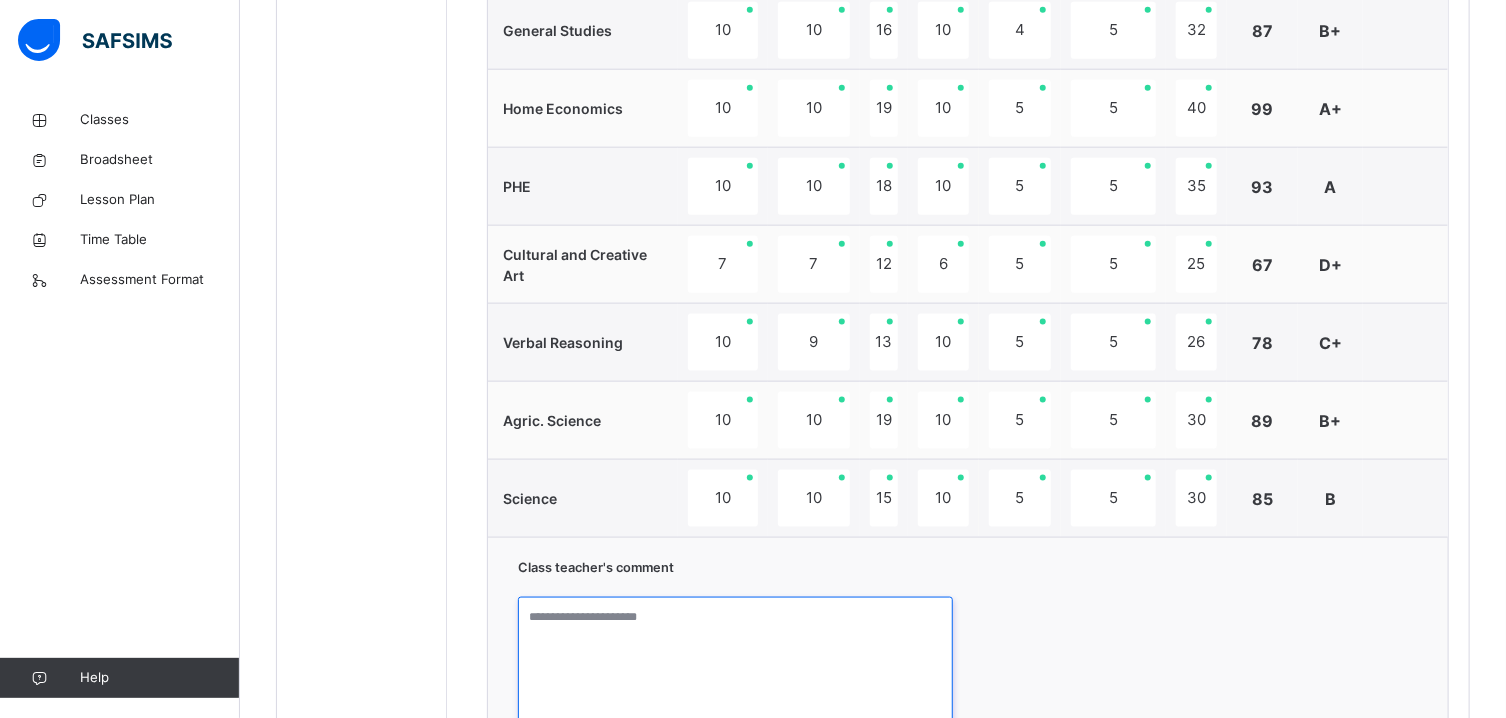 click at bounding box center [735, 672] 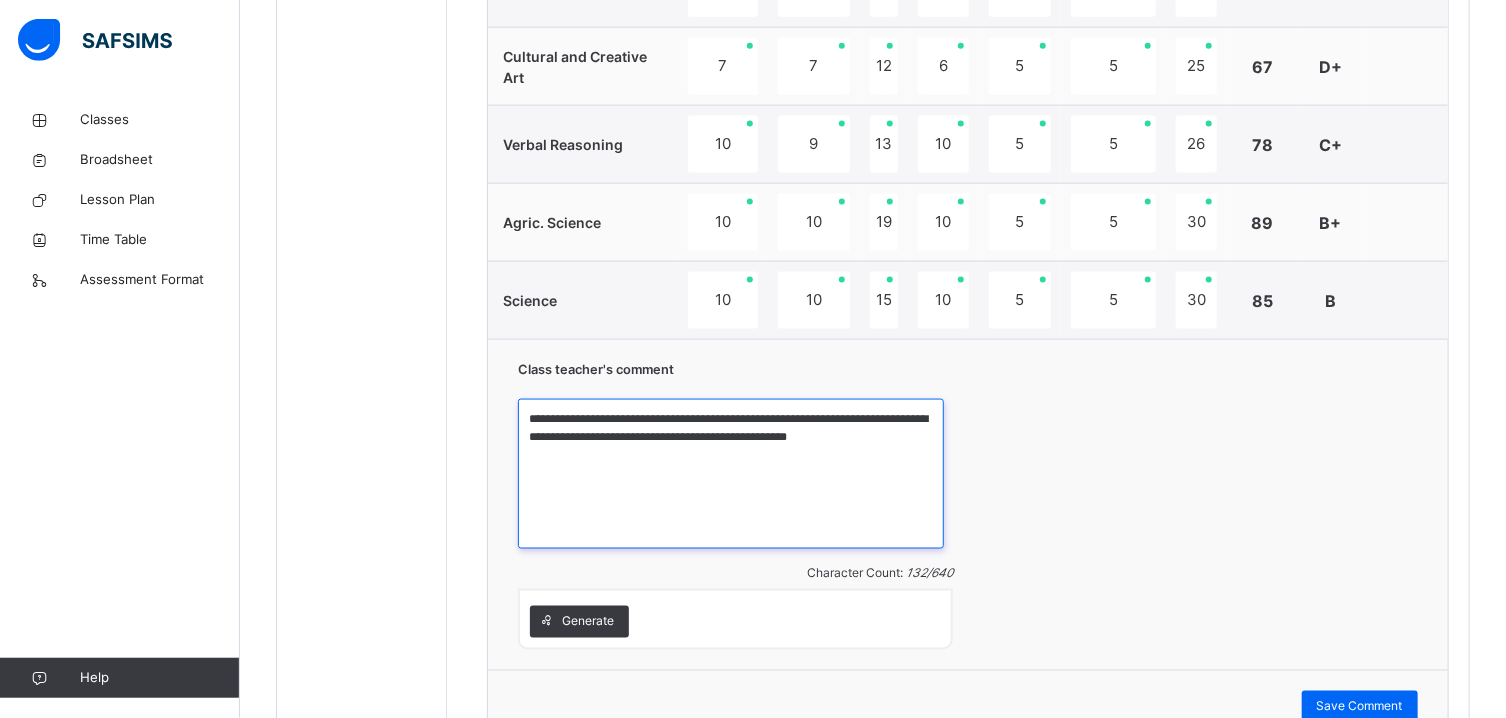 scroll, scrollTop: 1439, scrollLeft: 0, axis: vertical 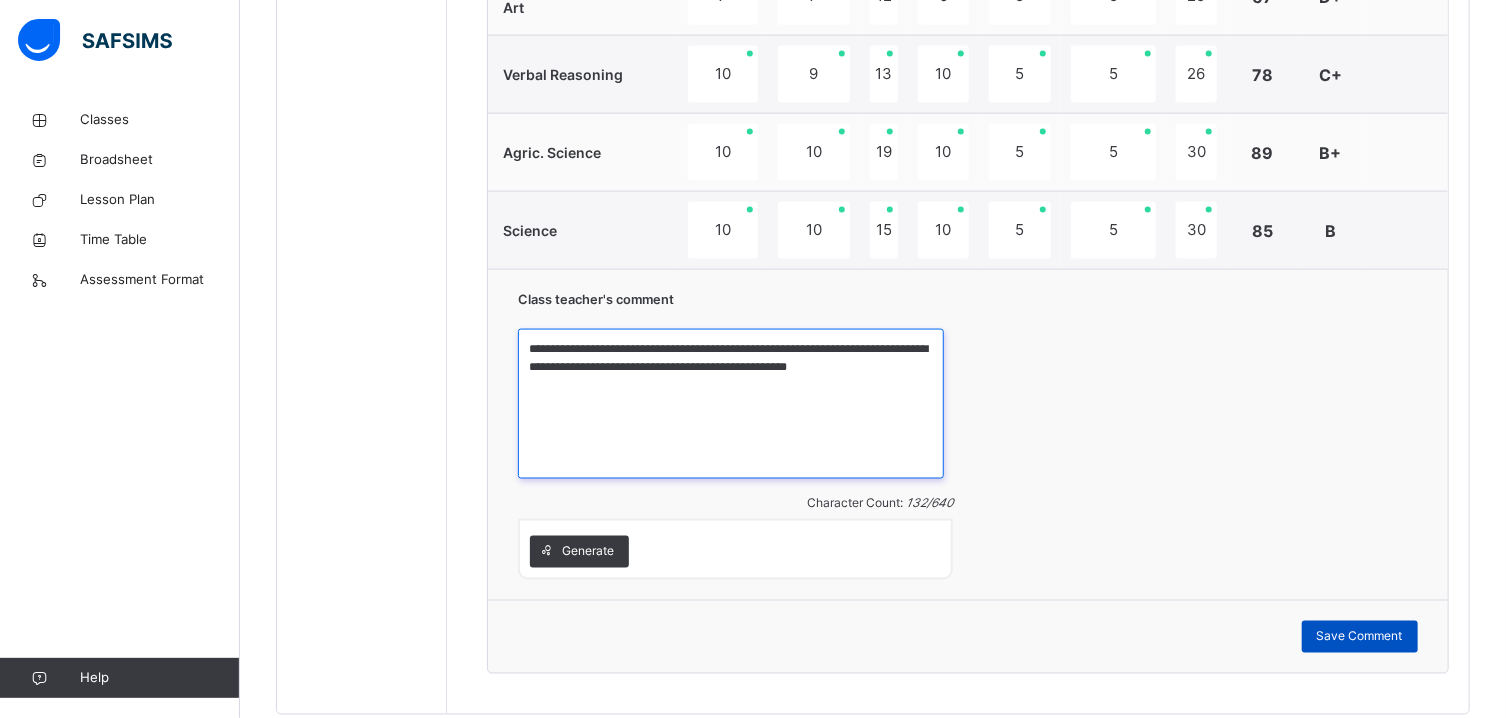 type on "**********" 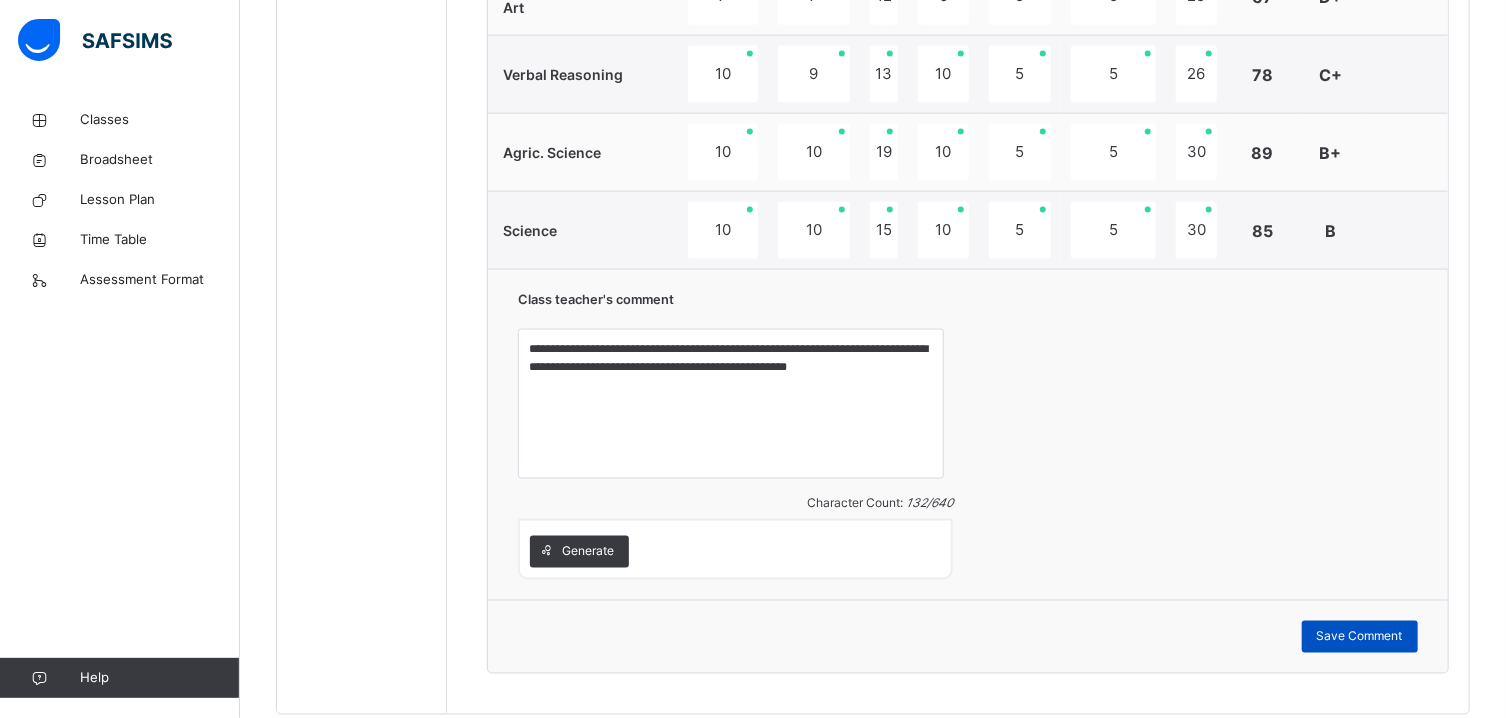 click on "Save Comment" at bounding box center (1360, 637) 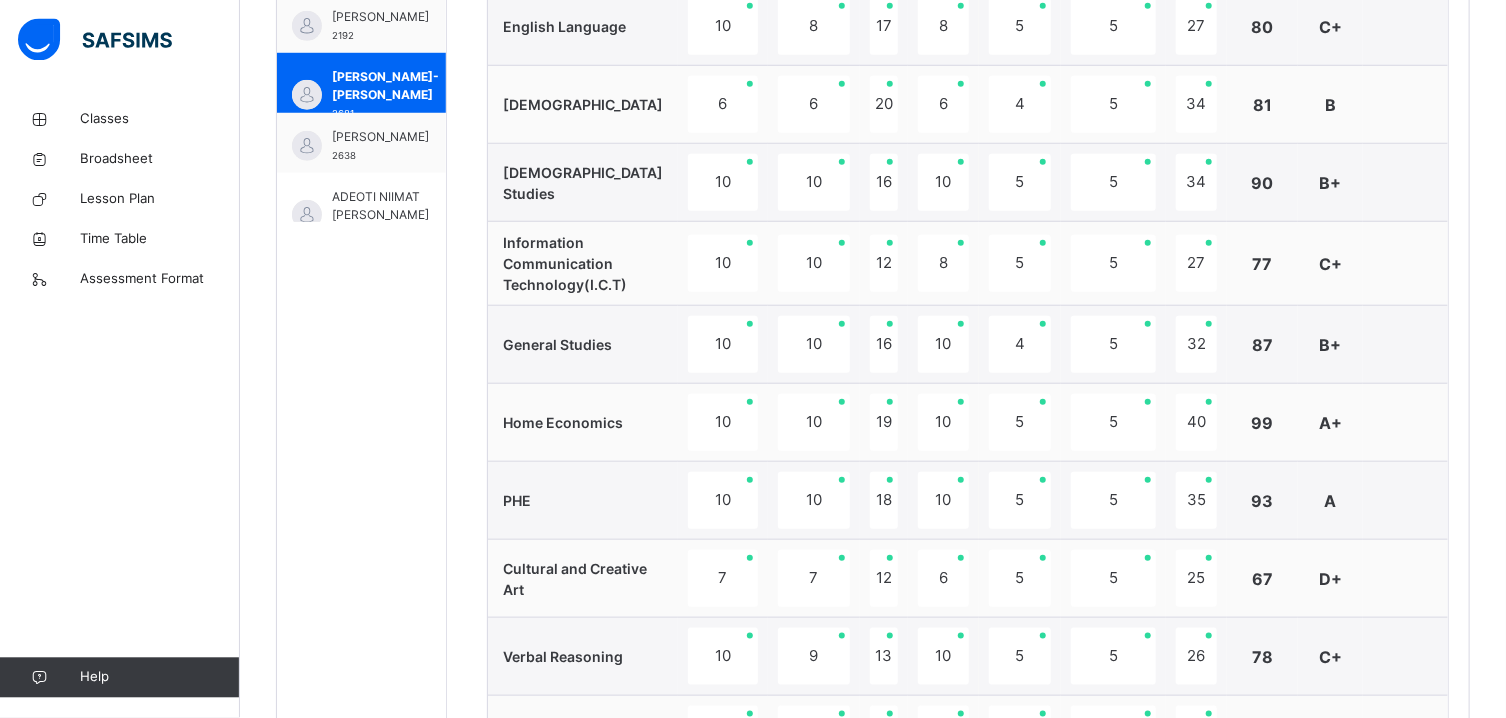 scroll, scrollTop: 796, scrollLeft: 0, axis: vertical 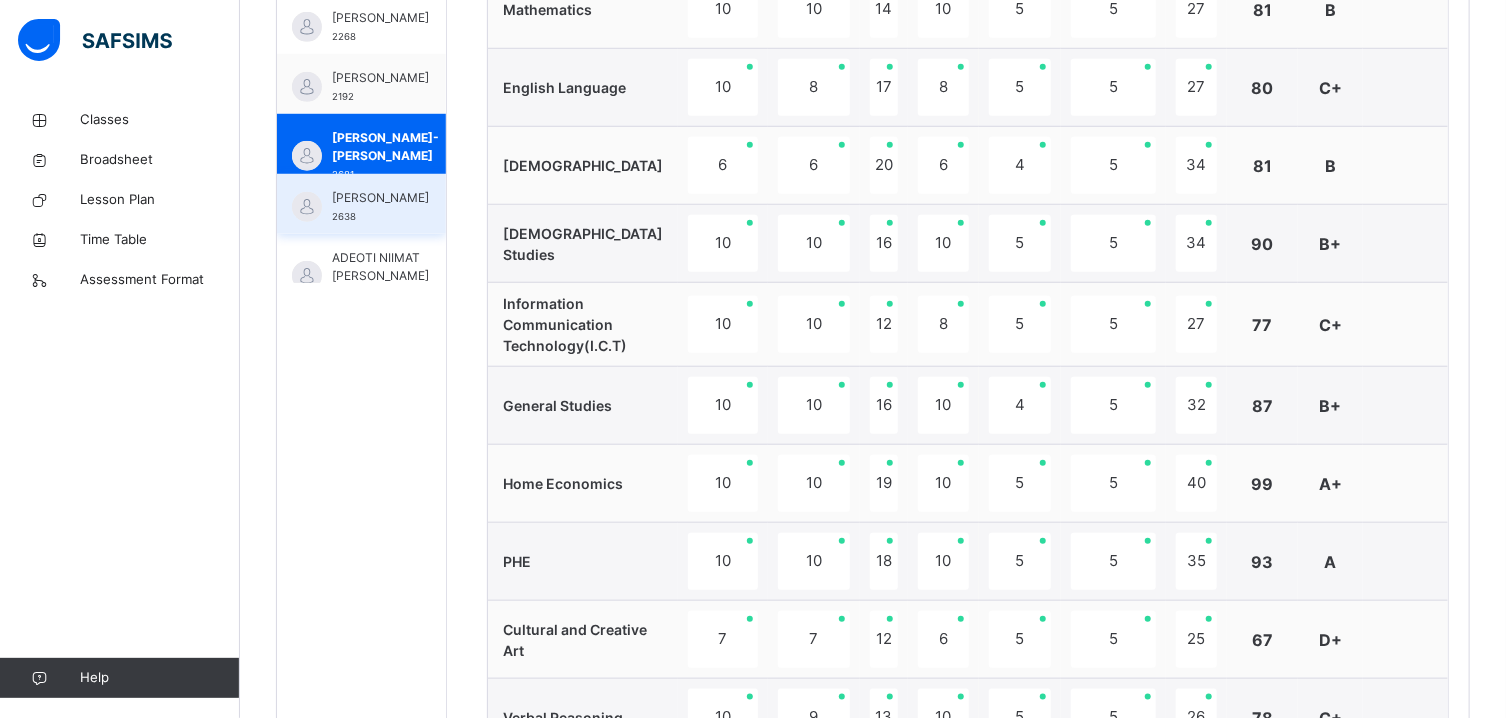 click on "ADAMU ZARAH ABDULLAHI 2638" at bounding box center [361, 204] 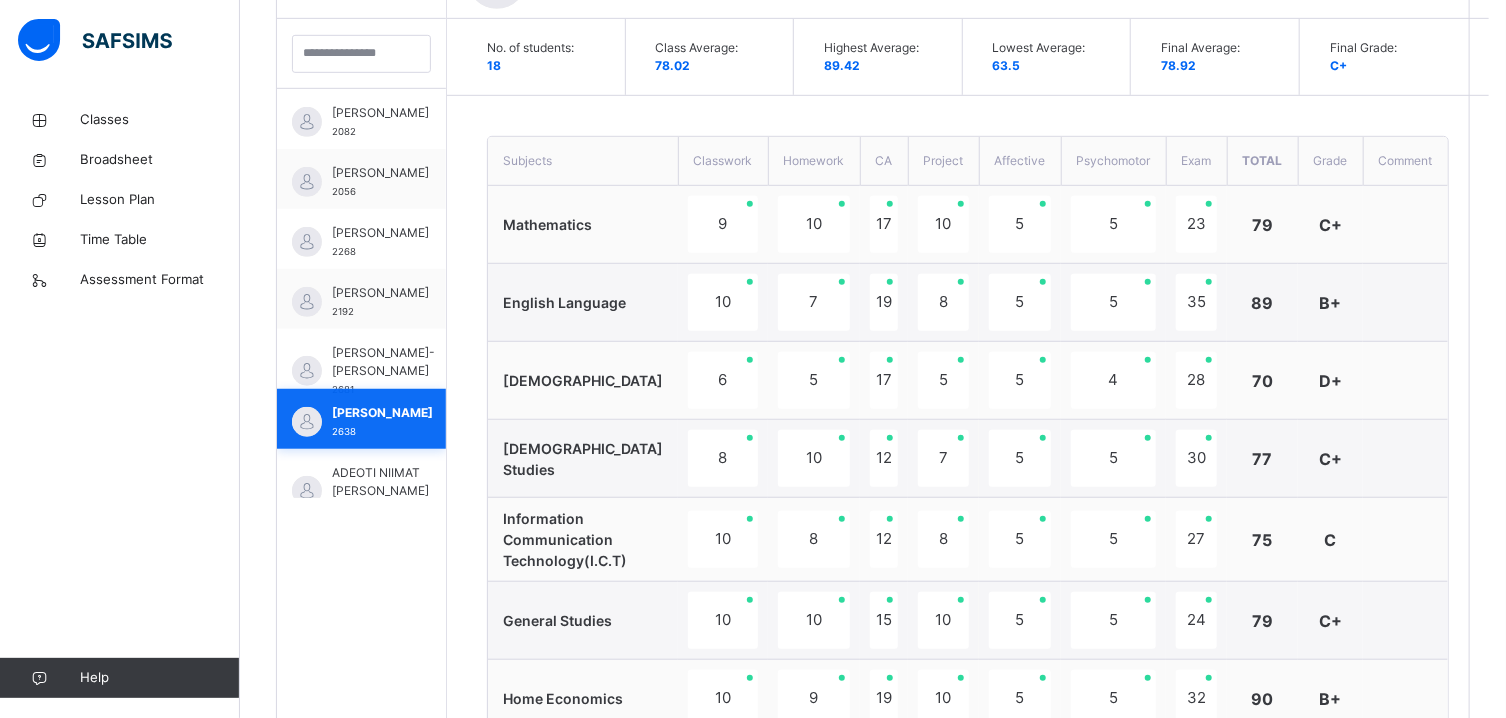 scroll, scrollTop: 599, scrollLeft: 0, axis: vertical 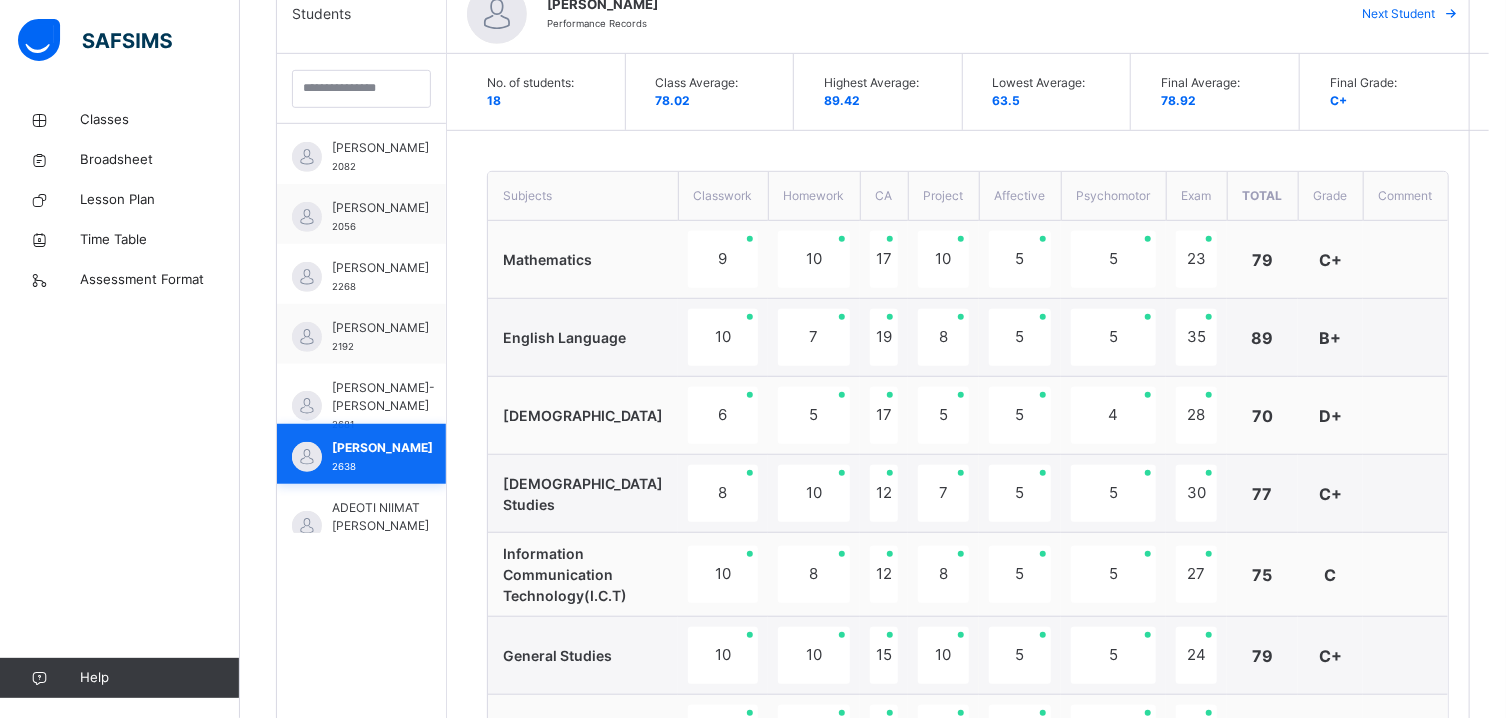 click on "ADAMU ZARAH ABDULLAHI" at bounding box center [382, 448] 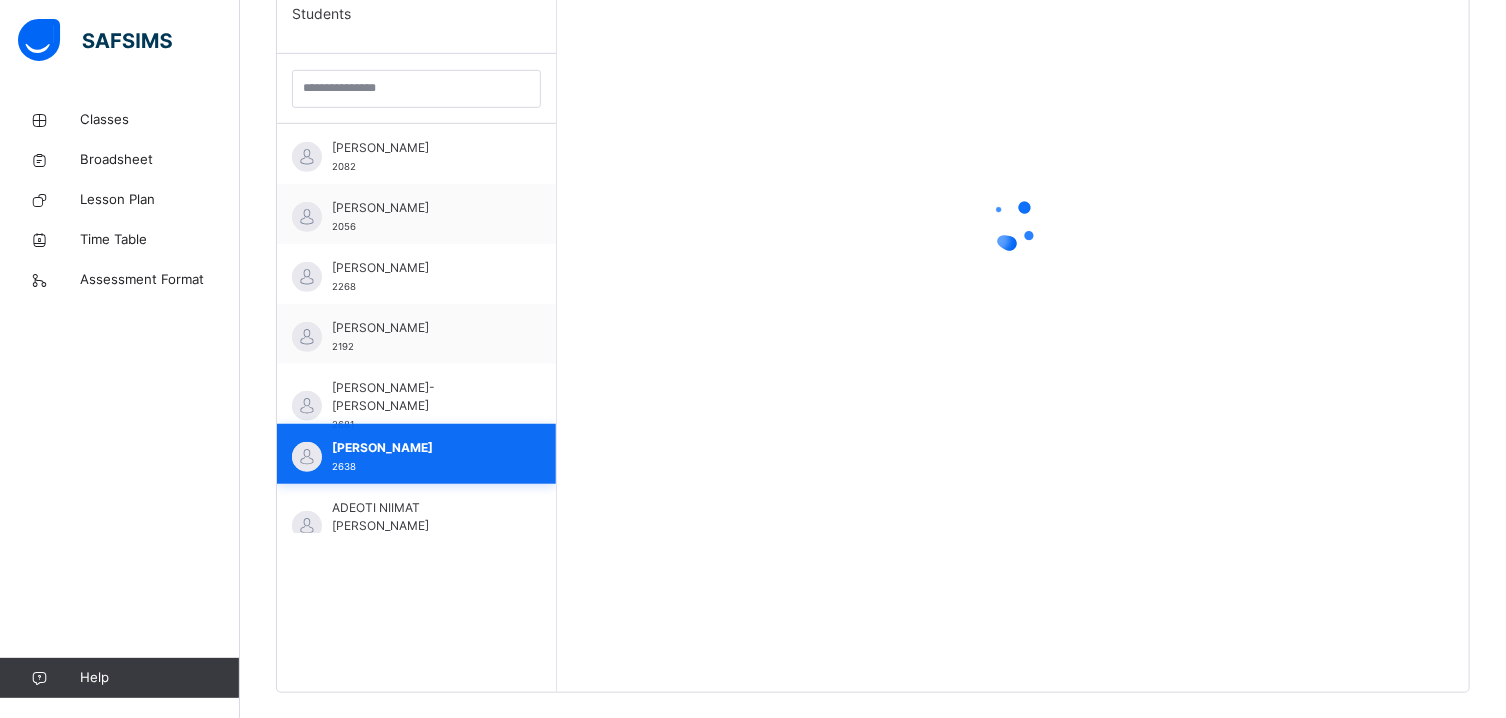 click on "ADAMU ZARAH ABDULLAHI" at bounding box center [421, 448] 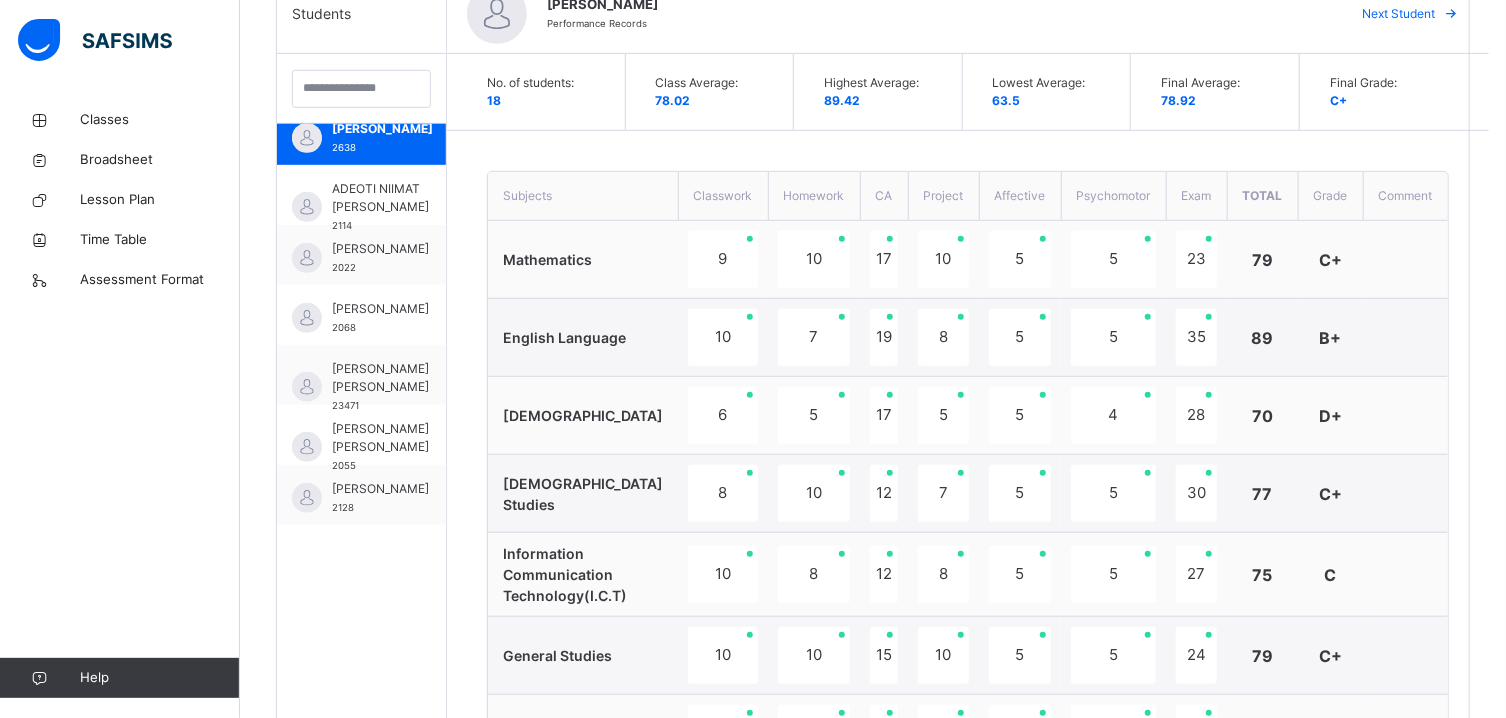 scroll, scrollTop: 328, scrollLeft: 0, axis: vertical 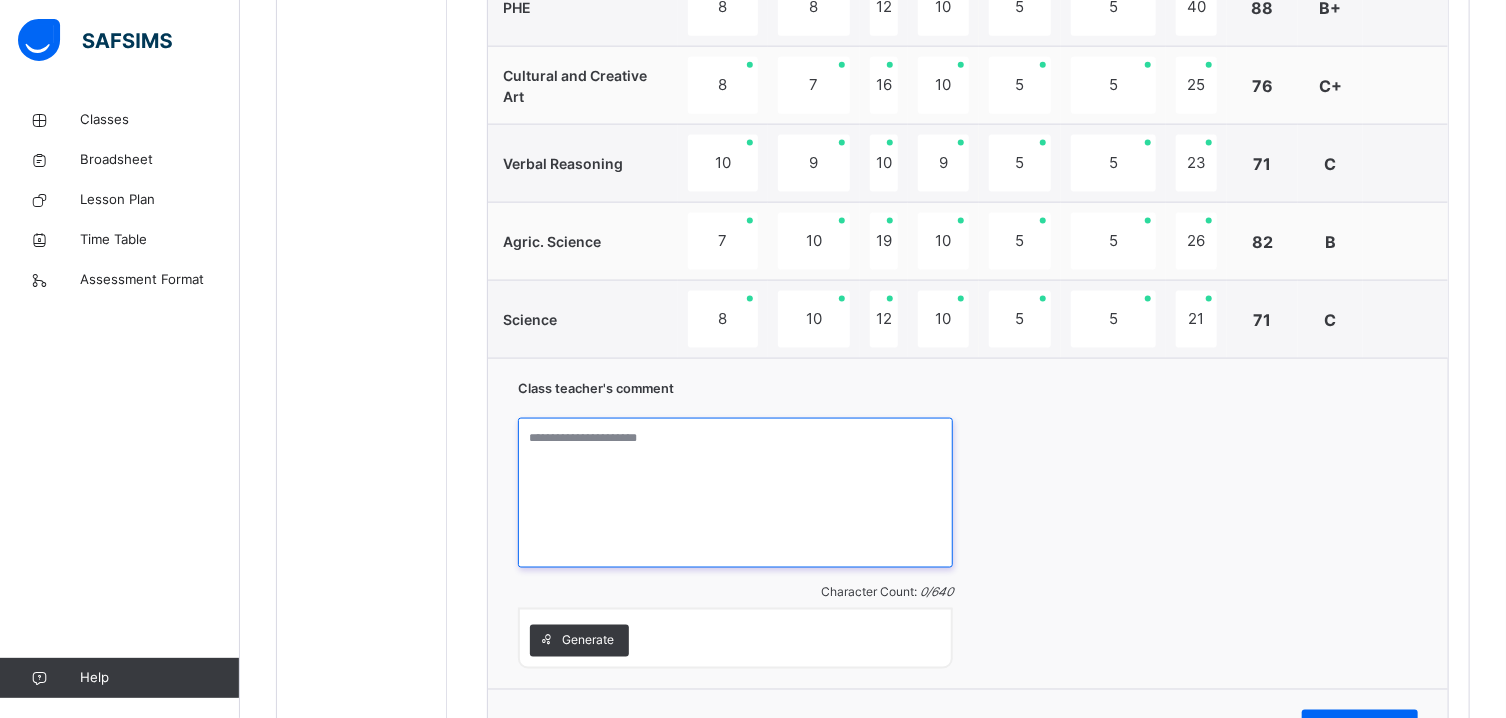 click at bounding box center [735, 493] 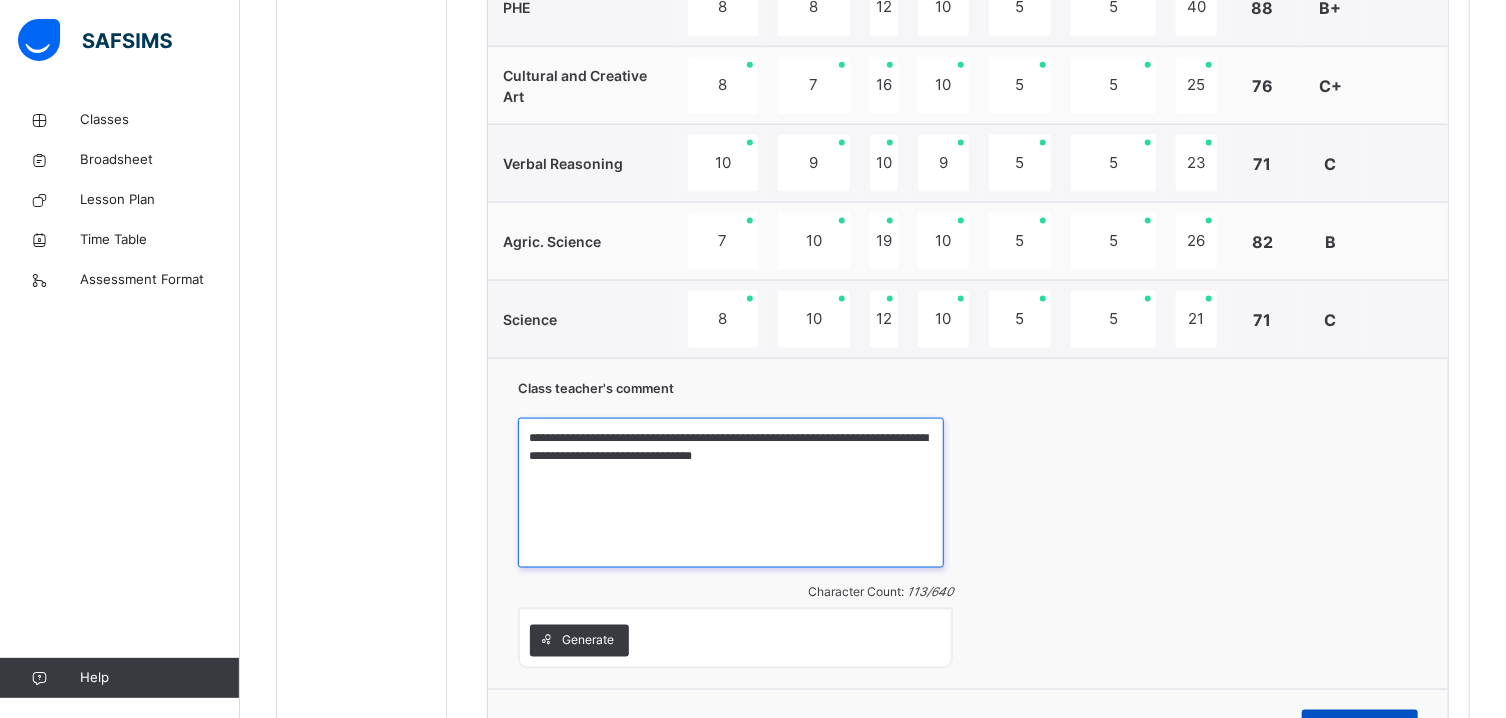 type on "**********" 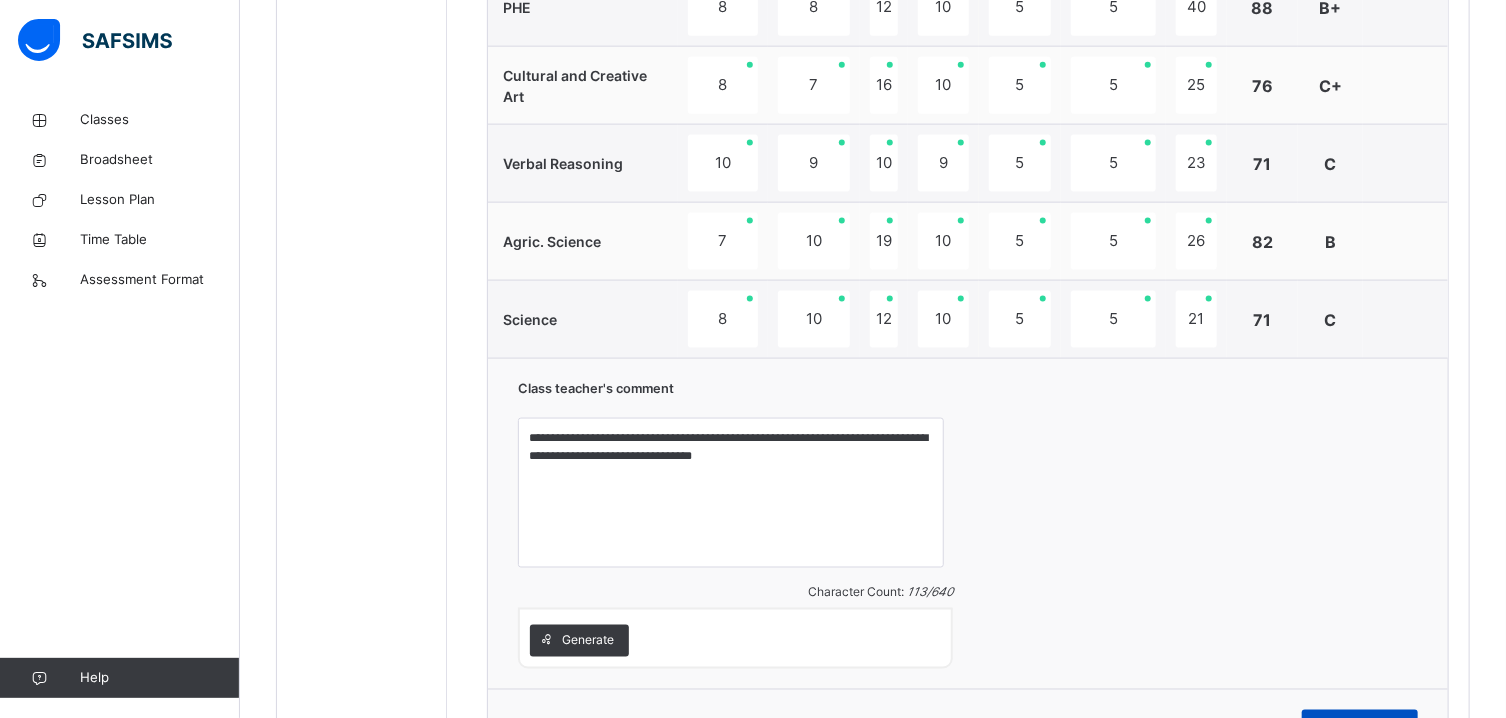 click on "Save Comment" at bounding box center (1360, 726) 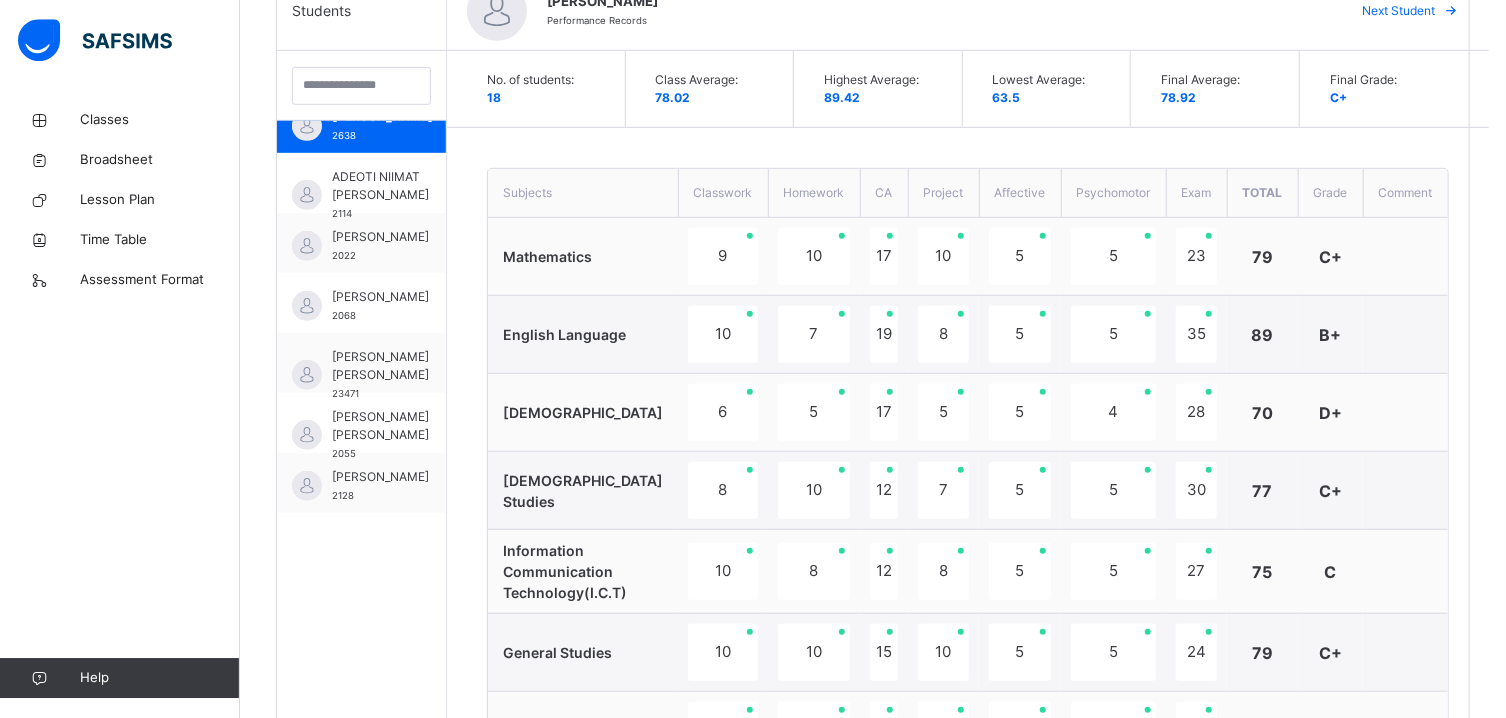 scroll, scrollTop: 546, scrollLeft: 0, axis: vertical 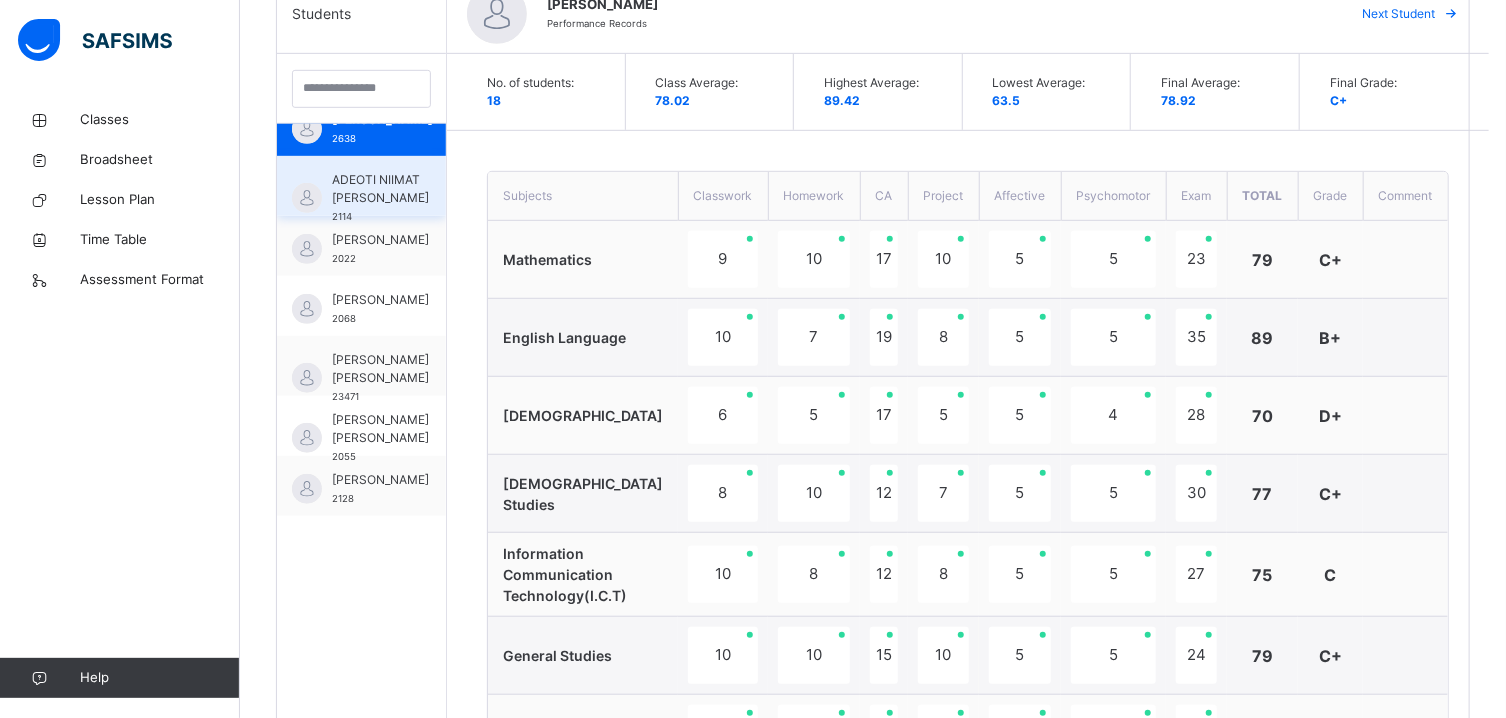 click at bounding box center [307, 198] 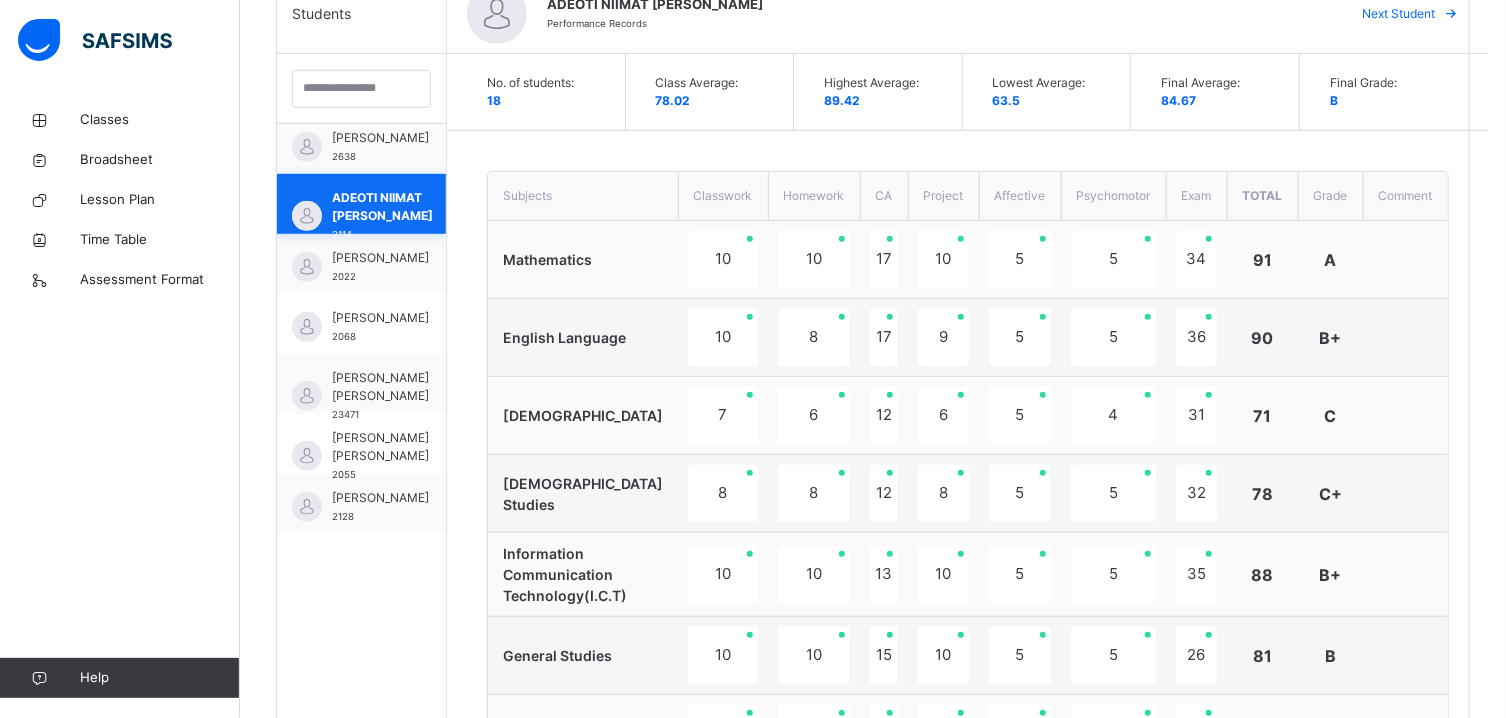 scroll, scrollTop: 328, scrollLeft: 0, axis: vertical 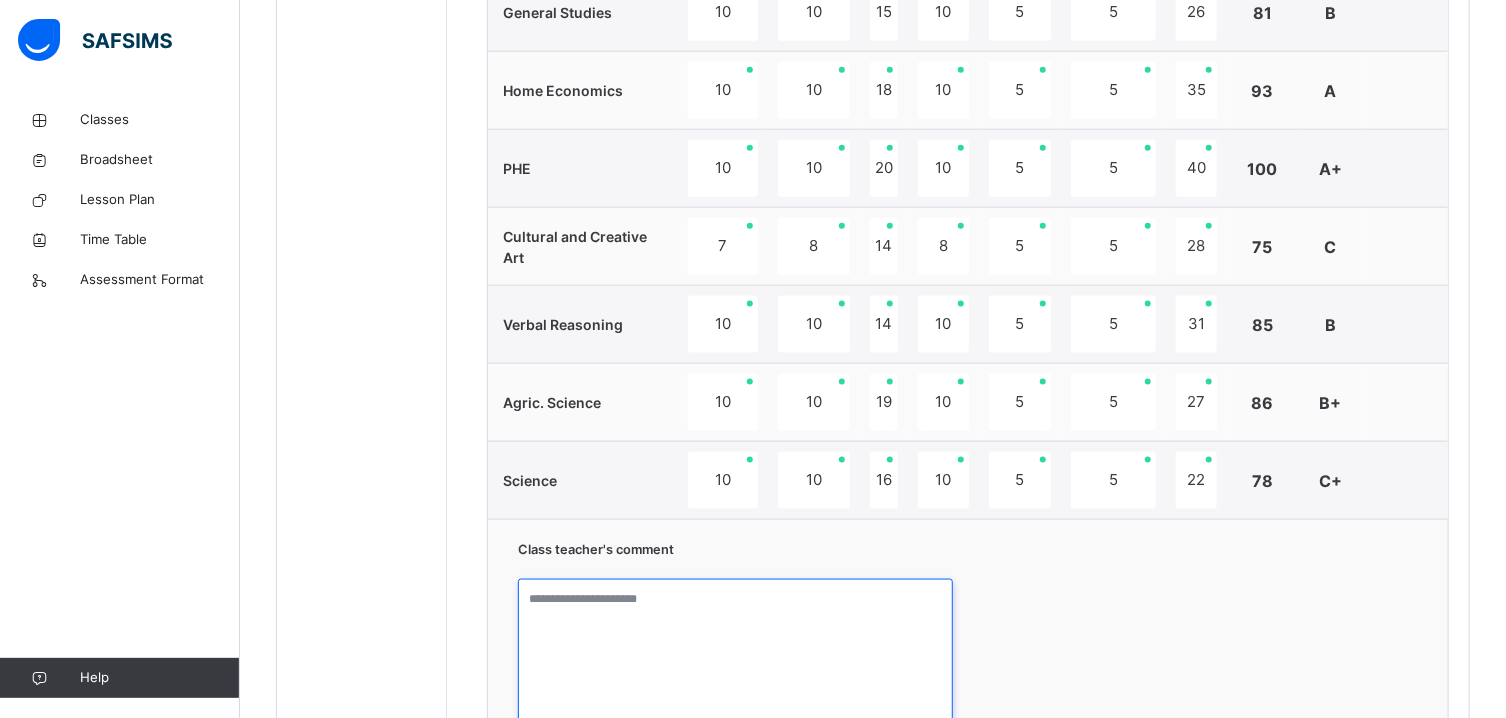 click at bounding box center [735, 654] 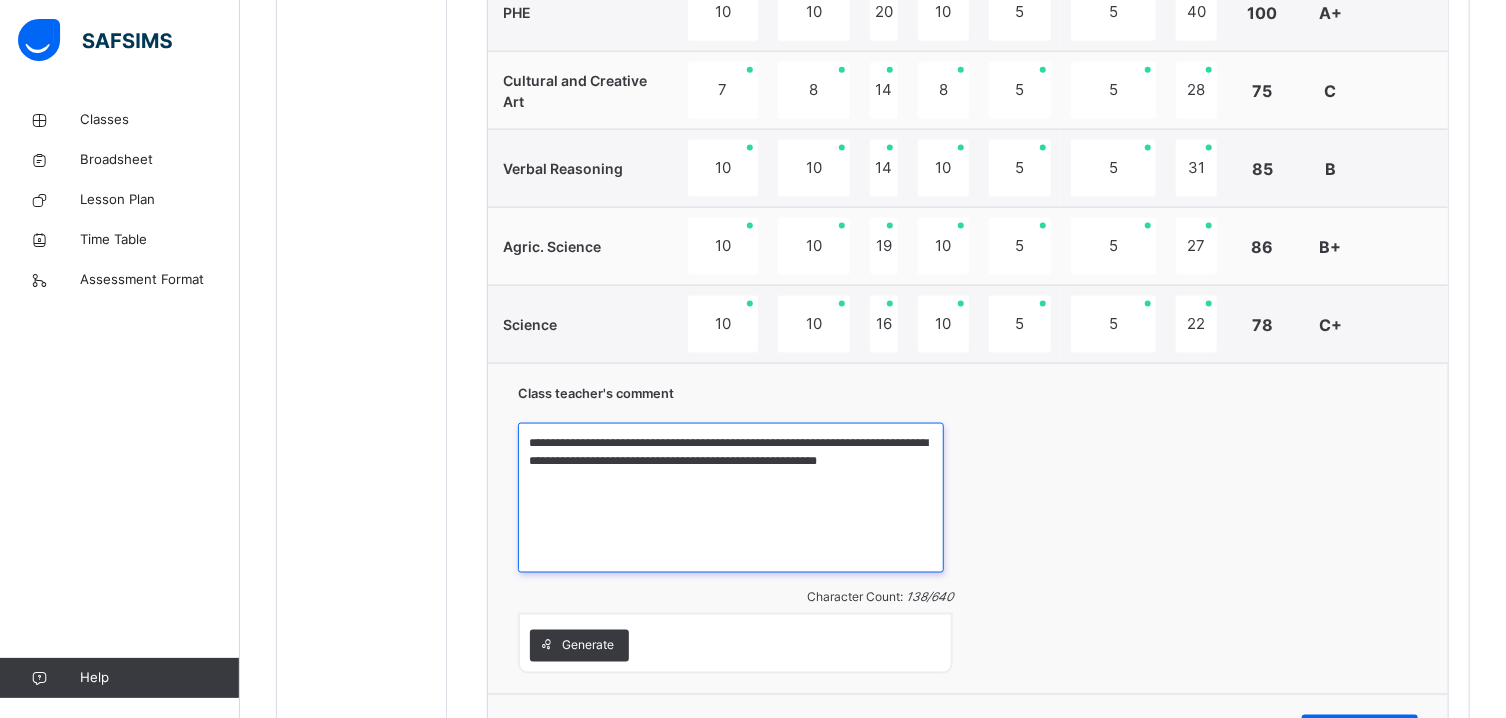 scroll, scrollTop: 1403, scrollLeft: 0, axis: vertical 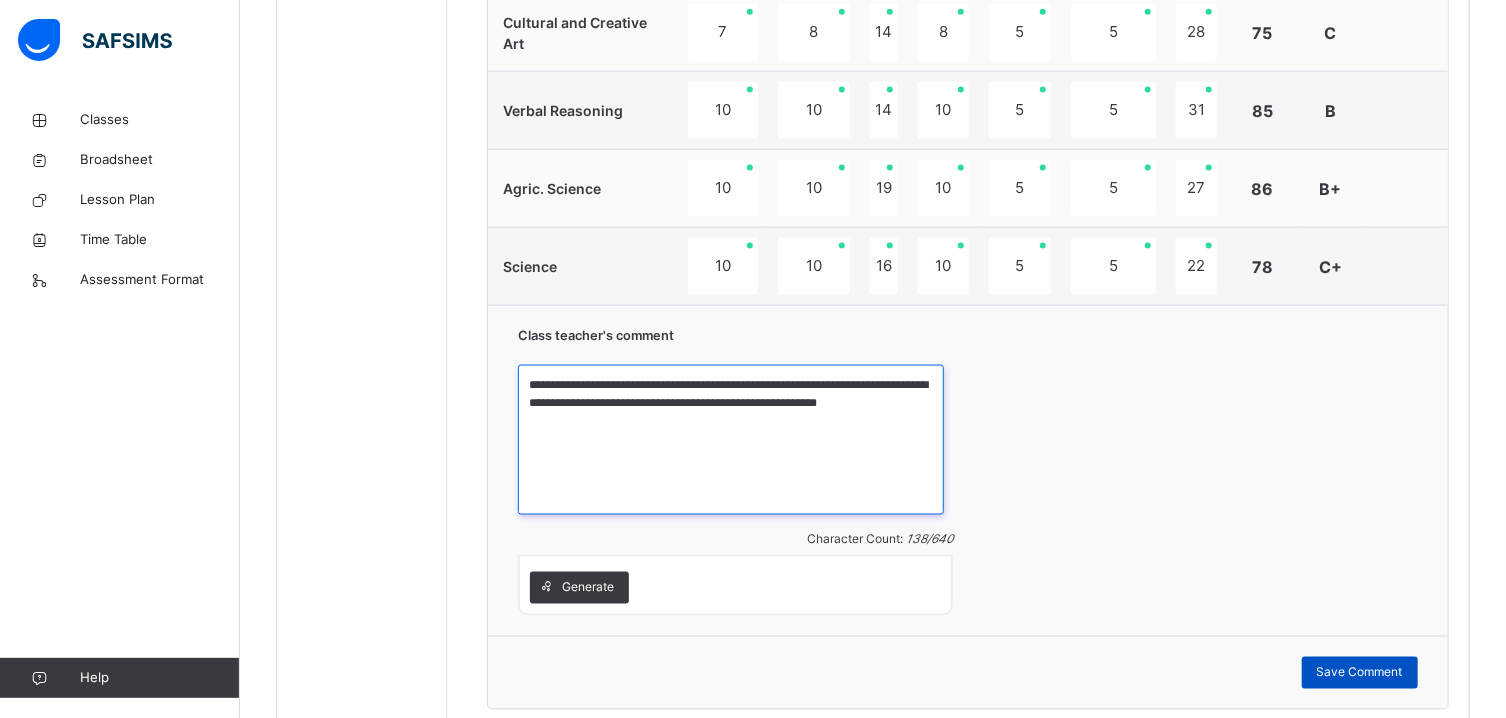 type on "**********" 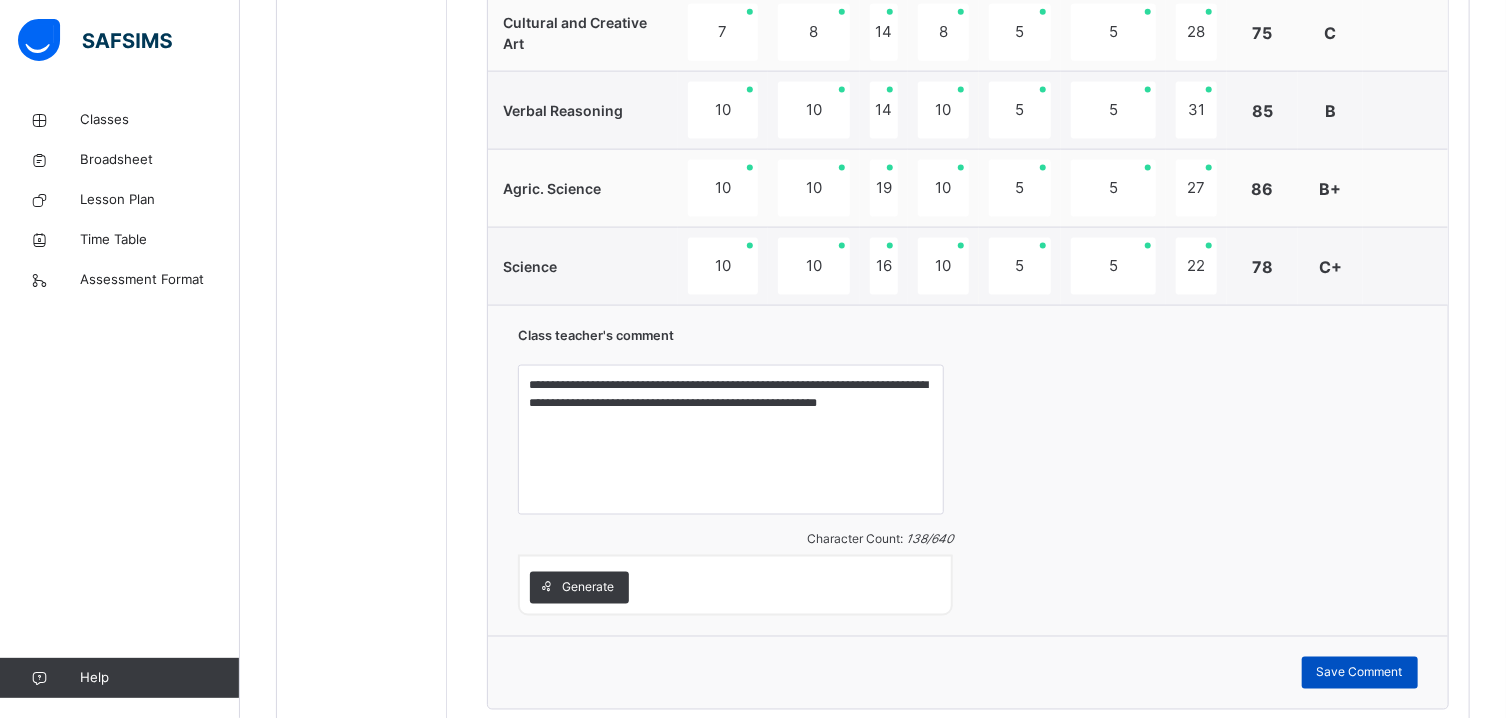 click on "Save Comment" at bounding box center [1360, 673] 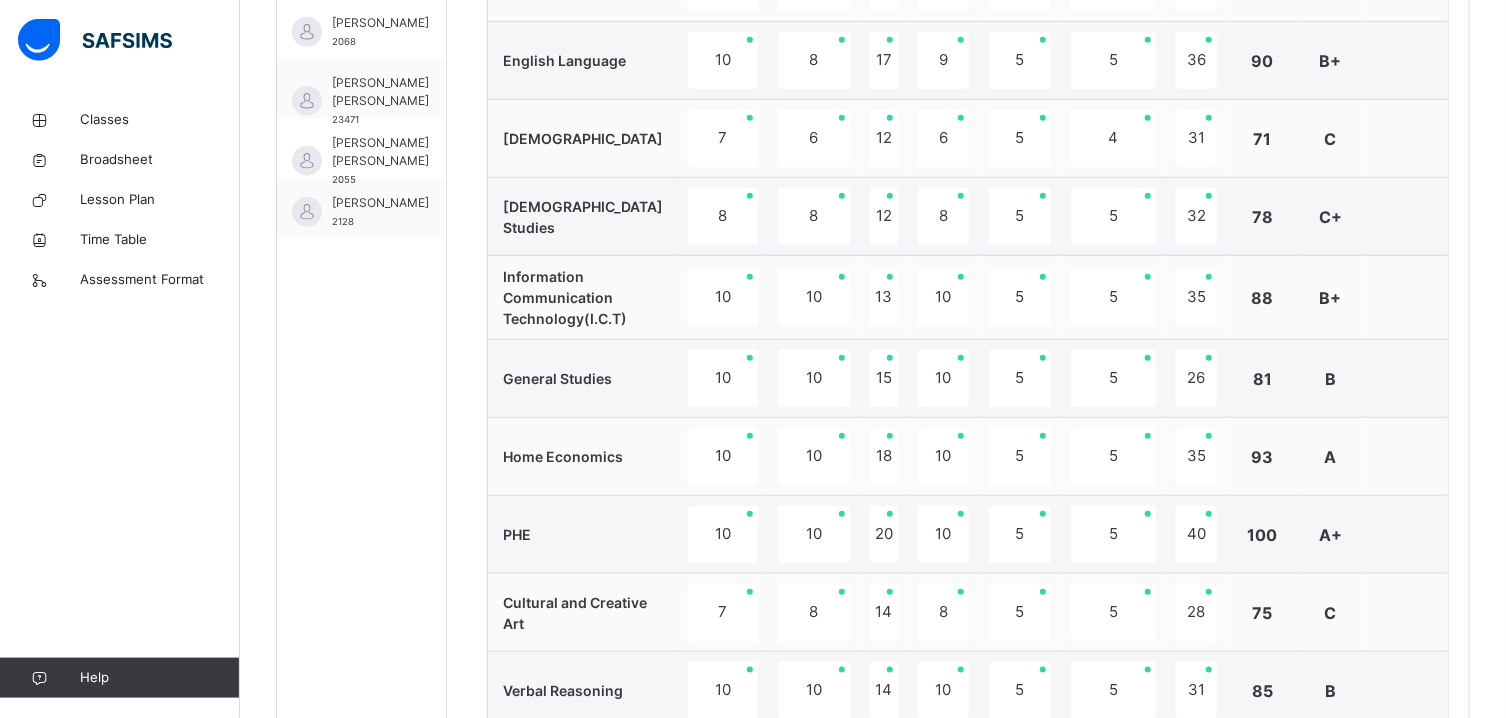 scroll, scrollTop: 760, scrollLeft: 0, axis: vertical 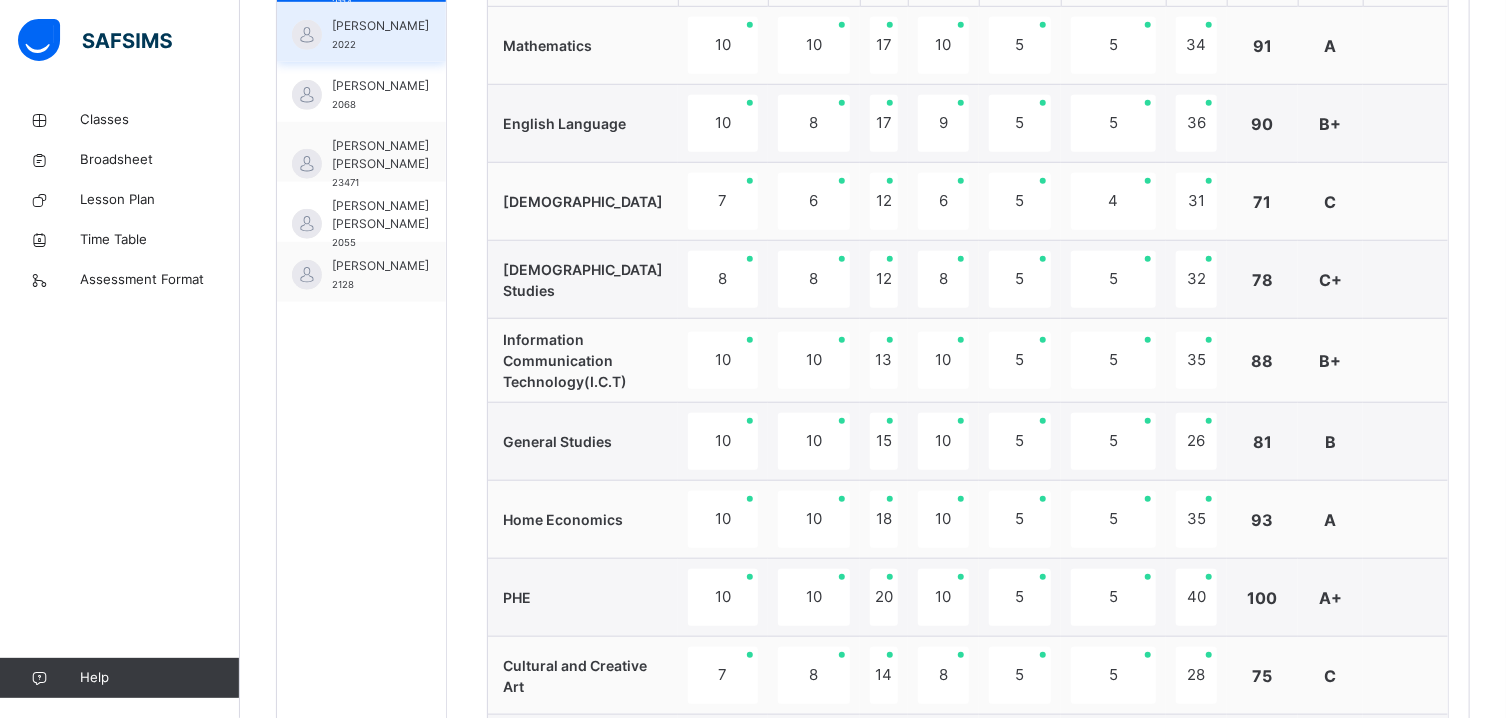 click on "ALIYU NABEEL  2022" at bounding box center [361, 32] 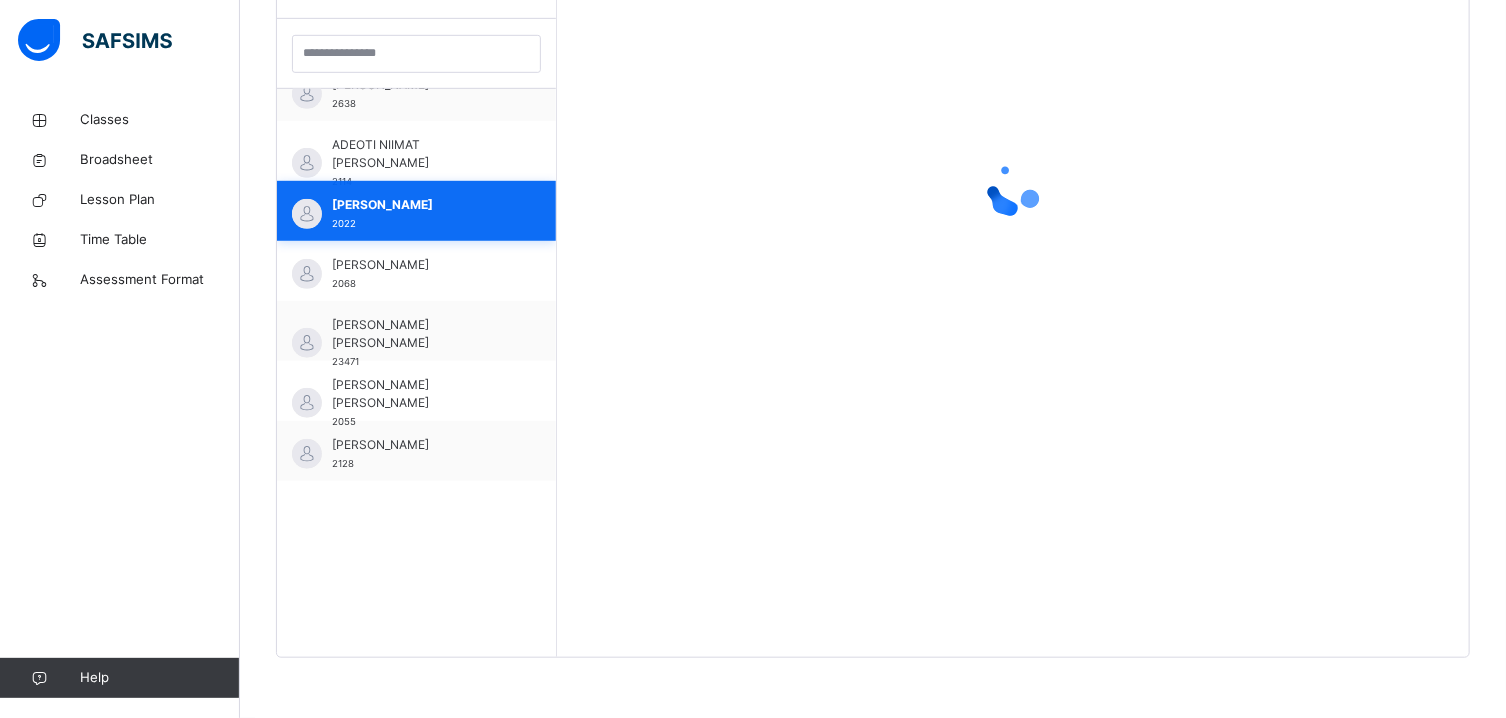 scroll, scrollTop: 581, scrollLeft: 0, axis: vertical 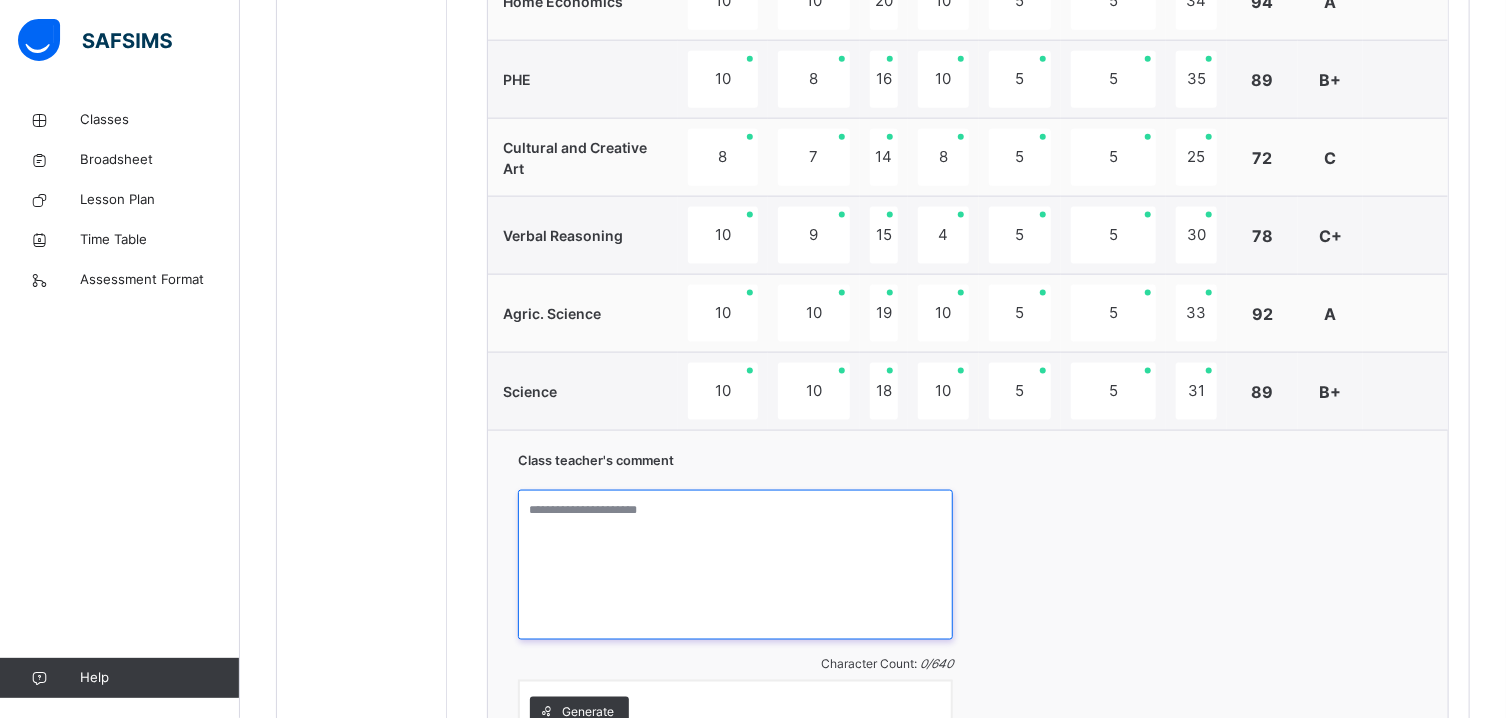 click at bounding box center [735, 565] 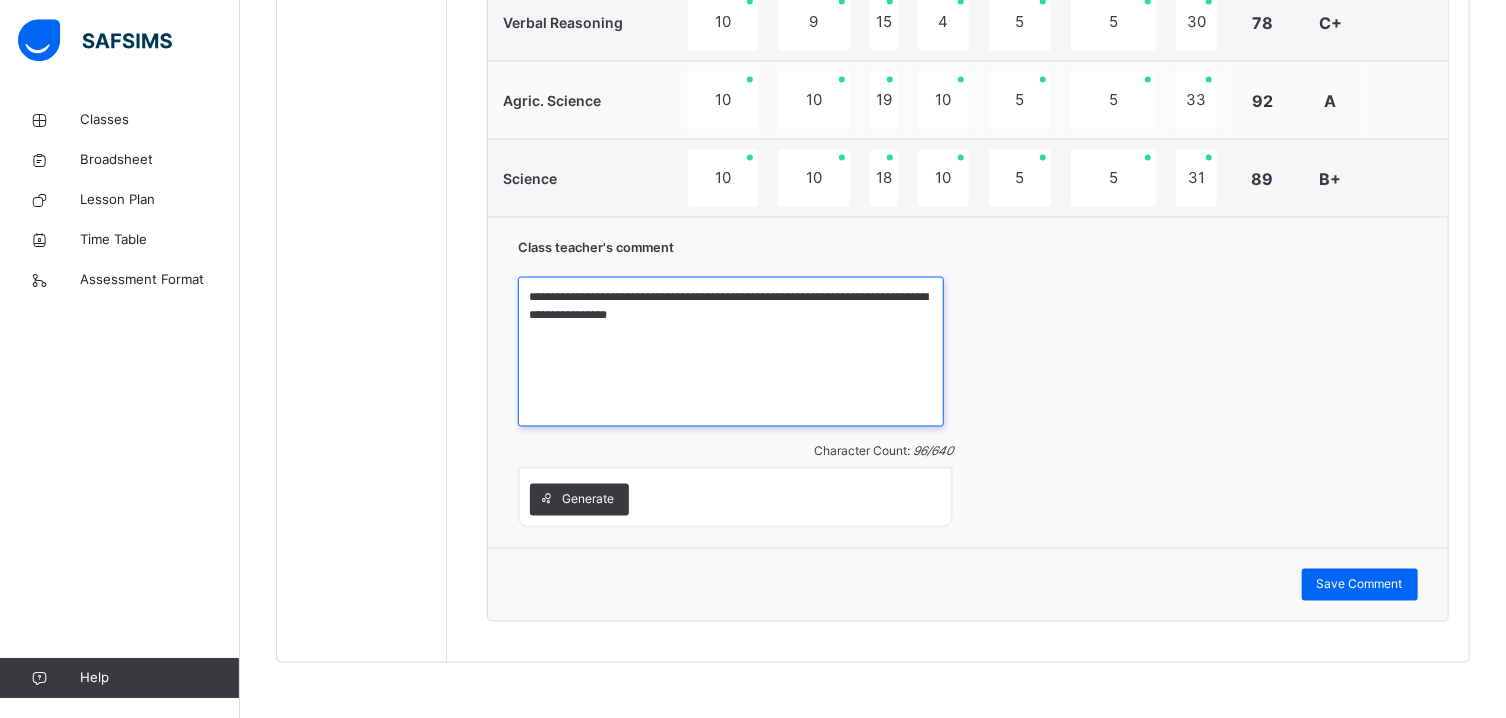 scroll, scrollTop: 1494, scrollLeft: 0, axis: vertical 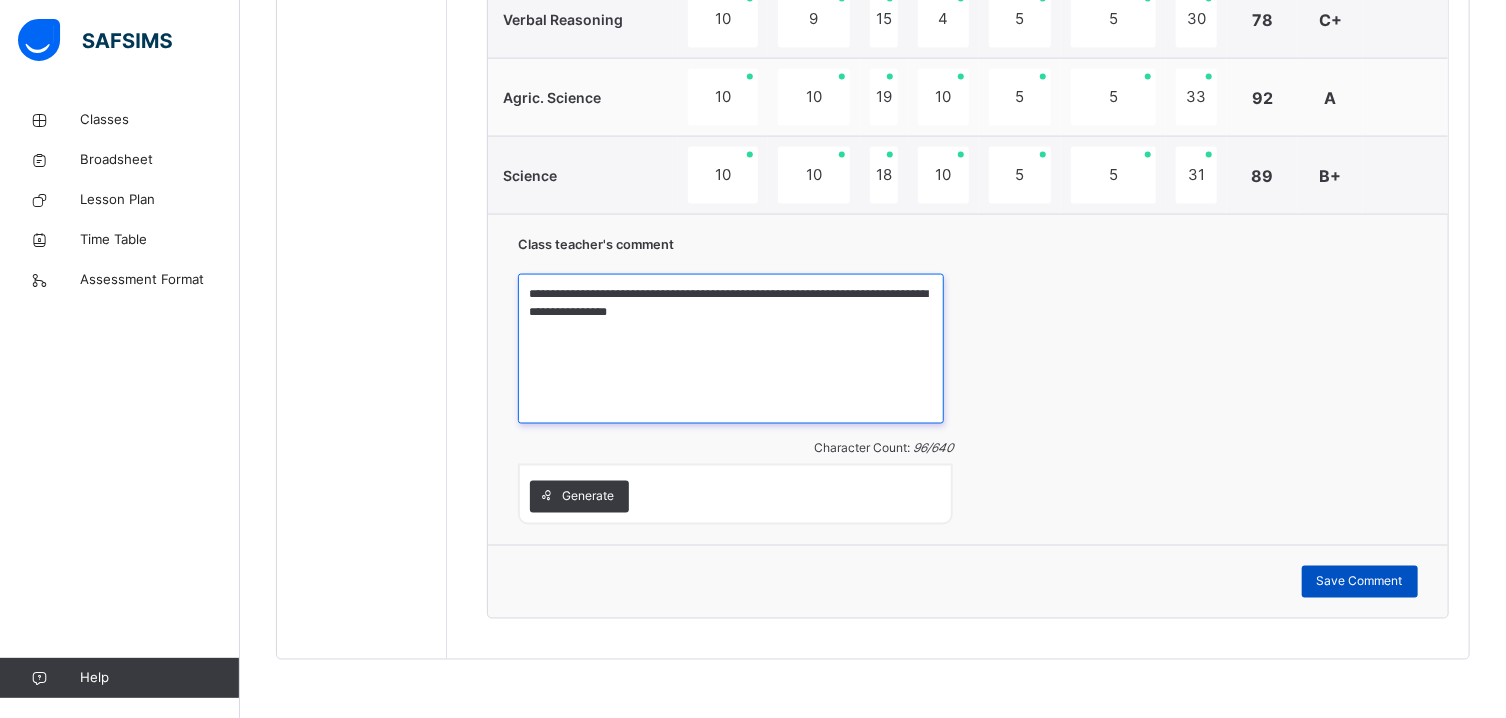 type on "**********" 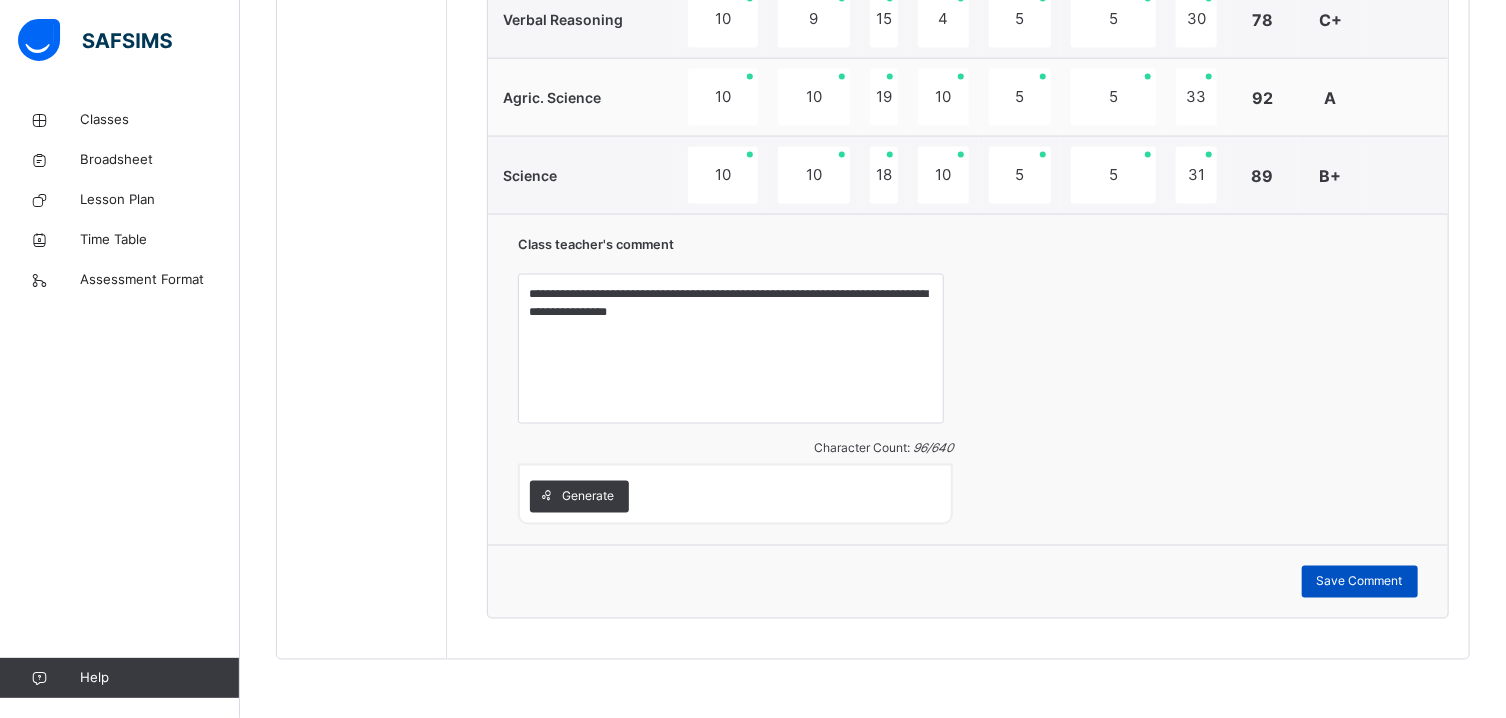 click on "Save Comment" at bounding box center (1360, 582) 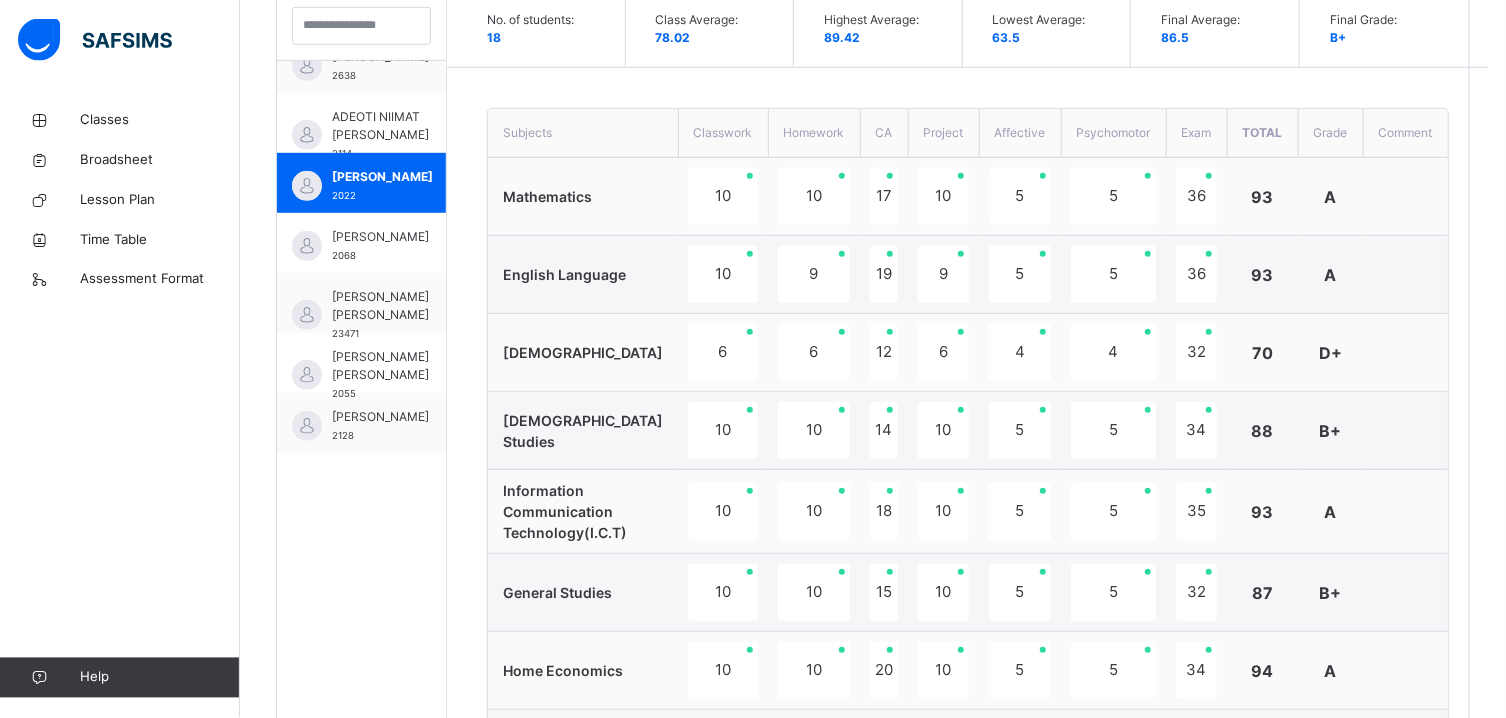scroll, scrollTop: 582, scrollLeft: 0, axis: vertical 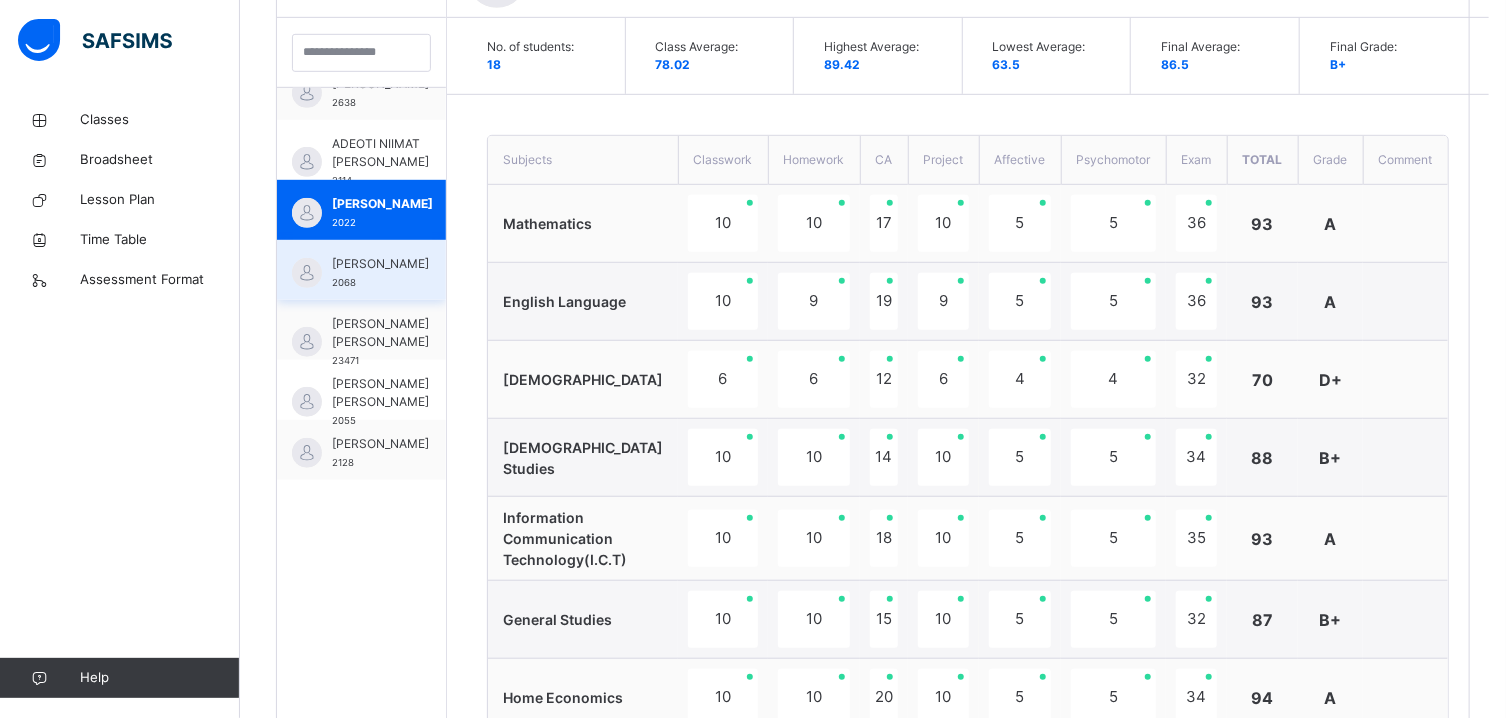 click on "AMINU MUHAMMAD SANI" at bounding box center (380, 264) 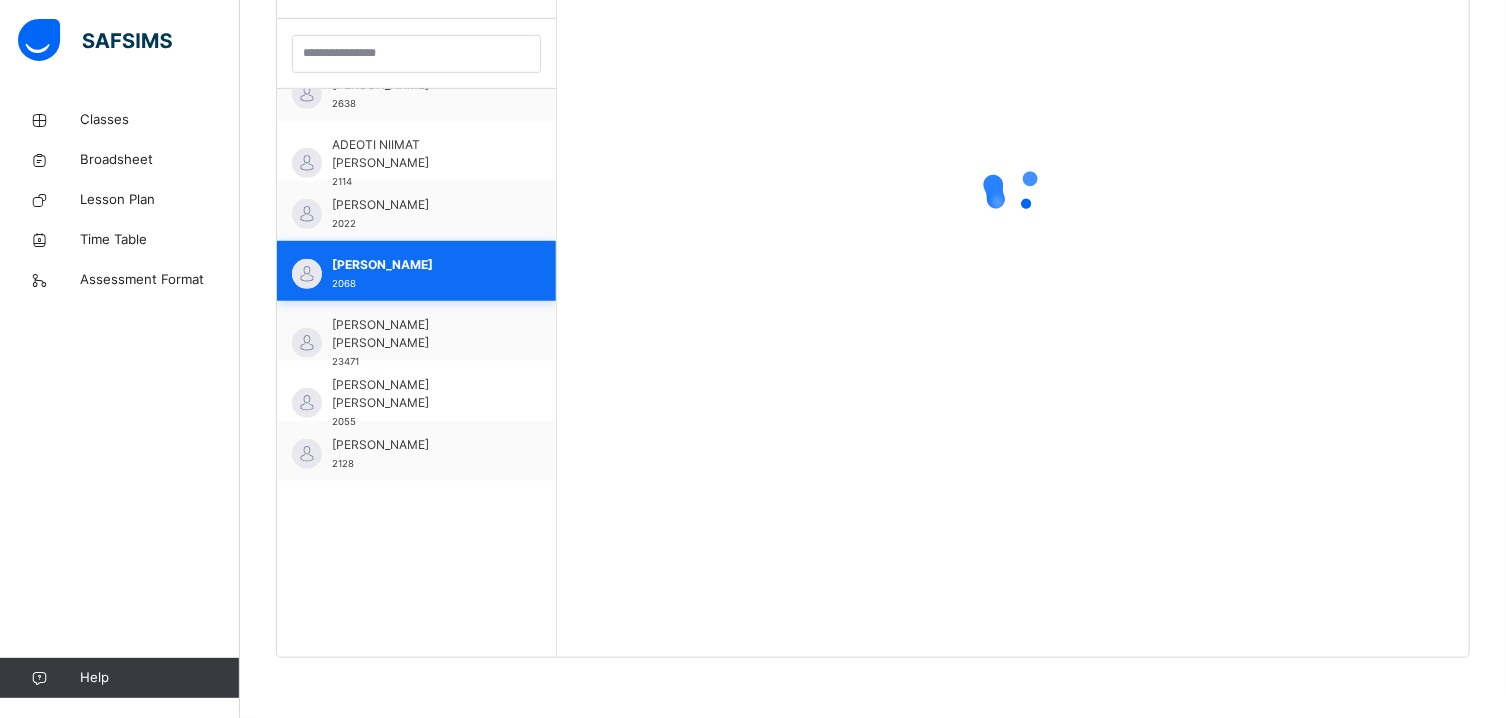 scroll, scrollTop: 581, scrollLeft: 0, axis: vertical 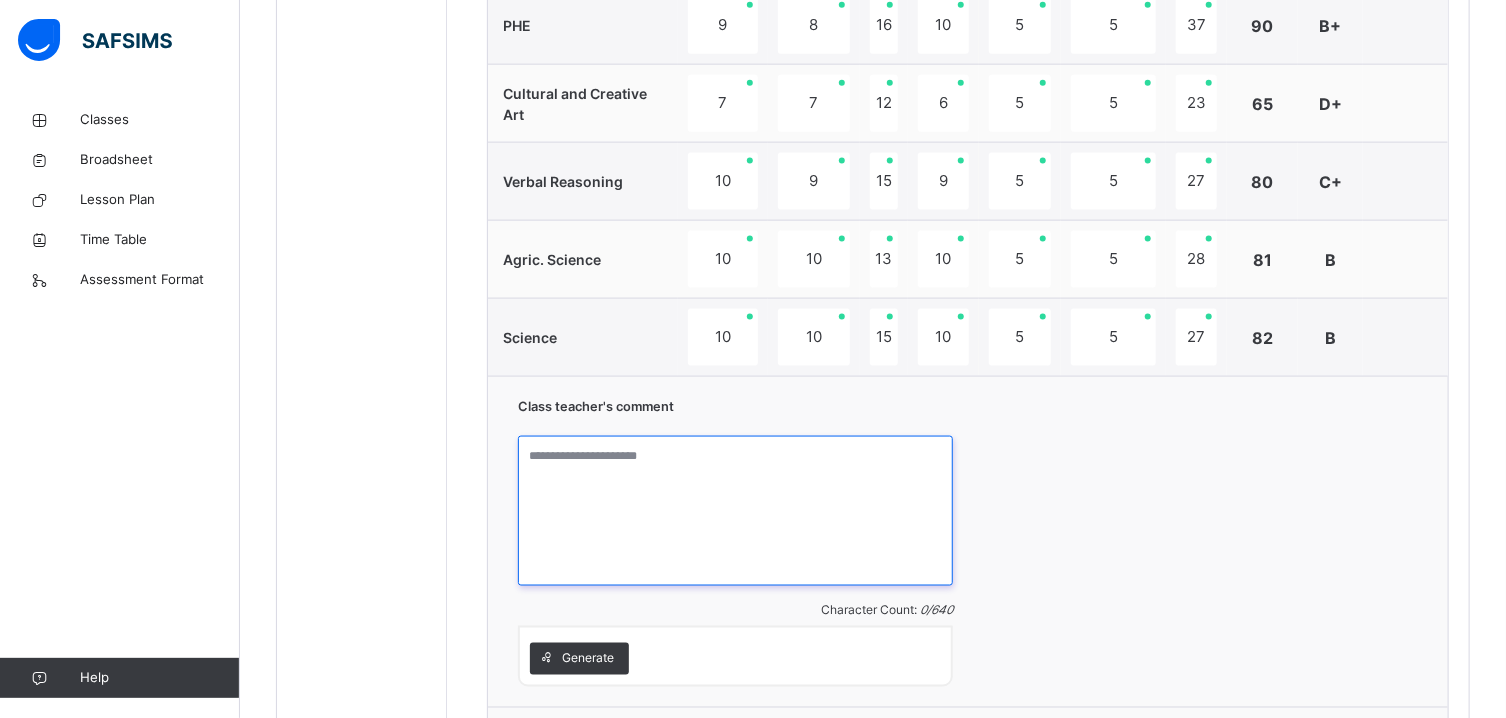 click at bounding box center (735, 511) 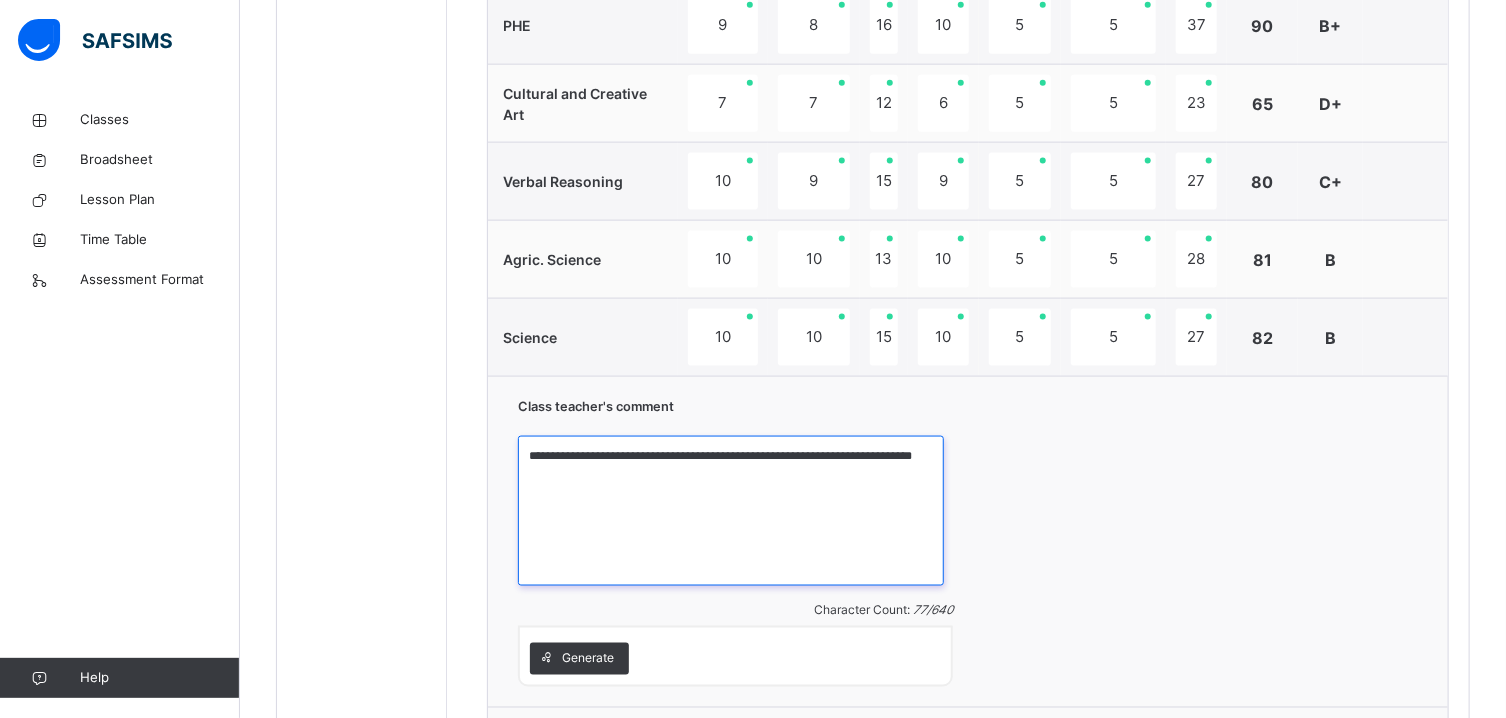 click on "**********" at bounding box center [731, 511] 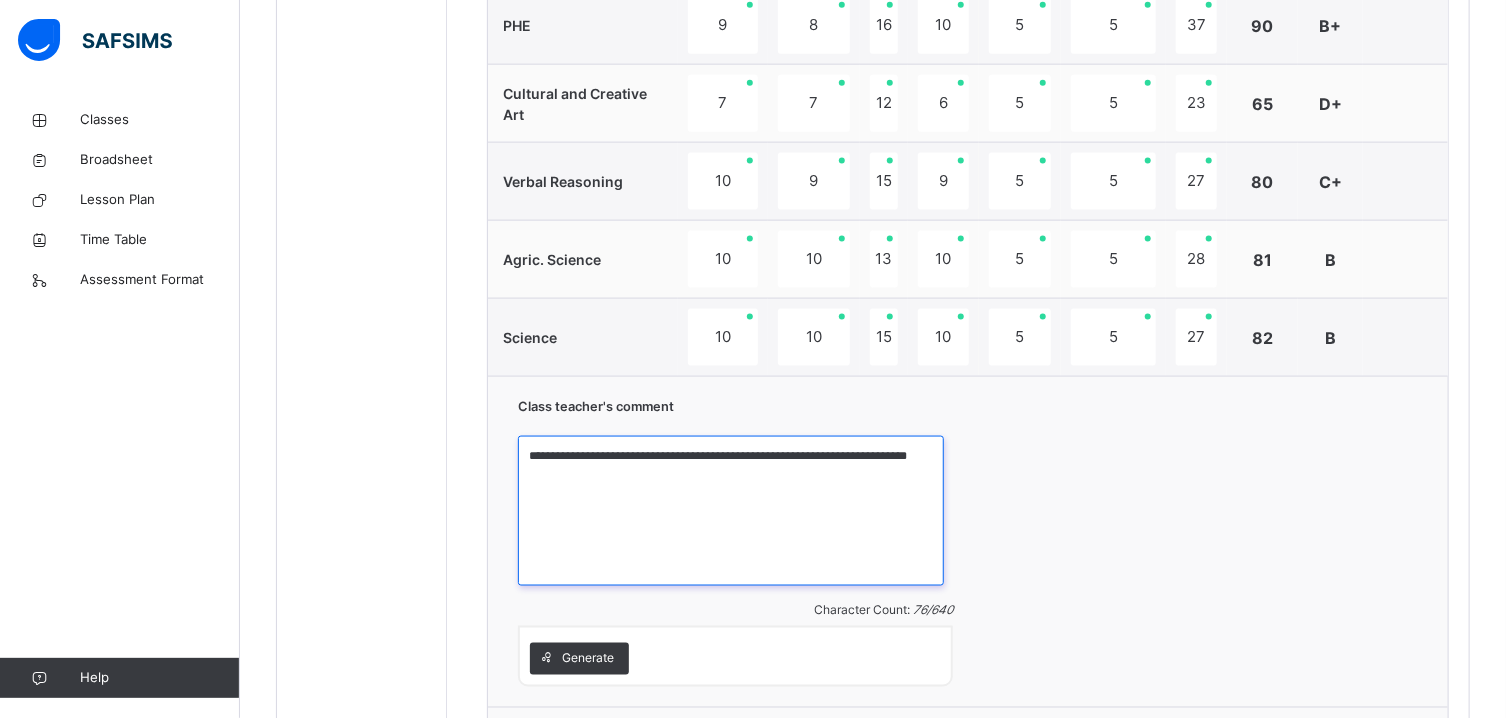 click on "**********" at bounding box center (731, 511) 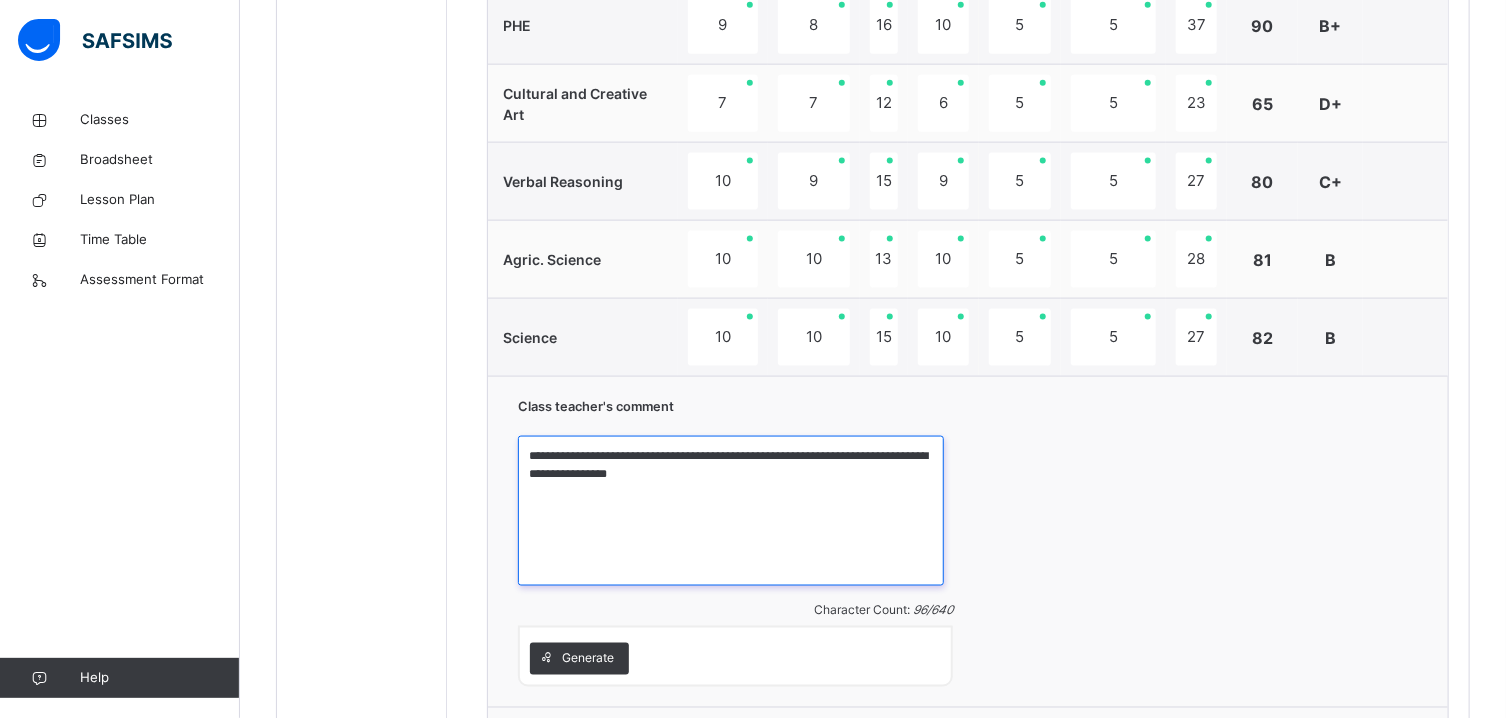 click on "**********" at bounding box center (731, 511) 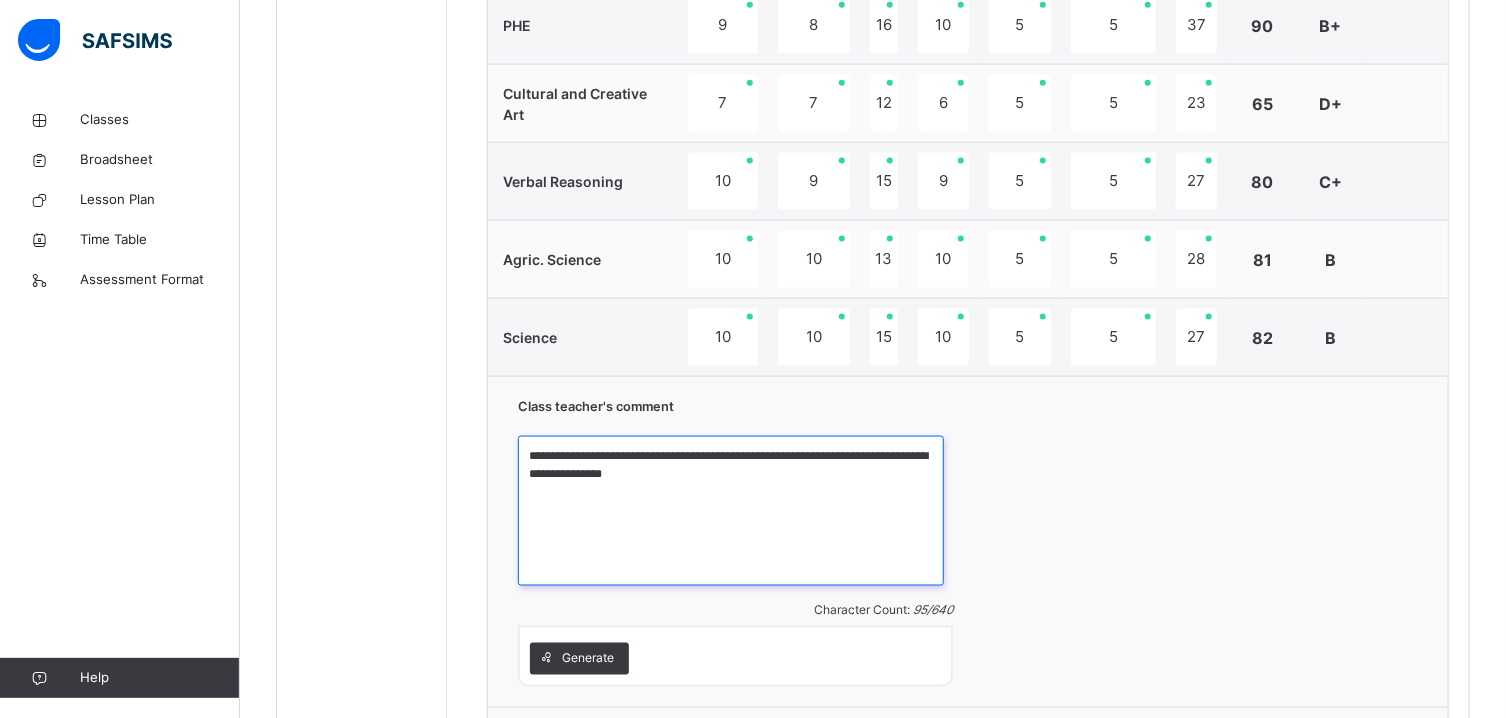 click on "**********" at bounding box center [731, 511] 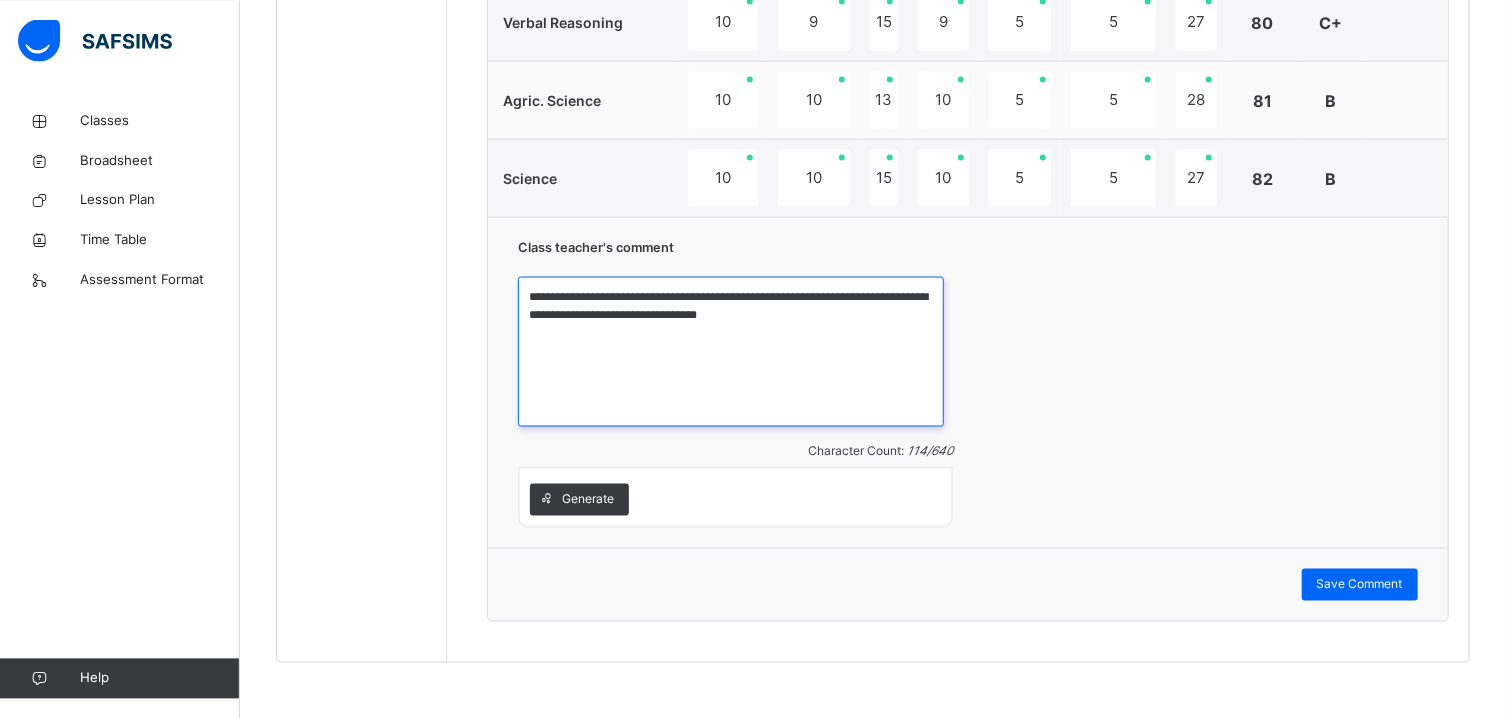 scroll, scrollTop: 1494, scrollLeft: 0, axis: vertical 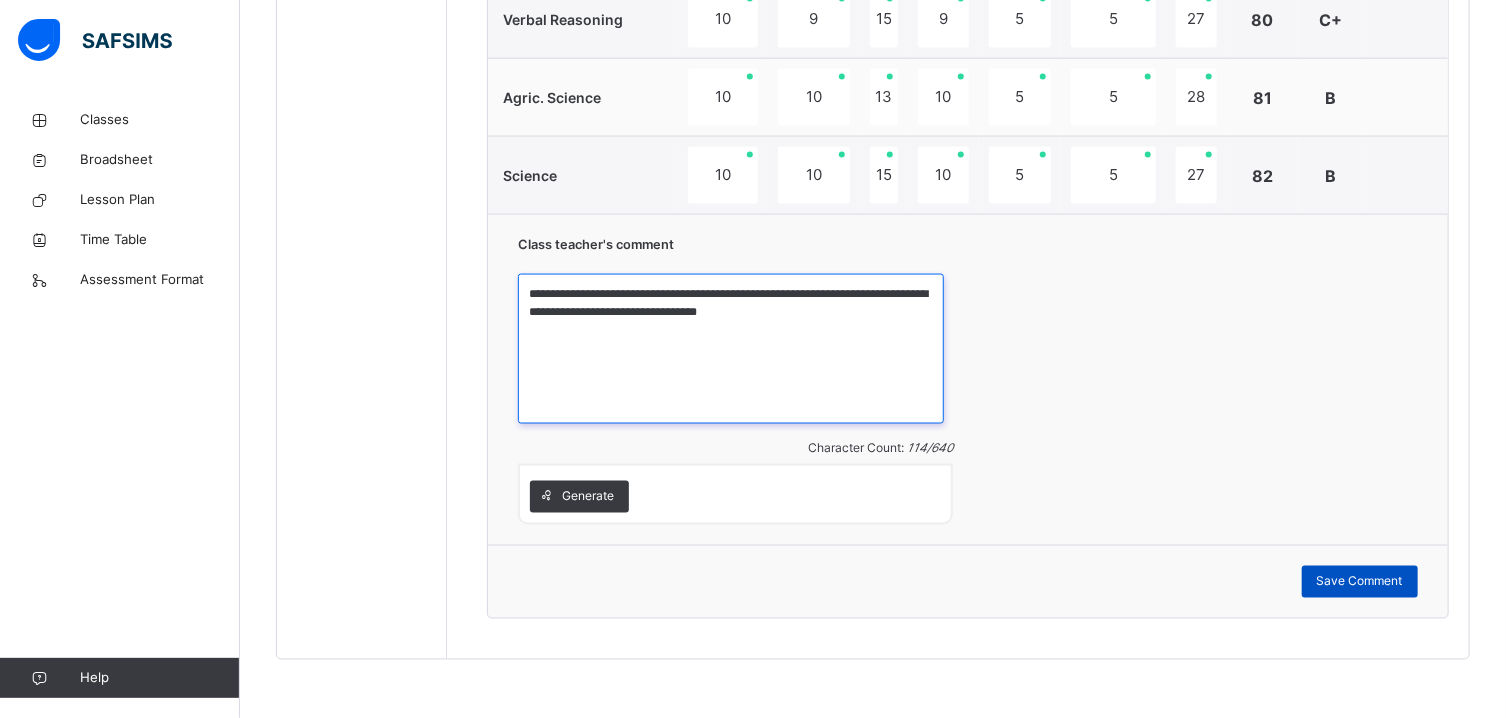 type on "**********" 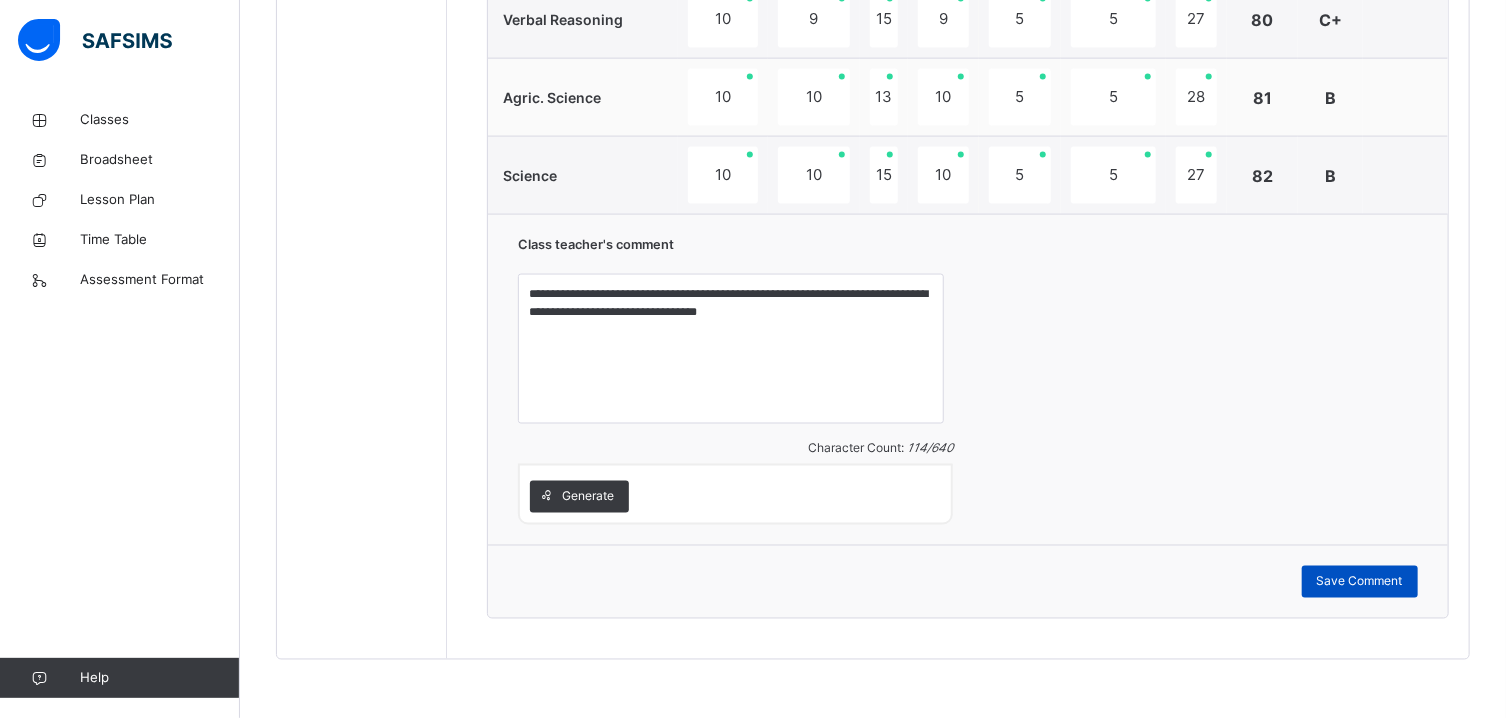 click on "Save Comment" at bounding box center [1360, 582] 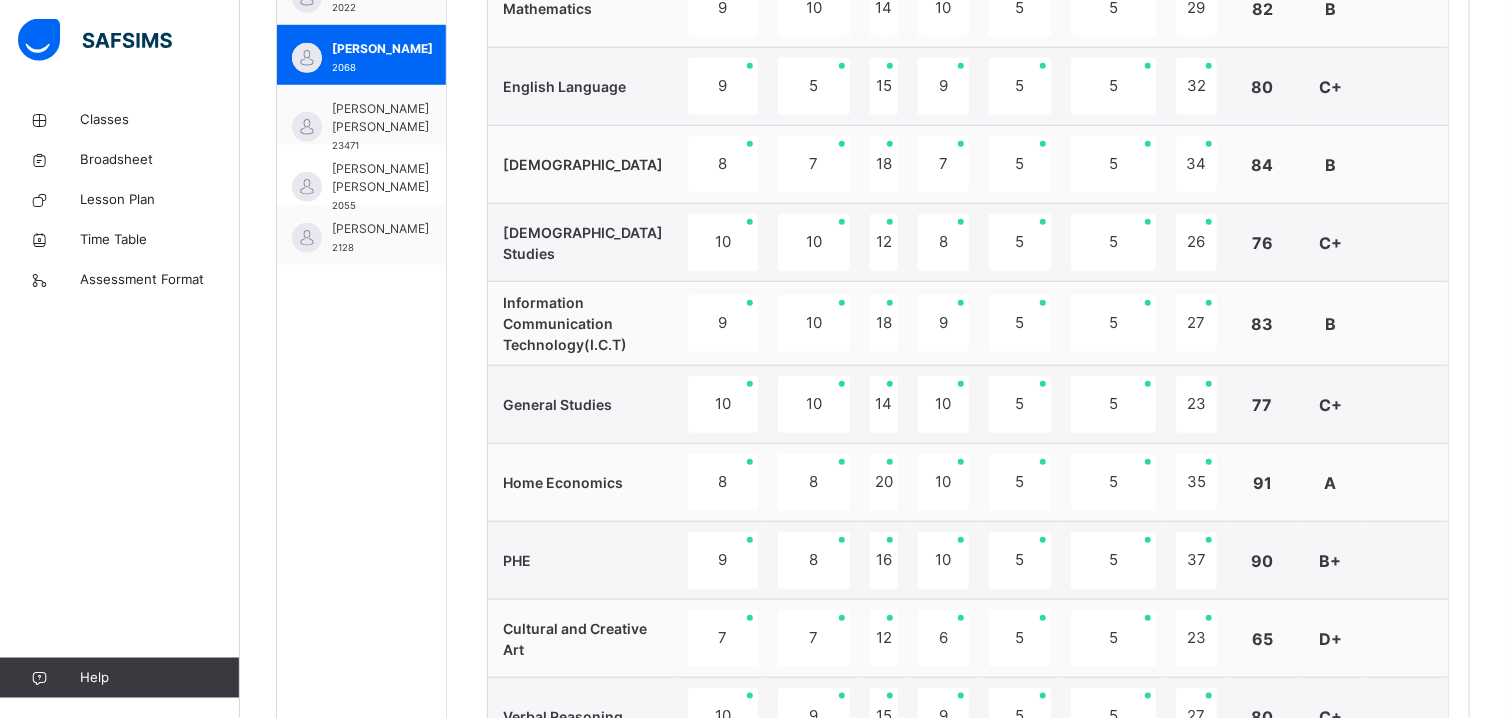scroll, scrollTop: 743, scrollLeft: 0, axis: vertical 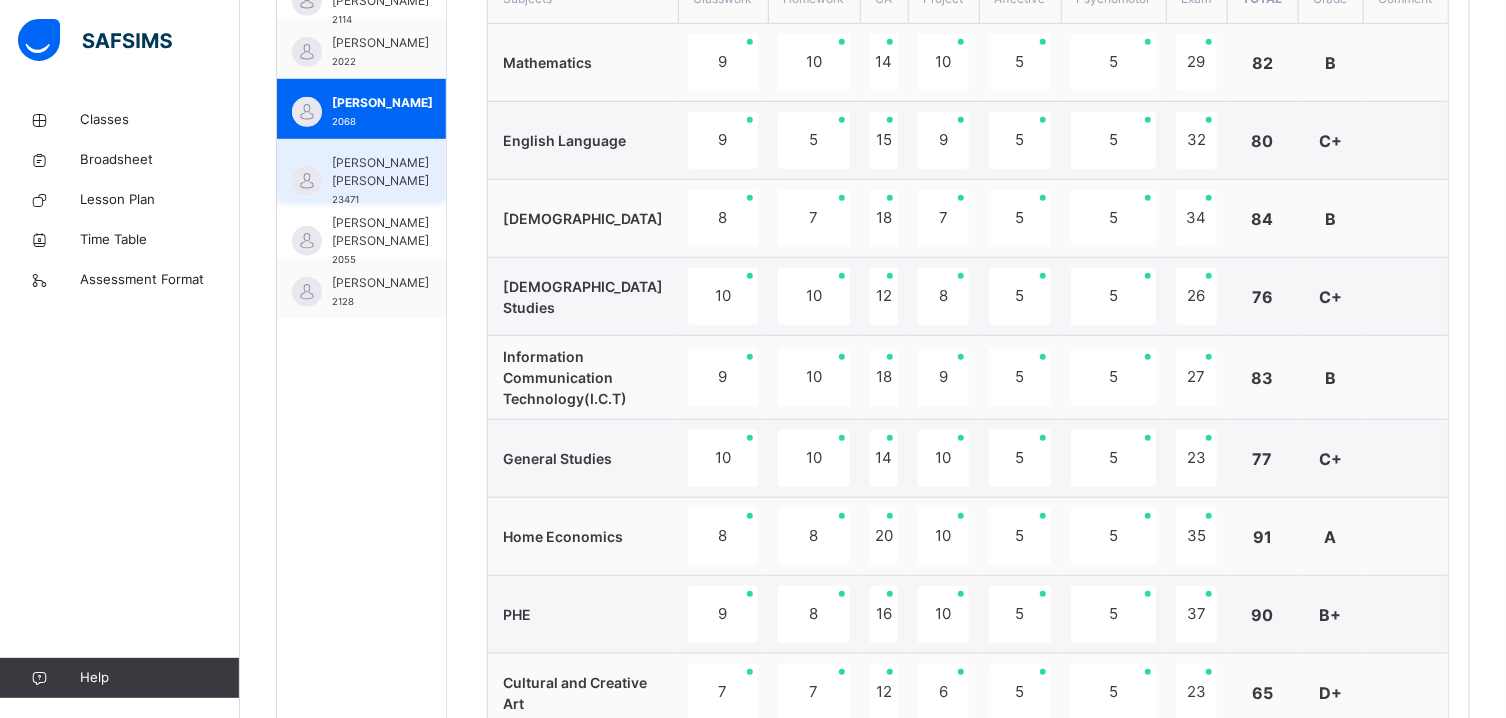 click on "BASHIR HALIMA KAMBA" at bounding box center (380, 172) 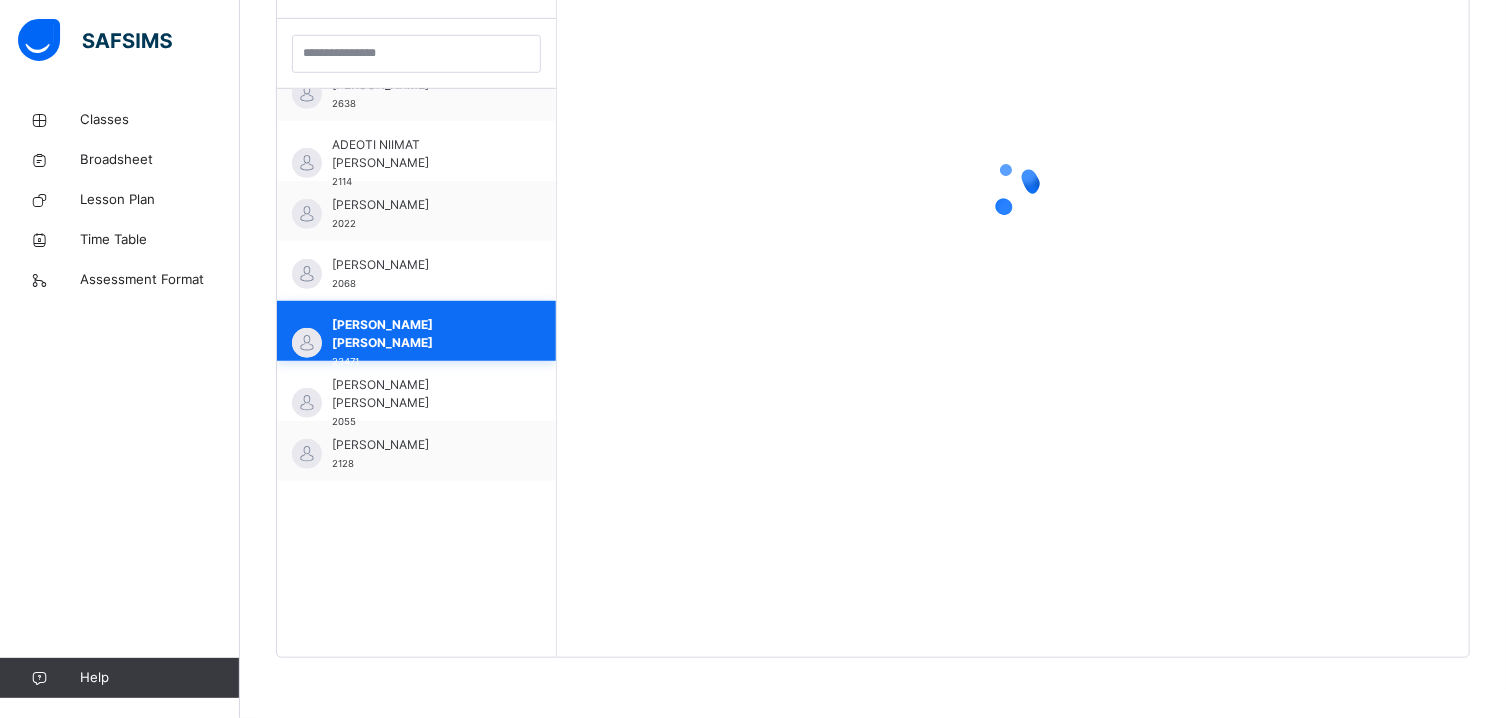 scroll, scrollTop: 581, scrollLeft: 0, axis: vertical 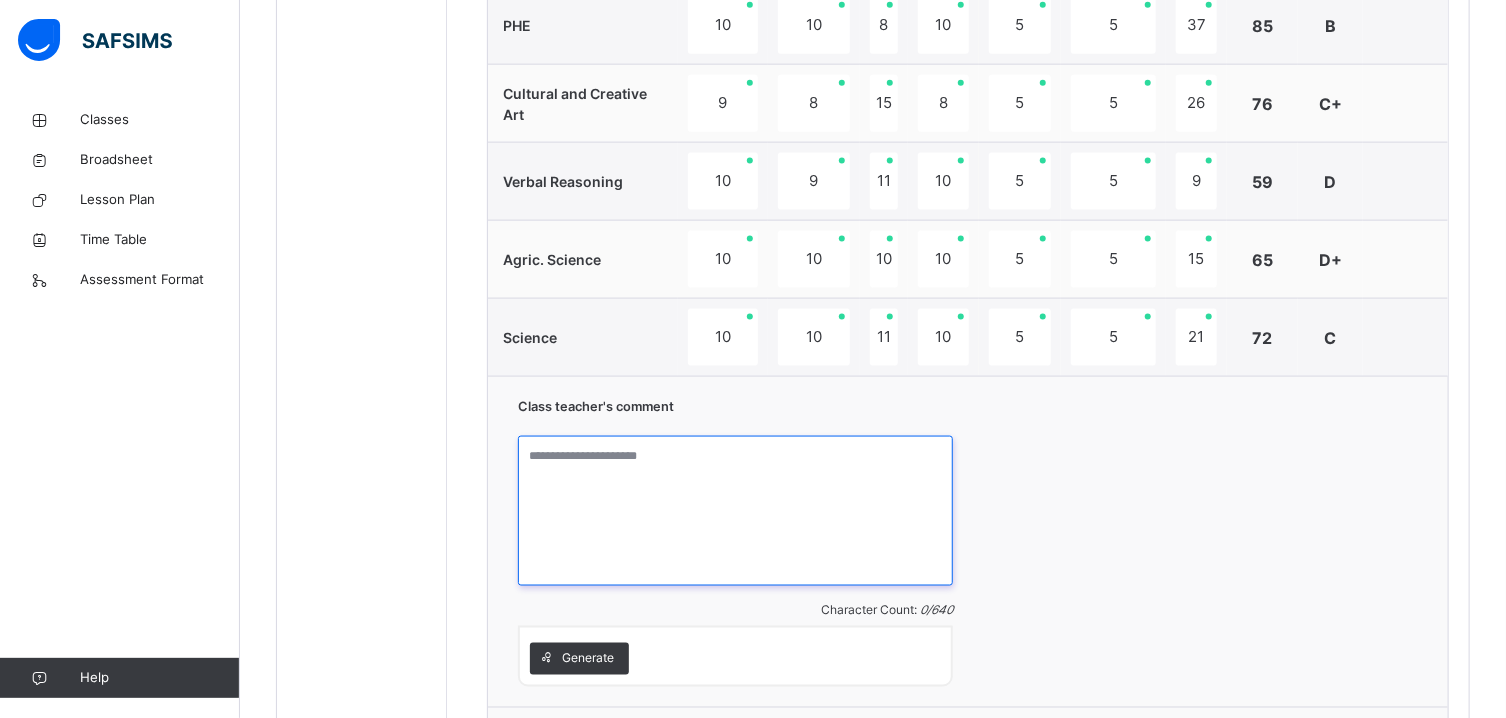 click at bounding box center (735, 511) 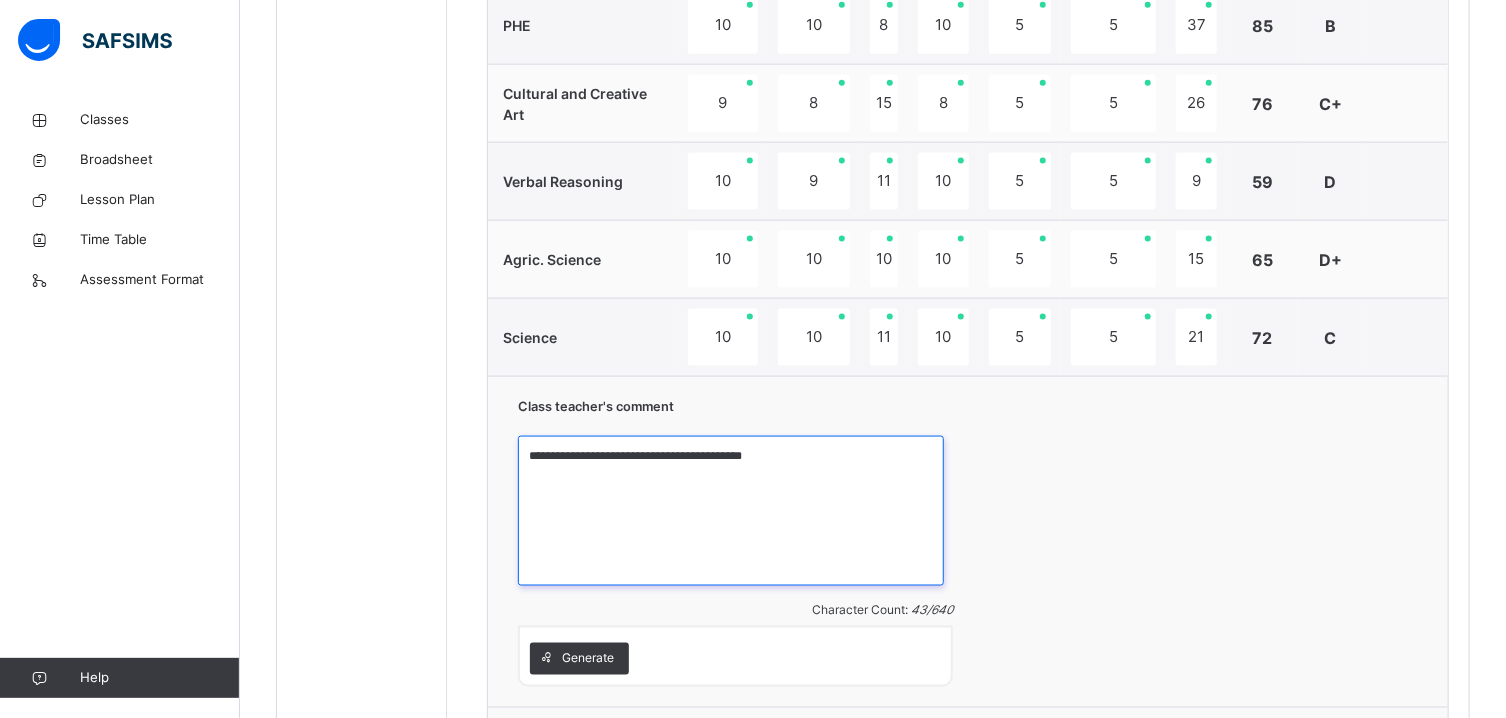 click on "**********" at bounding box center (731, 511) 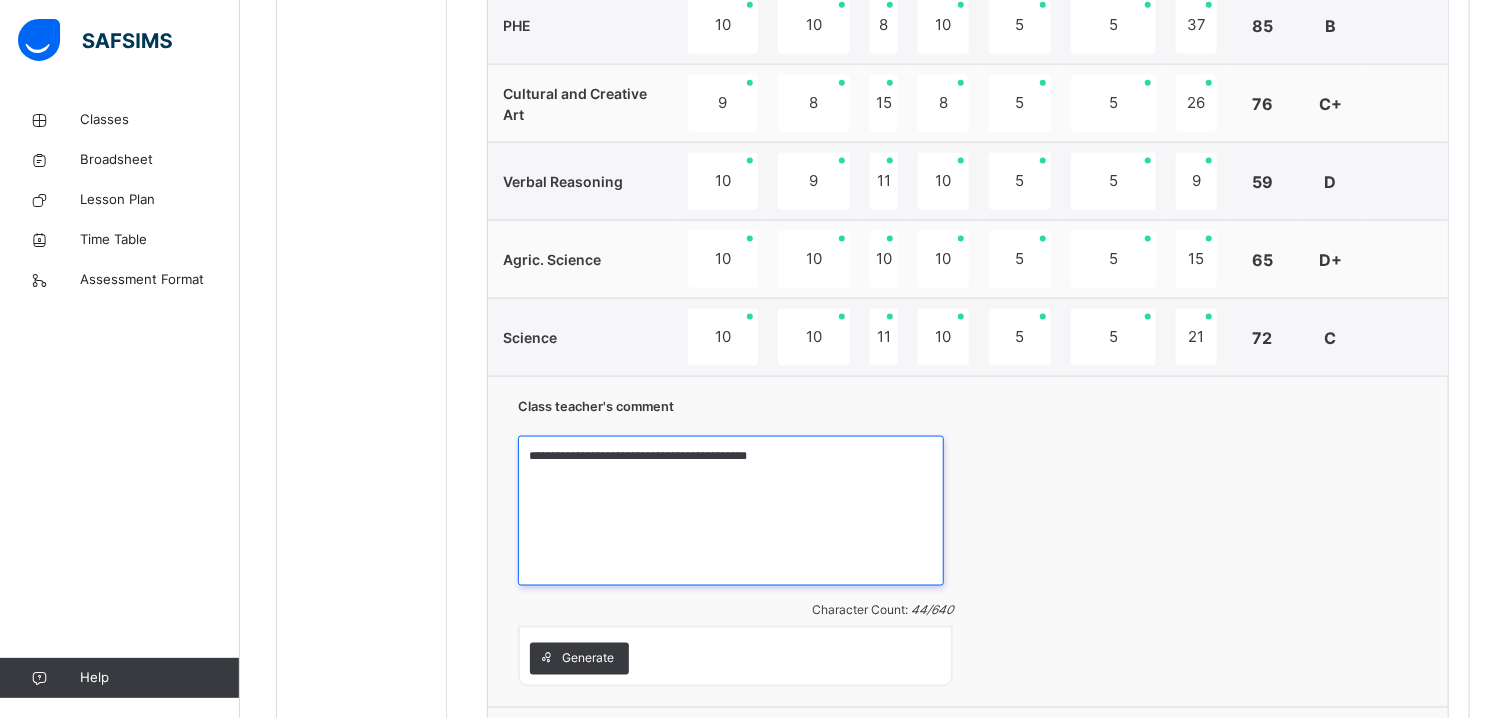 click on "**********" at bounding box center (731, 511) 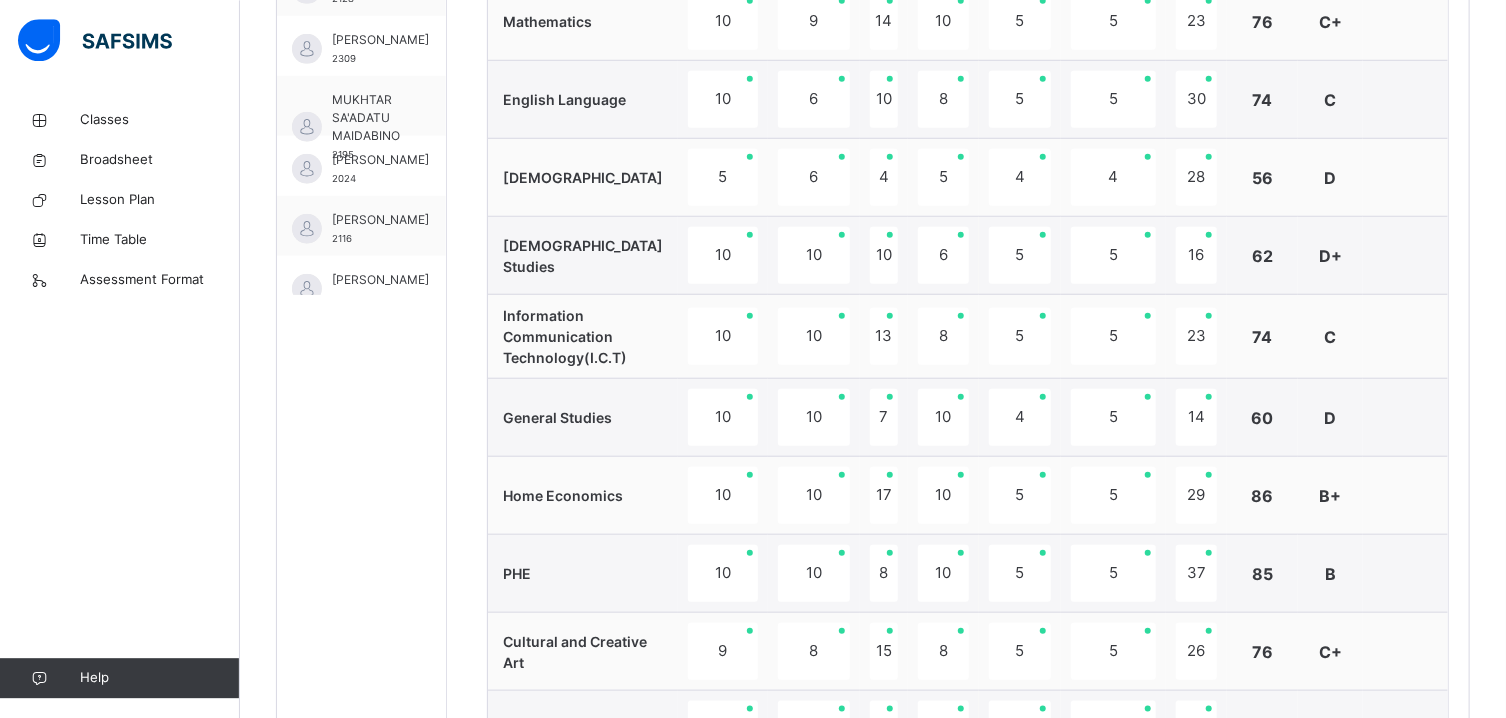 scroll, scrollTop: 742, scrollLeft: 0, axis: vertical 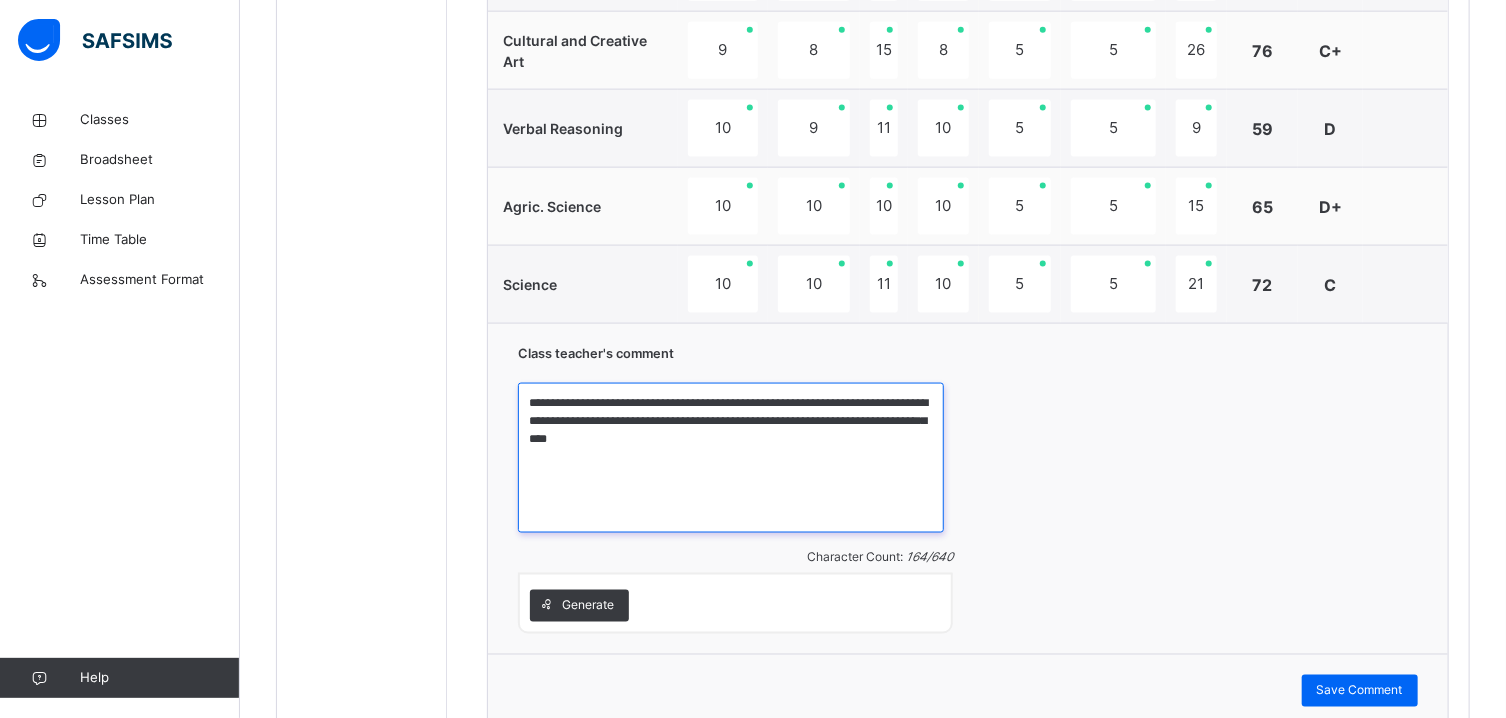 type on "**********" 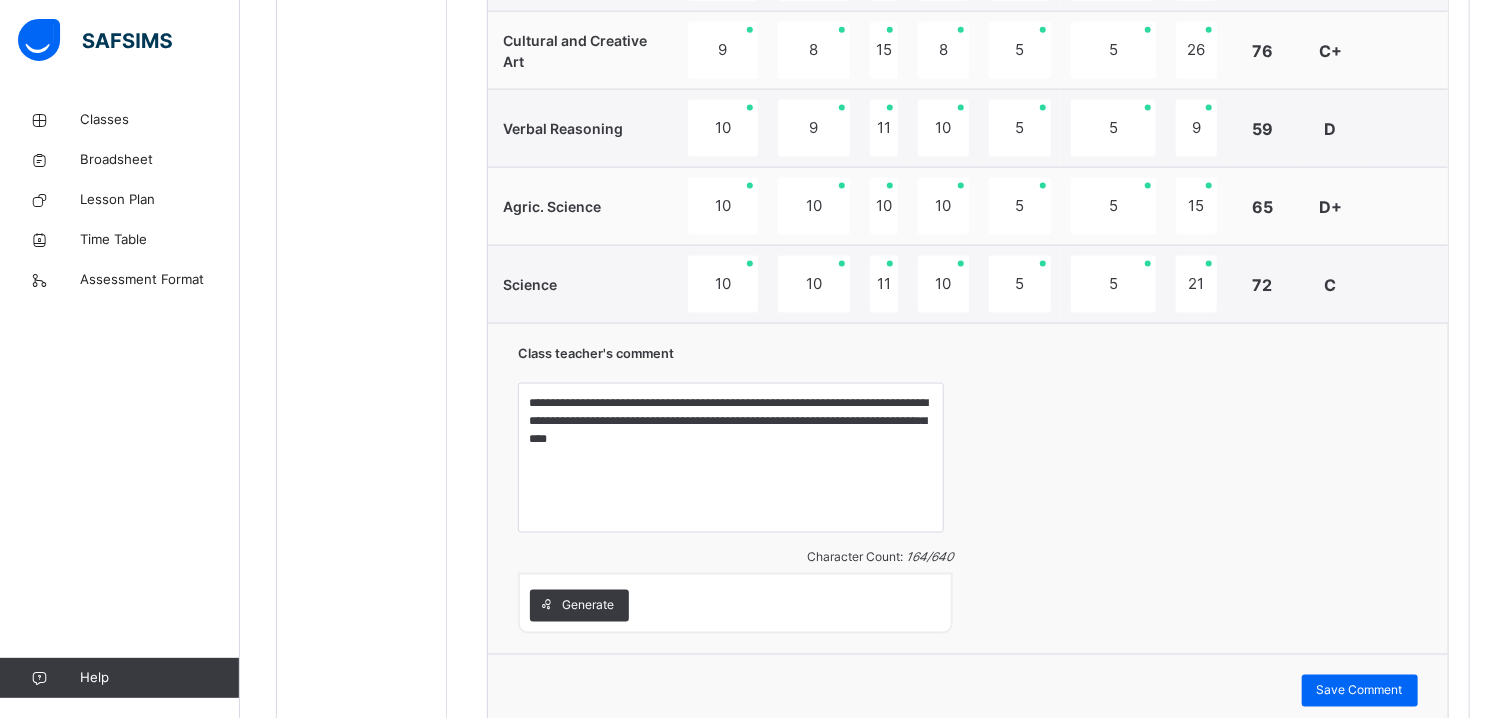 click on "Students ABDULLAHI ALIYU BIN ALIYU 2082 ABDULLAHI KHADIJA ABBA 2056 ABUBAKAR HAWWA HUDA 2268 ABUBAKAR MOHAMMED  2192 ABUBAKAR MUHAMMAD-HADI GAJO 2681 ADAMU ZARAH ABDULLAHI 2638 ADEOTI NIIMAT ADERONKE 2114 ALIYU NABEEL  2022 AMINU MUHAMMAD SANI 2068 BASHIR HALIMA KAMBA 23471 IBRAHIM AISHA BUGA 2055 IBRAHIM HASSAN GARACHI 2128 IDRIS HANIFA ABUBAKAR 2309 MUKHTAR SA'ADATU MAIDABINO 2195 NURA MAHMOUD GWADABE 2024 SULEIMAN HALIMA IBRAHIM 2116 SULEIMAN MARYAM DAMAGUM 2109 TAHIR AISHA  2083" at bounding box center (362, -49) 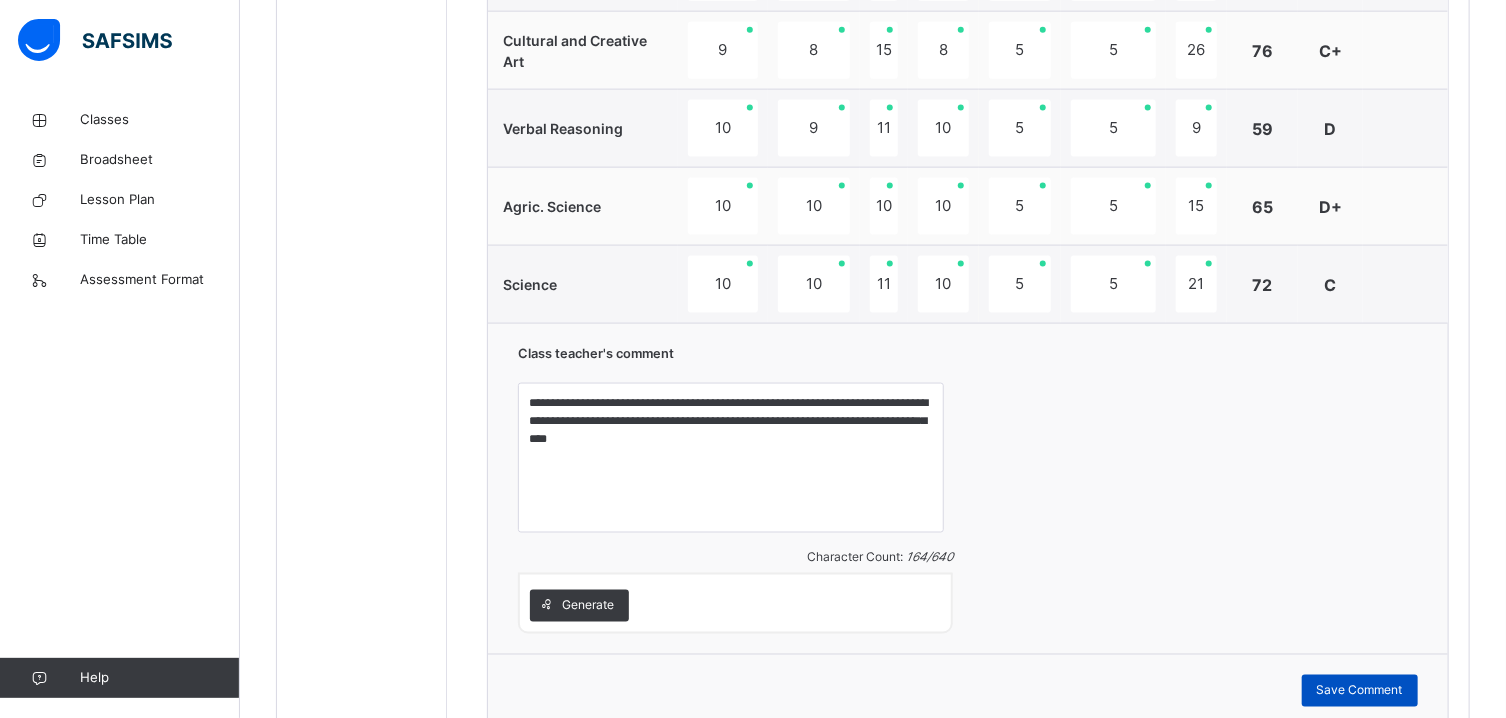 click on "Save Comment" at bounding box center [1360, 691] 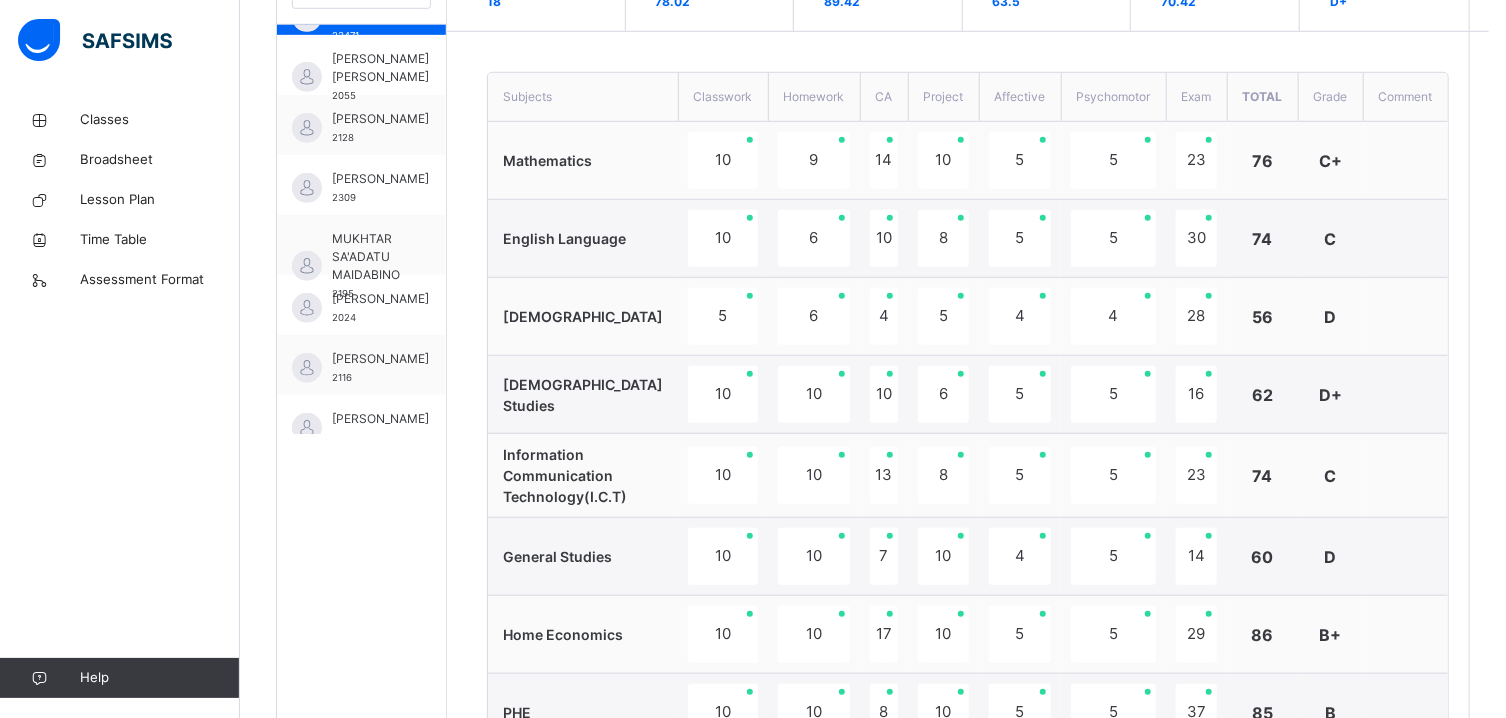 scroll, scrollTop: 635, scrollLeft: 0, axis: vertical 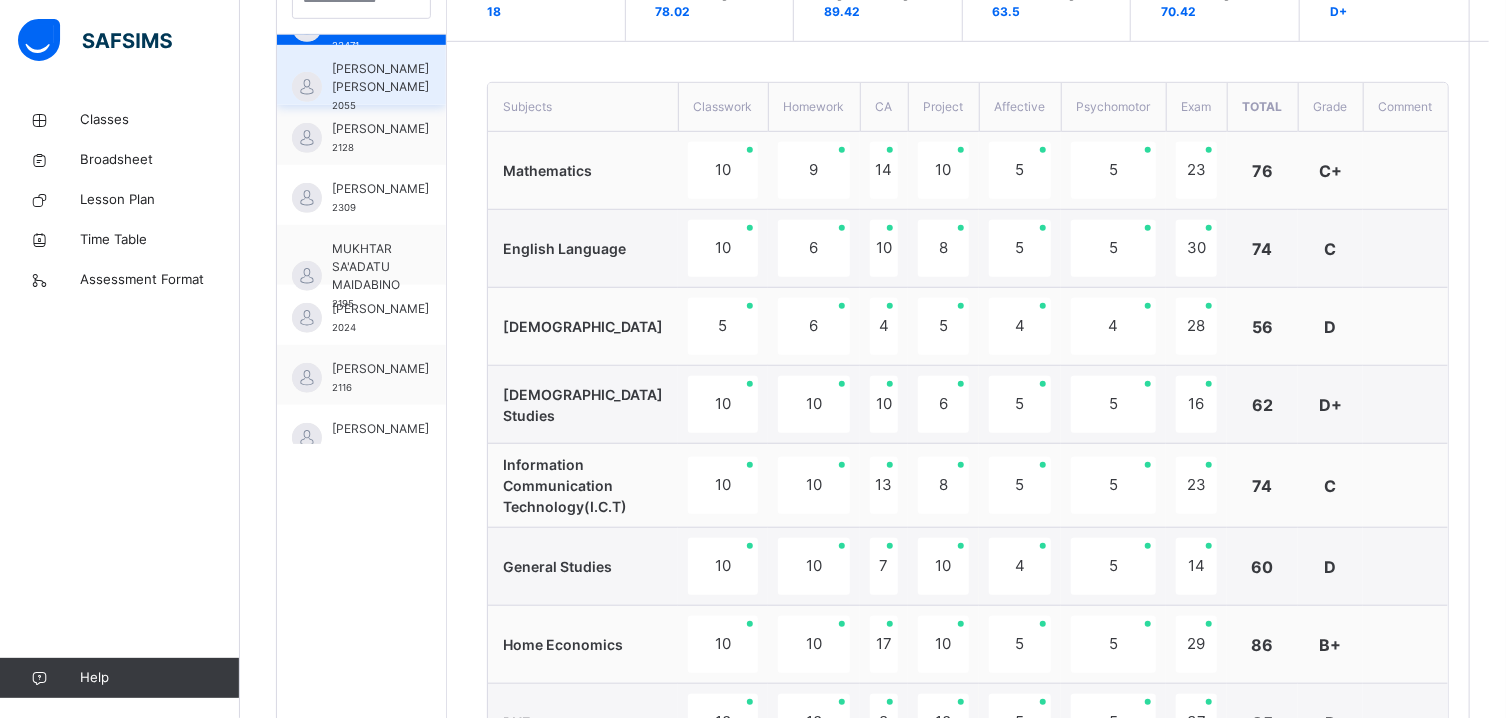 click on "IBRAHIM AISHA BUGA" at bounding box center [380, 78] 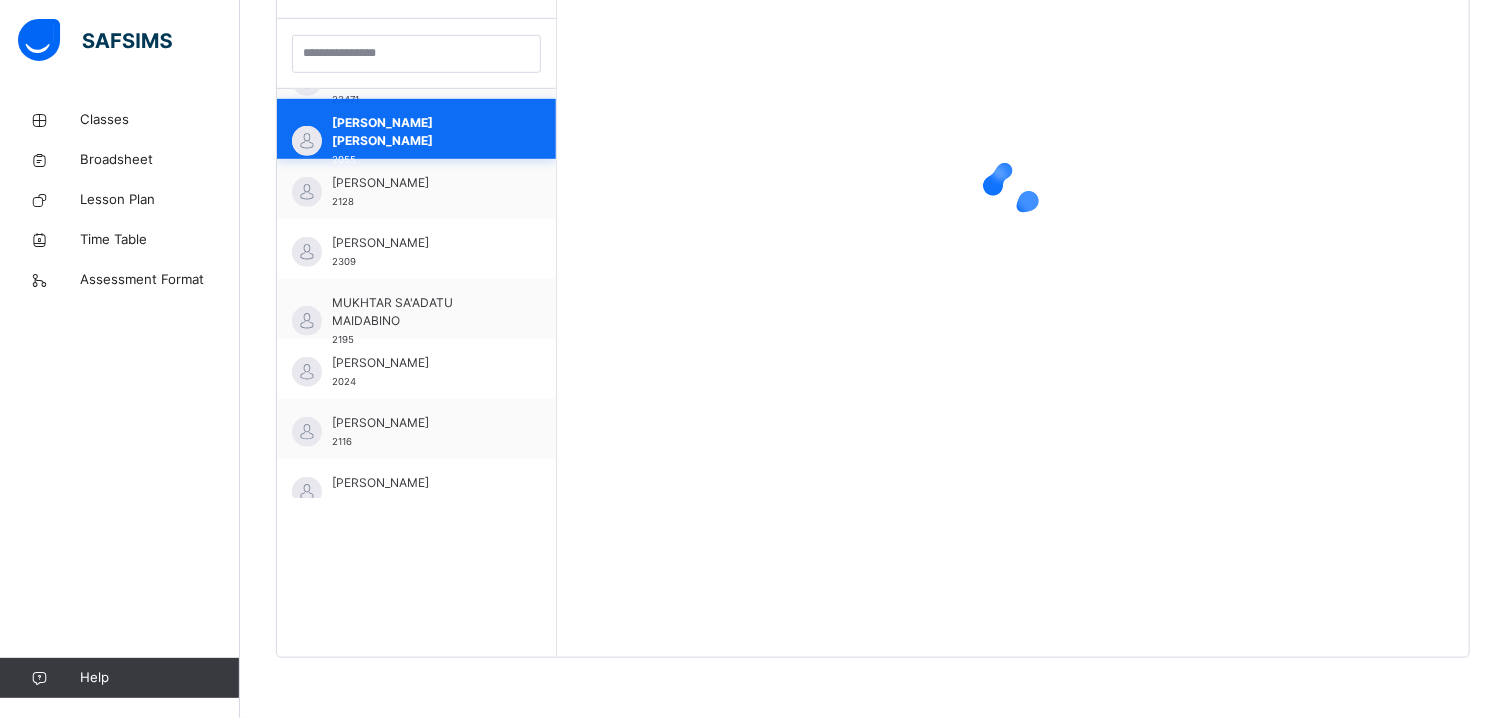 scroll, scrollTop: 581, scrollLeft: 0, axis: vertical 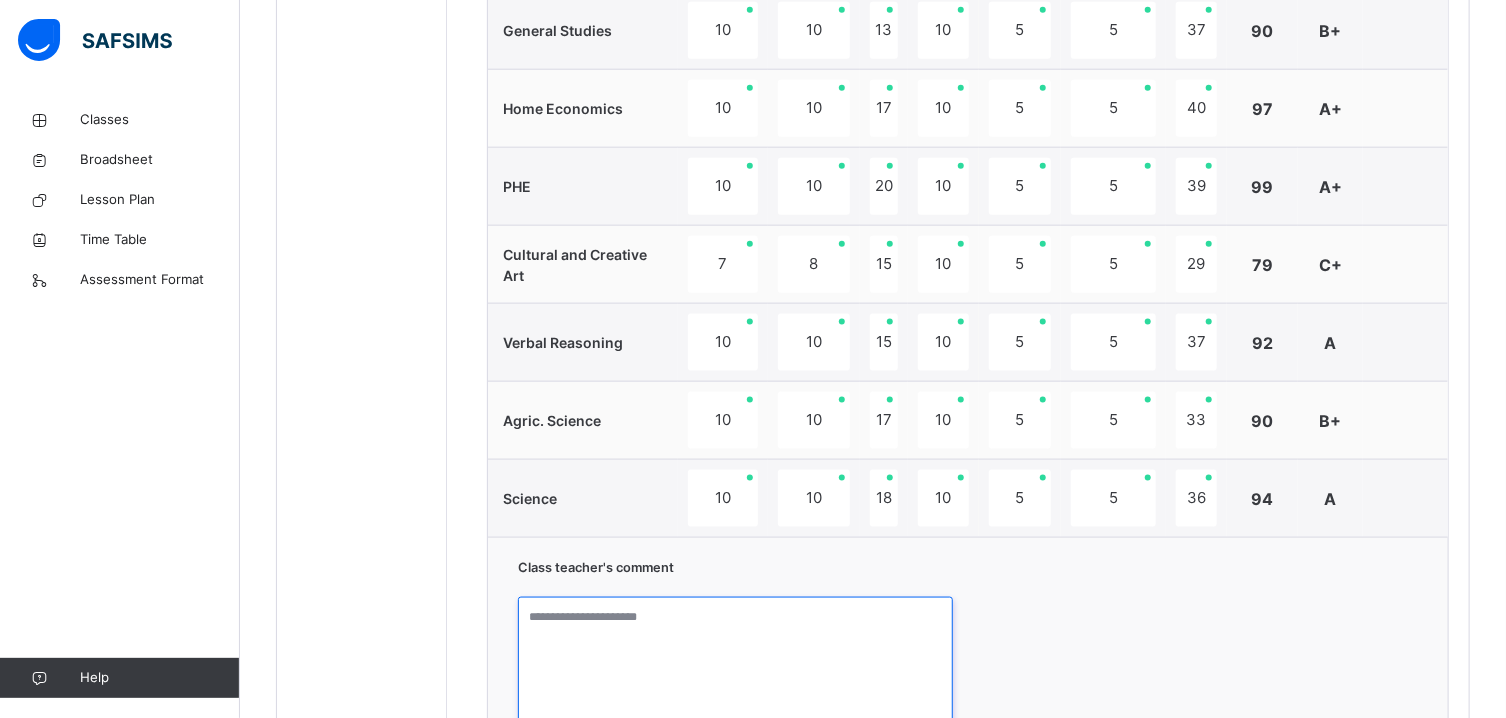 click at bounding box center [735, 672] 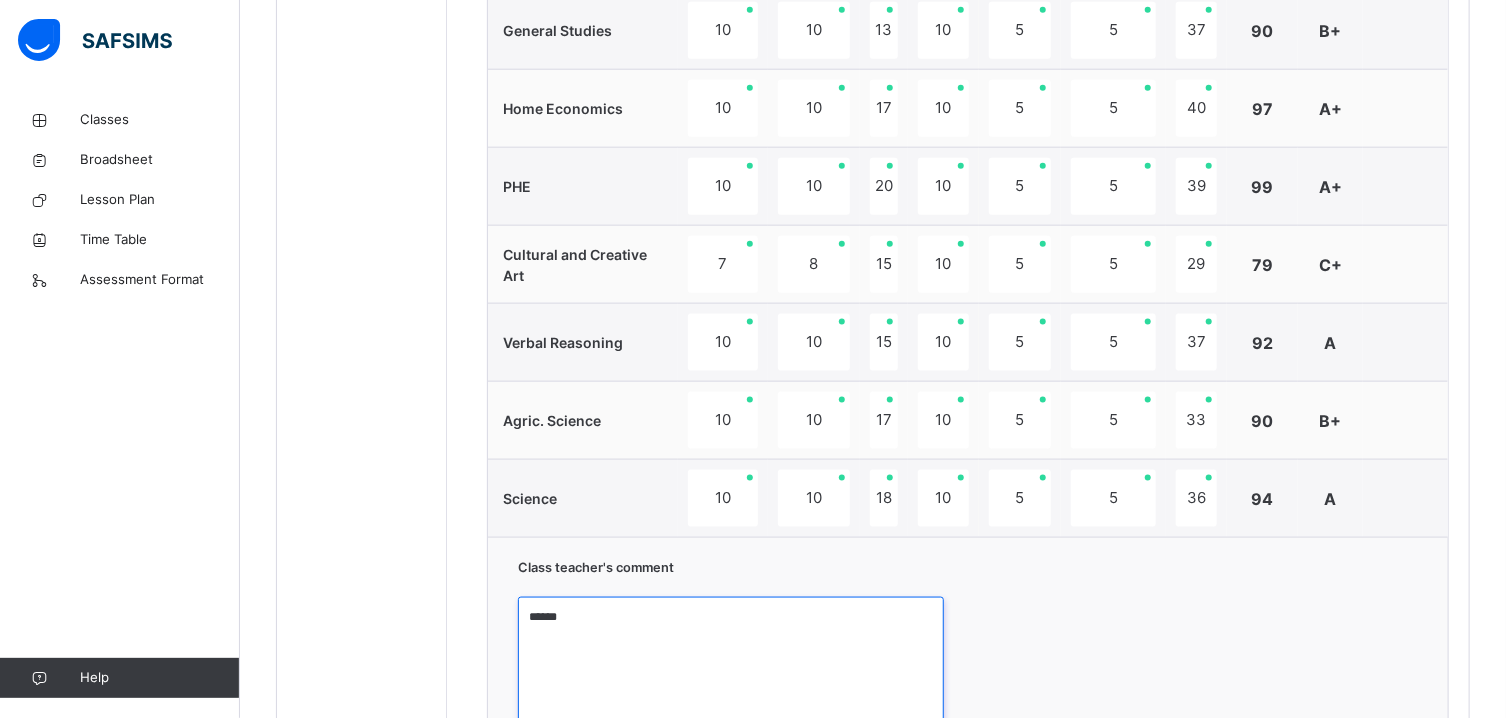 click on "******" at bounding box center [731, 672] 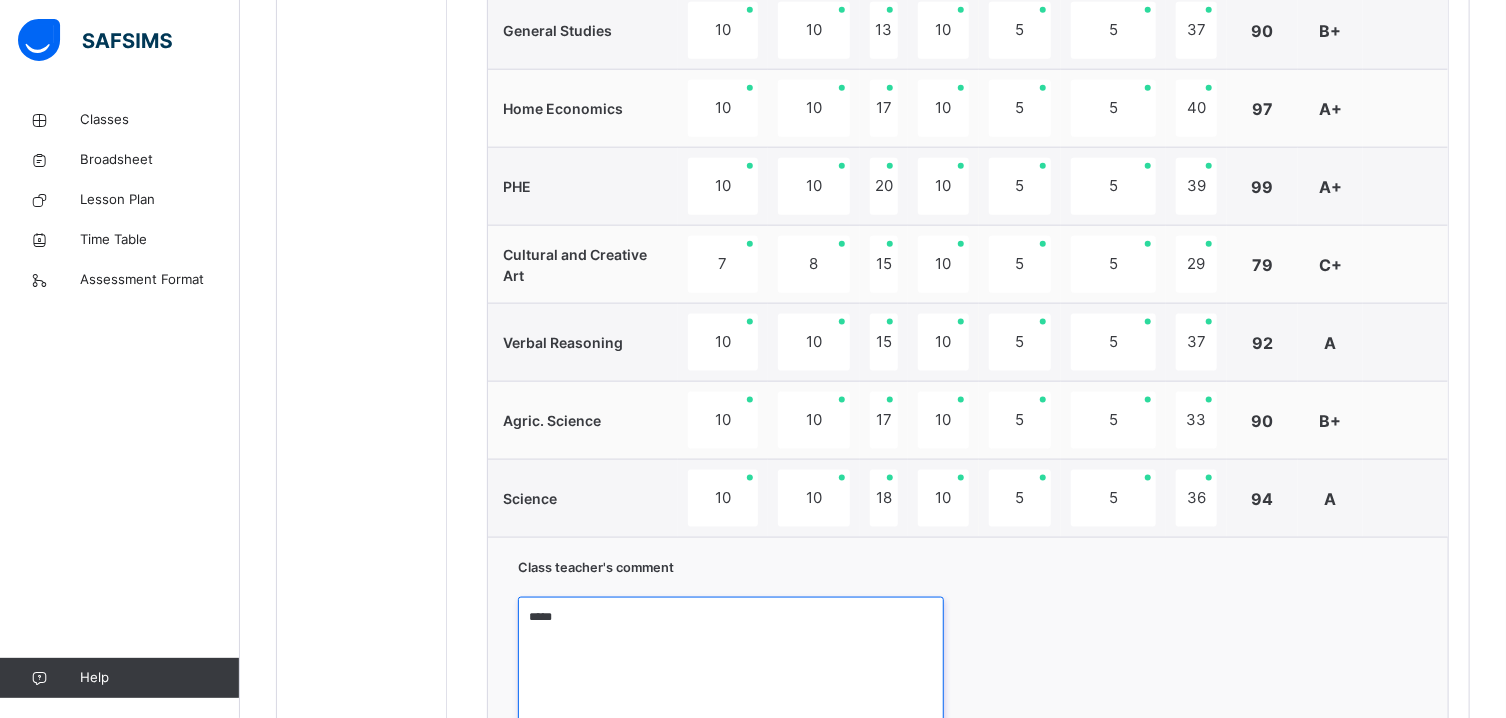 click on "*****" at bounding box center [731, 672] 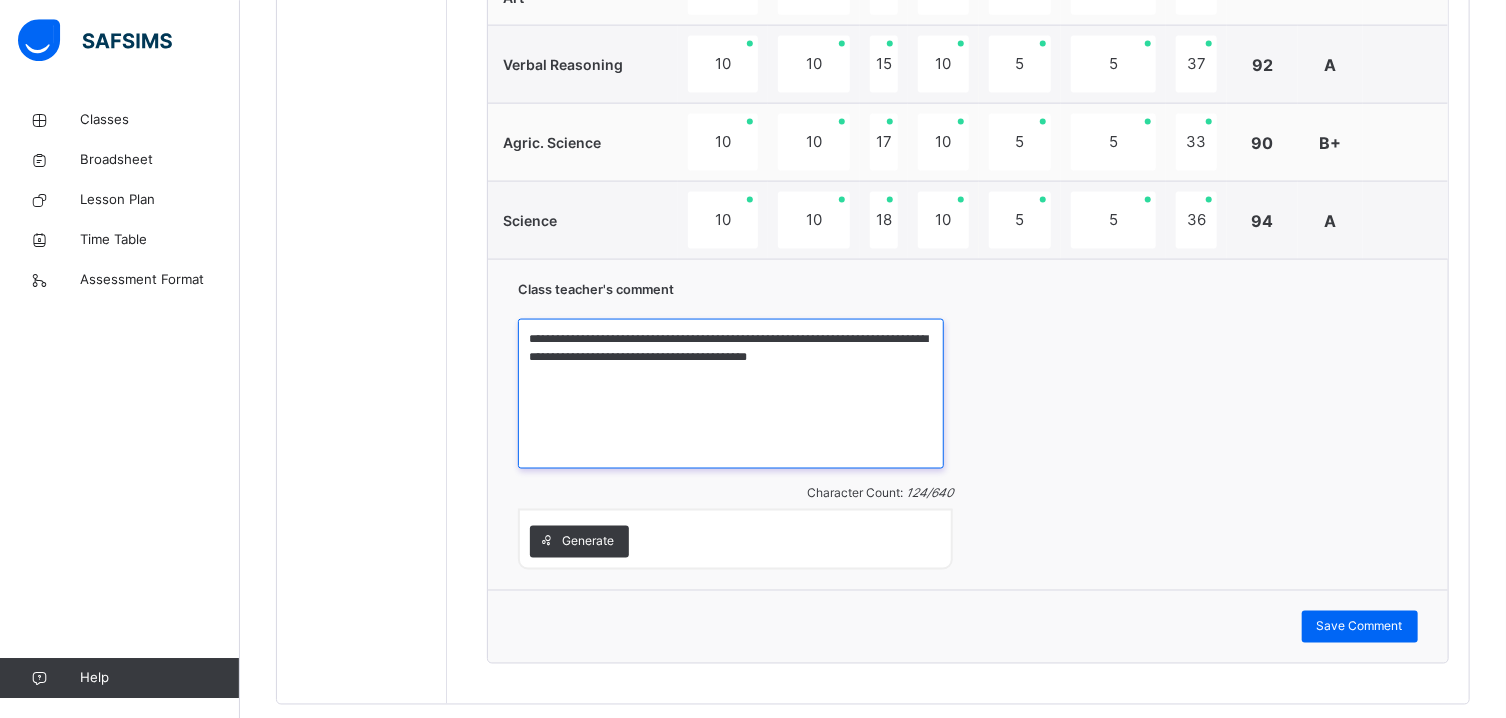 scroll, scrollTop: 1494, scrollLeft: 0, axis: vertical 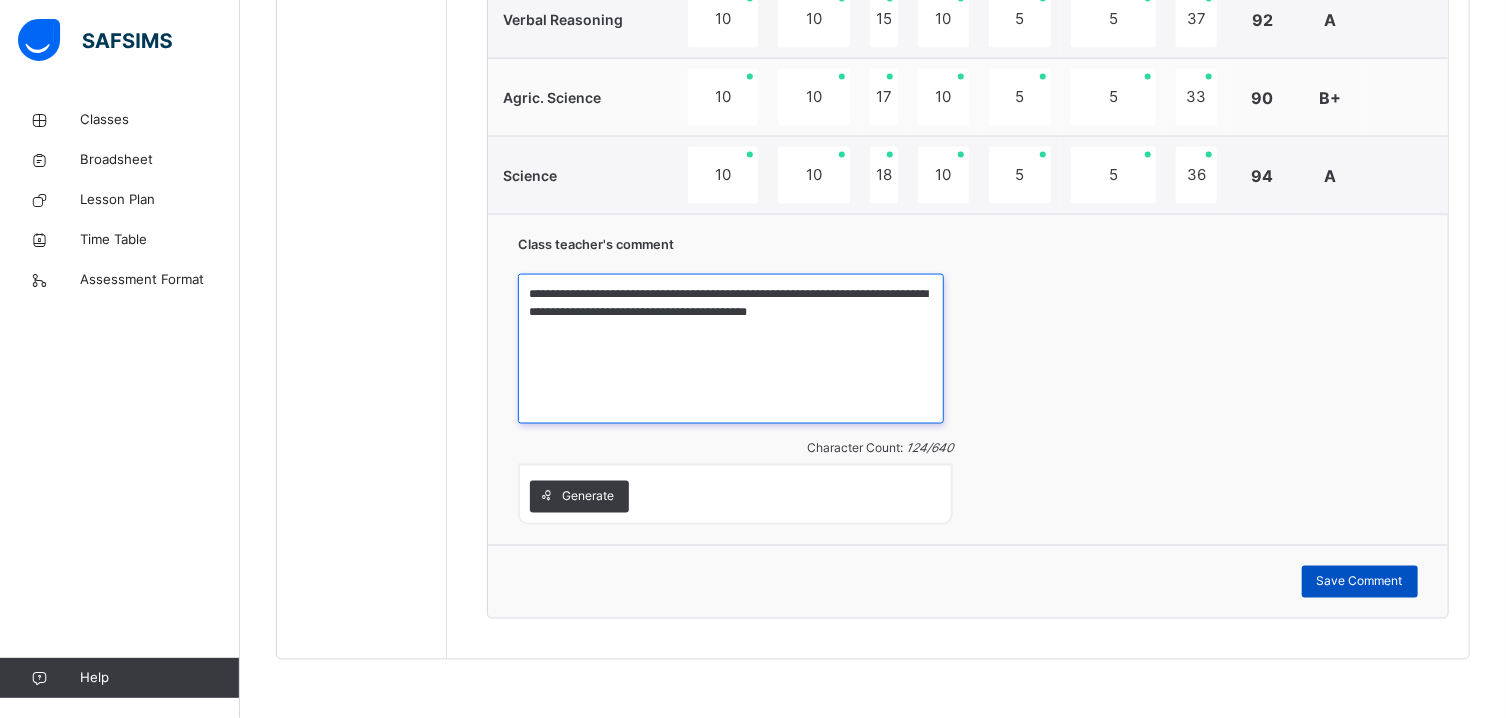 type on "**********" 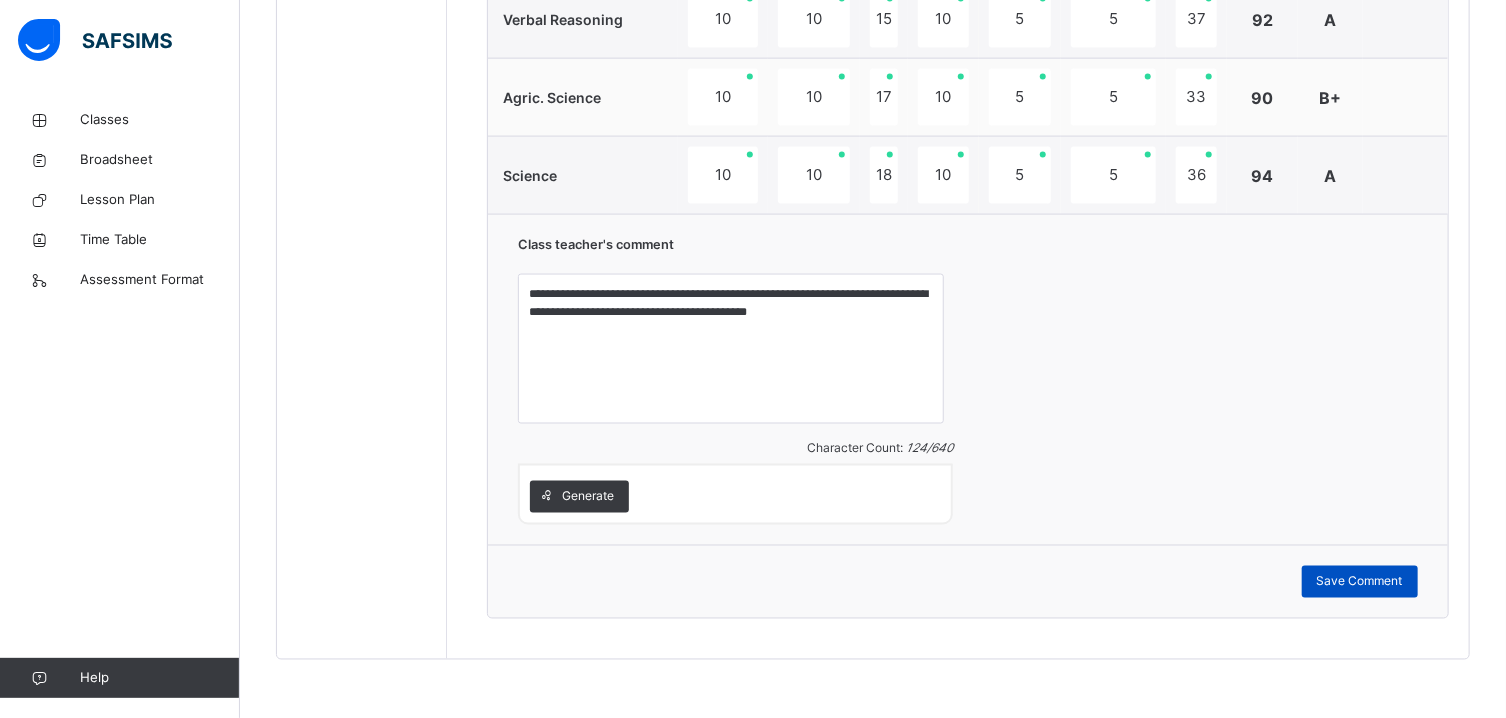 click on "Save Comment" at bounding box center (1360, 582) 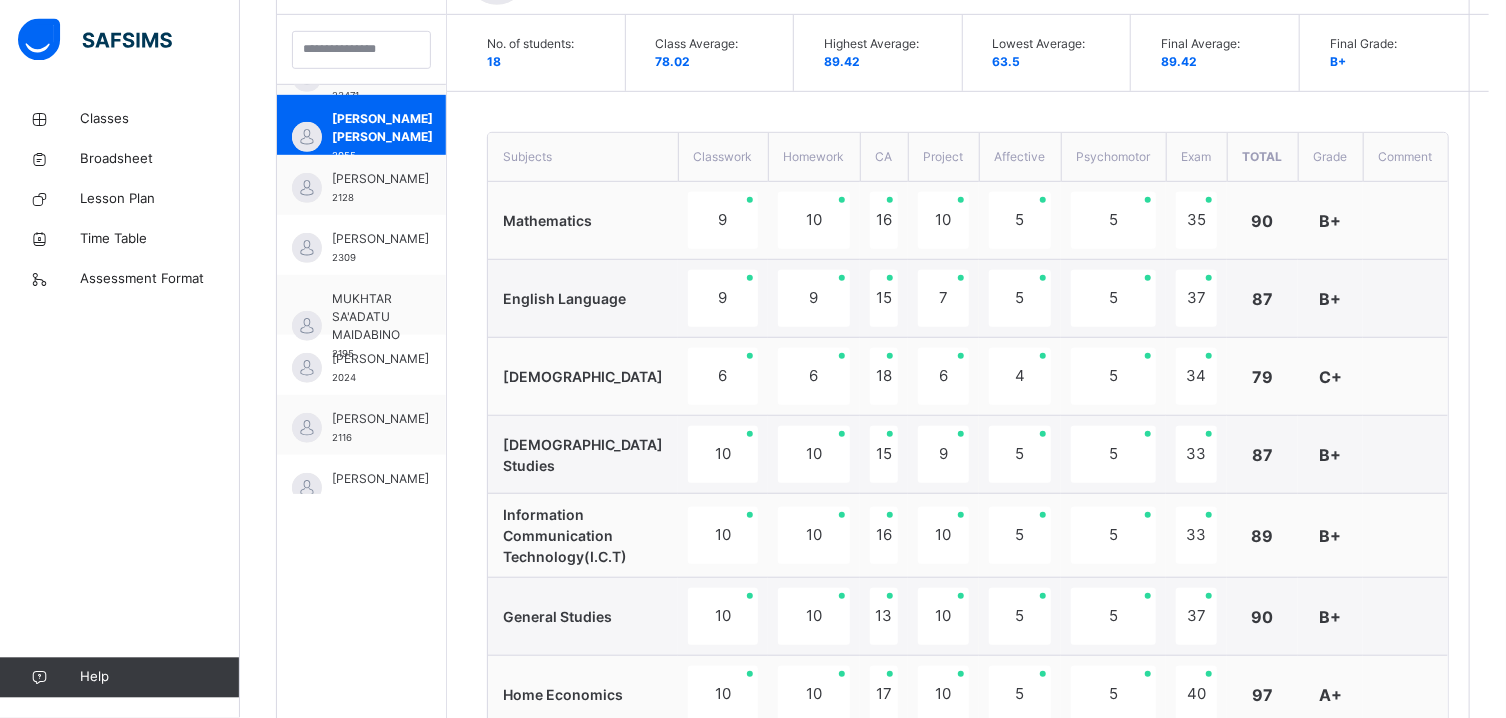 scroll, scrollTop: 582, scrollLeft: 0, axis: vertical 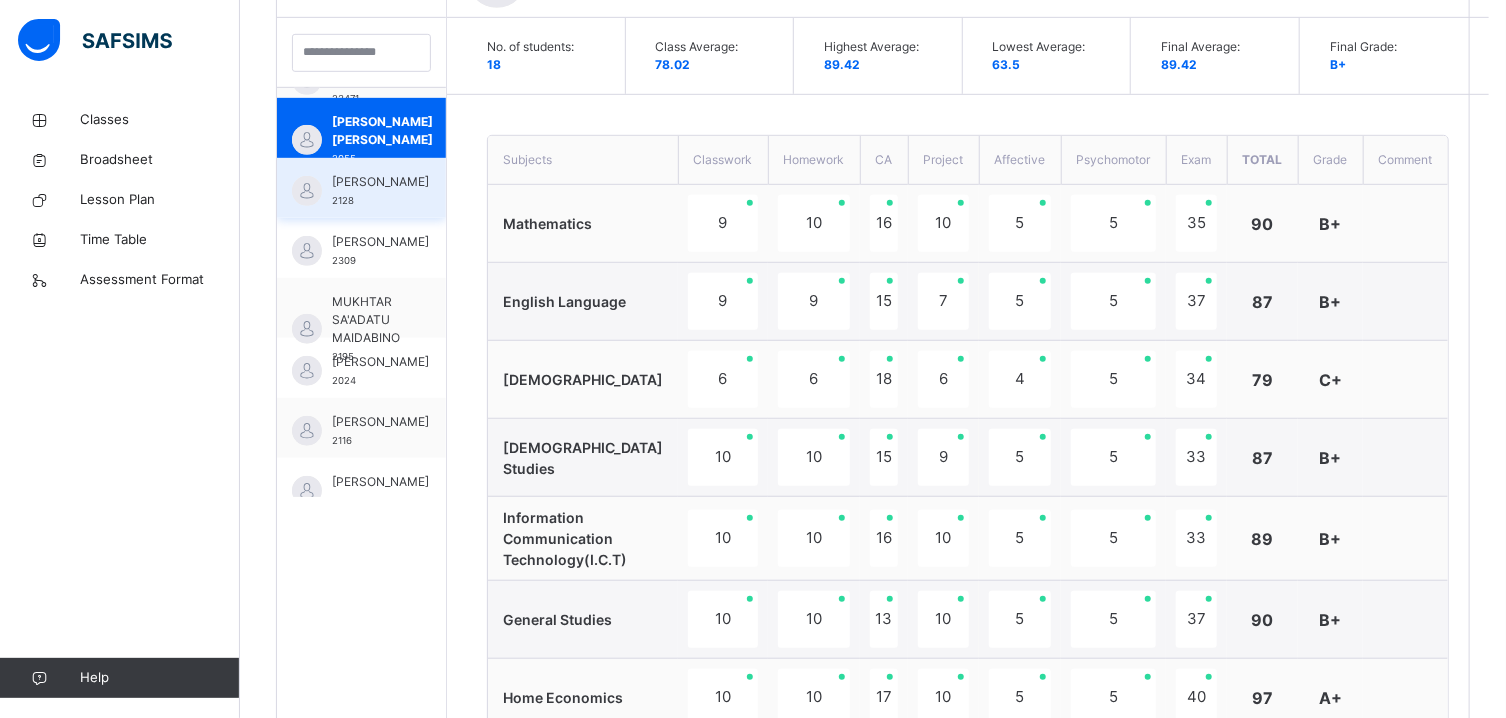 click on "IBRAHIM HASSAN GARACHI" at bounding box center (380, 182) 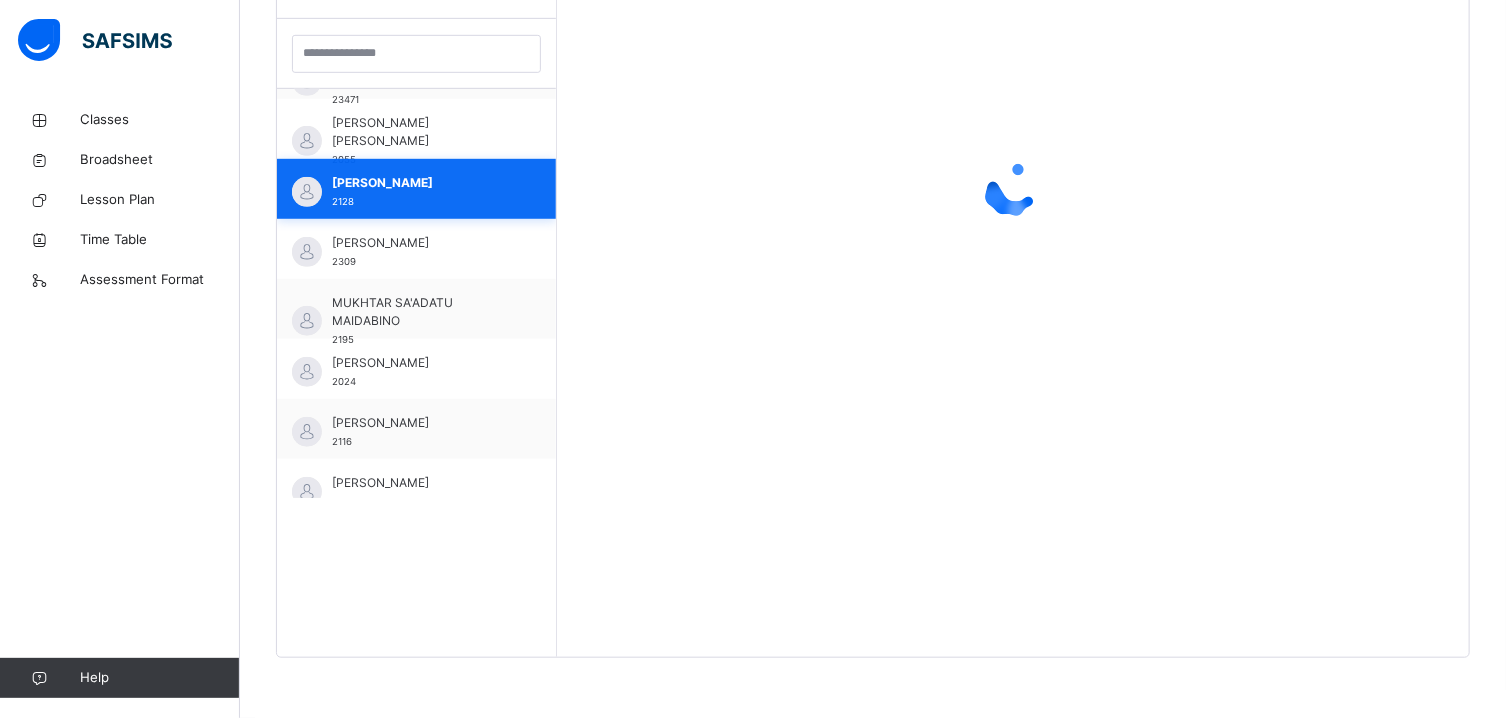 scroll, scrollTop: 581, scrollLeft: 0, axis: vertical 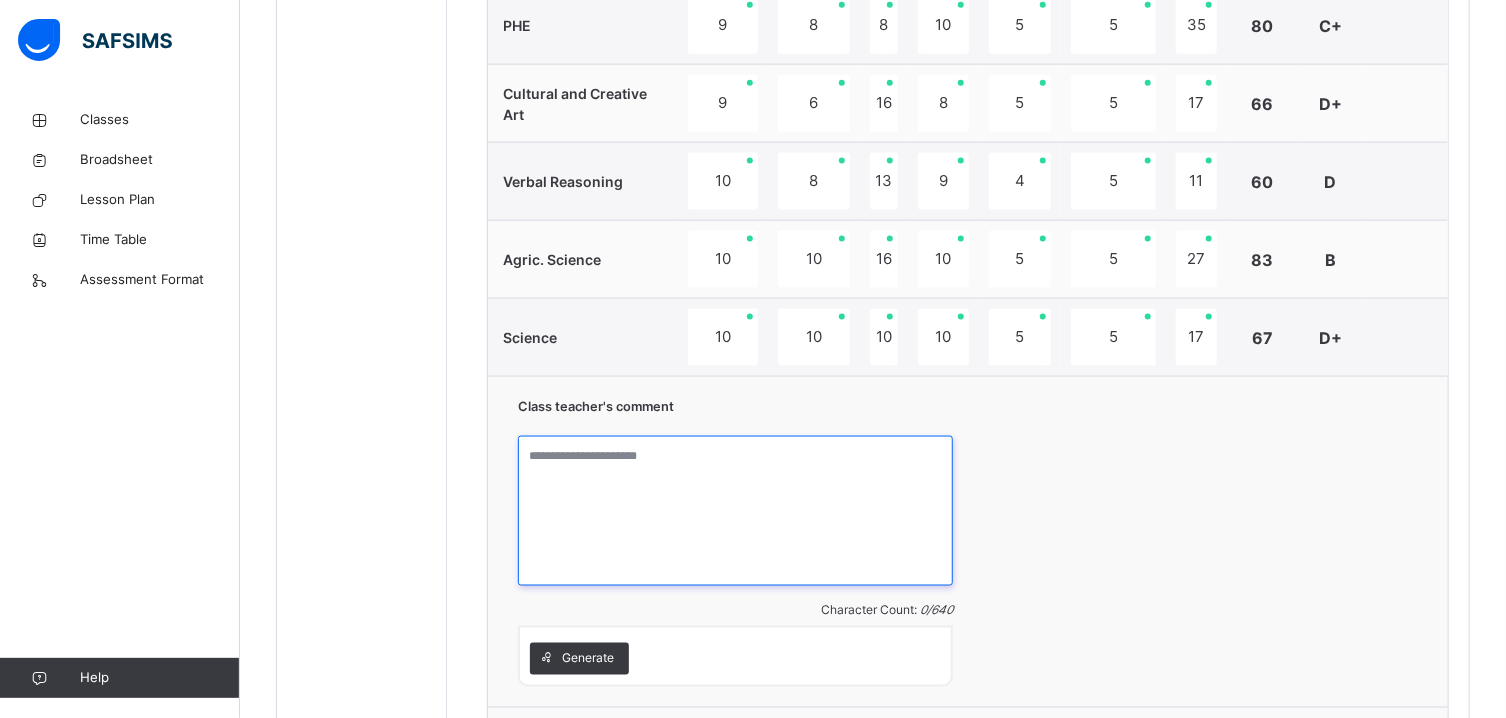 click at bounding box center (735, 511) 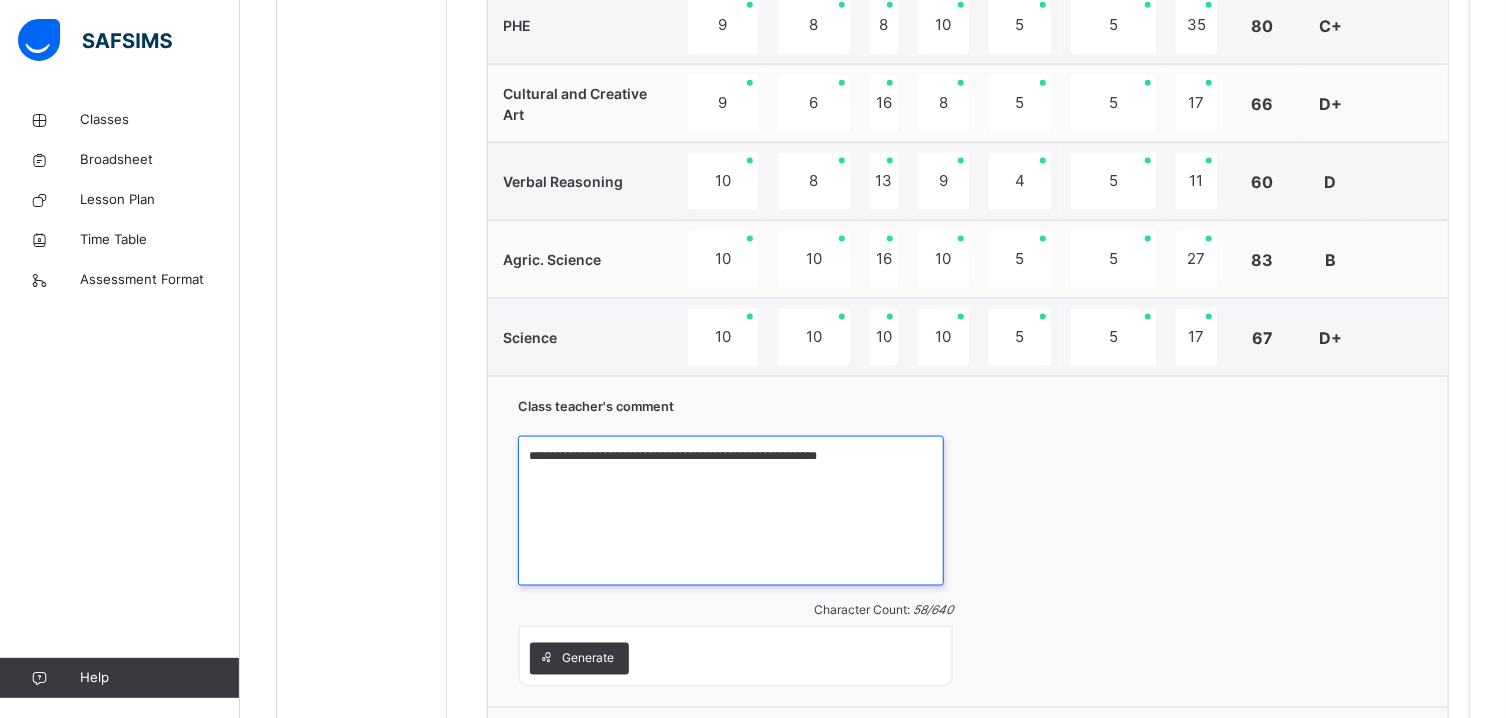 click on "**********" at bounding box center [731, 511] 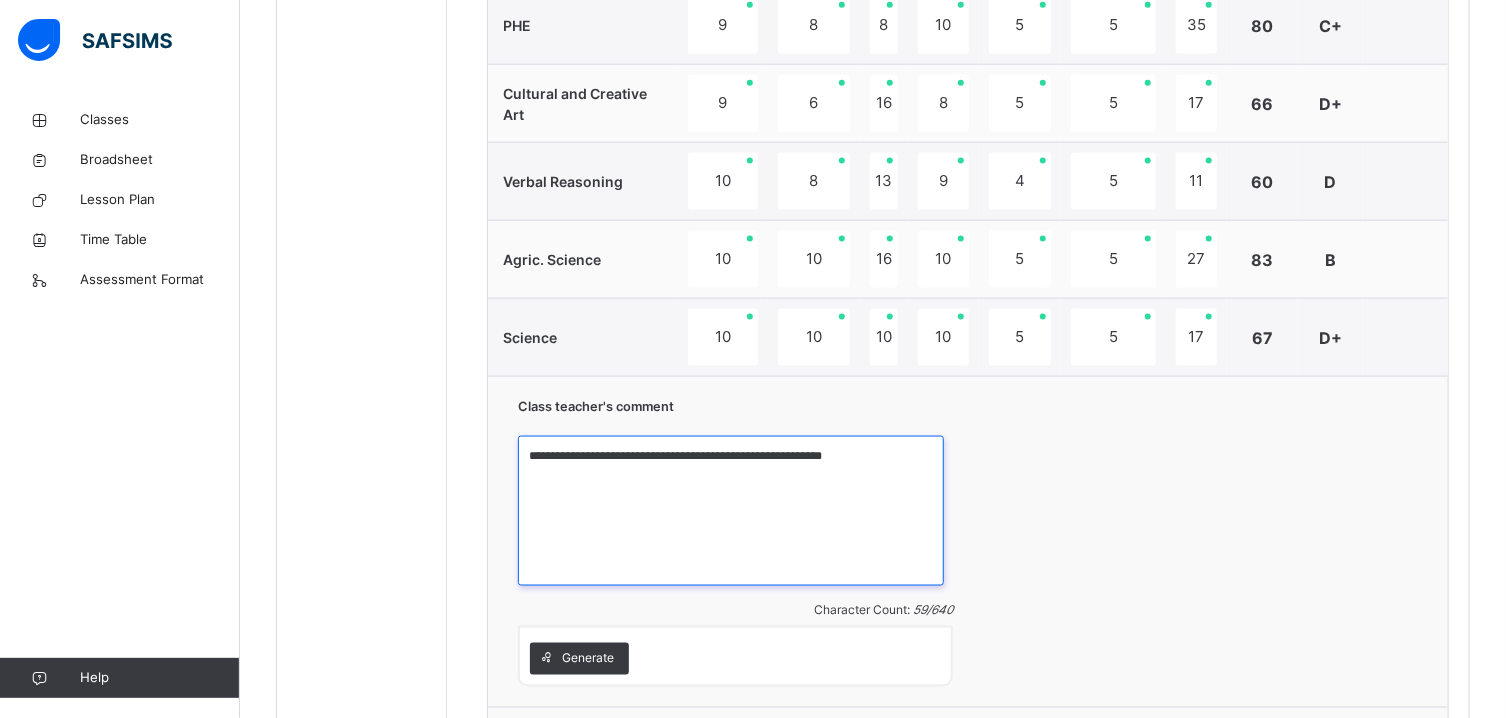click on "**********" at bounding box center [731, 511] 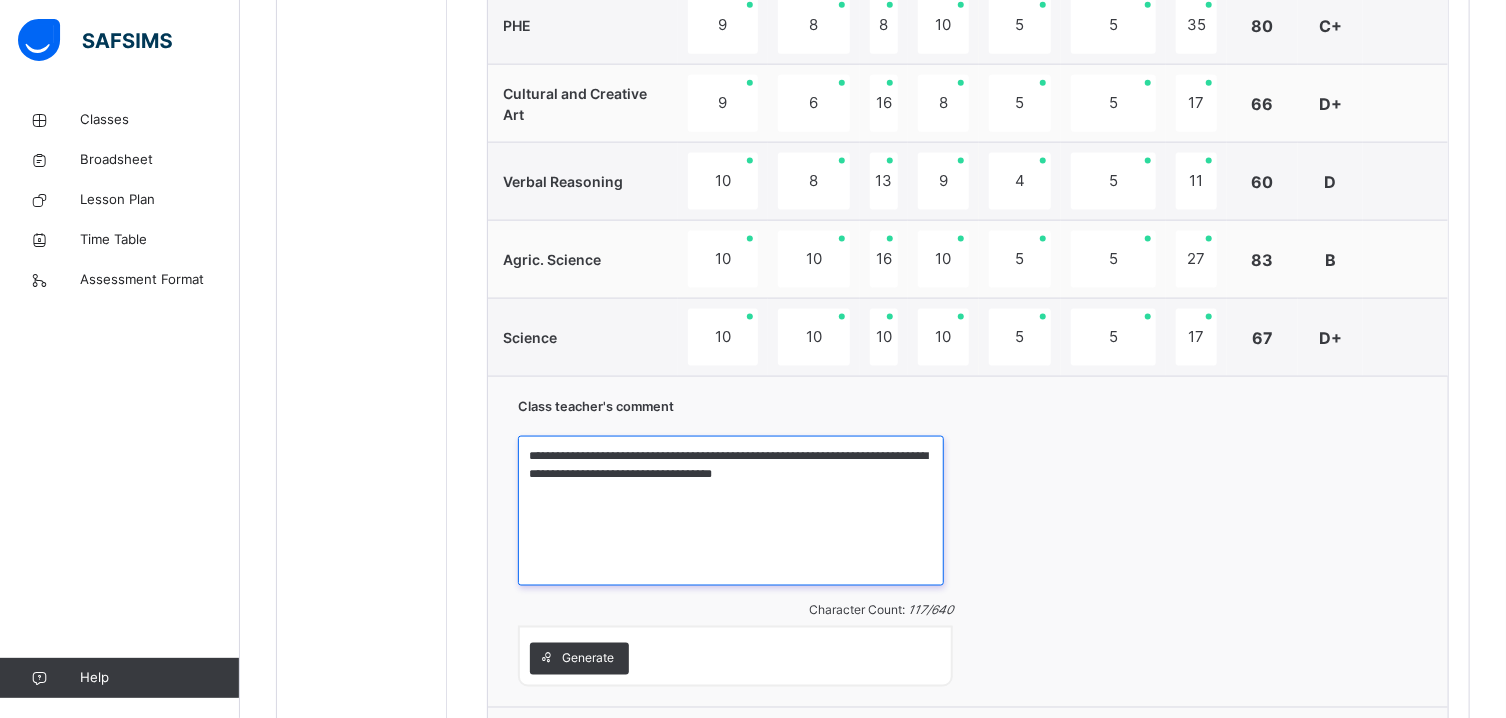 click on "**********" at bounding box center (731, 511) 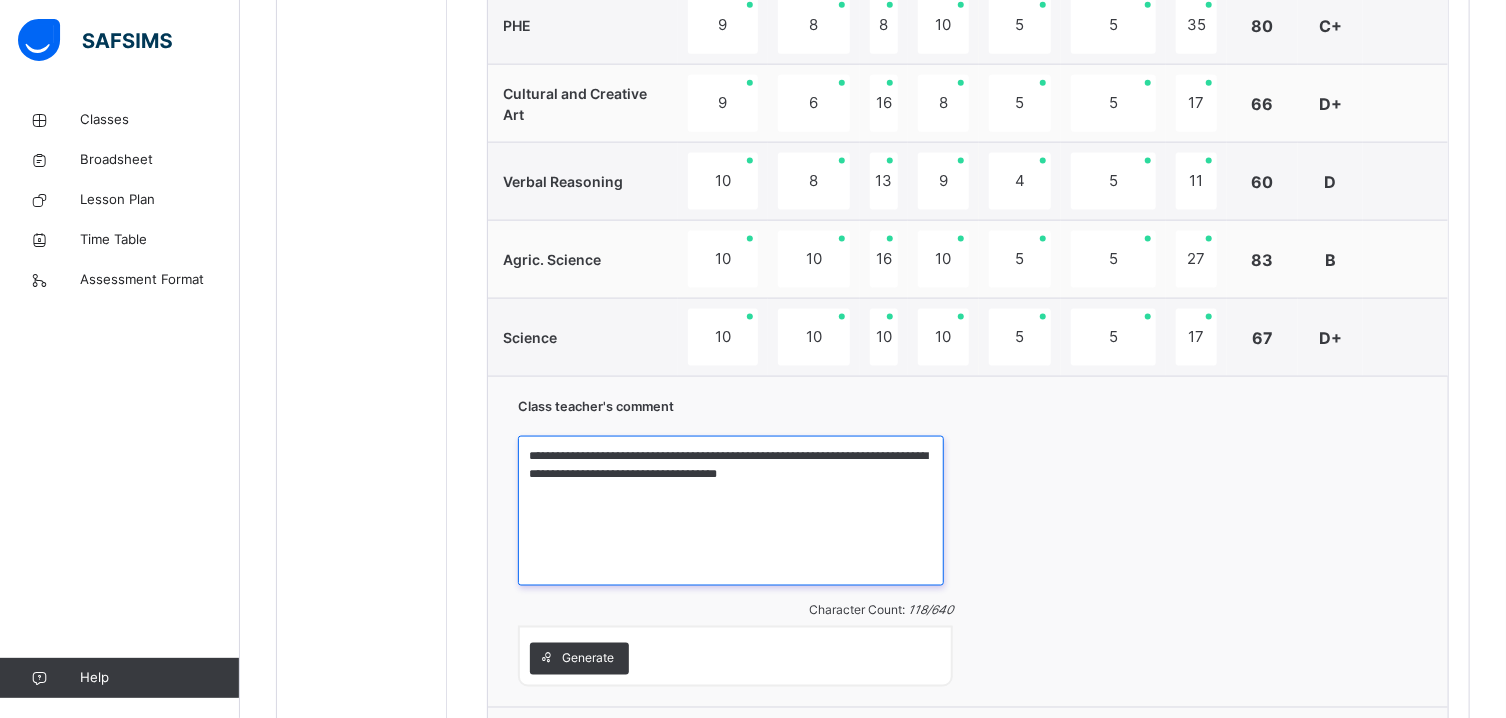 click on "**********" at bounding box center [731, 511] 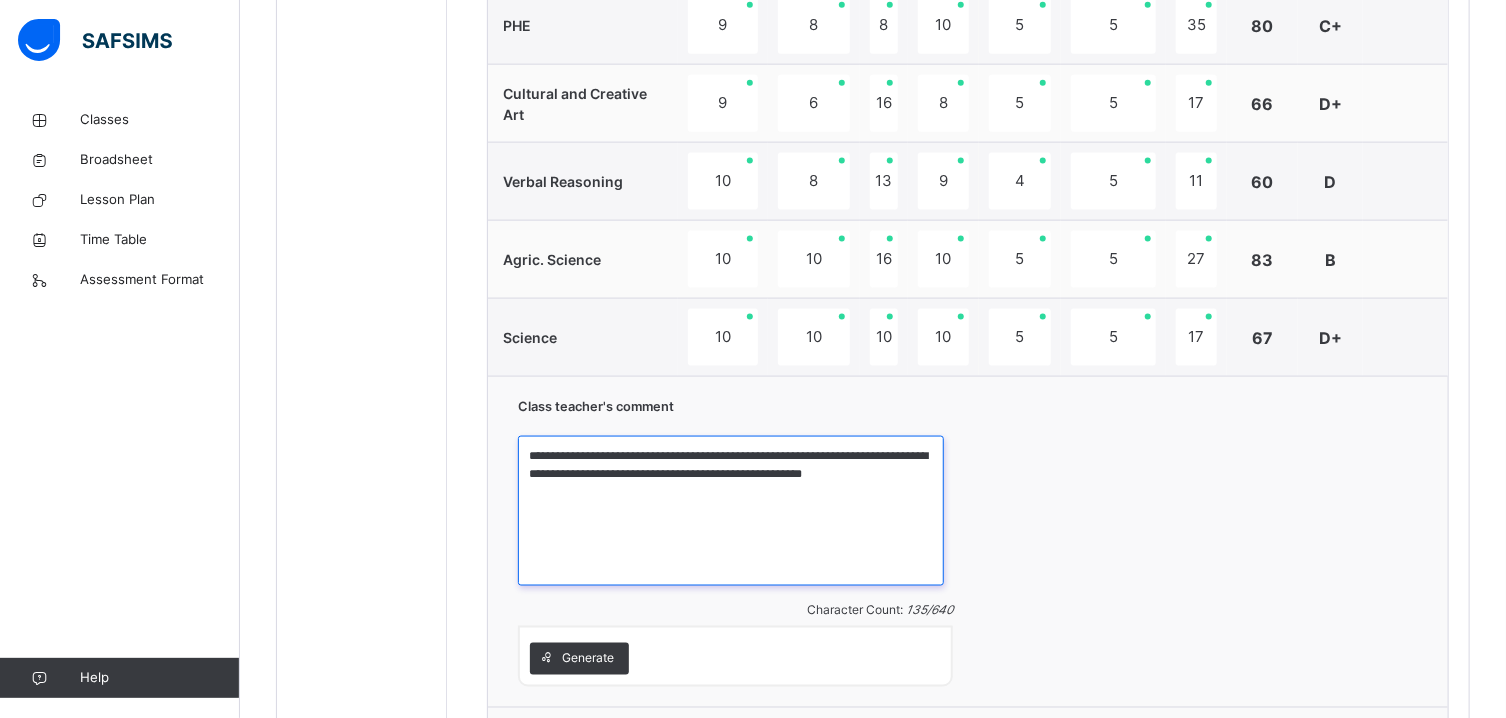 click on "**********" at bounding box center (731, 511) 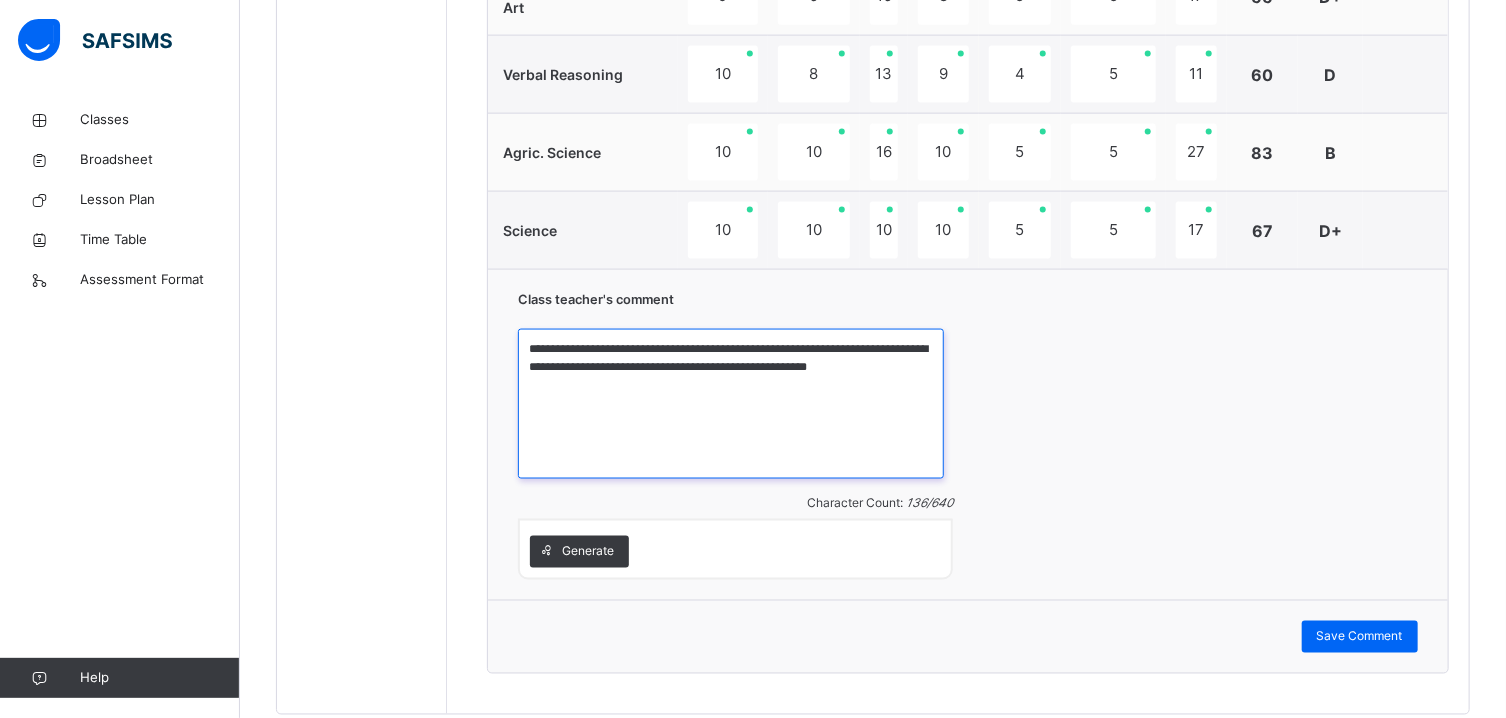 scroll, scrollTop: 1494, scrollLeft: 0, axis: vertical 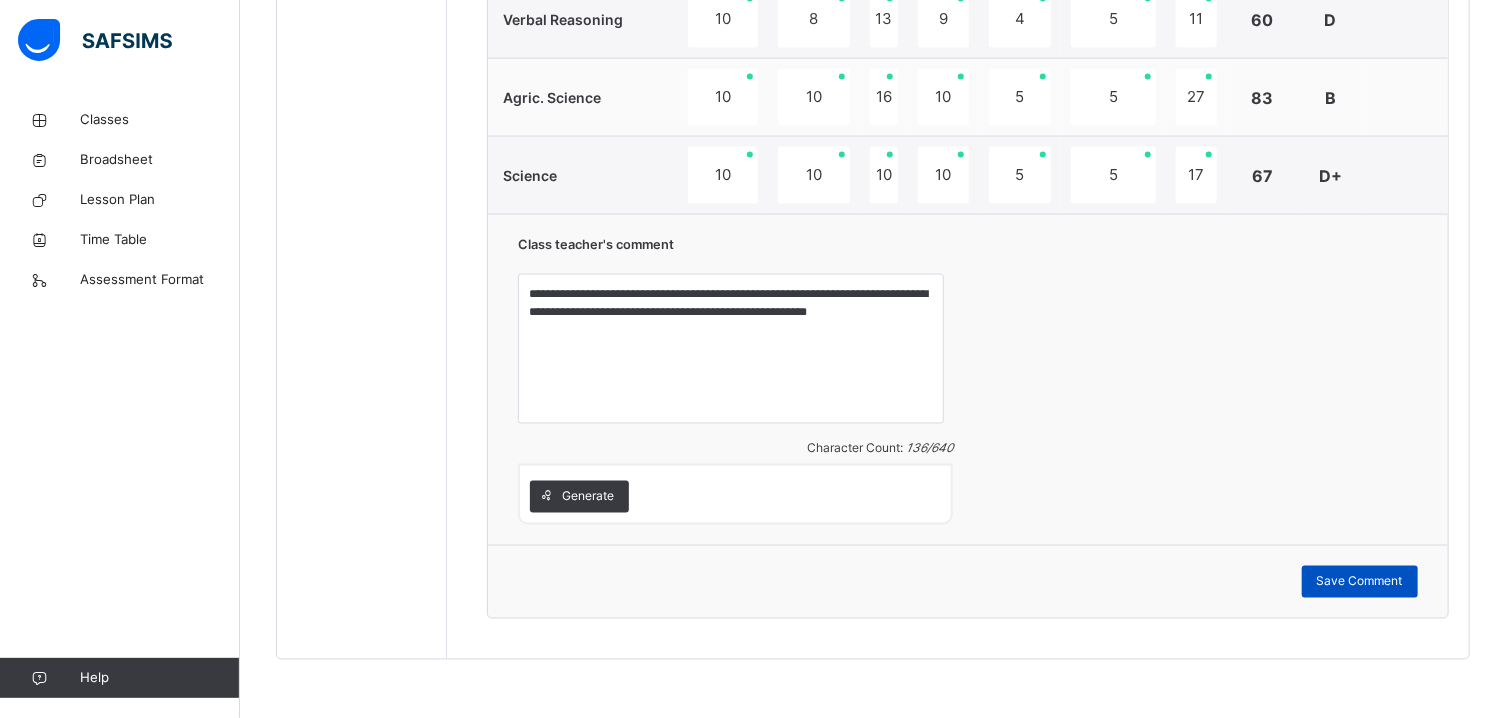click on "Save Comment" at bounding box center (1360, 582) 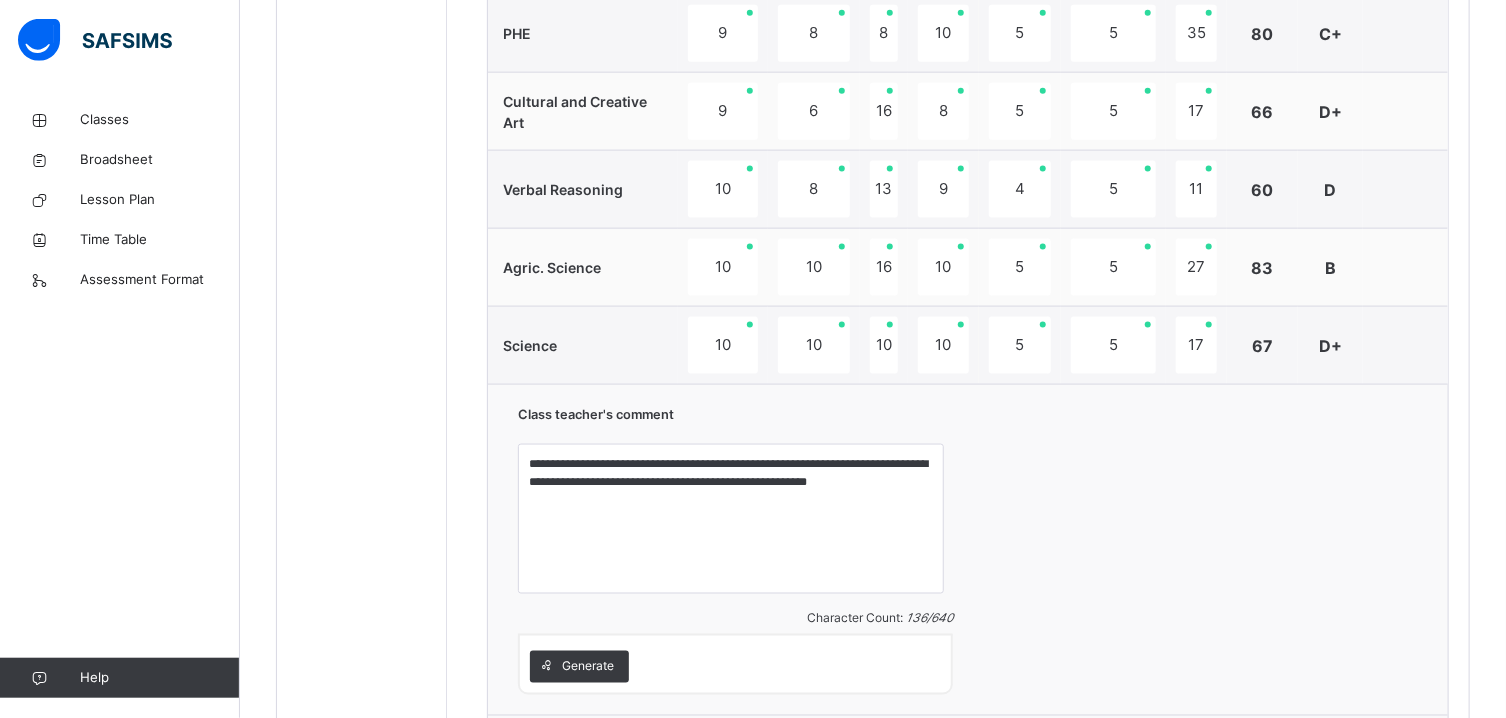 scroll, scrollTop: 1333, scrollLeft: 0, axis: vertical 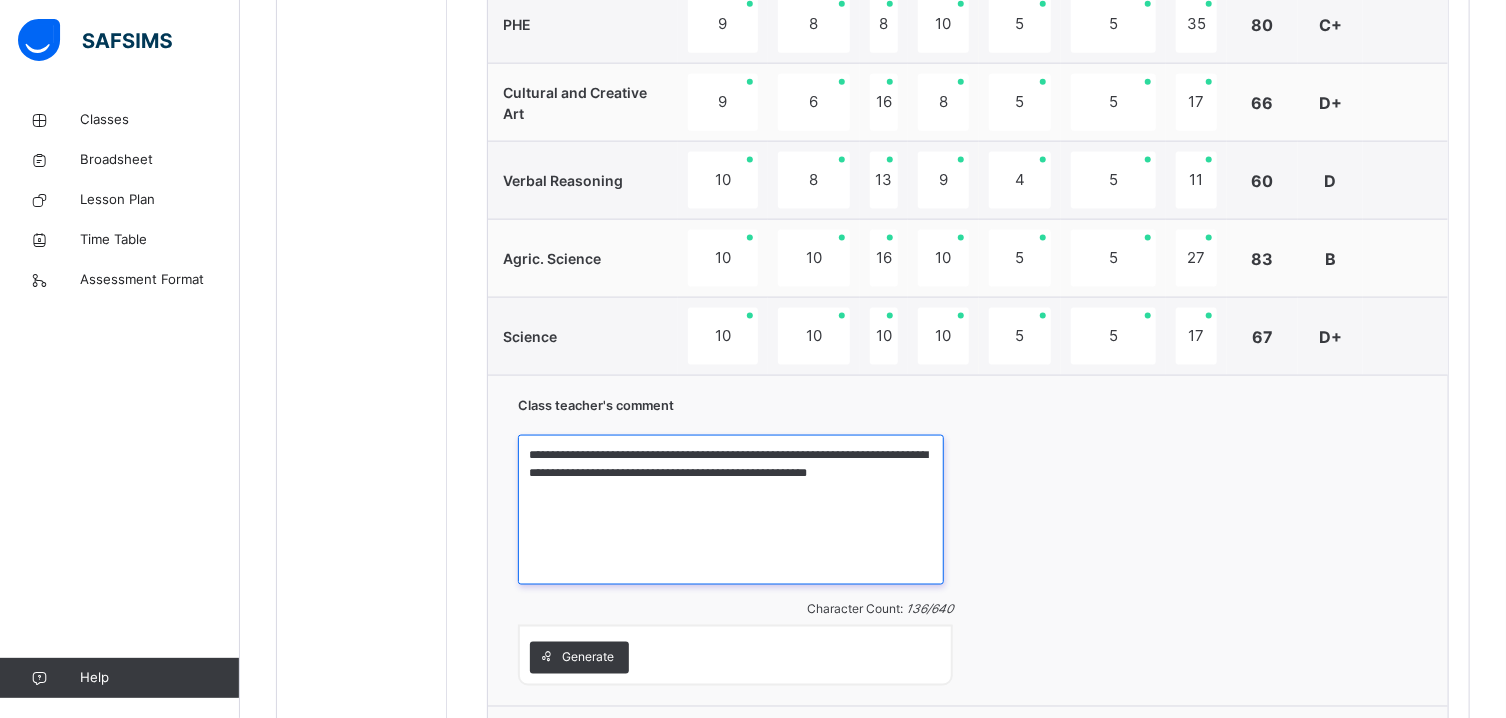 click on "**********" at bounding box center (731, 510) 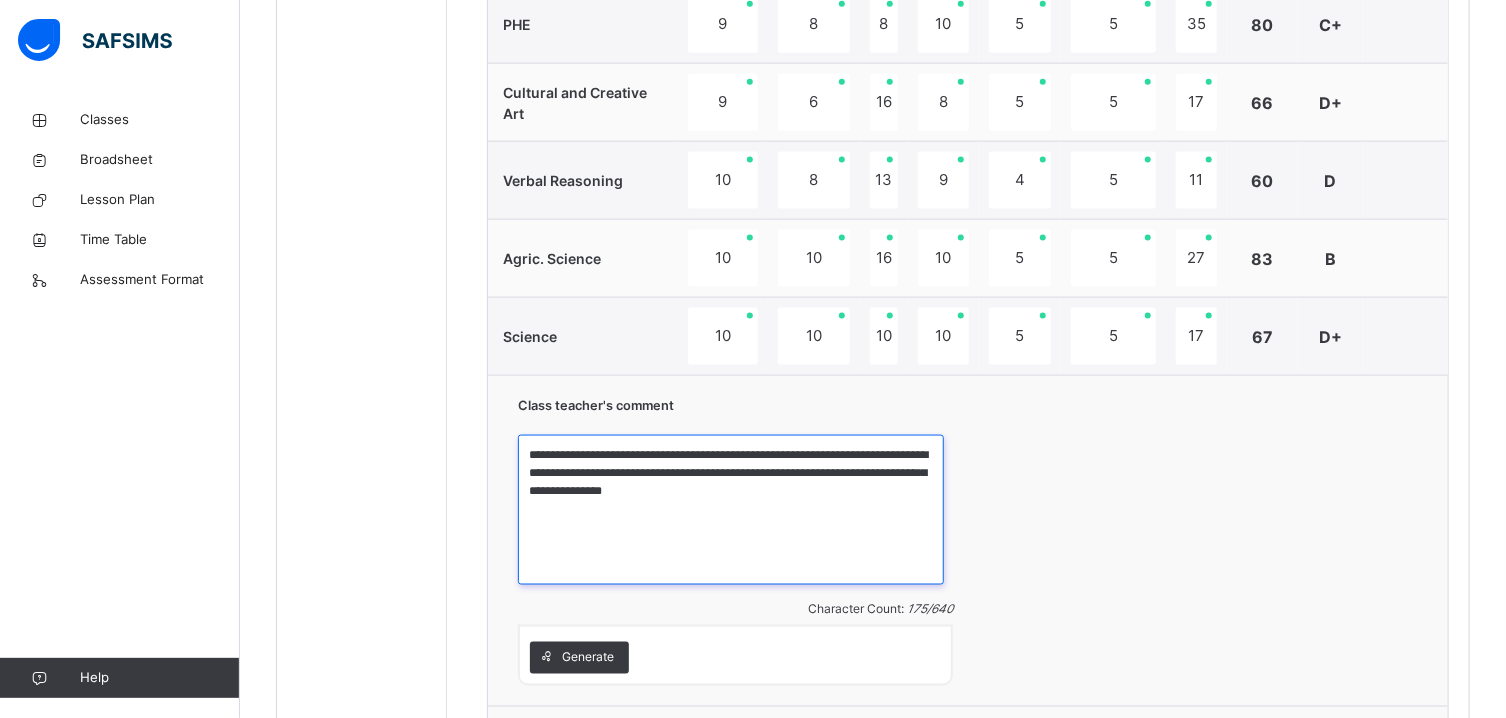 click on "**********" at bounding box center (731, 510) 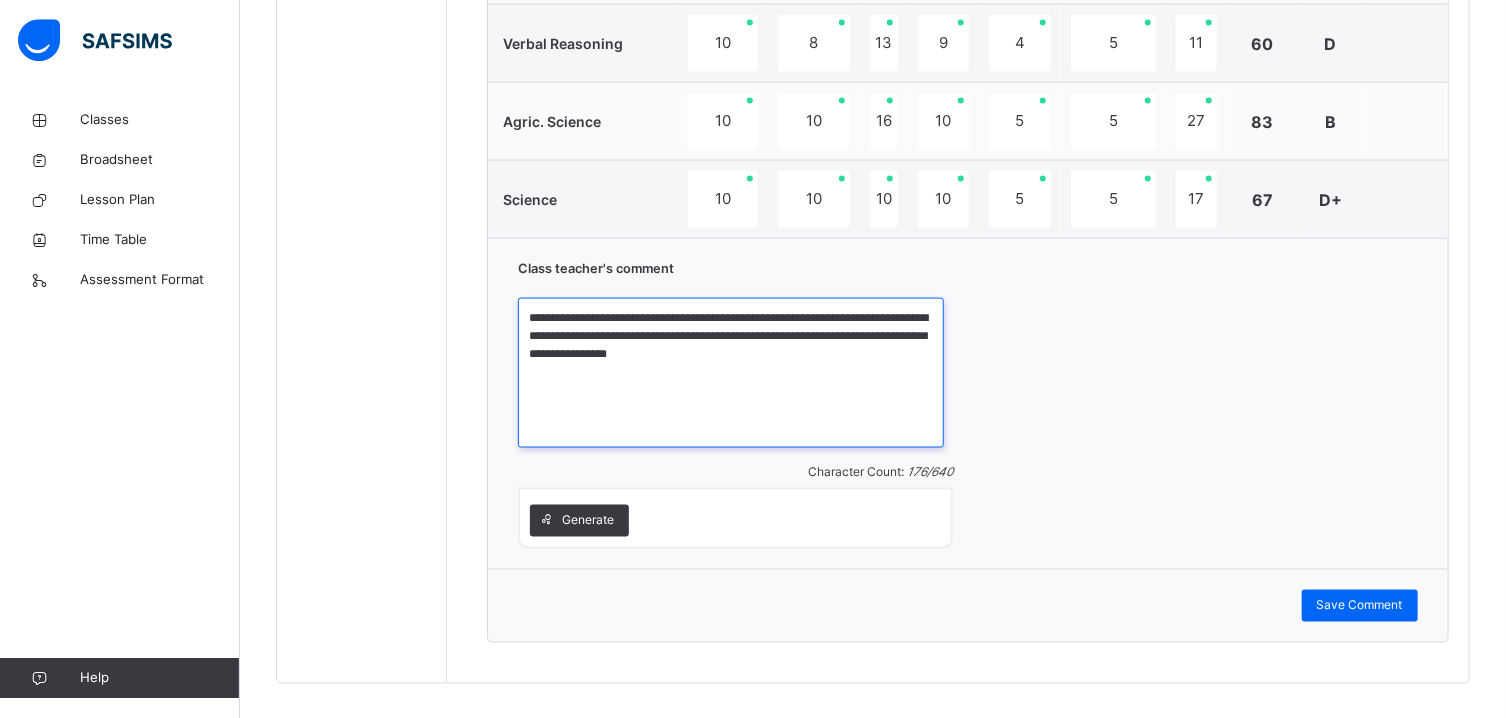 scroll, scrollTop: 1494, scrollLeft: 0, axis: vertical 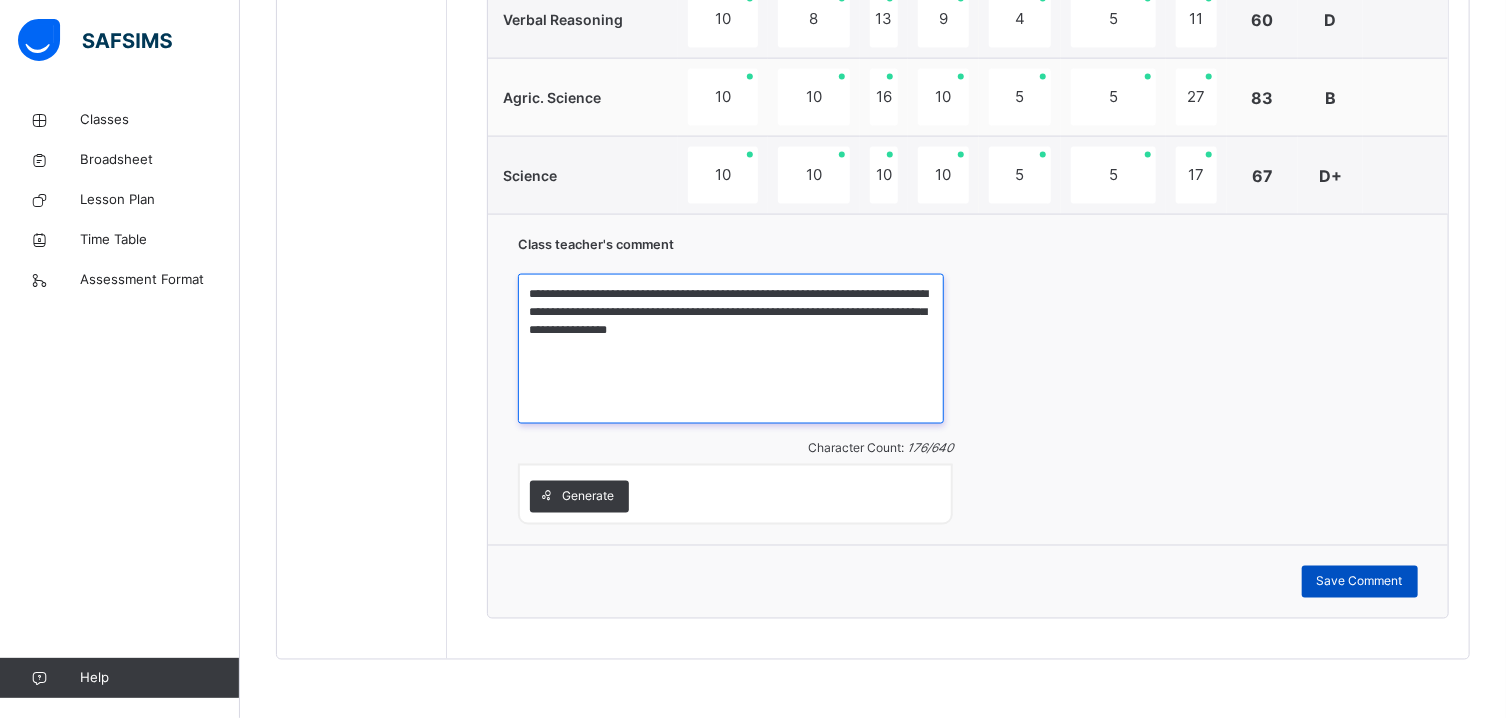 type on "**********" 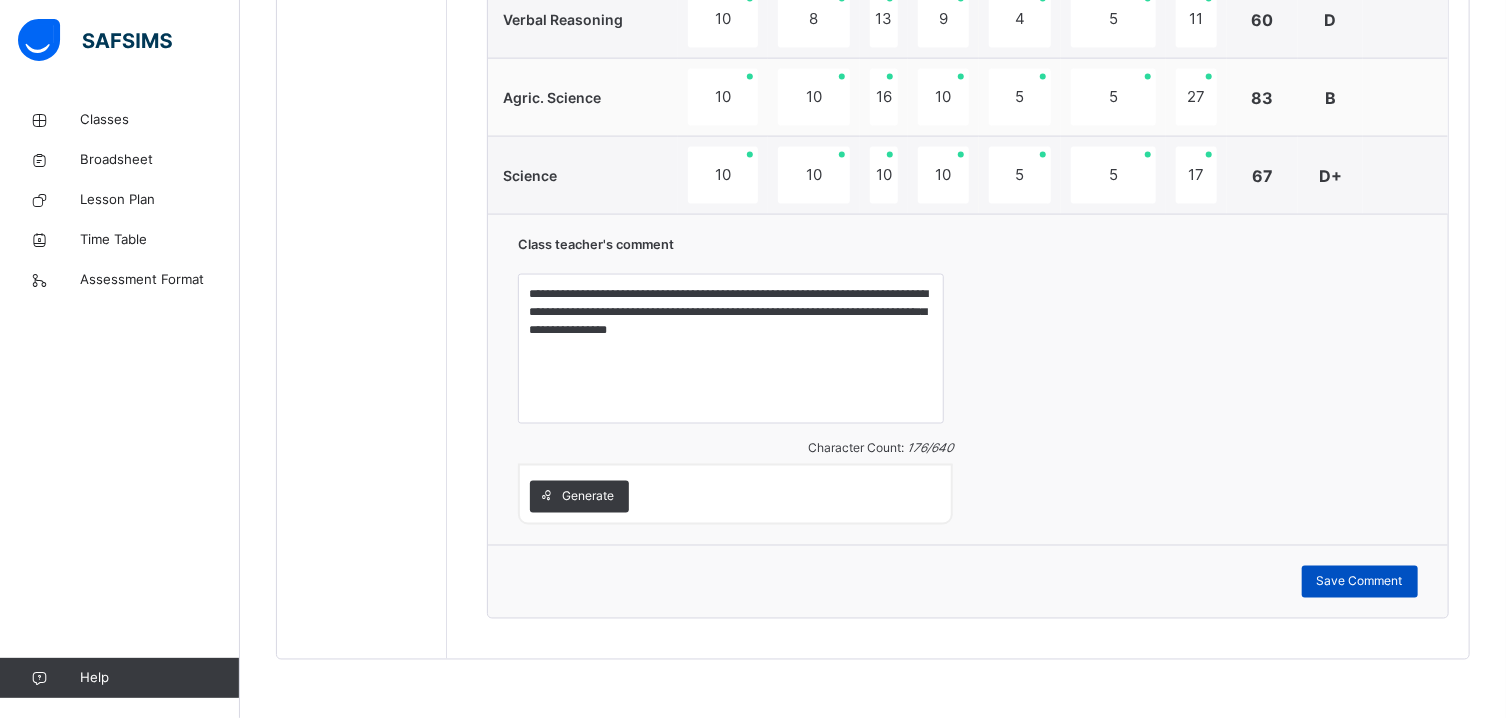 click on "Save Comment" at bounding box center (1360, 582) 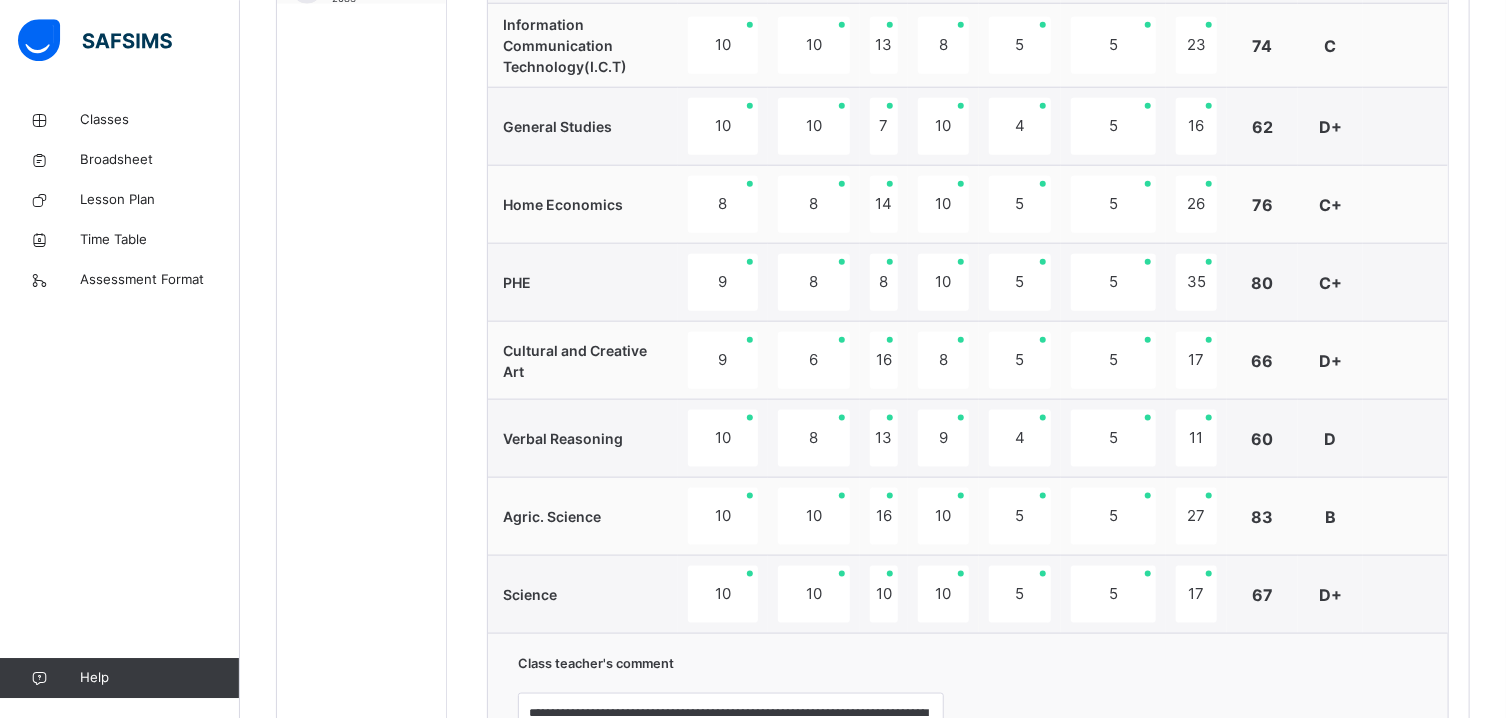 scroll, scrollTop: 1065, scrollLeft: 0, axis: vertical 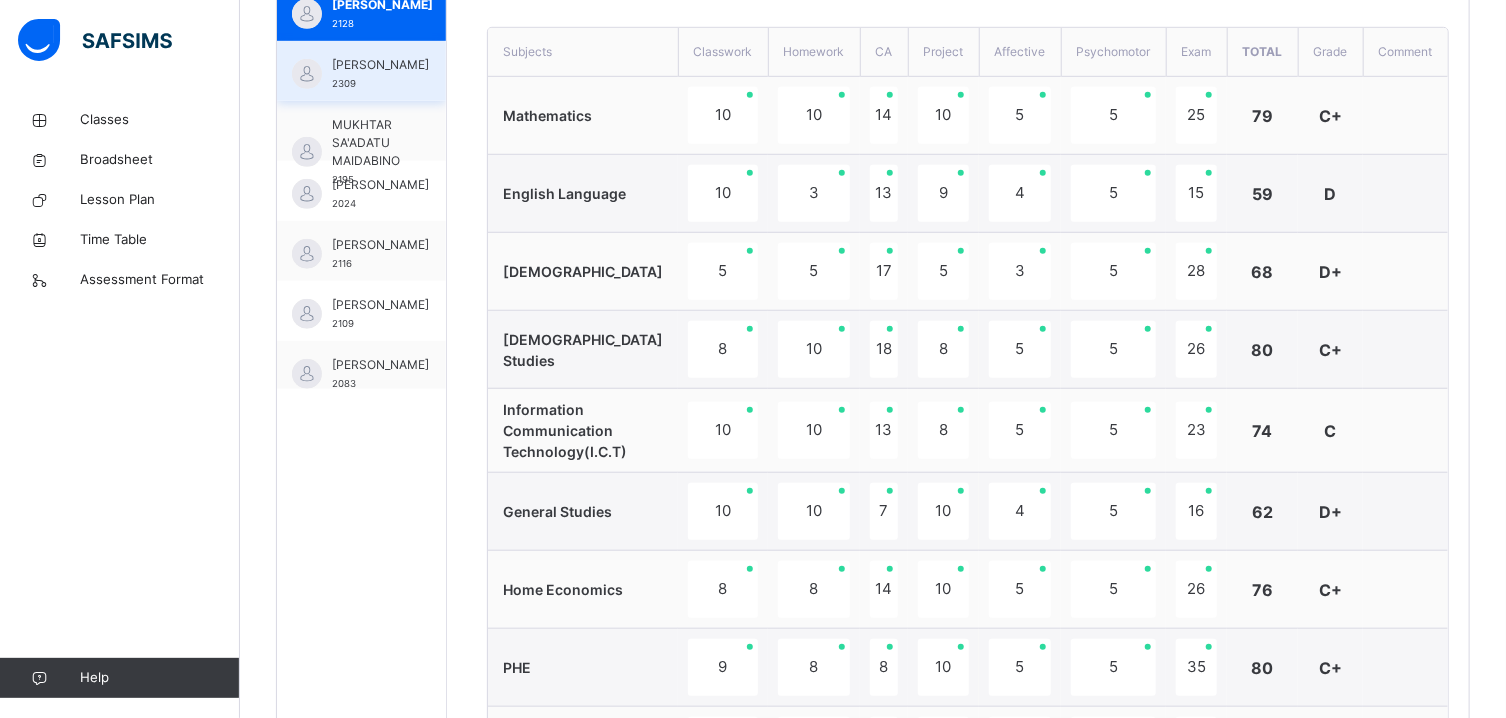 click on "IDRIS HANIFA ABUBAKAR" at bounding box center [380, 65] 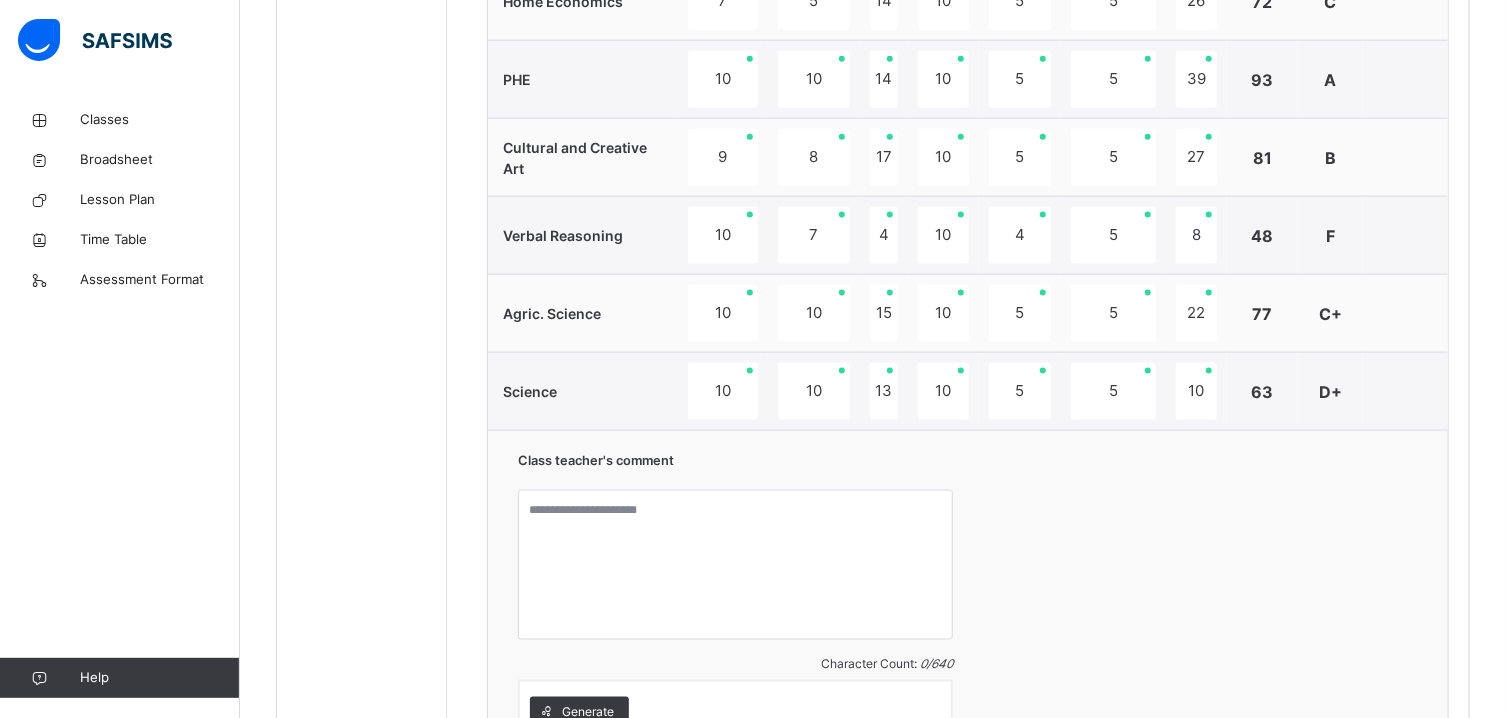 scroll, scrollTop: 1332, scrollLeft: 0, axis: vertical 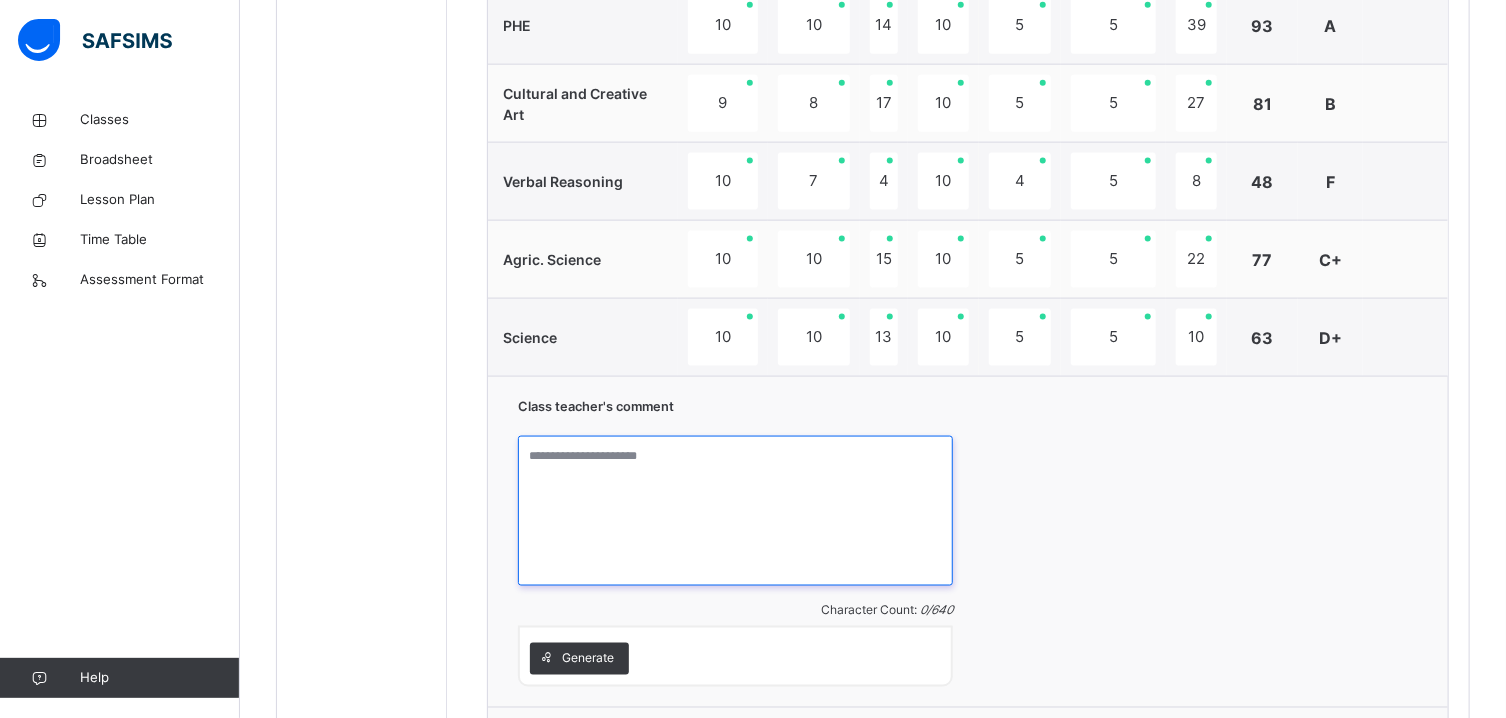 click at bounding box center [735, 511] 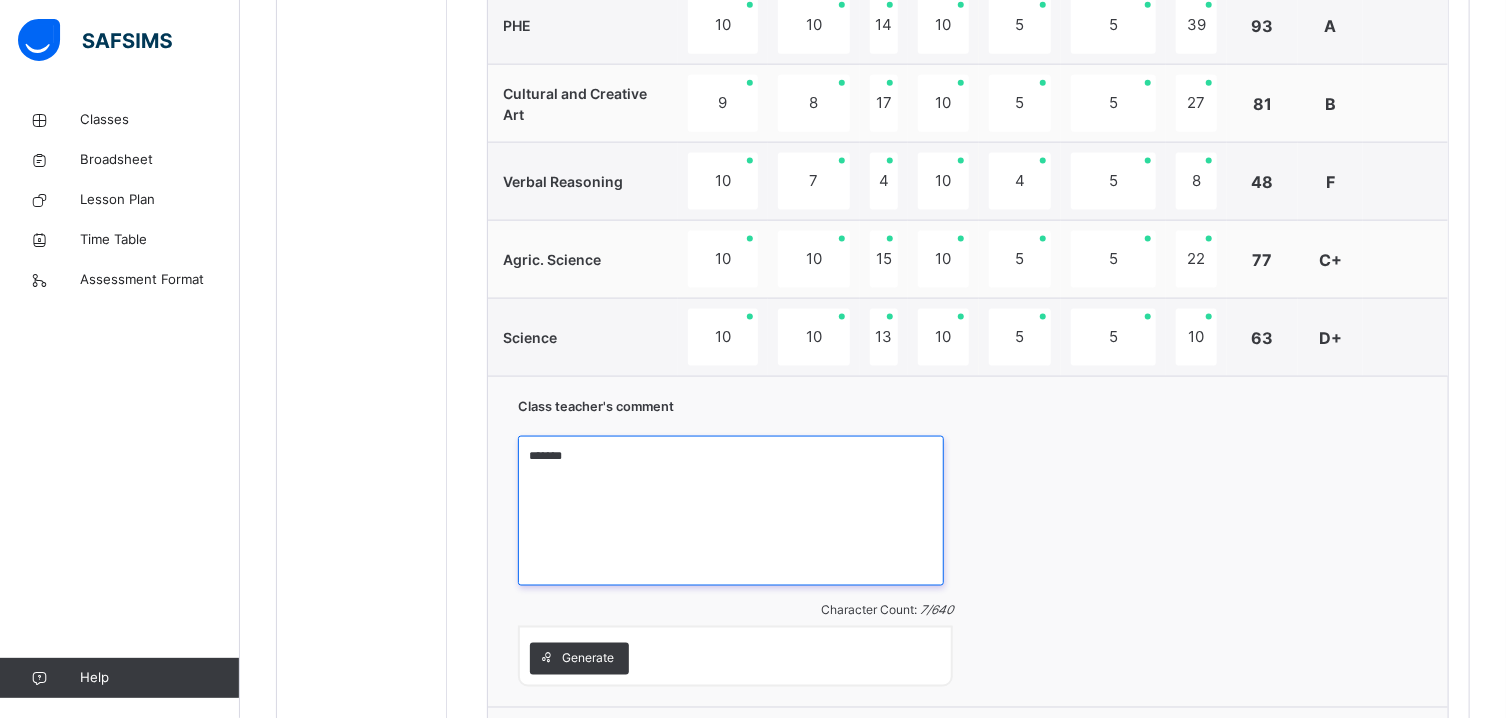 click on "*******" at bounding box center [731, 511] 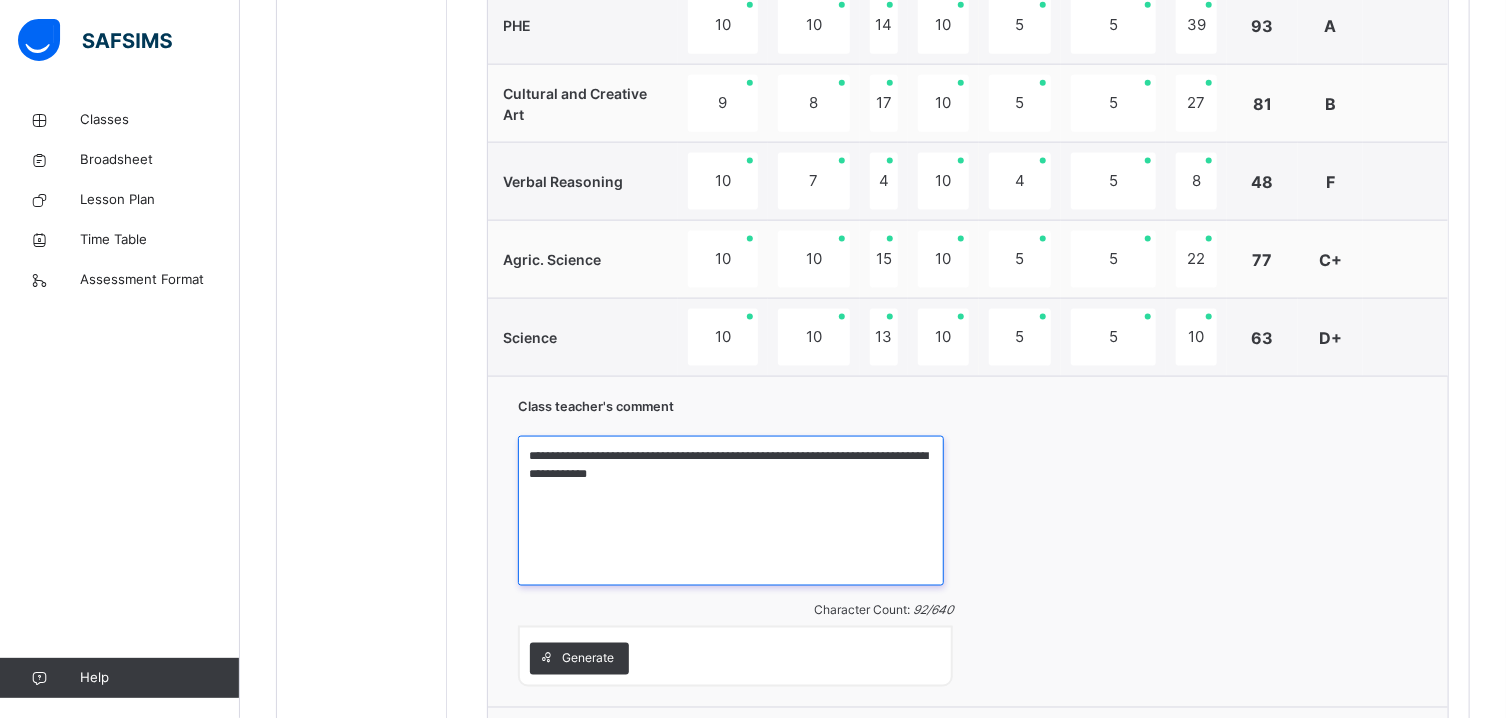 click on "**********" at bounding box center (731, 511) 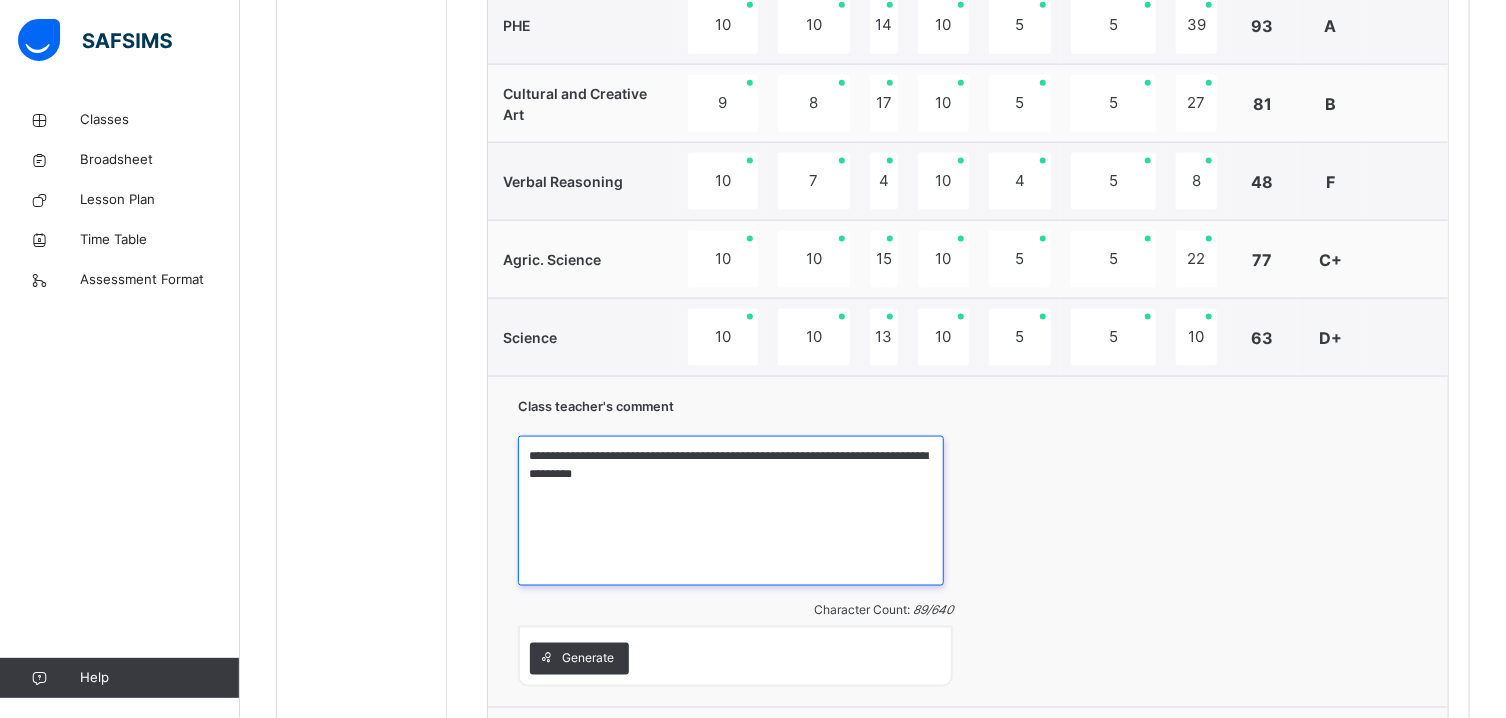 click on "**********" at bounding box center [731, 511] 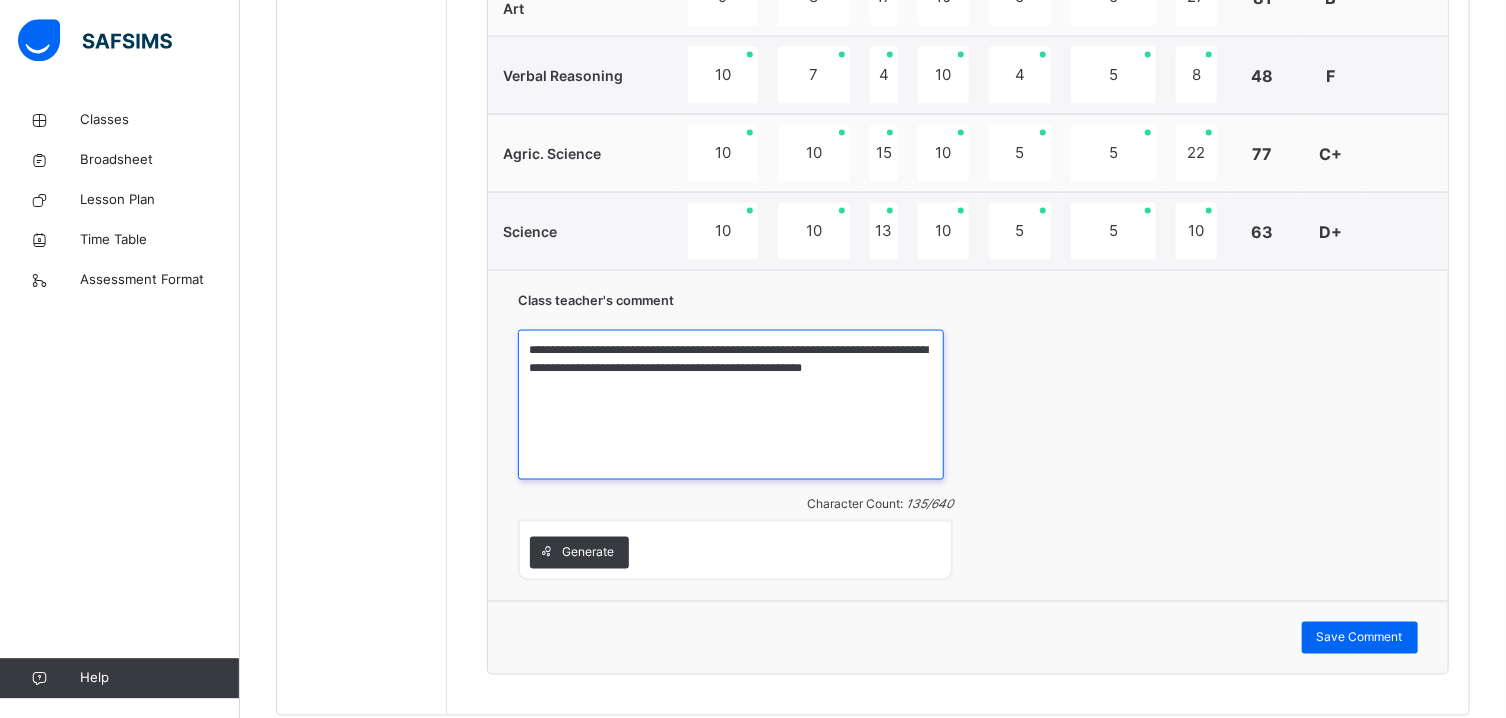 scroll, scrollTop: 1494, scrollLeft: 0, axis: vertical 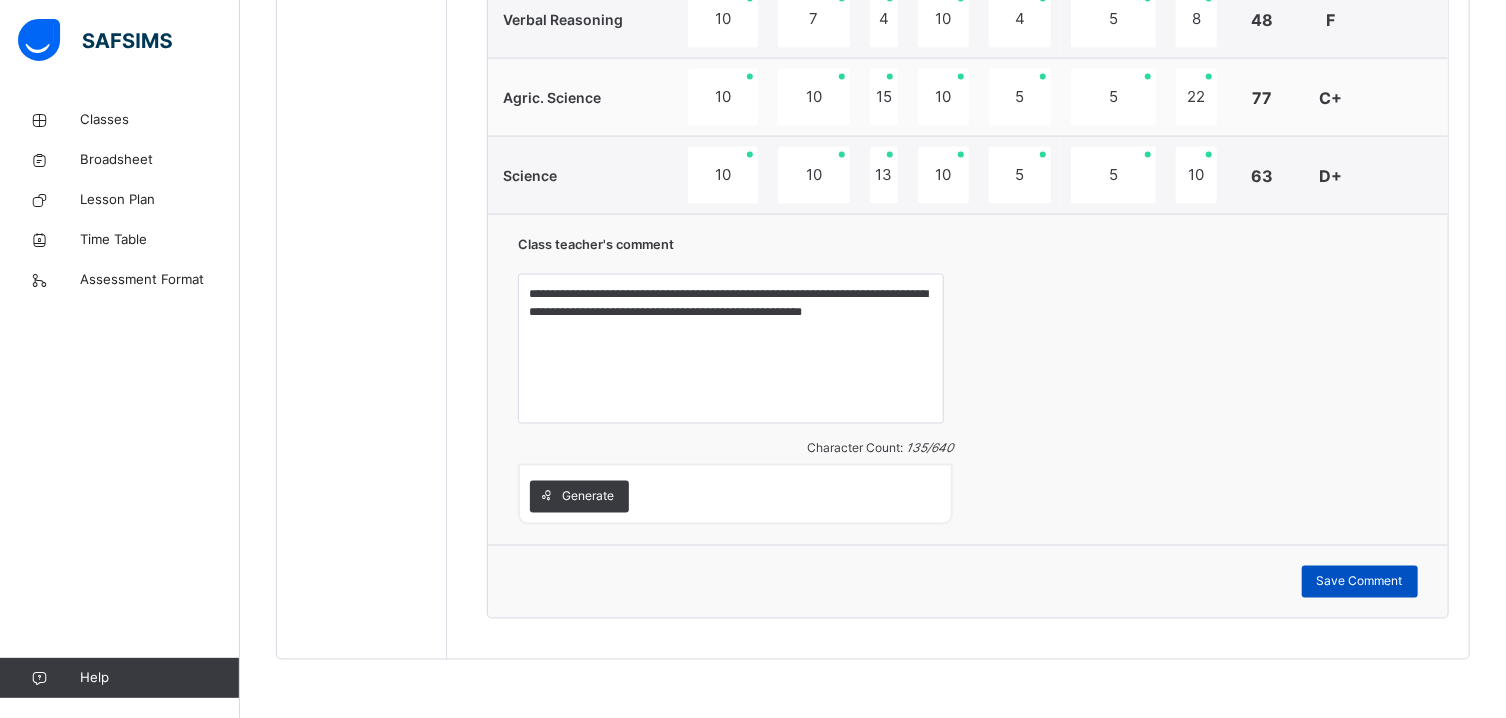 click on "Save Comment" at bounding box center [1360, 582] 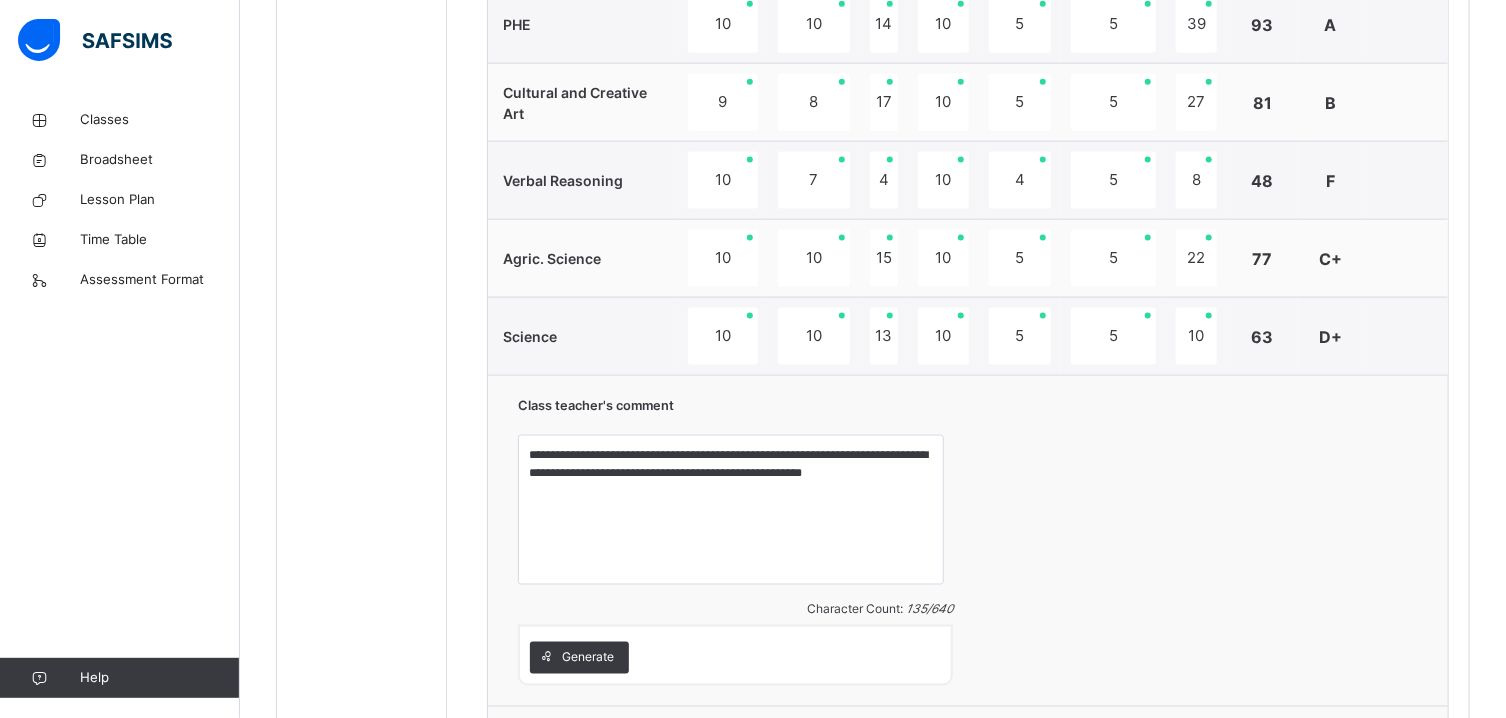 scroll, scrollTop: 1279, scrollLeft: 0, axis: vertical 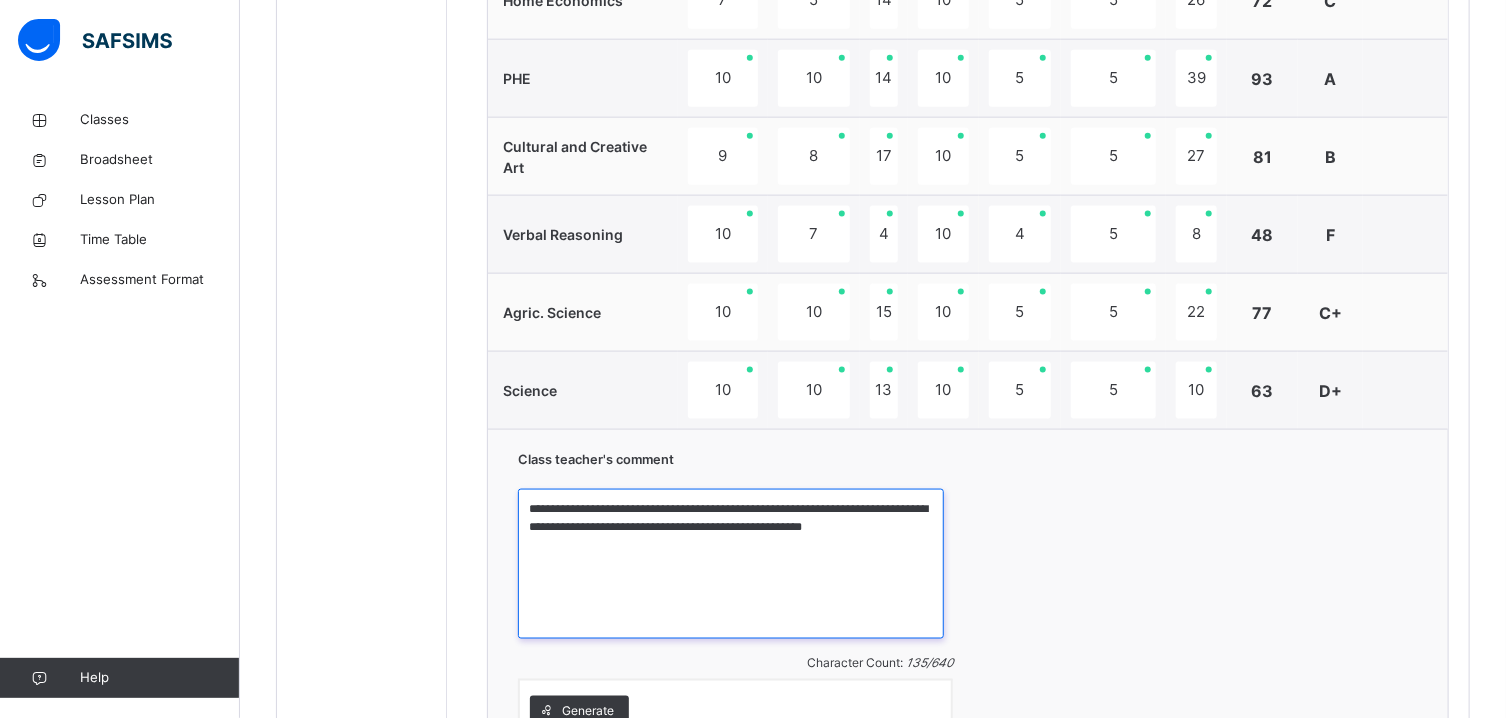 click on "**********" at bounding box center (731, 564) 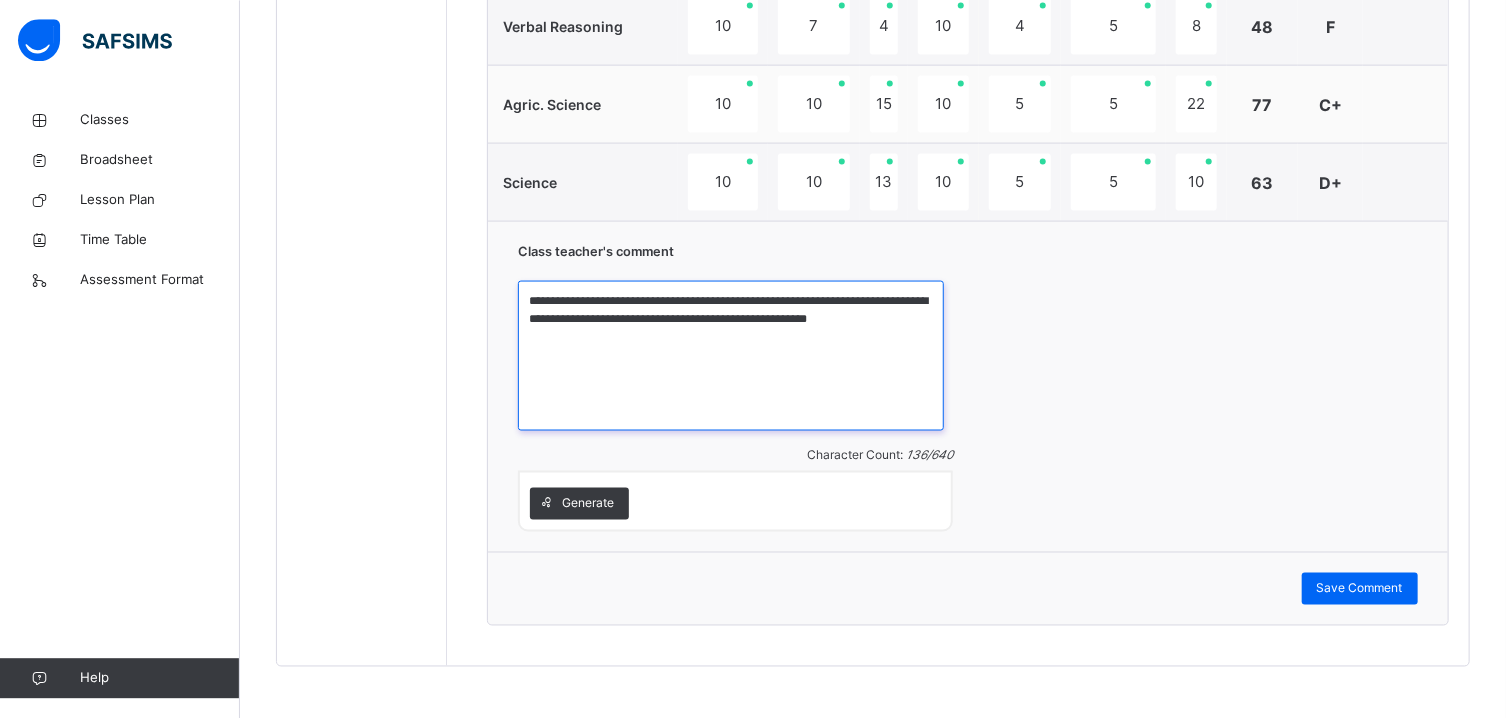 scroll, scrollTop: 1494, scrollLeft: 0, axis: vertical 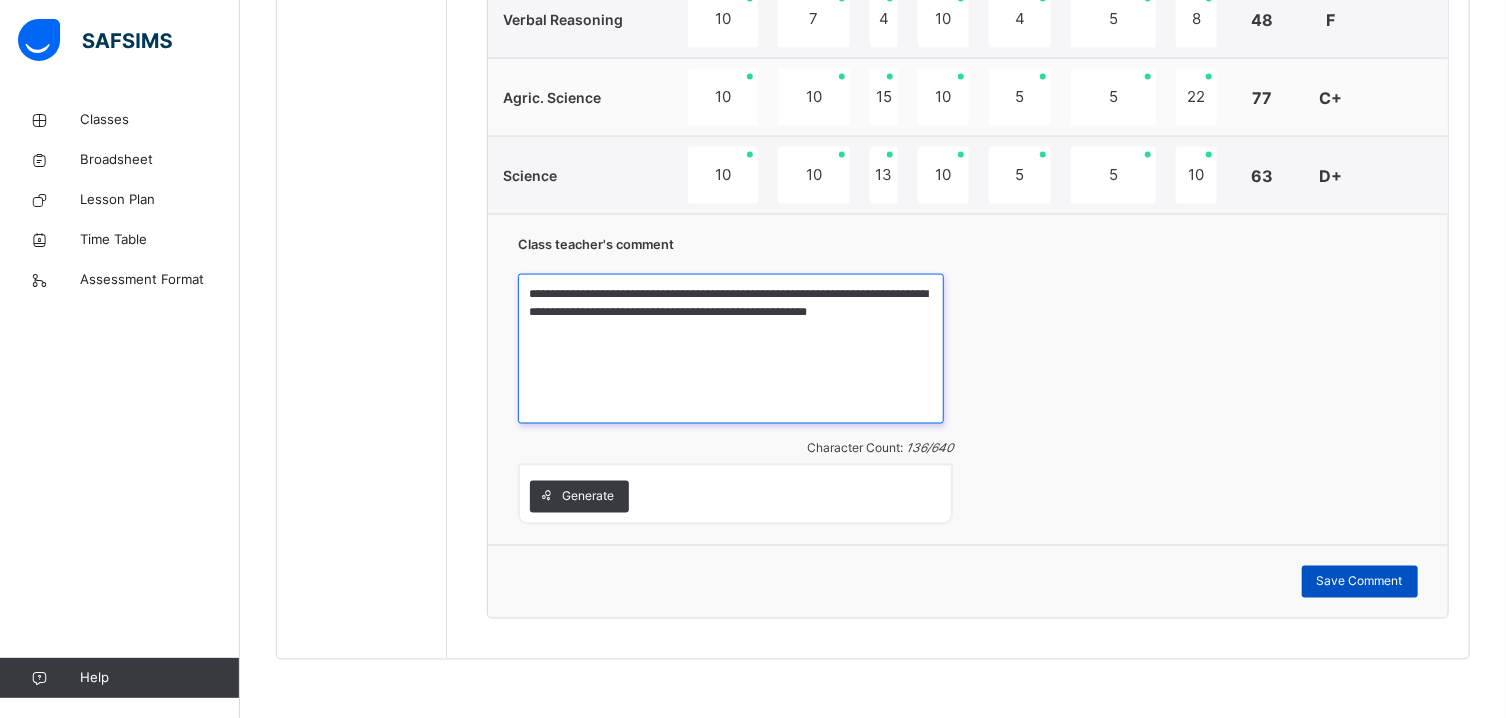 type on "**********" 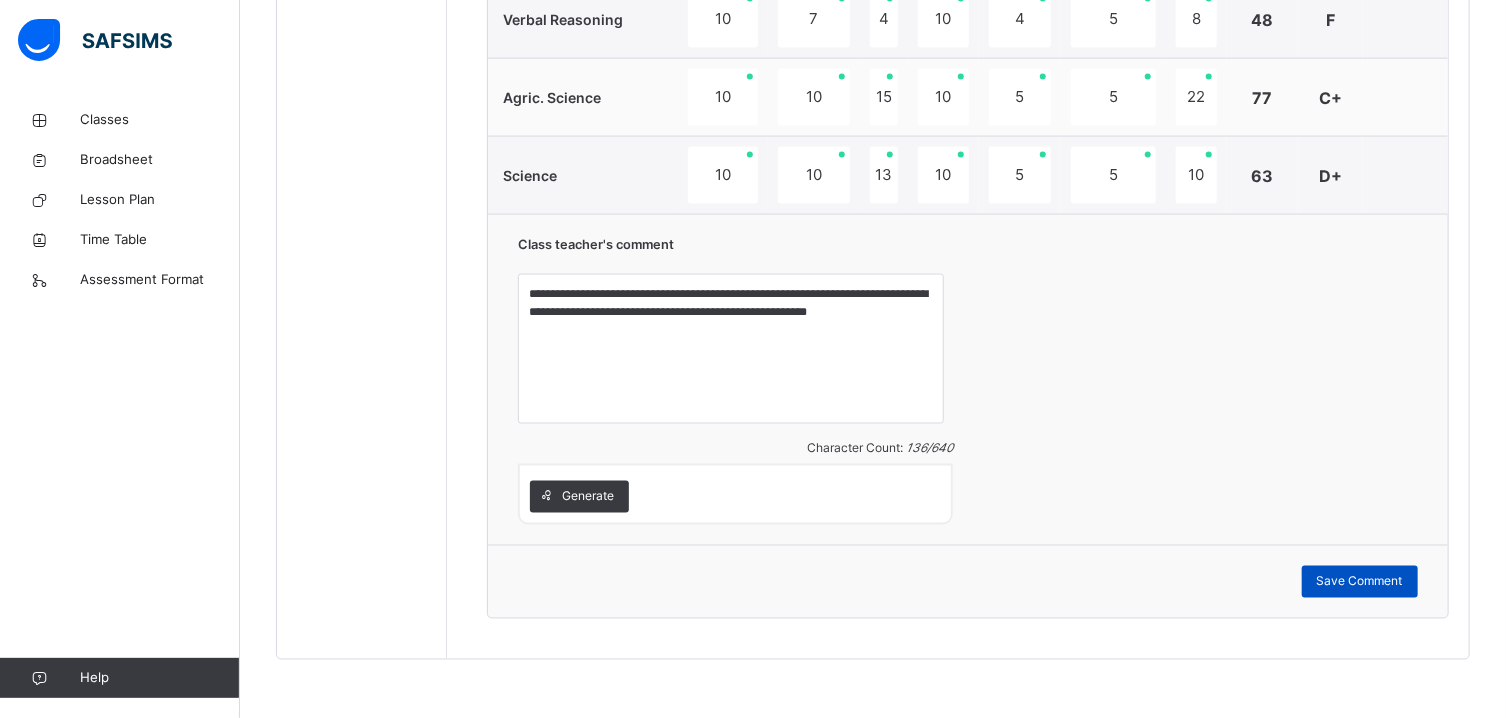 click on "Save Comment" at bounding box center (1360, 582) 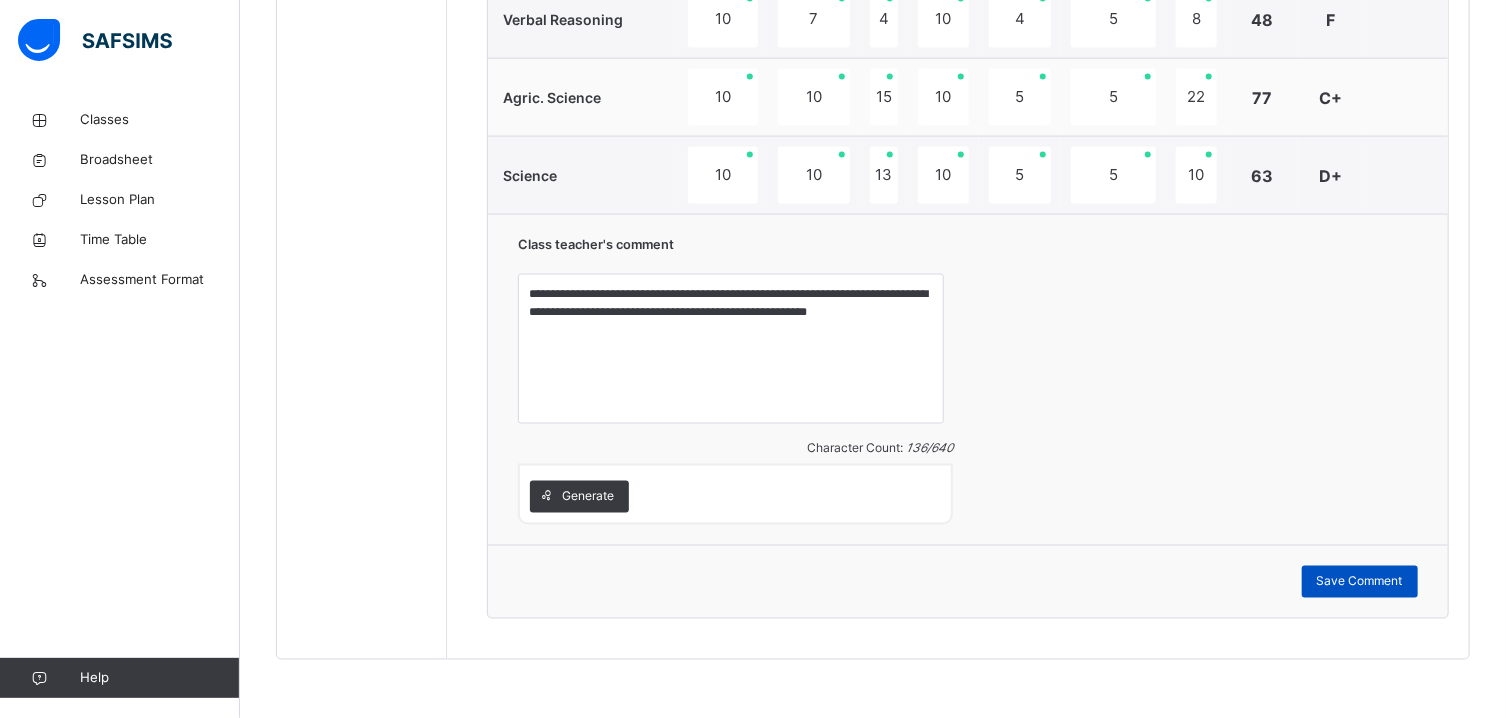click on "Save Comment" at bounding box center [1360, 582] 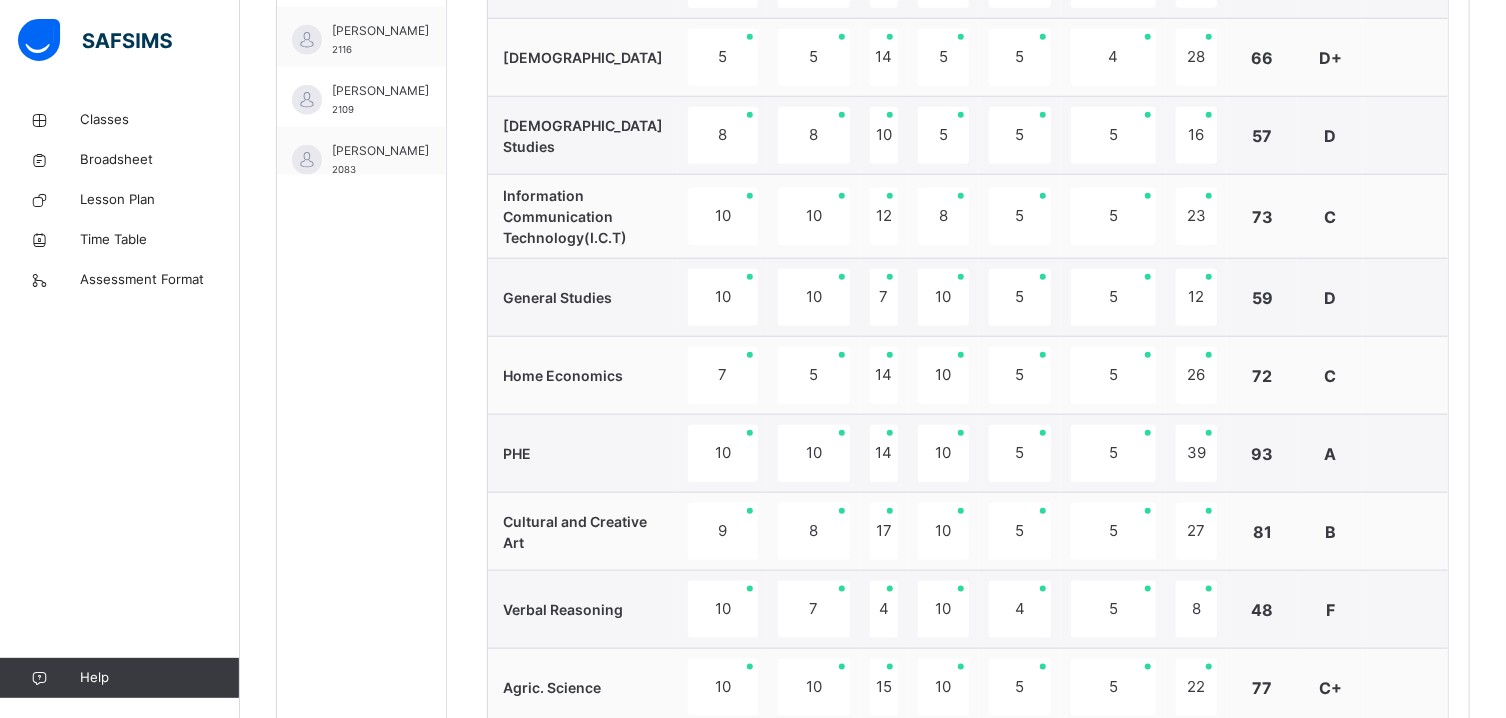 scroll, scrollTop: 690, scrollLeft: 0, axis: vertical 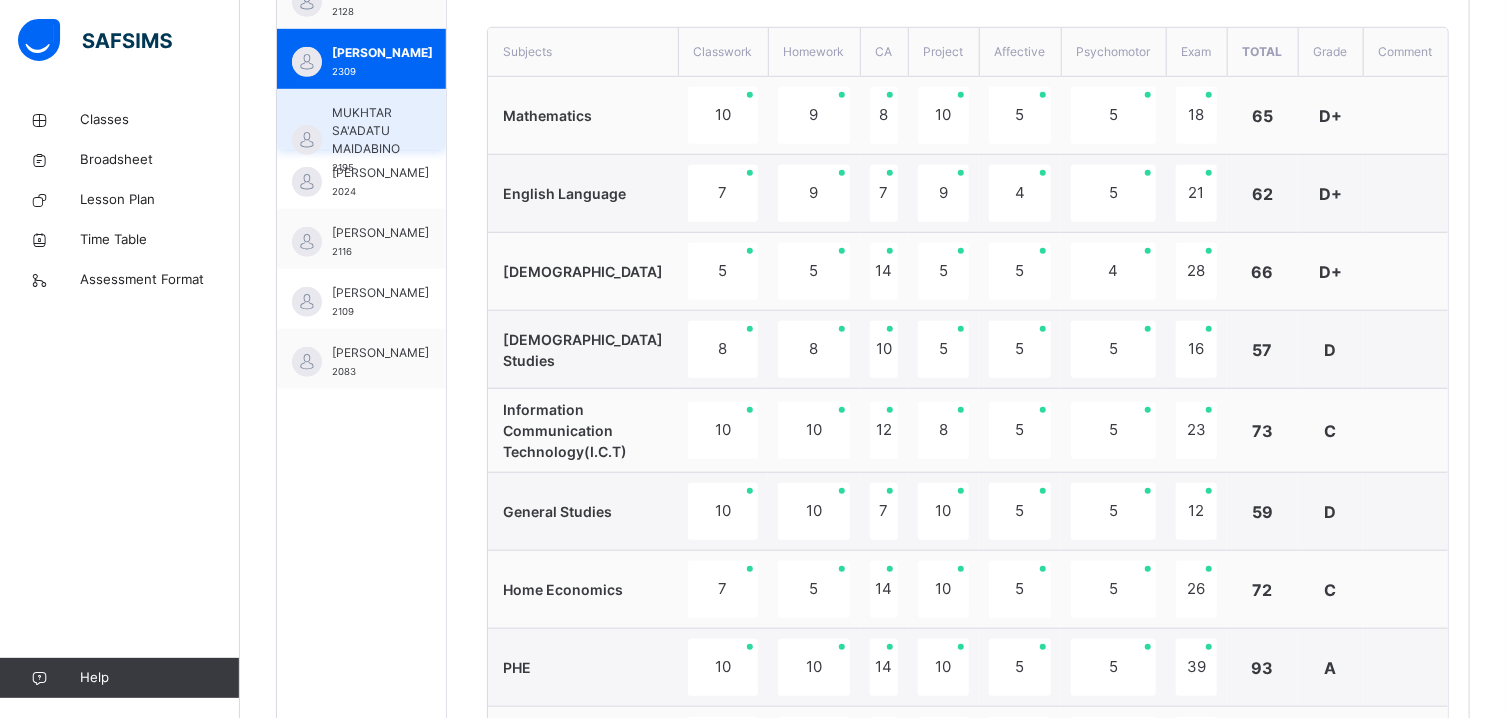 click on "MUKHTAR SA'ADATU MAIDABINO" at bounding box center [366, 131] 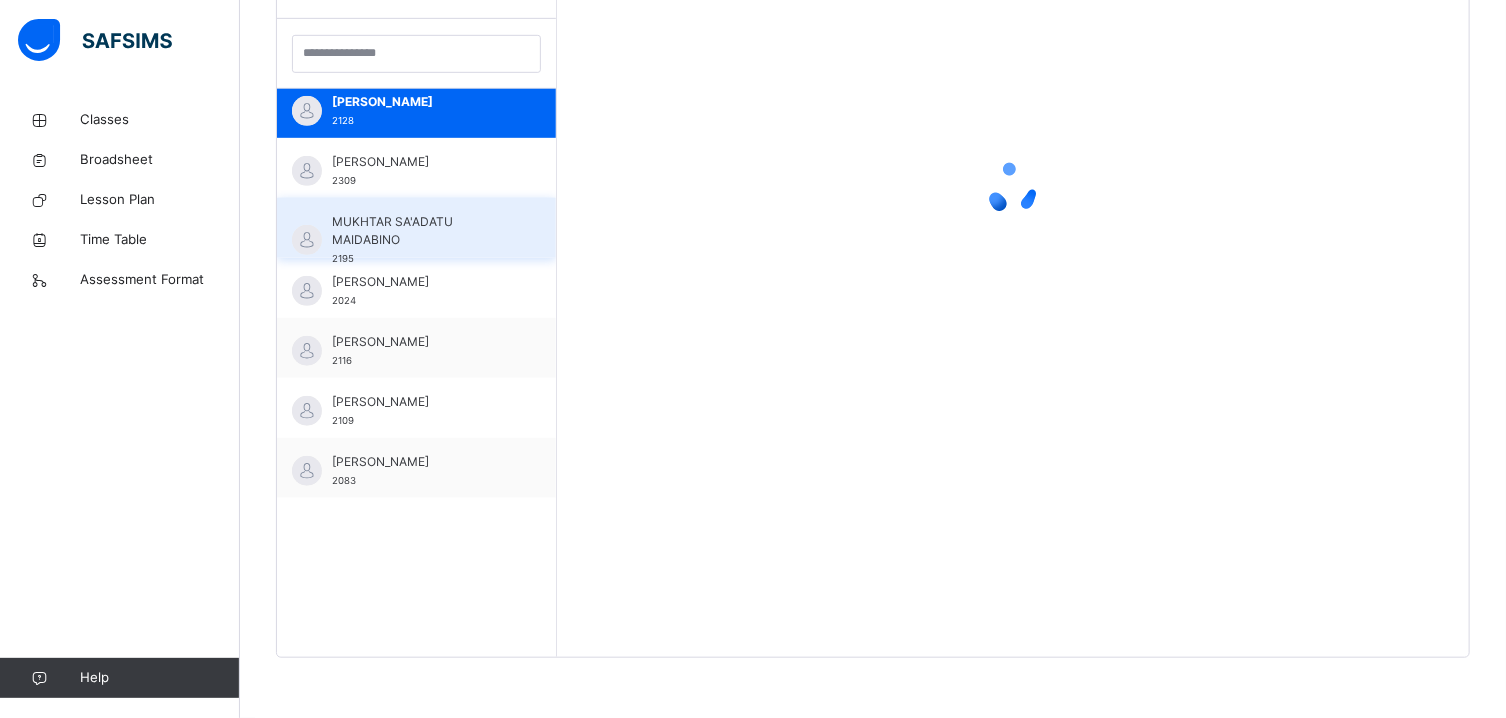 scroll, scrollTop: 581, scrollLeft: 0, axis: vertical 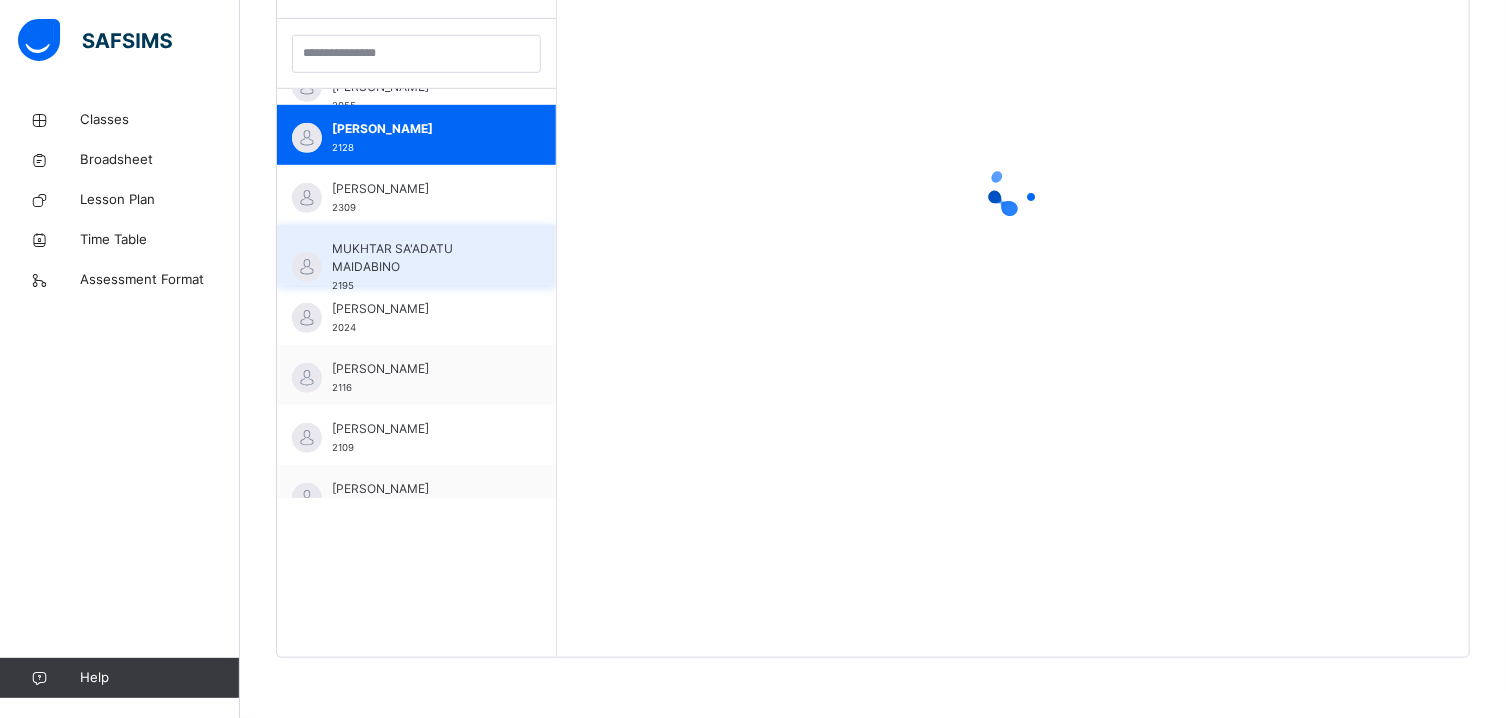 click on "MUKHTAR SA'ADATU MAIDABINO" at bounding box center [421, 258] 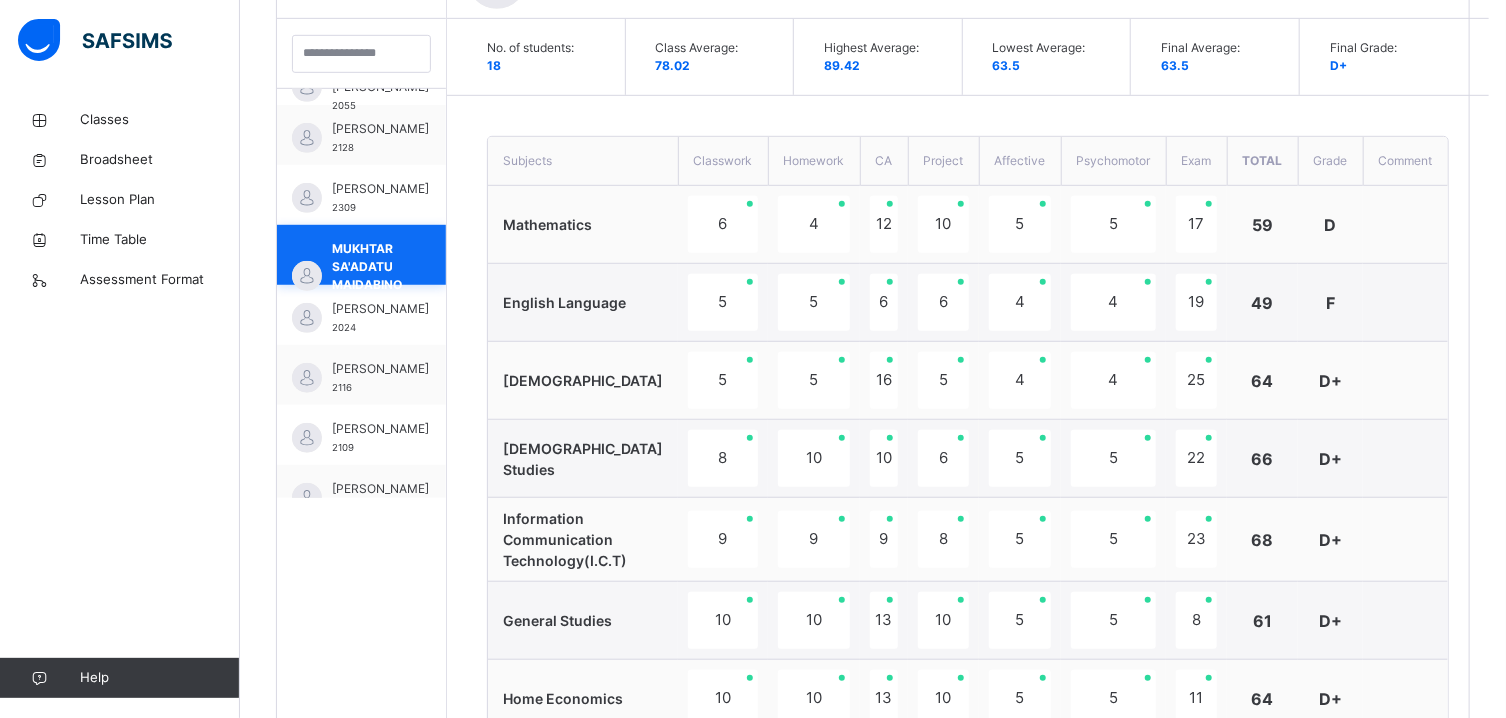 scroll, scrollTop: 680, scrollLeft: 0, axis: vertical 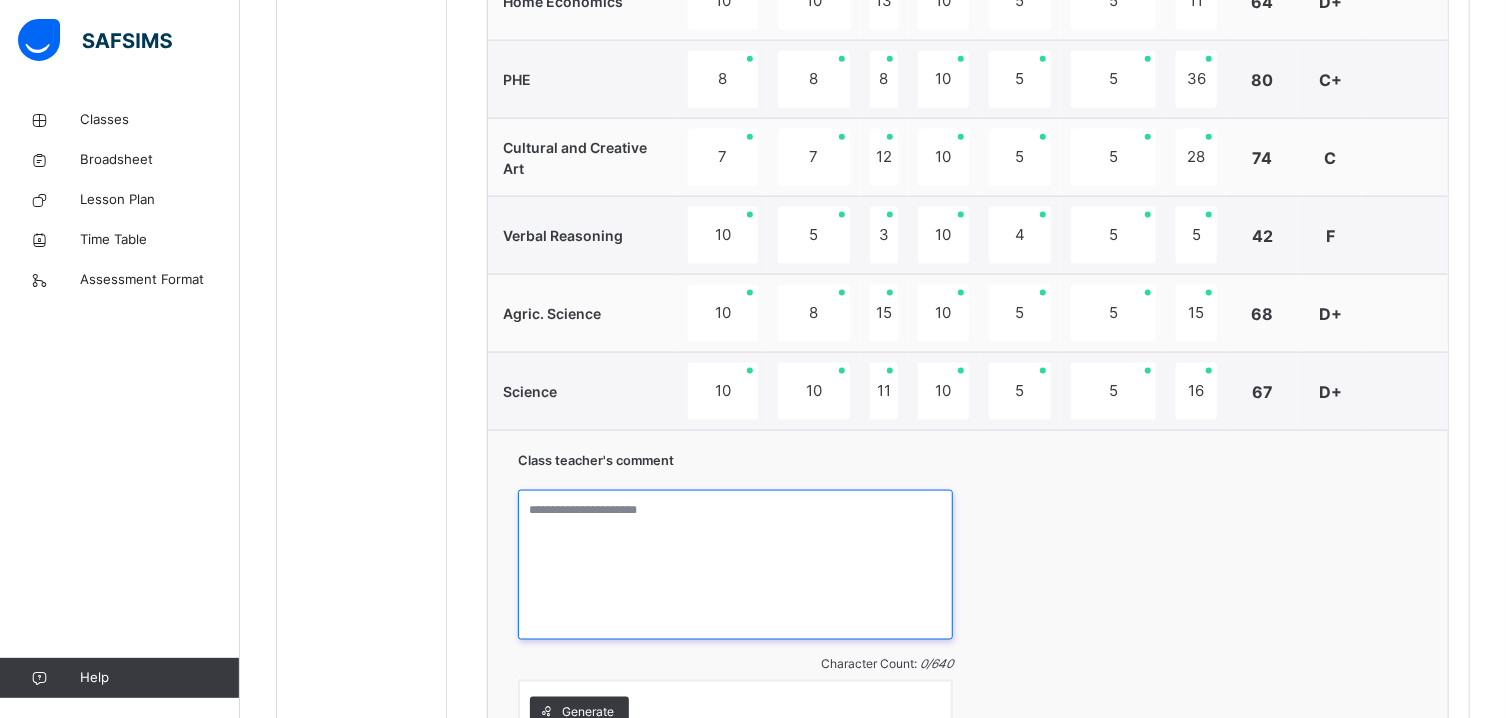 click at bounding box center [735, 565] 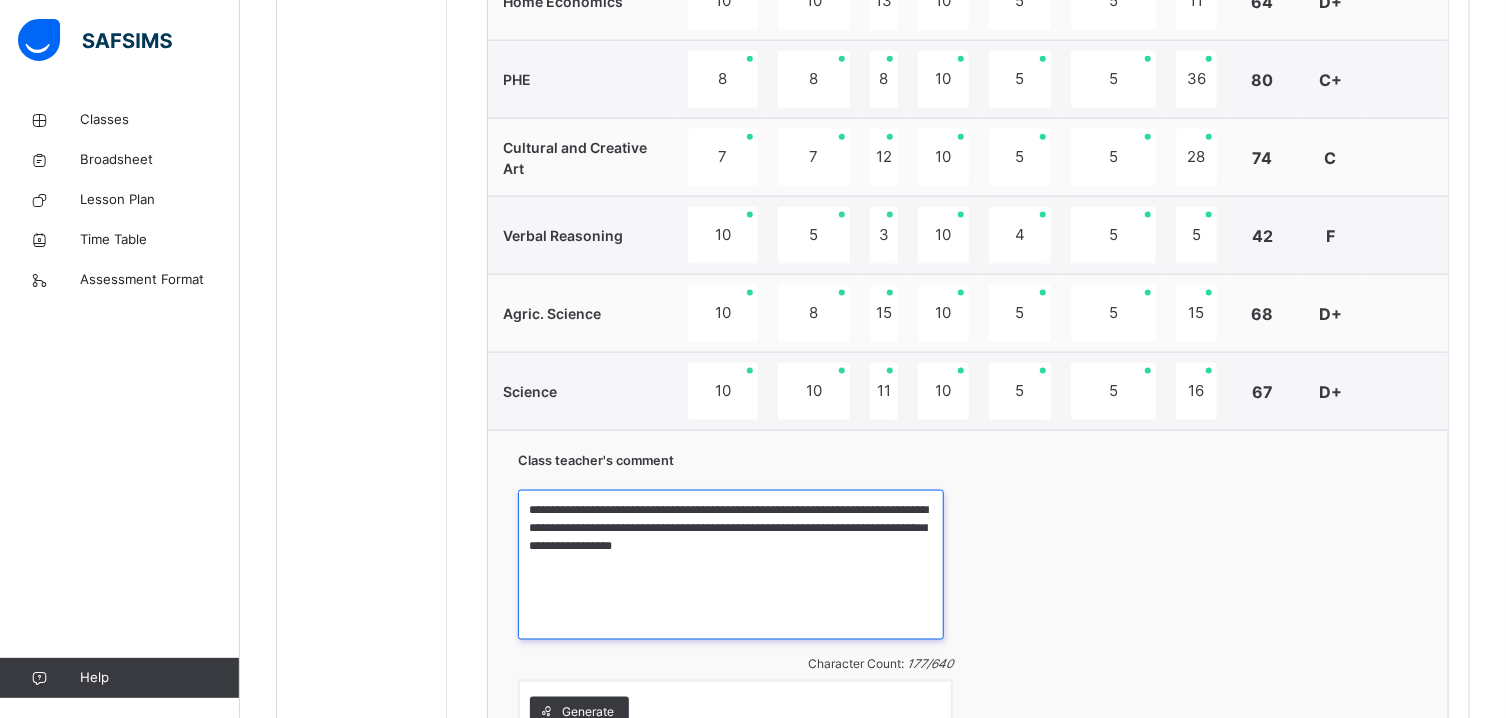 click on "**********" at bounding box center (731, 565) 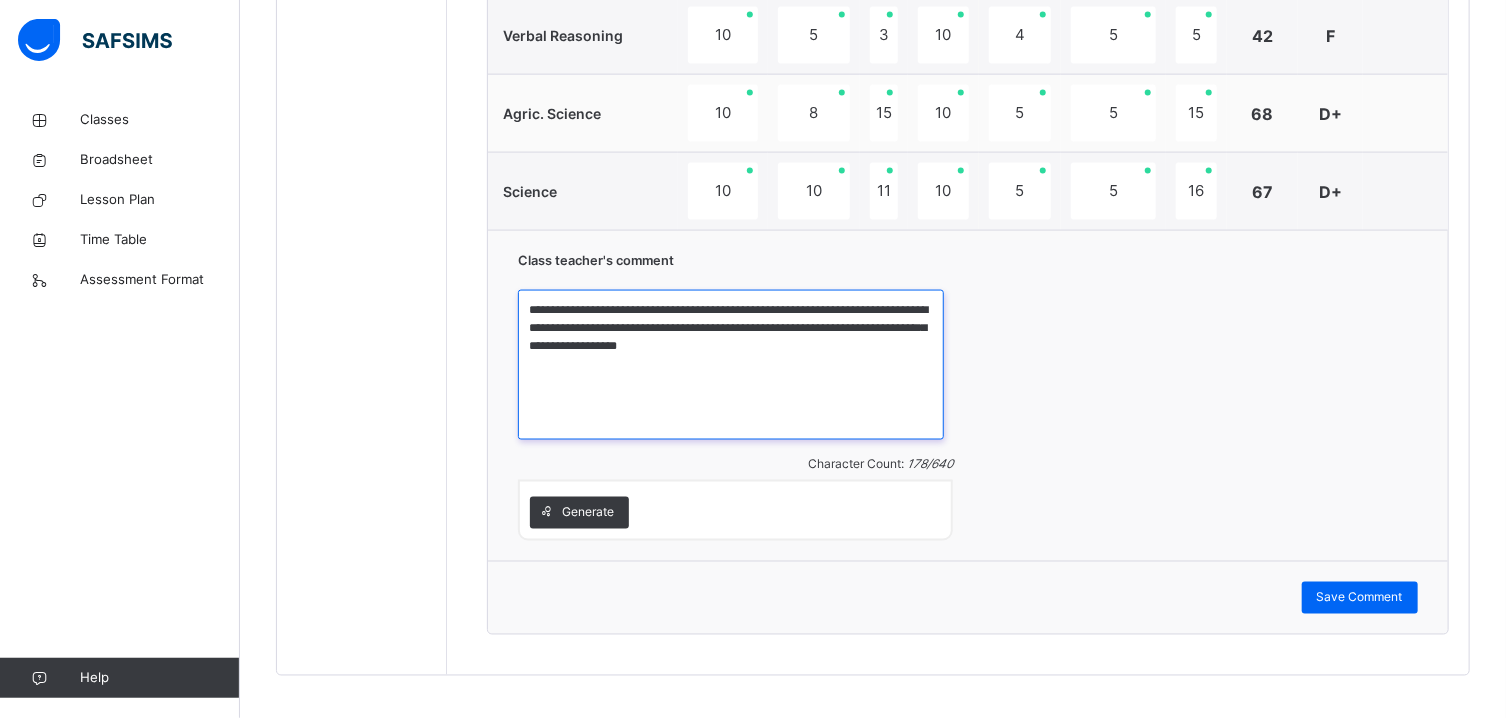 scroll, scrollTop: 1492, scrollLeft: 0, axis: vertical 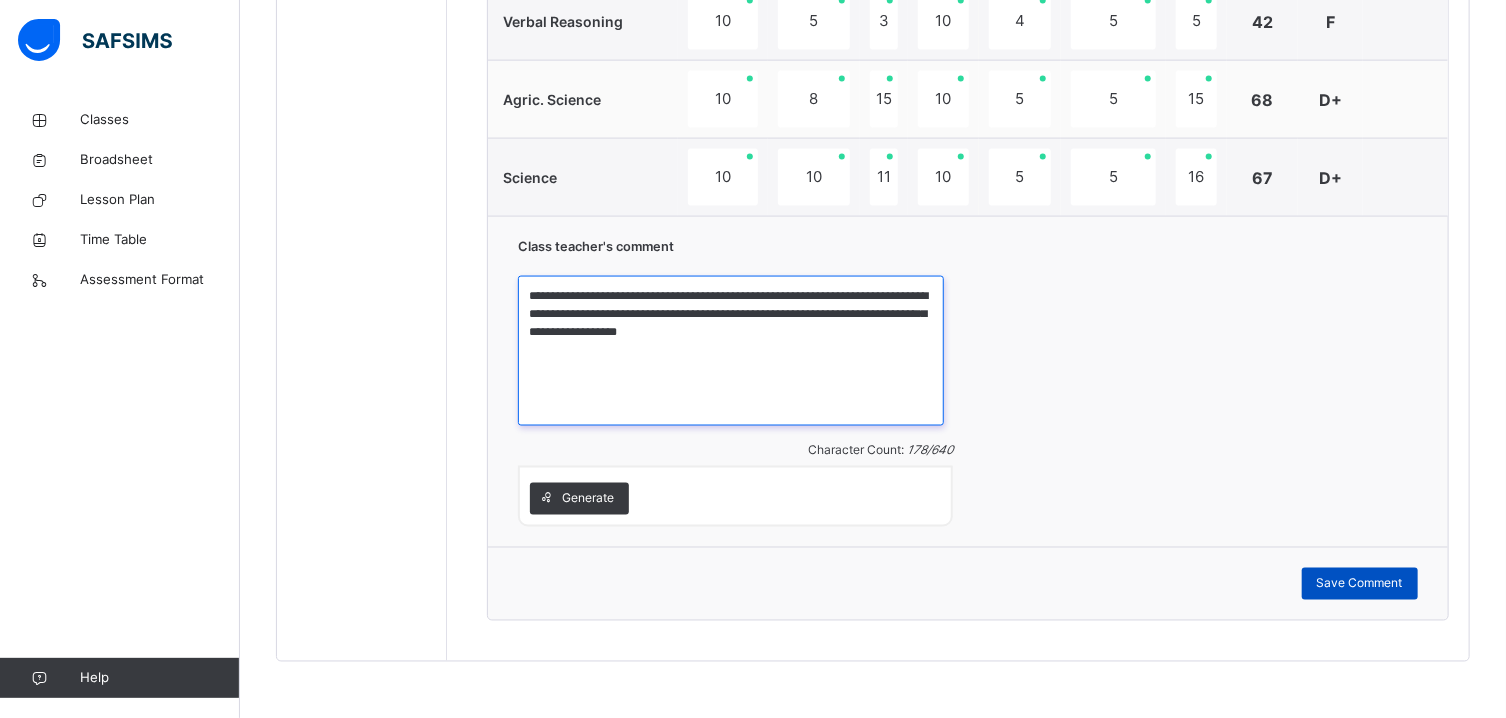type on "**********" 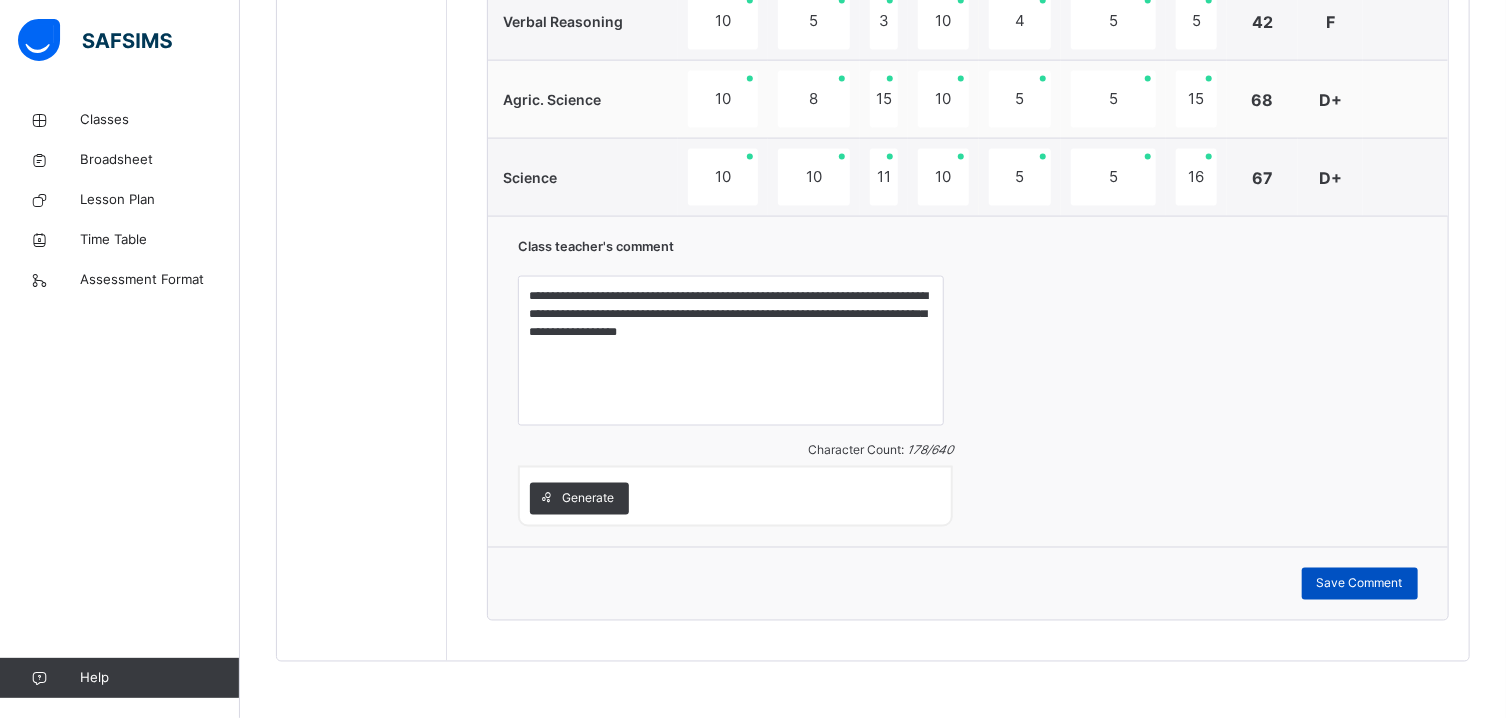 click on "Save Comment" at bounding box center (1360, 584) 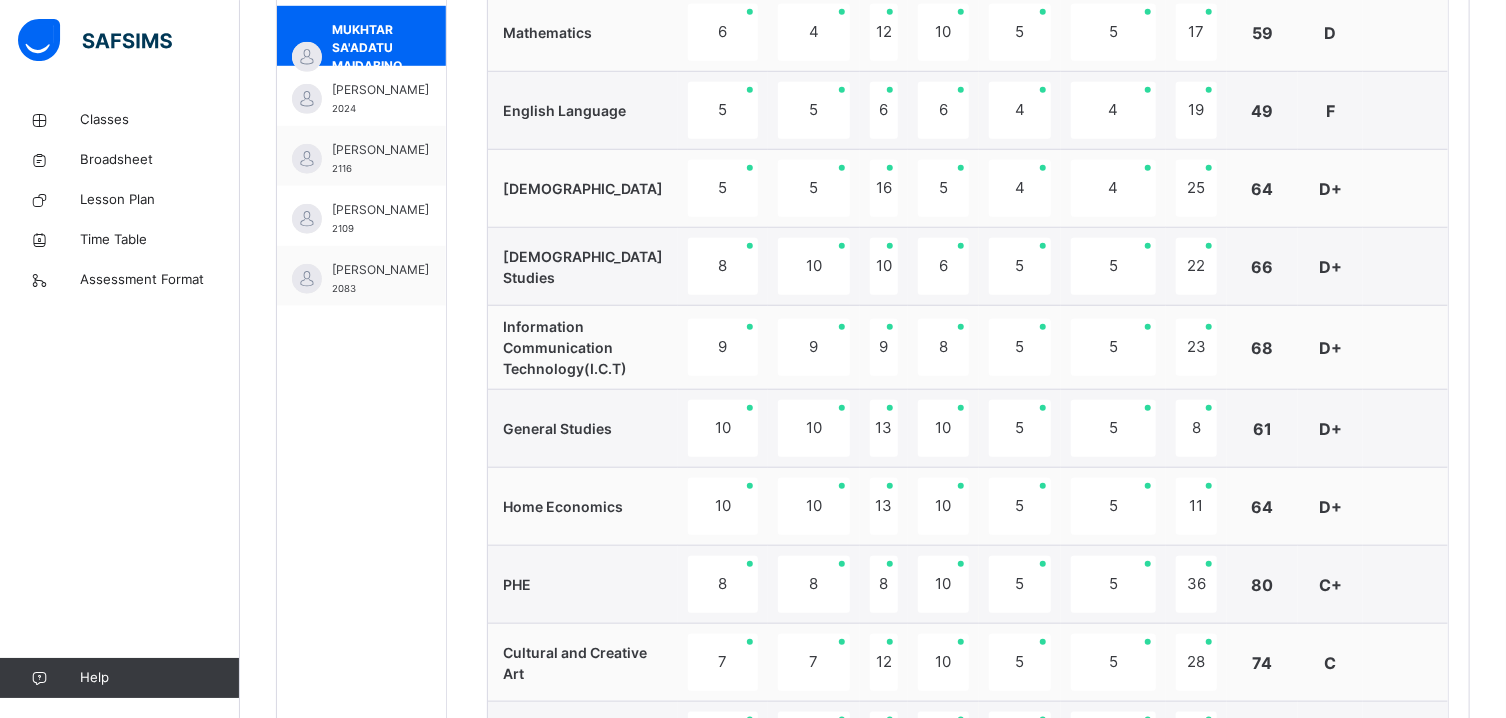 scroll, scrollTop: 742, scrollLeft: 0, axis: vertical 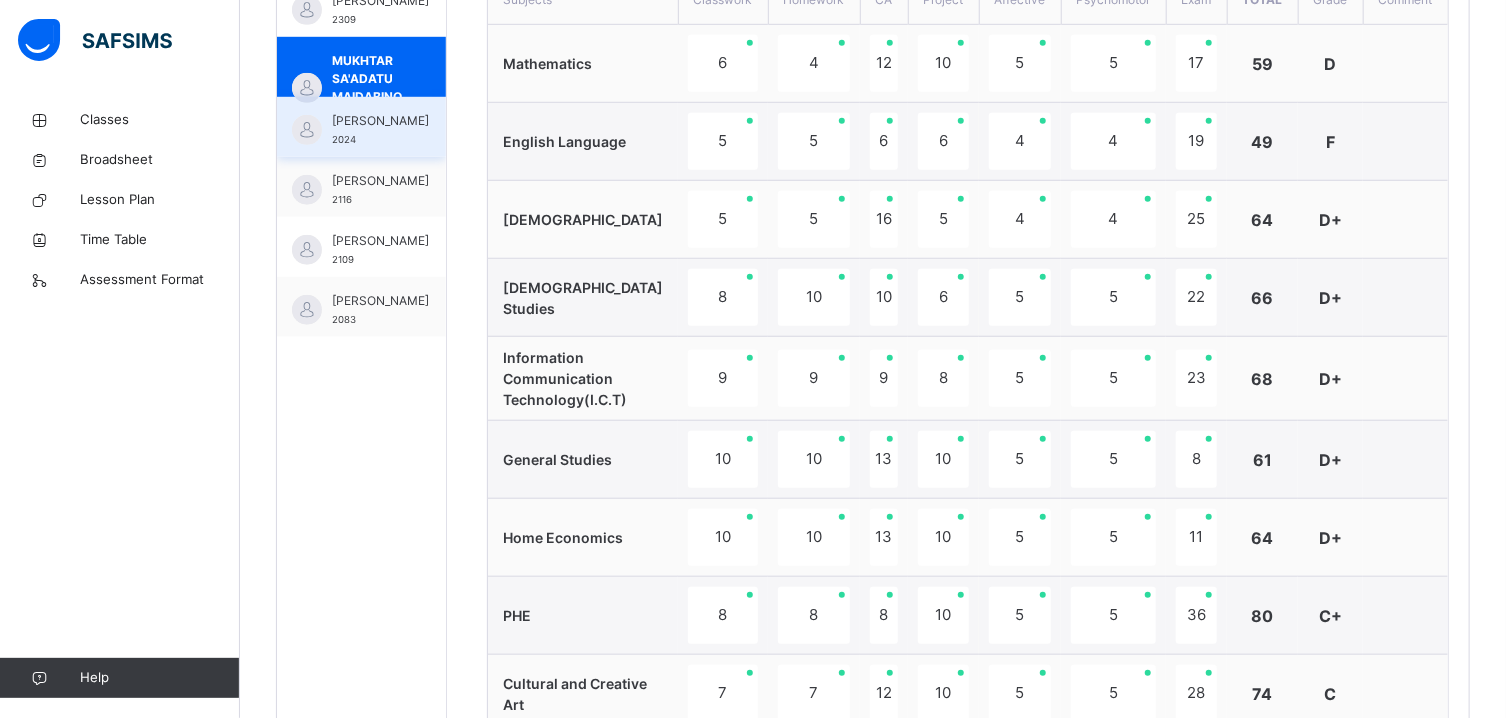 click on "NURA MAHMOUD GWADABE" at bounding box center (380, 121) 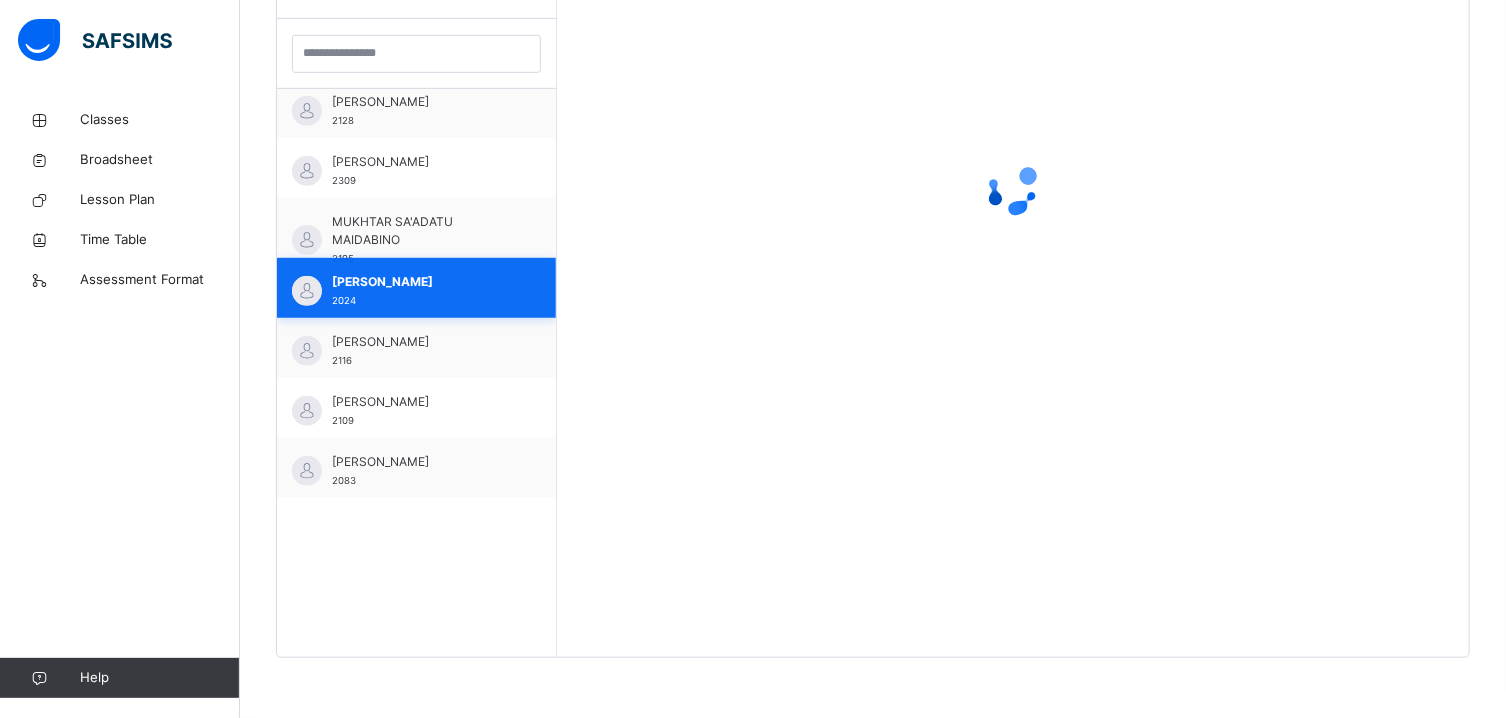 scroll, scrollTop: 581, scrollLeft: 0, axis: vertical 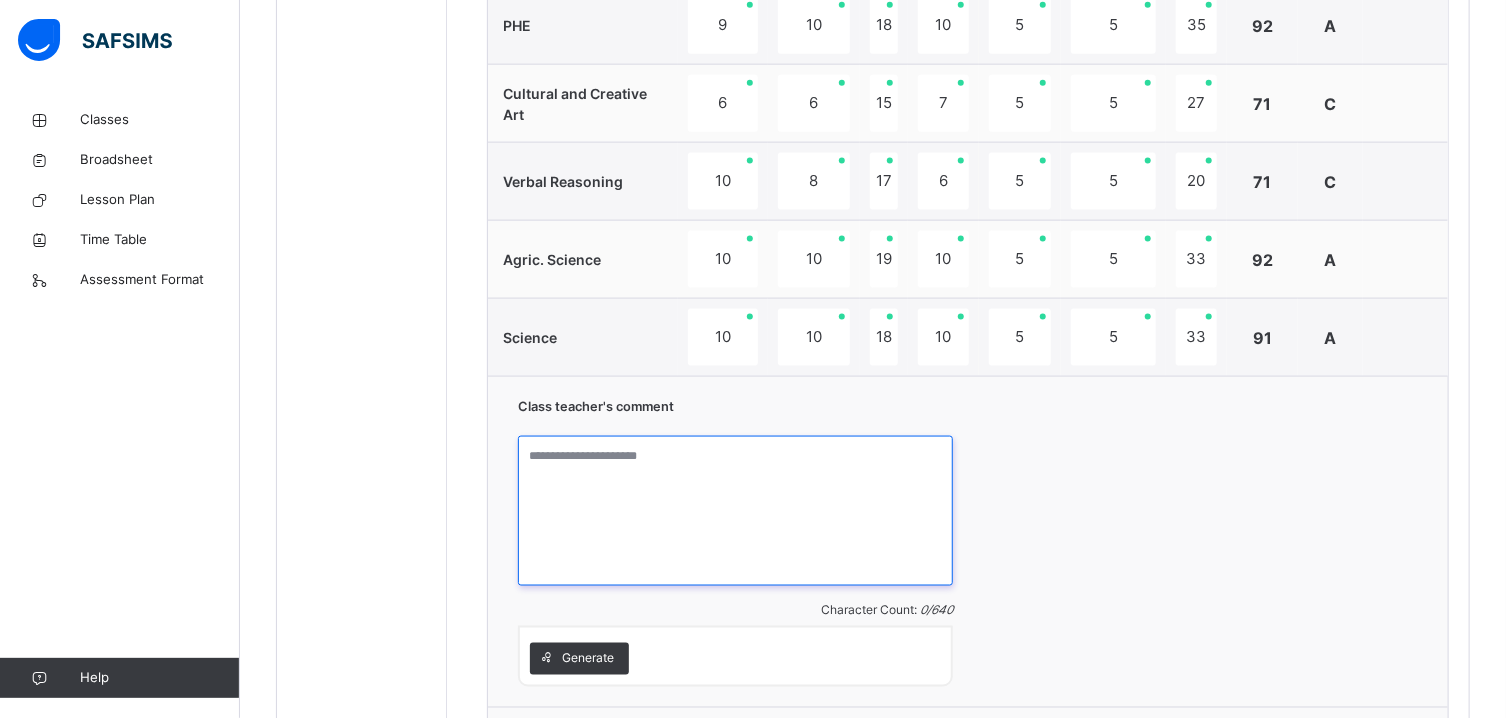 click at bounding box center [735, 511] 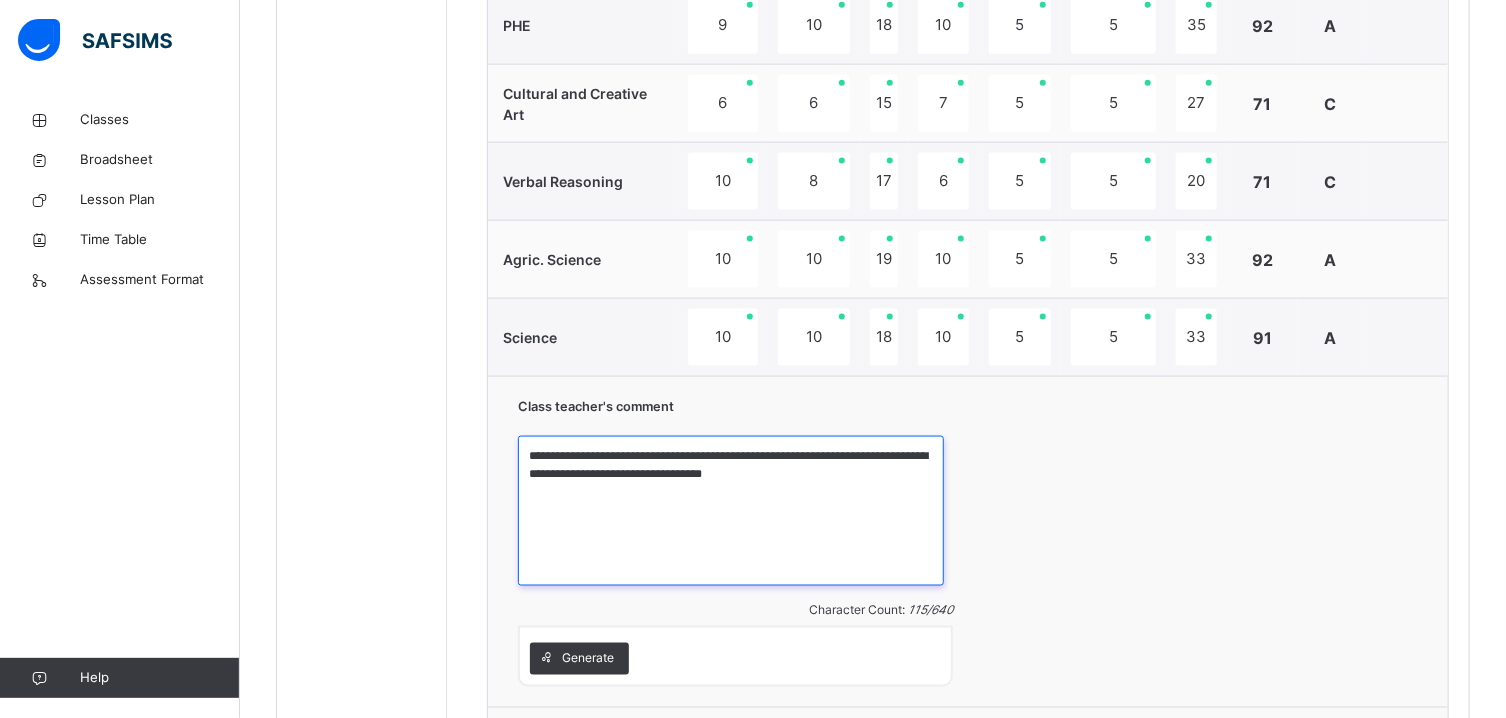 type on "**********" 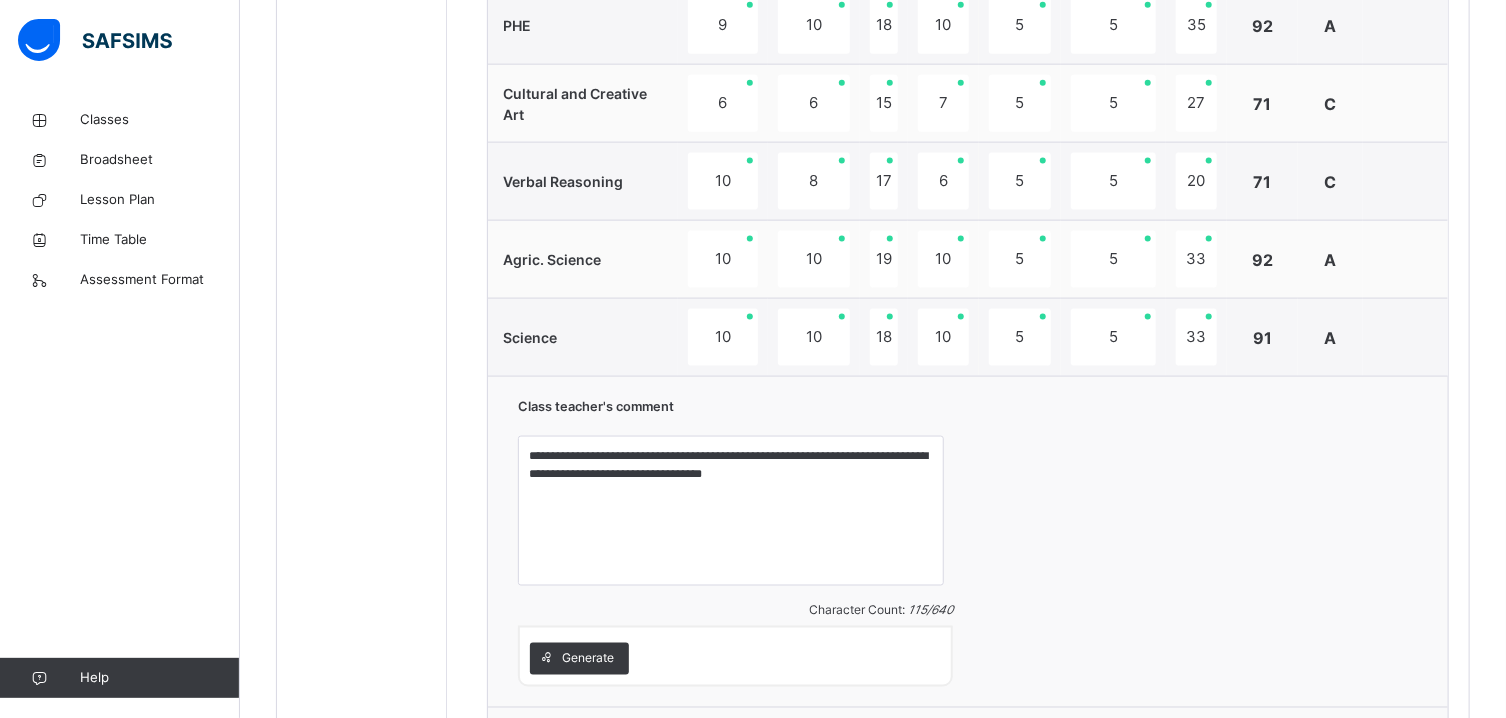 click on "Students ABDULLAHI ALIYU BIN ALIYU 2082 ABDULLAHI KHADIJA ABBA 2056 ABUBAKAR HAWWA HUDA 2268 ABUBAKAR MOHAMMED  2192 ABUBAKAR MUHAMMAD-HADI GAJO 2681 ADAMU ZARAH ABDULLAHI 2638 ADEOTI NIIMAT ADERONKE 2114 ALIYU NABEEL  2022 AMINU MUHAMMAD SANI 2068 BASHIR HALIMA KAMBA 23471 IBRAHIM AISHA BUGA 2055 IBRAHIM HASSAN GARACHI 2128 IDRIS HANIFA ABUBAKAR 2309 MUKHTAR SA'ADATU MAIDABINO 2195 NURA MAHMOUD GWADABE 2024 SULEIMAN HALIMA IBRAHIM 2116 SULEIMAN MARYAM DAMAGUM 2109 TAHIR AISHA  2083" at bounding box center [362, 4] 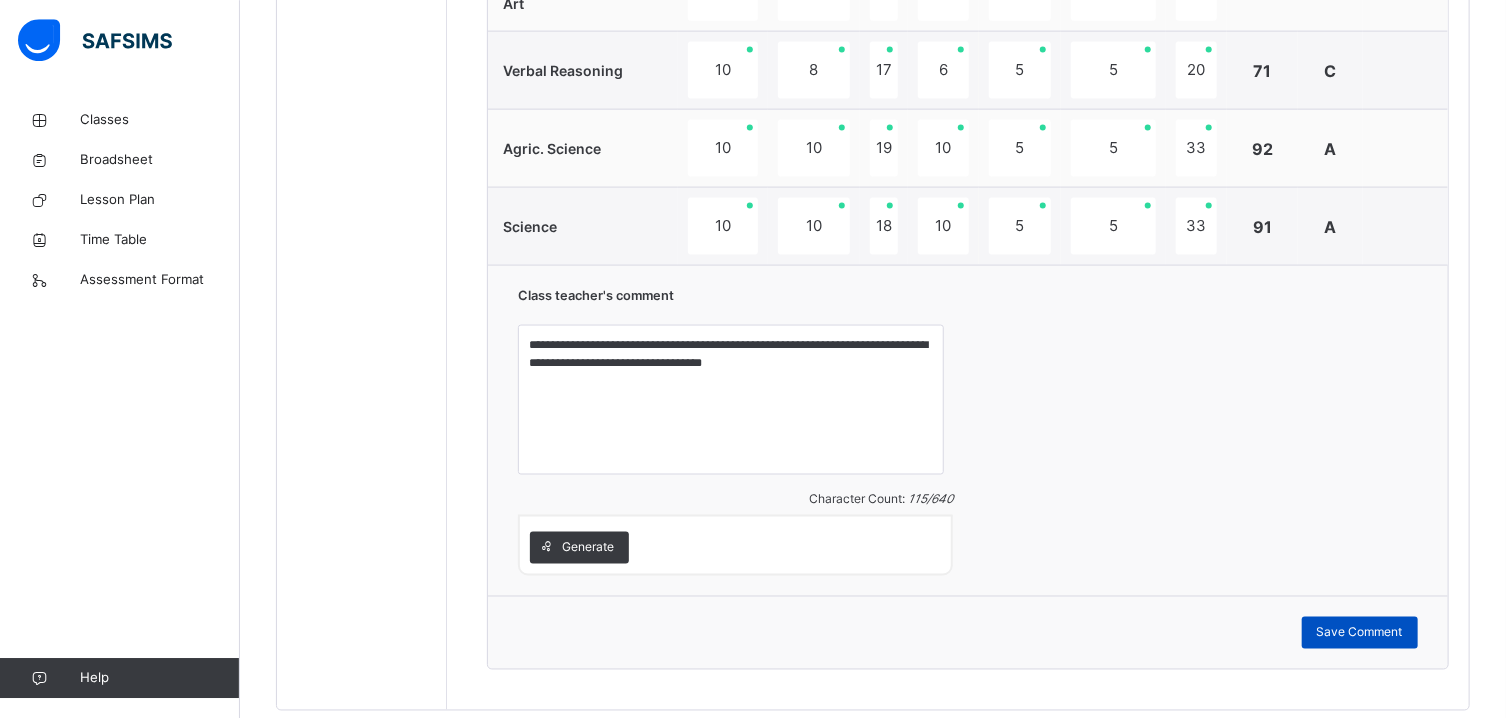 scroll, scrollTop: 1492, scrollLeft: 0, axis: vertical 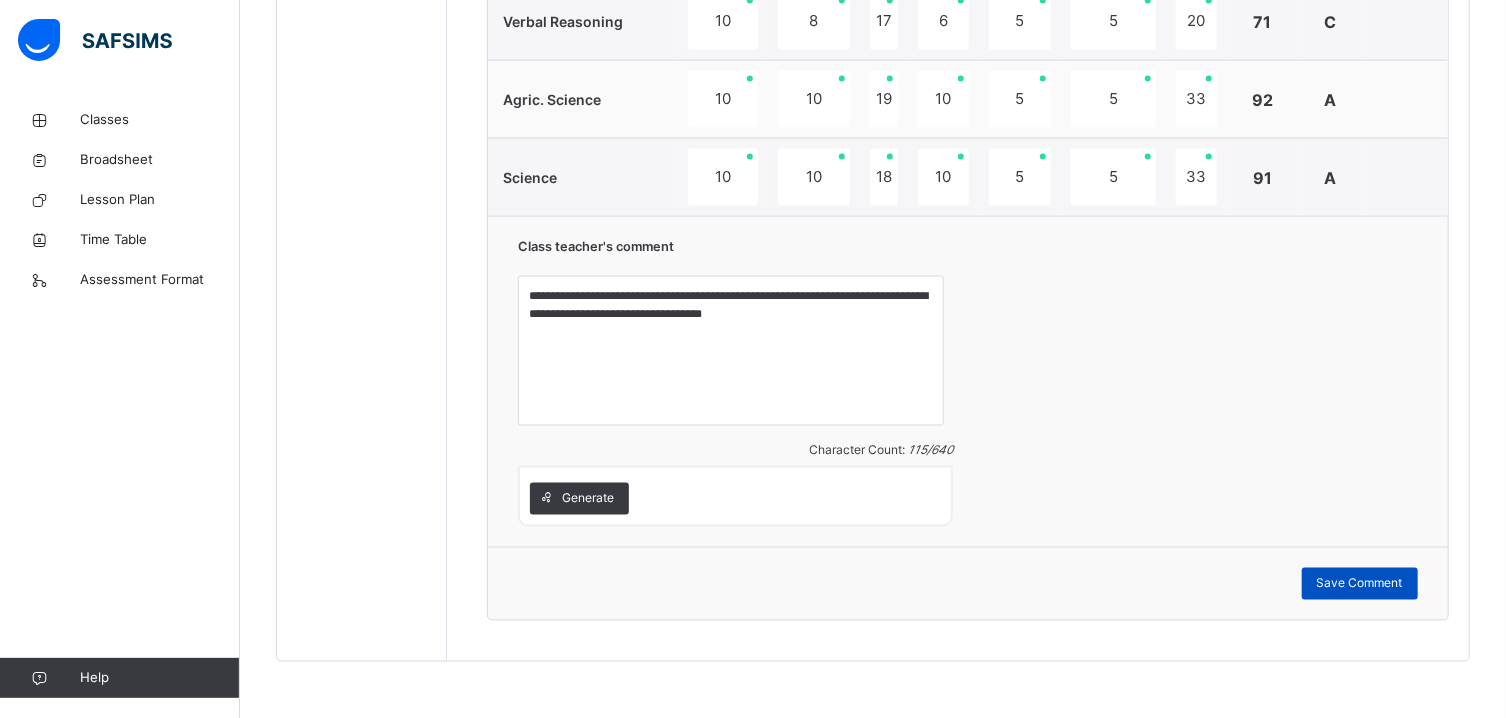 click on "Save Comment" at bounding box center [1360, 584] 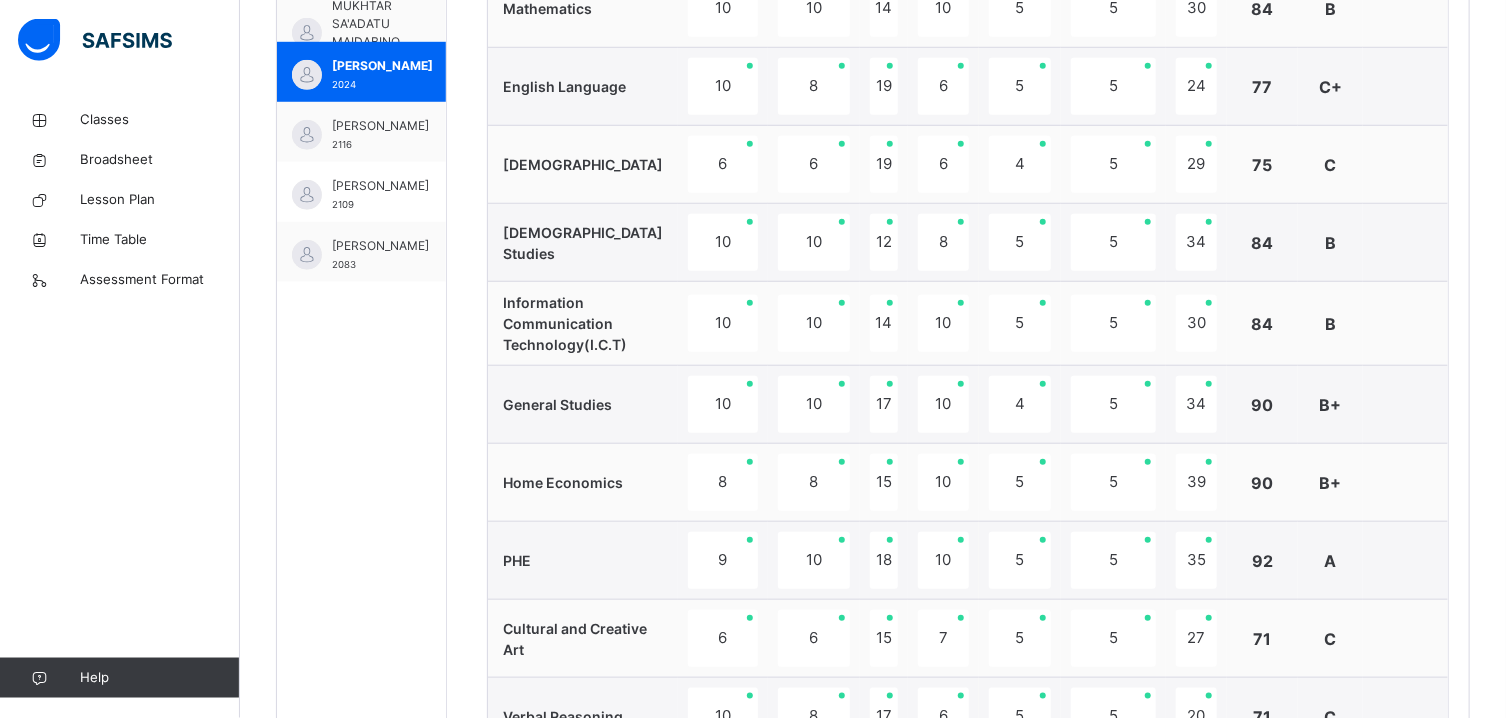 scroll, scrollTop: 796, scrollLeft: 0, axis: vertical 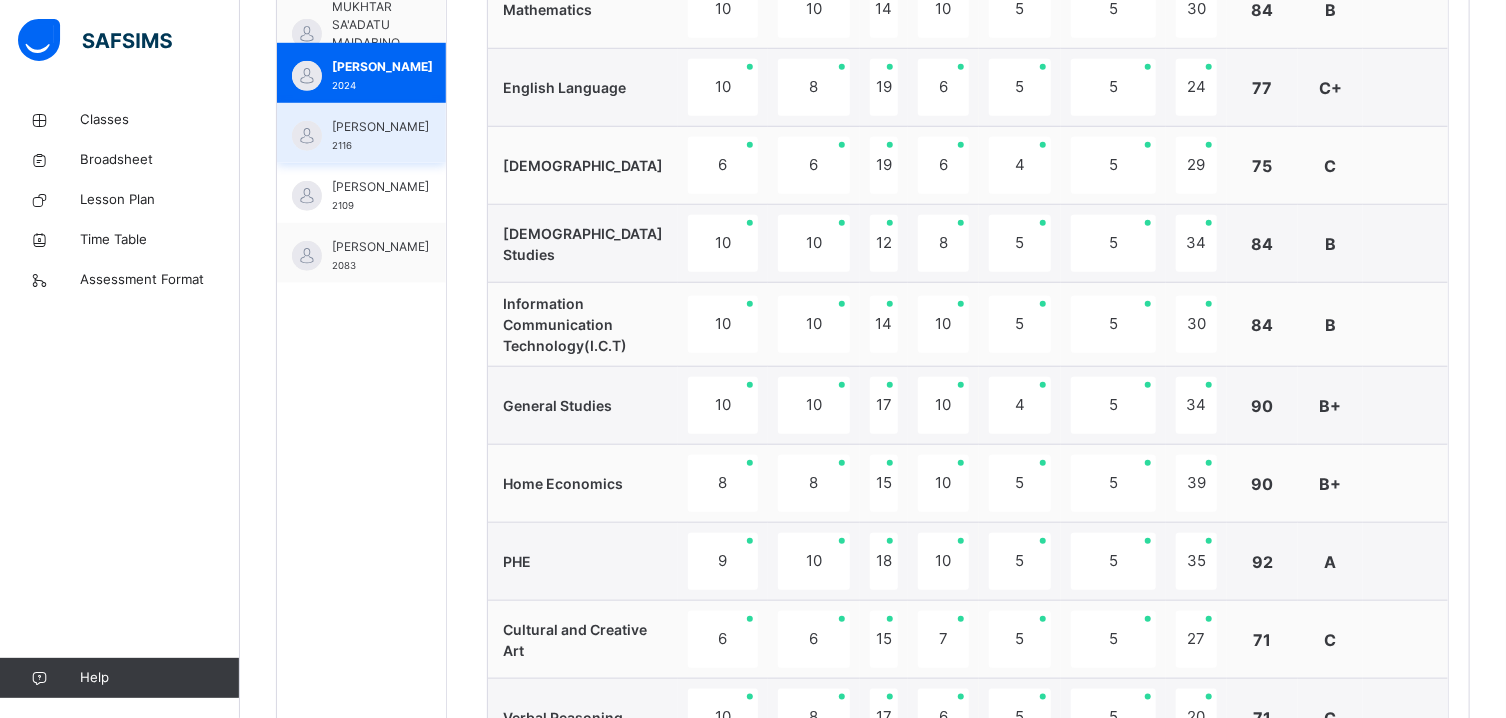 click on "SULEIMAN HALIMA IBRAHIM" at bounding box center (380, 127) 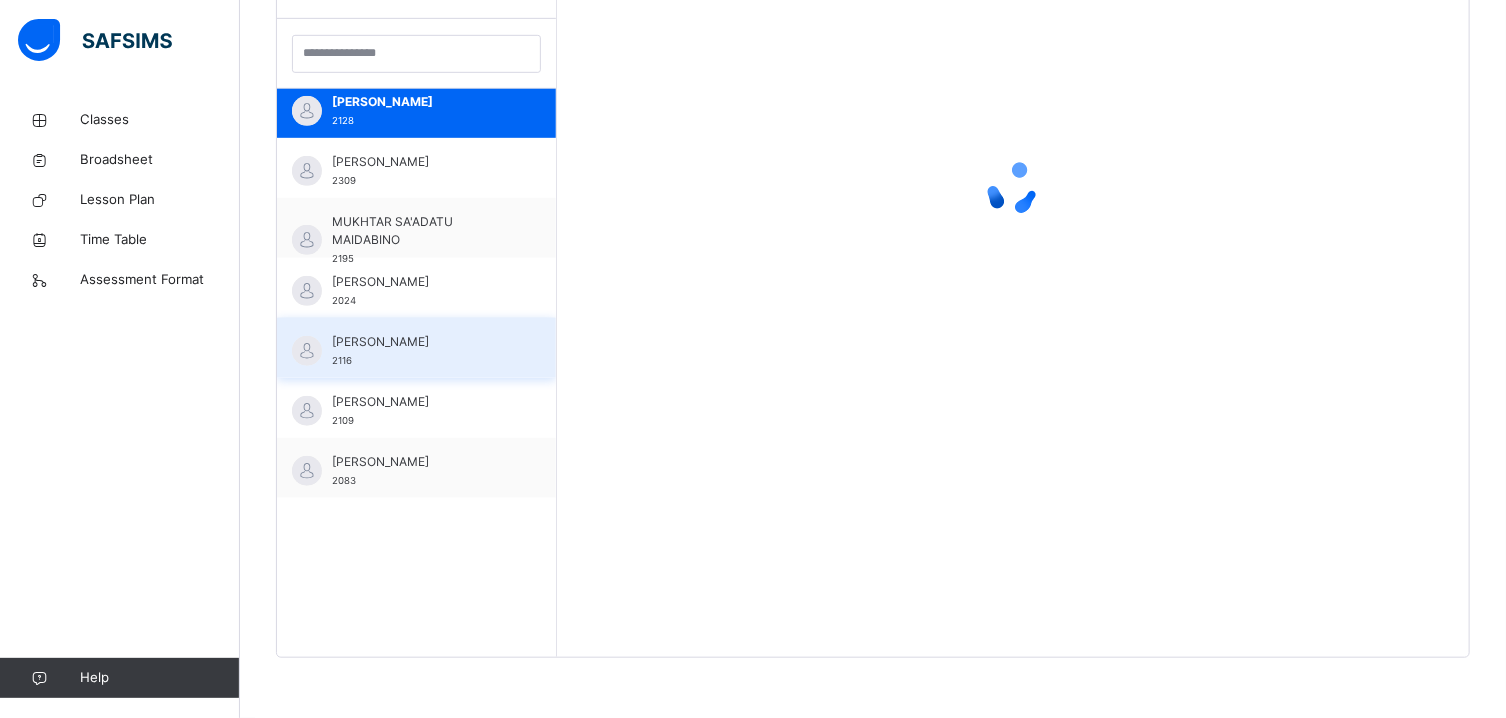 scroll, scrollTop: 581, scrollLeft: 0, axis: vertical 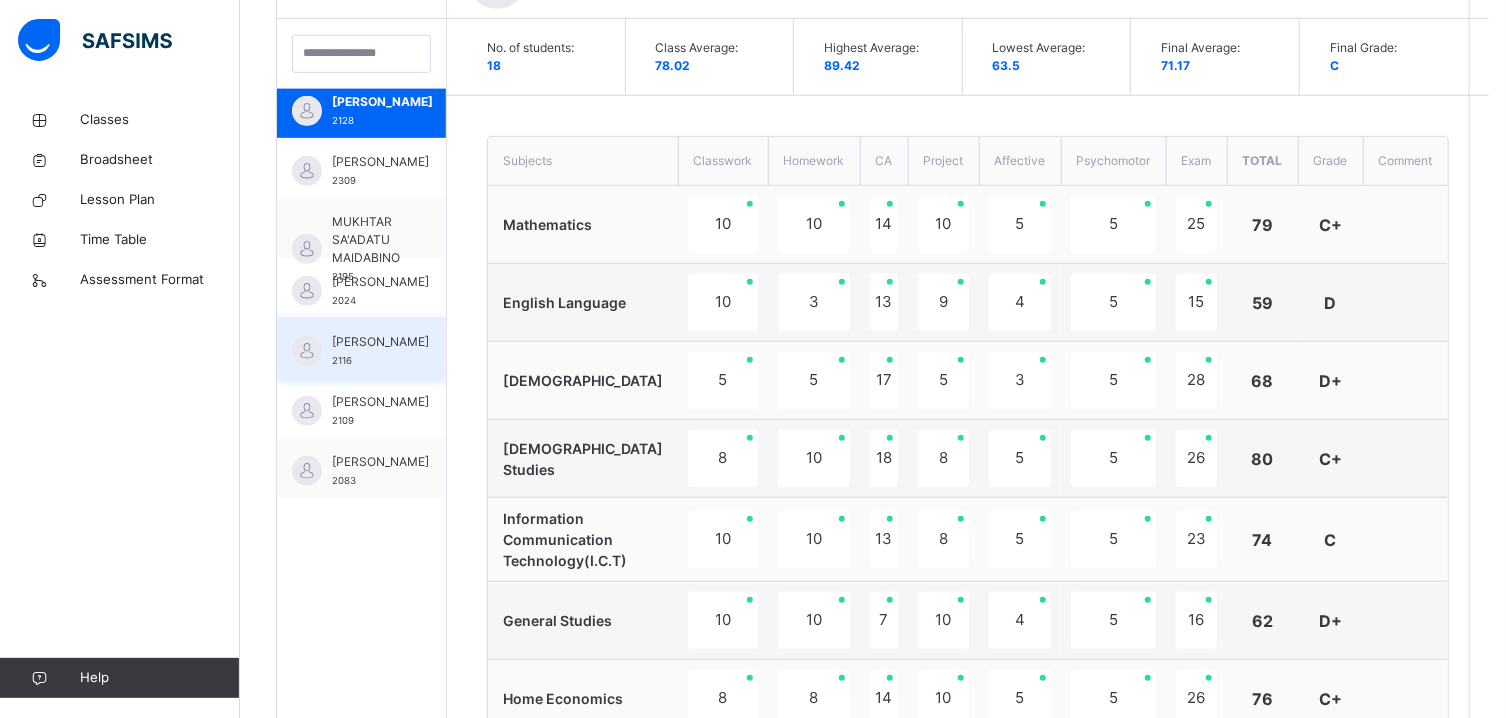click on "SULEIMAN HALIMA IBRAHIM" at bounding box center (380, 342) 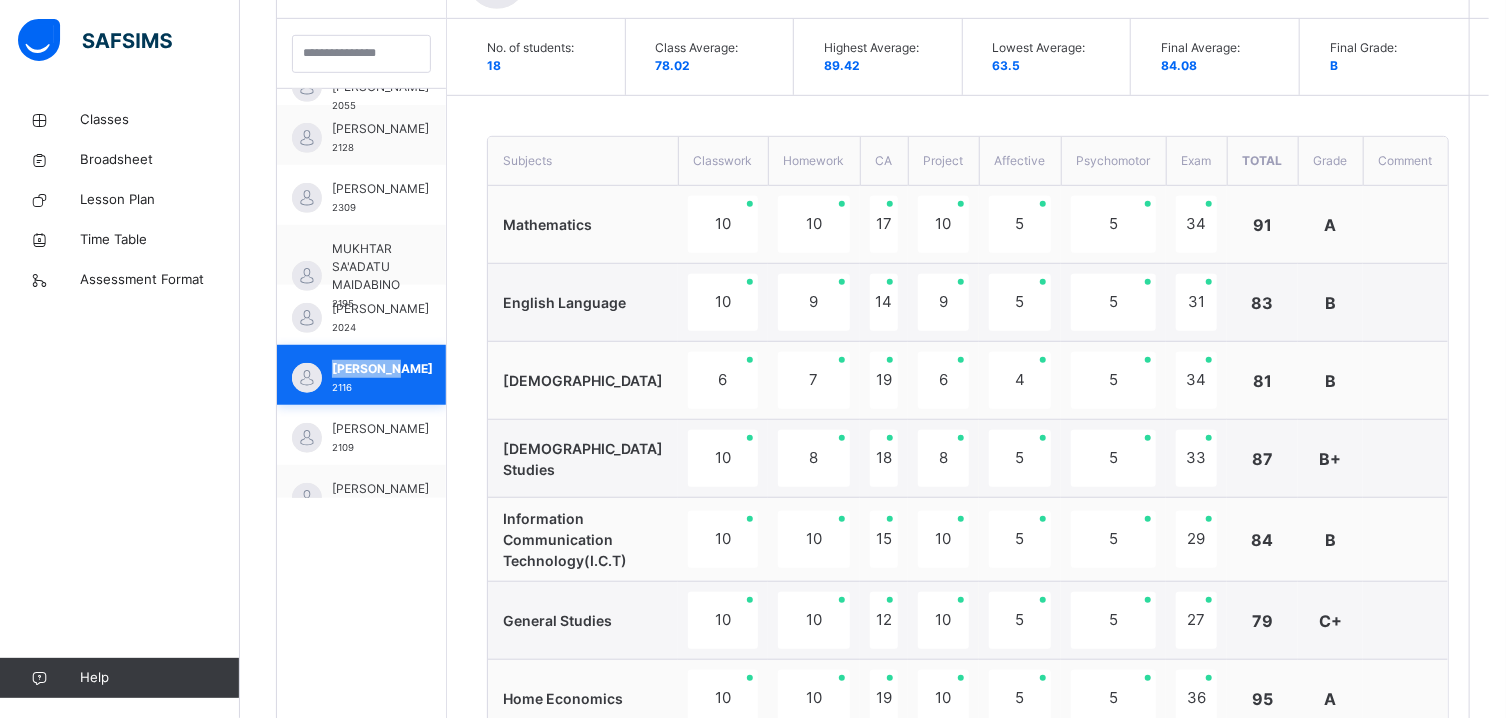 scroll, scrollTop: 680, scrollLeft: 0, axis: vertical 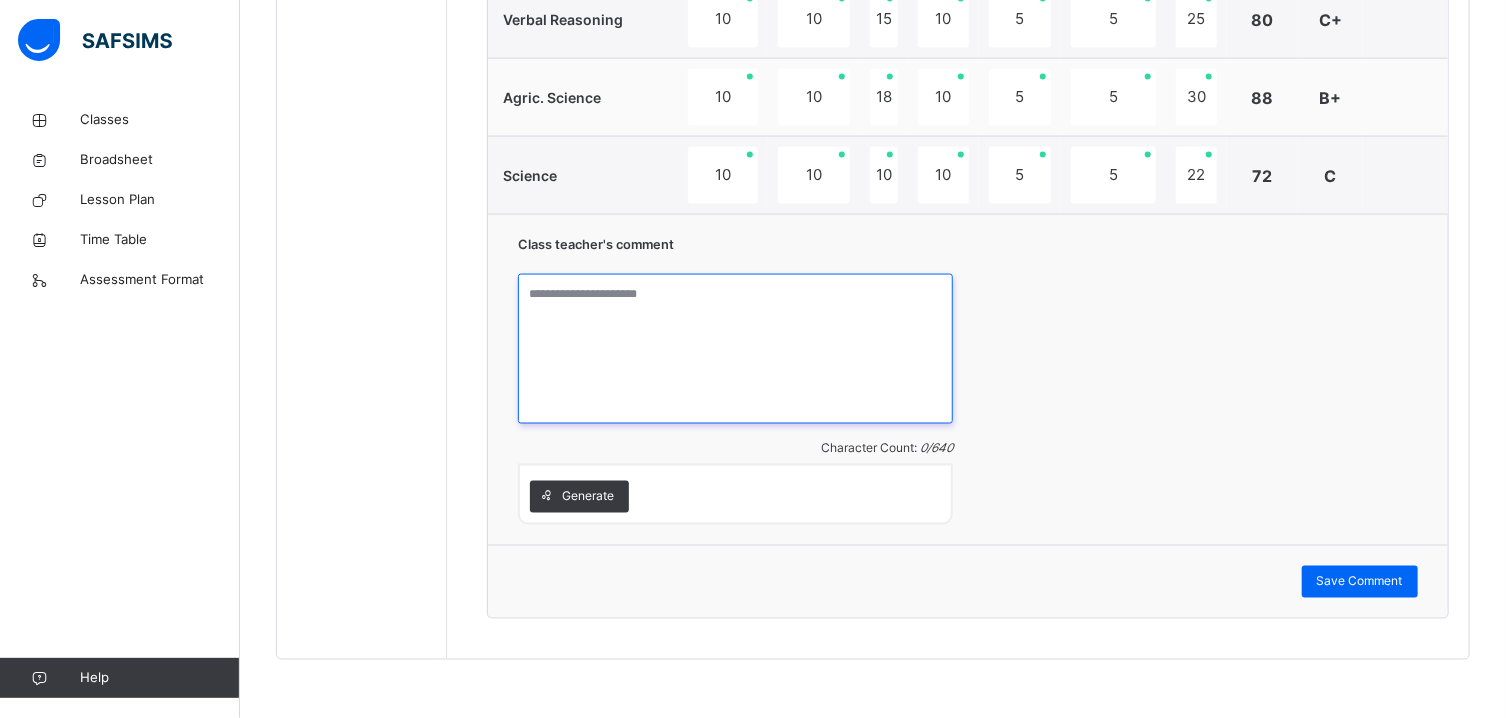 click at bounding box center (735, 349) 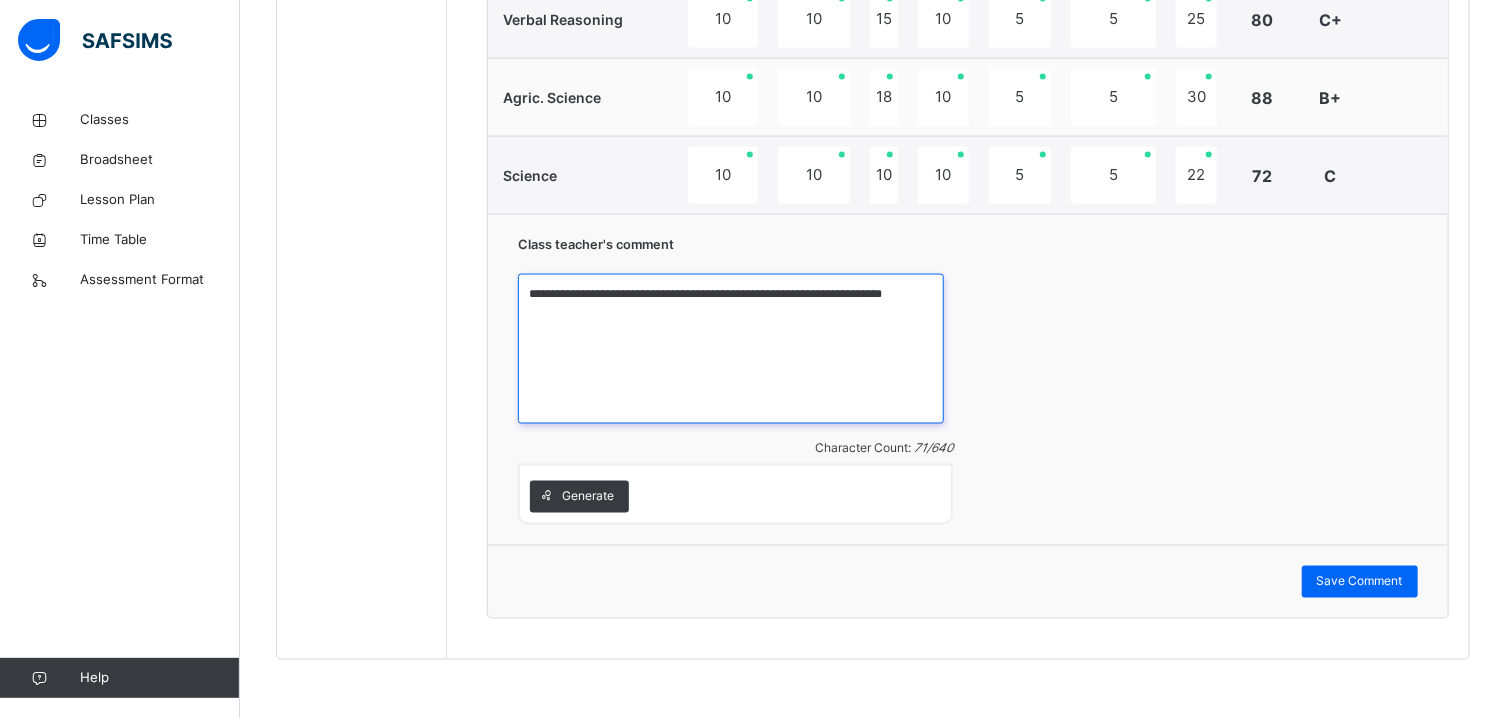 click on "**********" at bounding box center (731, 349) 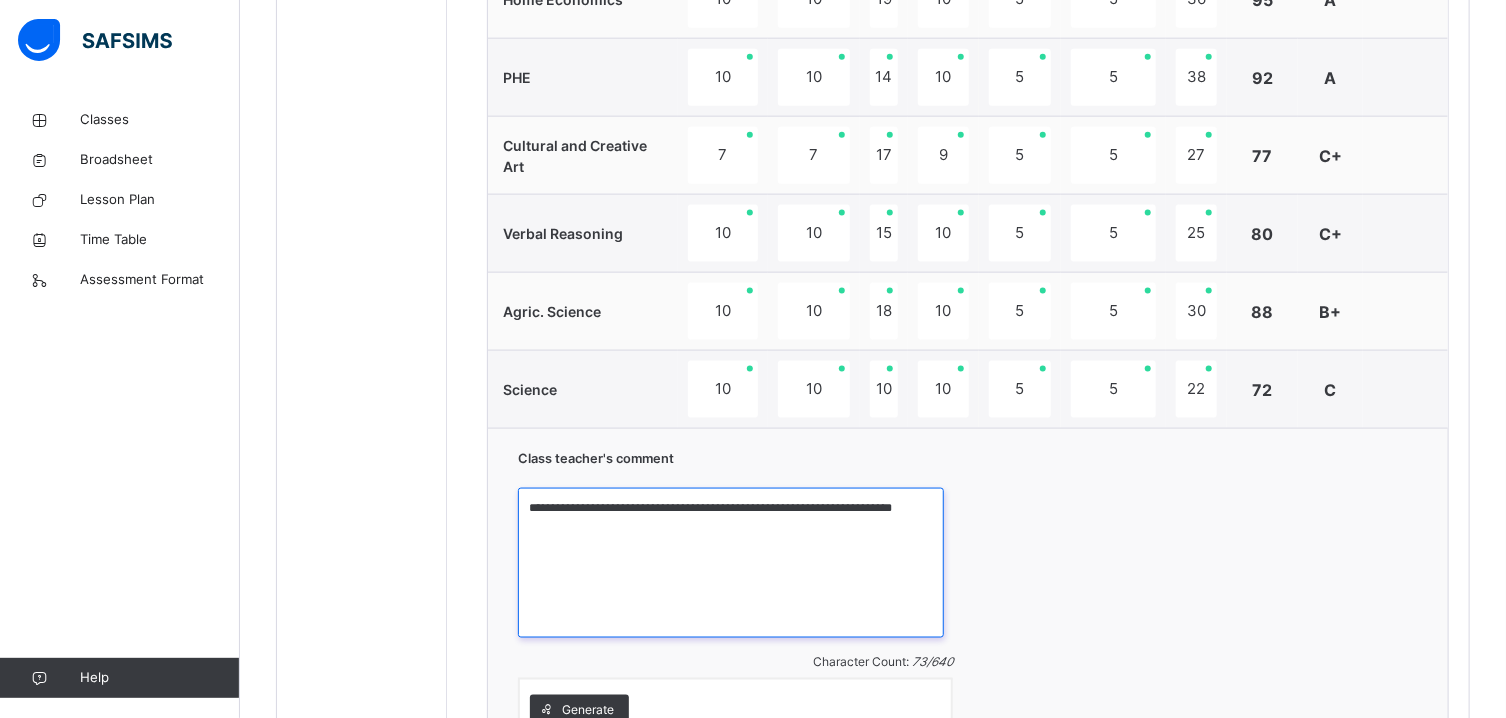 scroll, scrollTop: 1386, scrollLeft: 0, axis: vertical 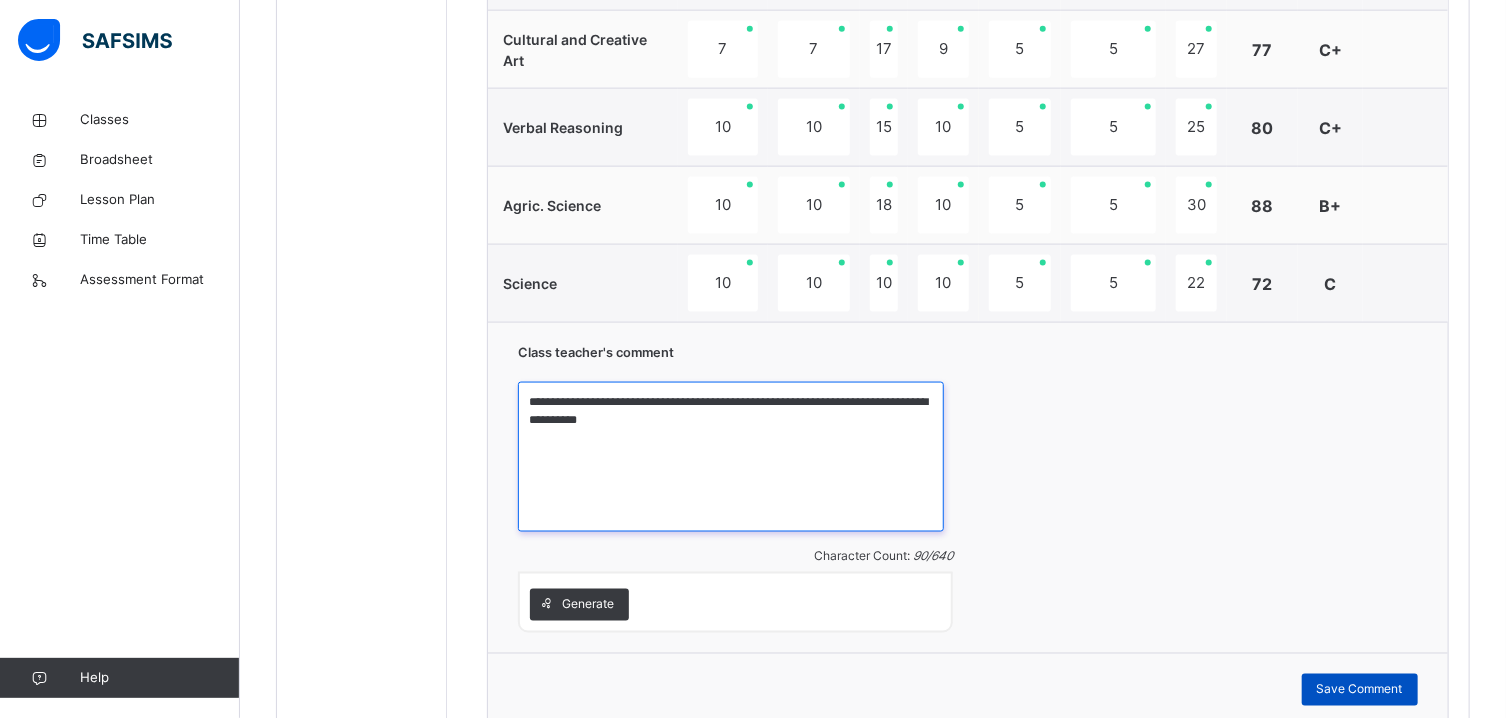 type on "**********" 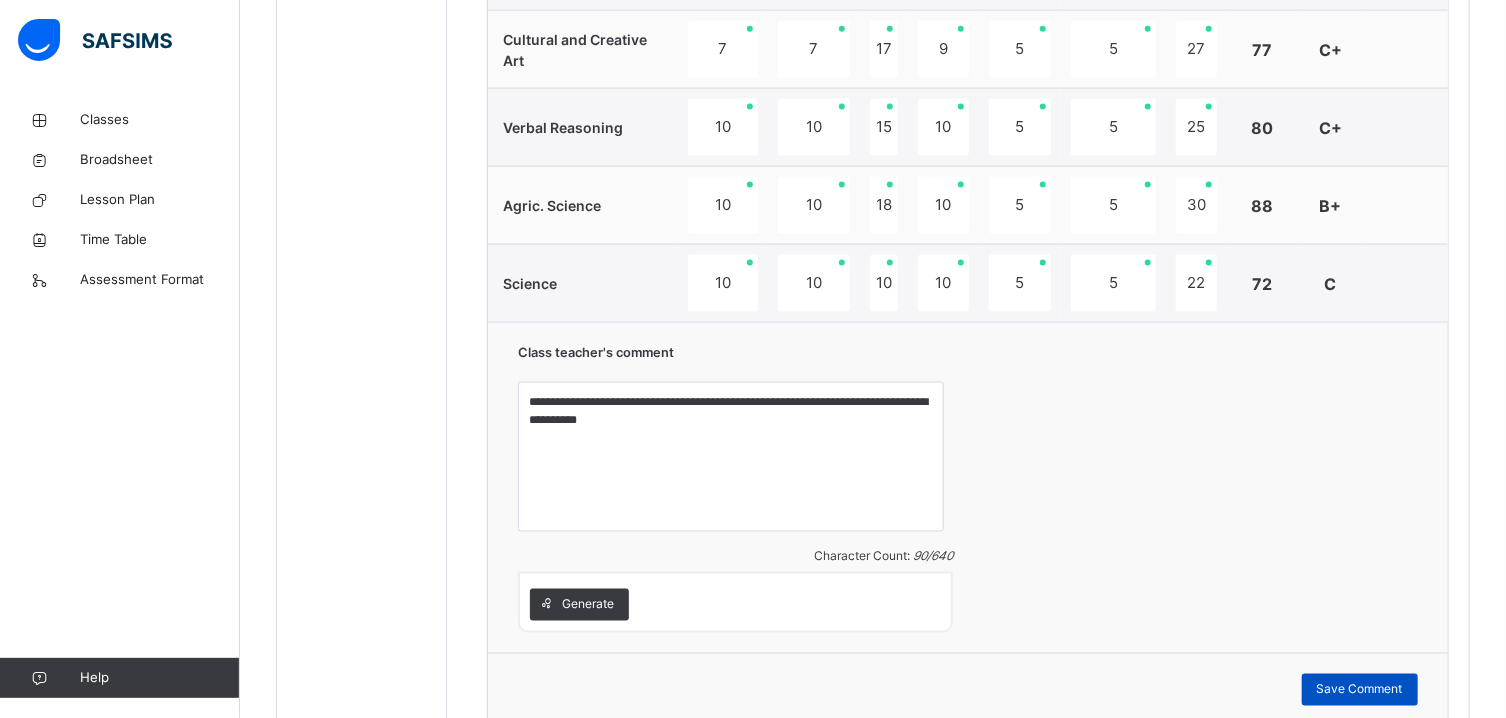 click on "Save Comment" at bounding box center [1360, 690] 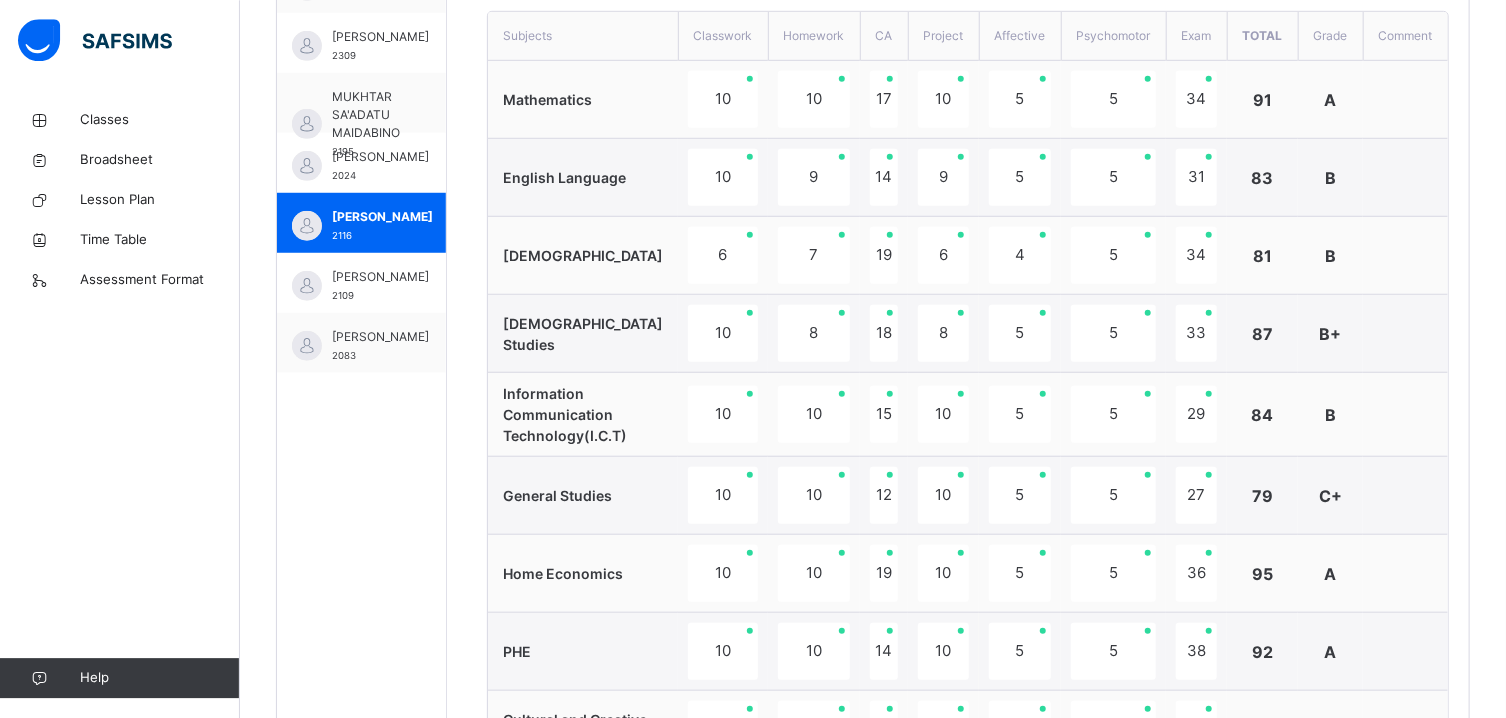 scroll, scrollTop: 690, scrollLeft: 0, axis: vertical 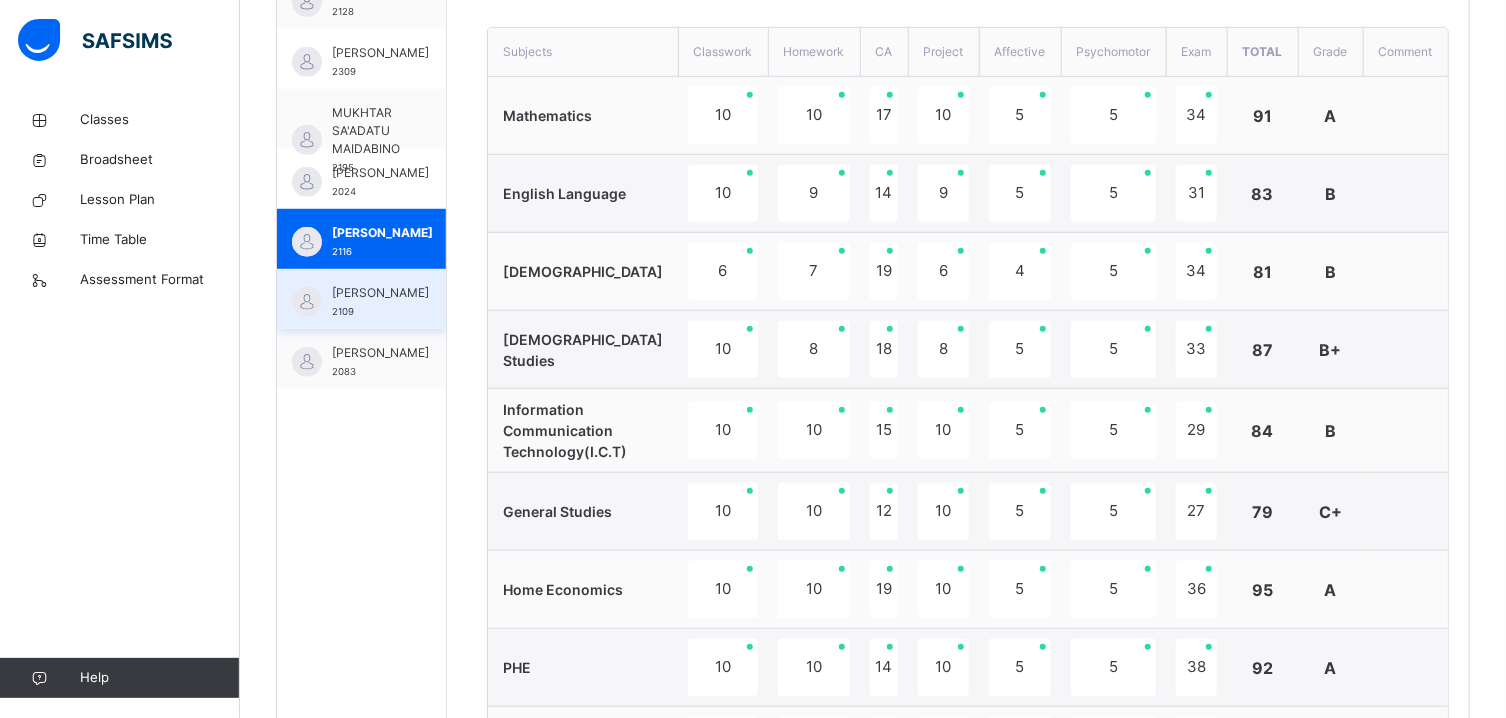 click on "SULEIMAN MARYAM DAMAGUM" at bounding box center [380, 293] 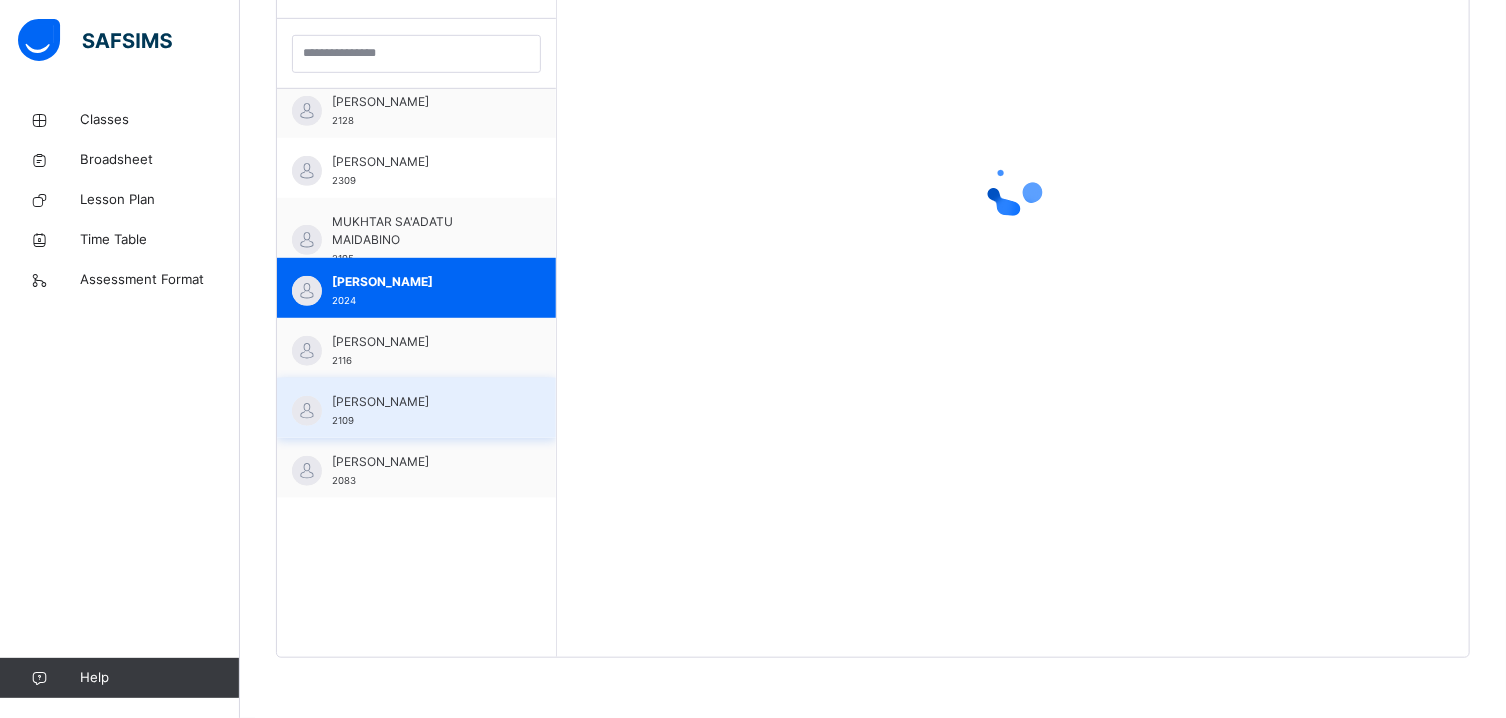 scroll, scrollTop: 581, scrollLeft: 0, axis: vertical 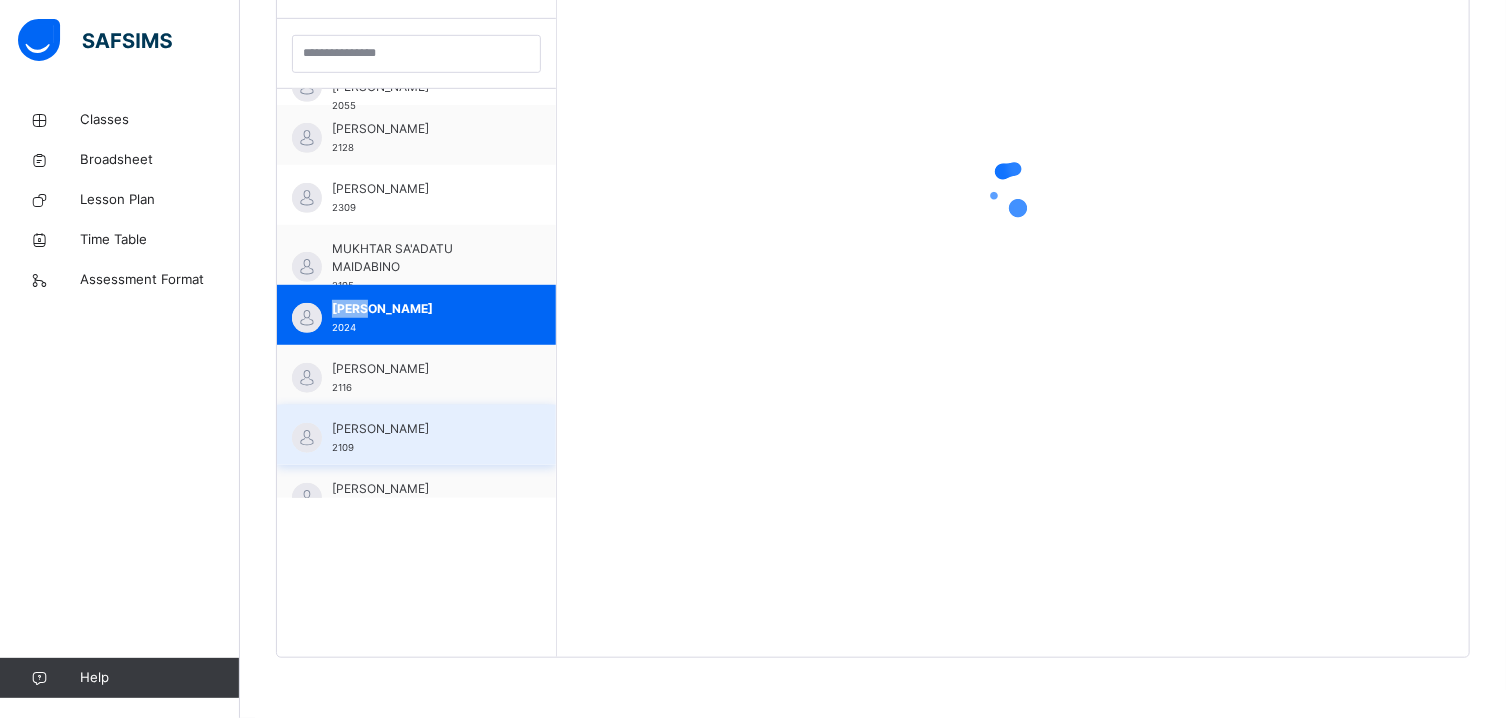 click on "SULEIMAN MARYAM DAMAGUM" at bounding box center [421, 429] 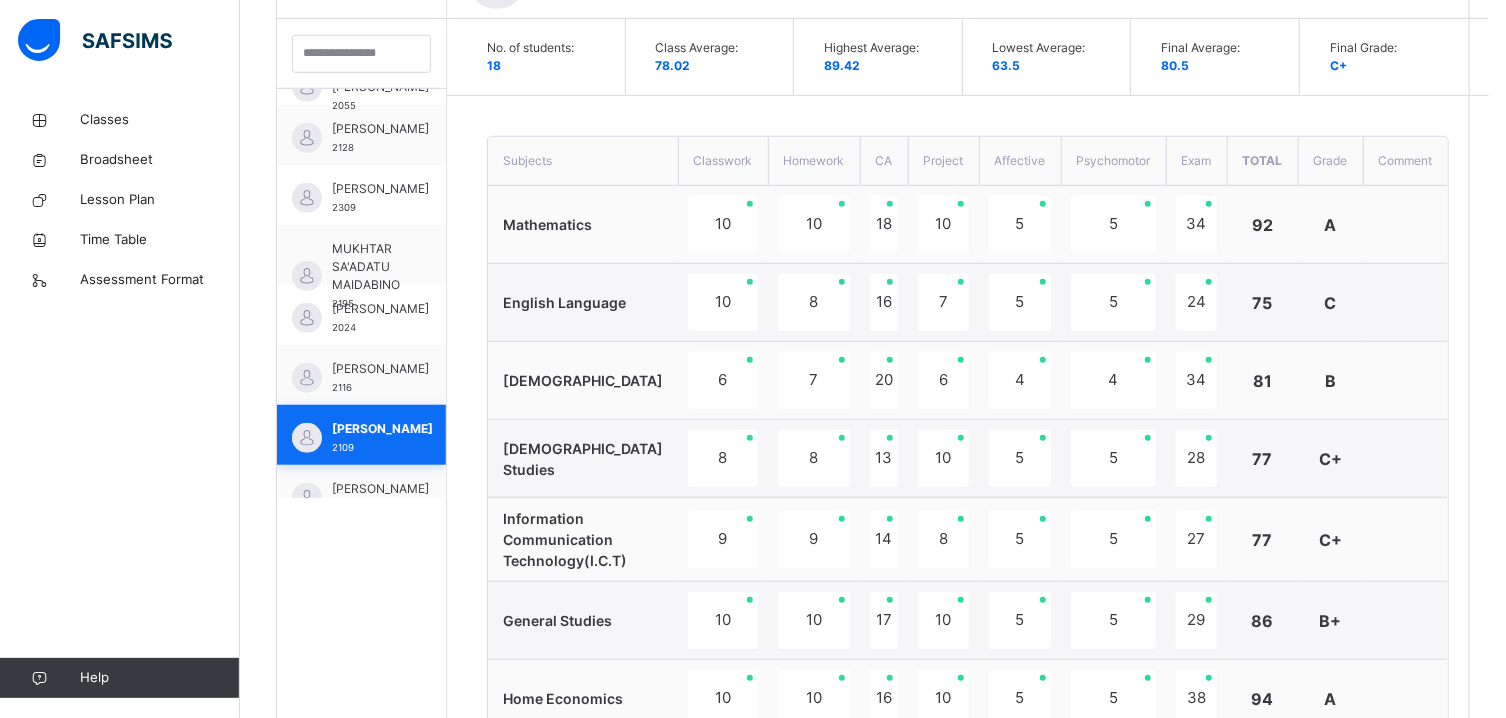 scroll, scrollTop: 680, scrollLeft: 0, axis: vertical 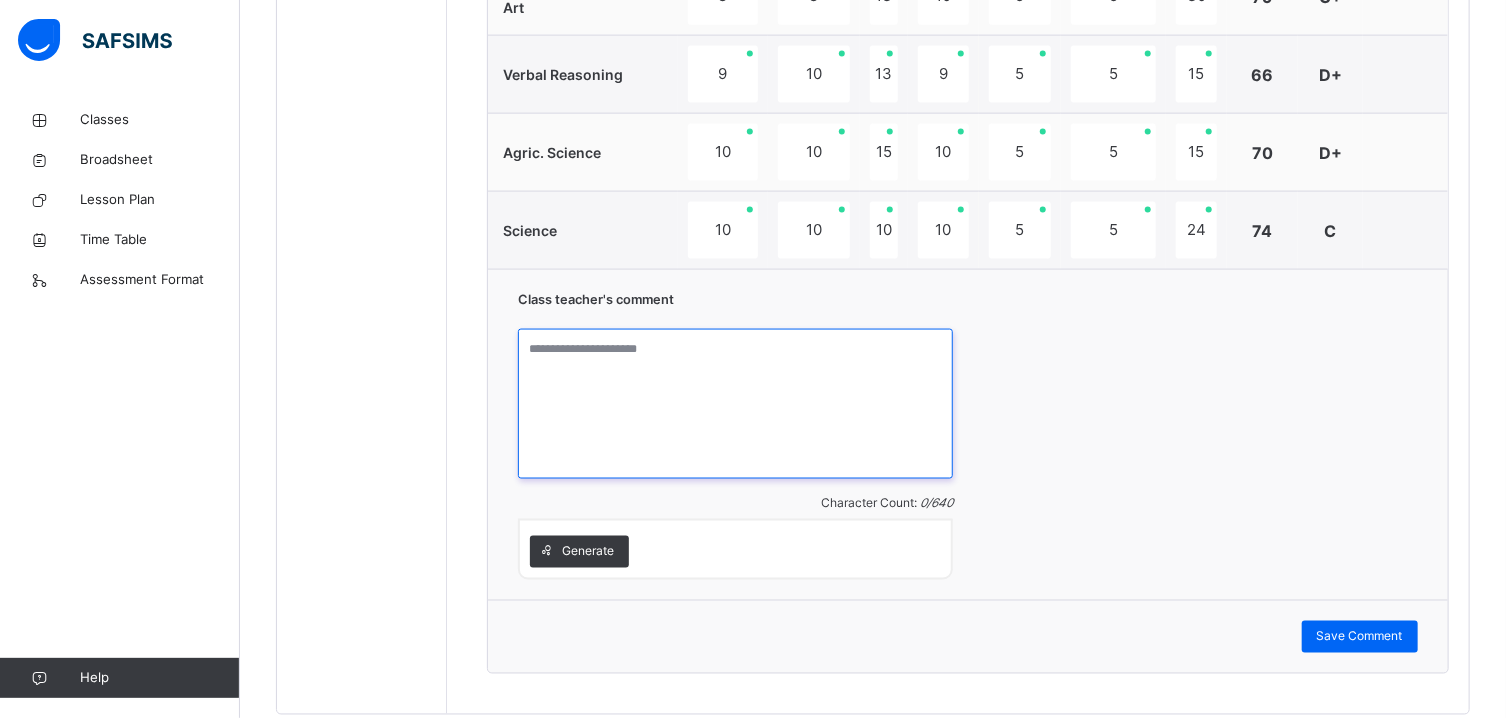 click at bounding box center [735, 404] 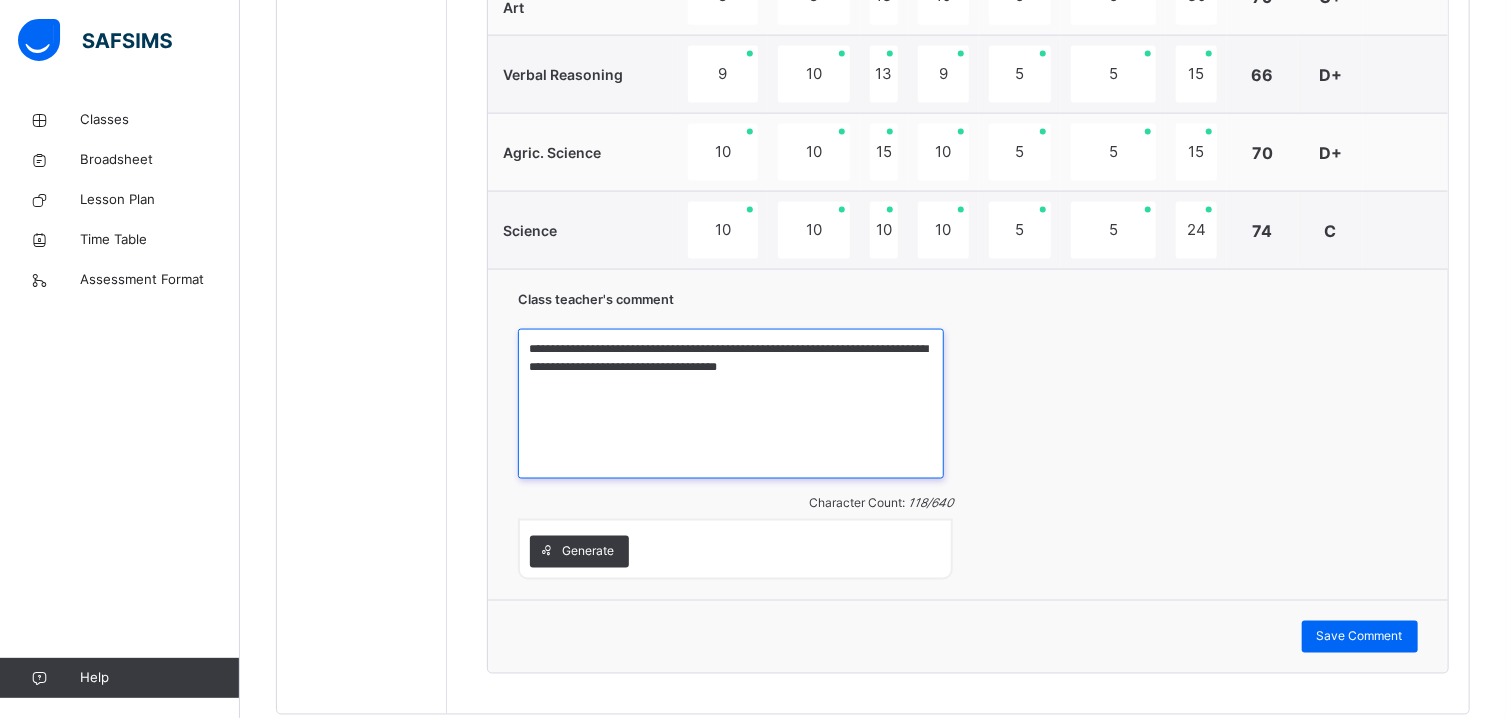 click on "**********" at bounding box center (731, 404) 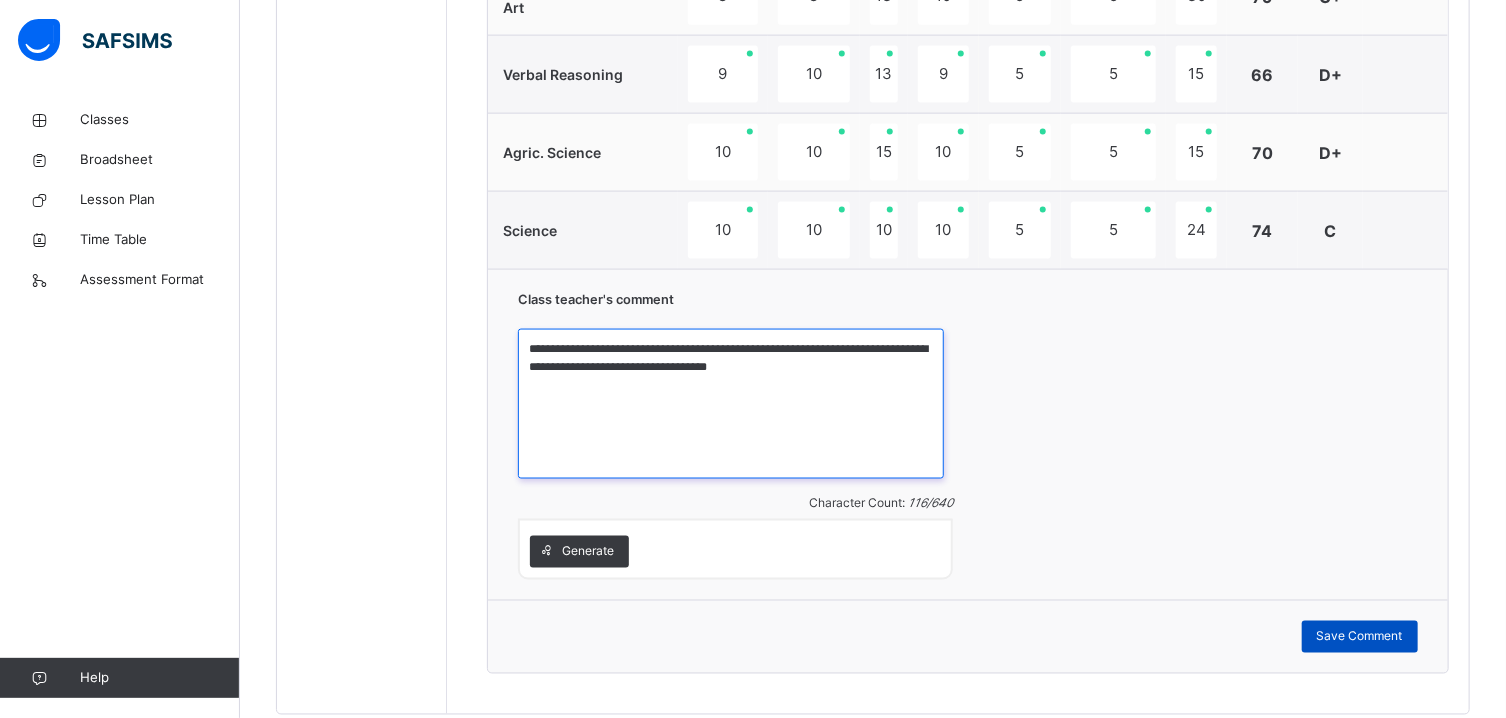 type on "**********" 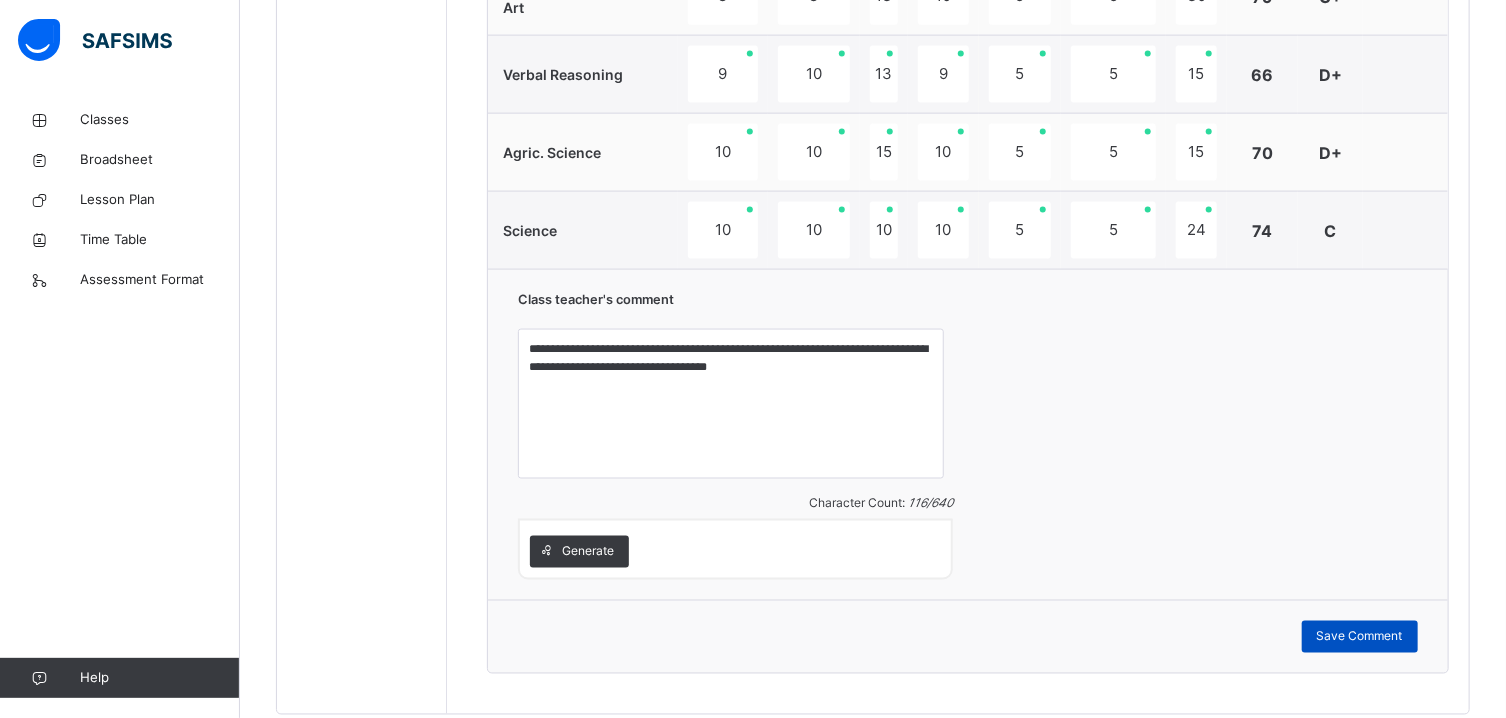 click on "Save Comment" at bounding box center [1360, 637] 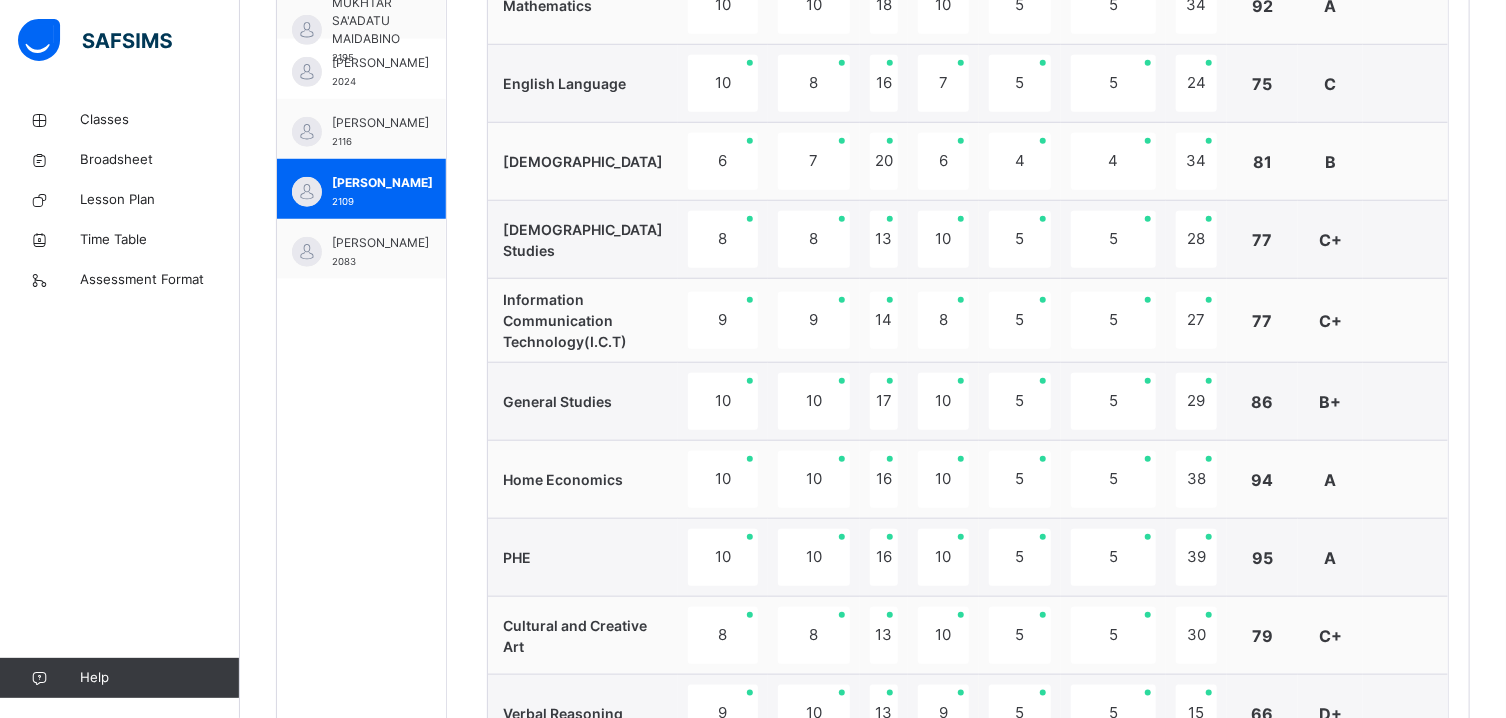 scroll, scrollTop: 796, scrollLeft: 0, axis: vertical 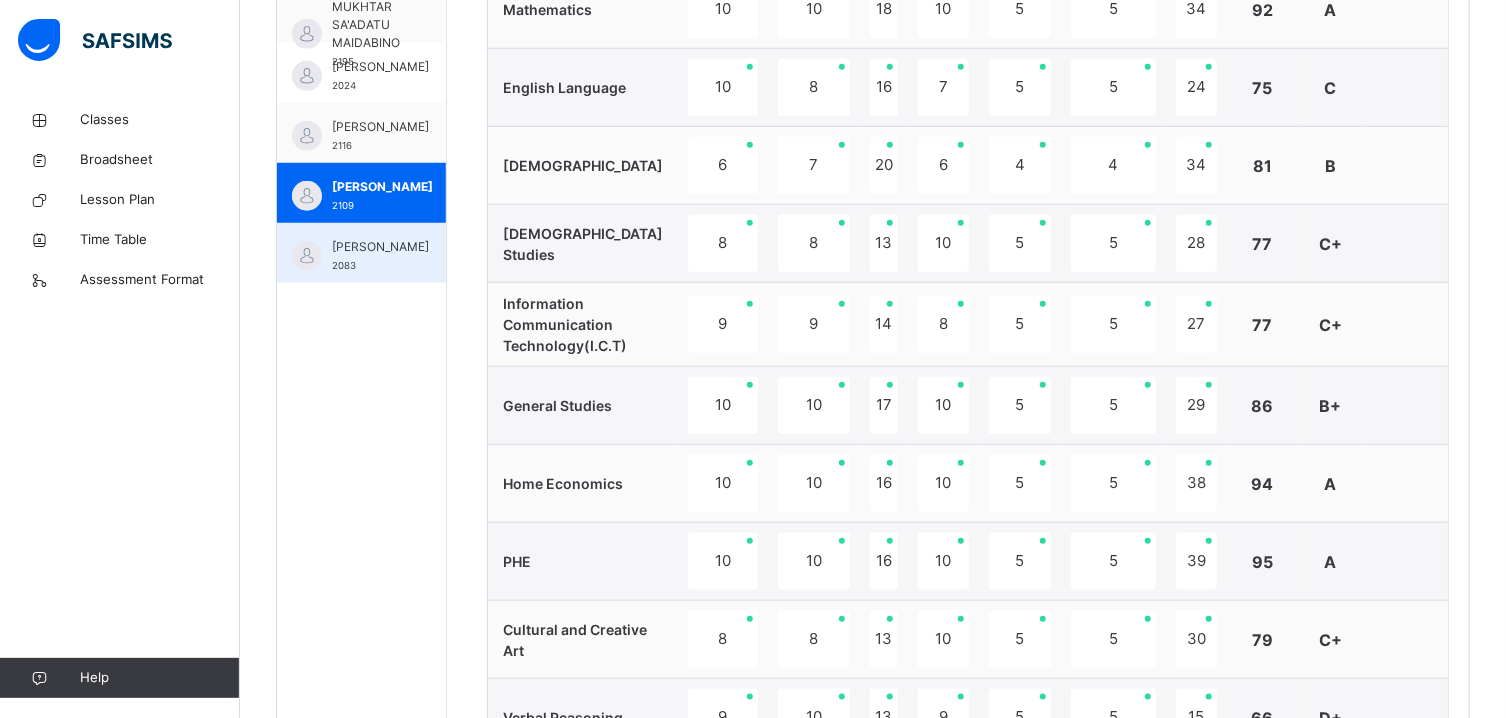 click on "TAHIR AISHA" at bounding box center [380, 247] 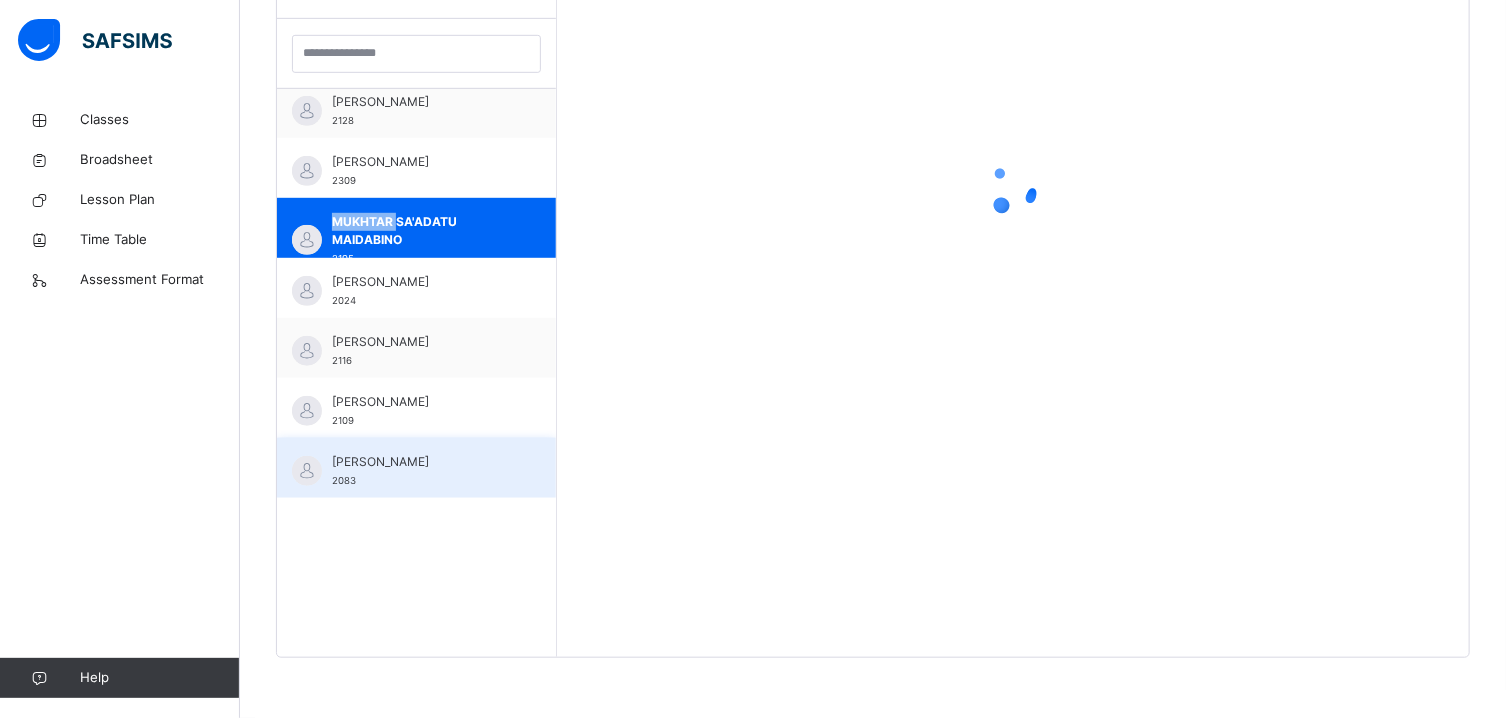 scroll, scrollTop: 581, scrollLeft: 0, axis: vertical 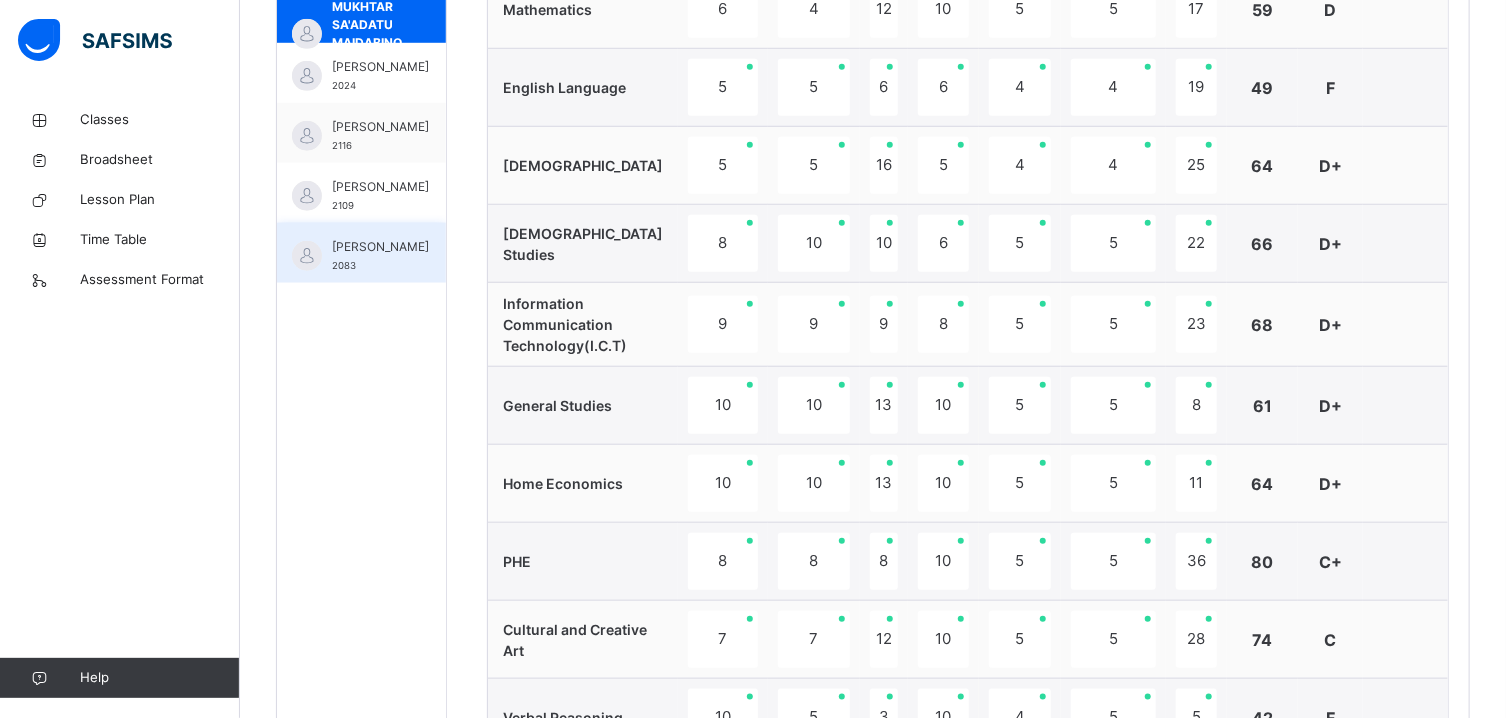 click on "TAHIR AISHA" at bounding box center (380, 247) 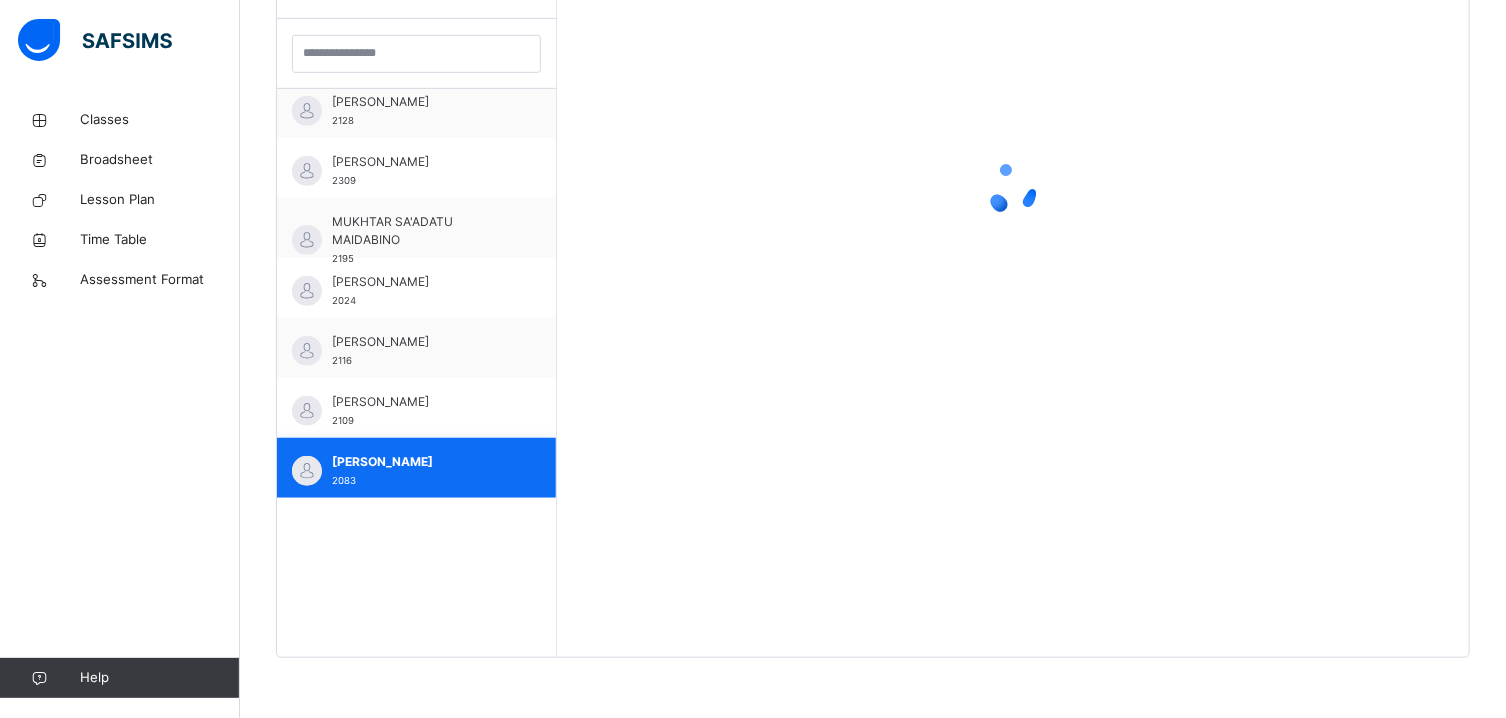 scroll, scrollTop: 581, scrollLeft: 0, axis: vertical 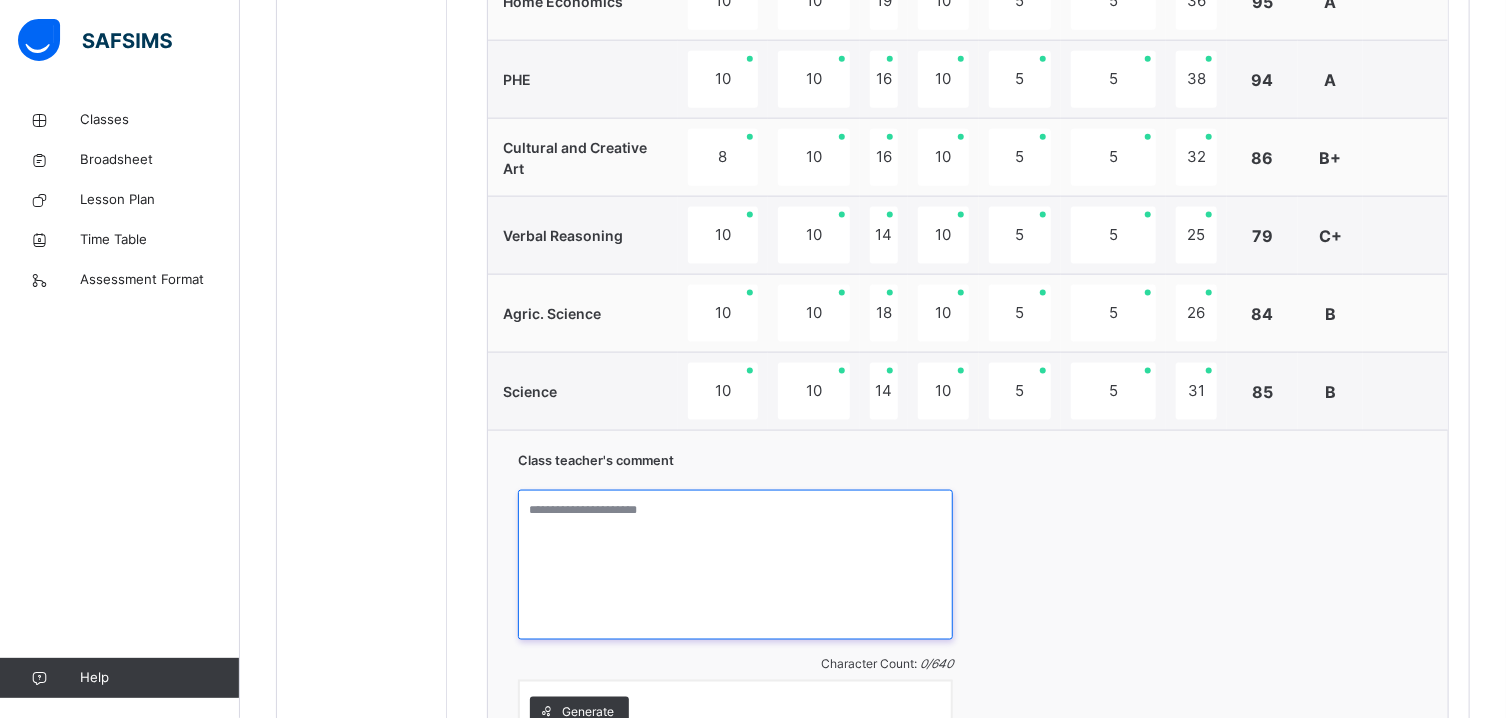 click at bounding box center [735, 565] 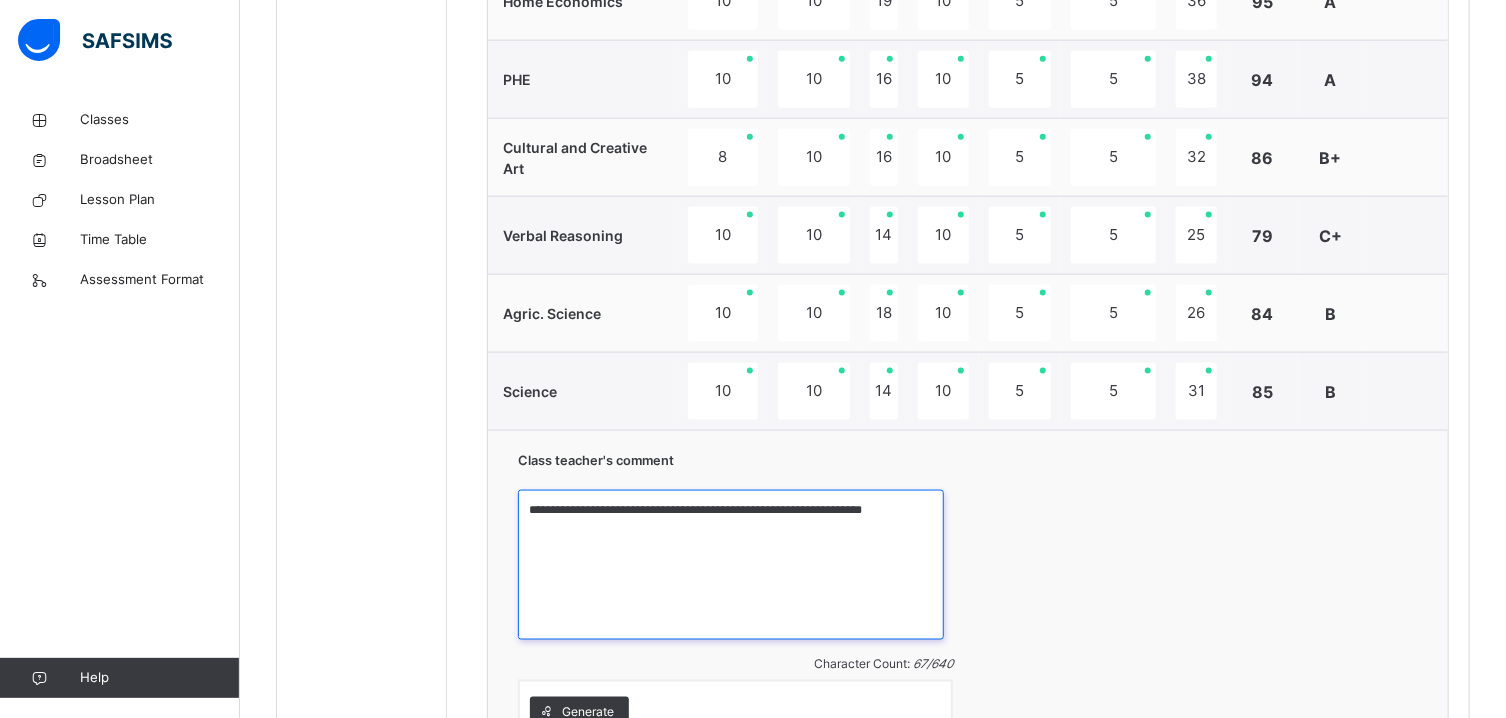 click on "**********" at bounding box center (731, 565) 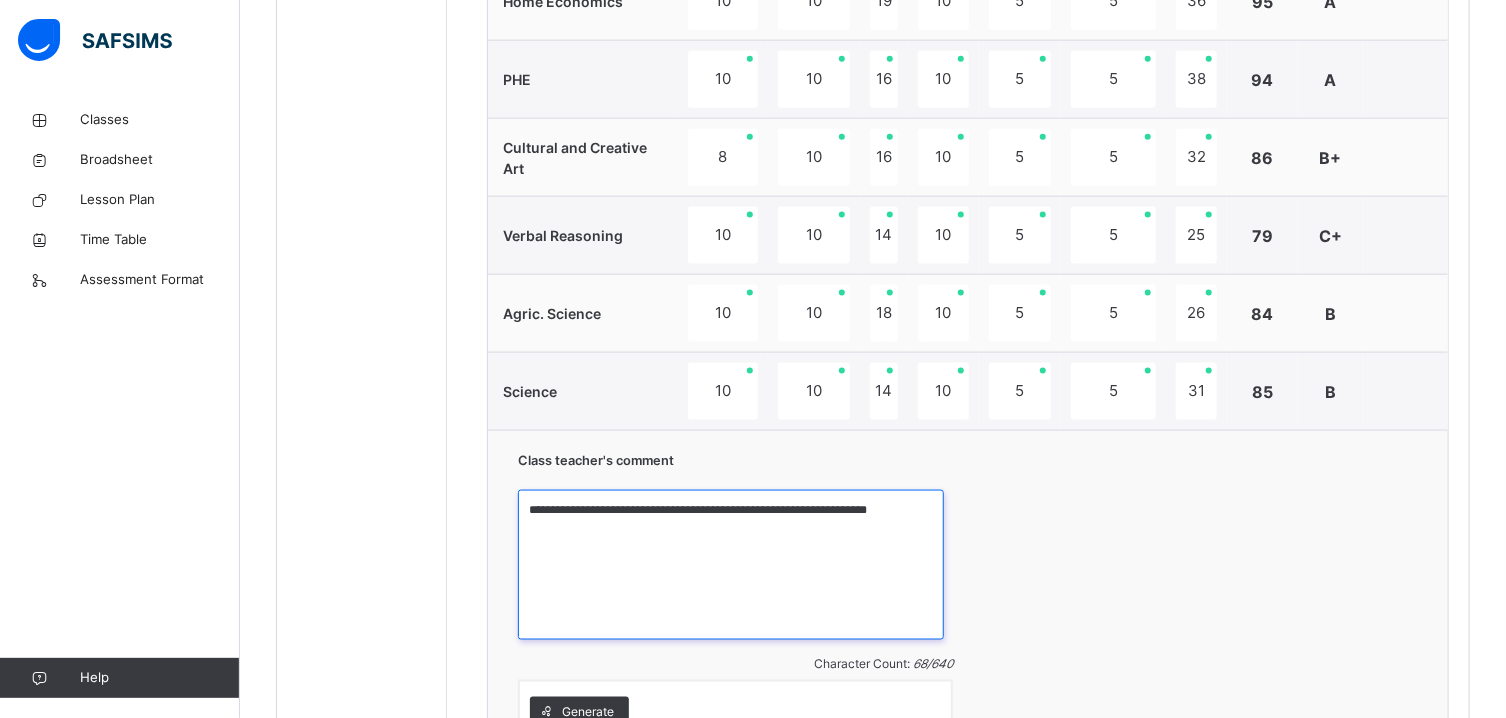 click on "**********" at bounding box center (731, 565) 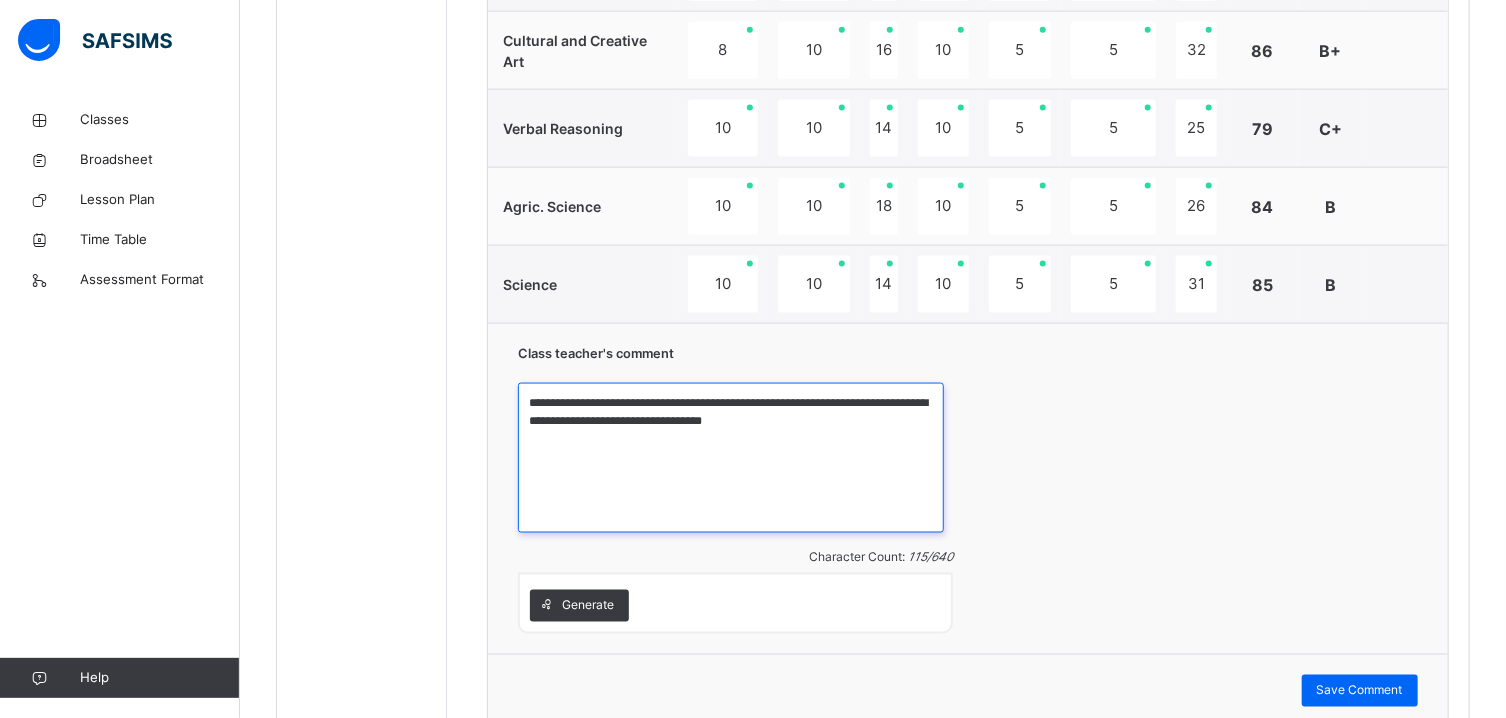 scroll, scrollTop: 1439, scrollLeft: 0, axis: vertical 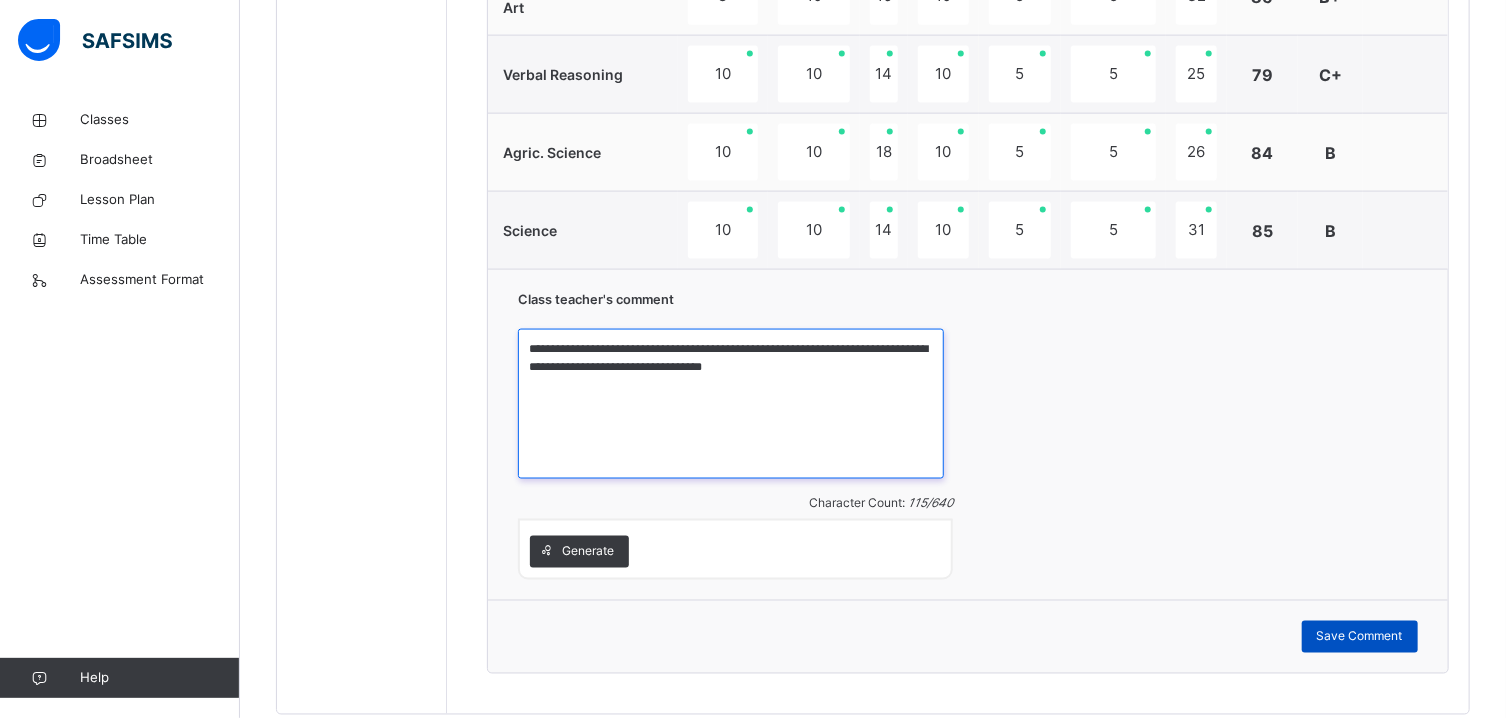 type on "**********" 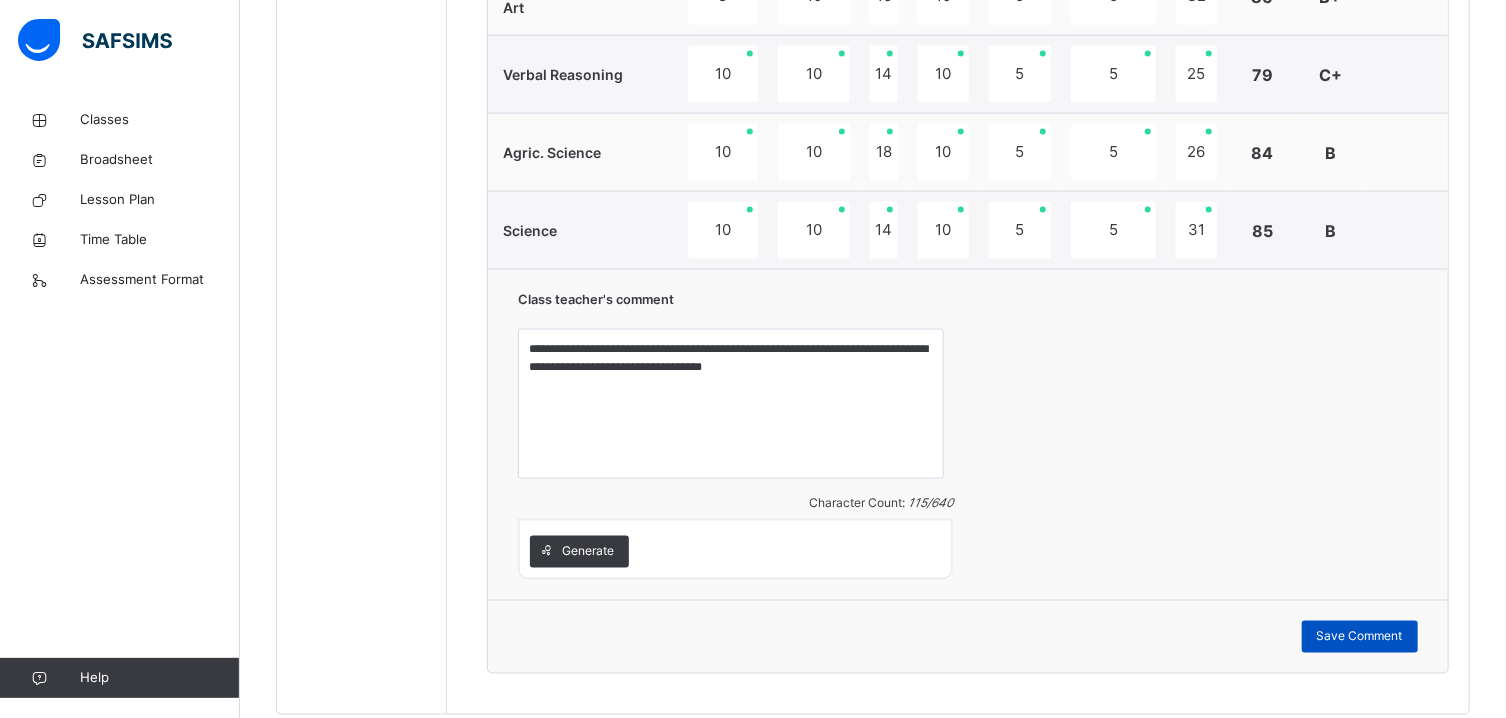 click on "Save Comment" at bounding box center (1360, 637) 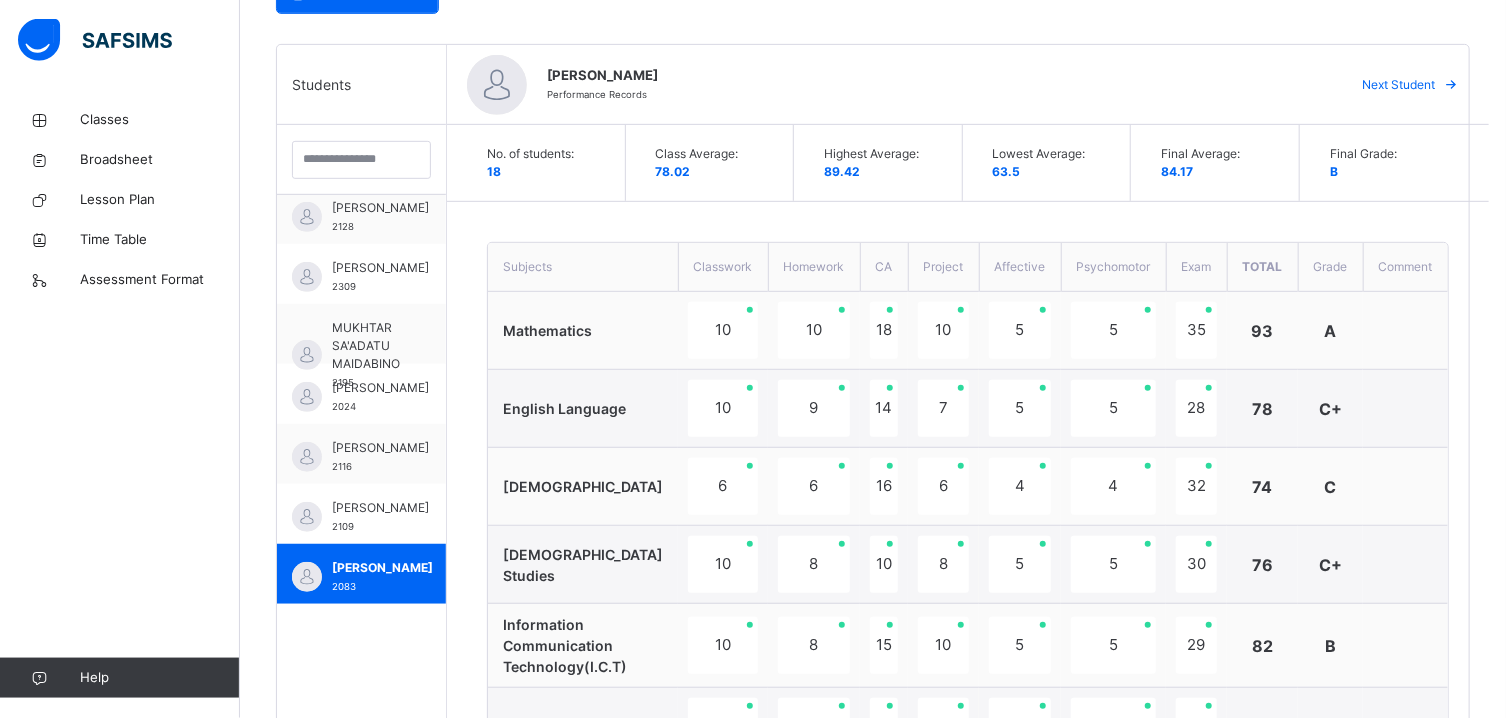 scroll, scrollTop: 474, scrollLeft: 0, axis: vertical 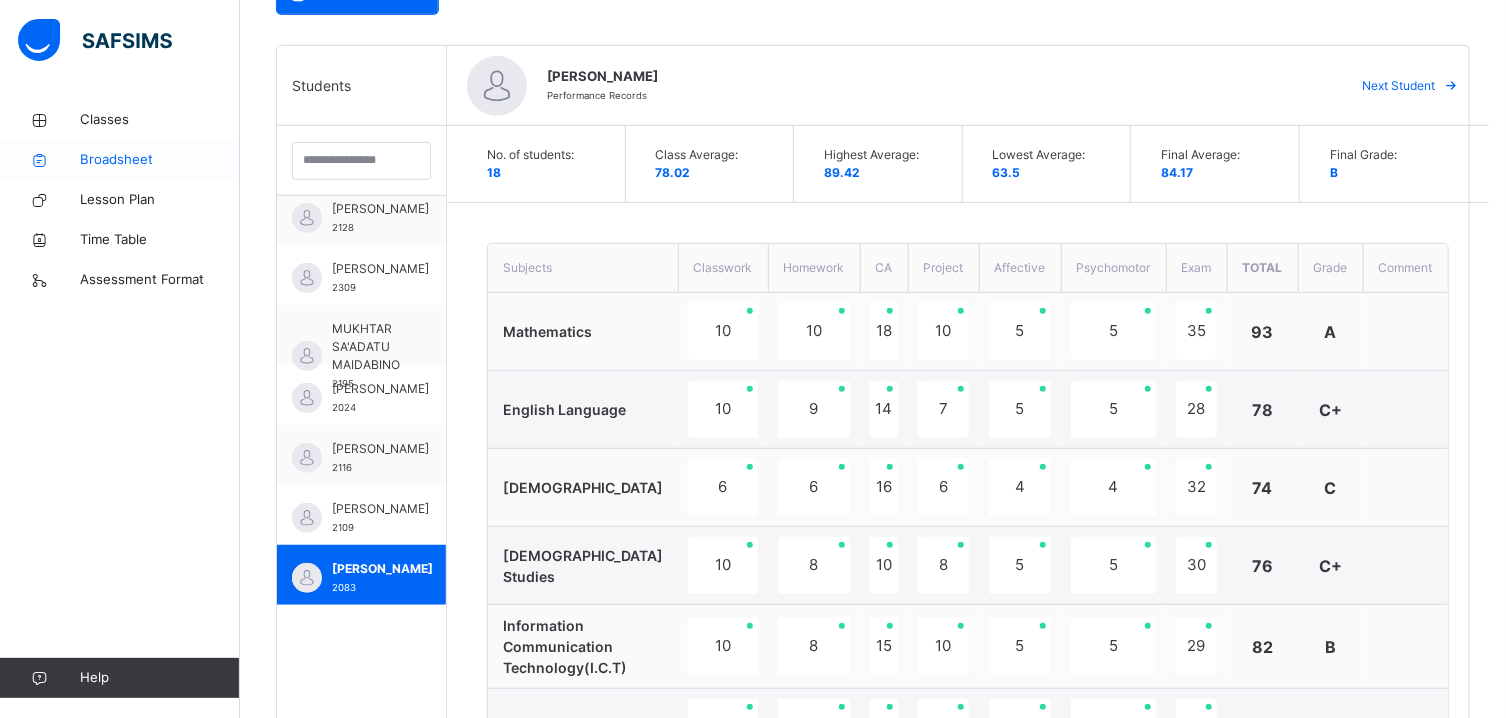 click on "Broadsheet" at bounding box center (160, 160) 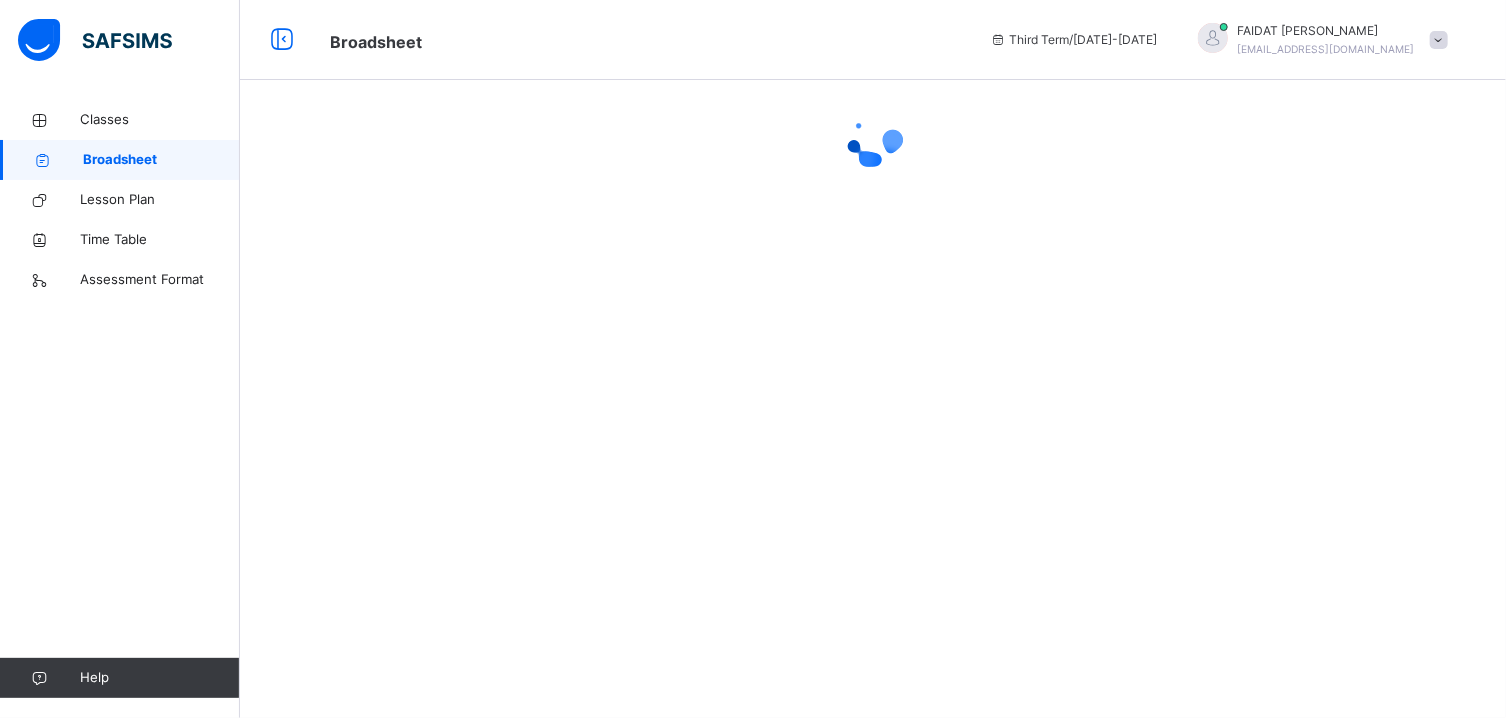 scroll, scrollTop: 0, scrollLeft: 0, axis: both 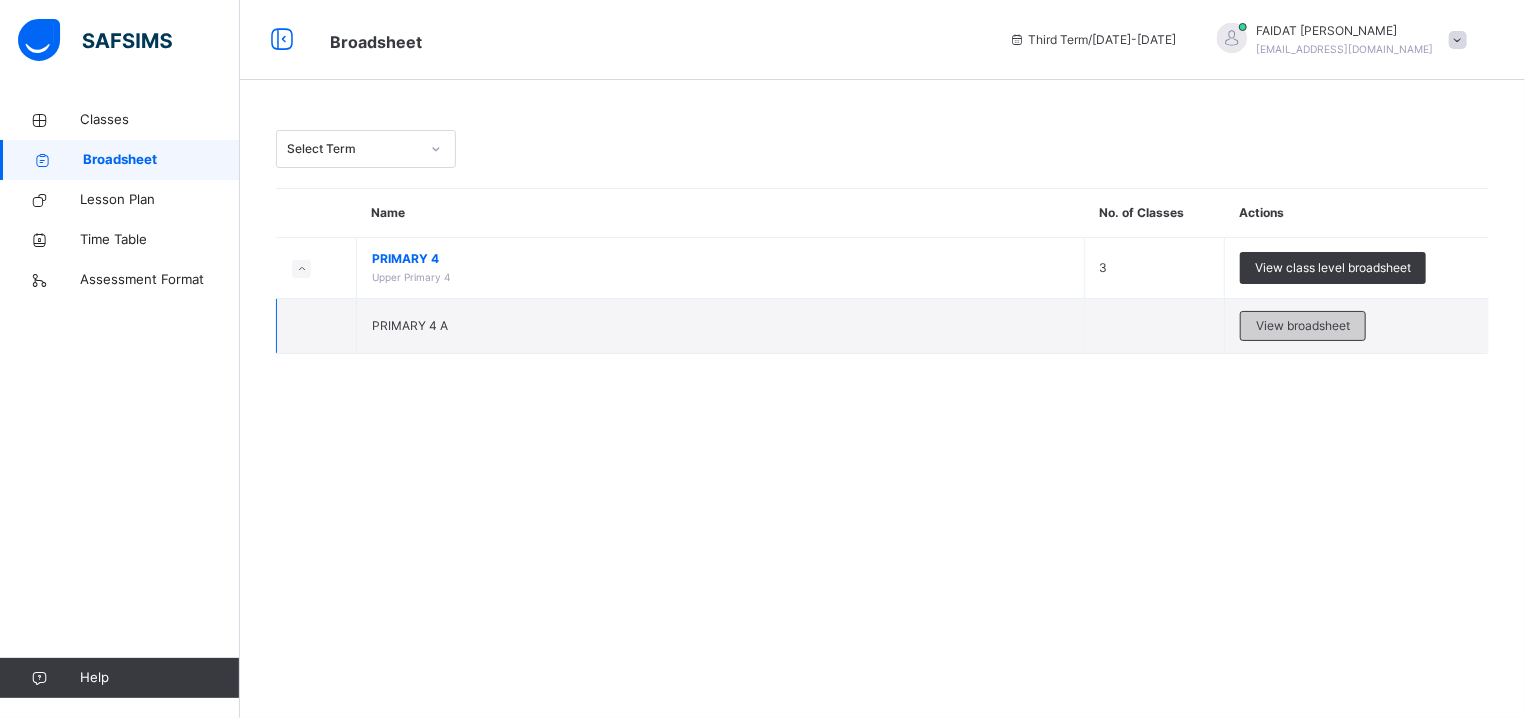 click on "View broadsheet" at bounding box center [1303, 326] 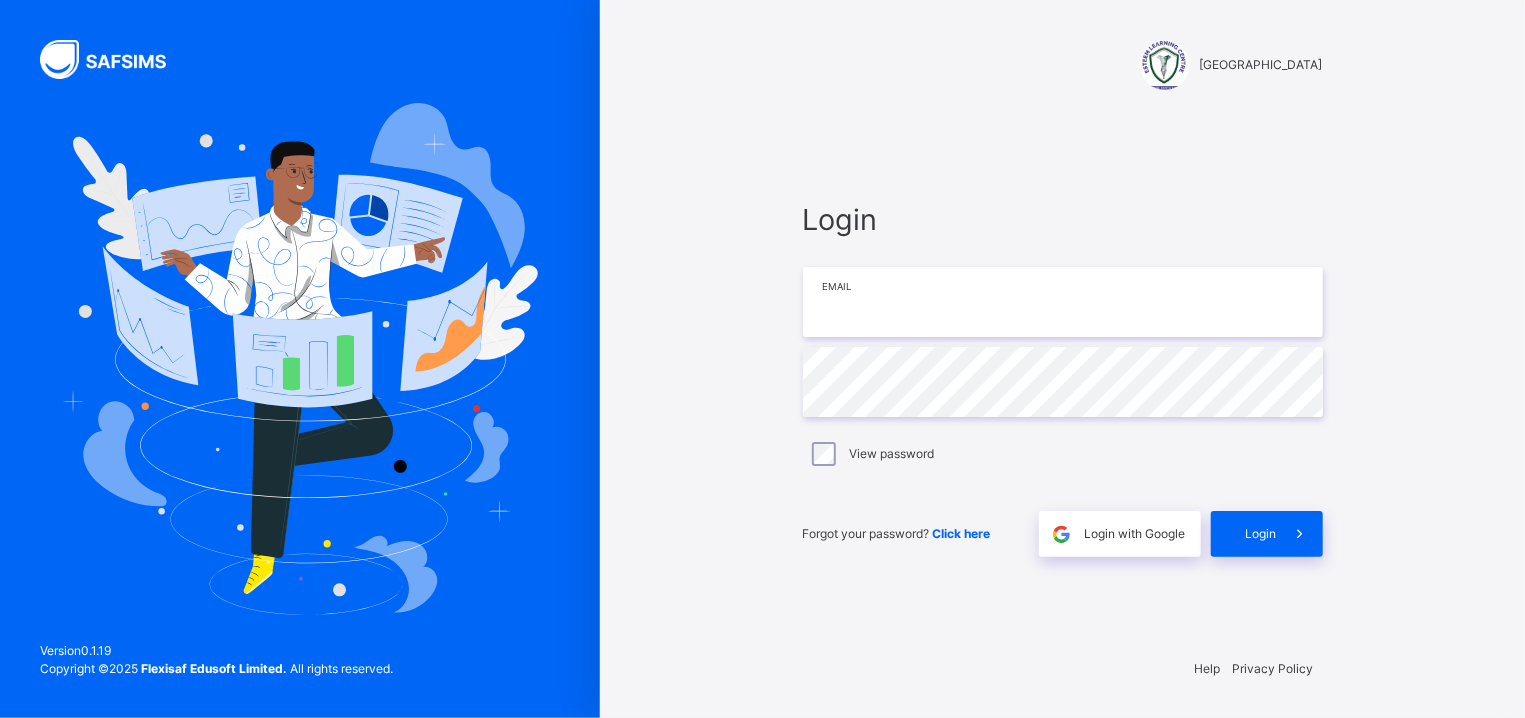 click at bounding box center (1063, 302) 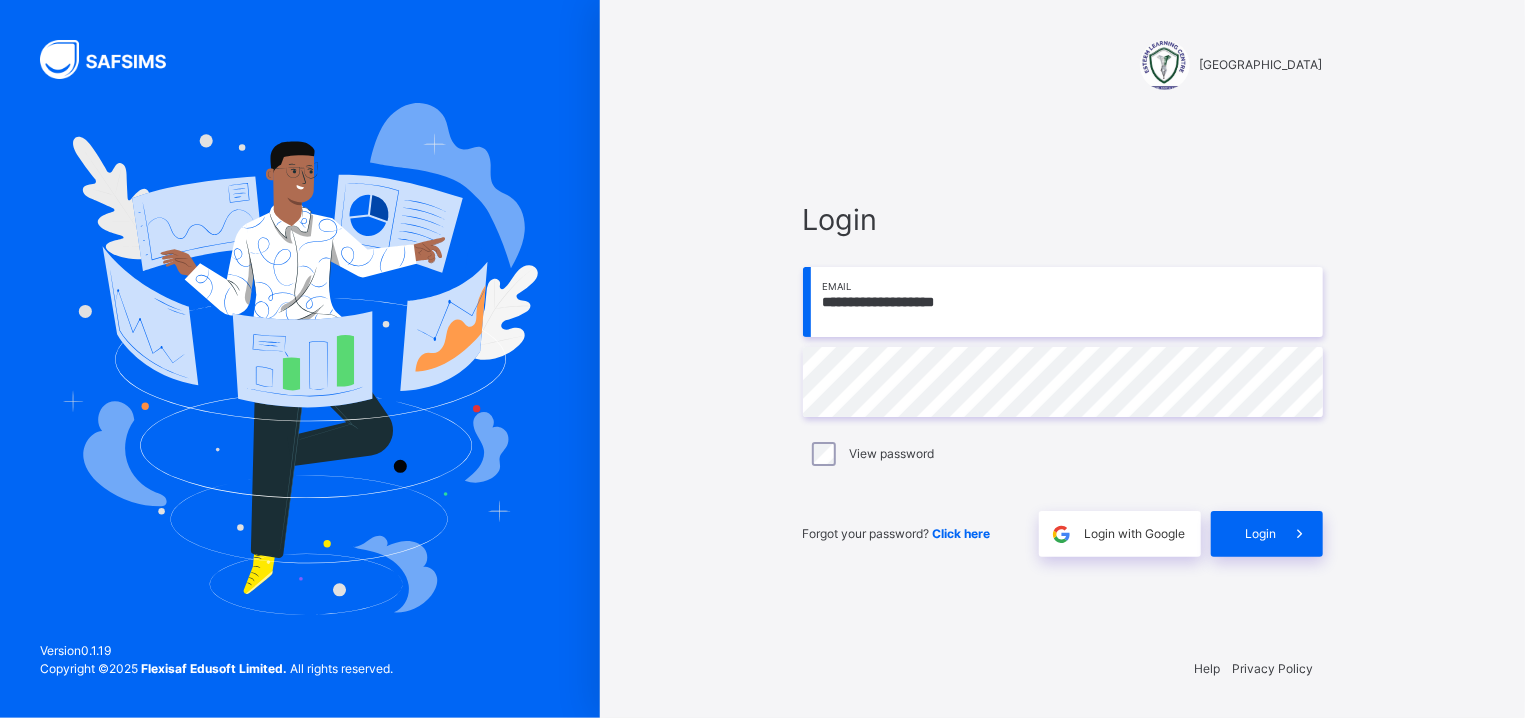 type on "**********" 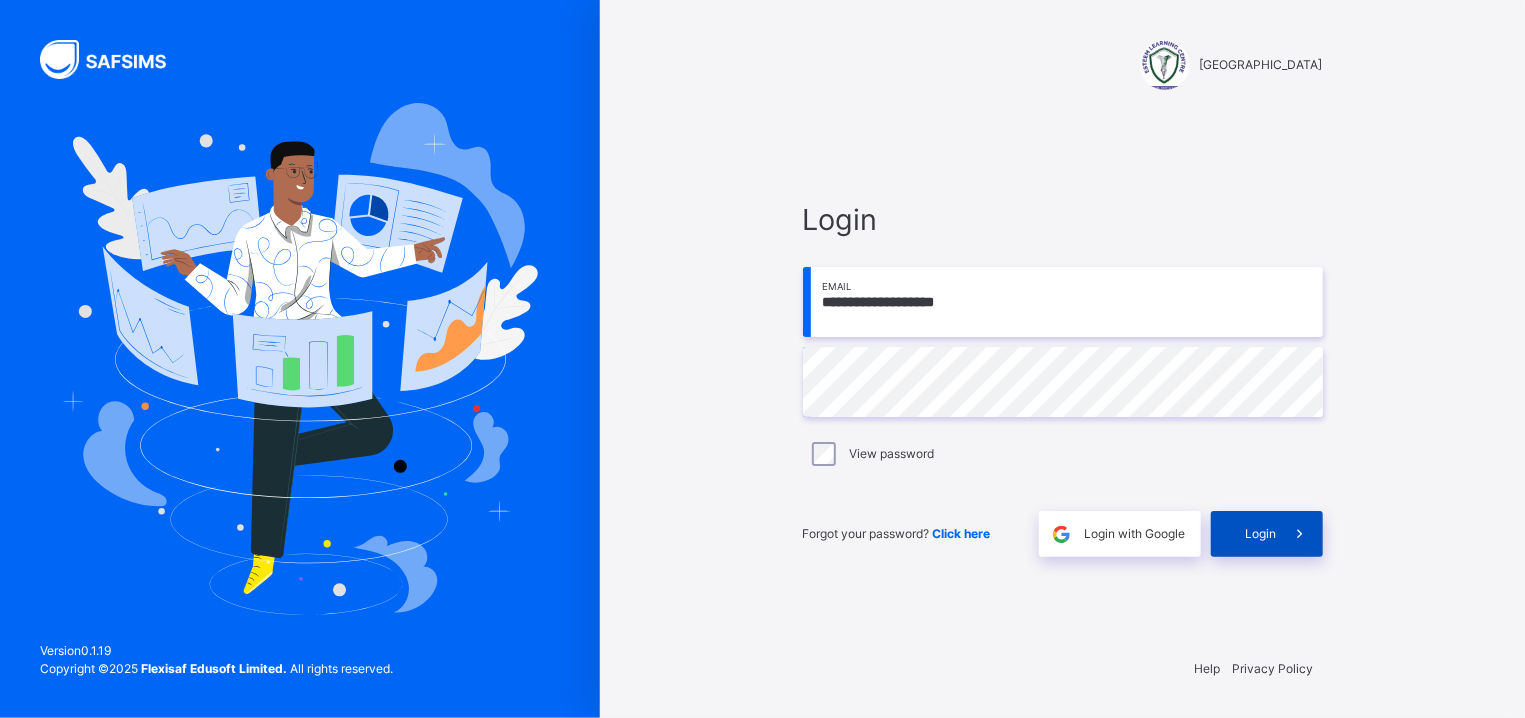 click on "Login" at bounding box center [1267, 534] 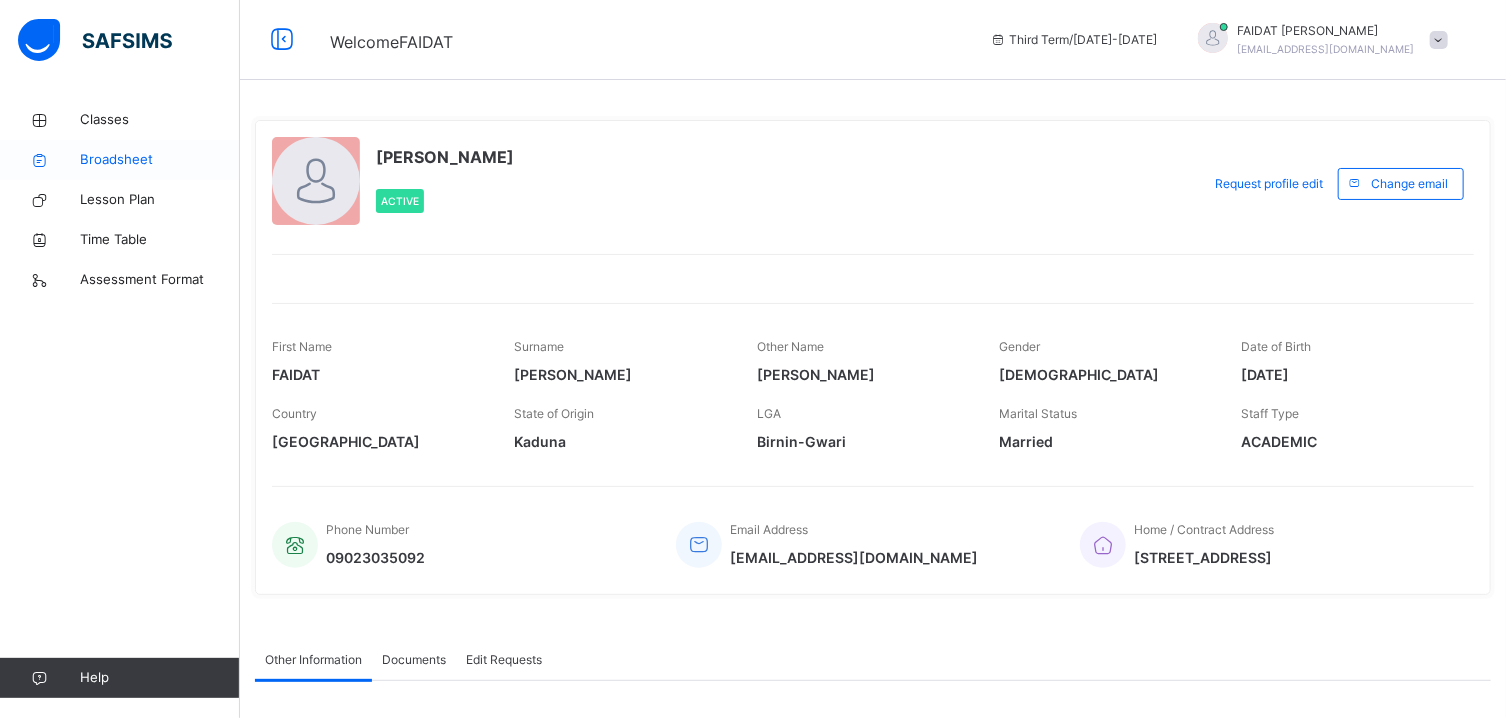 click on "Broadsheet" at bounding box center [160, 160] 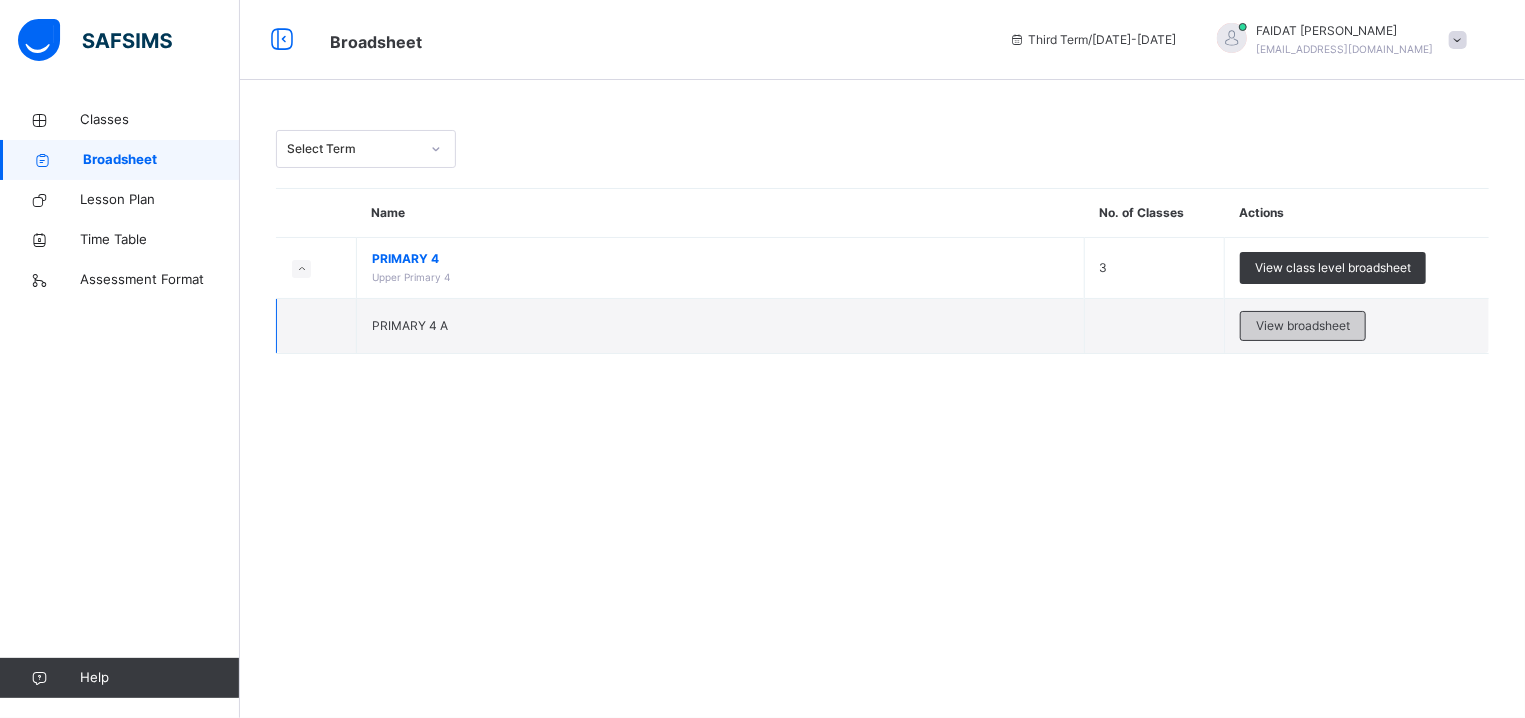 click on "View broadsheet" at bounding box center (1303, 326) 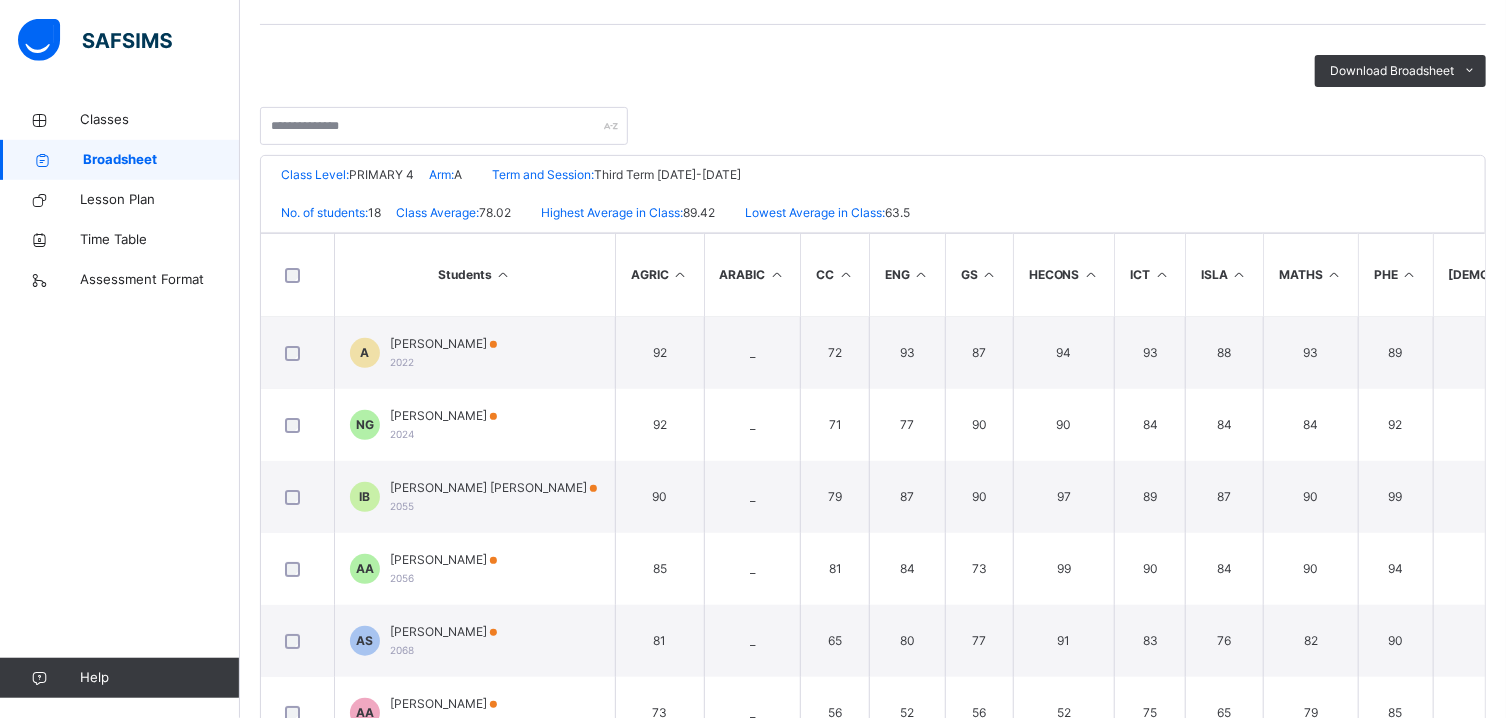scroll, scrollTop: 375, scrollLeft: 0, axis: vertical 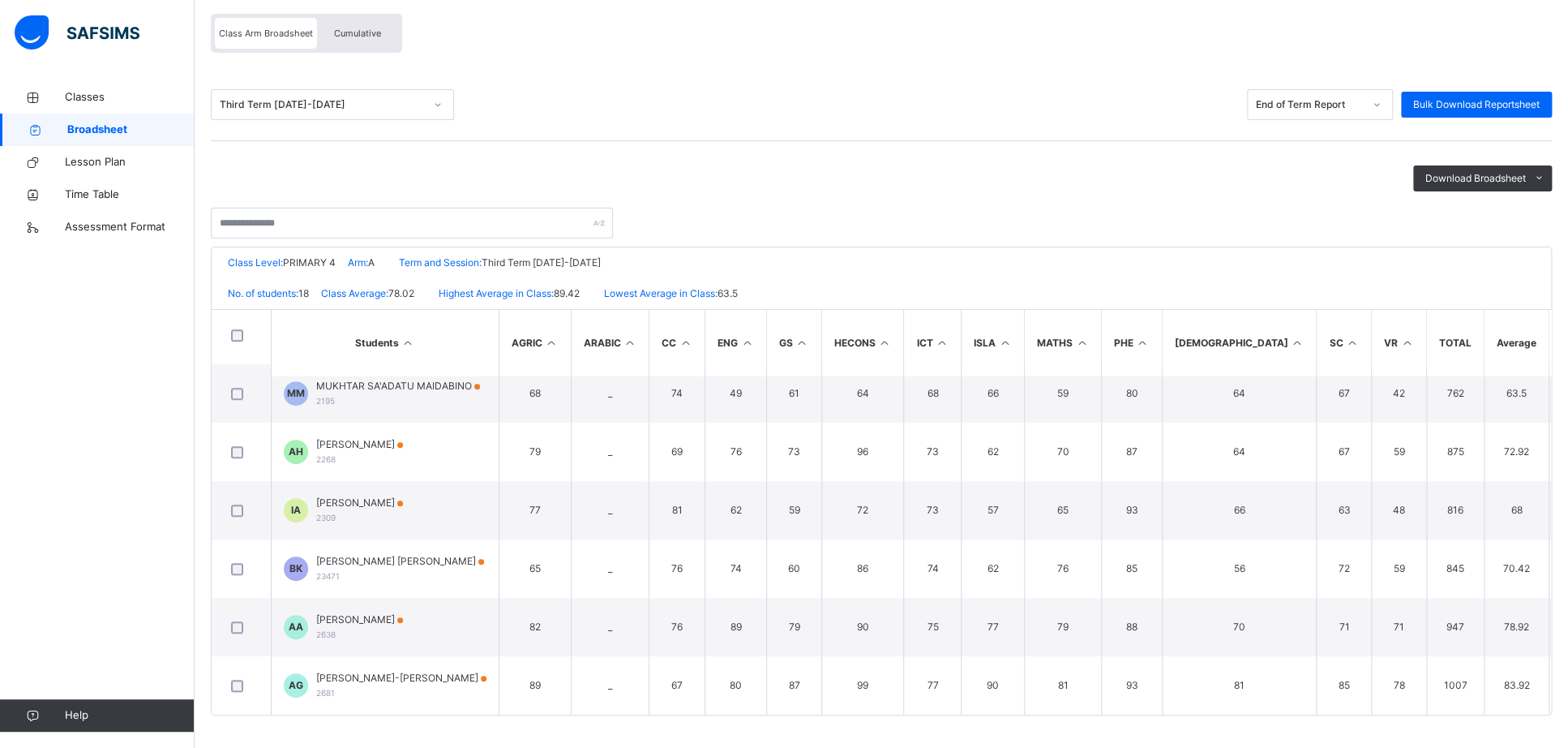 click on "Cumulative" at bounding box center [358, 33] 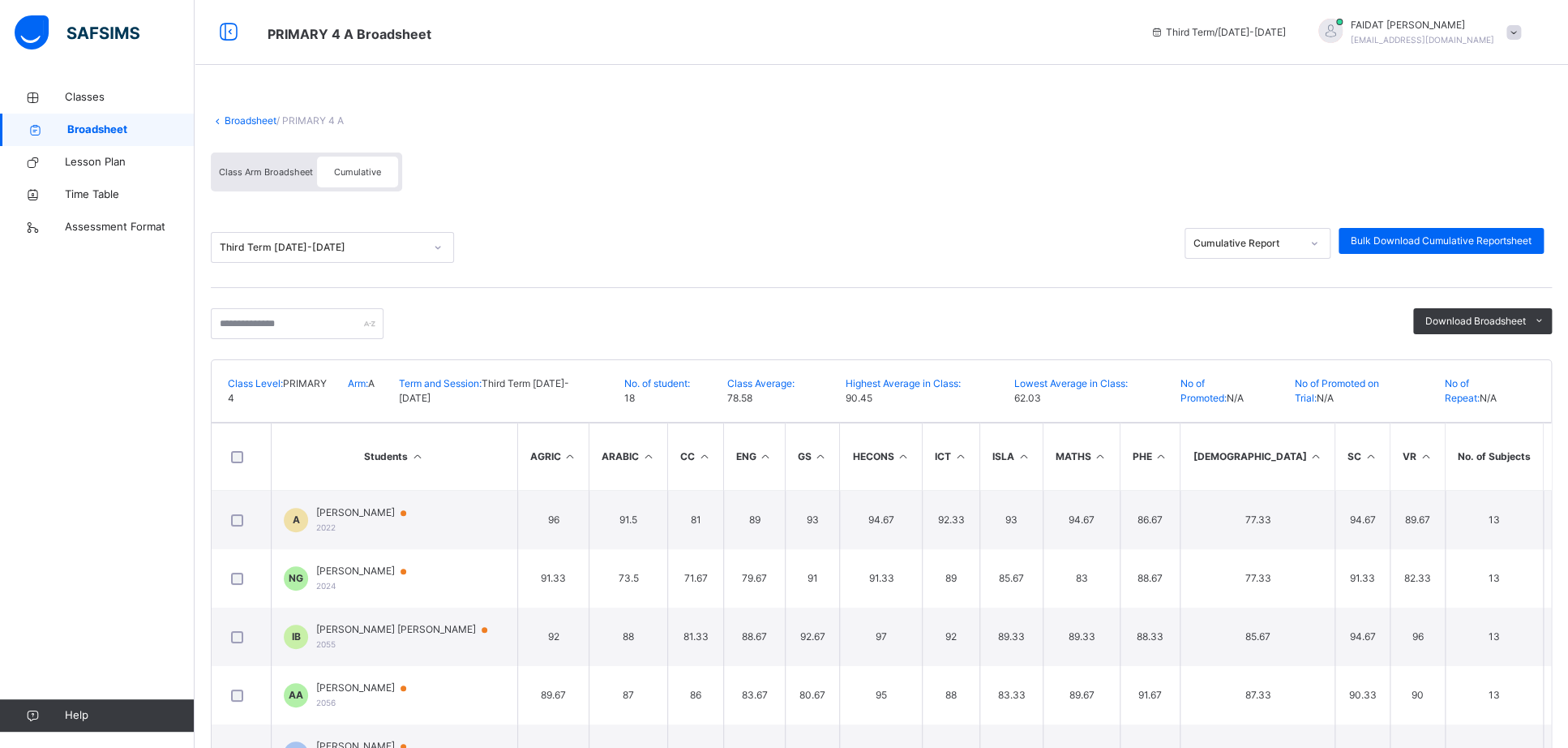 click at bounding box center (648, 456) 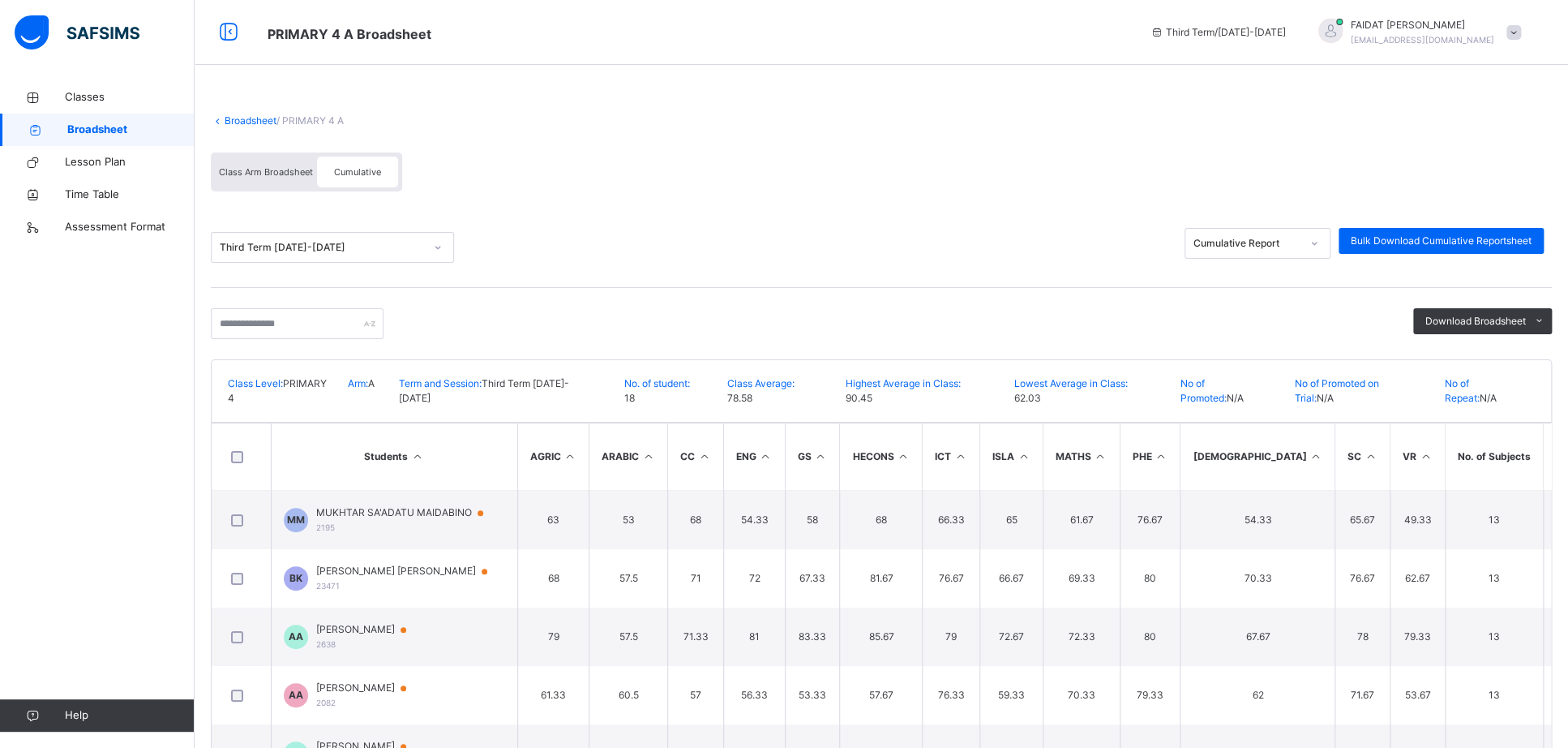 click at bounding box center (648, 456) 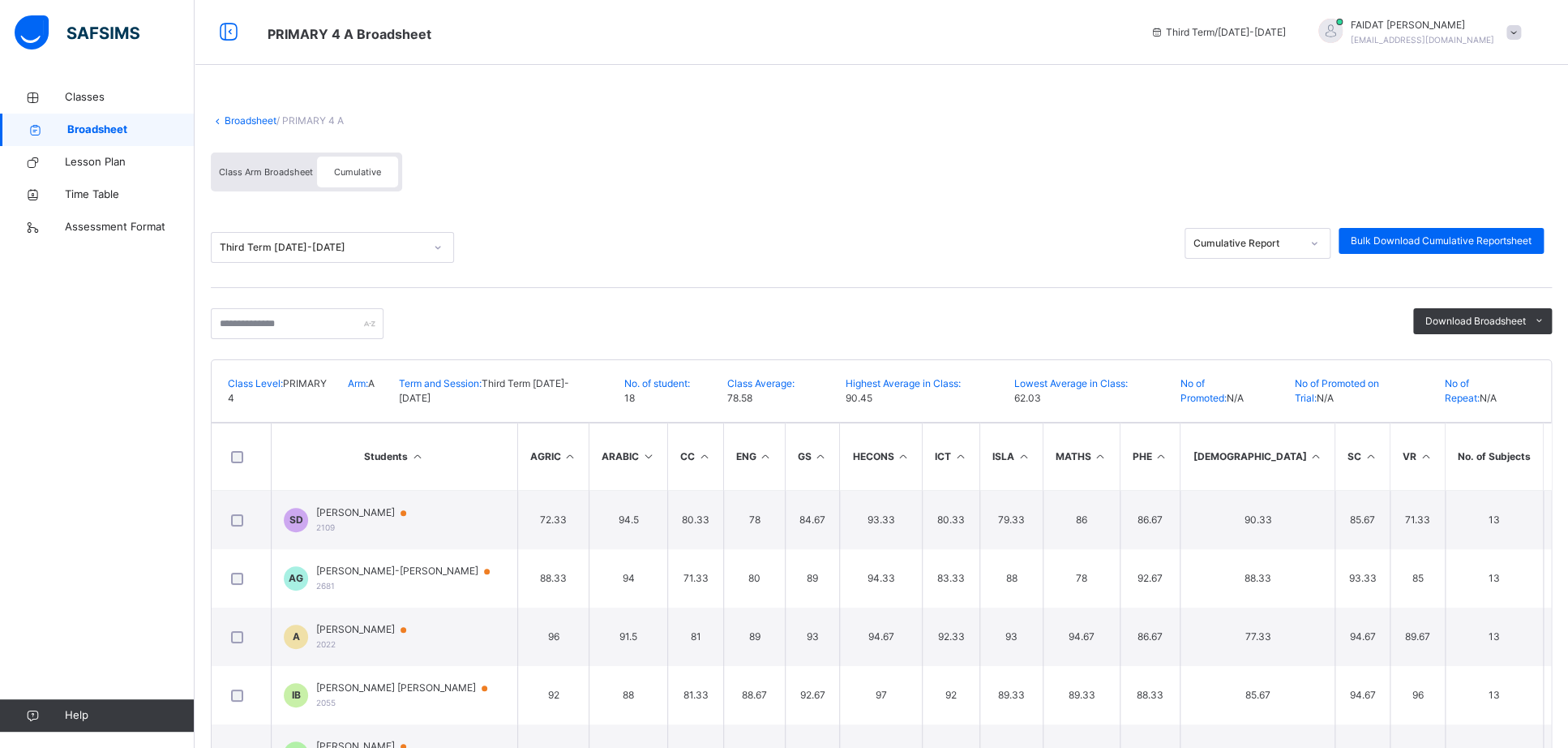 click at bounding box center [1315, 456] 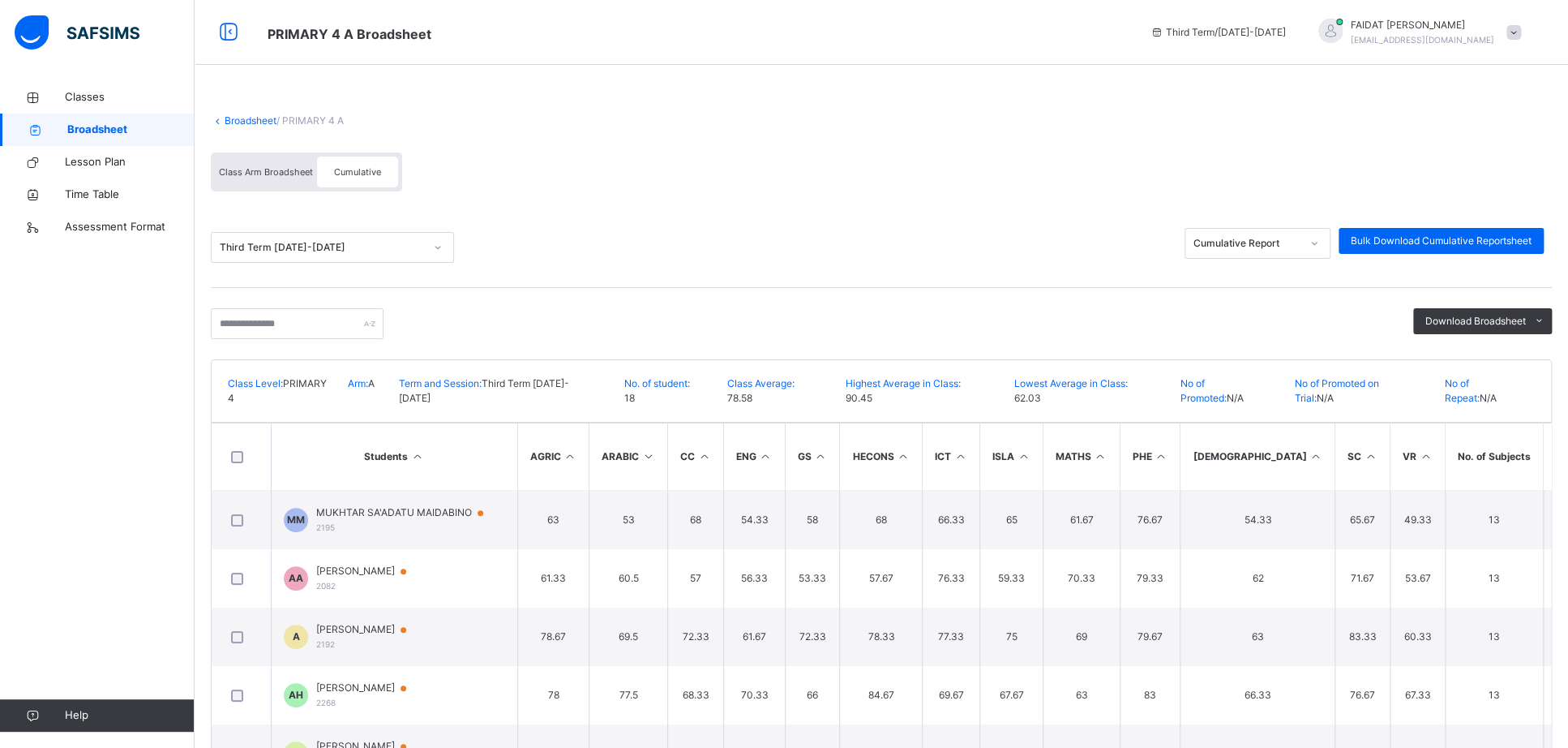 click at bounding box center [1315, 456] 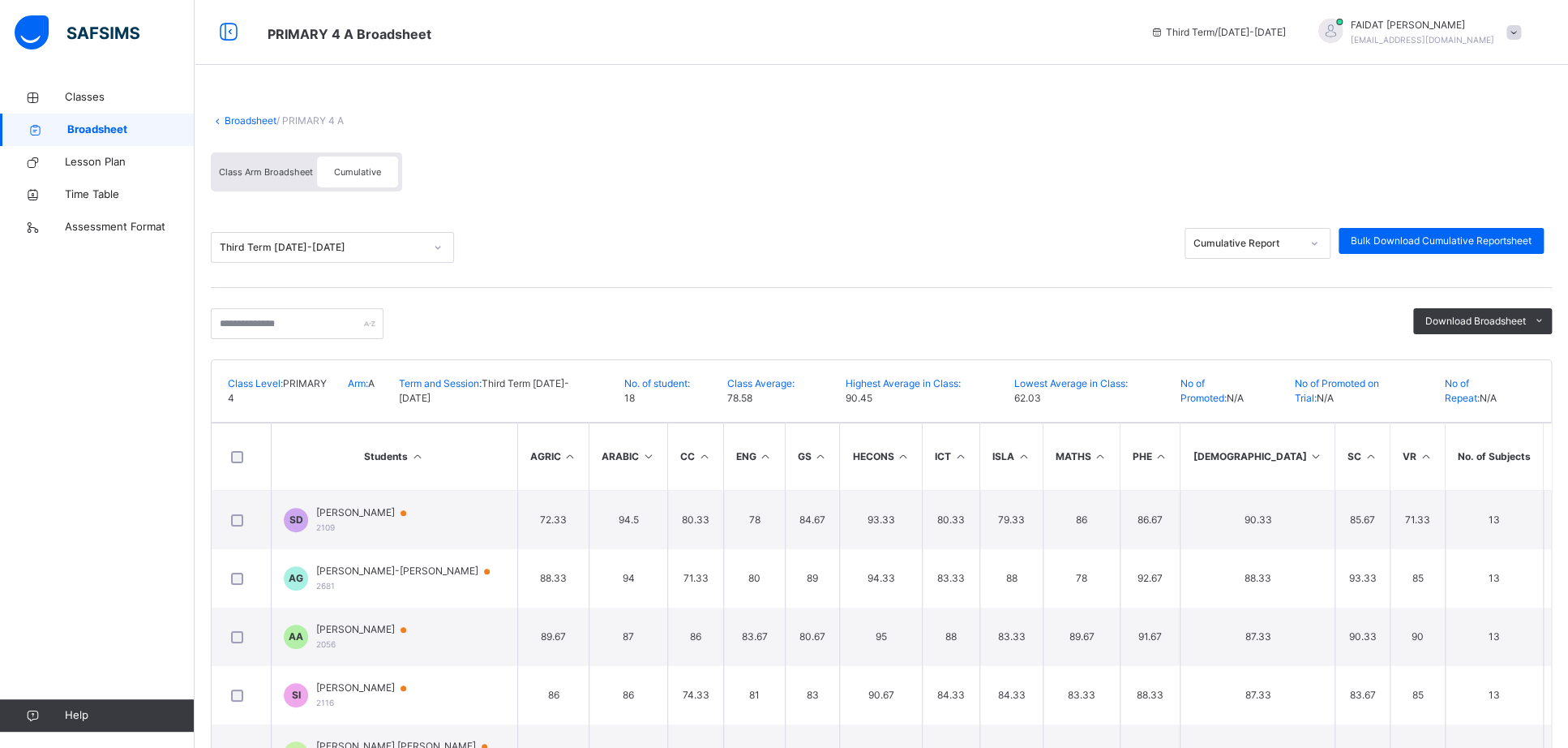 click on "Class Arm Broadsheet" at bounding box center [266, 172] 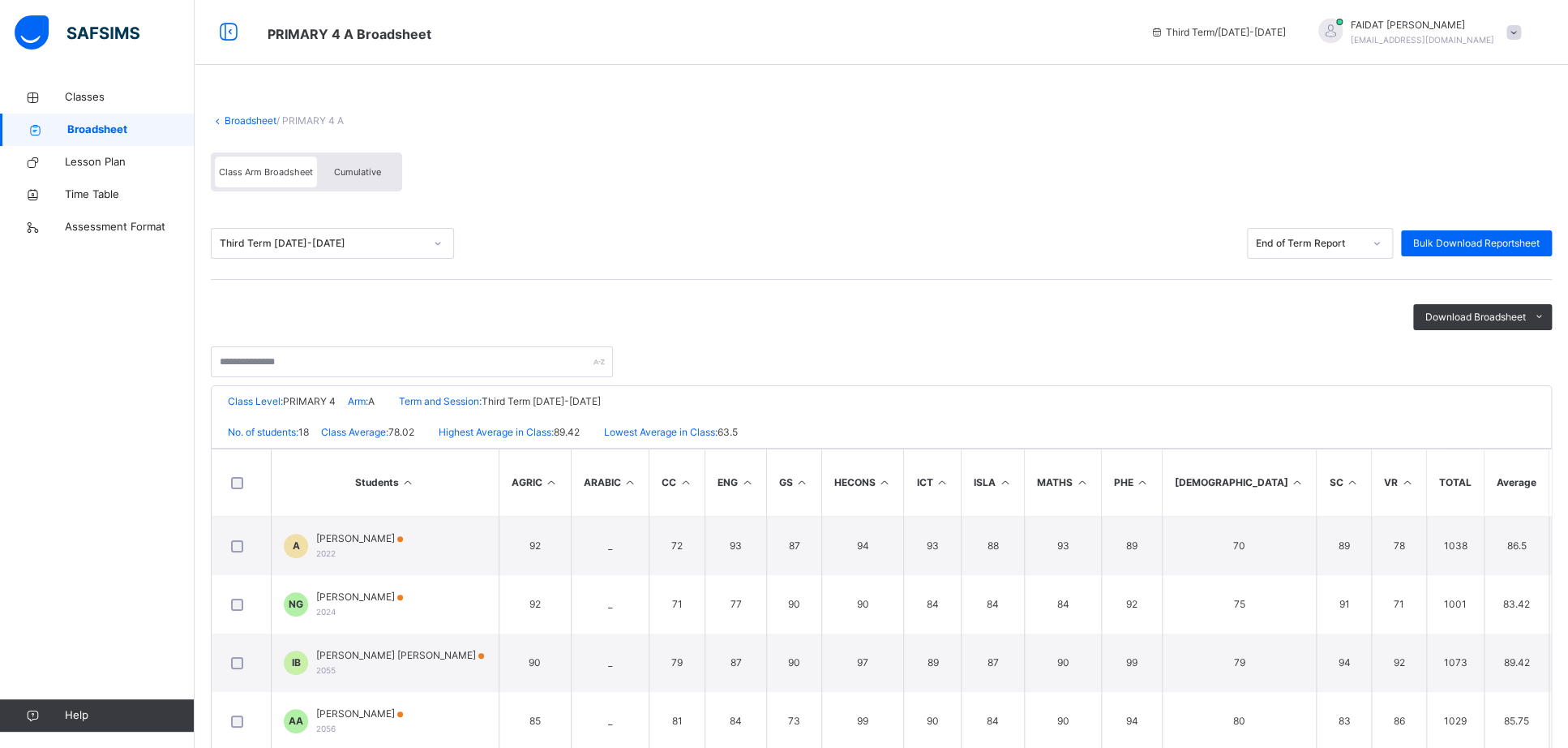 click on "Cumulative" at bounding box center (358, 172) 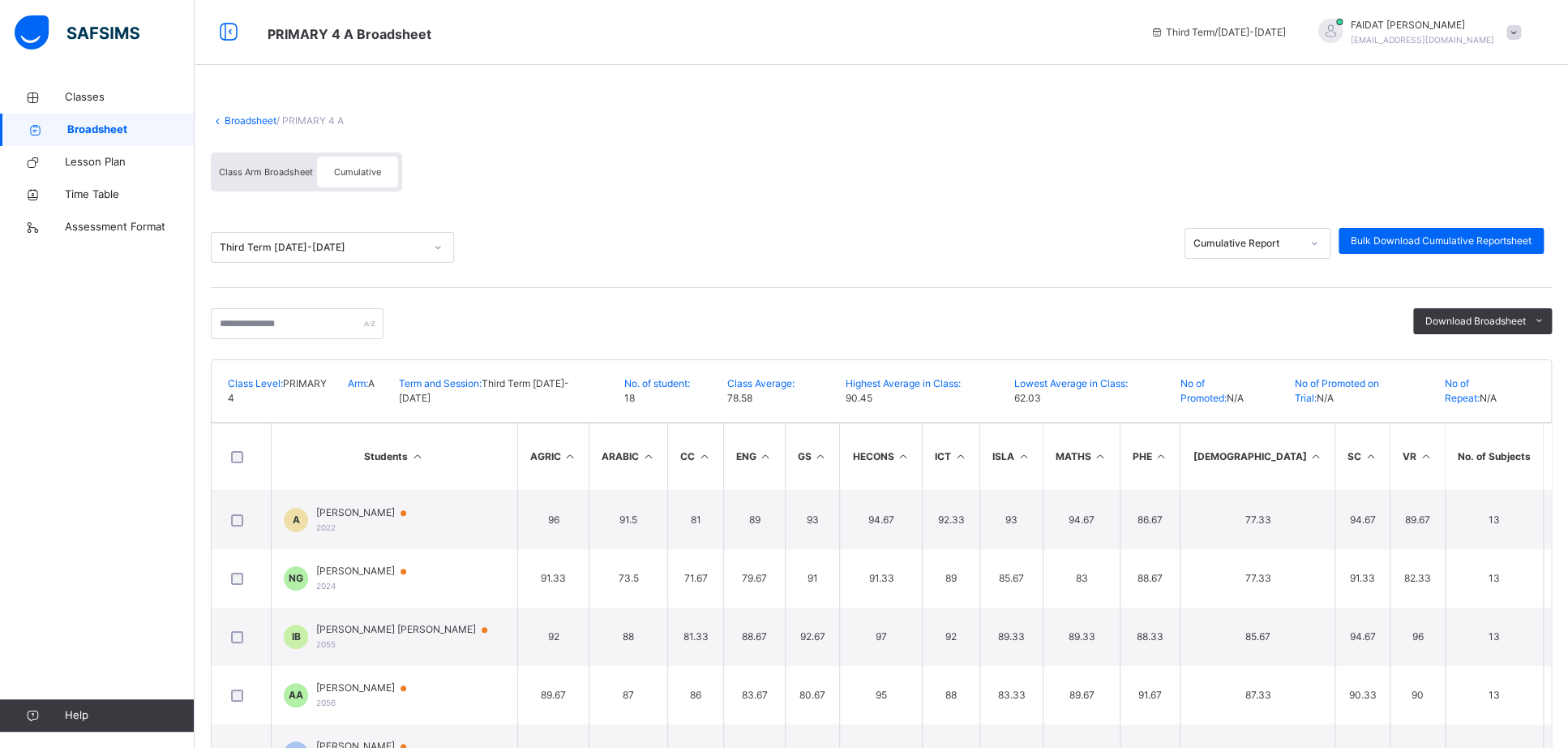 click at bounding box center (648, 456) 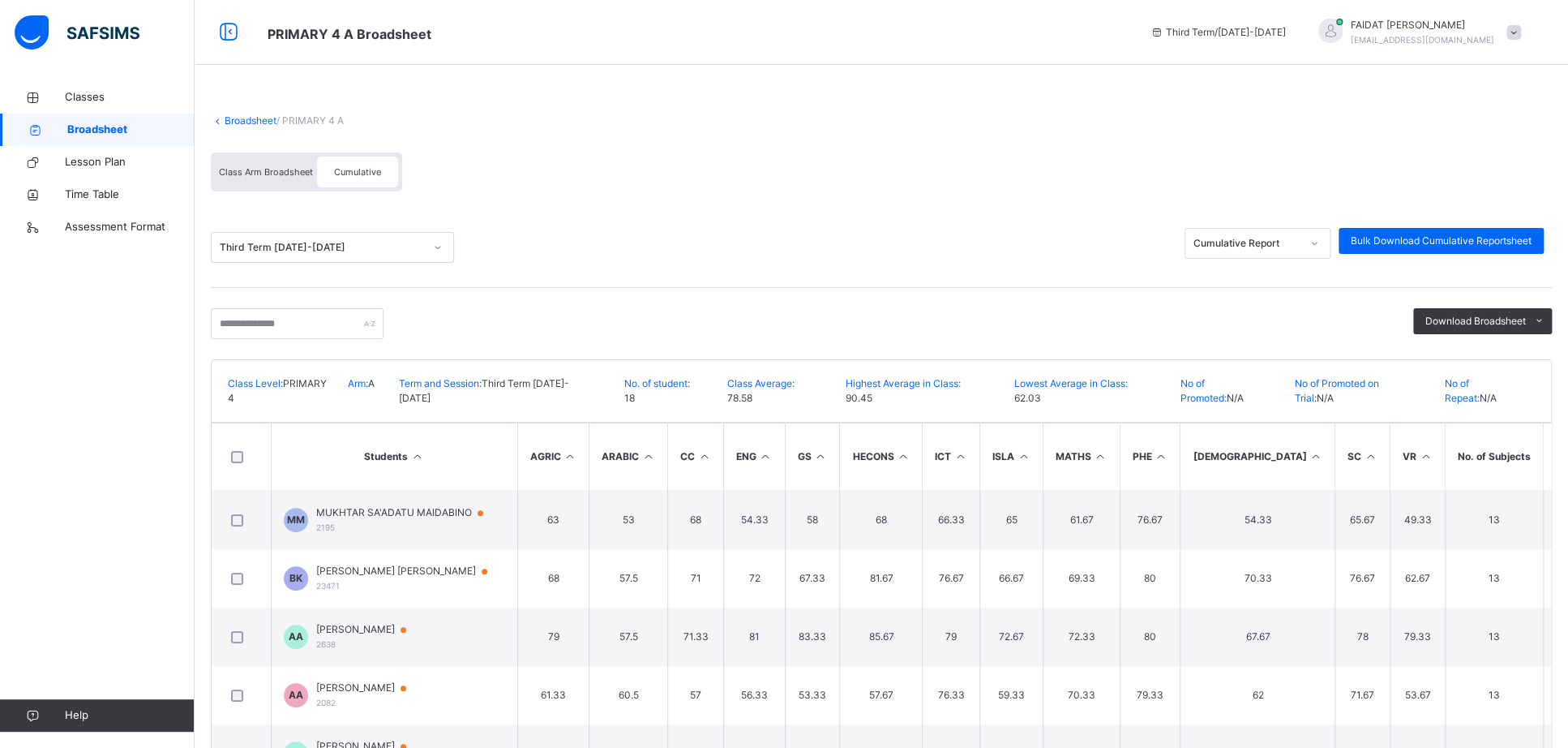 click at bounding box center [648, 456] 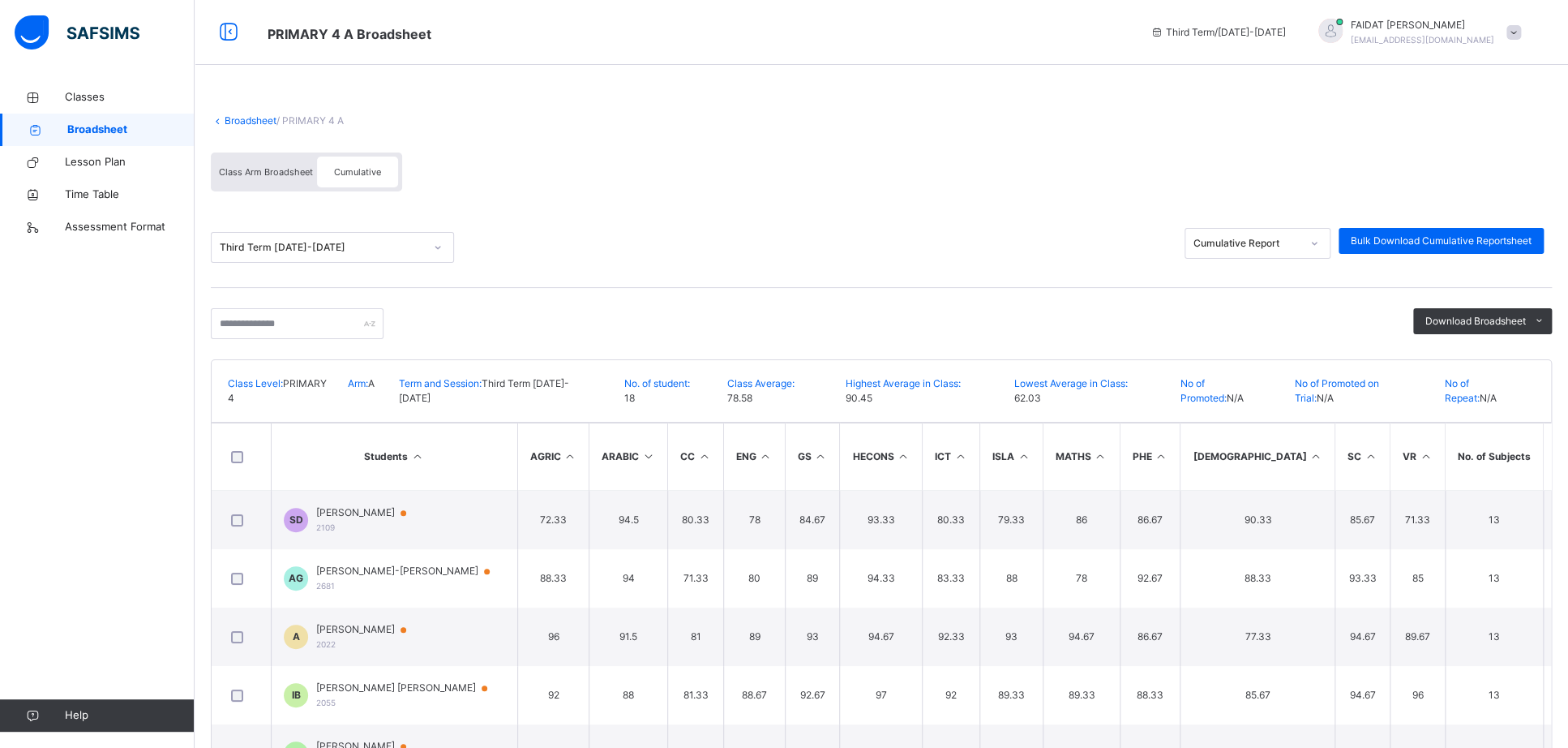 click at bounding box center [765, 456] 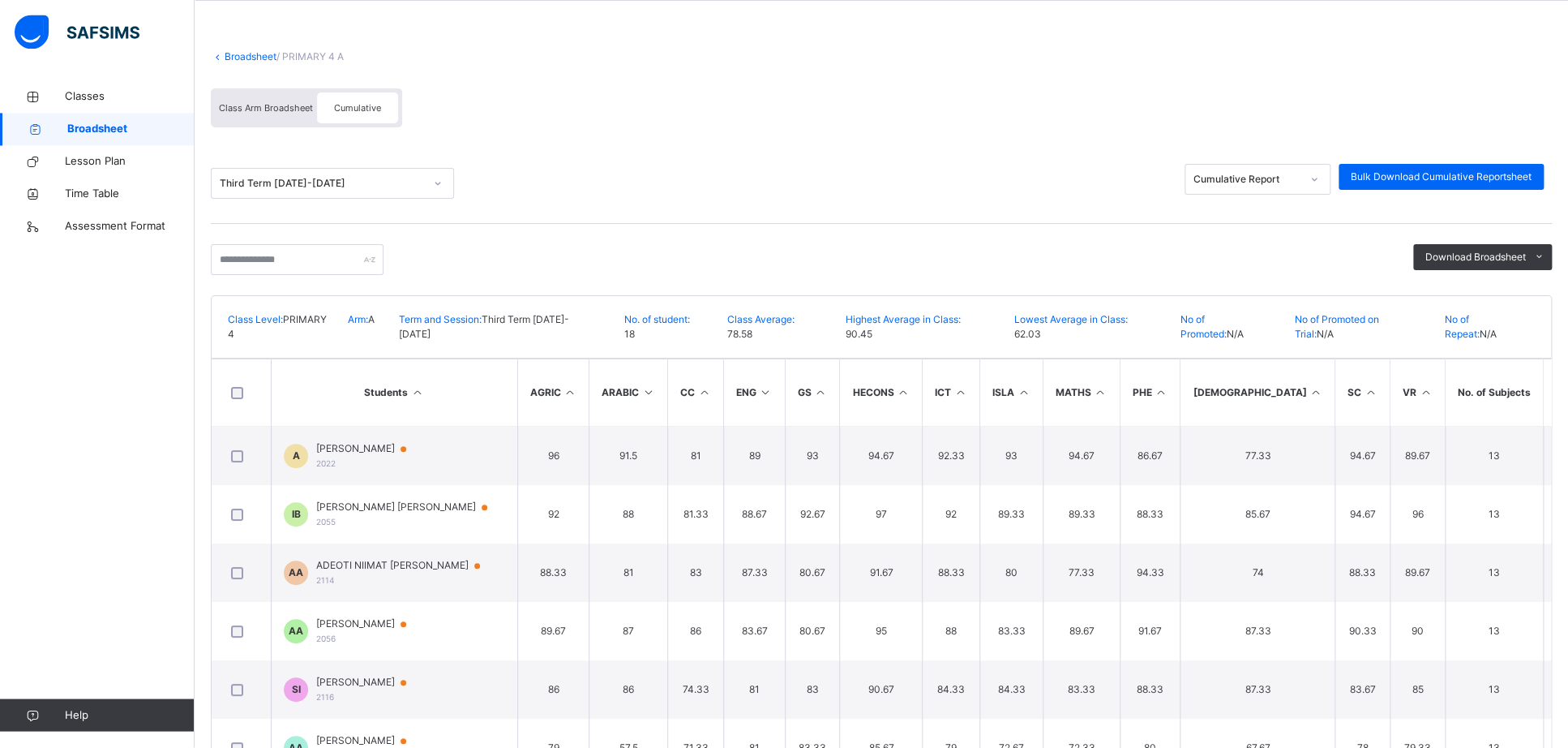 scroll, scrollTop: 114, scrollLeft: 0, axis: vertical 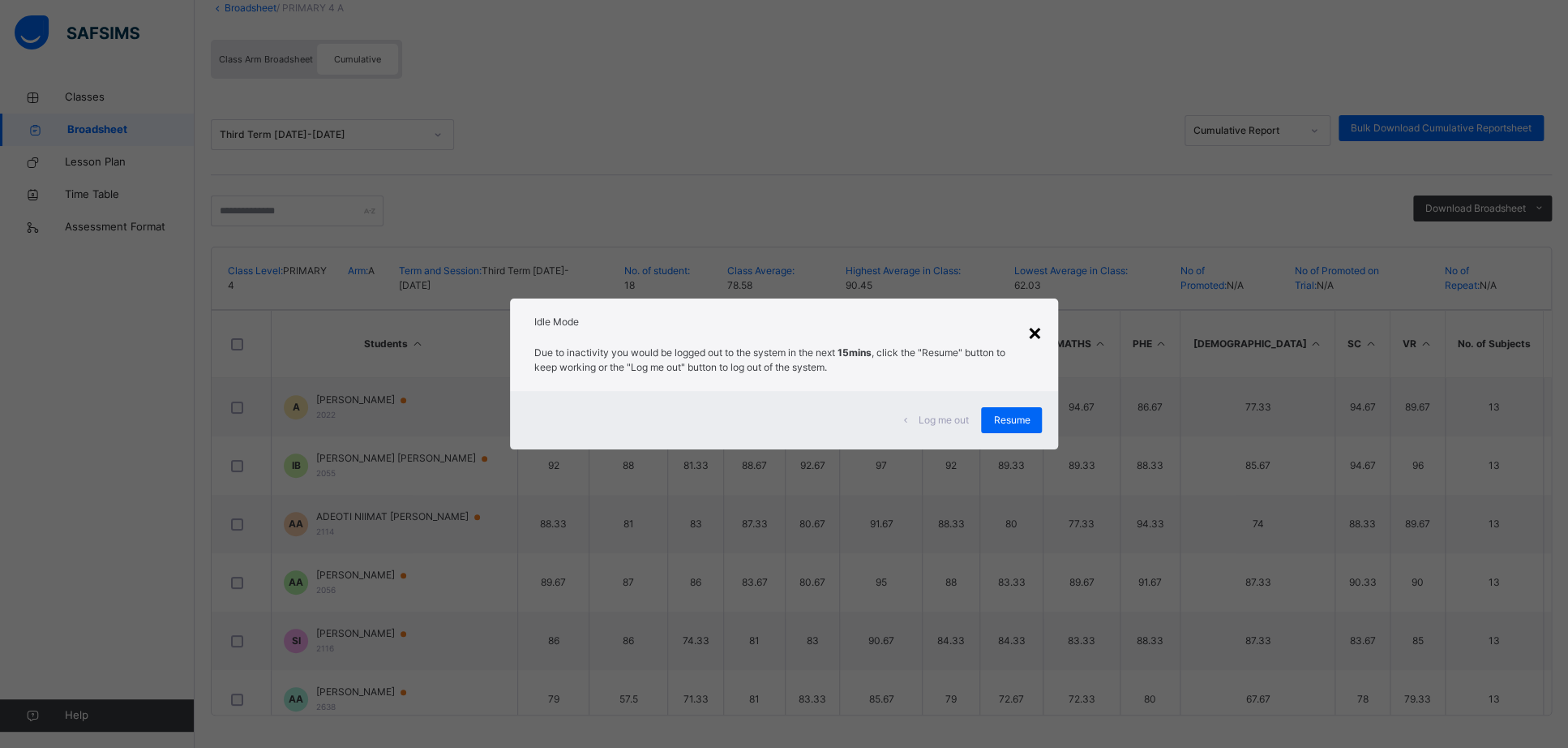 click on "×" at bounding box center (1034, 332) 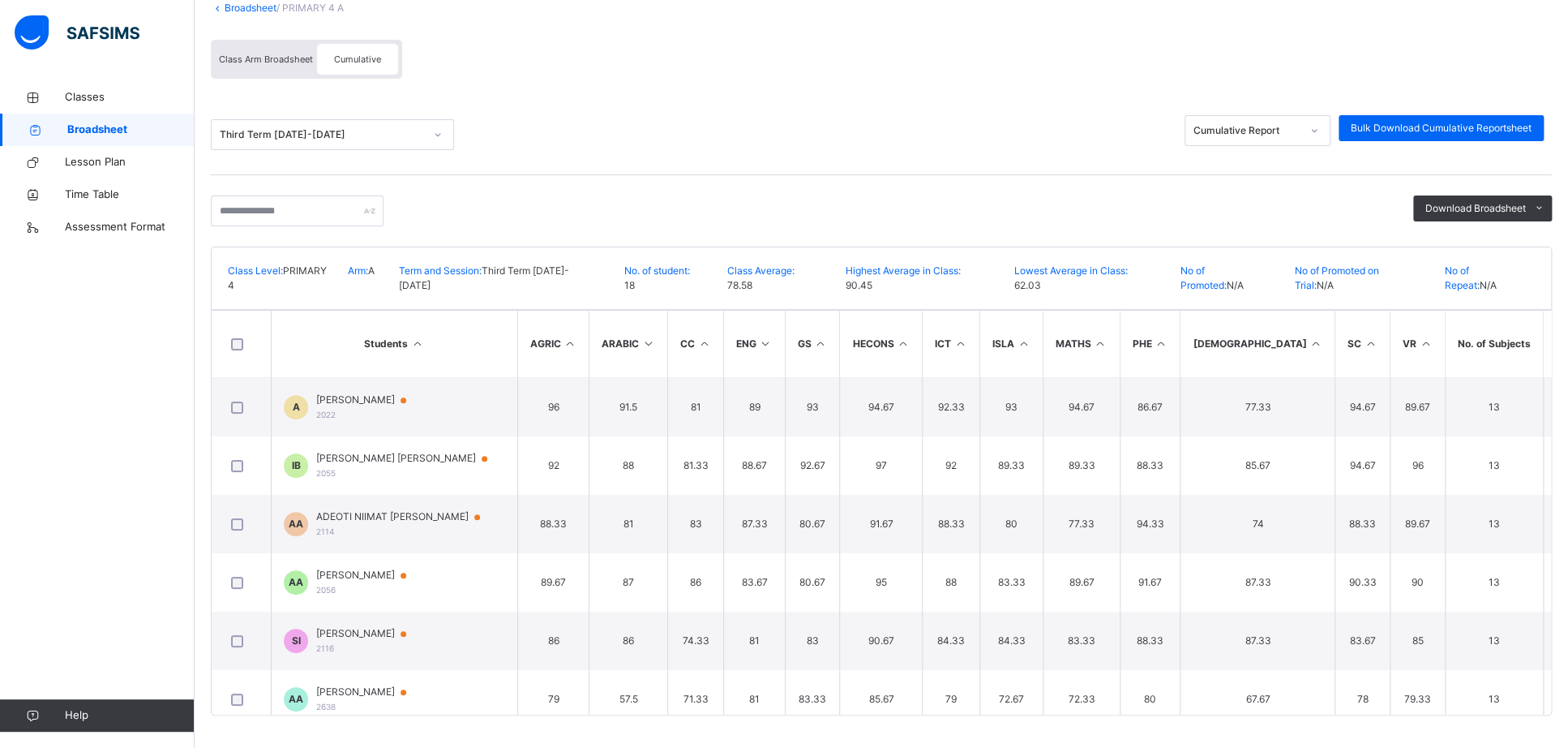 click on "ISLA" at bounding box center [1012, 344] 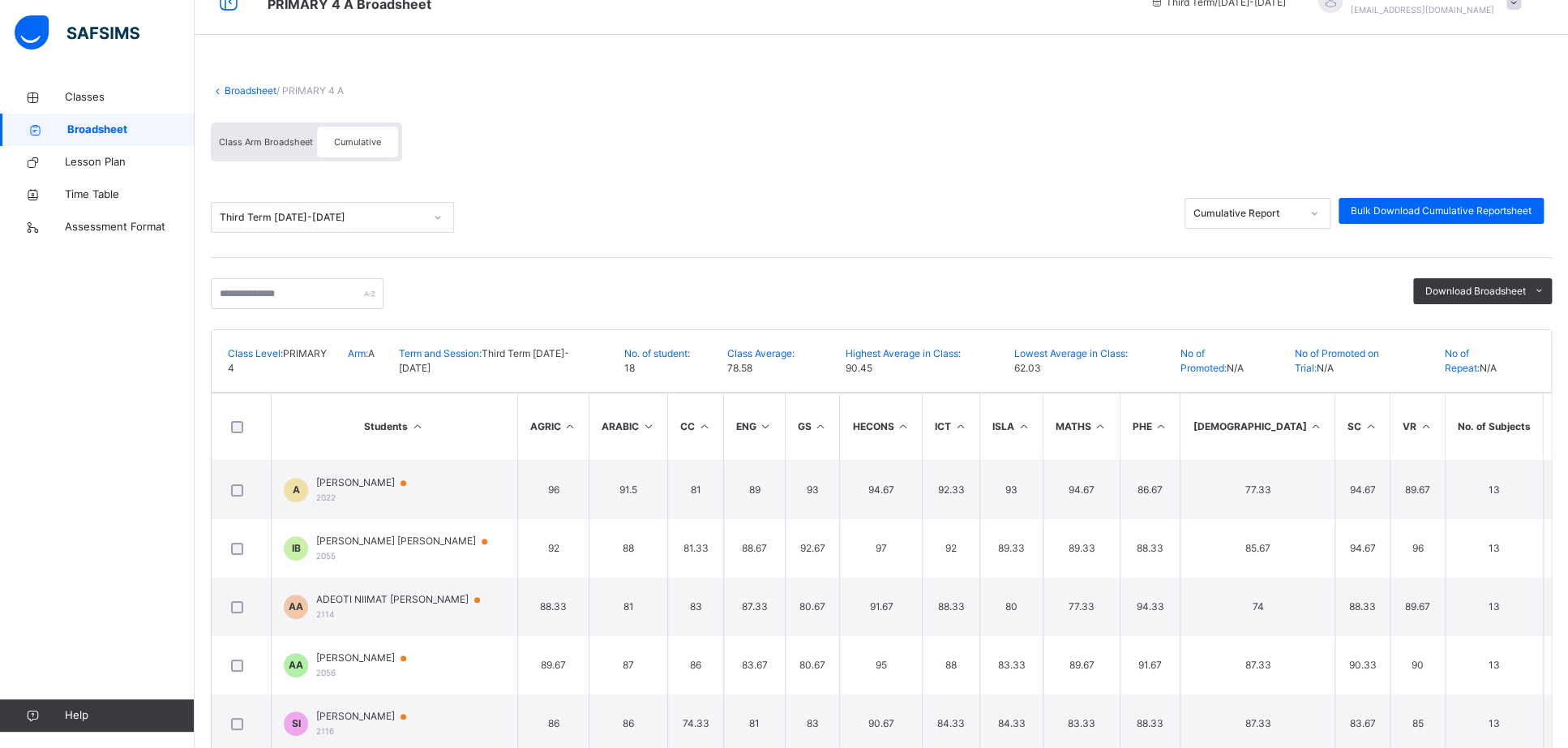 scroll, scrollTop: 2, scrollLeft: 0, axis: vertical 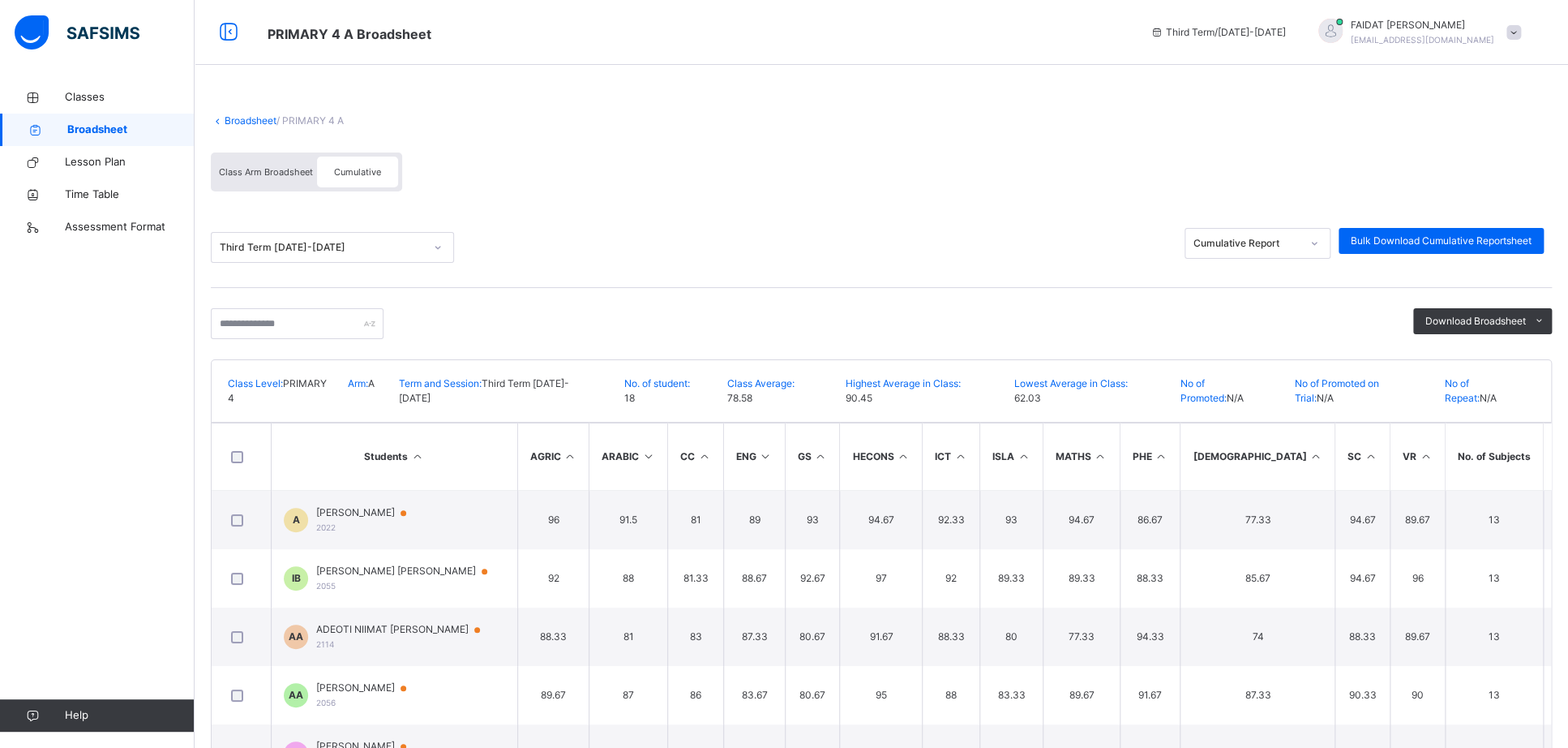 click on "FAIDAT   IDRIS" at bounding box center [1422, 25] 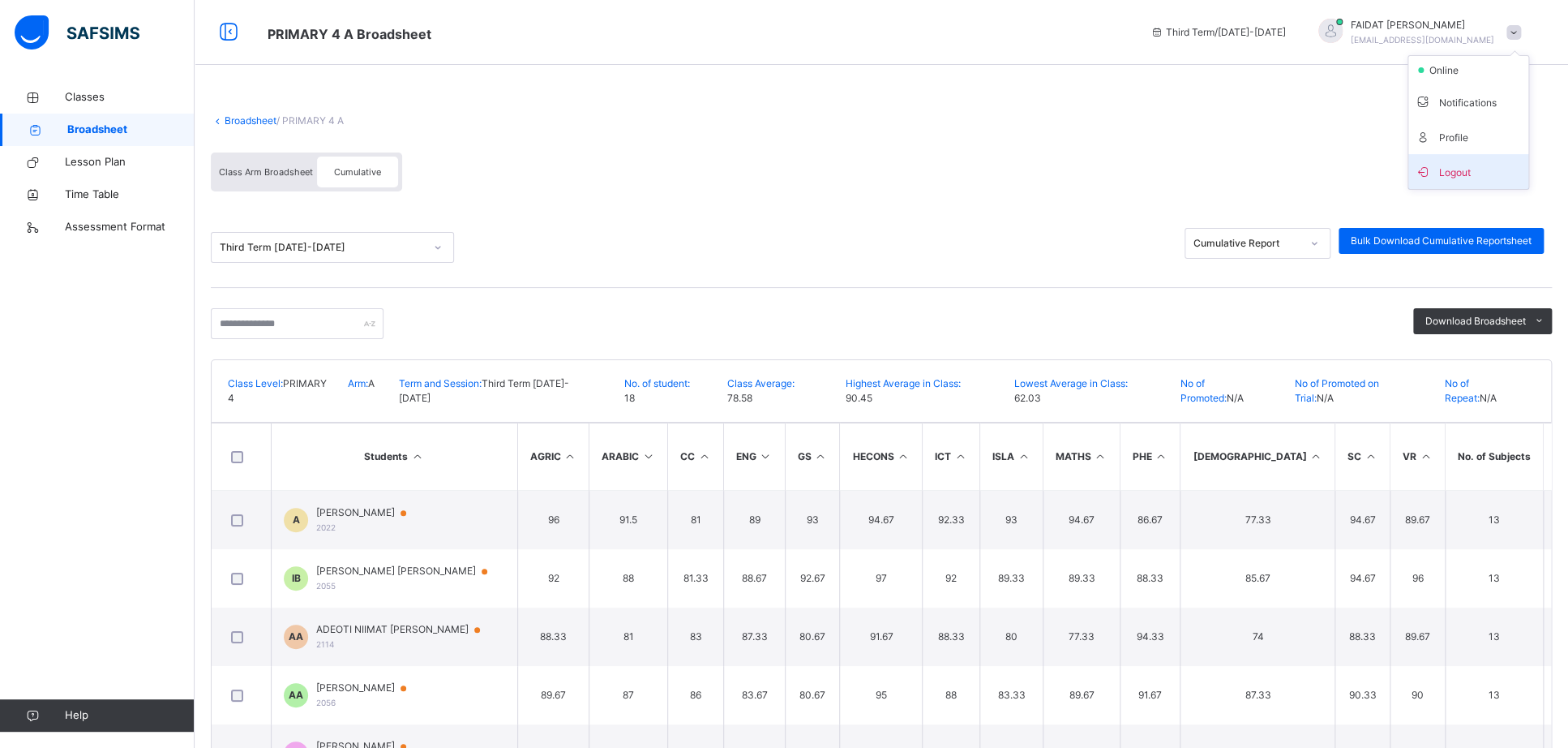 click on "Logout" at bounding box center [1468, 171] 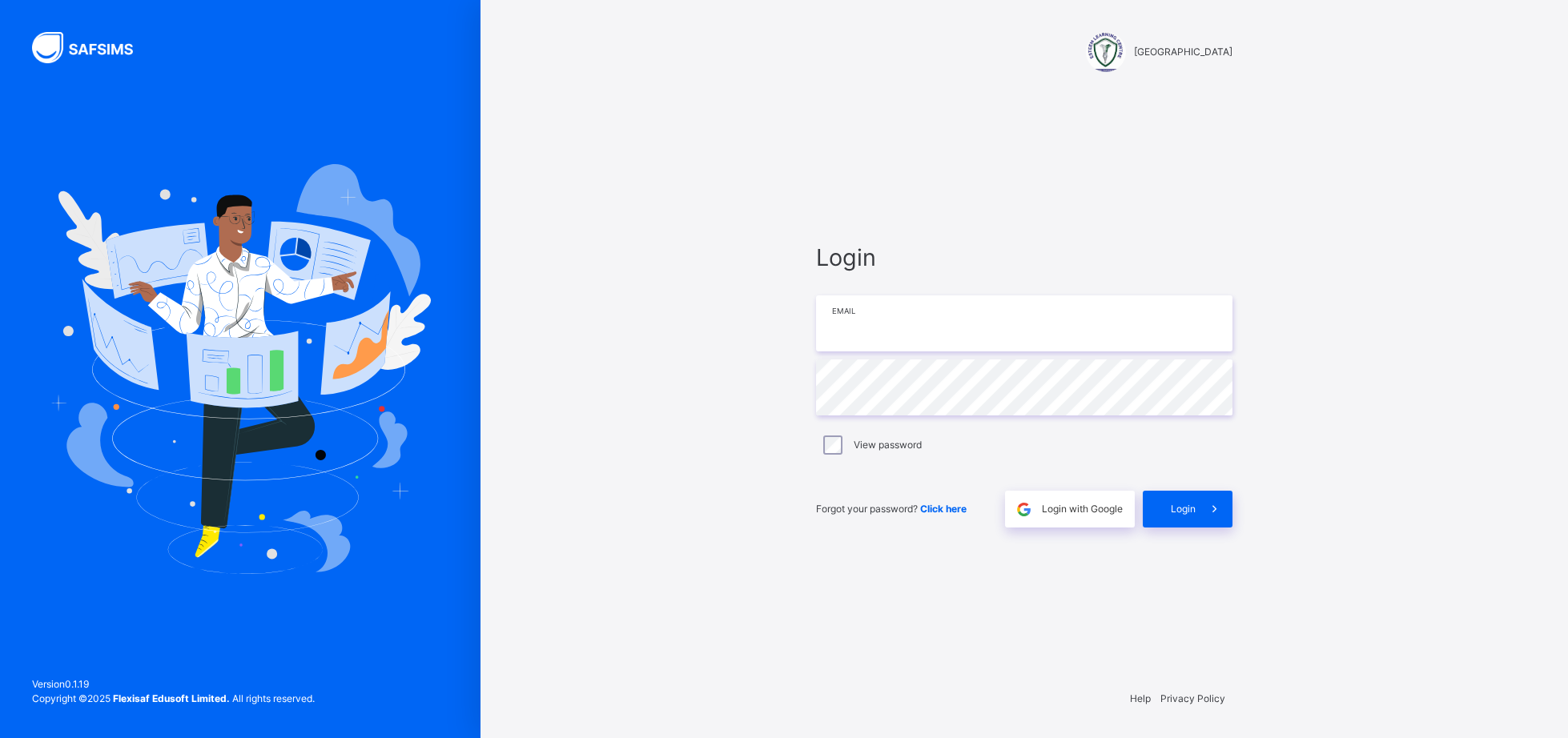 click at bounding box center (1024, 323) 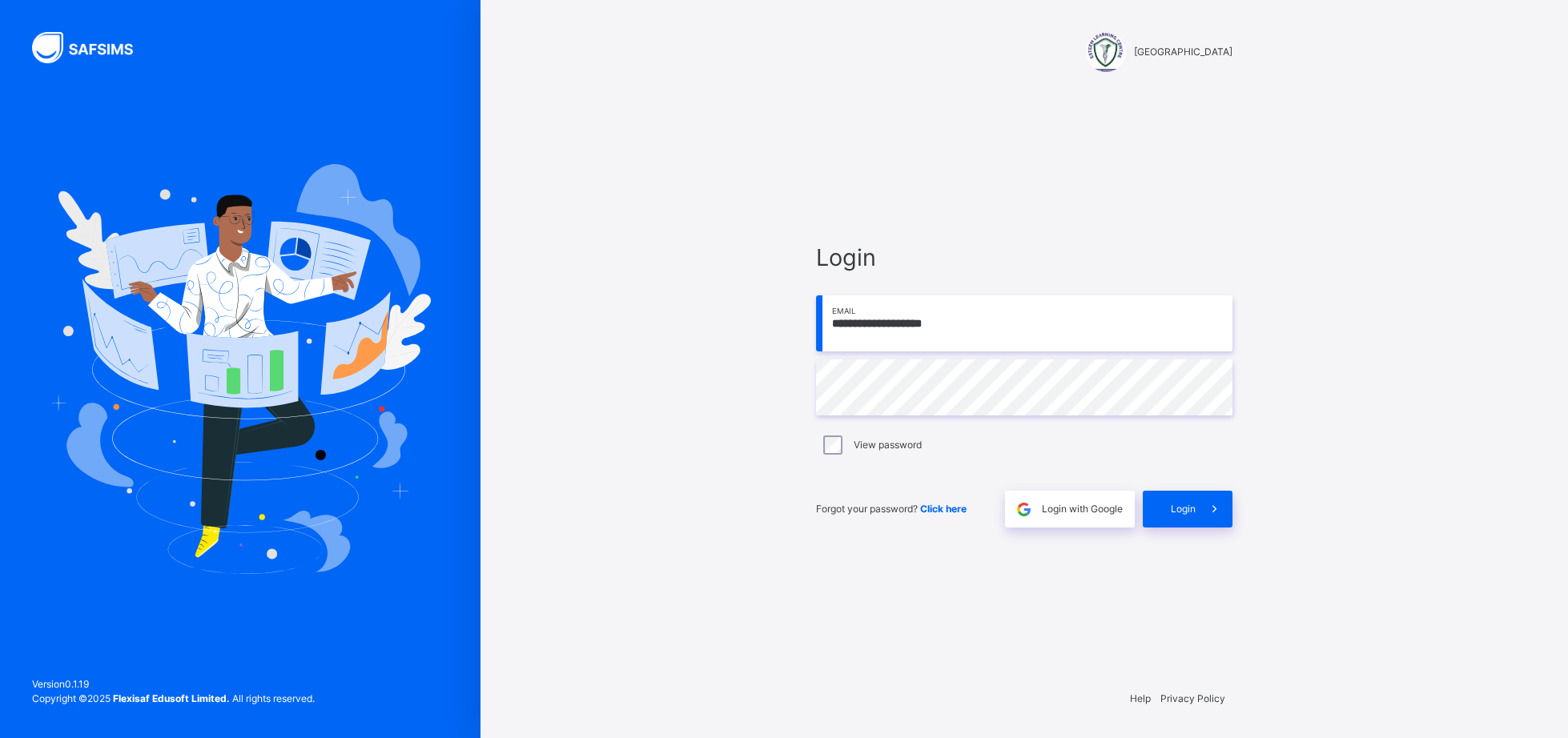type on "**********" 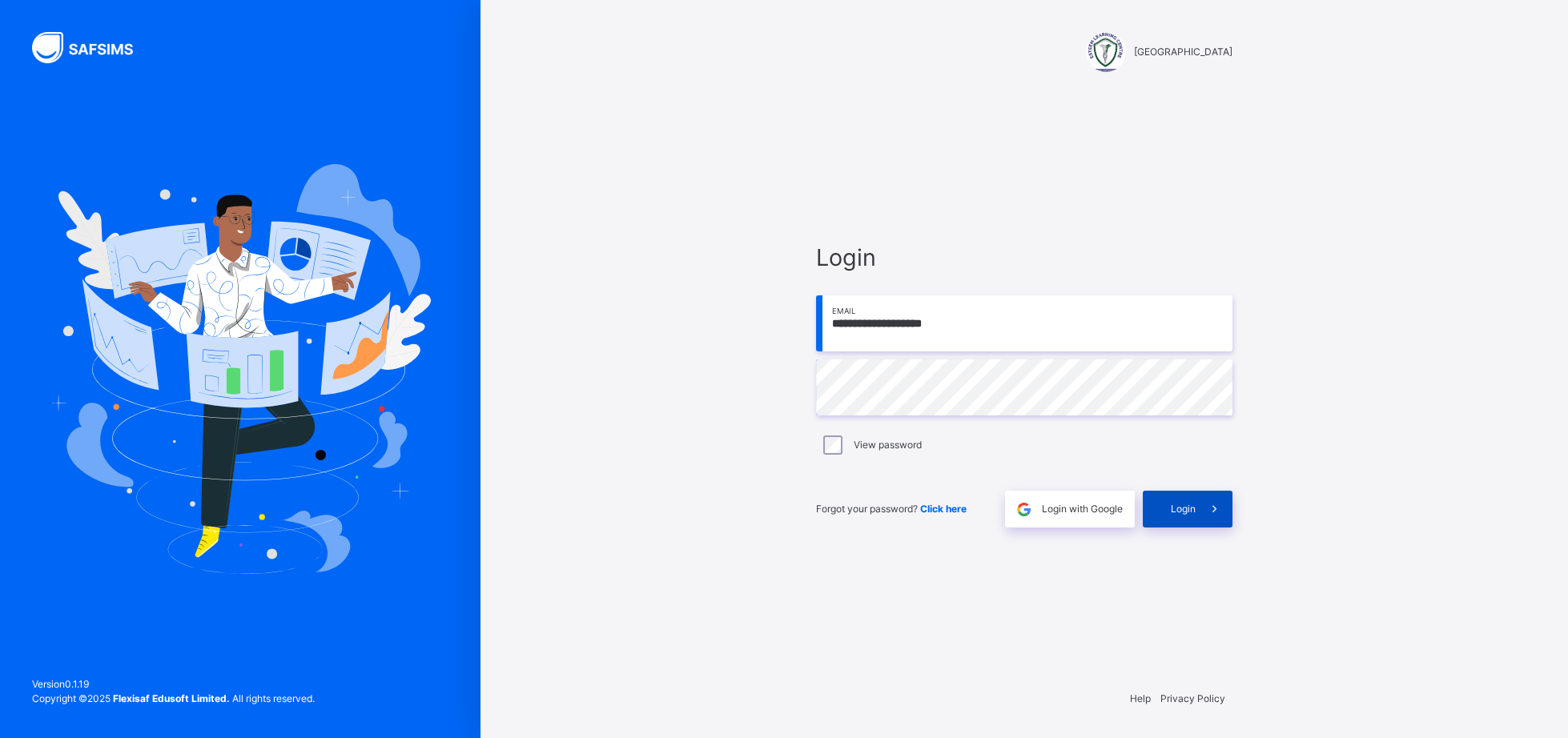 click on "Login" at bounding box center (1188, 509) 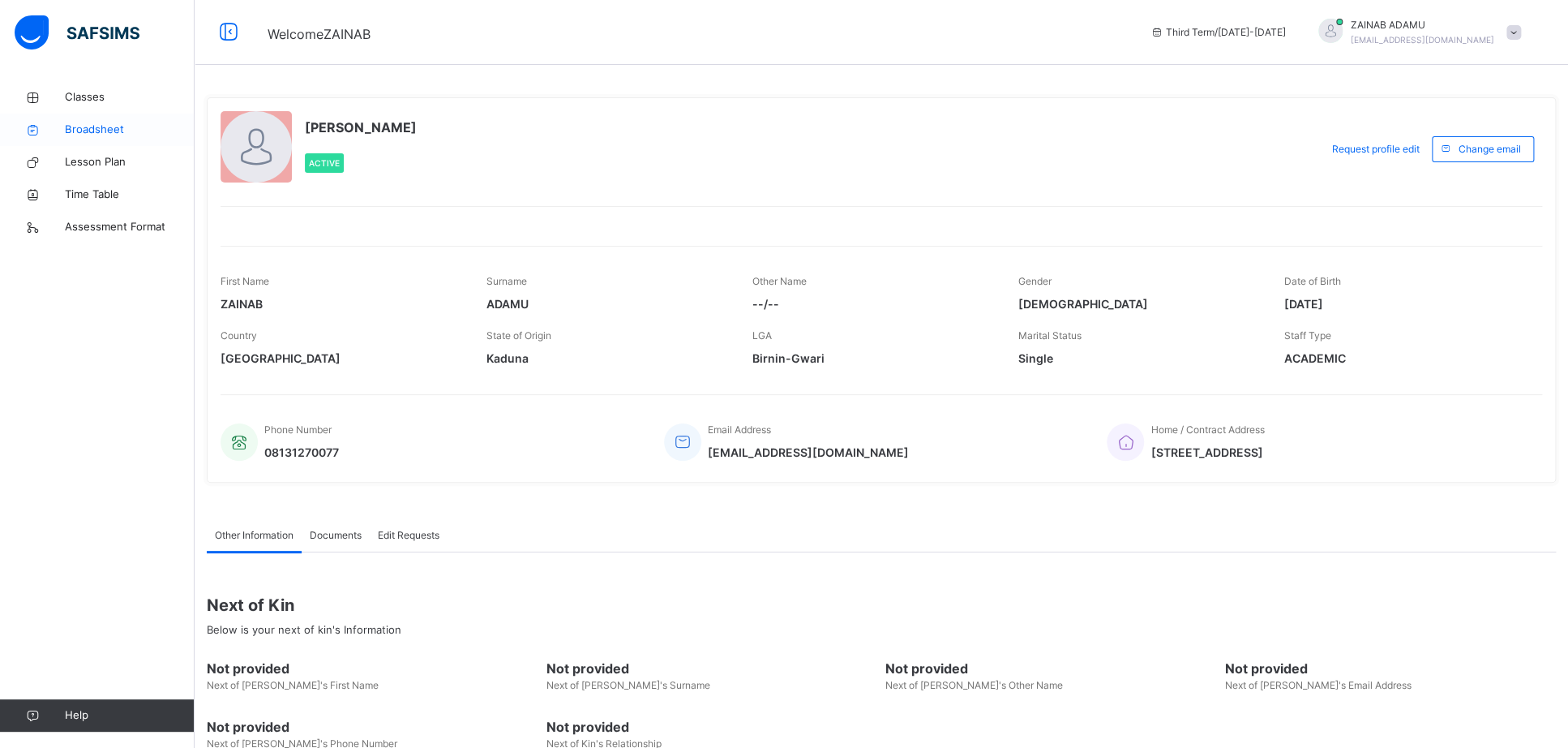 click on "Broadsheet" at bounding box center (130, 130) 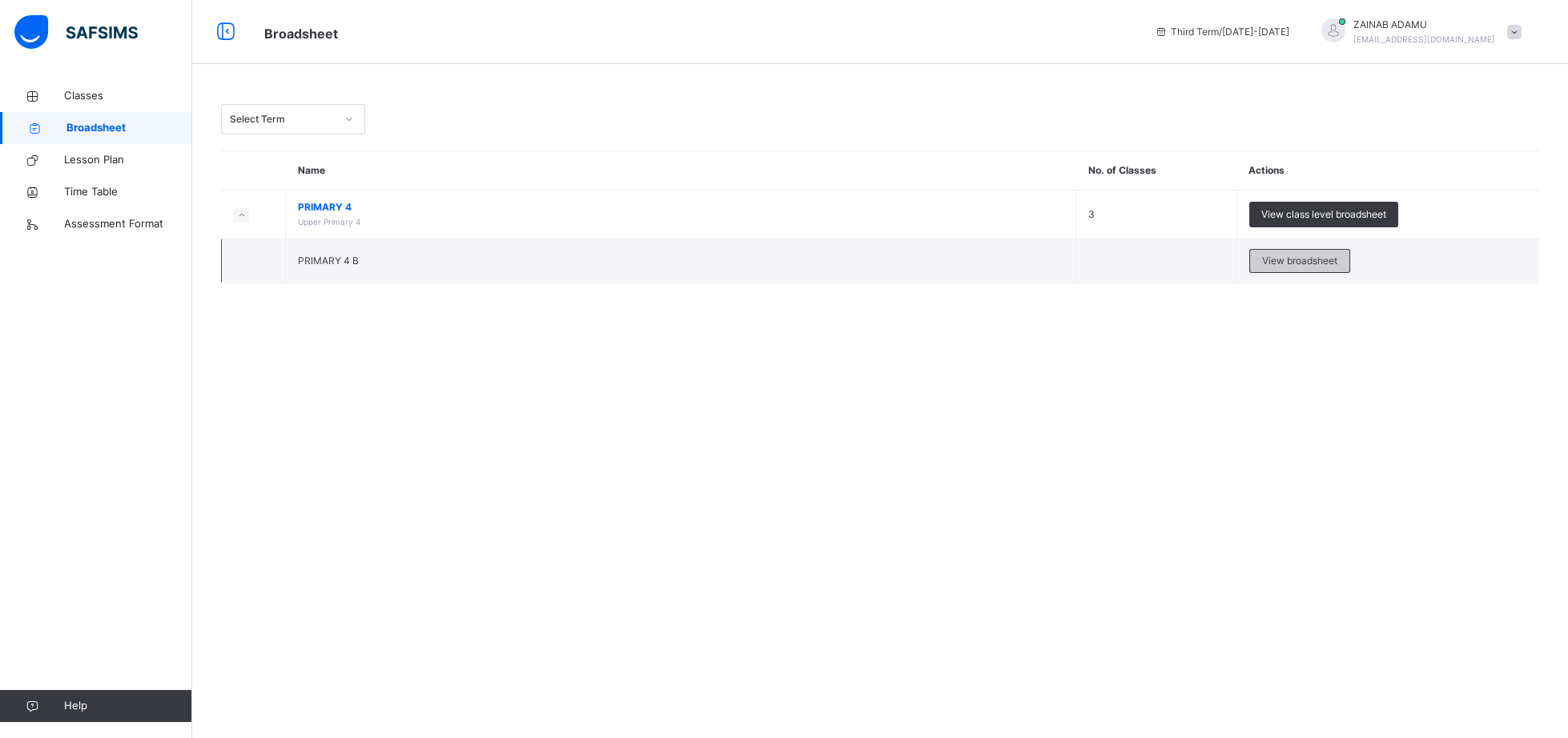 click on "View broadsheet" at bounding box center (1300, 261) 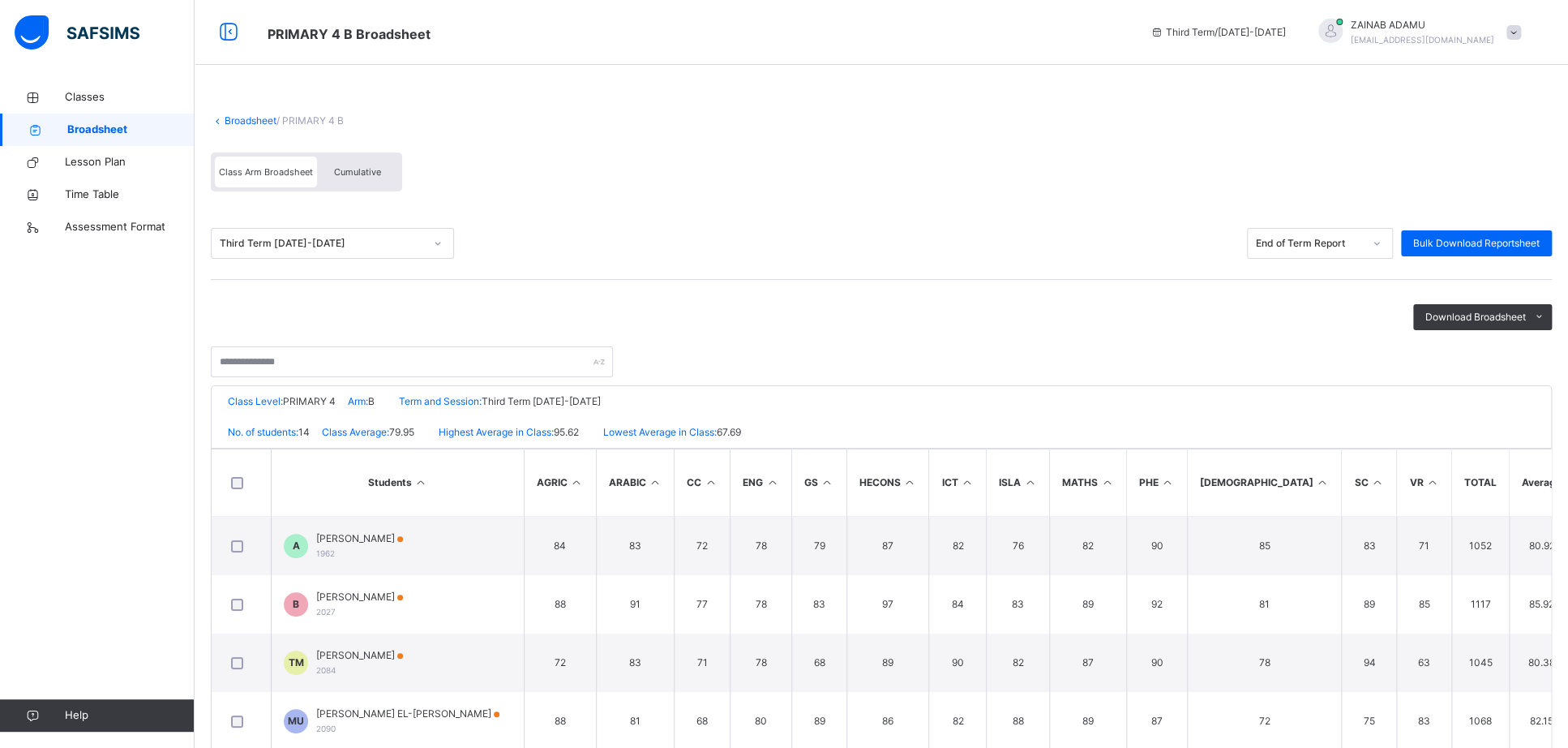 click on "Cumulative" at bounding box center [358, 172] 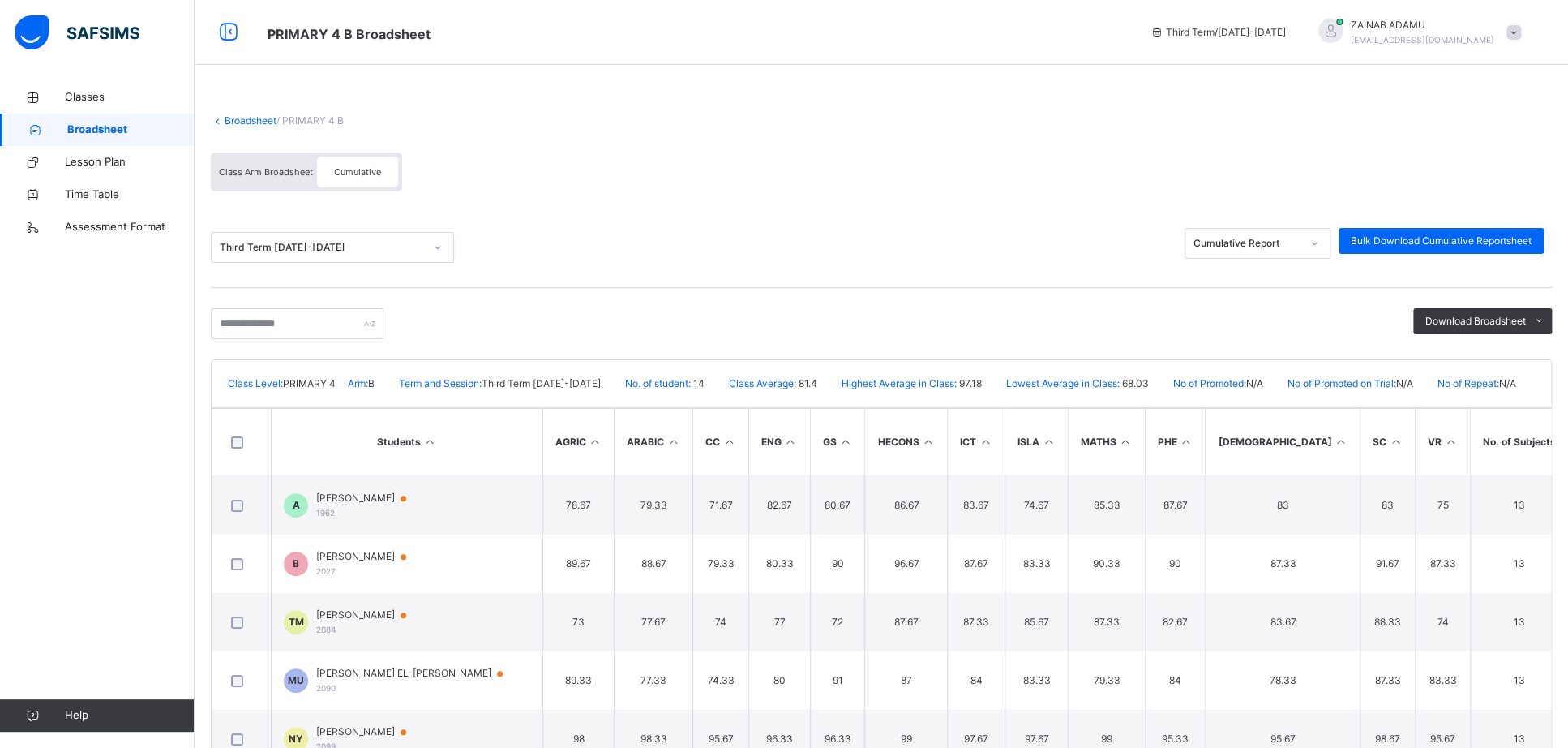 click on "ARABIC" at bounding box center [653, 442] 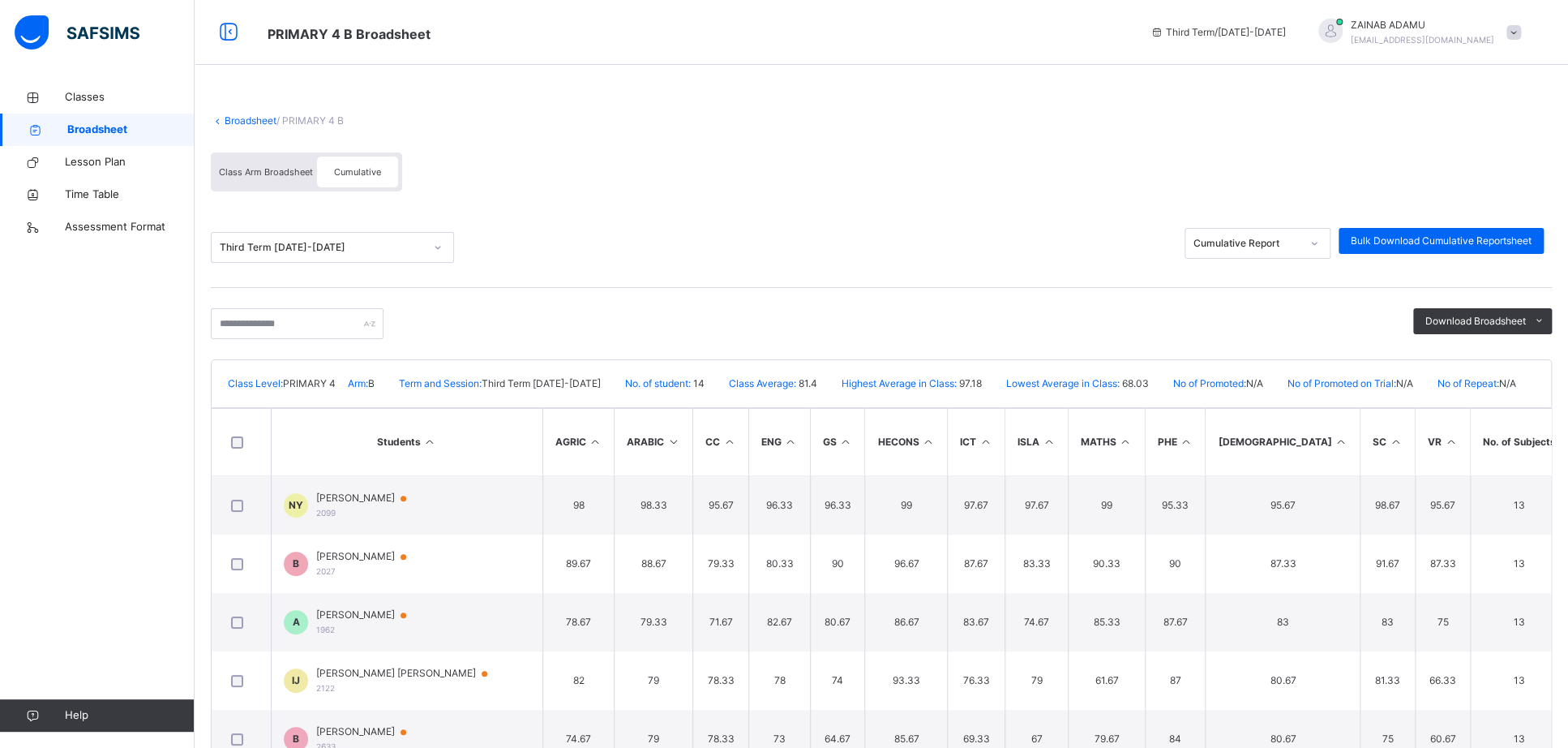 click at bounding box center [790, 441] 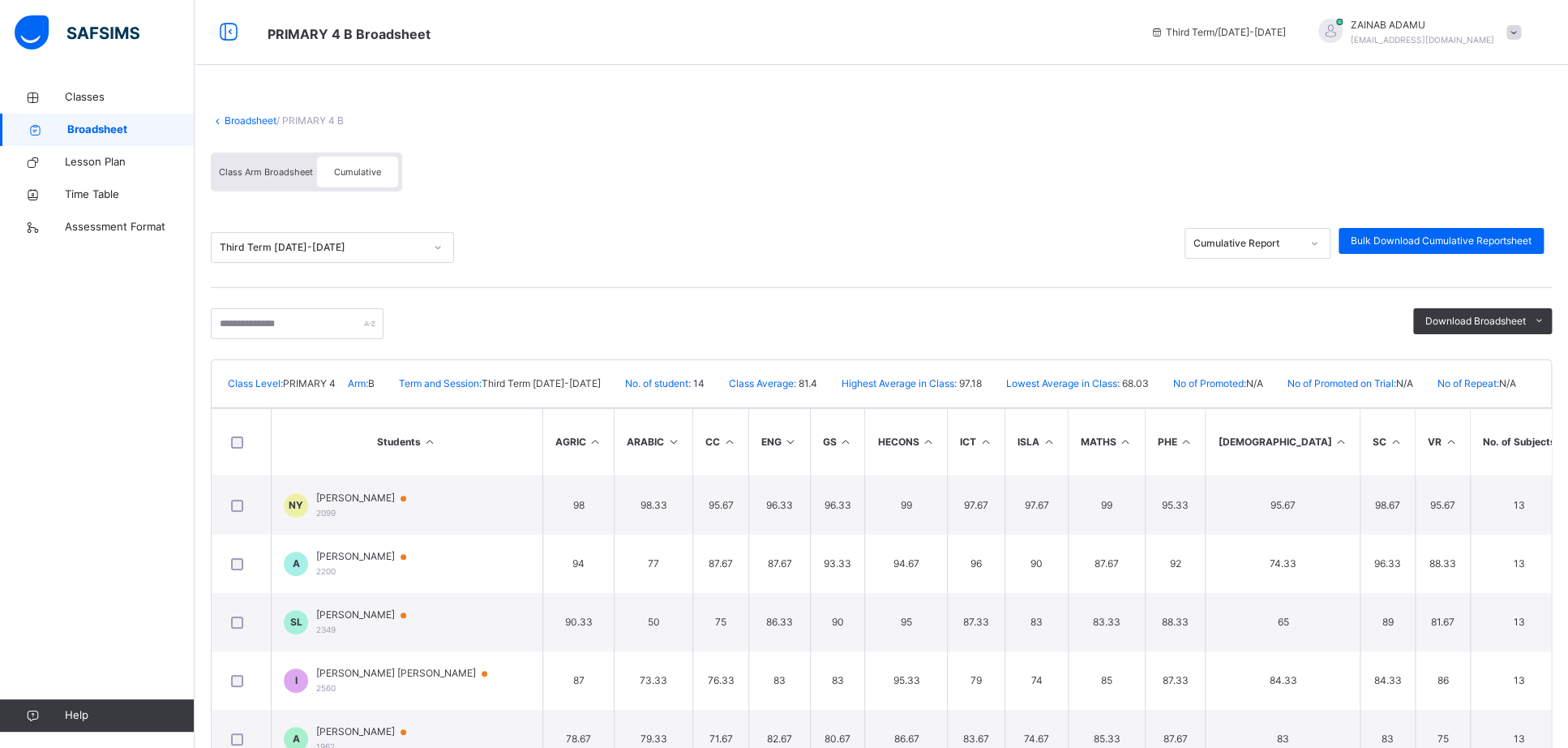 click at bounding box center (1048, 441) 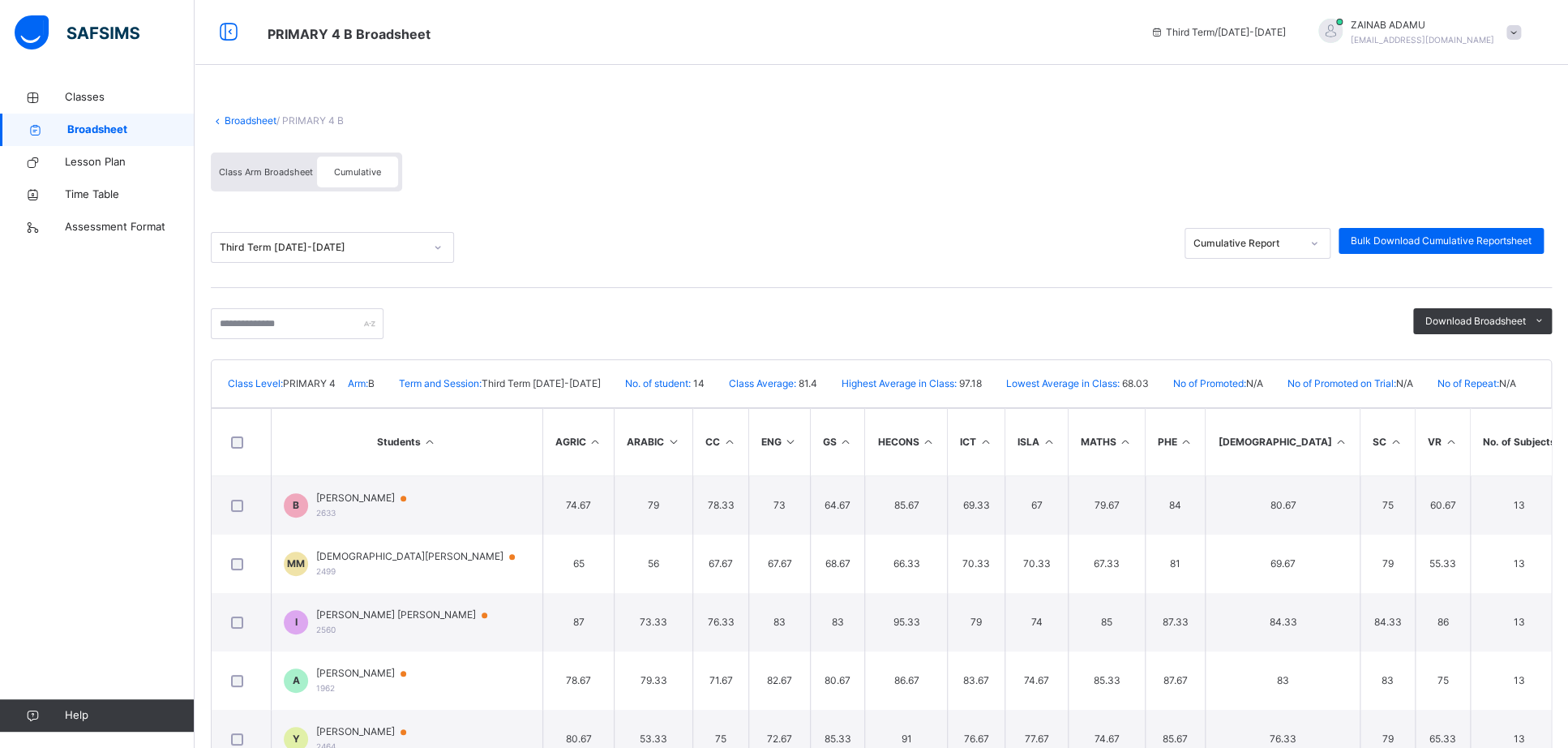 click at bounding box center [1048, 441] 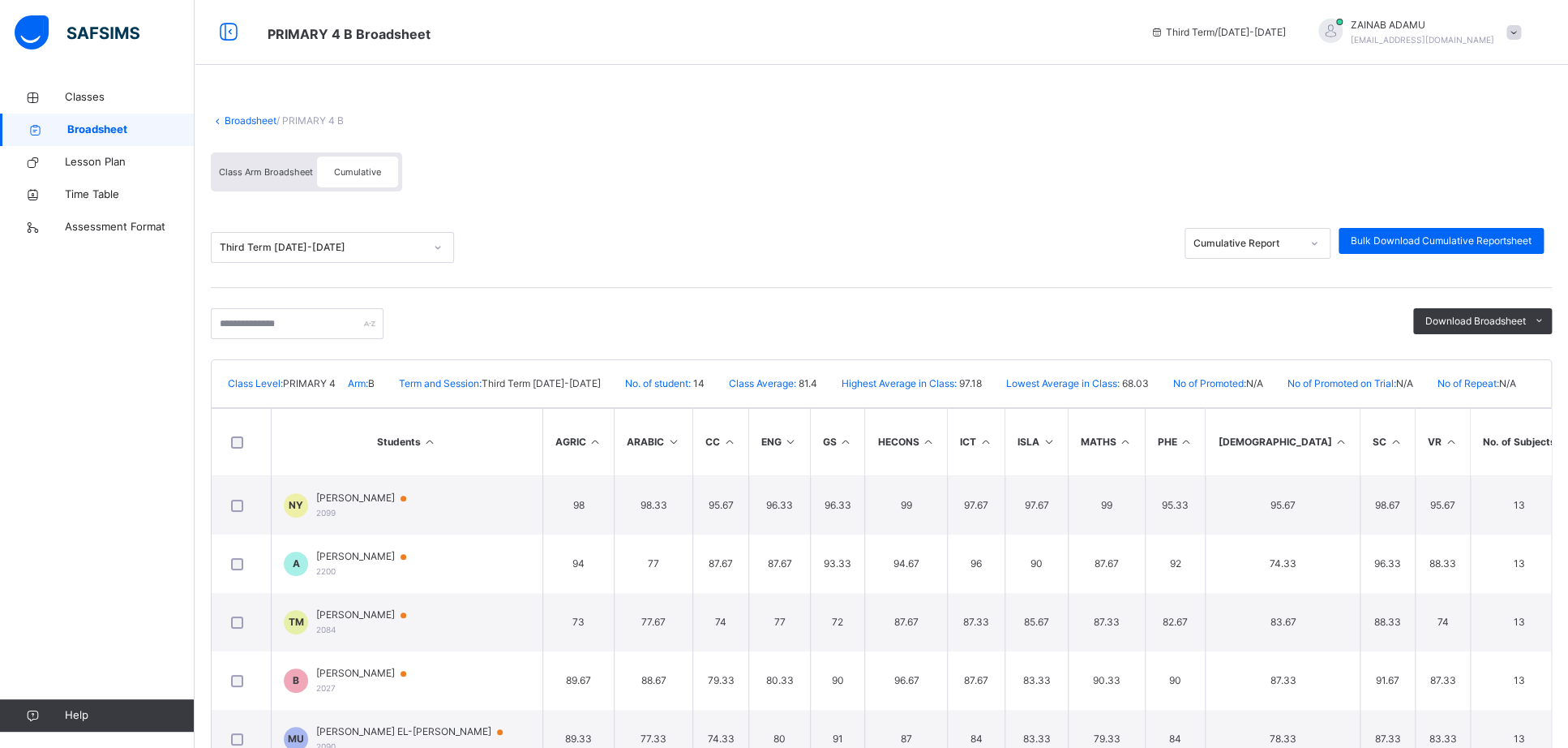 click at bounding box center (1048, 441) 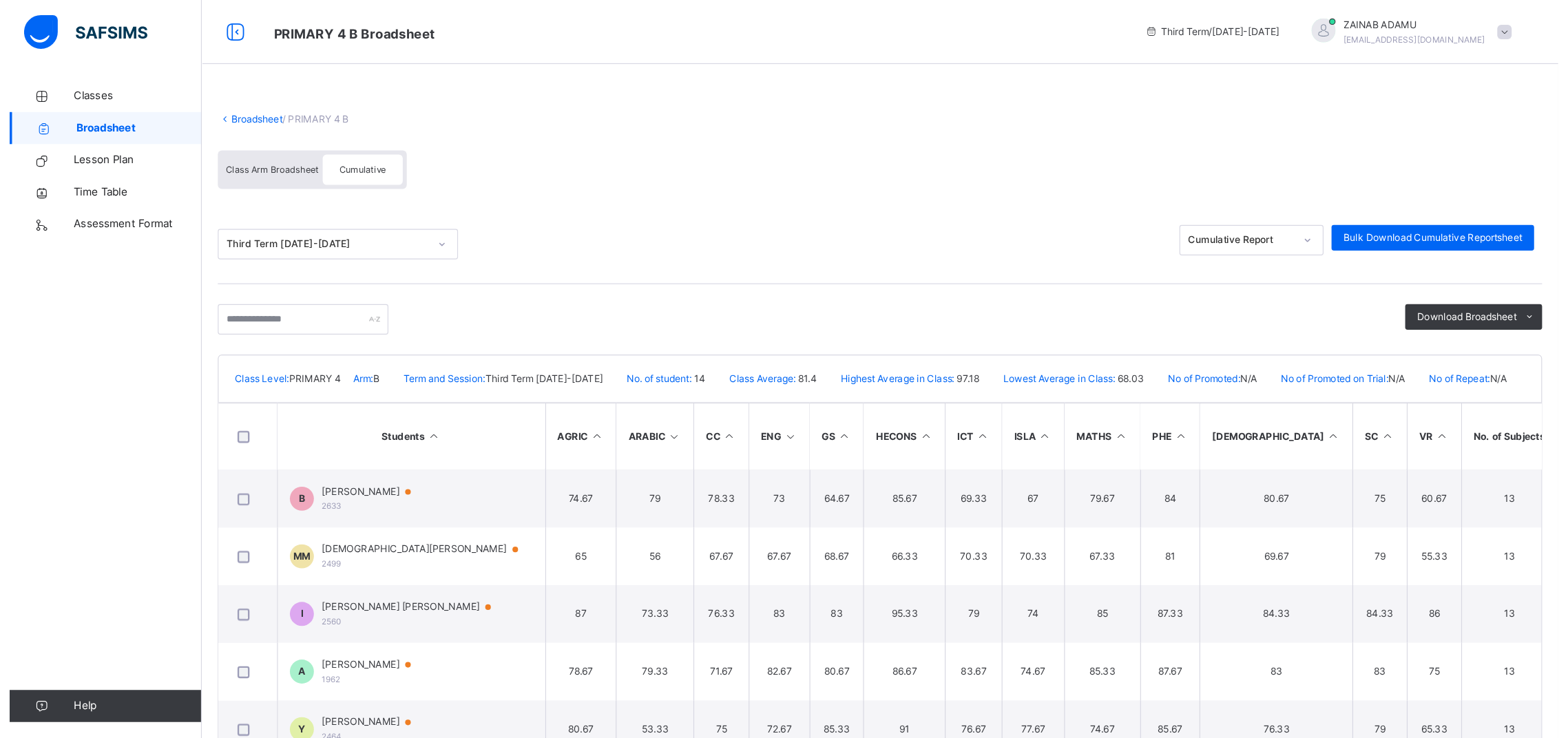 scroll, scrollTop: 0, scrollLeft: 0, axis: both 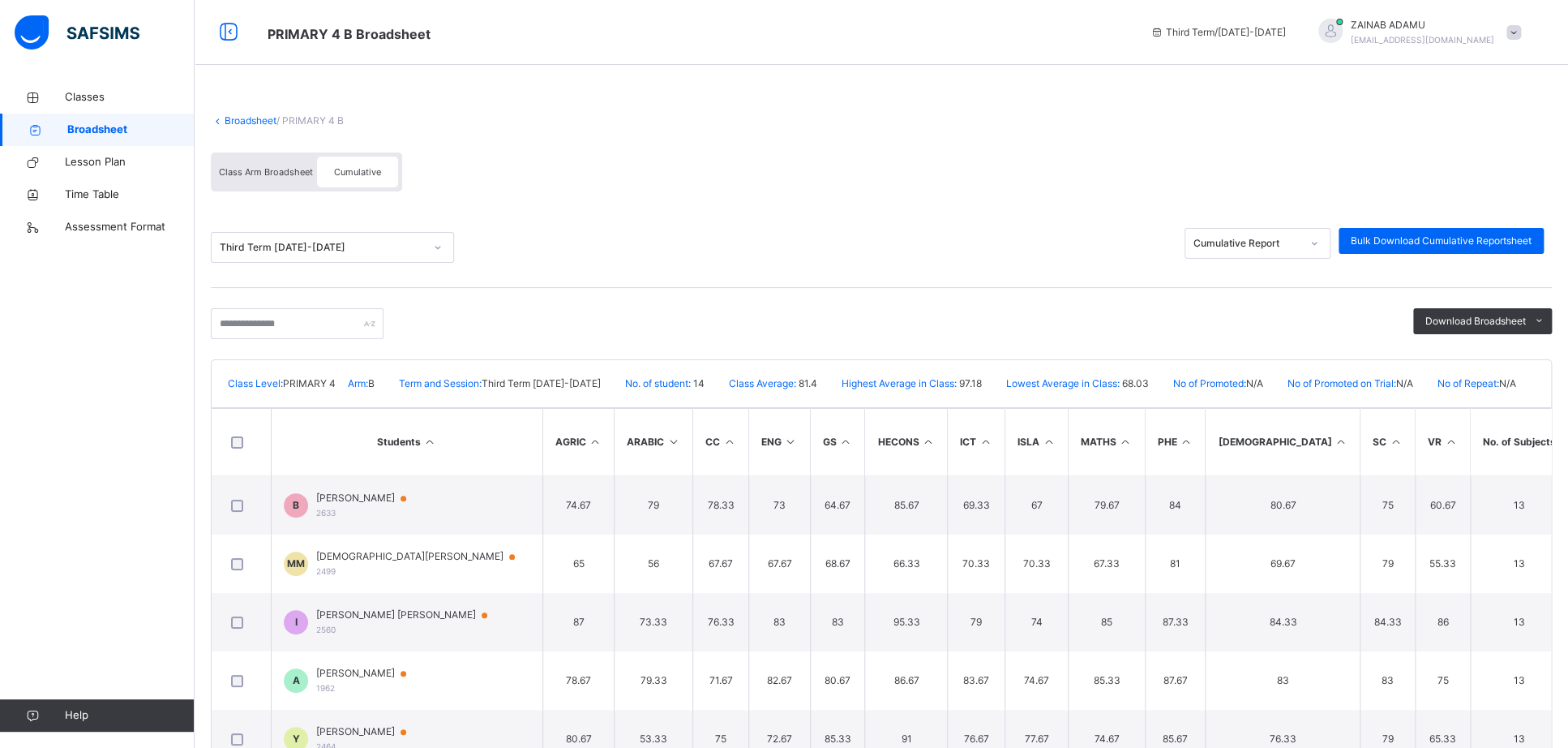 click at bounding box center (1048, 441) 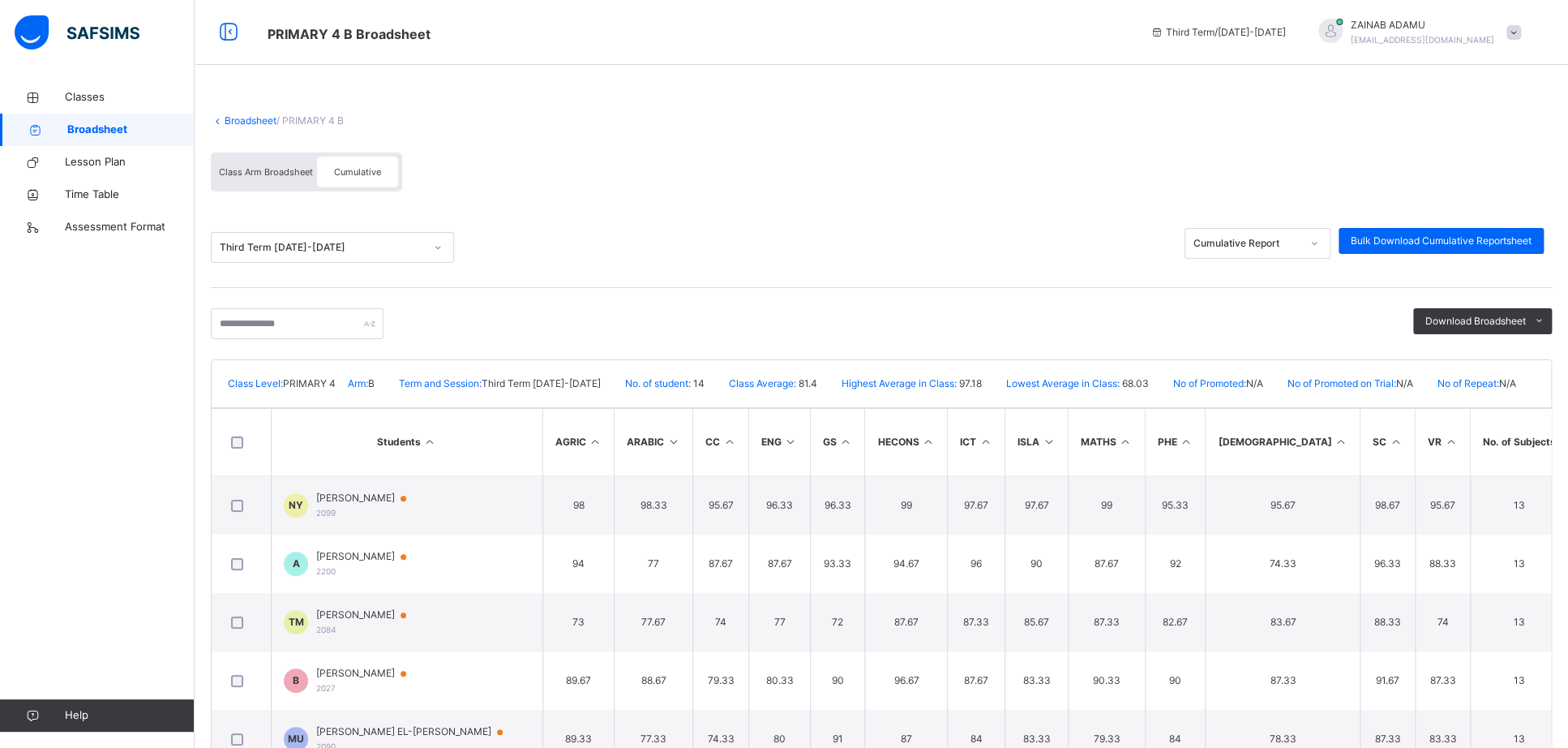 click at bounding box center (1048, 441) 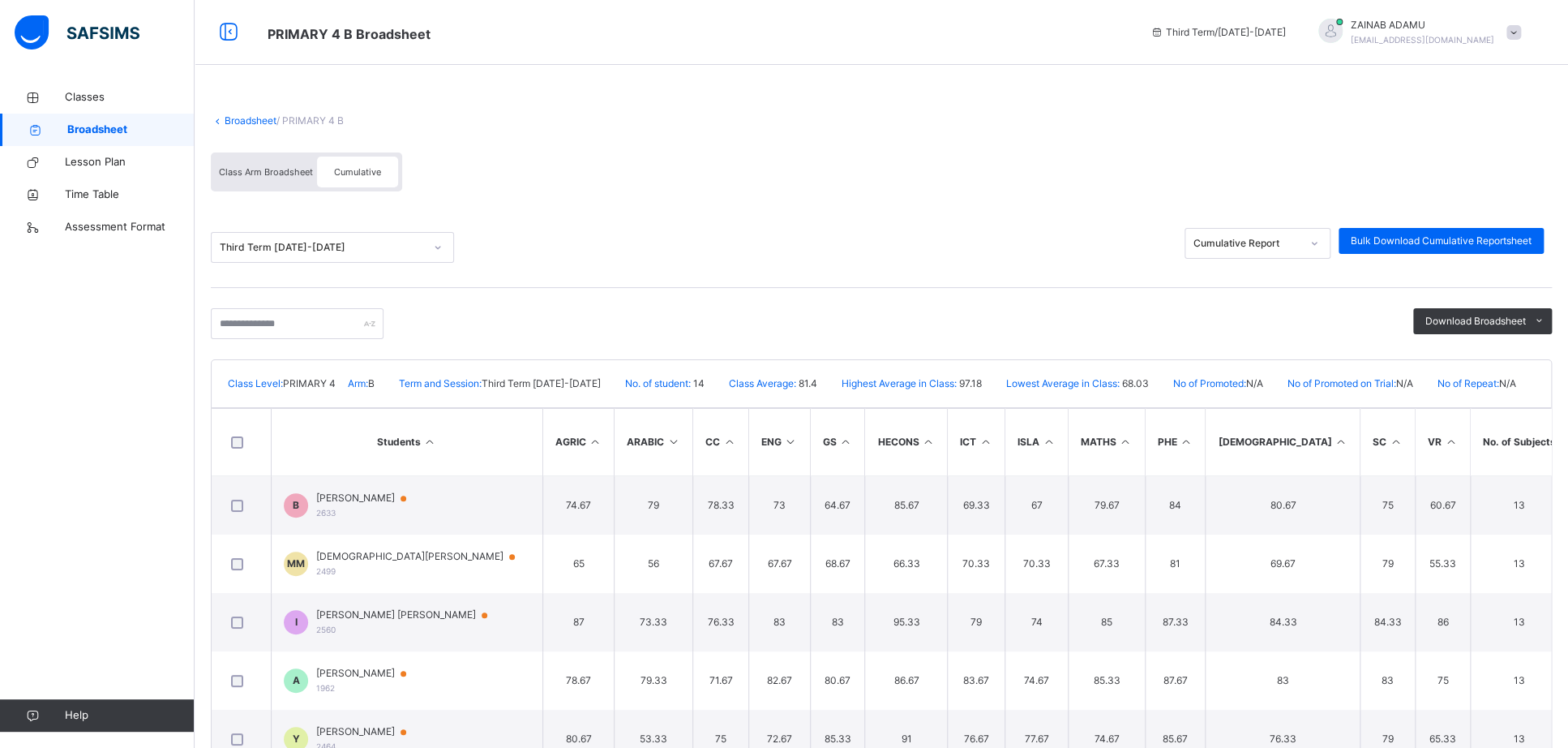 click at bounding box center [1048, 441] 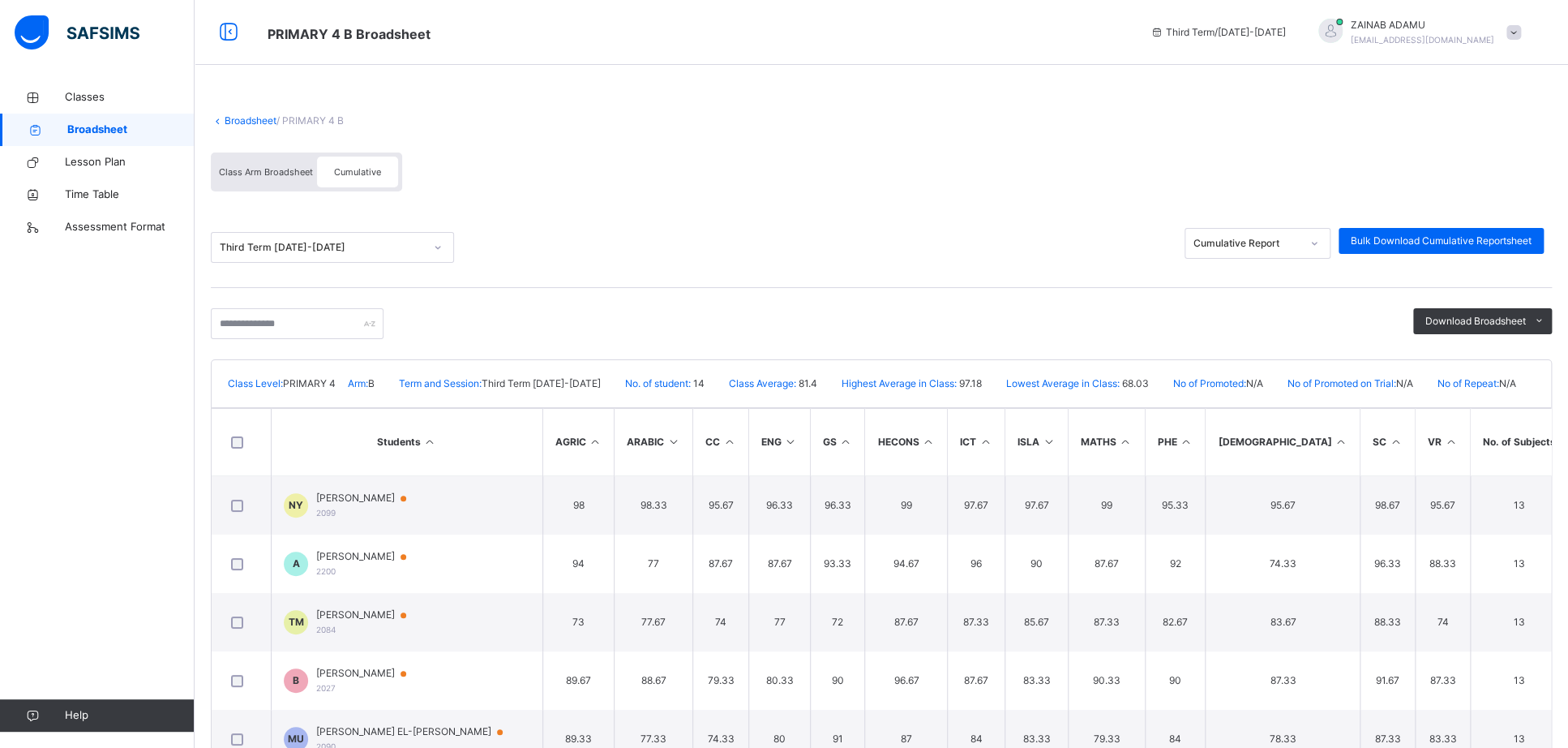click at bounding box center (1125, 441) 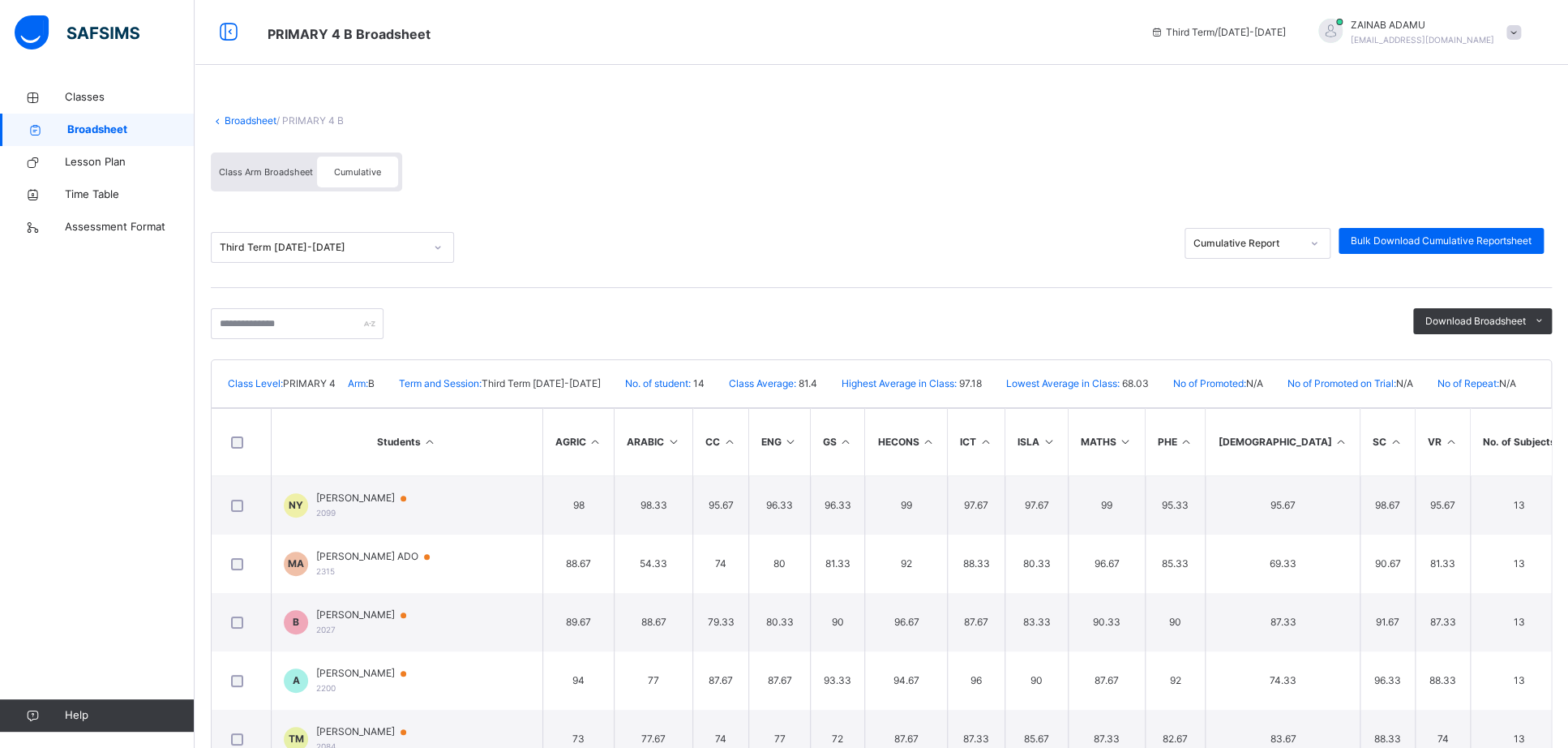 click at bounding box center [1395, 441] 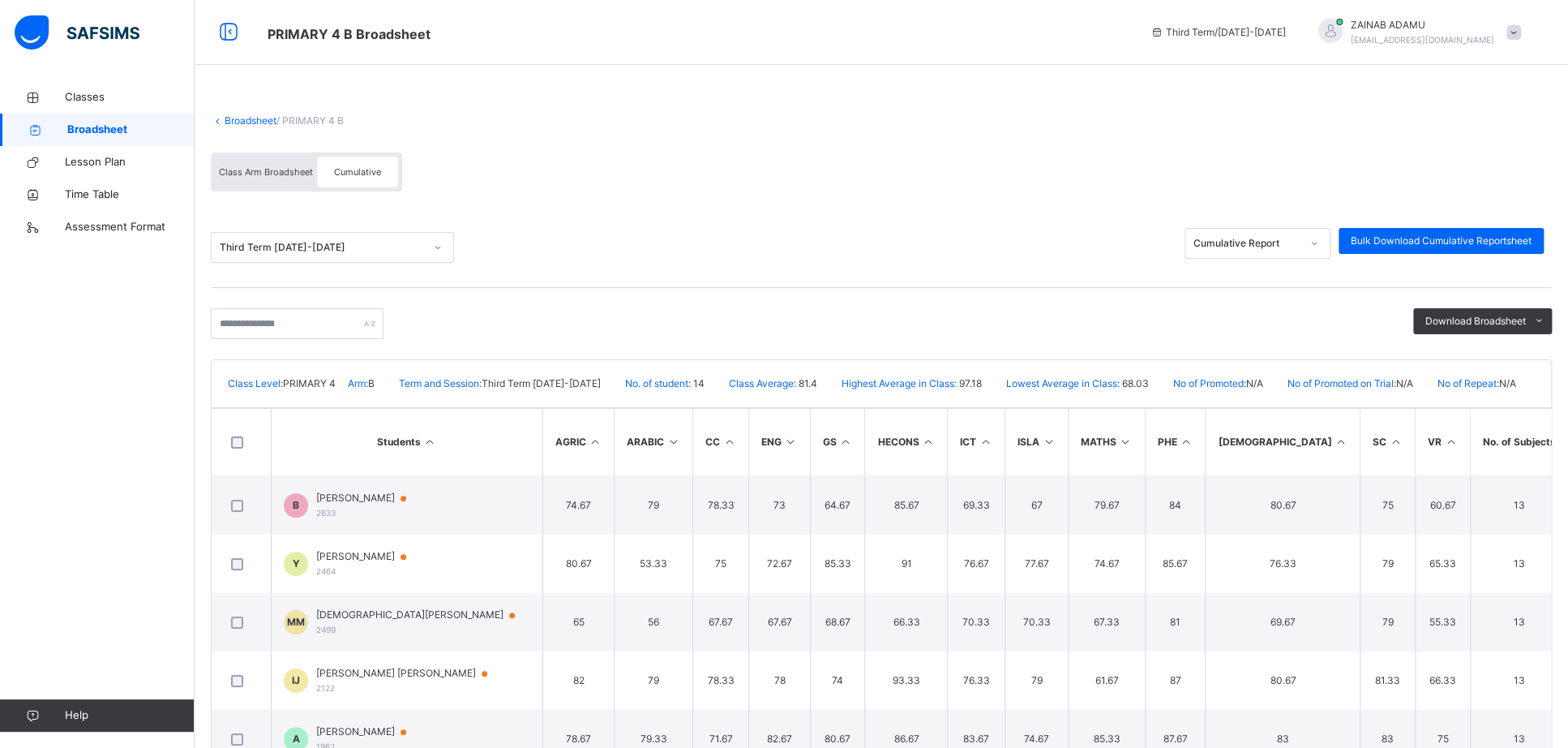 click at bounding box center (1395, 441) 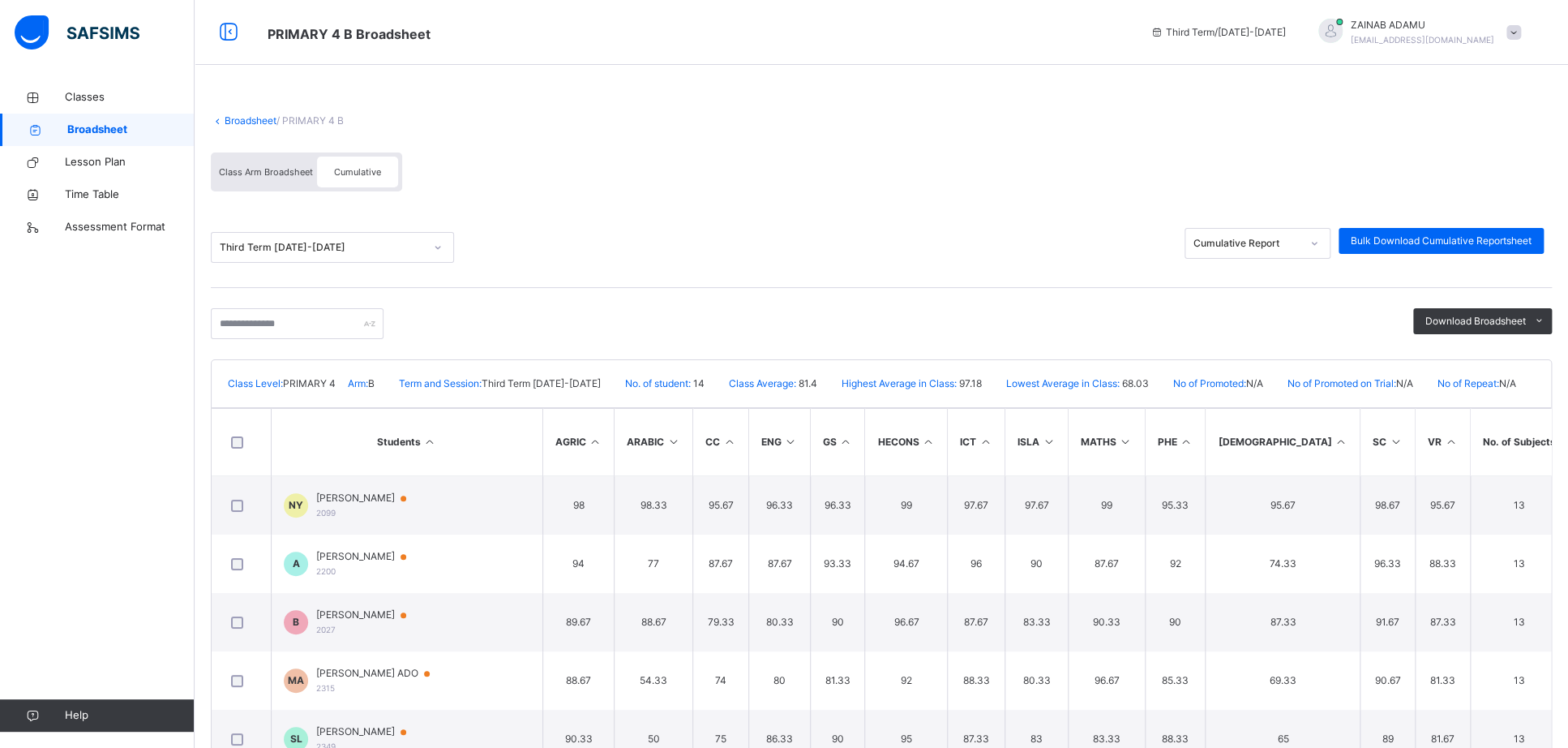 click at bounding box center [1340, 441] 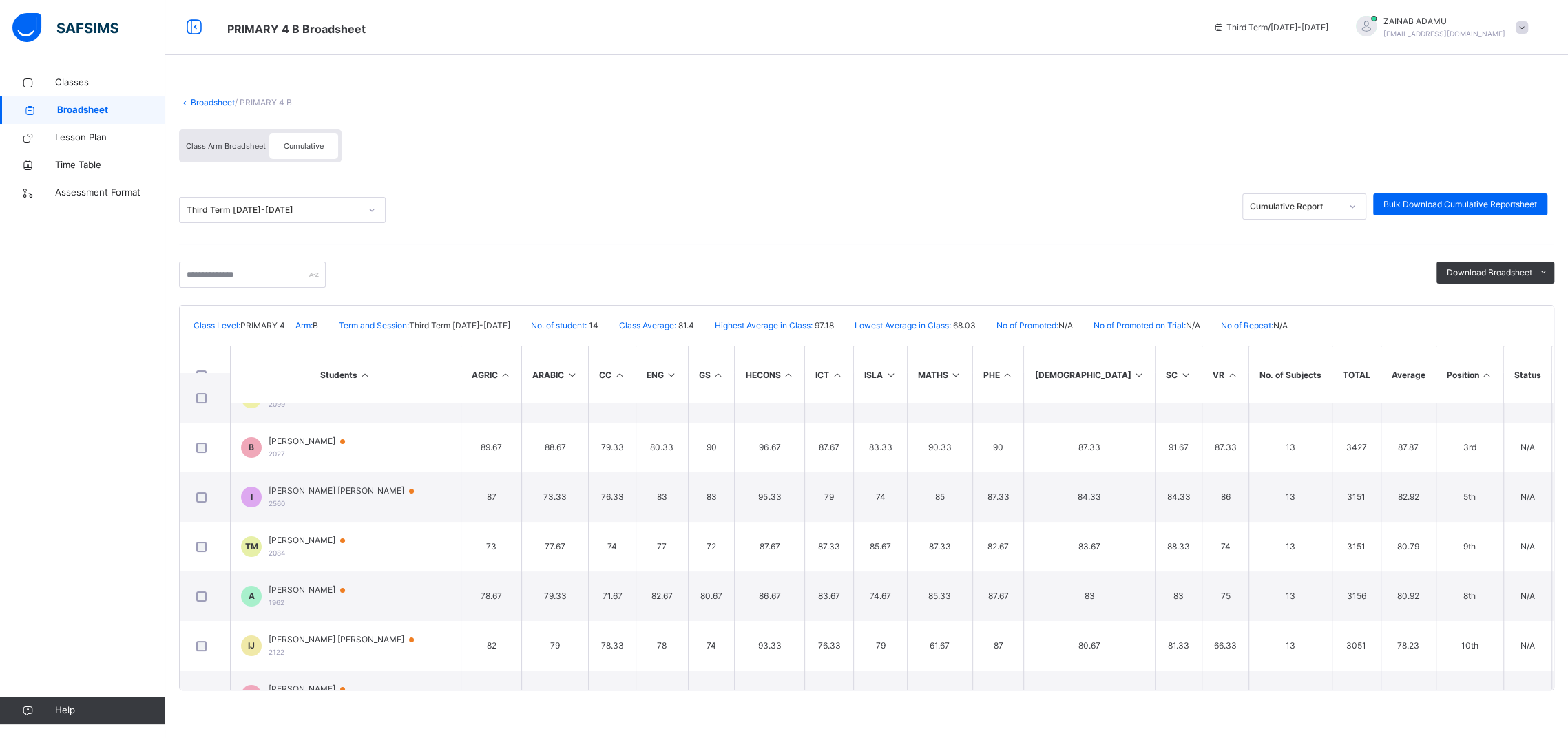 scroll, scrollTop: 62, scrollLeft: 0, axis: vertical 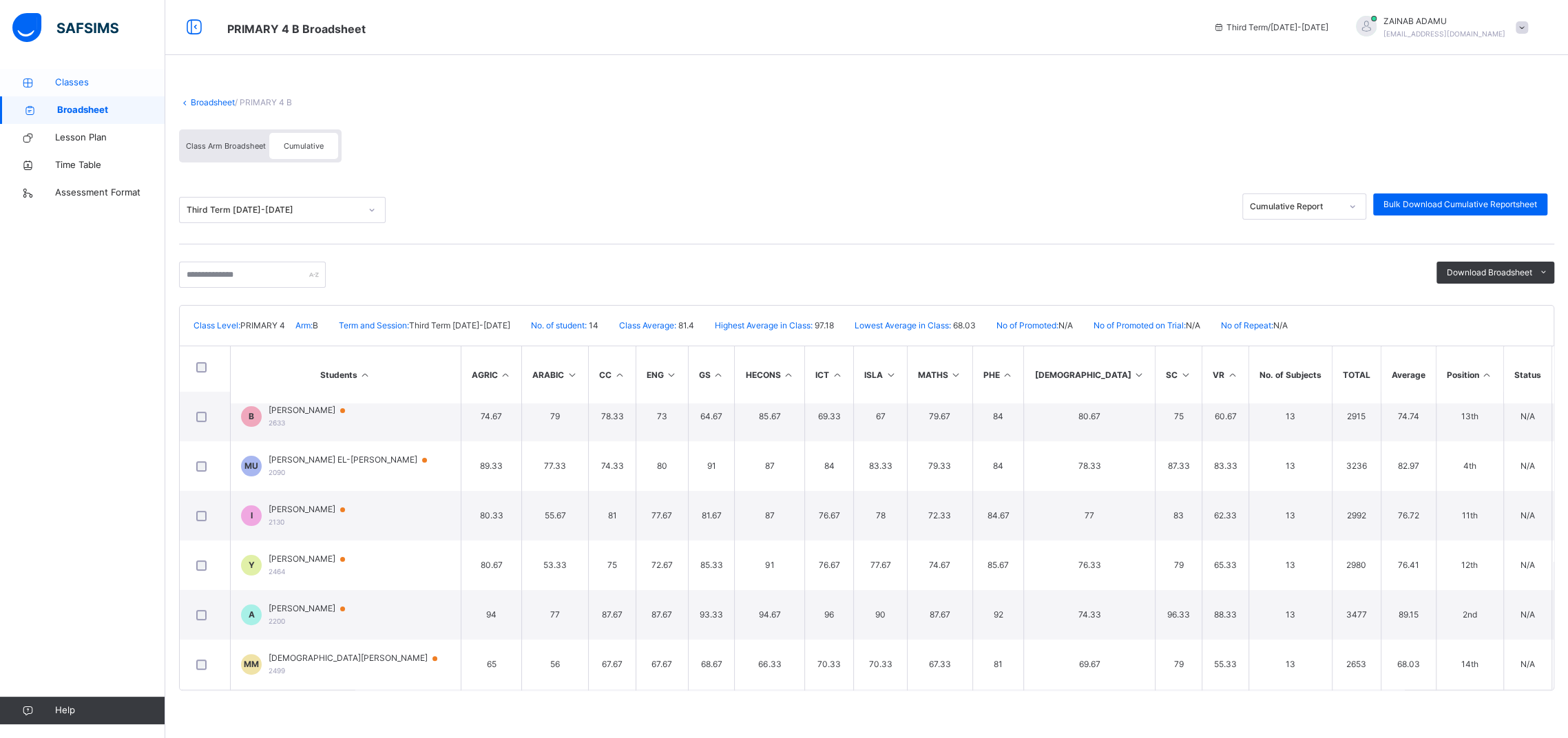 click on "Classes" at bounding box center (83, 83) 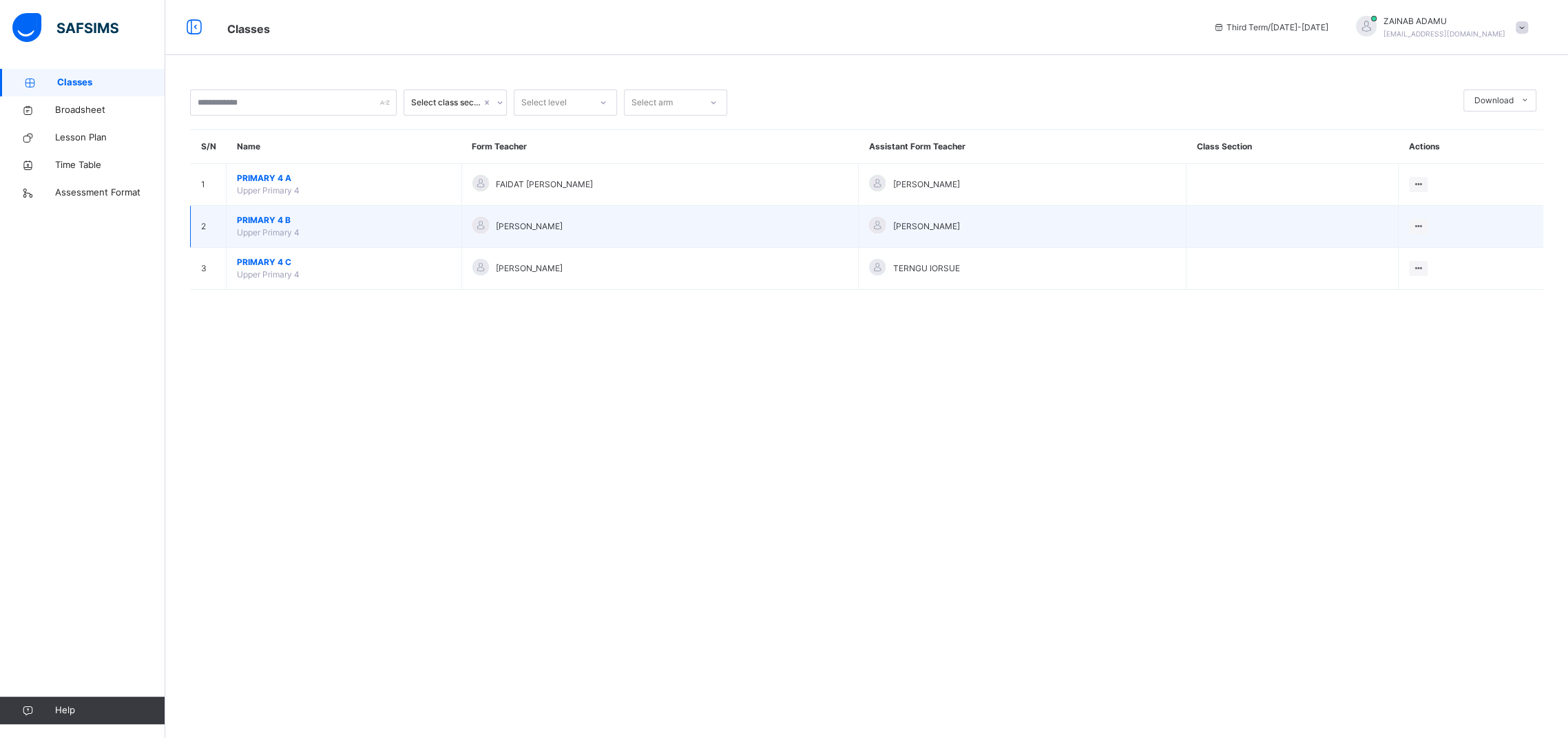 click on "PRIMARY 4   B" at bounding box center [344, 220] 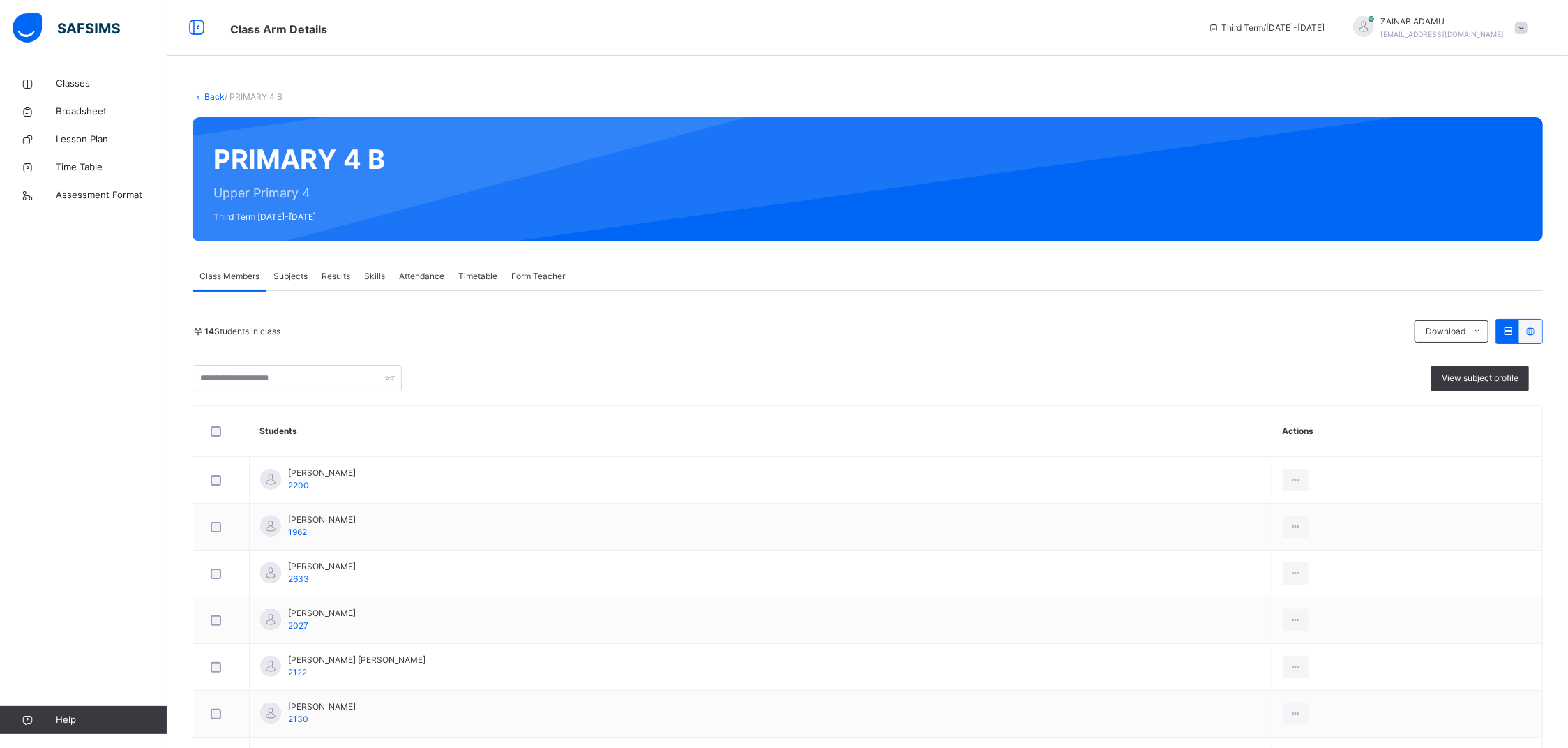 click on "Results" at bounding box center (336, 276) 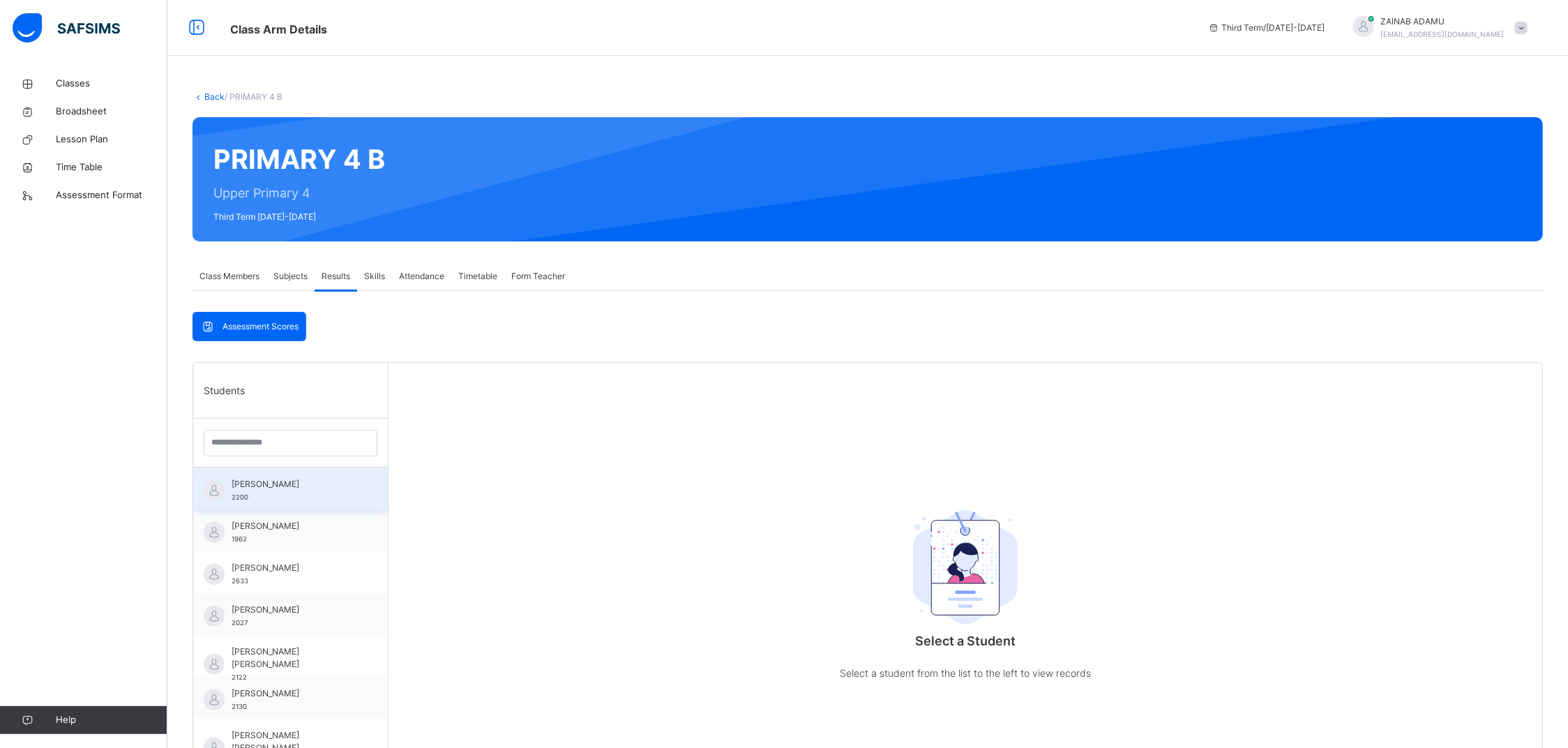 click on "ABDULLATEEF ALIYA" at bounding box center (294, 484) 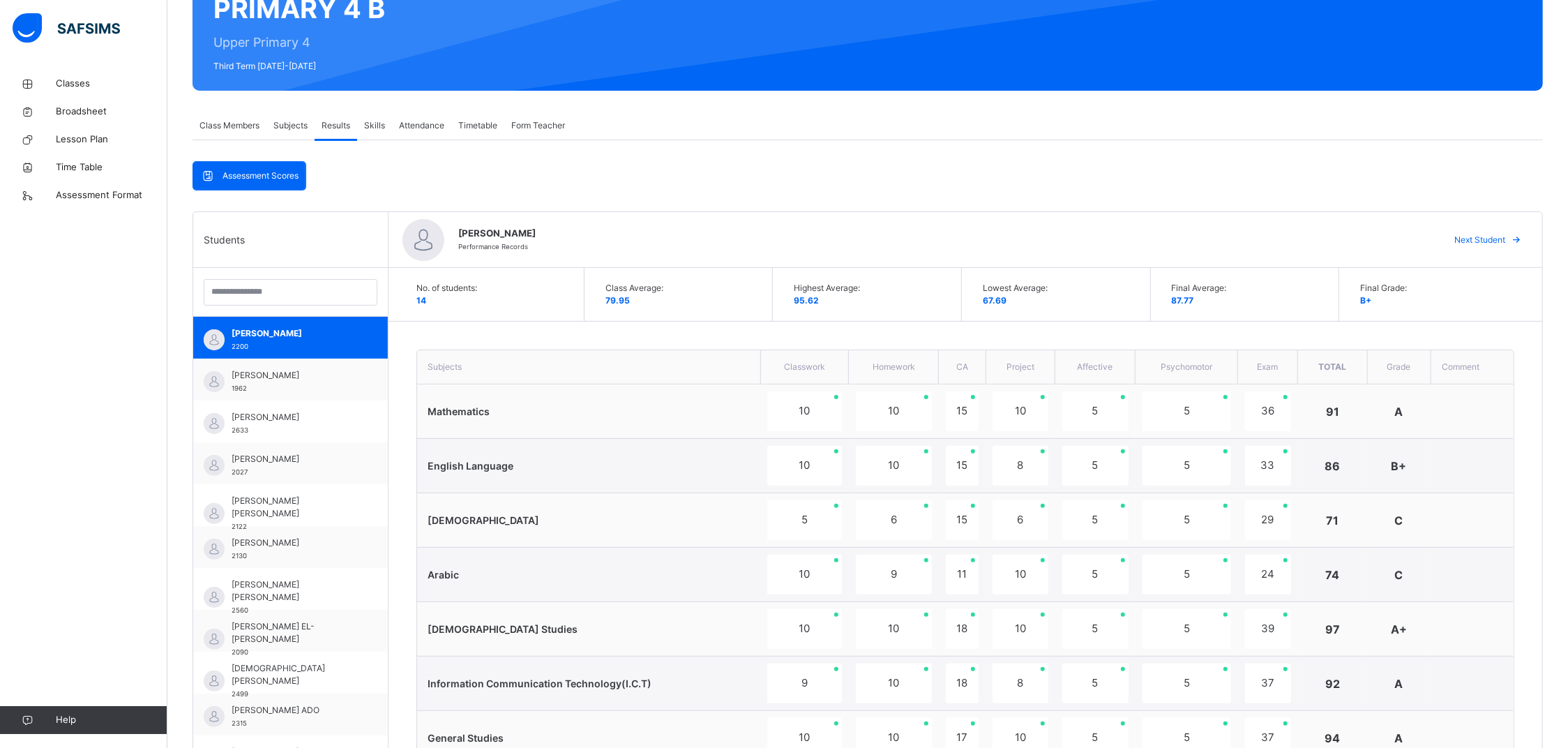 scroll, scrollTop: 154, scrollLeft: 0, axis: vertical 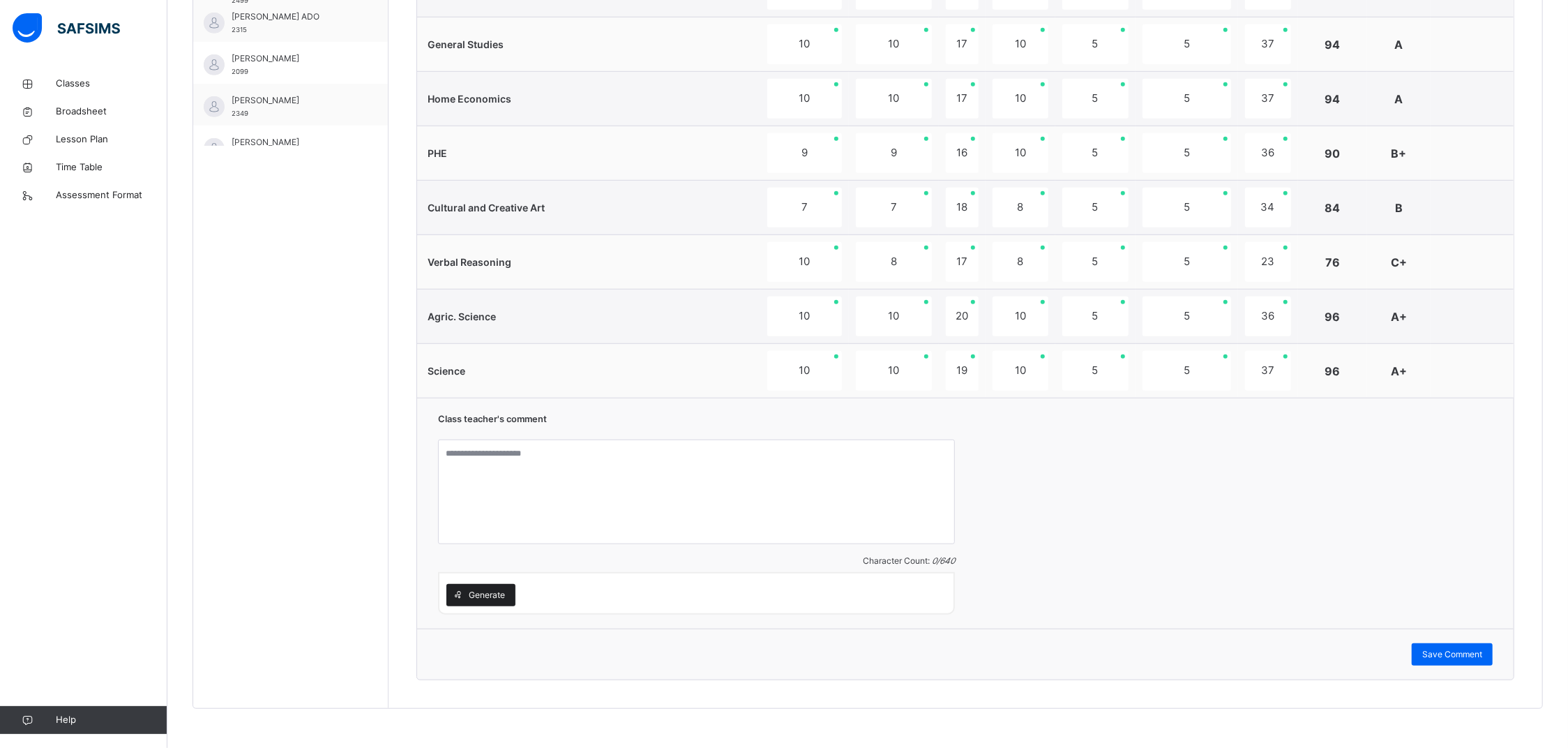 click on "Generate" at bounding box center [487, 595] 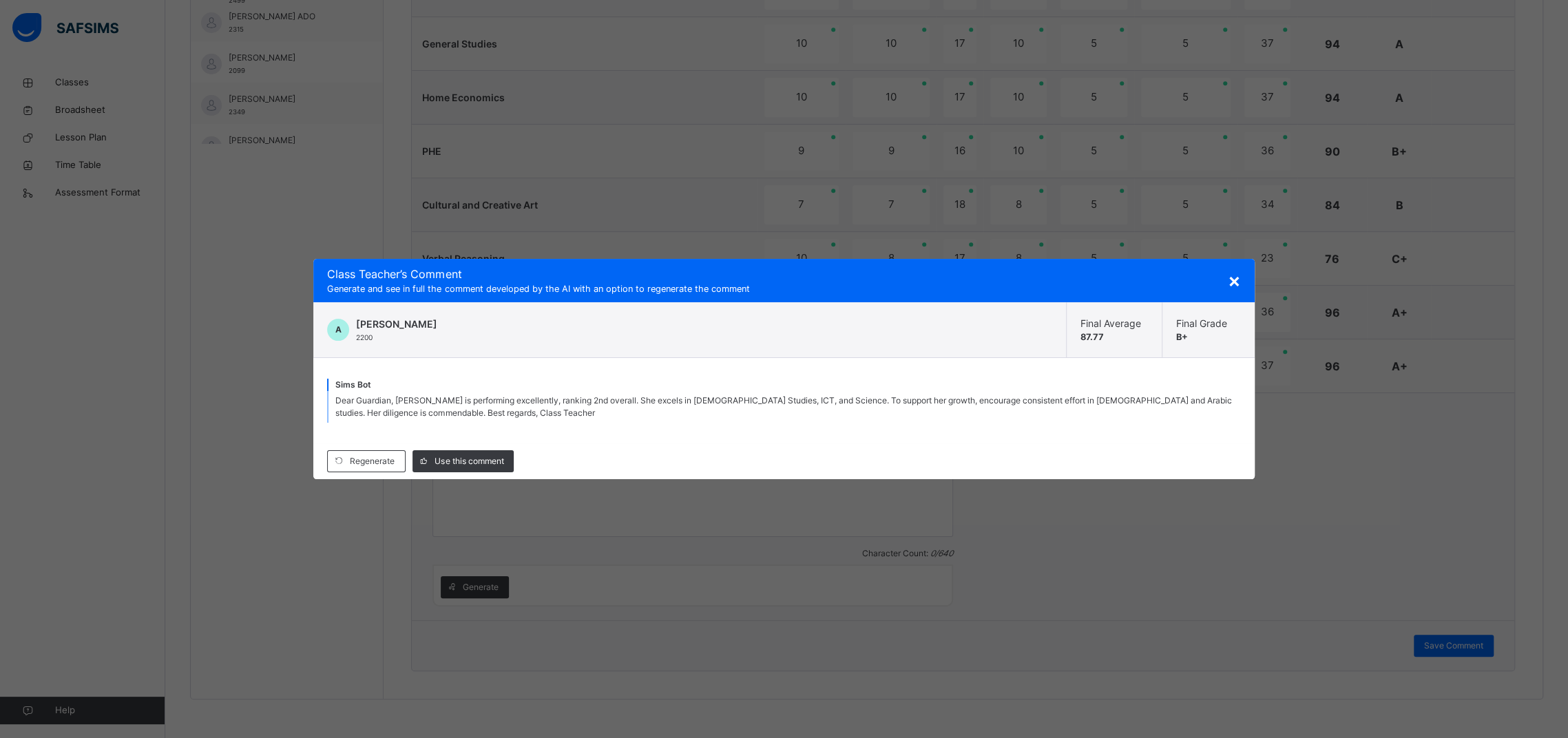 click on "Dear Guardian,
Aliya is performing excellently, ranking 2nd overall. She excels in Islamic Studies, ICT, and Science. To support her growth, encourage consistent effort in Quran and Arabic studies. Her diligence is commendable.
Best regards,
Class Teacher" at bounding box center [783, 406] 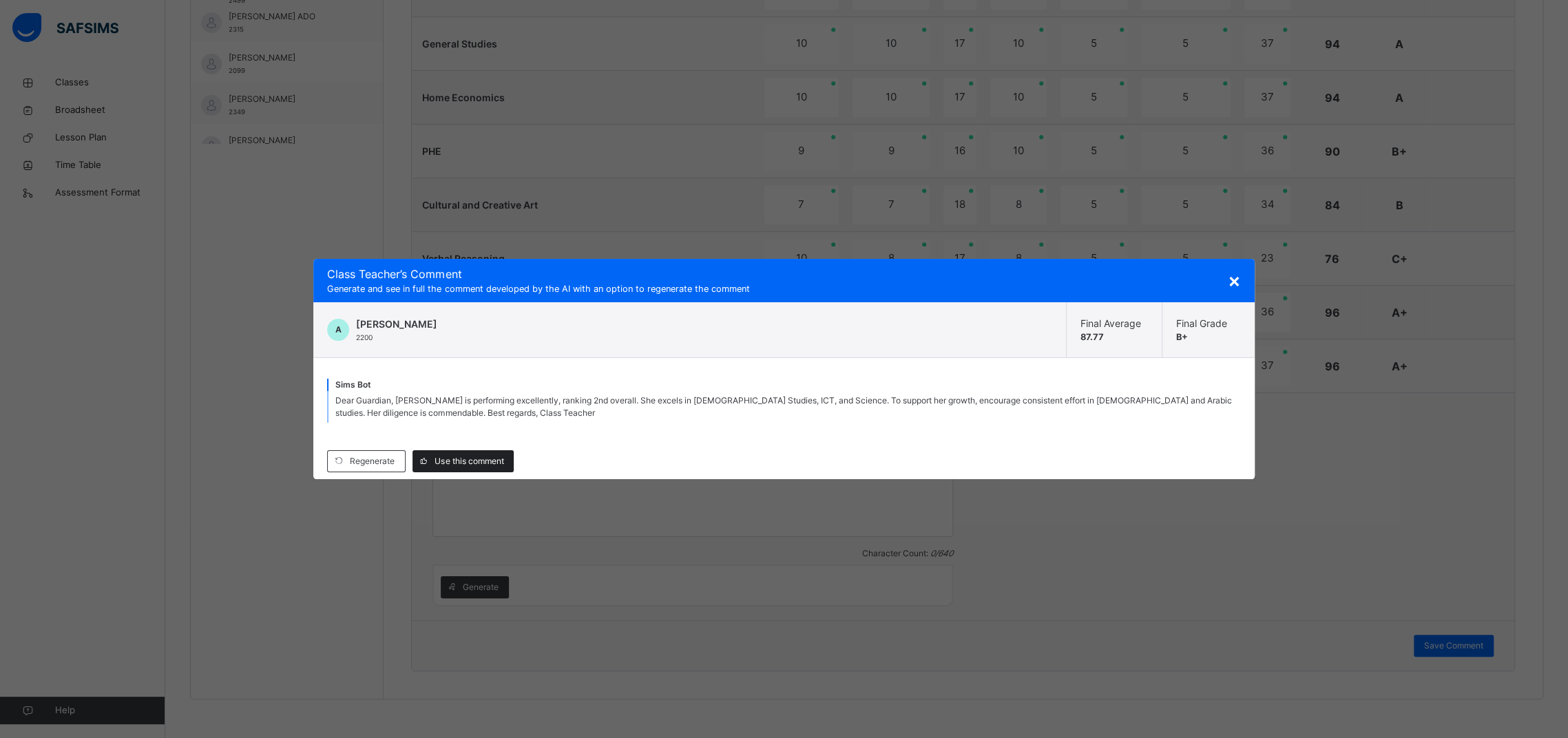 click on "Use this comment" at bounding box center (469, 461) 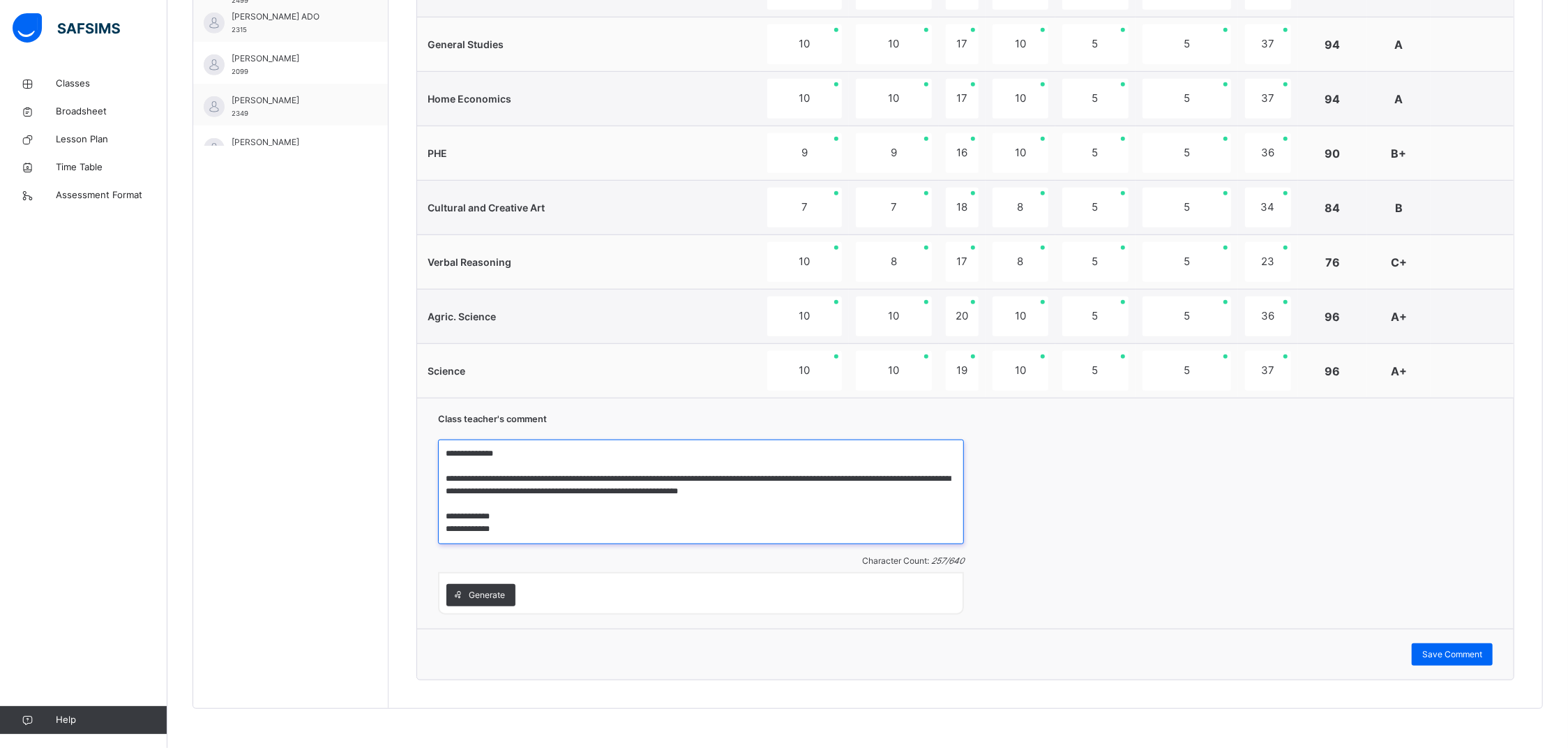 click on "**********" at bounding box center (701, 492) 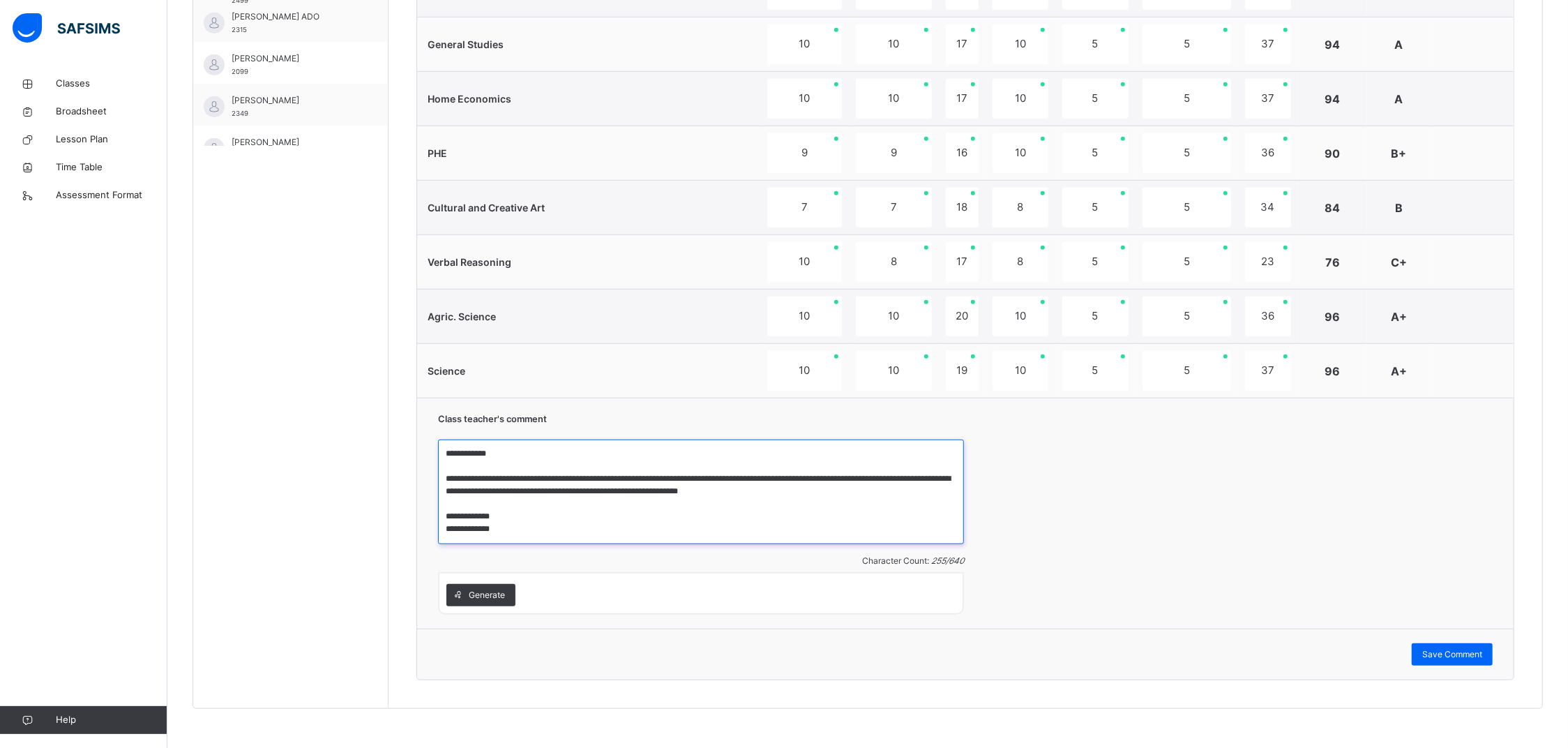 click on "**********" at bounding box center (701, 492) 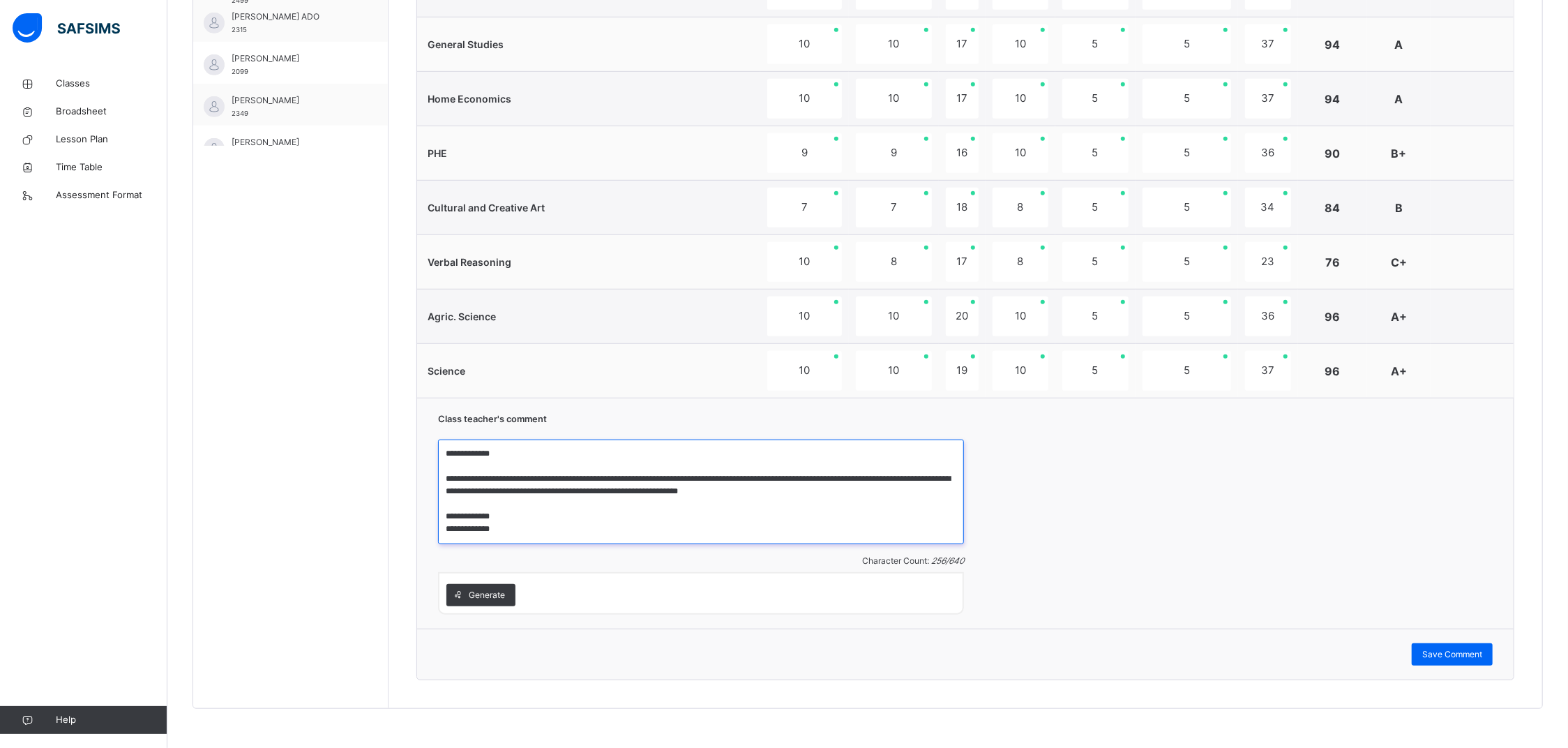 click on "**********" at bounding box center (701, 492) 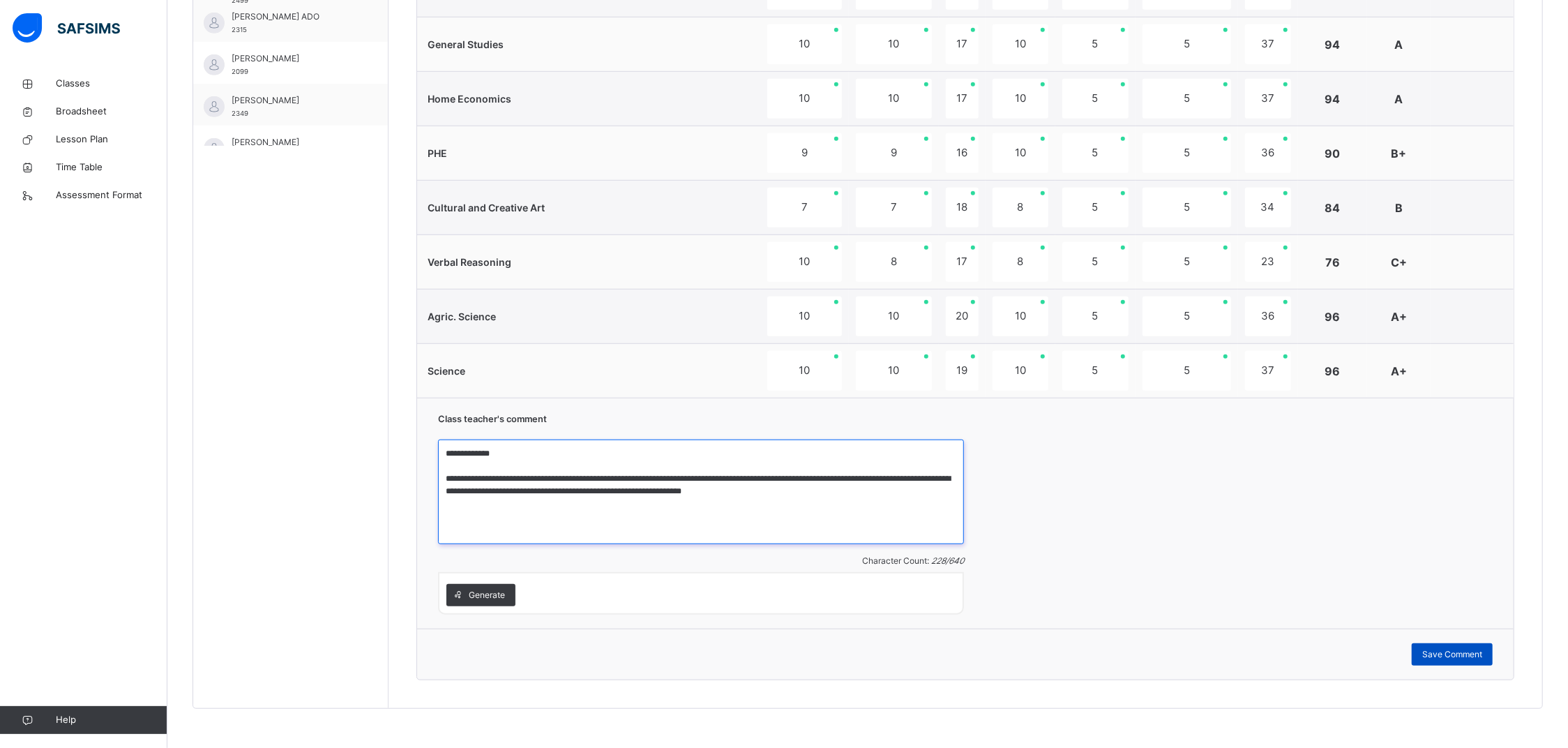 type on "**********" 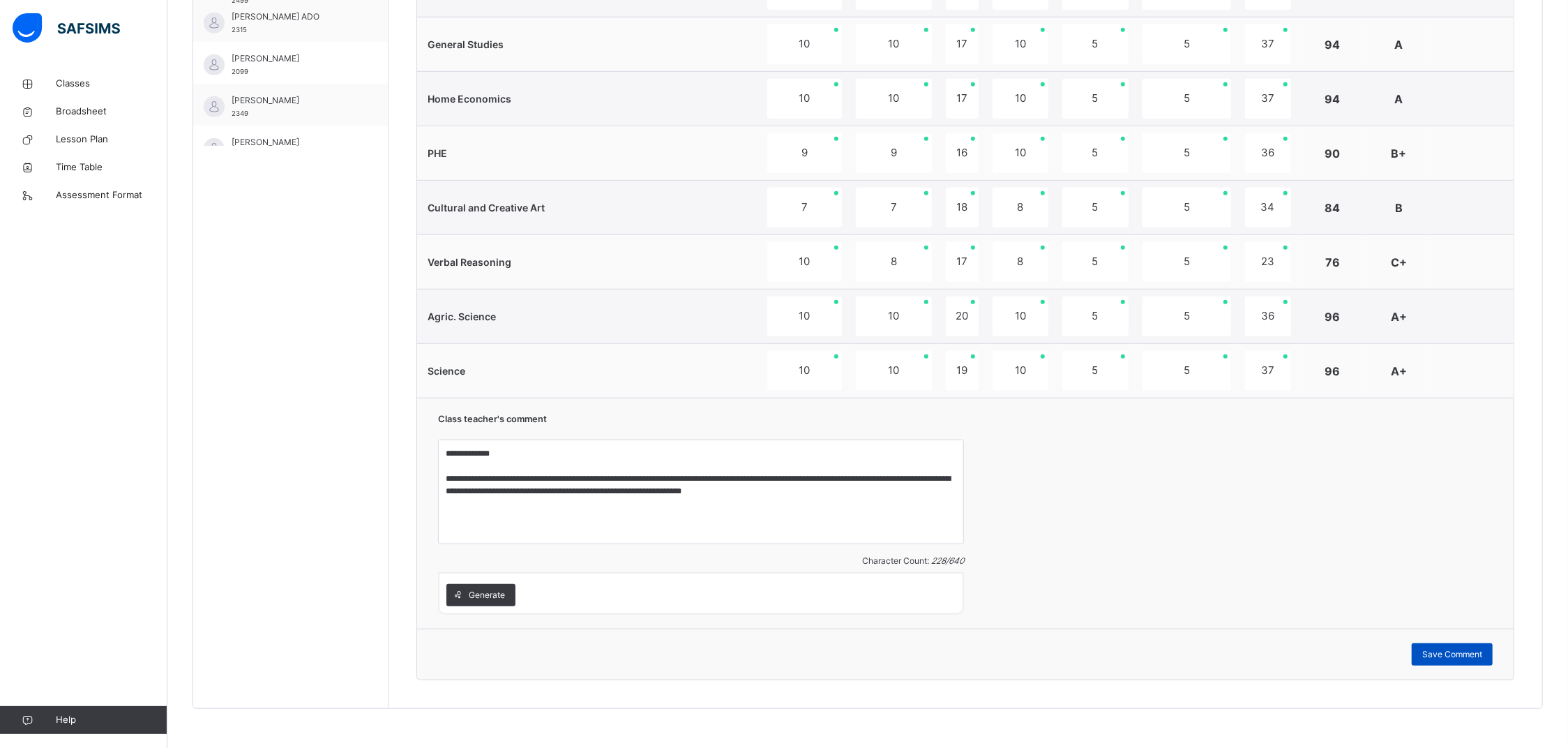 click on "Save Comment" at bounding box center (1452, 654) 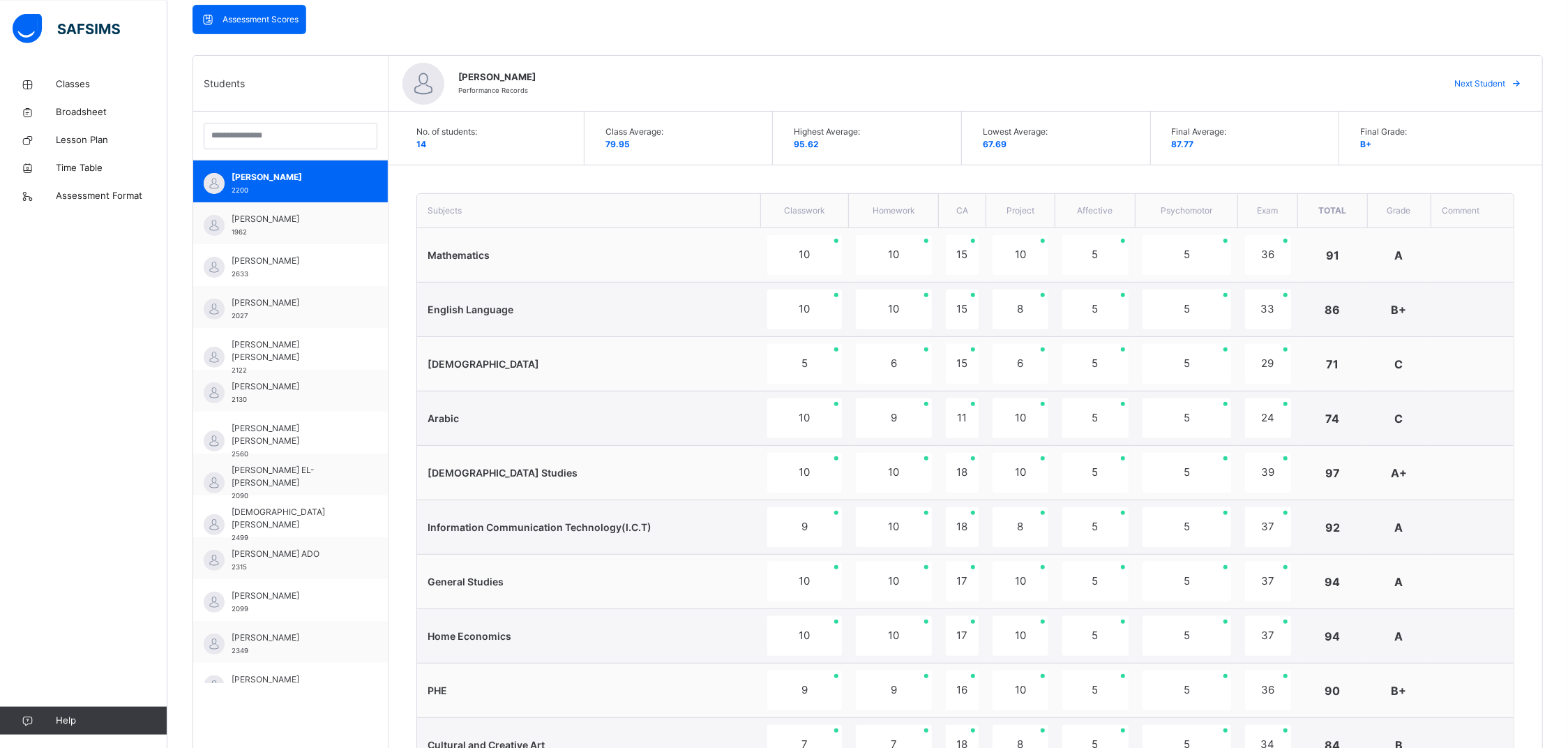 scroll, scrollTop: 307, scrollLeft: 0, axis: vertical 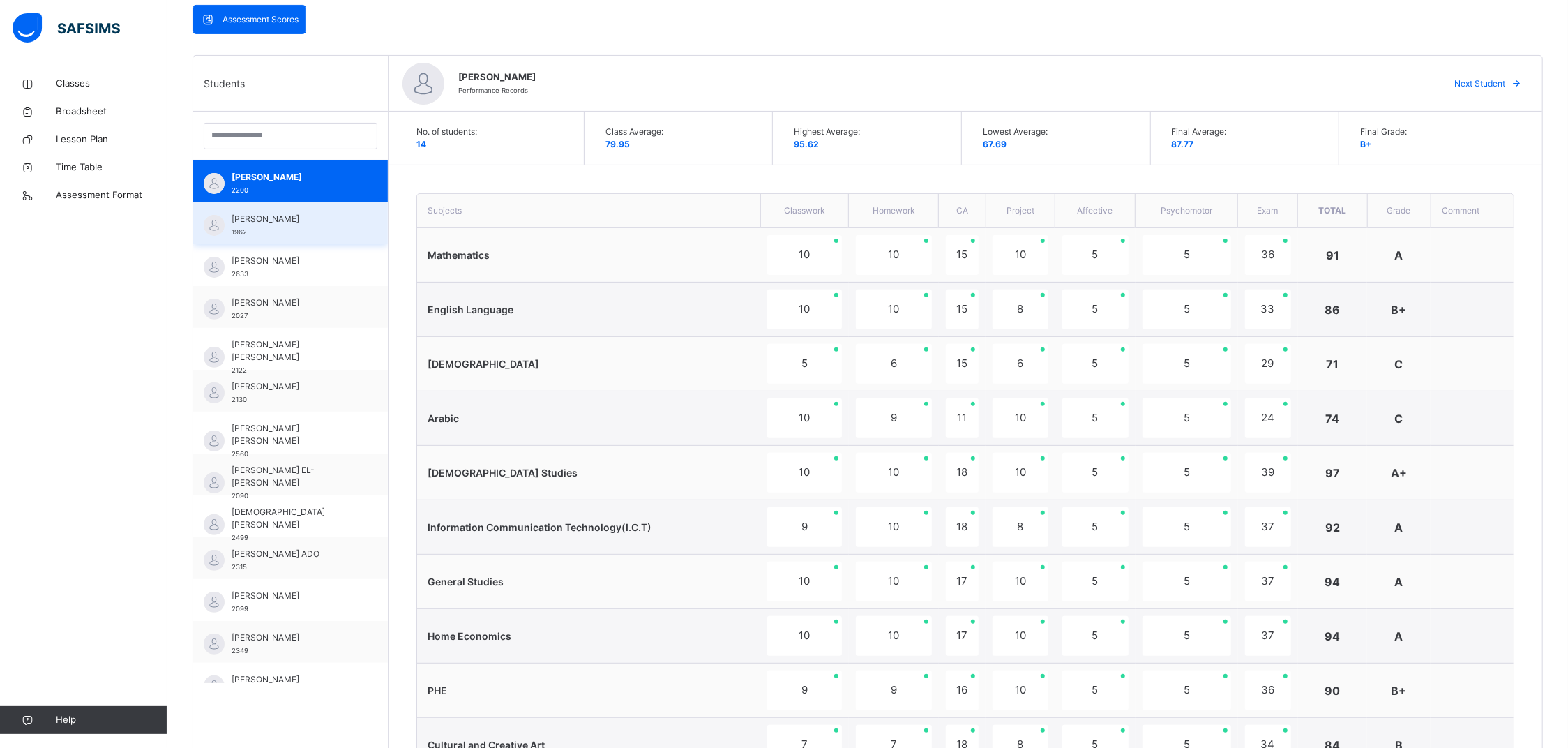 click on "ADAMU IBRAHIM kHALEEL" at bounding box center [294, 219] 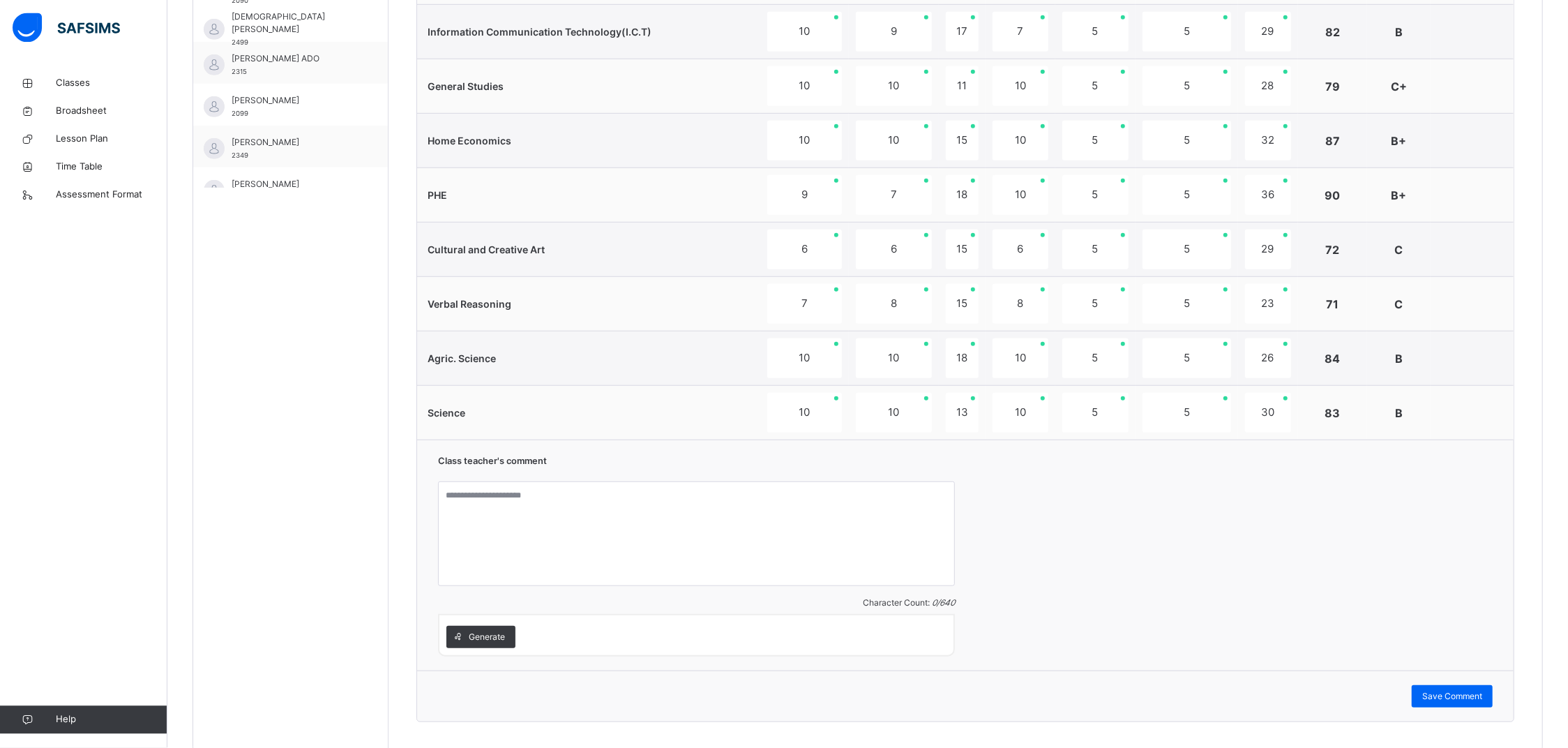 scroll, scrollTop: 806, scrollLeft: 0, axis: vertical 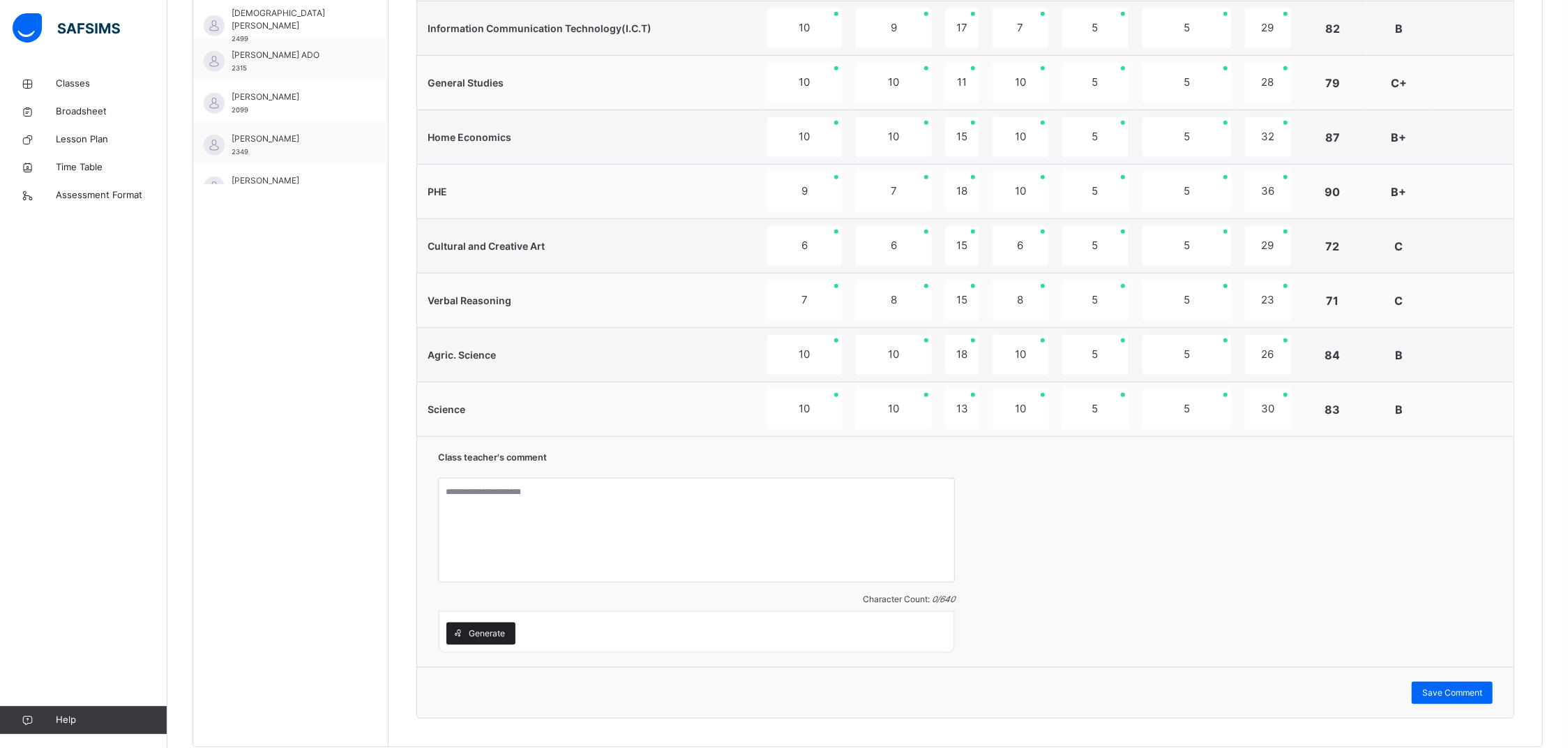 click on "Generate" at bounding box center (487, 634) 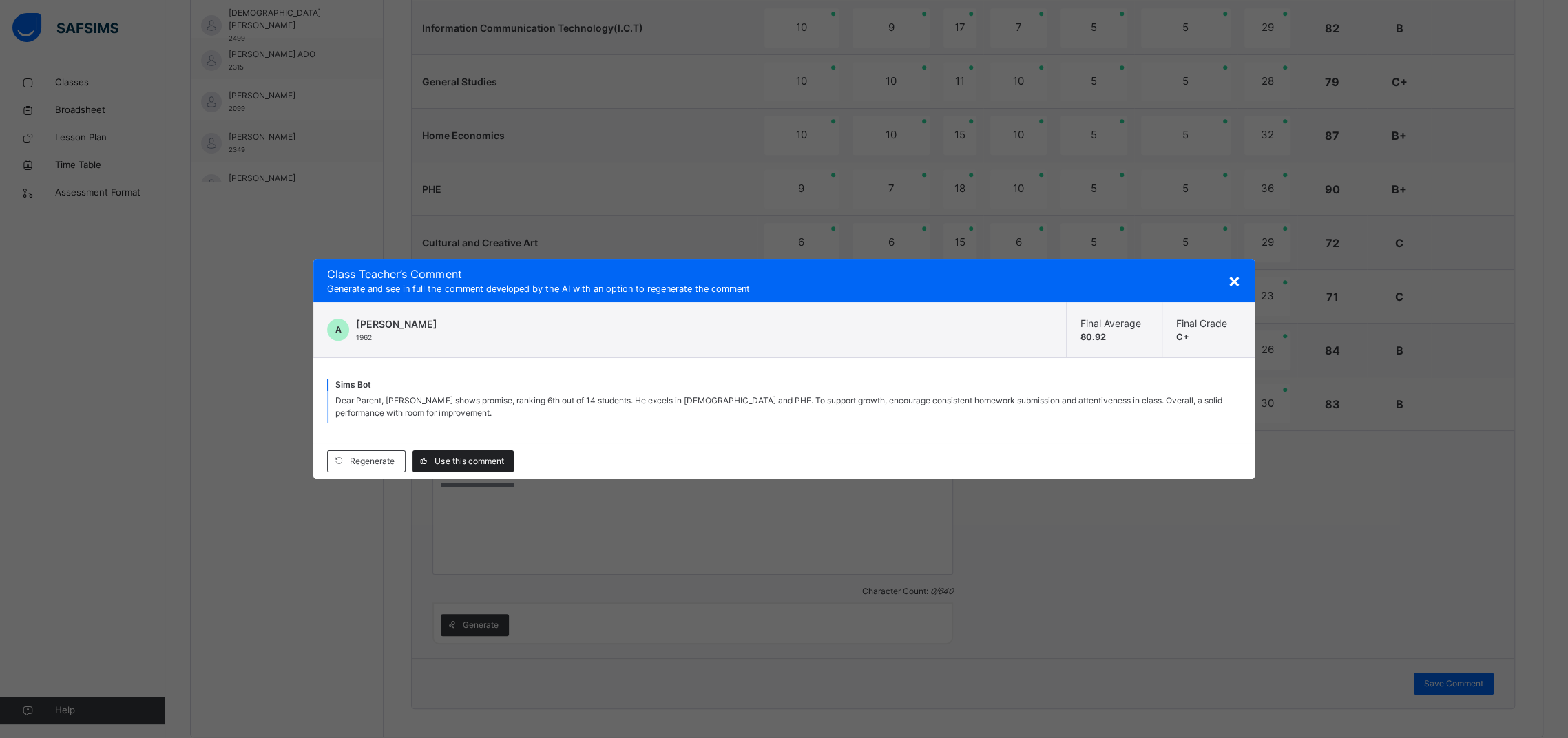click on "Use this comment" at bounding box center (469, 461) 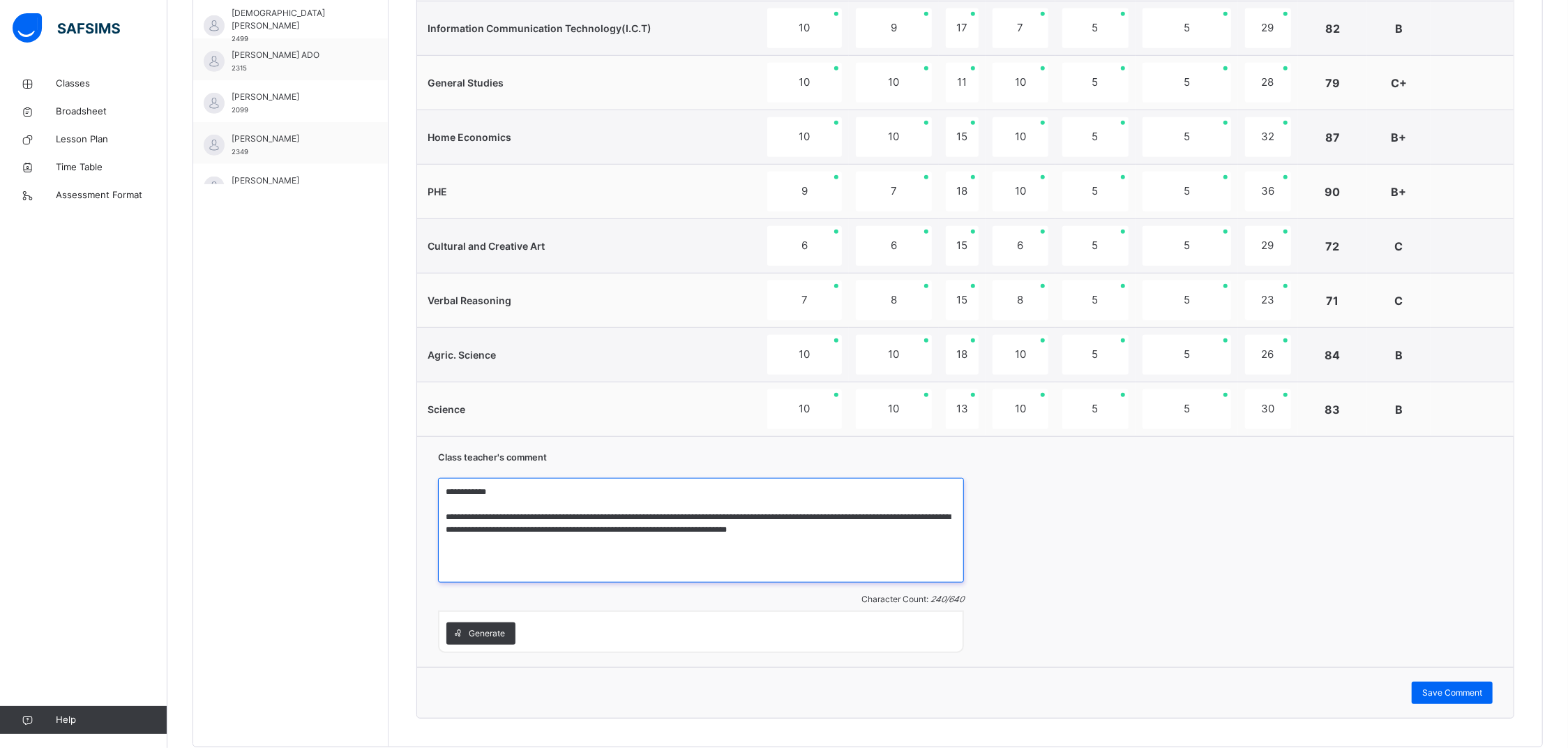 click on "**********" at bounding box center [701, 530] 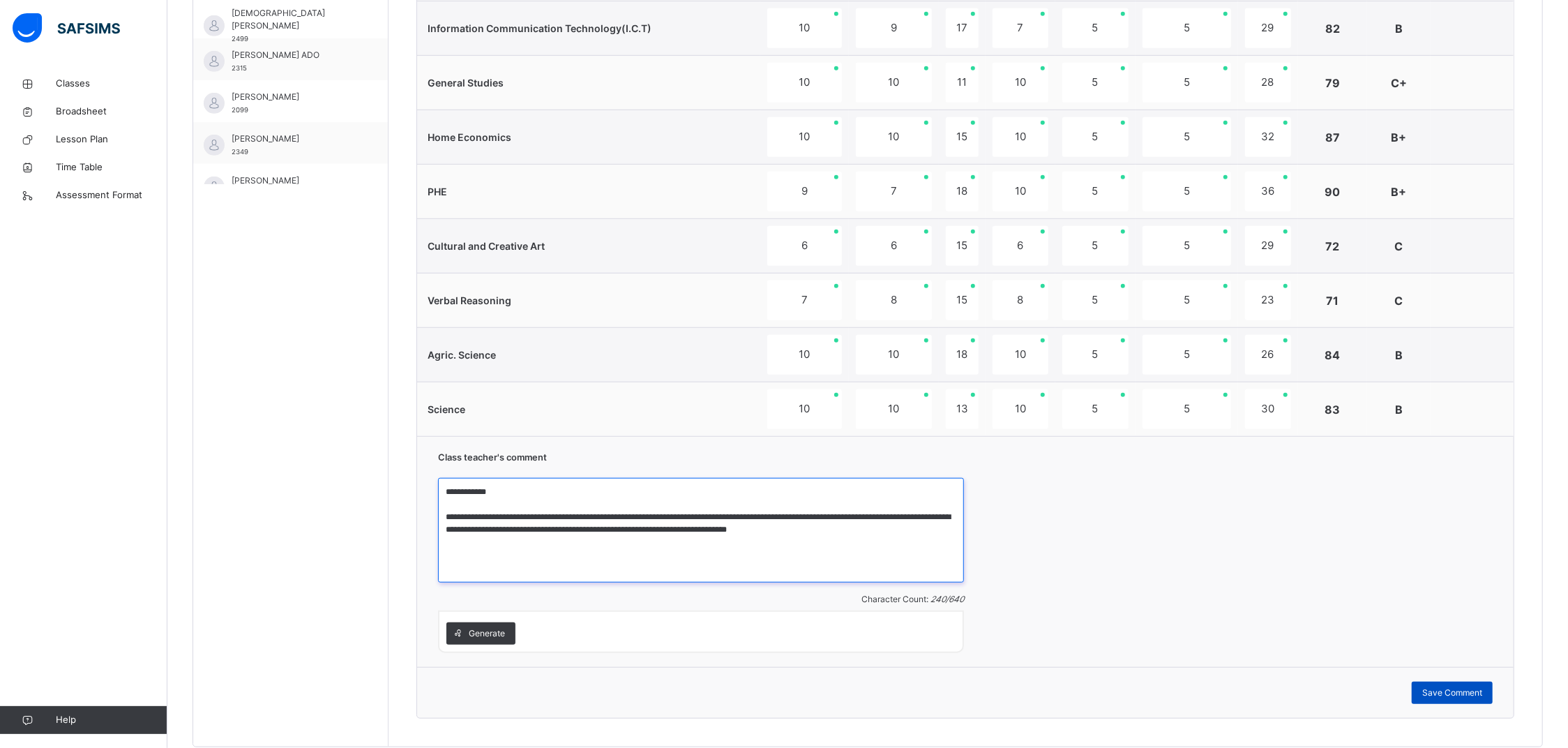 type on "**********" 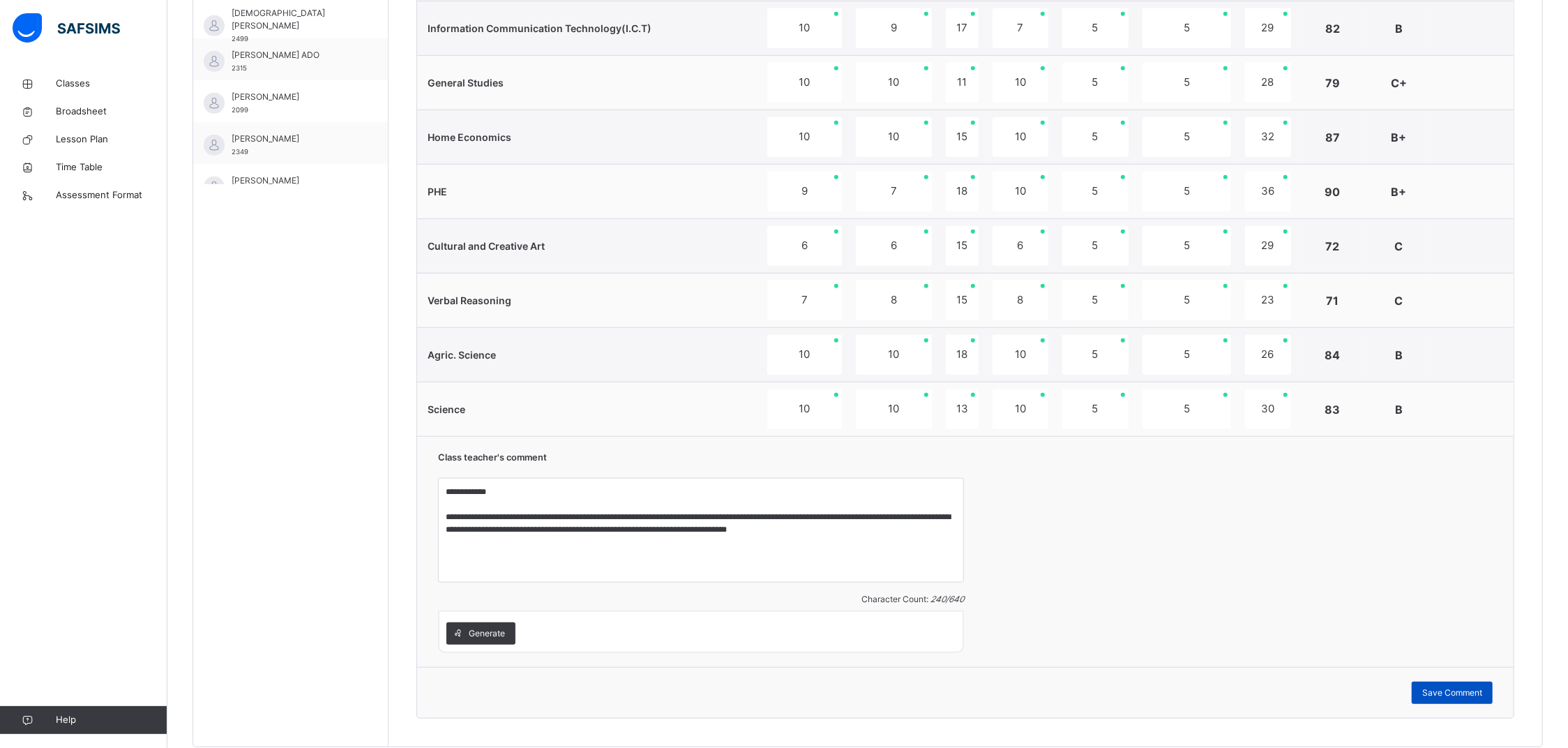click on "Save Comment" at bounding box center [1452, 693] 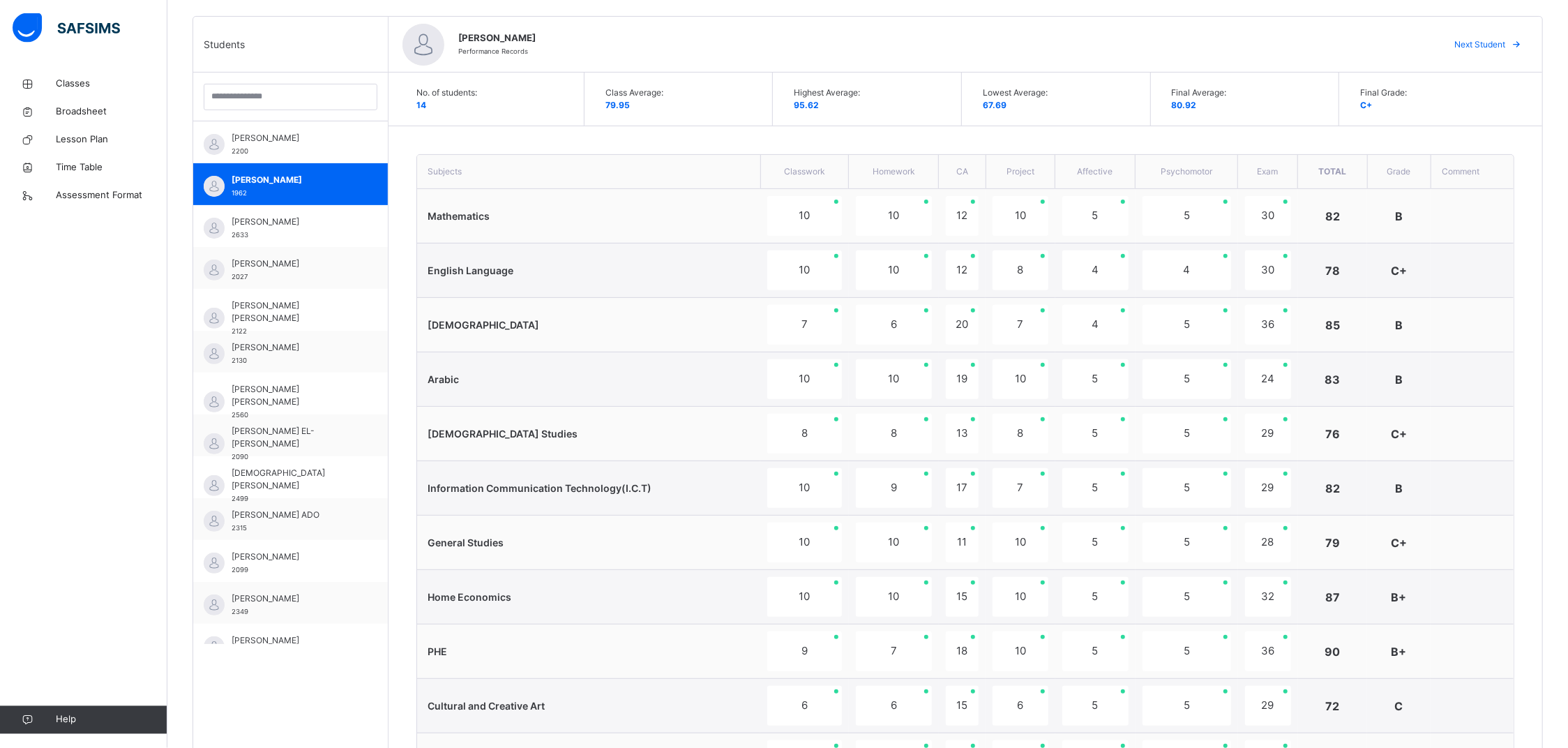 scroll, scrollTop: 345, scrollLeft: 0, axis: vertical 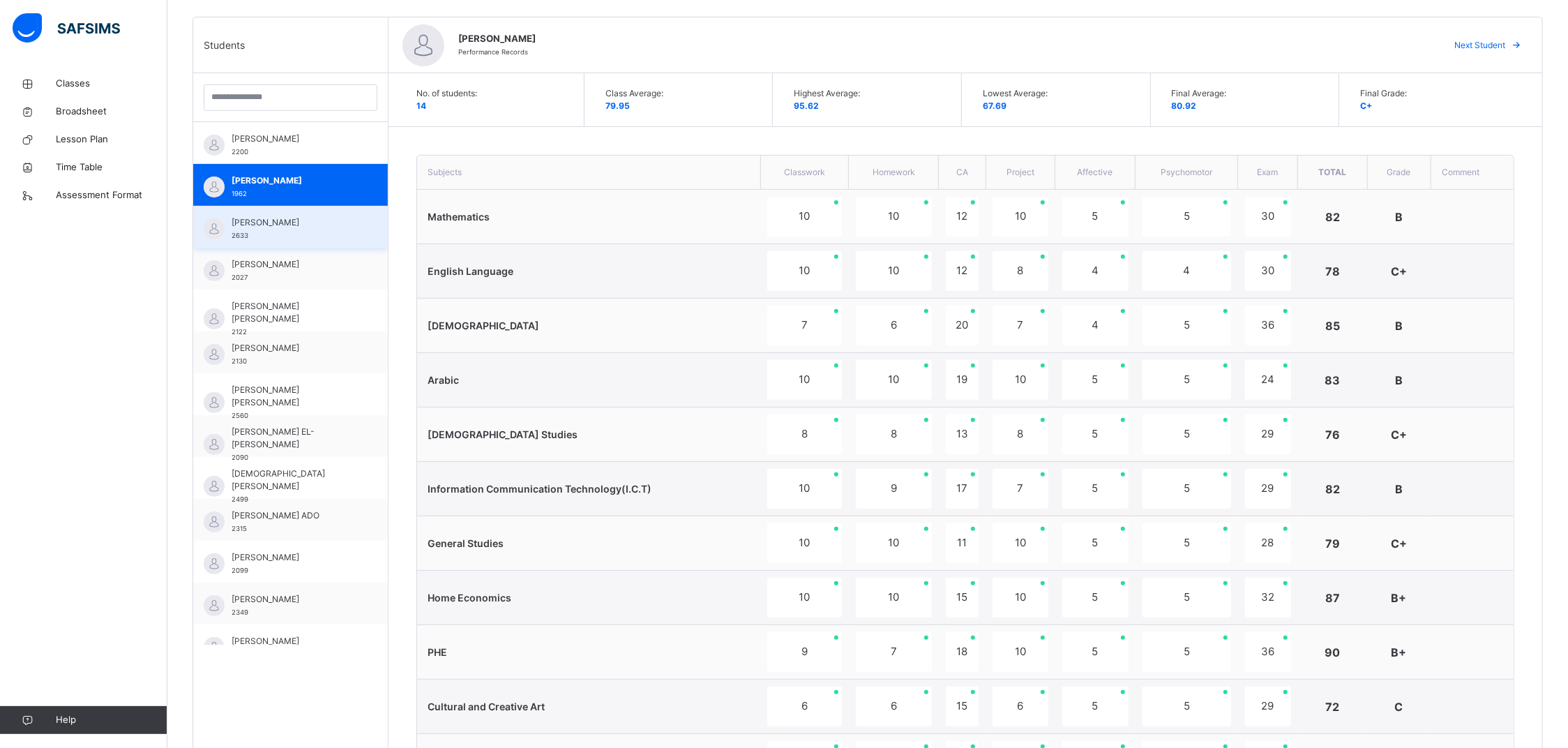 click on "BABA KALLI AISHA" at bounding box center (294, 223) 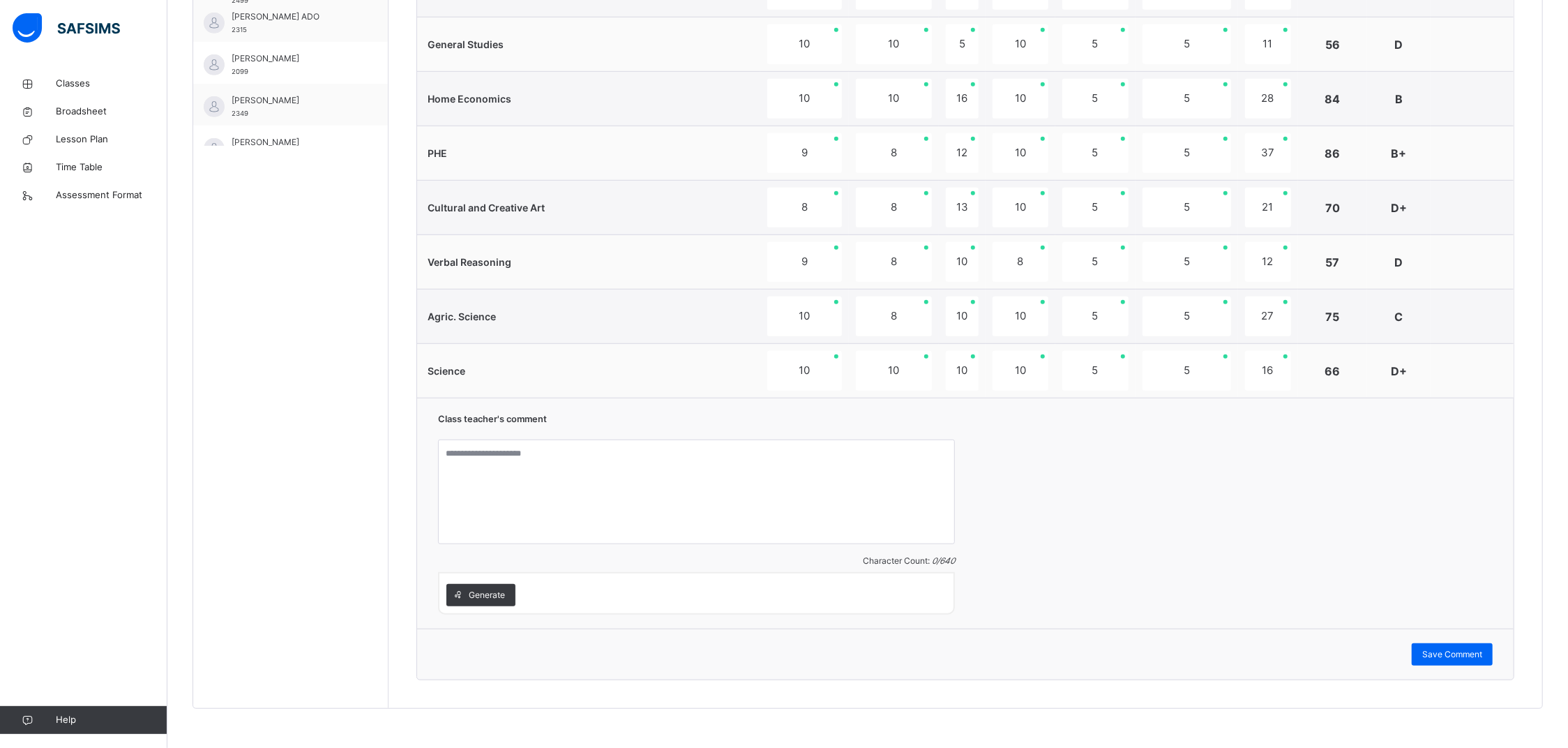 scroll, scrollTop: 855, scrollLeft: 0, axis: vertical 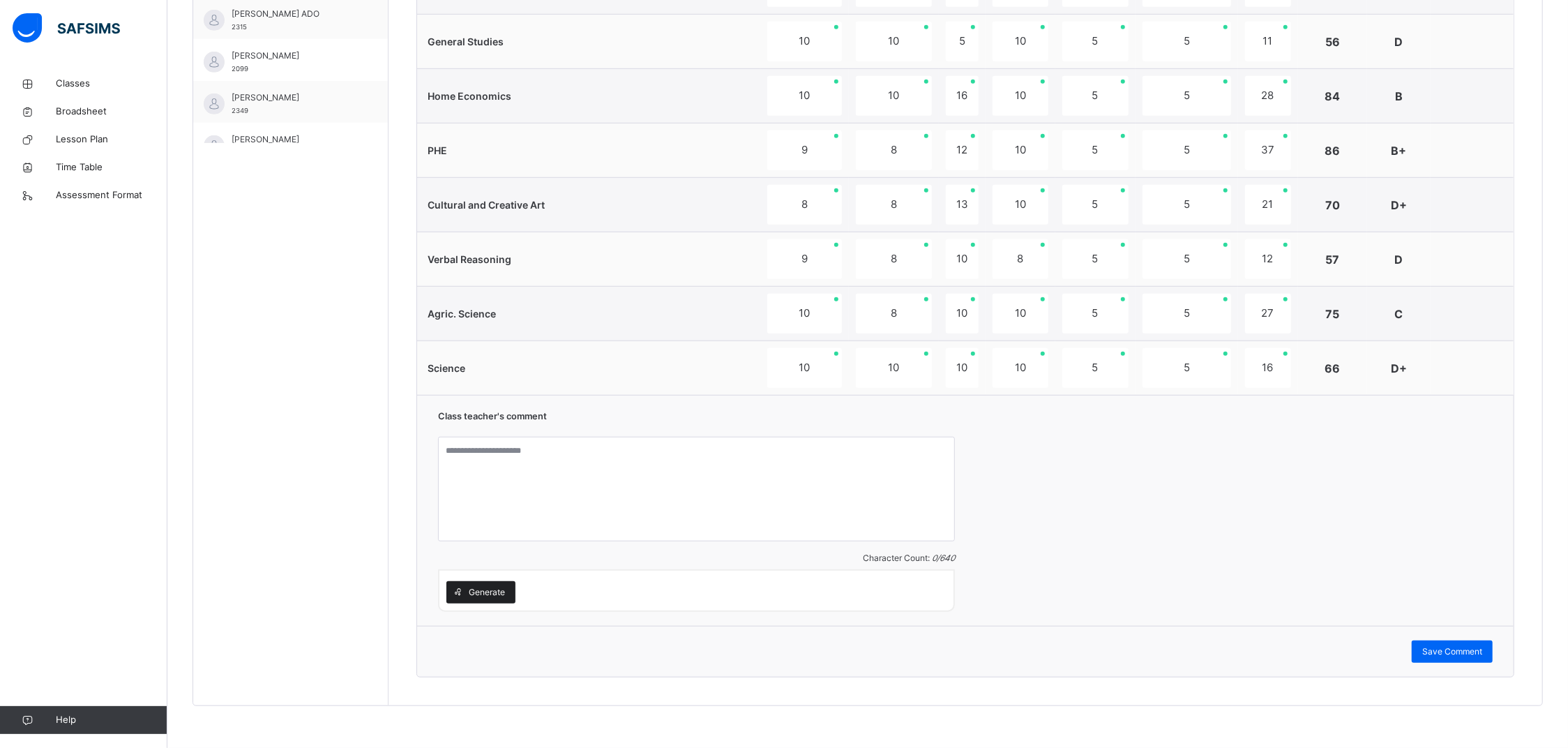 click on "Generate" at bounding box center [487, 592] 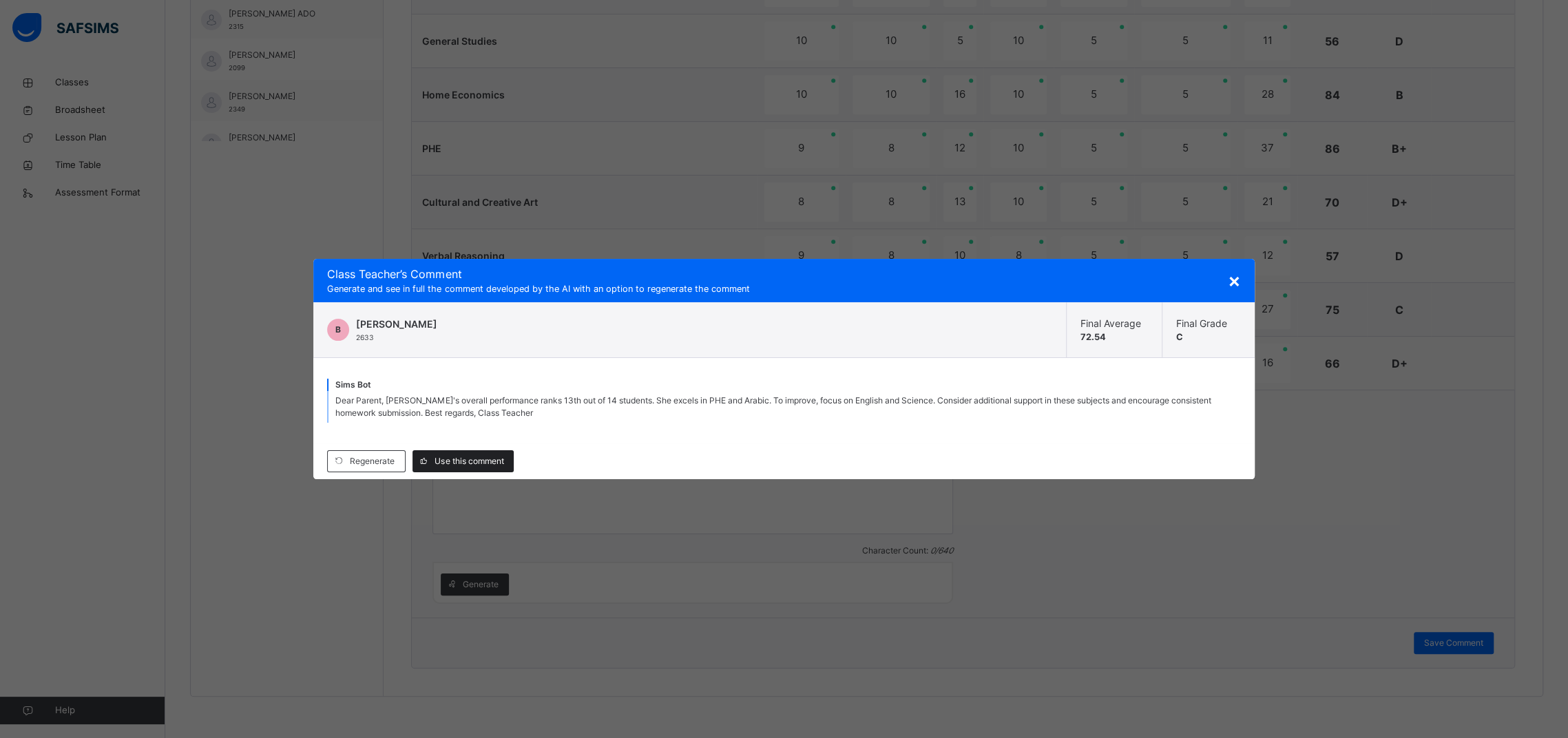 click on "Use this comment" at bounding box center (469, 461) 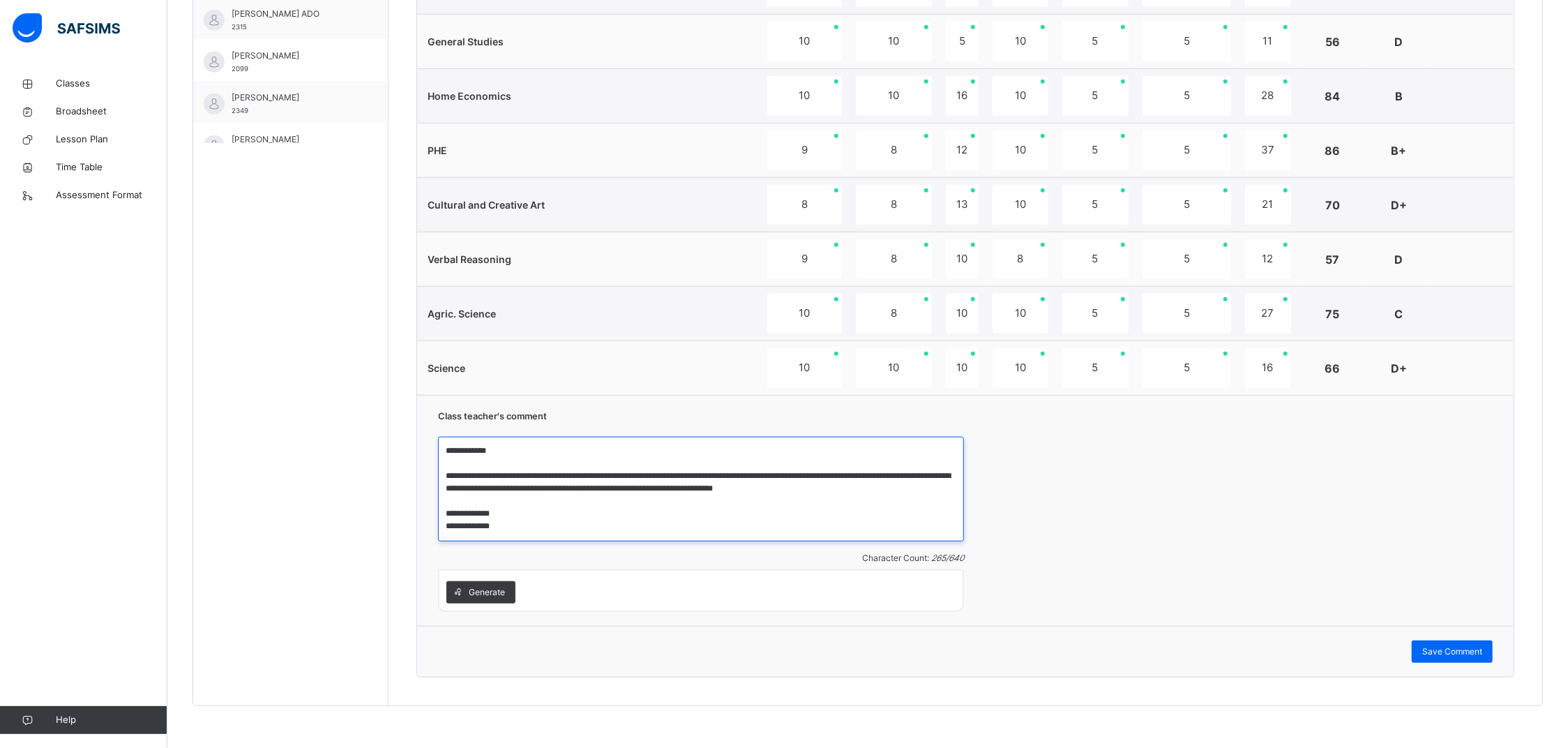click on "**********" at bounding box center [701, 489] 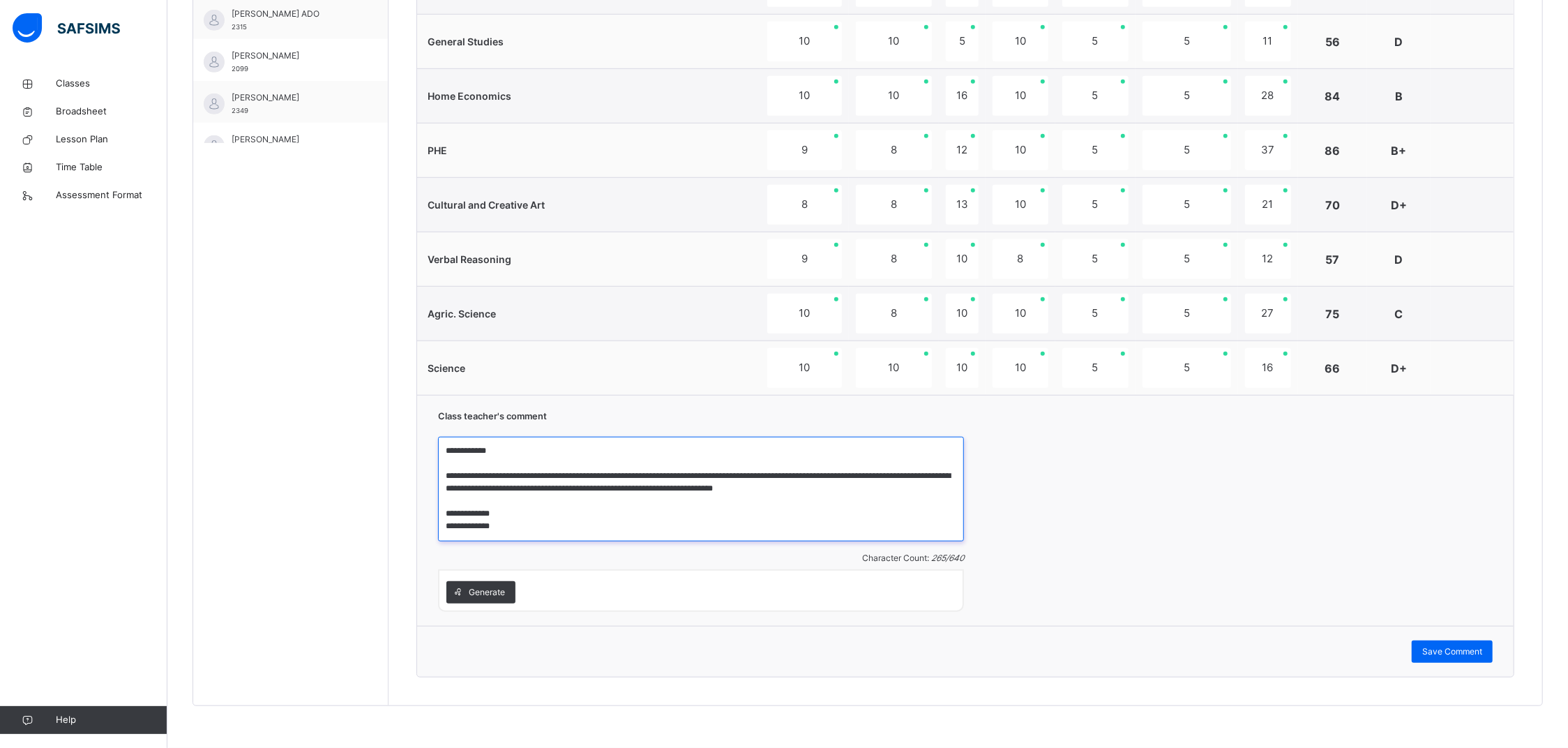 click on "**********" at bounding box center [701, 489] 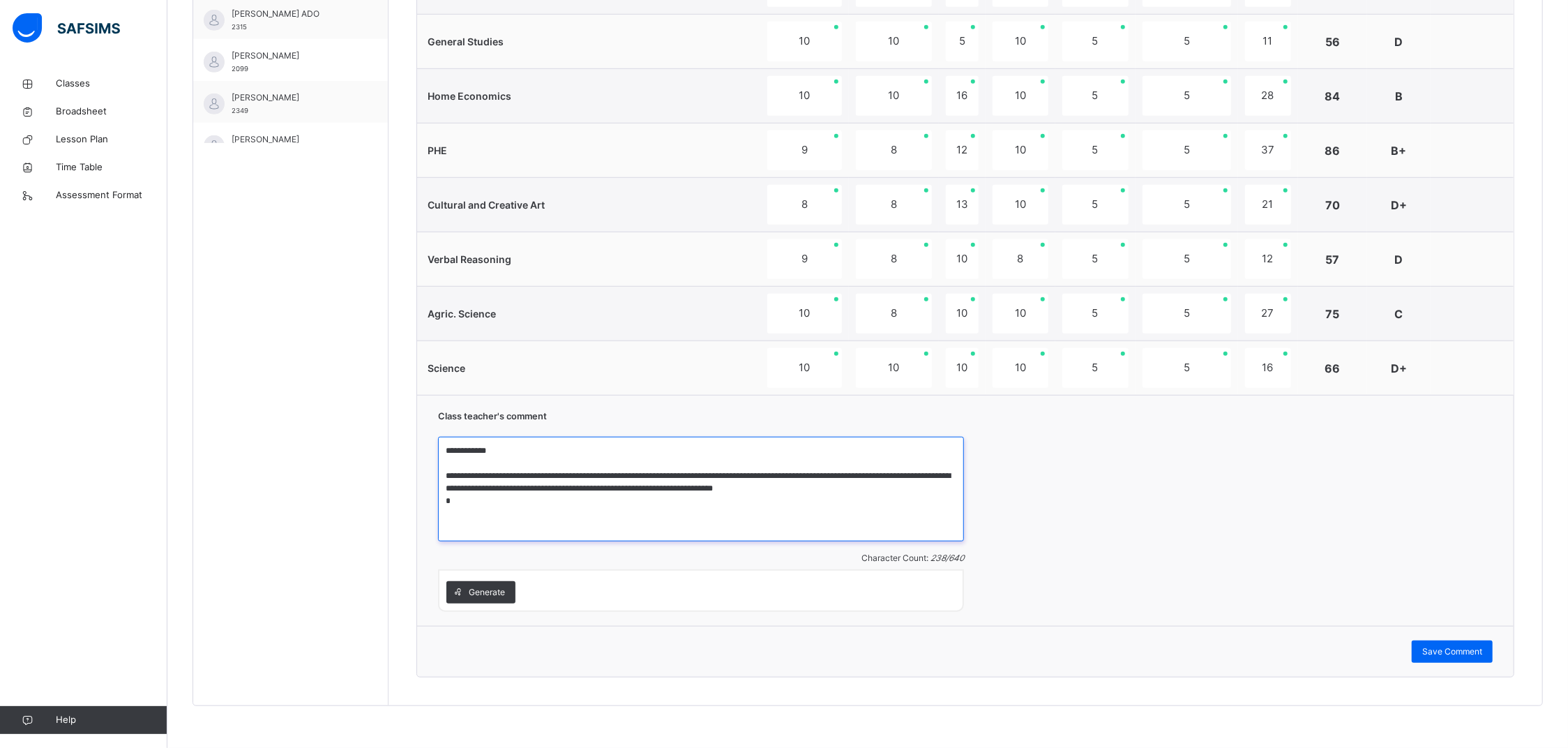 click on "**********" at bounding box center (701, 489) 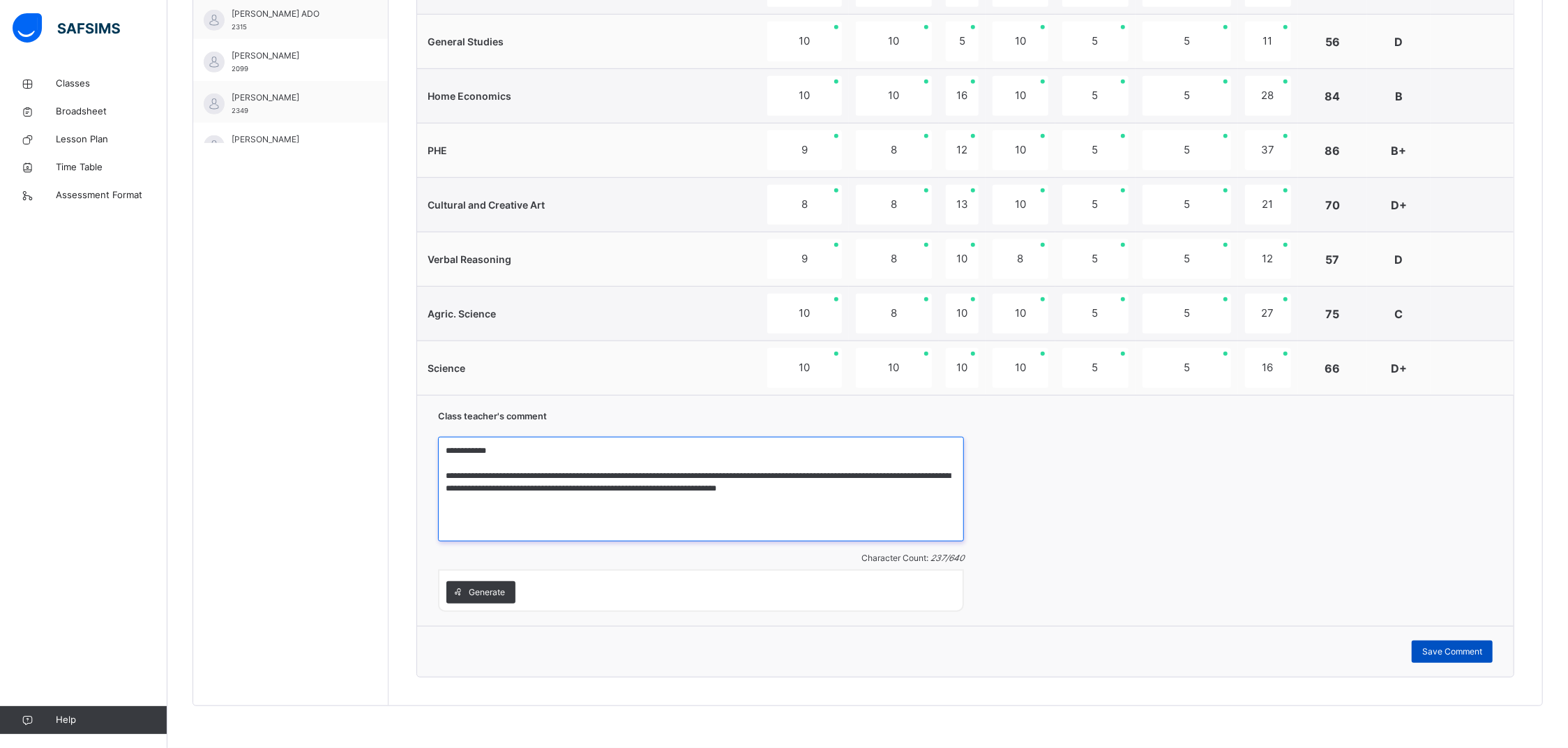 type on "**********" 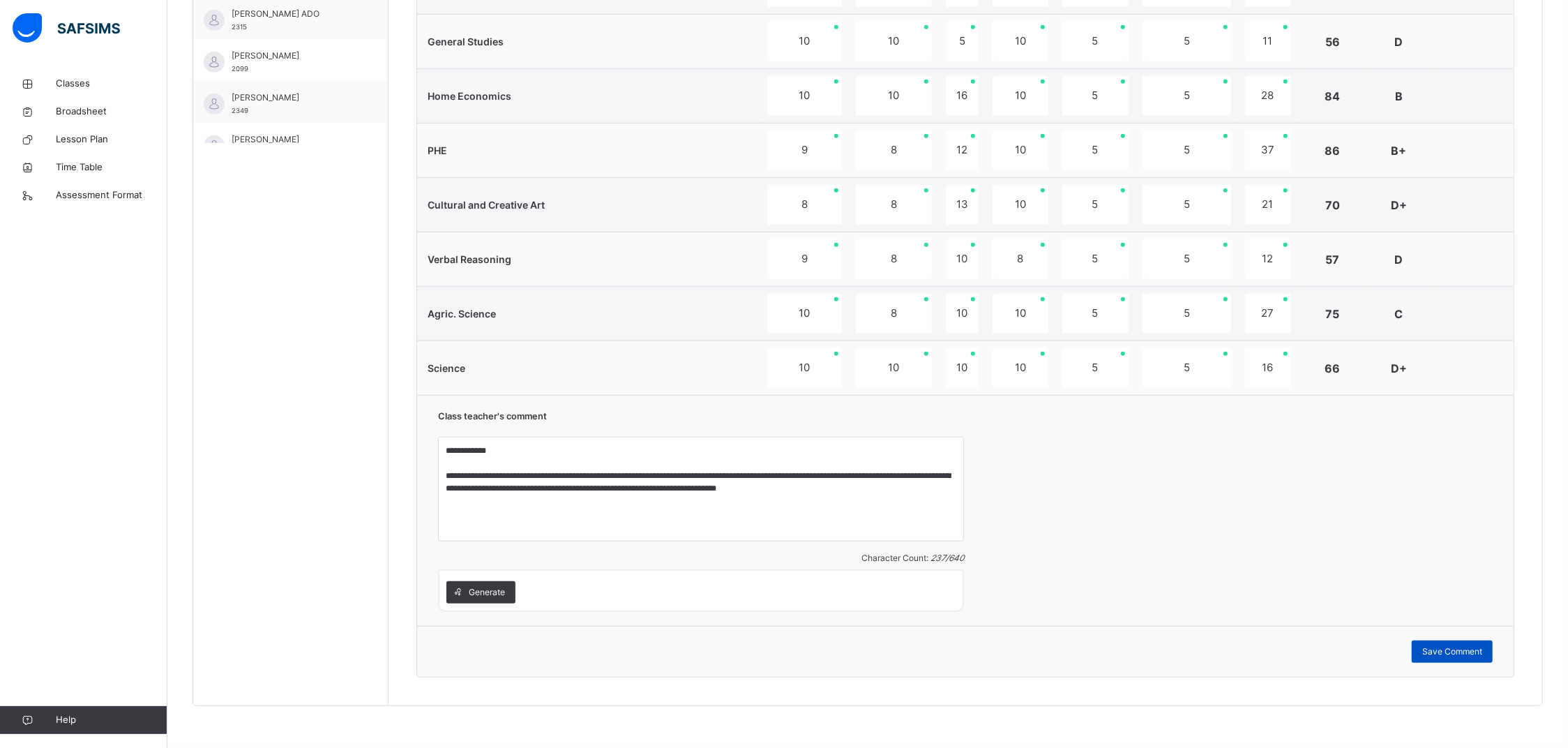 click on "Save Comment" at bounding box center [1452, 652] 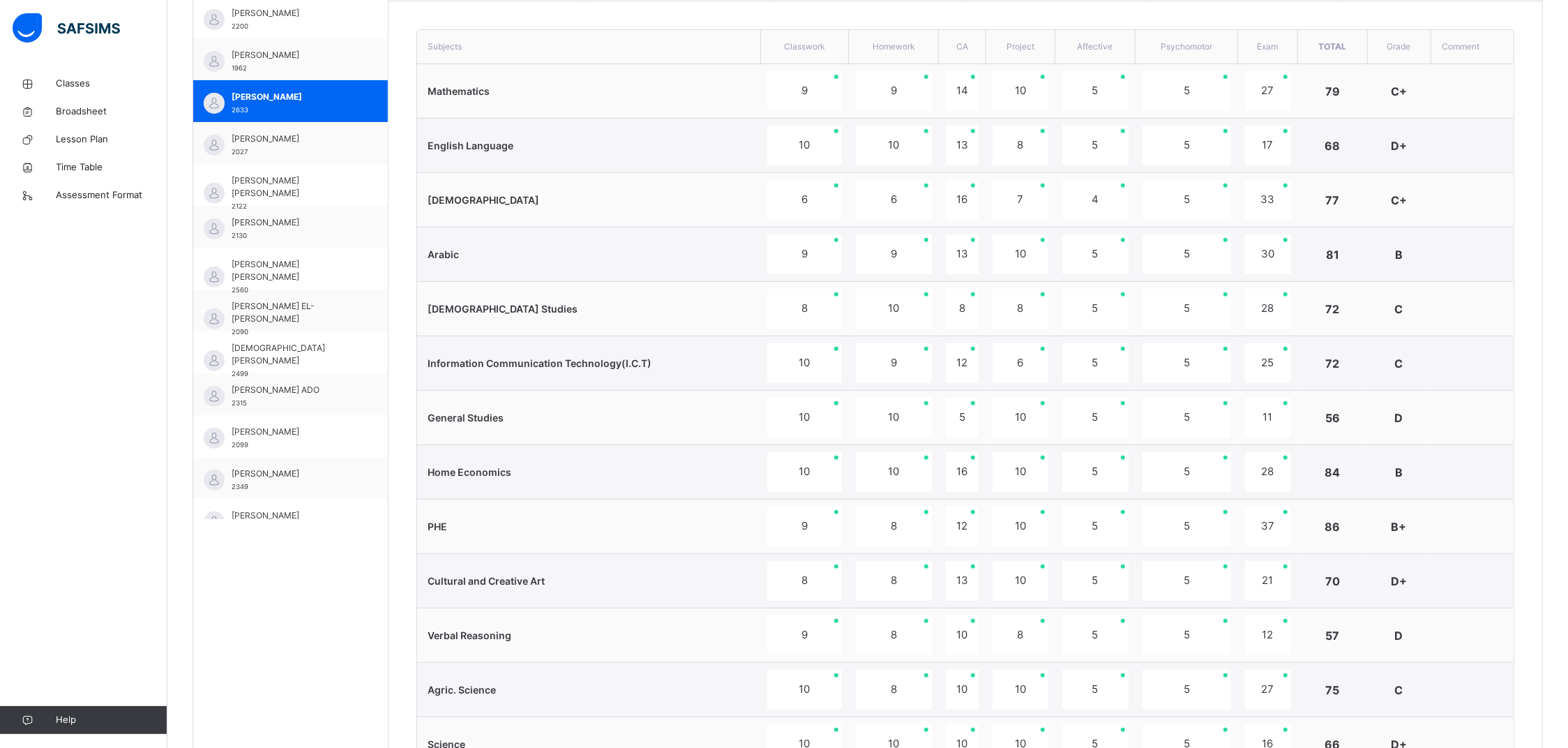 scroll, scrollTop: 433, scrollLeft: 0, axis: vertical 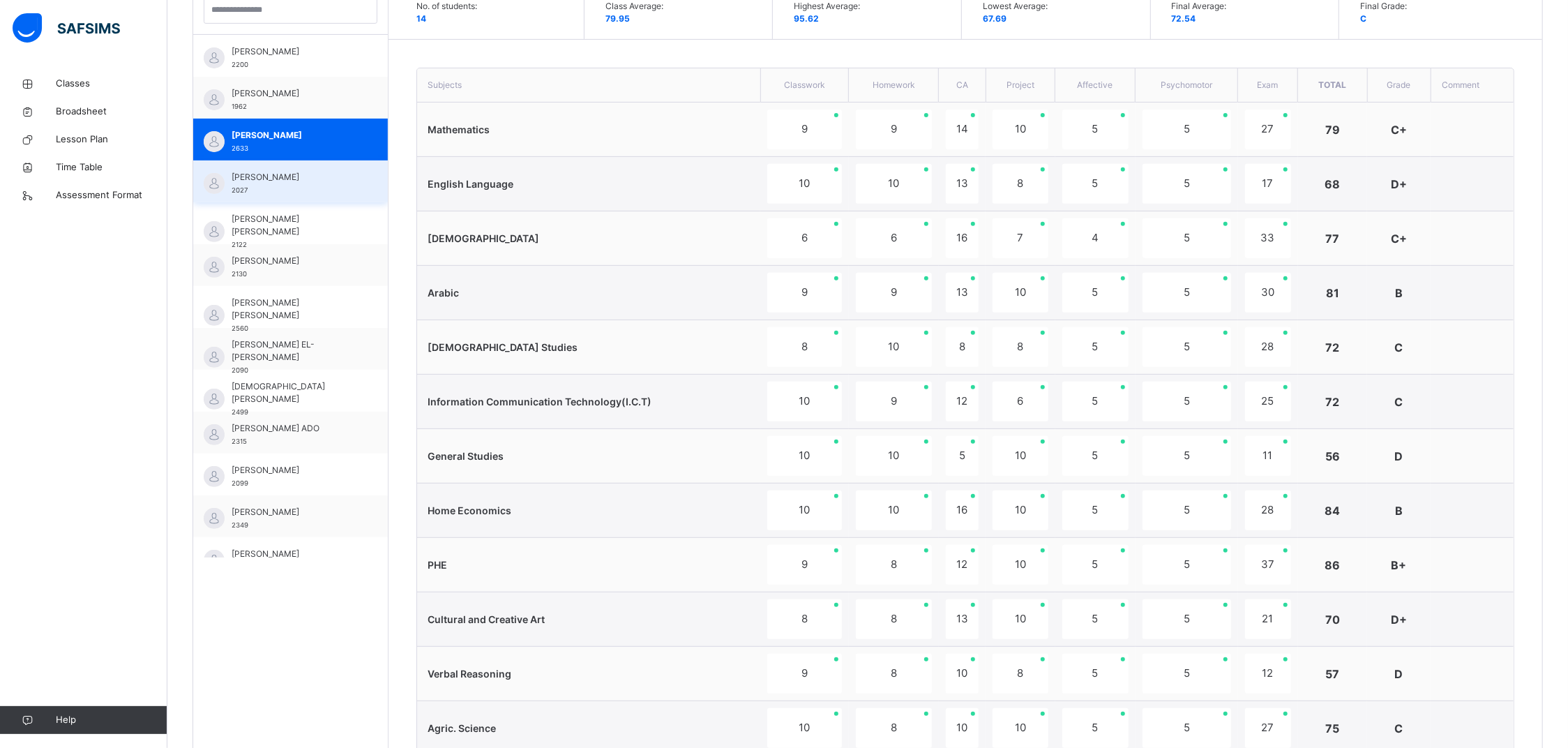 click on "BELLO HALIMA  2027" at bounding box center [294, 184] 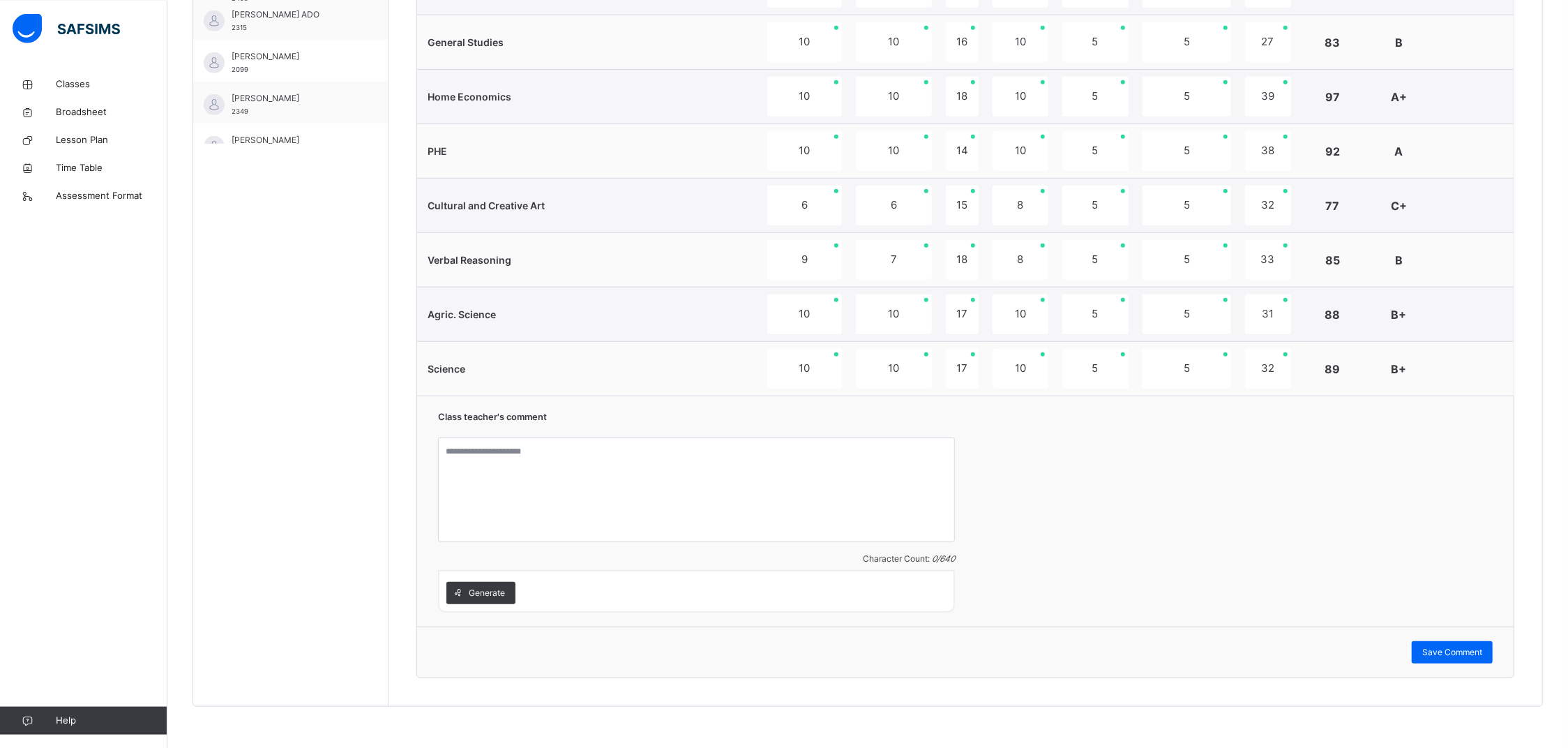 scroll, scrollTop: 855, scrollLeft: 0, axis: vertical 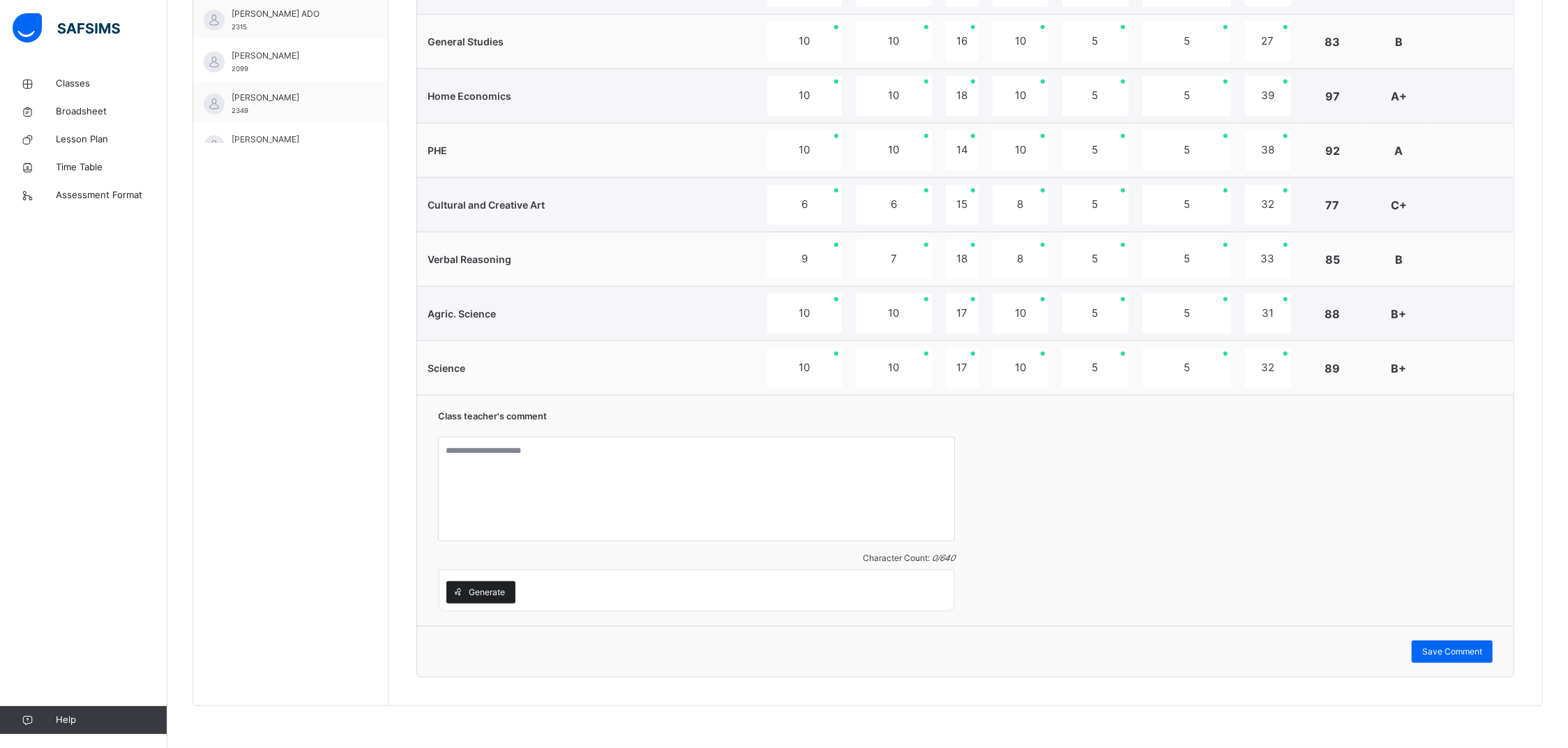 click on "Generate" at bounding box center [481, 592] 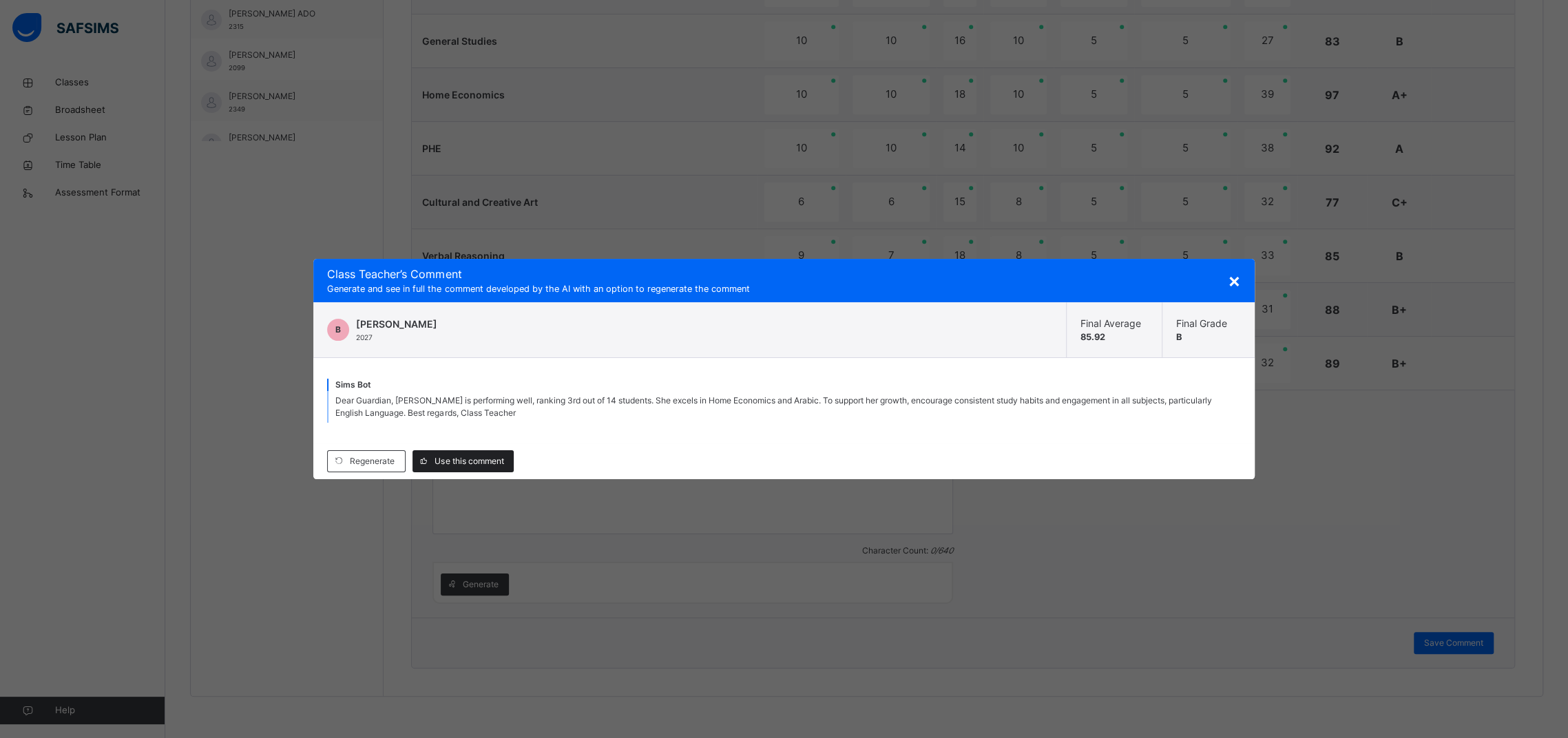click on "Use this comment" at bounding box center (469, 461) 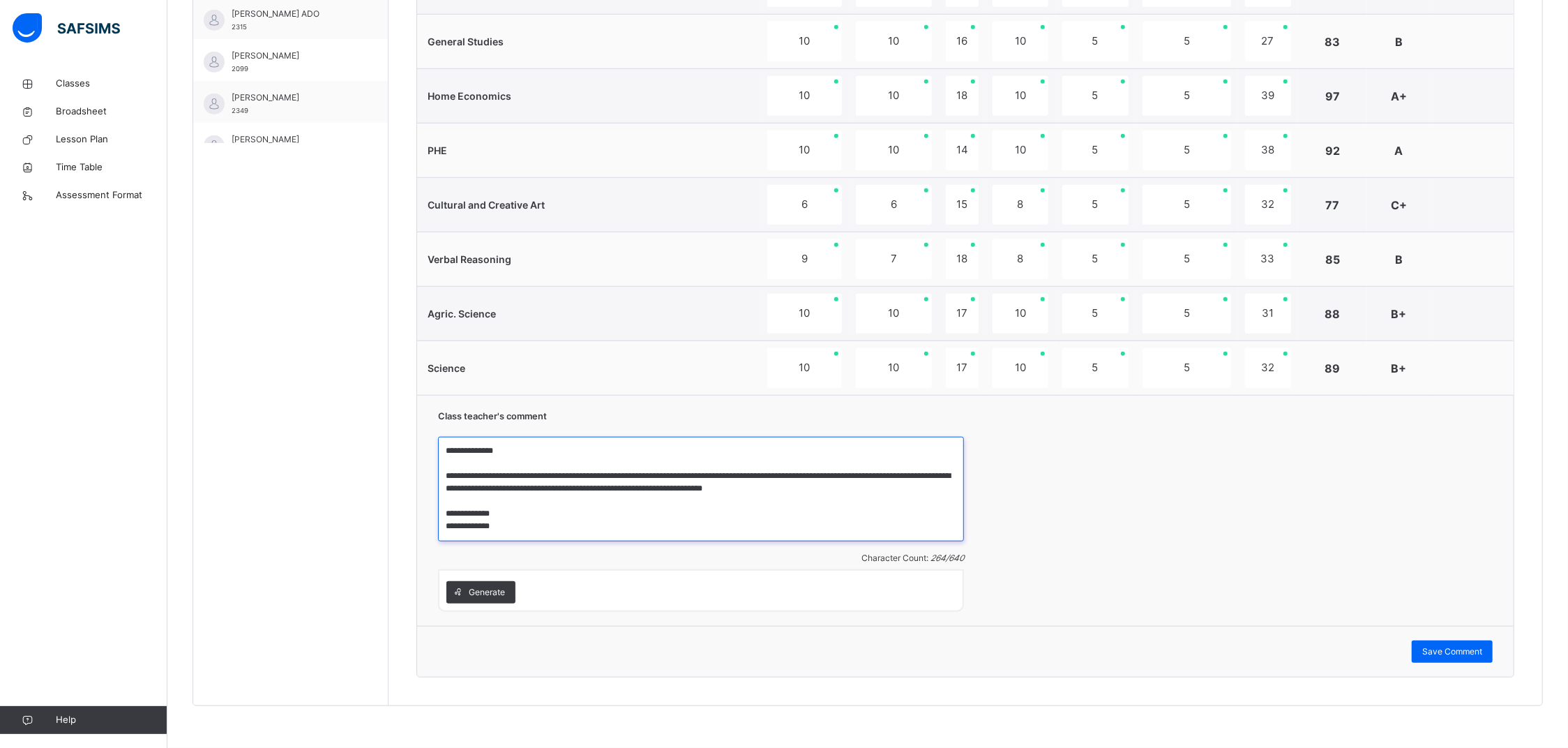 click on "**********" at bounding box center [701, 489] 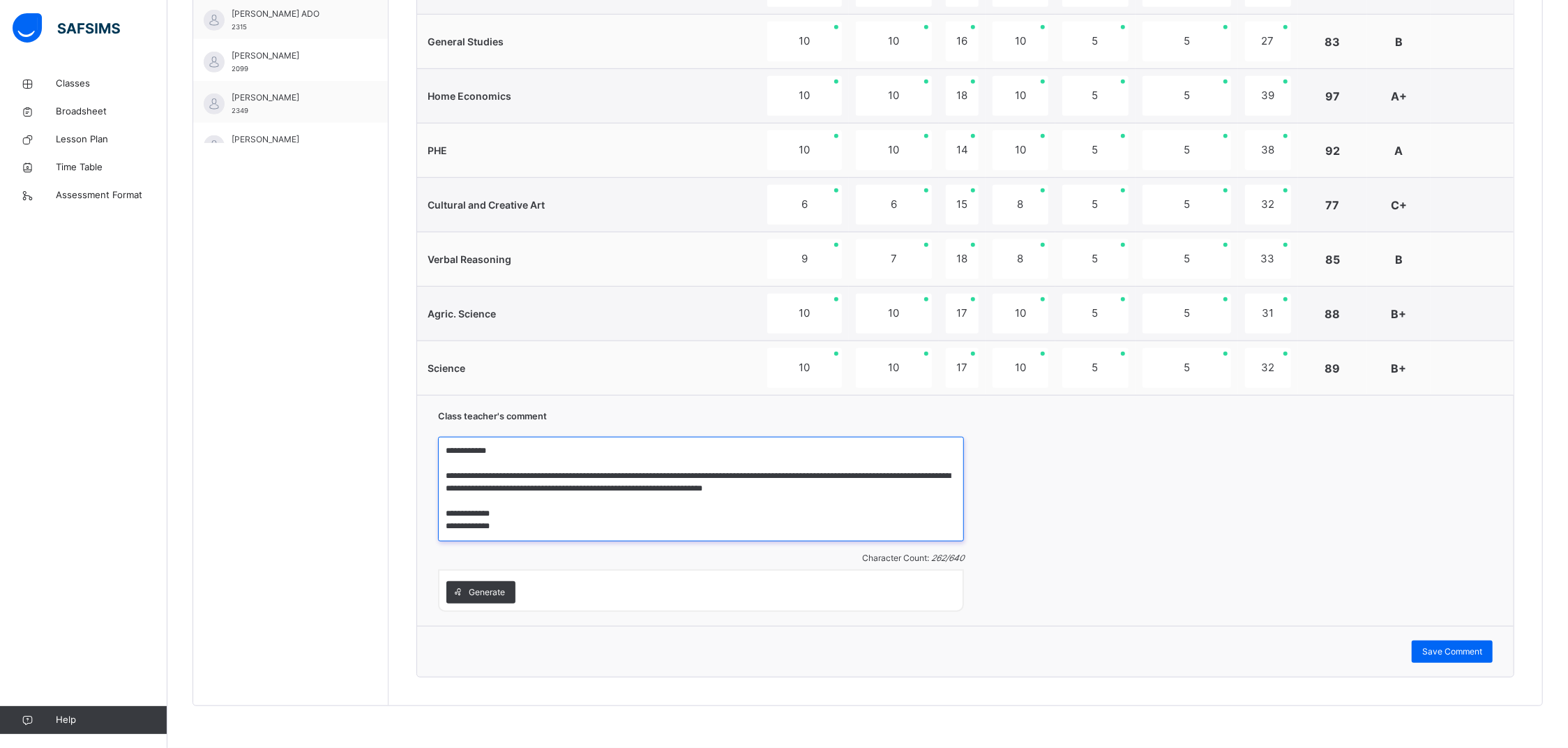 click on "**********" at bounding box center (701, 489) 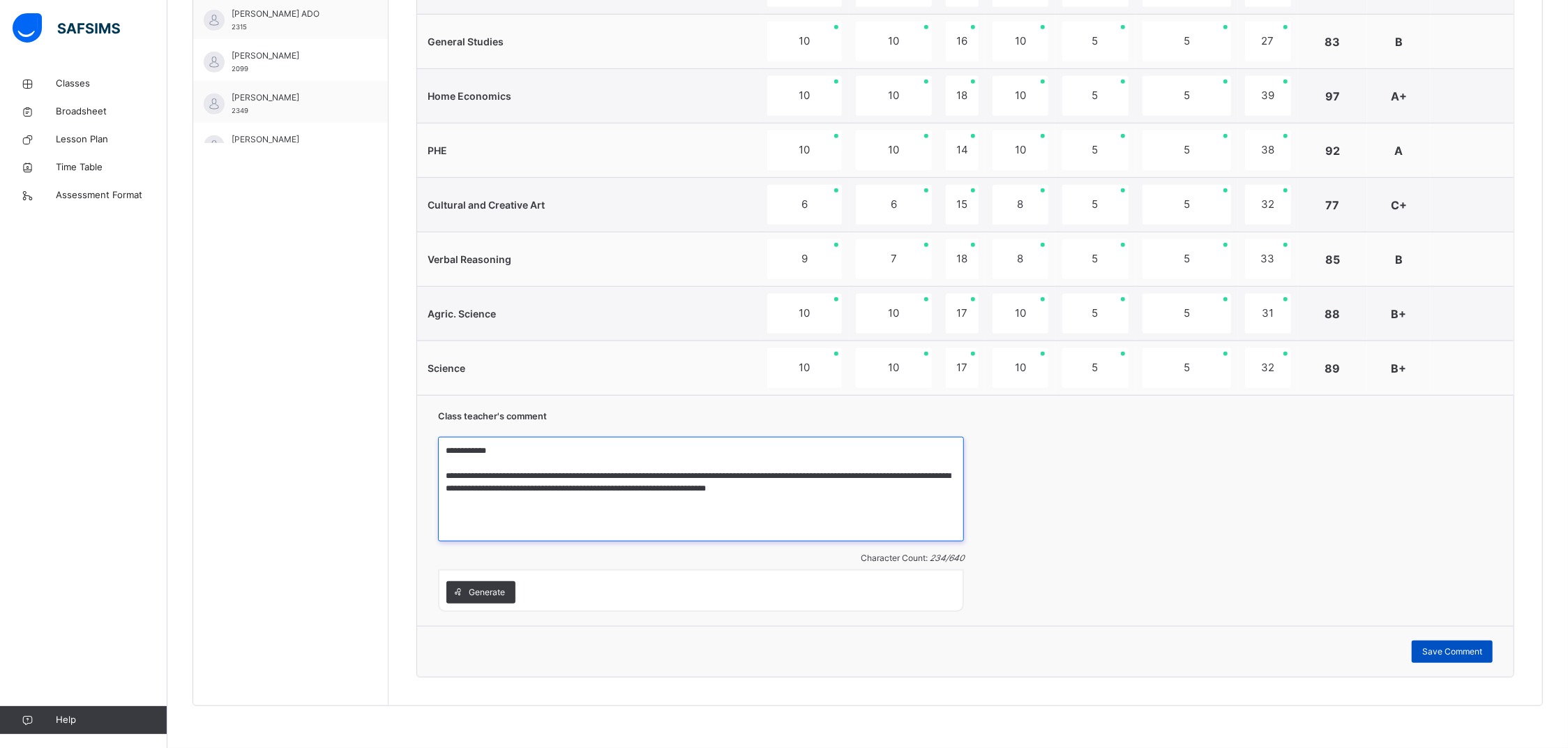type on "**********" 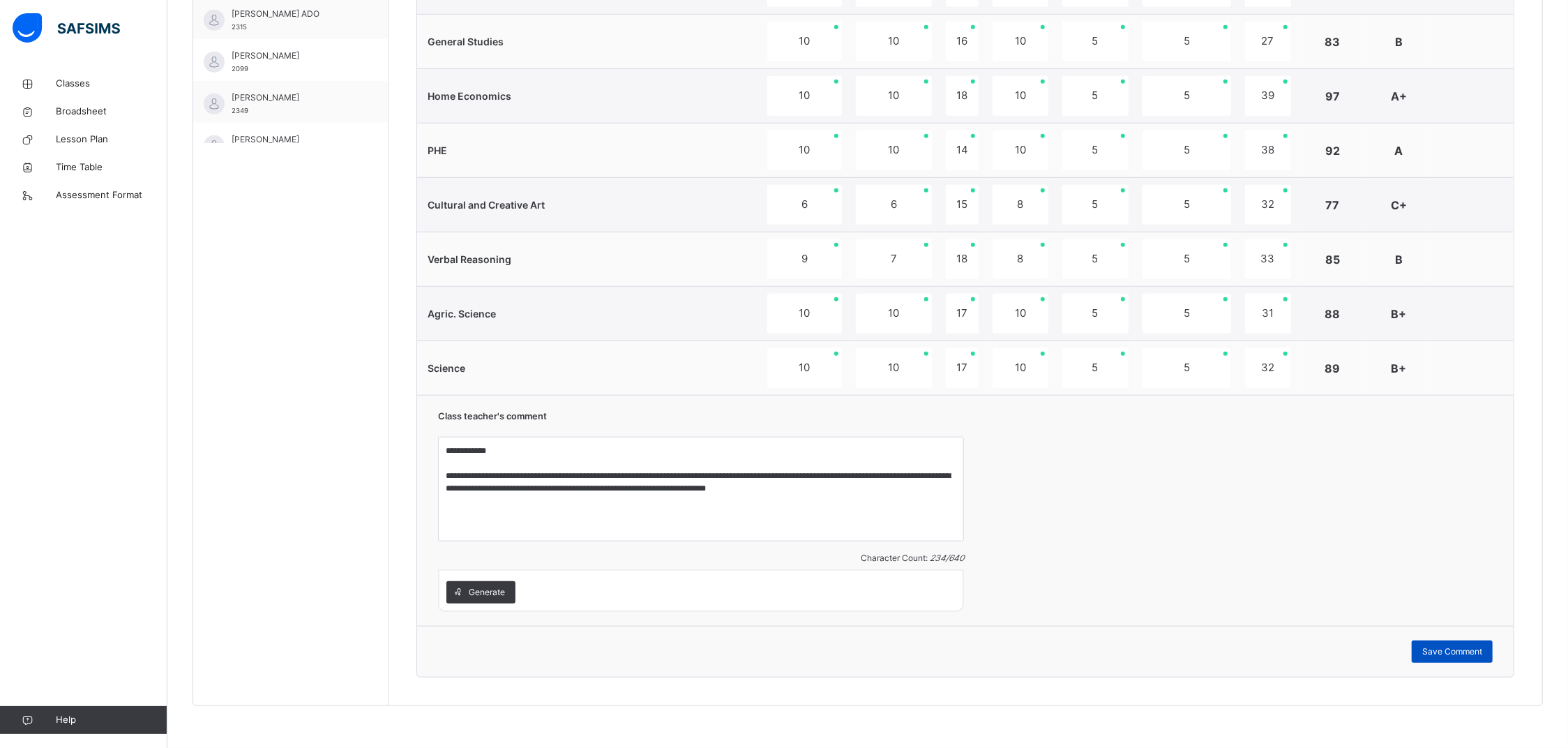 click on "Save Comment" at bounding box center [1452, 652] 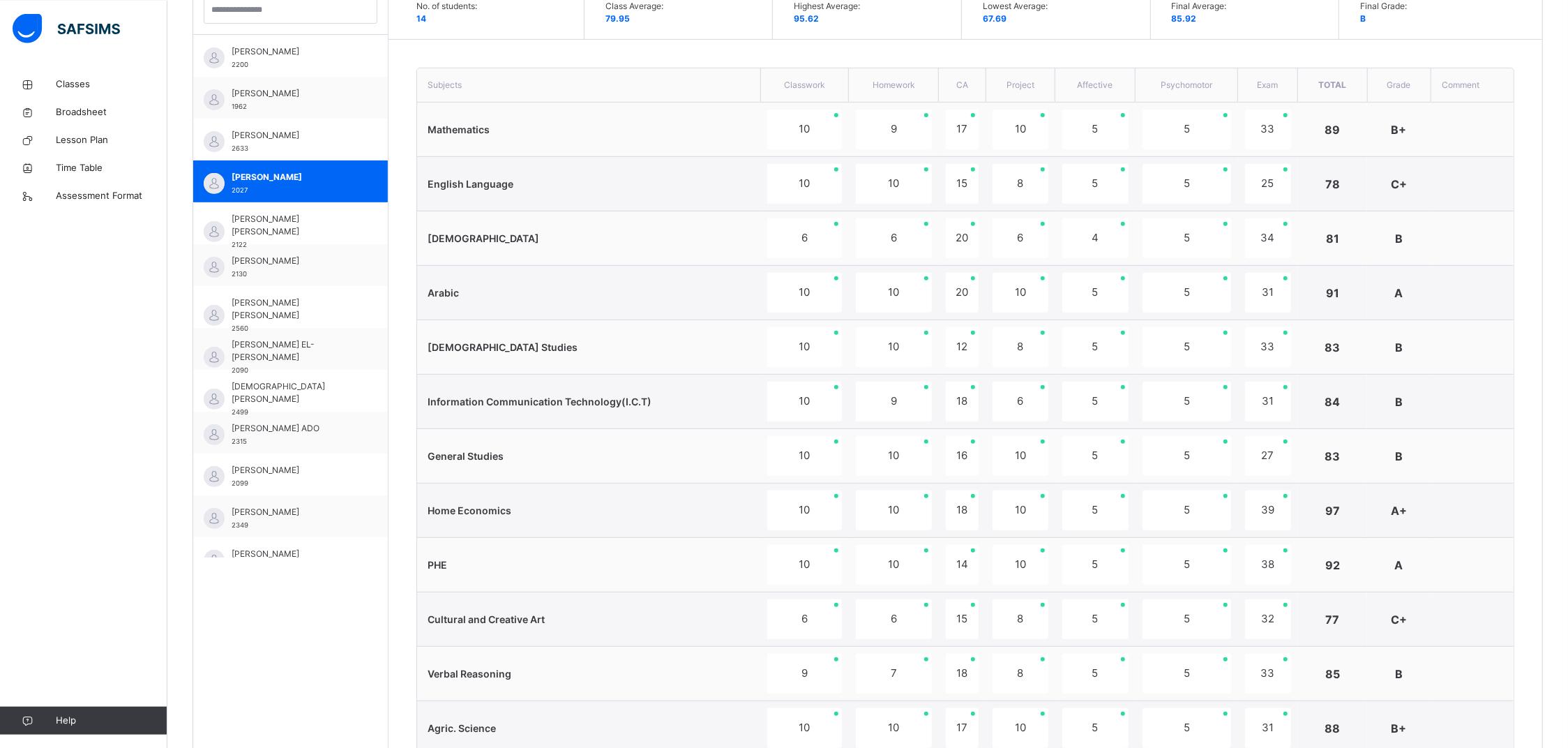 scroll, scrollTop: 433, scrollLeft: 0, axis: vertical 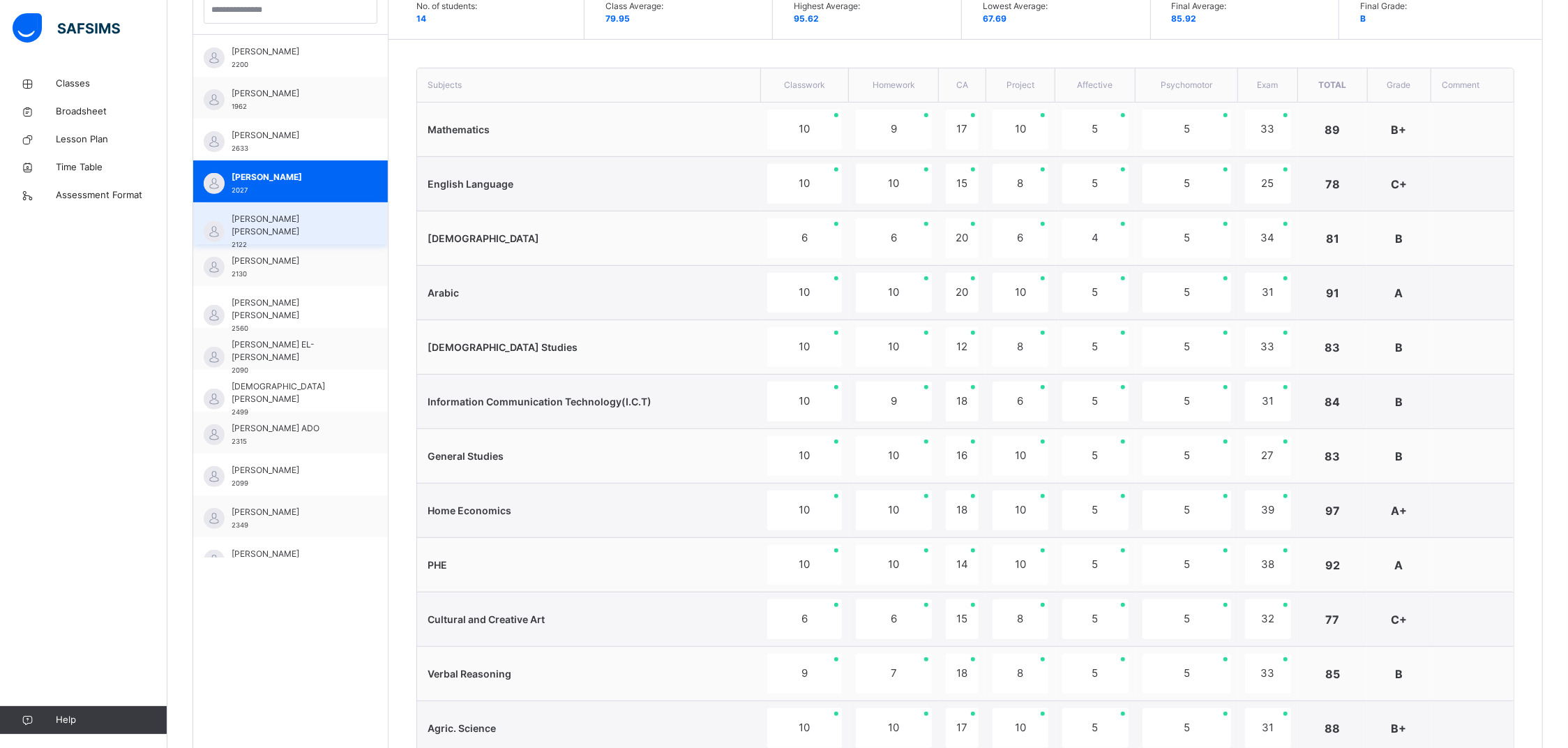 click on "IBRAHIM FAREEDAH JALO 2122" at bounding box center [294, 232] 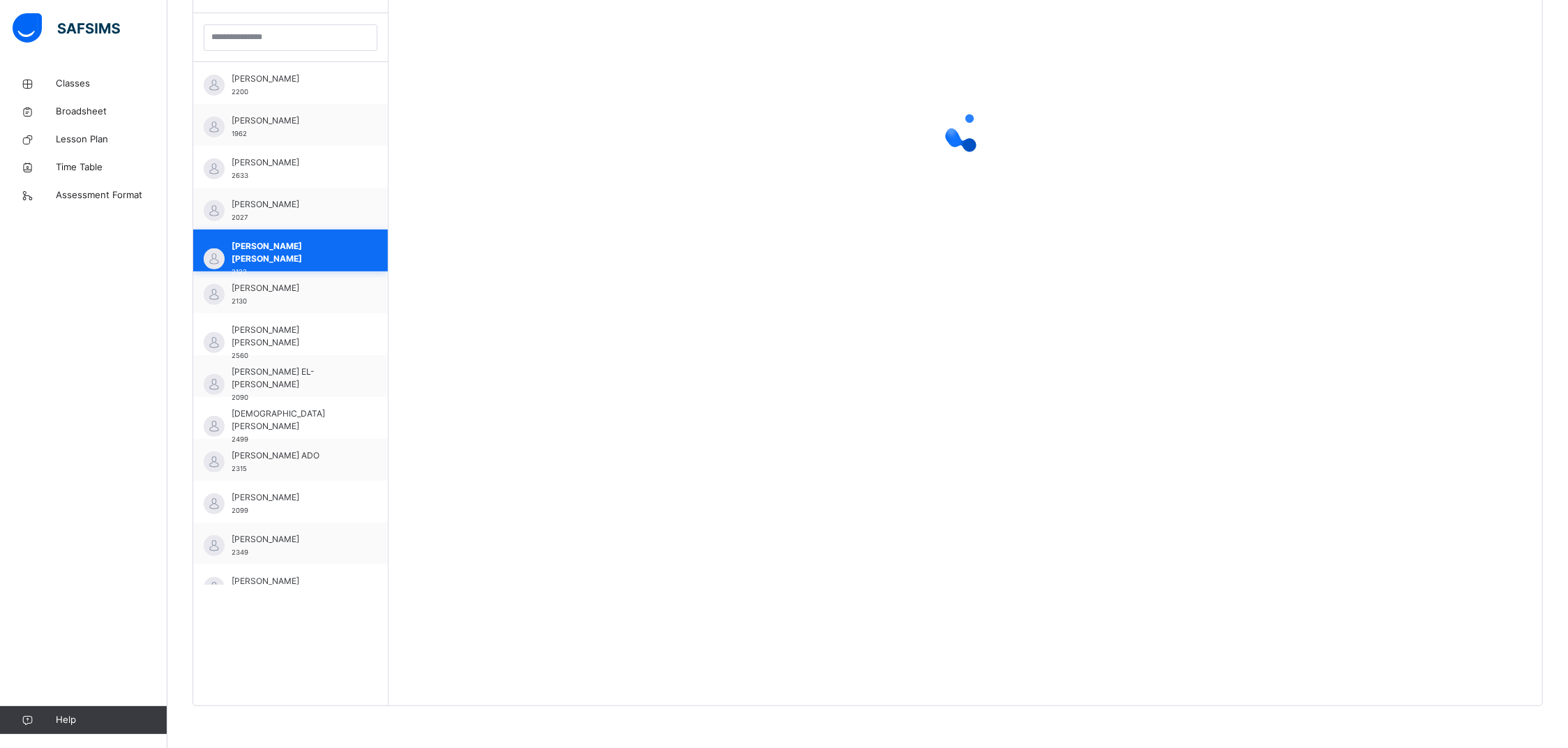 scroll, scrollTop: 408, scrollLeft: 0, axis: vertical 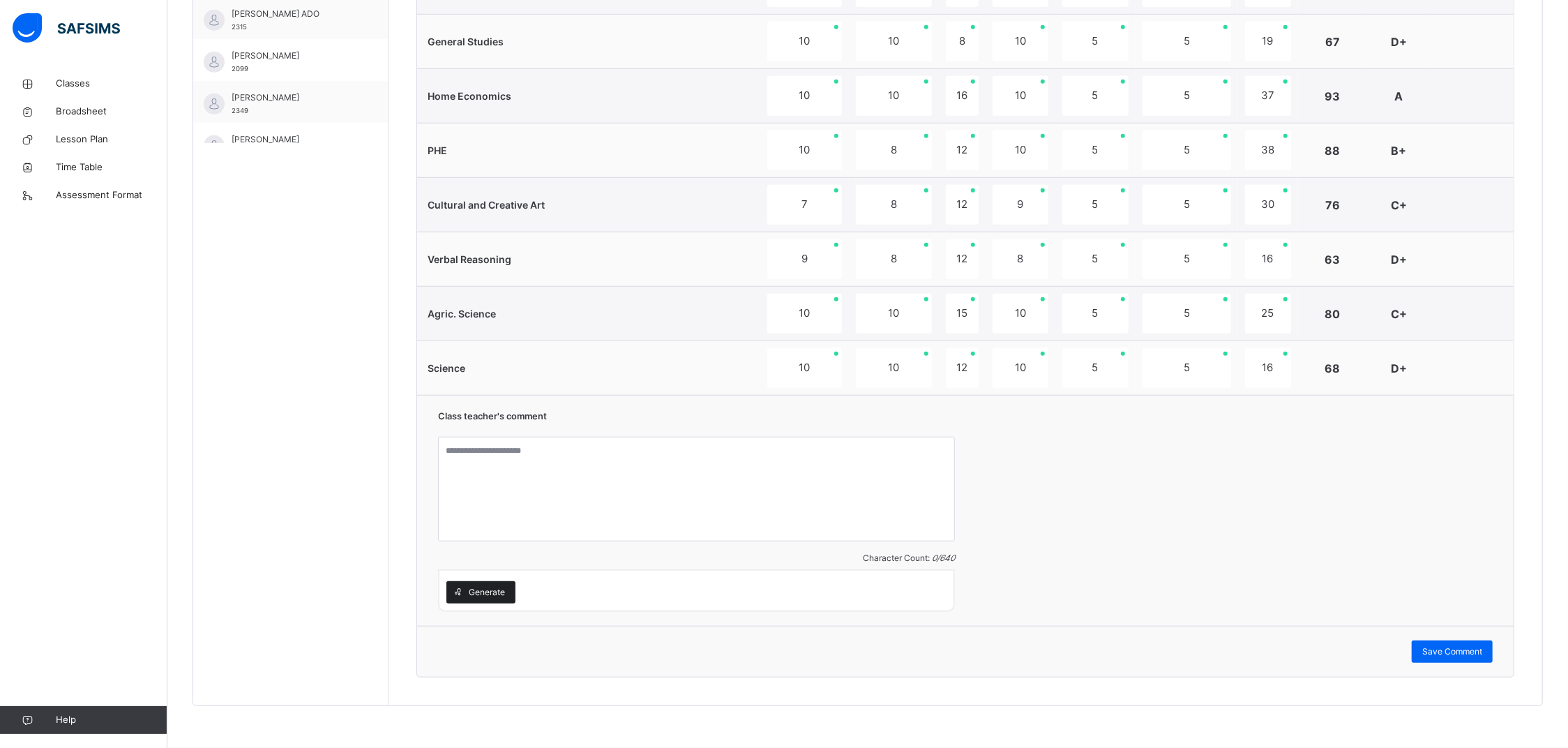 click on "Generate" at bounding box center [487, 592] 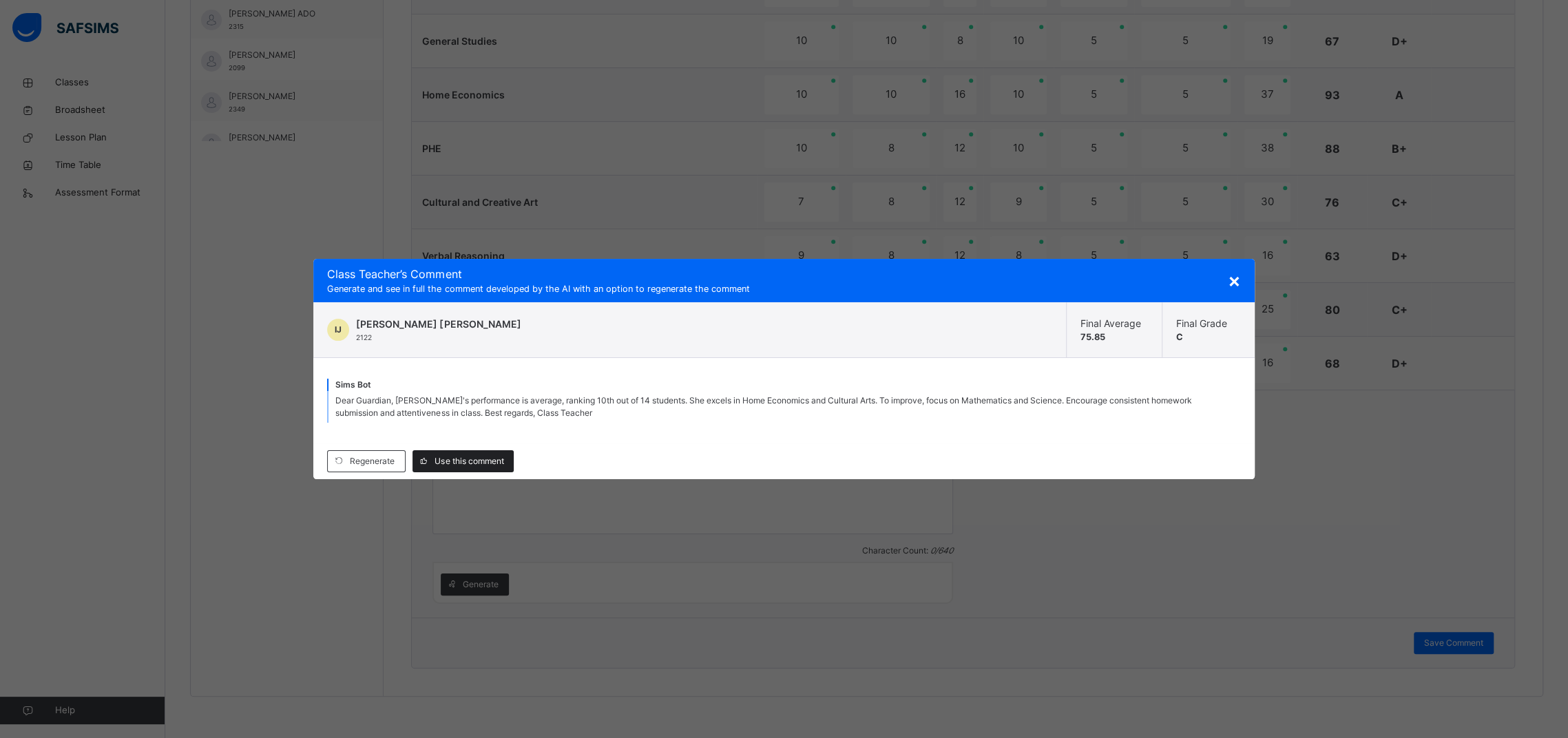 click on "Use this comment" at bounding box center [469, 461] 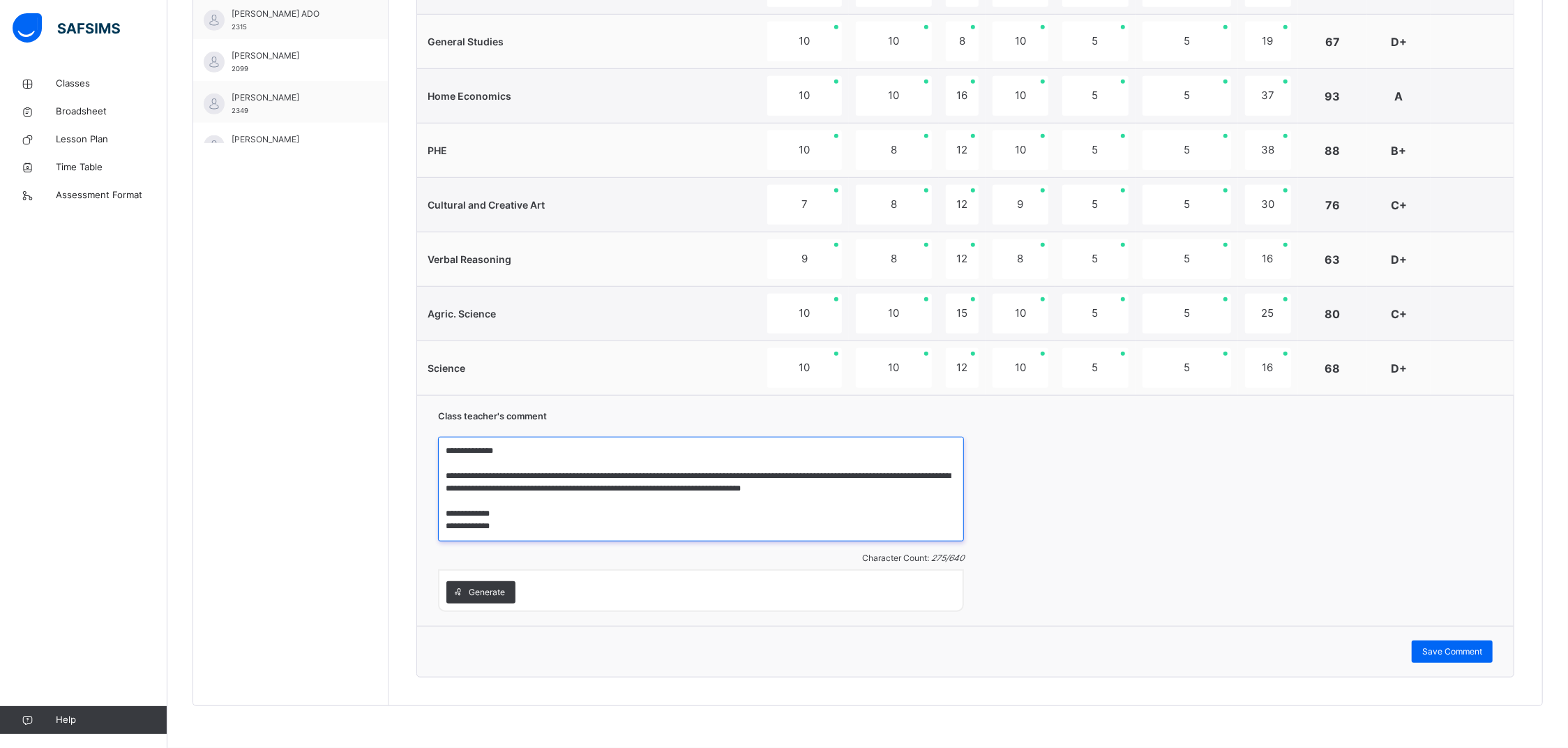 click on "**********" at bounding box center (701, 489) 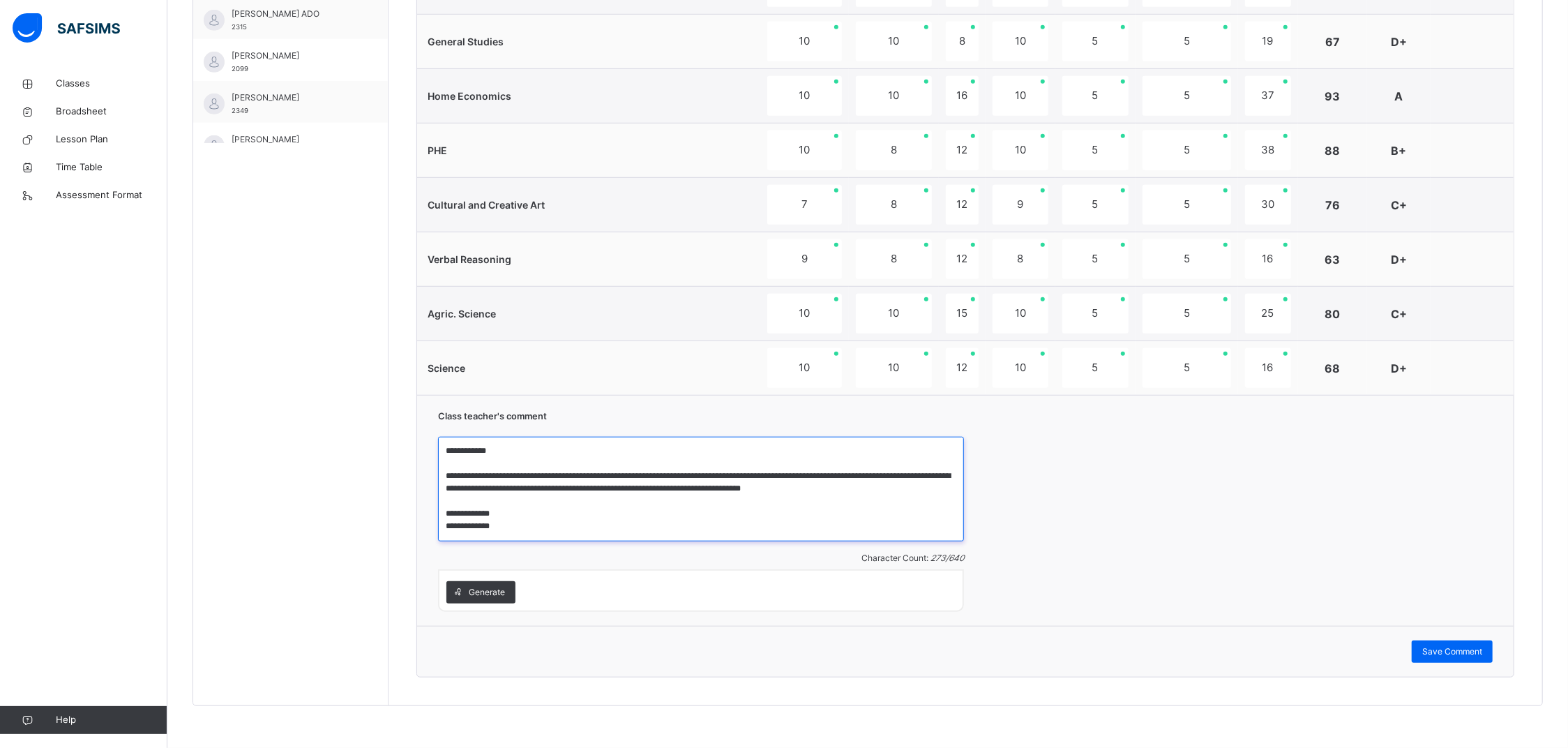 click on "**********" at bounding box center (701, 489) 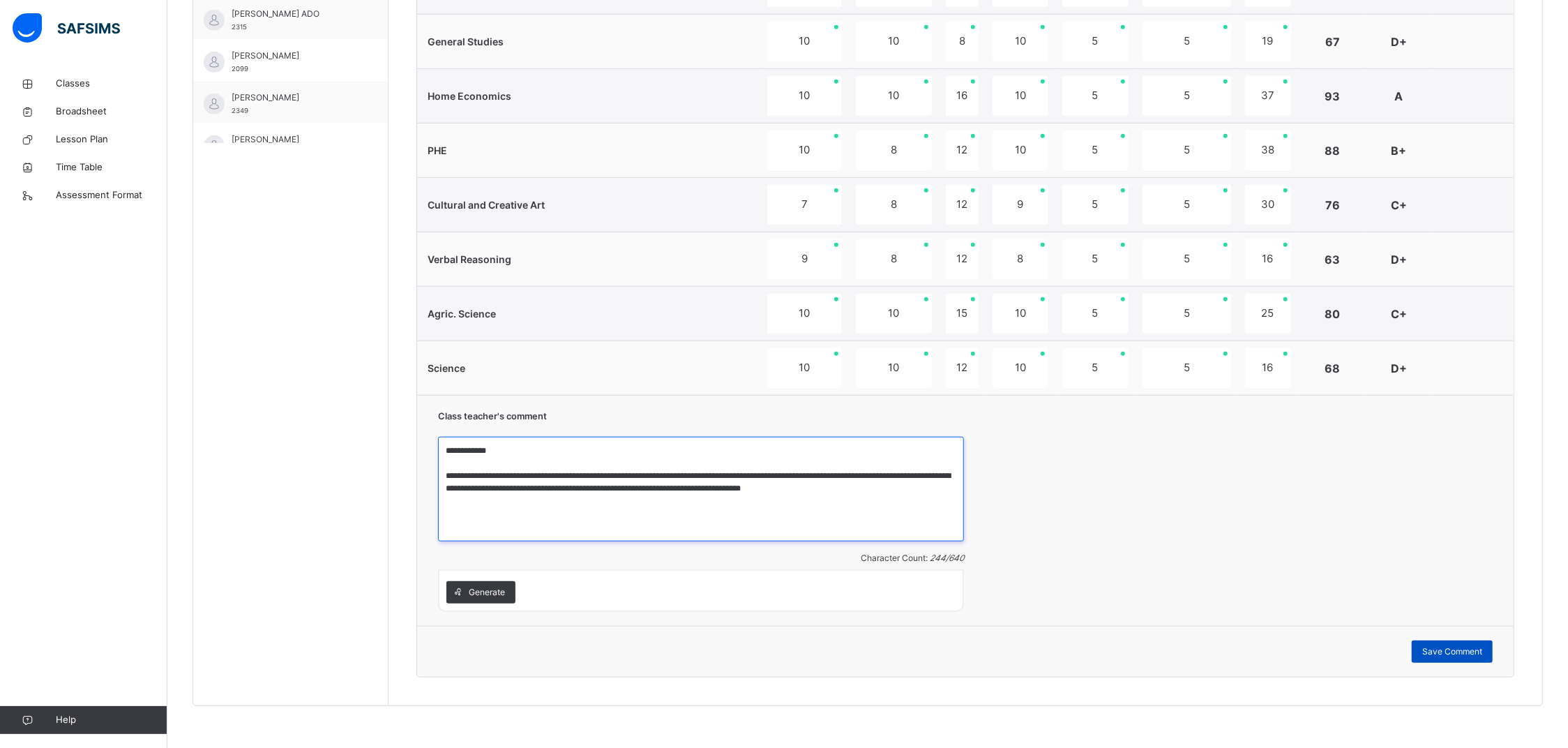 type on "**********" 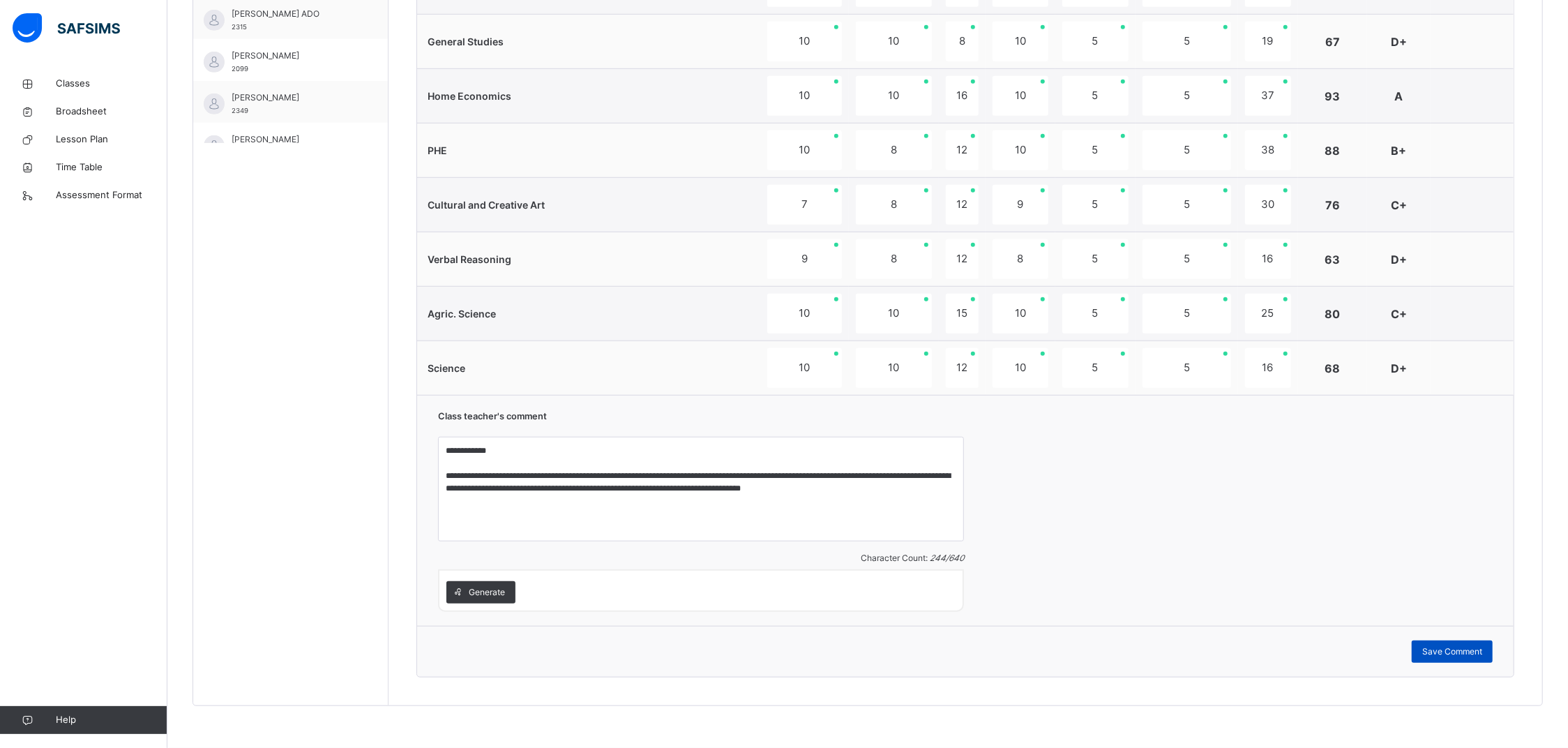 click on "Save Comment" at bounding box center (1452, 652) 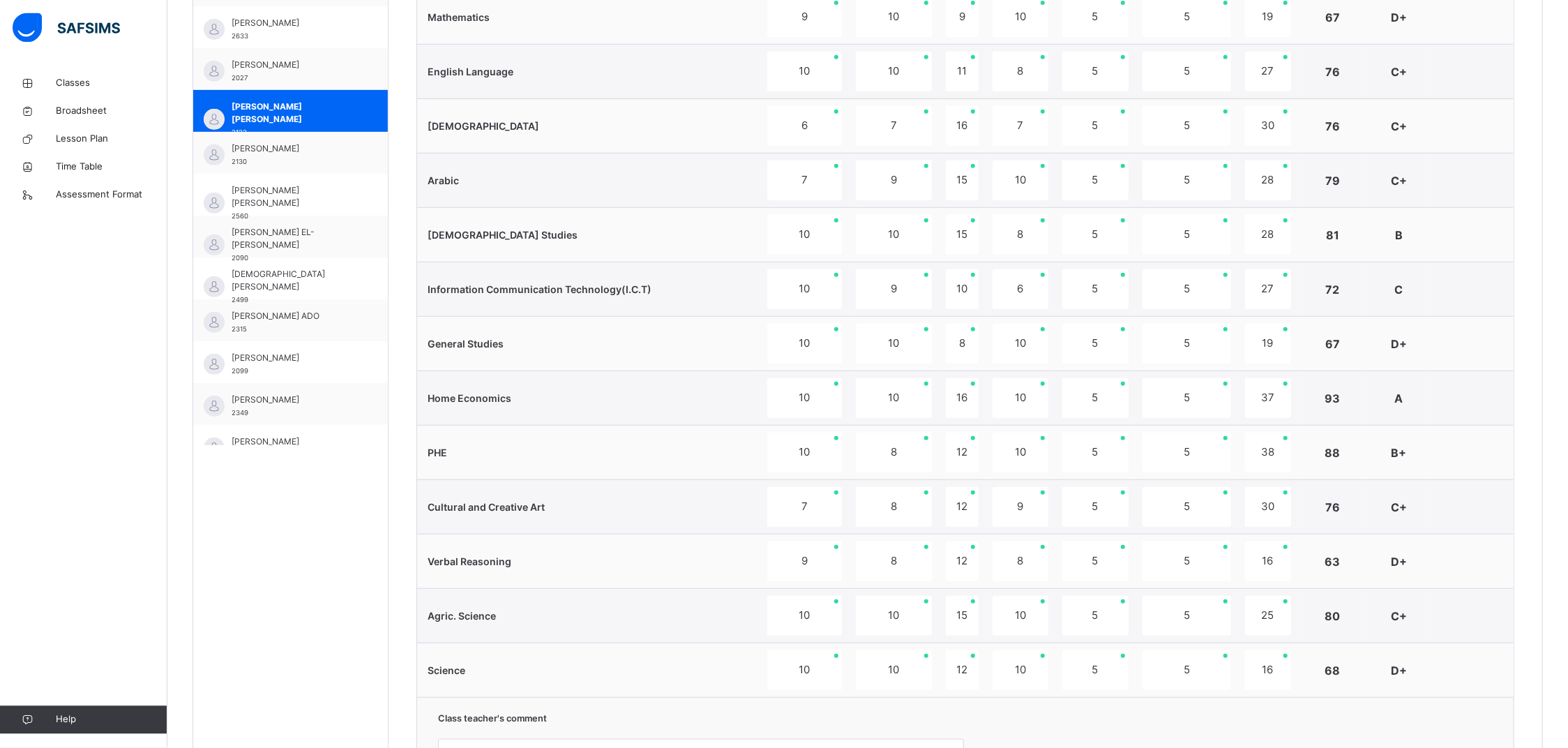 scroll, scrollTop: 509, scrollLeft: 0, axis: vertical 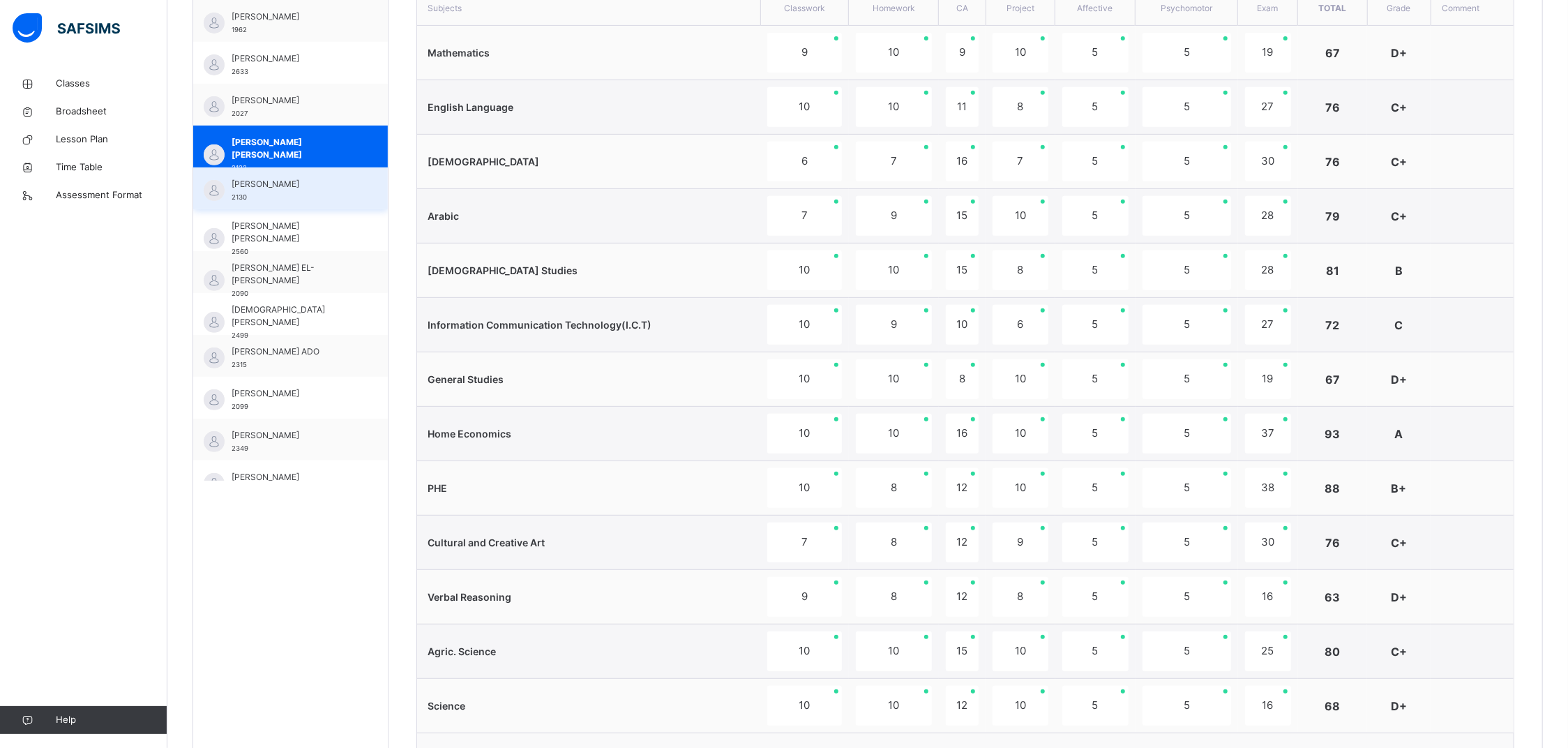 click on "IBRAHIM MUHAMMAD  2130" at bounding box center (294, 190) 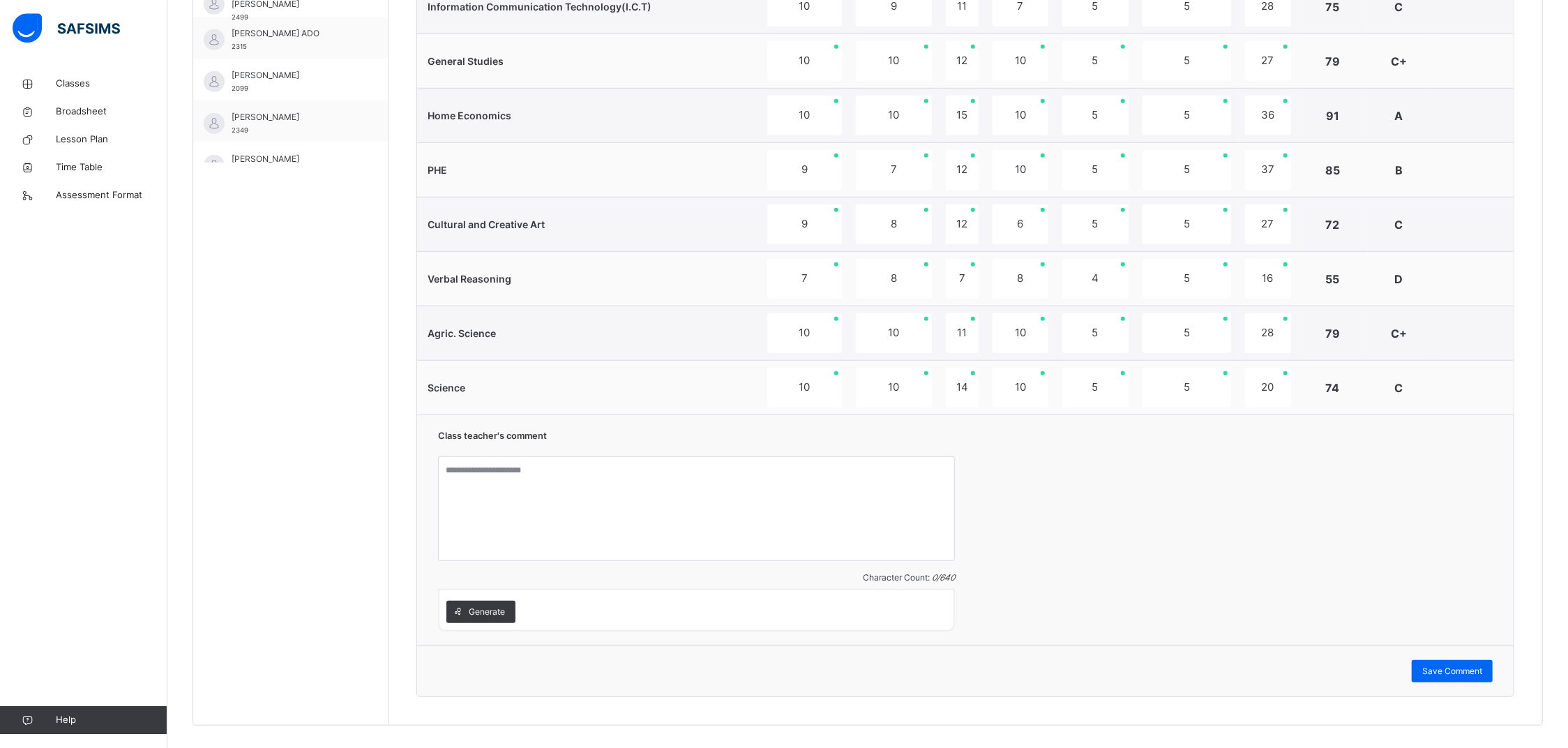 scroll, scrollTop: 855, scrollLeft: 0, axis: vertical 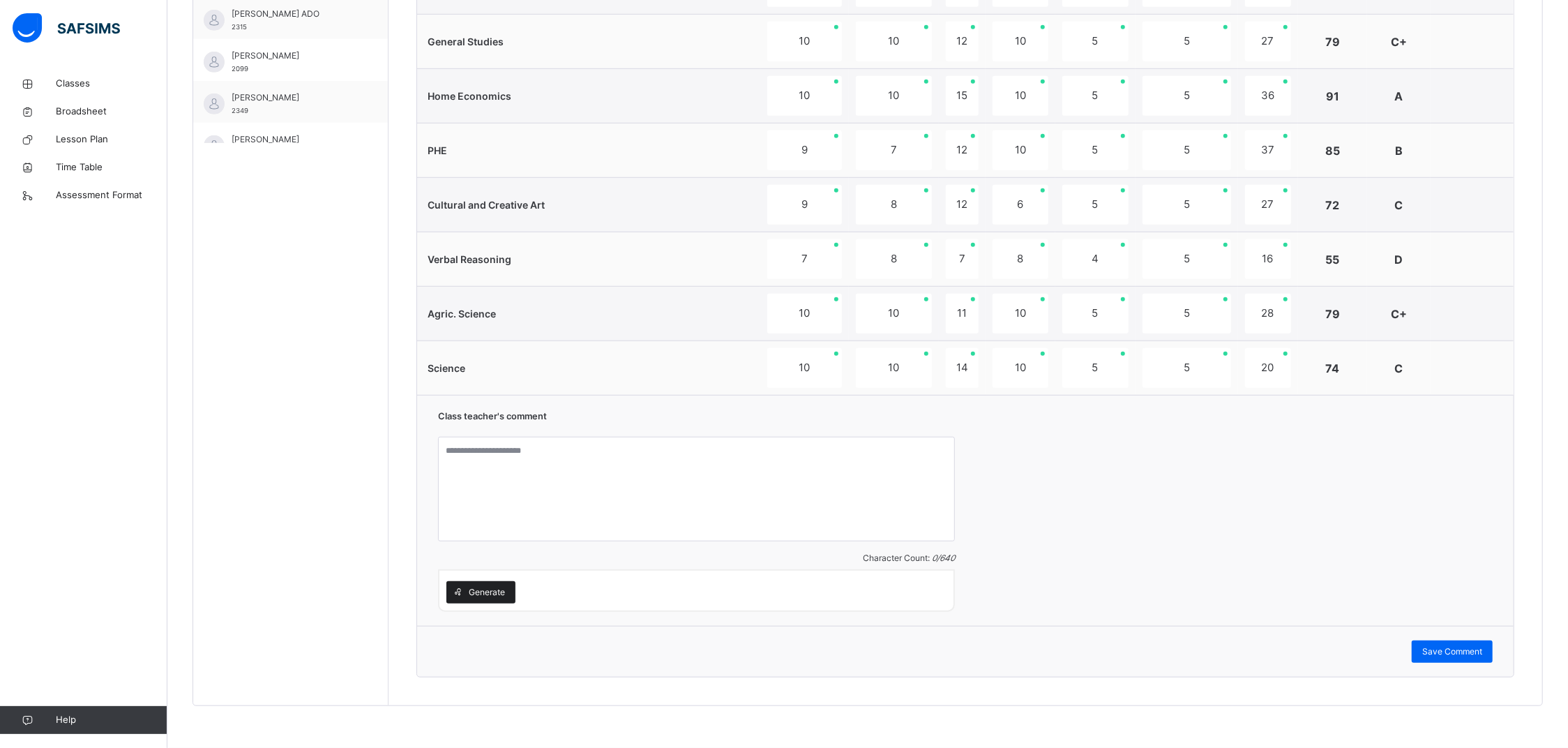 click on "Generate" at bounding box center (487, 592) 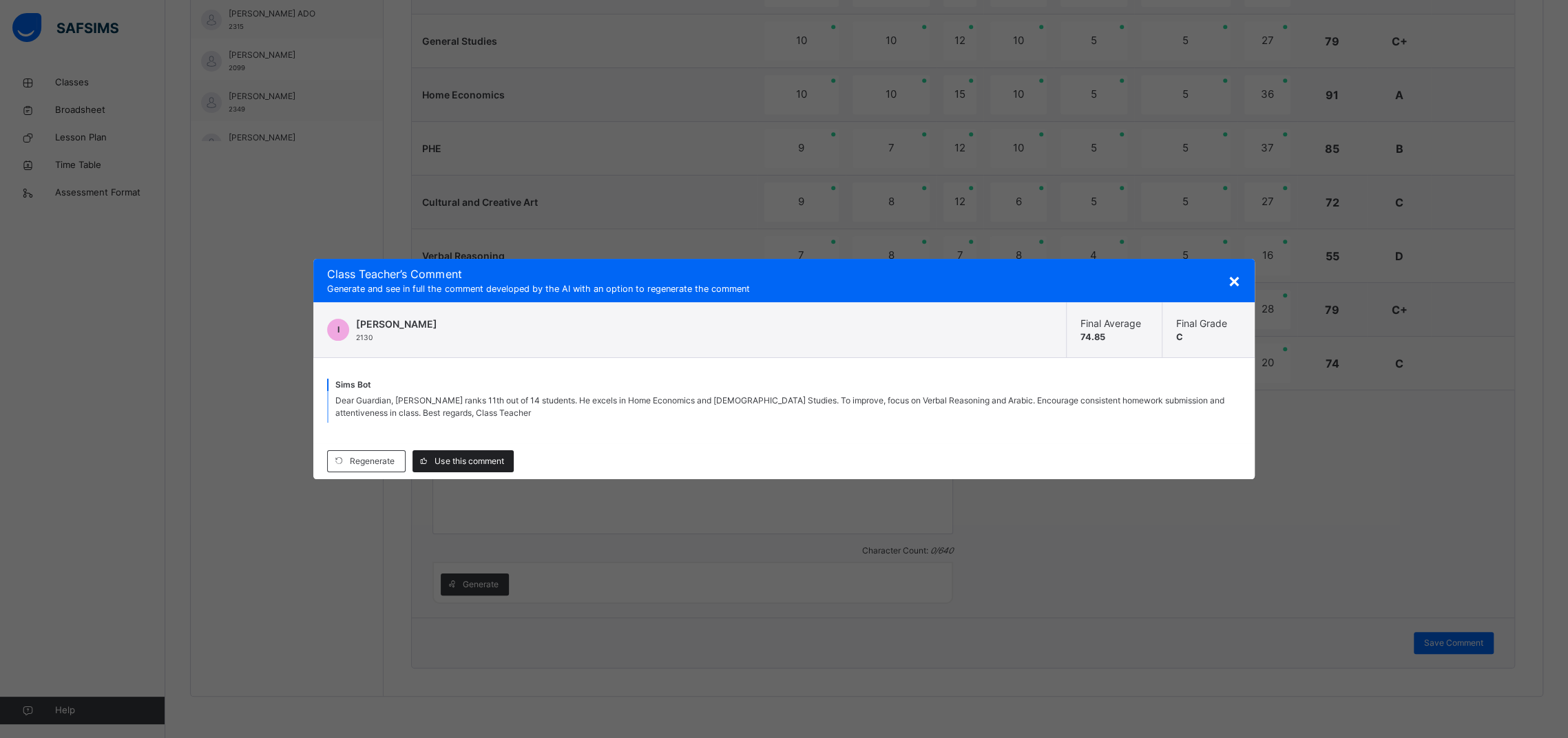 click on "Use this comment" at bounding box center (463, 461) 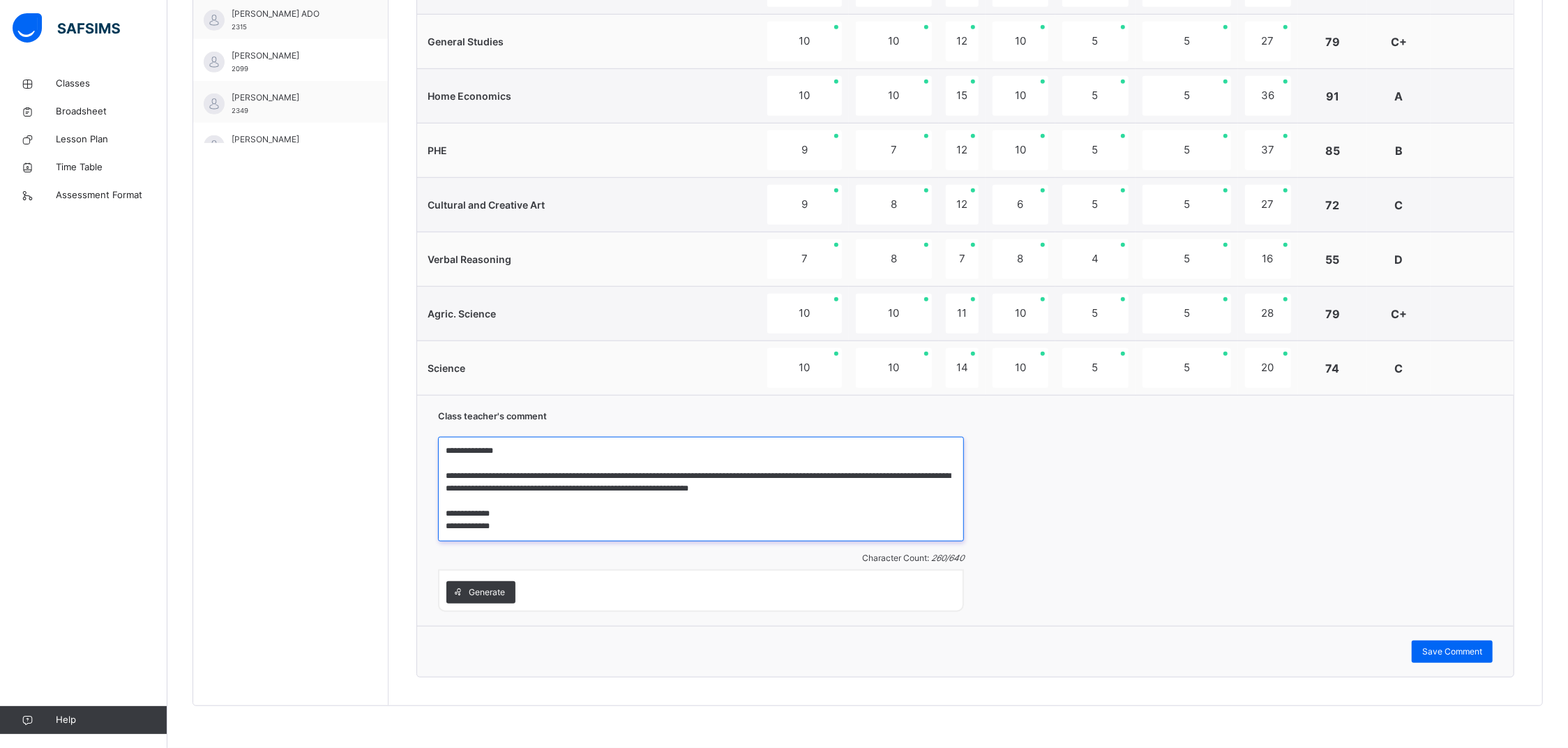 click on "**********" at bounding box center (701, 489) 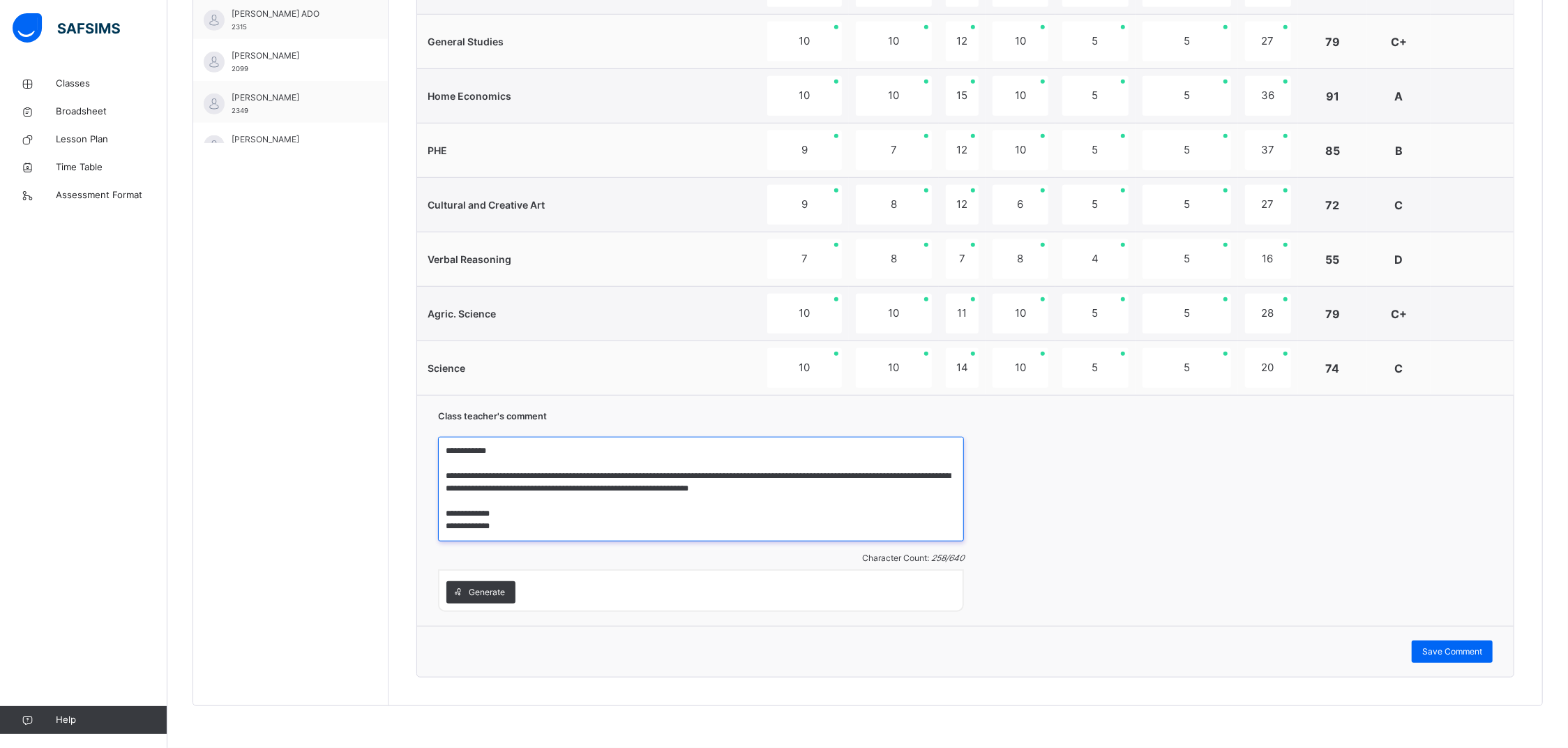 click on "**********" at bounding box center [701, 489] 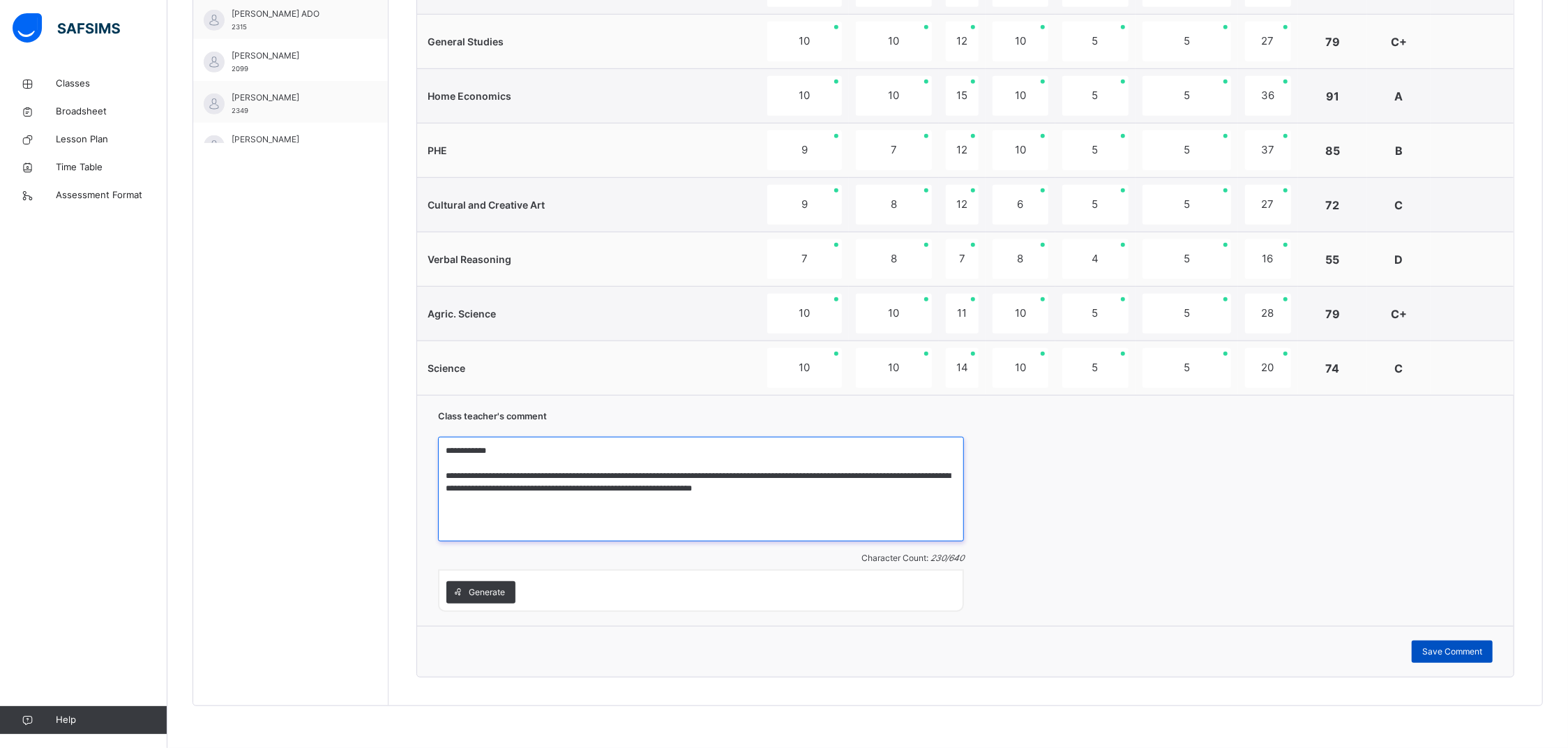 type on "**********" 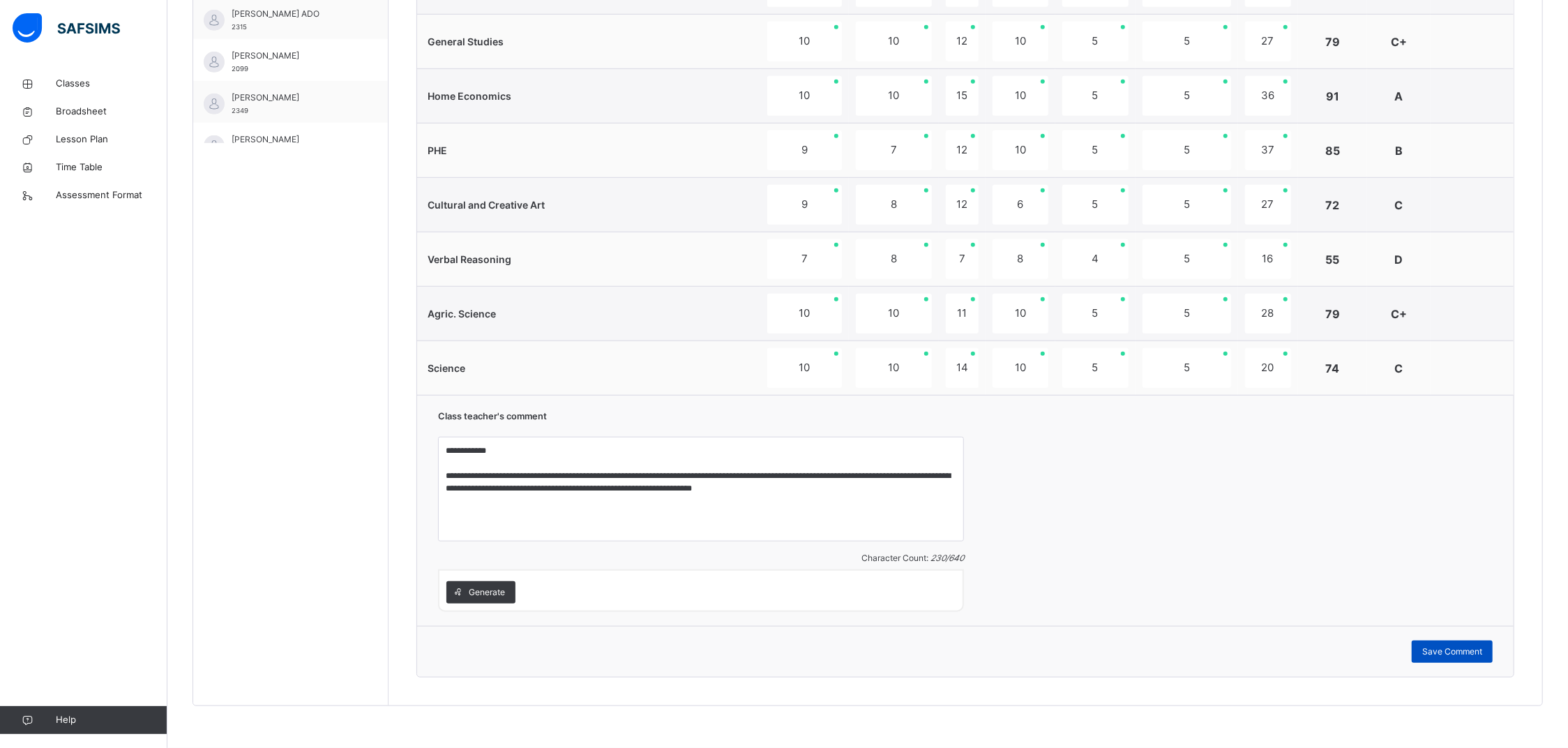 click on "Save Comment" at bounding box center [1452, 652] 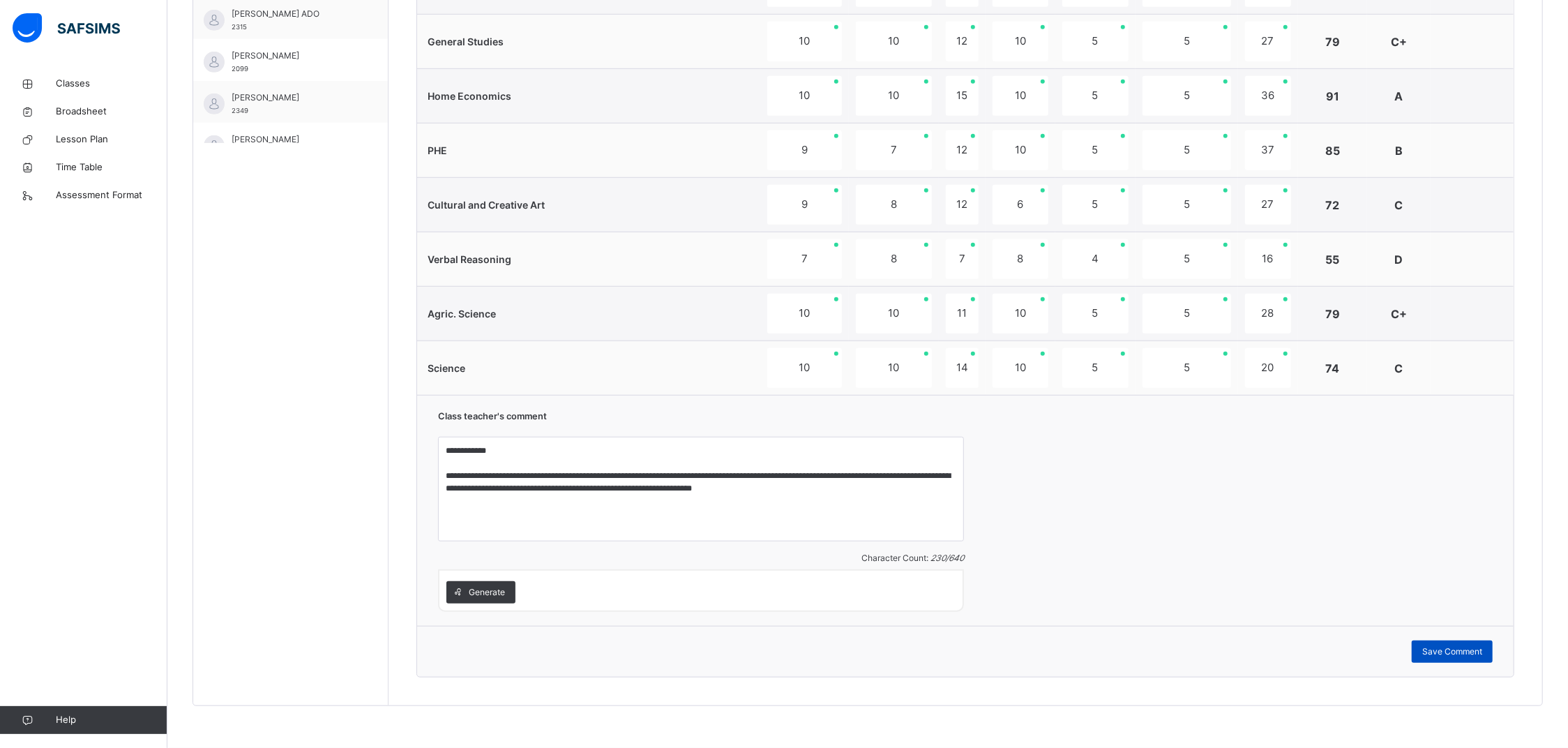 click on "Save Comment" at bounding box center [1452, 652] 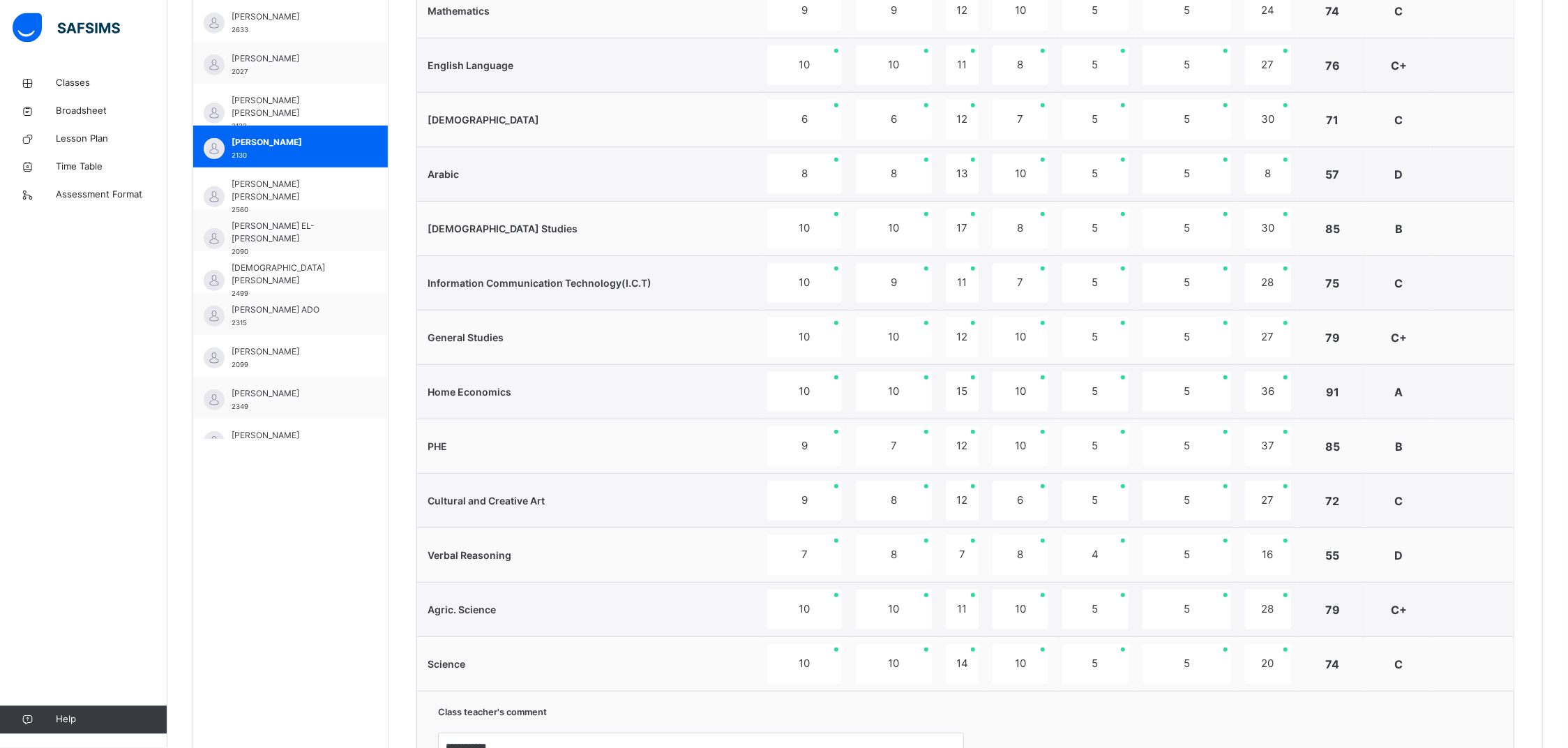 scroll, scrollTop: 548, scrollLeft: 0, axis: vertical 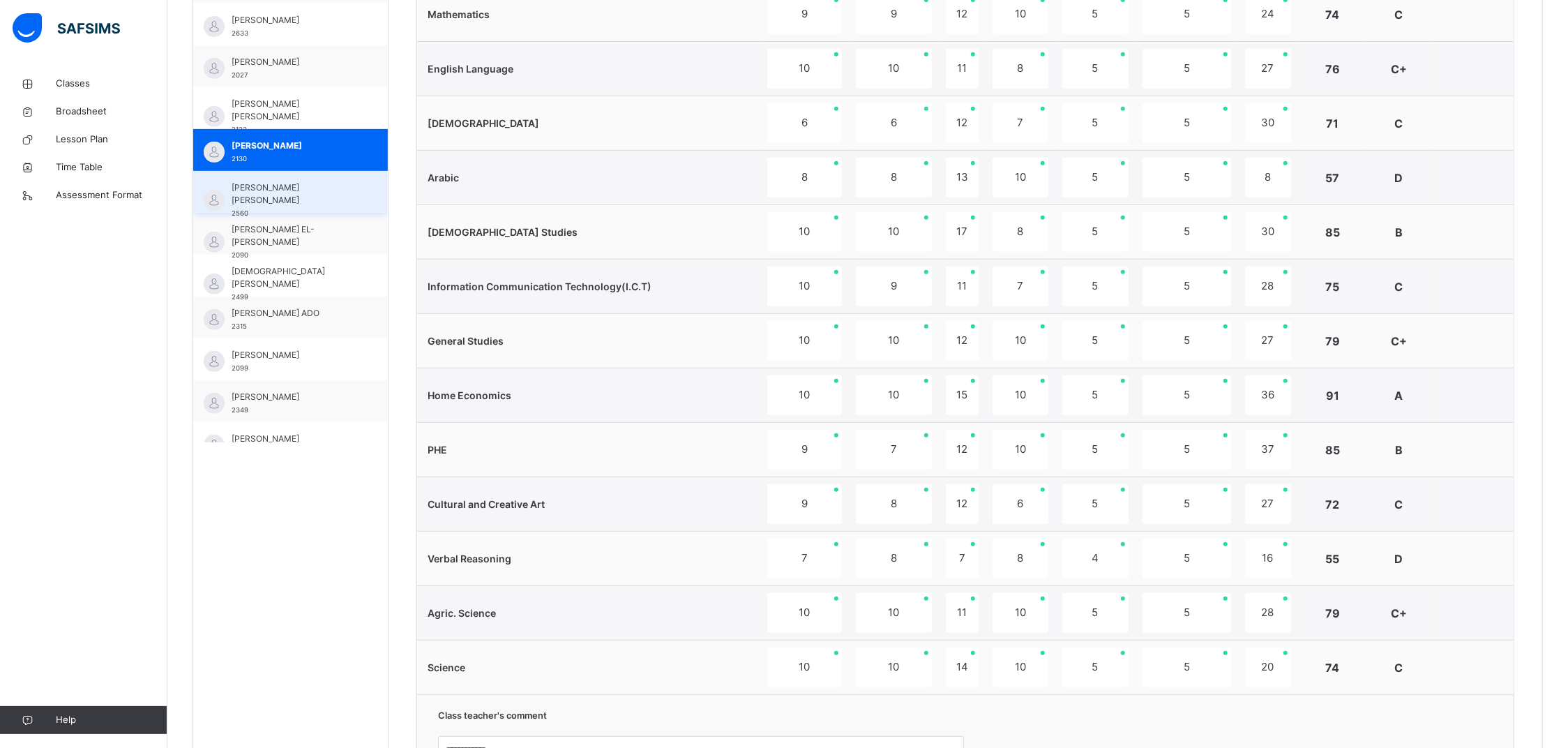 click on "ISHAQ HAKEEMAH ENIOLA" at bounding box center [294, 194] 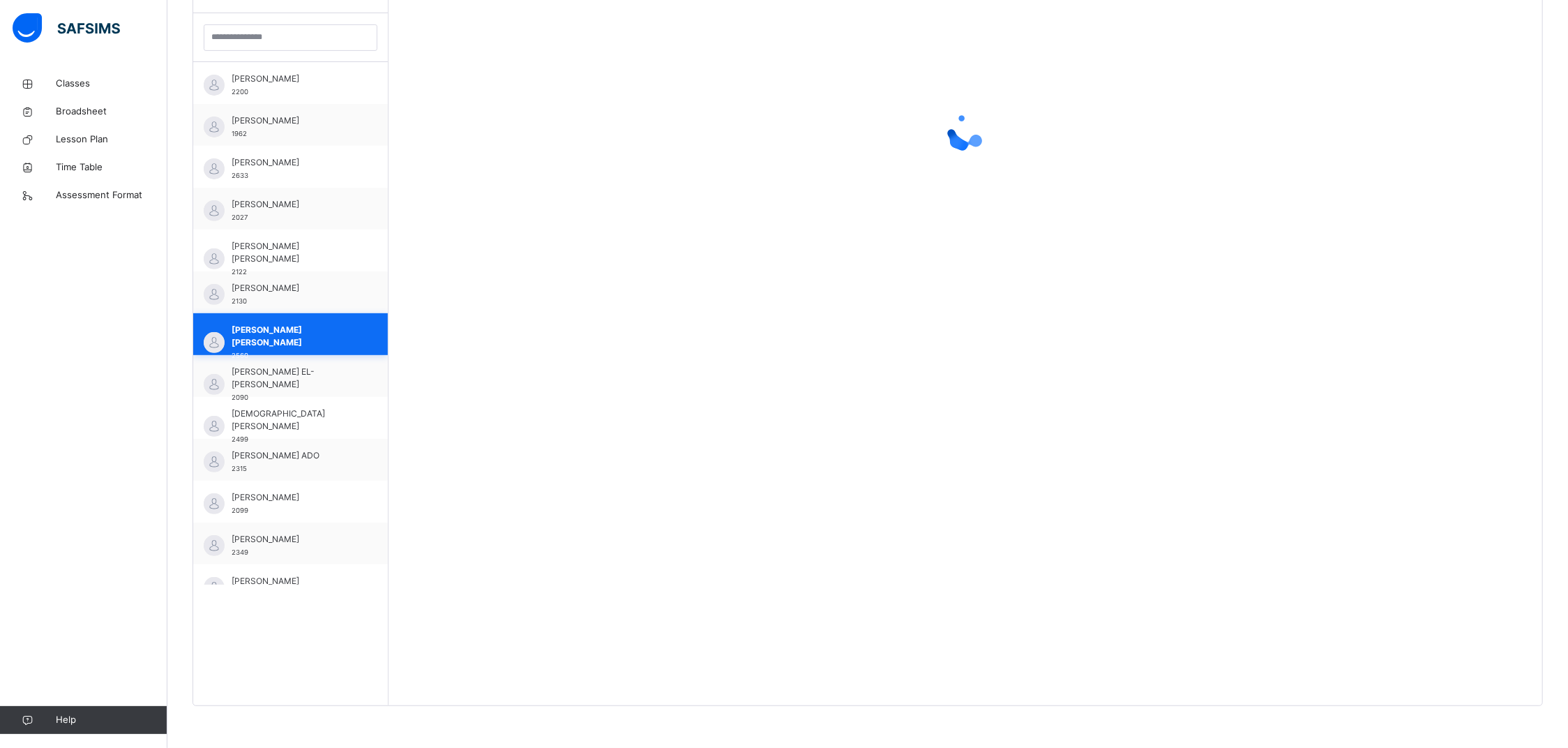 scroll, scrollTop: 408, scrollLeft: 0, axis: vertical 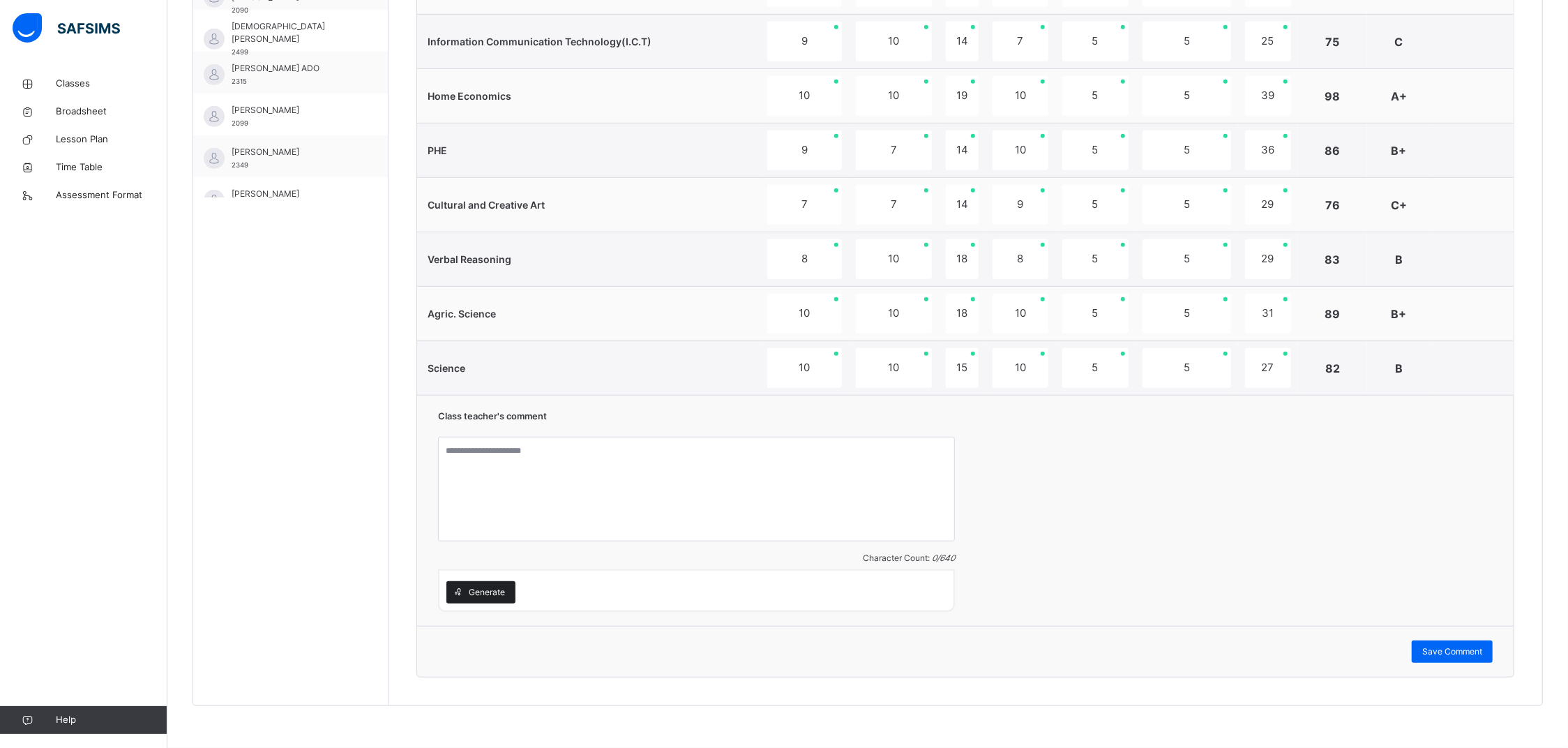 click on "Generate" at bounding box center (487, 592) 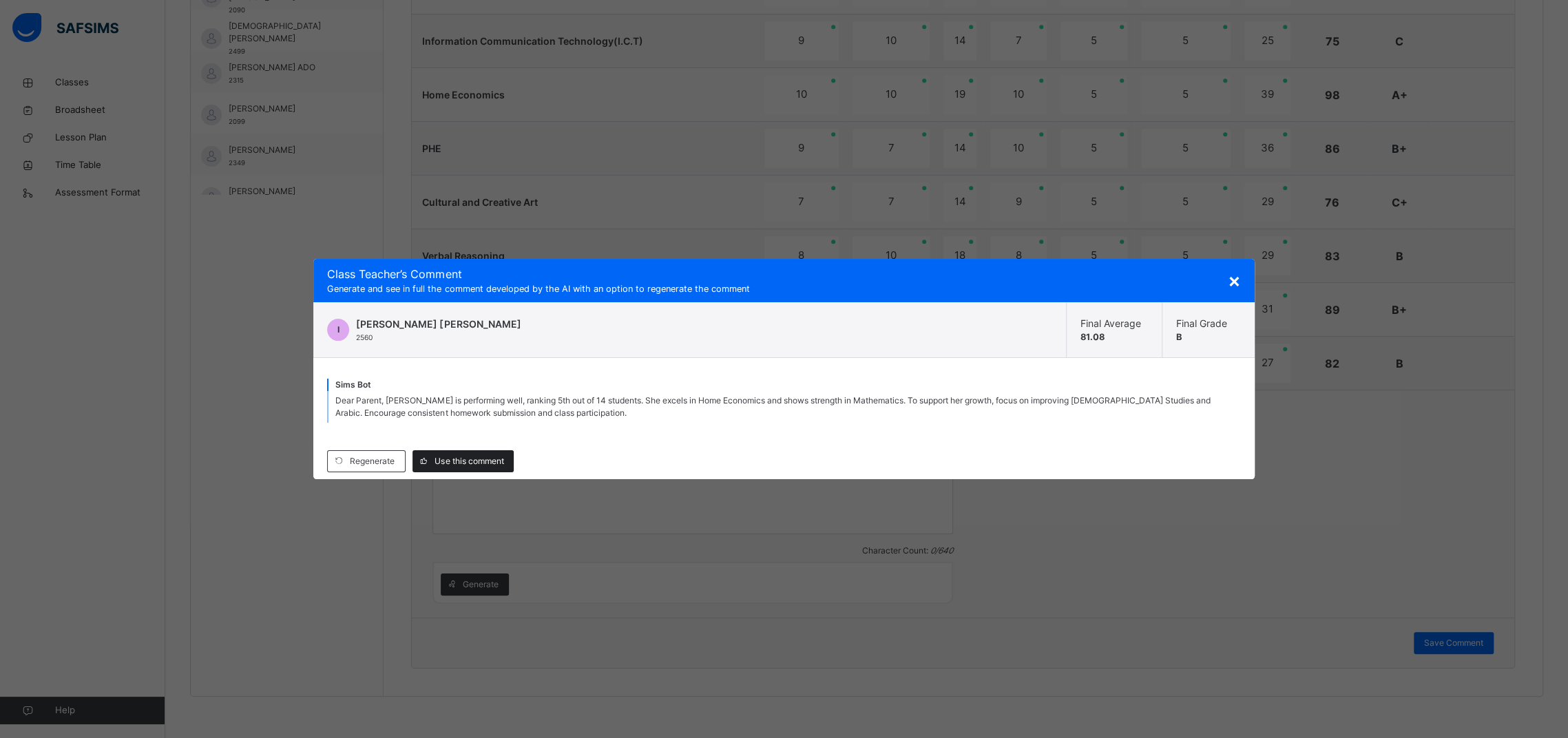 click on "Use this comment" at bounding box center (469, 461) 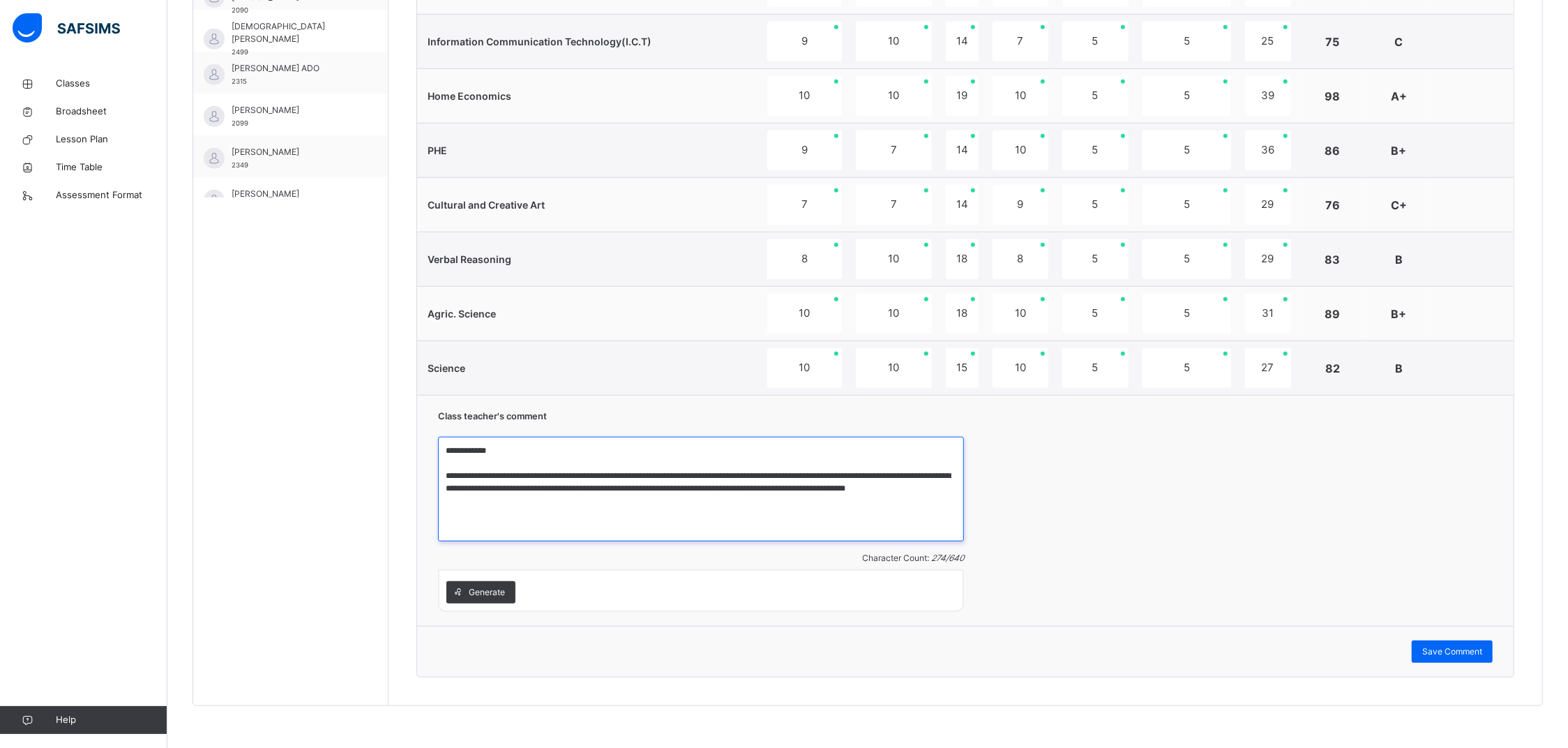 click on "**********" at bounding box center [701, 489] 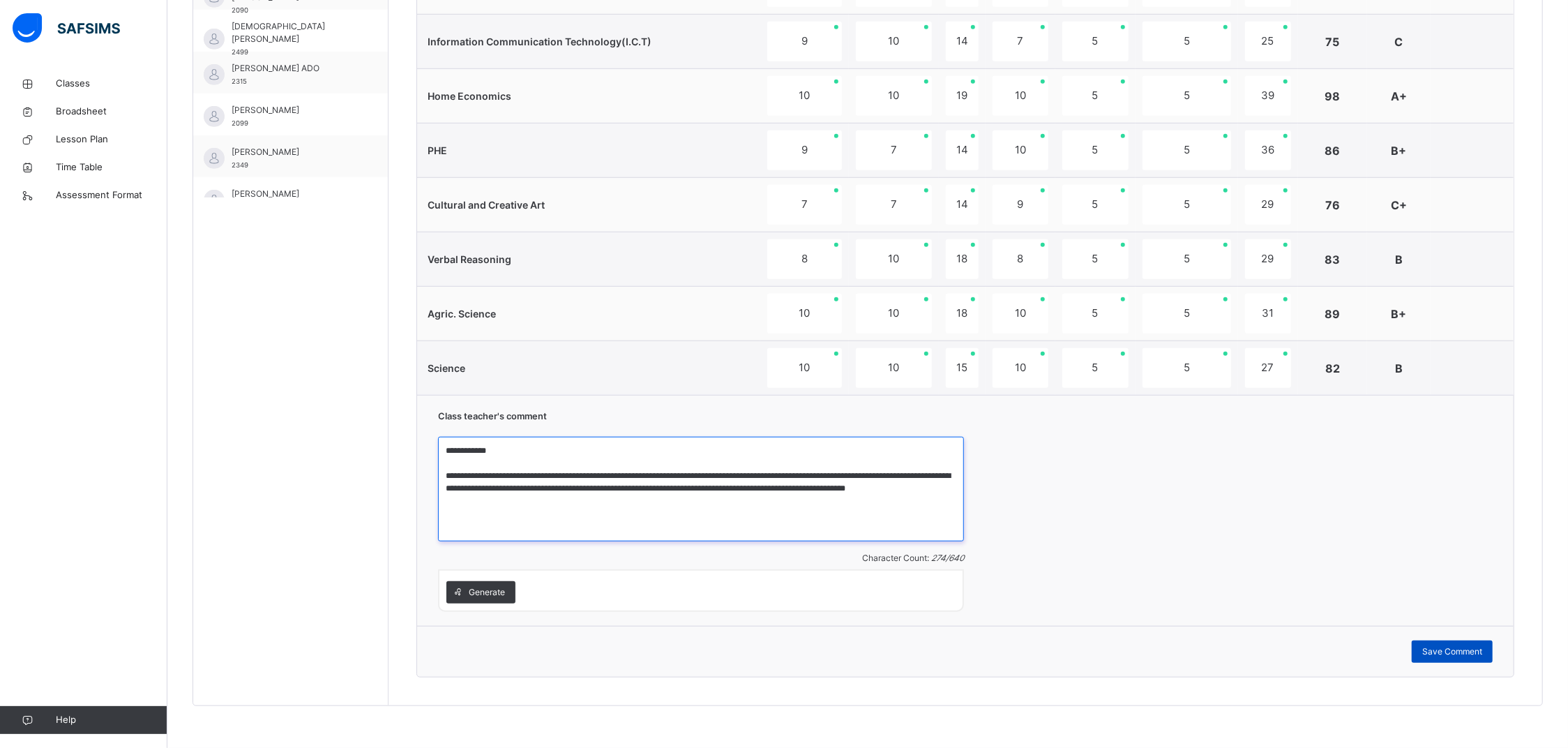 type on "**********" 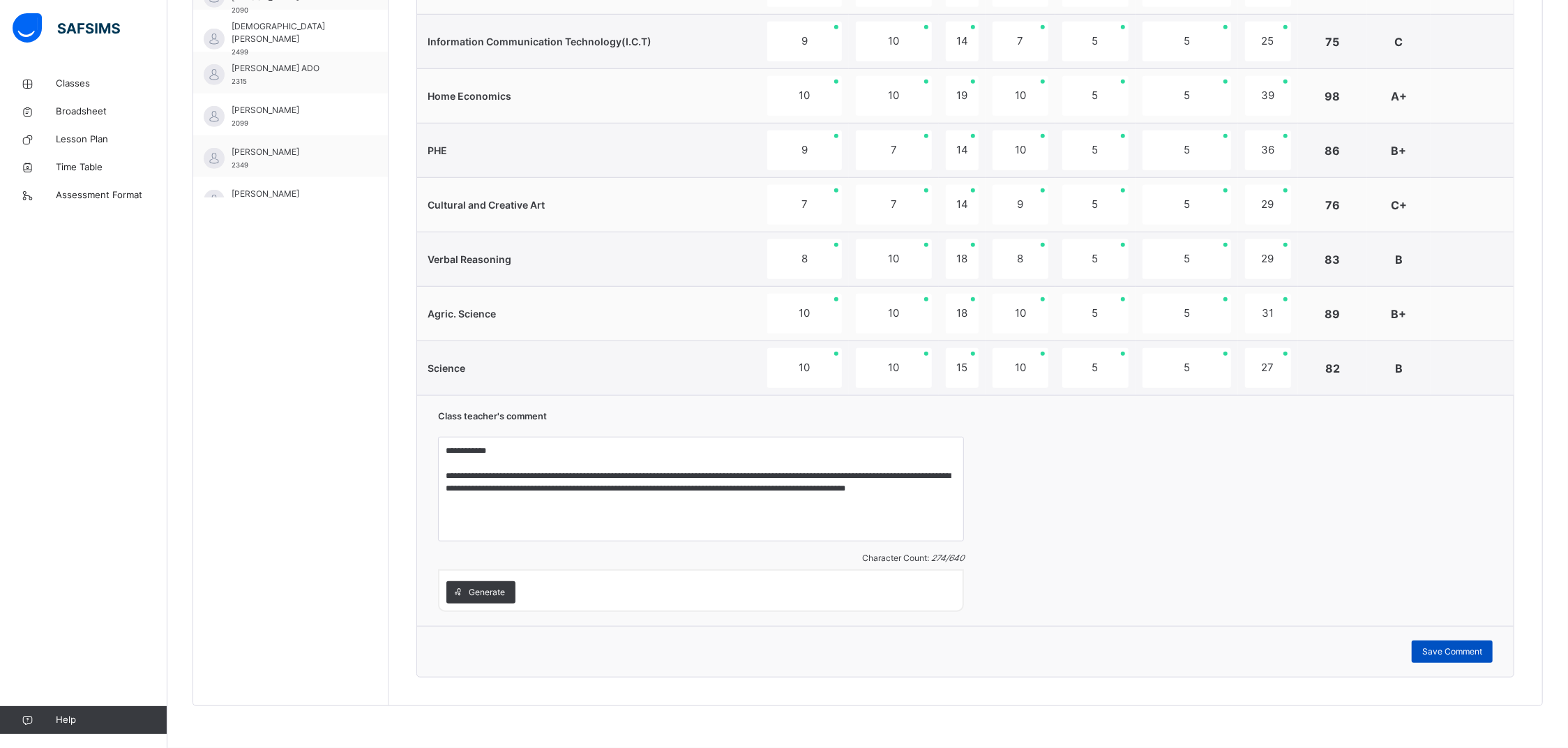click on "Save Comment" at bounding box center [1452, 652] 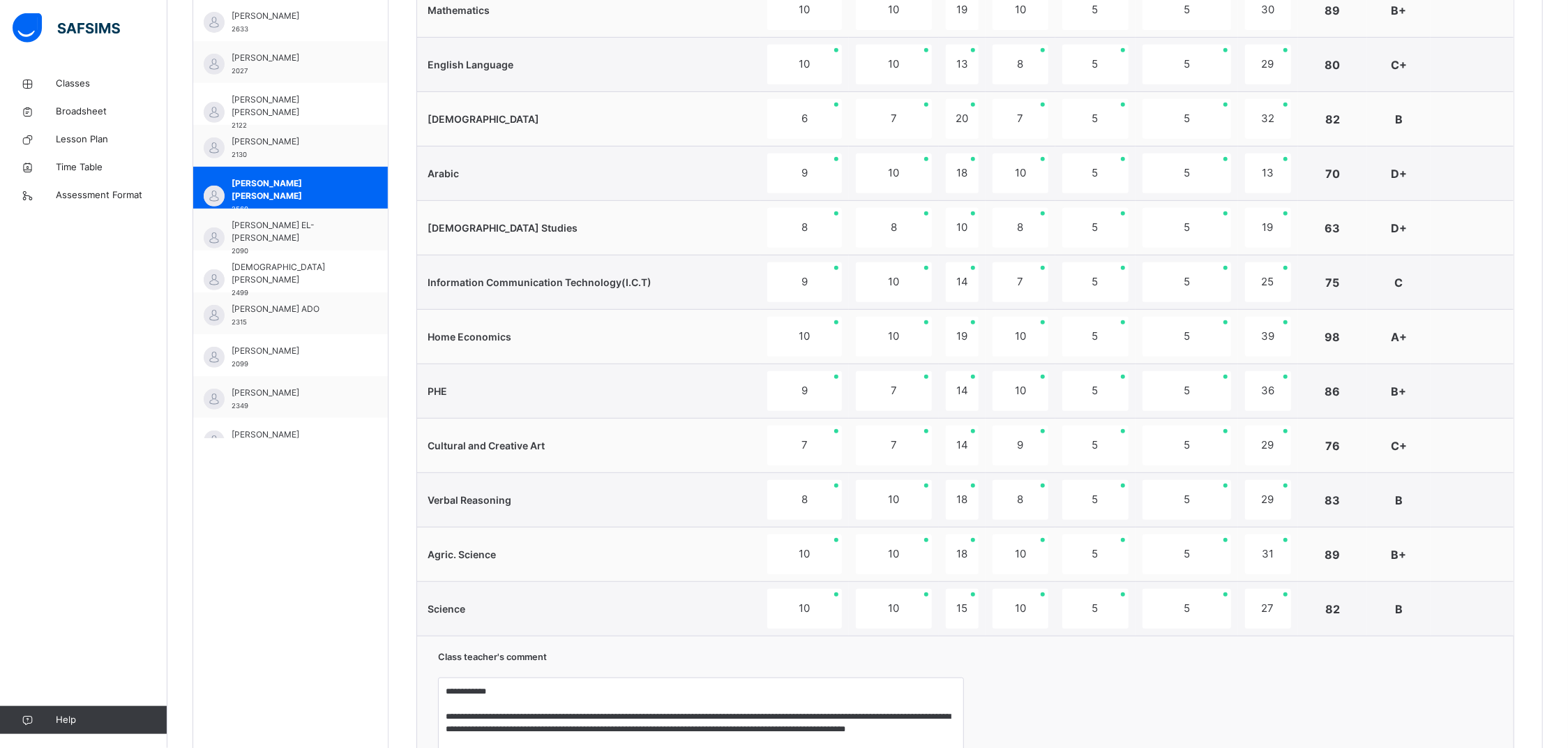 scroll, scrollTop: 531, scrollLeft: 0, axis: vertical 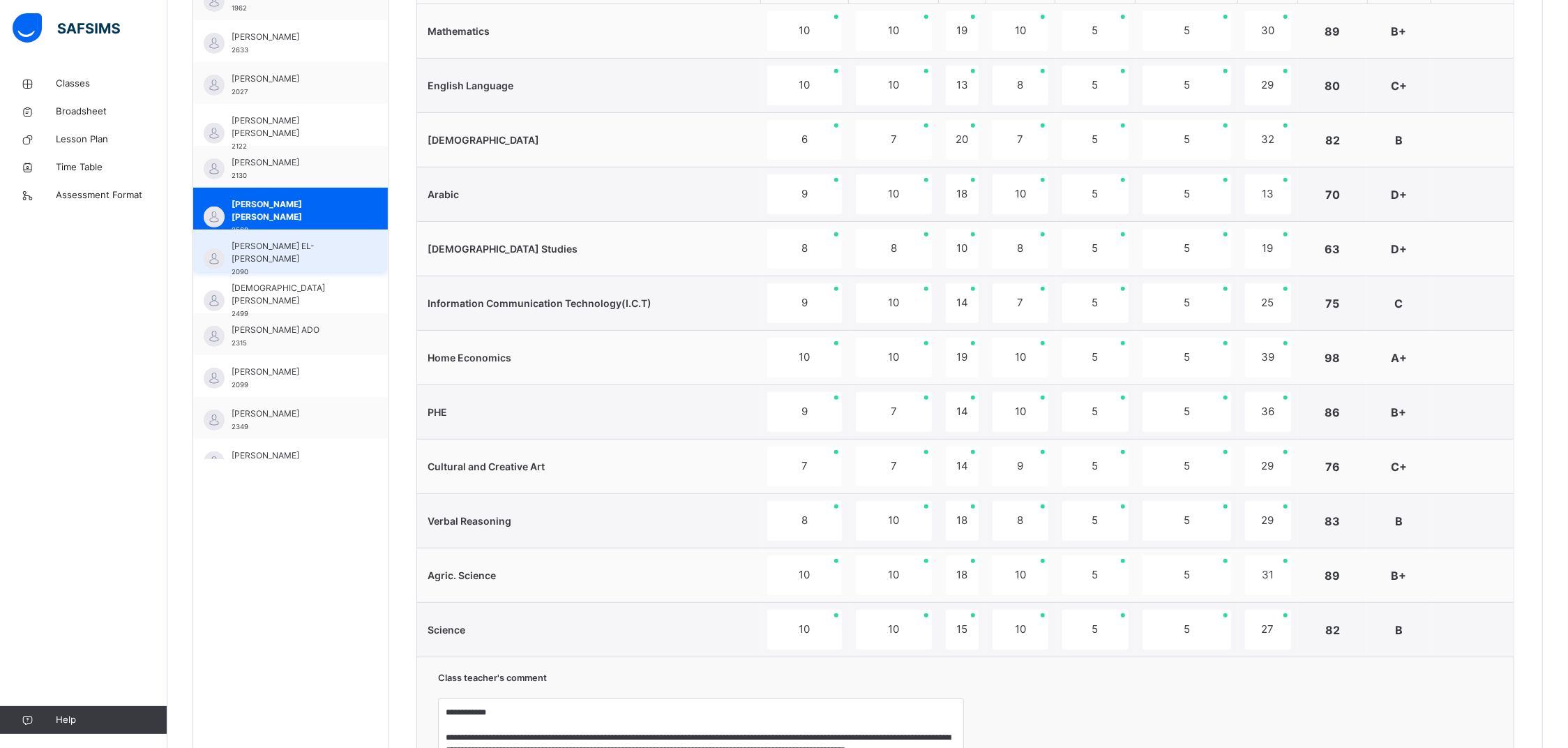 click on "MOHAMMED EL-AMIN UMAR" at bounding box center [294, 253] 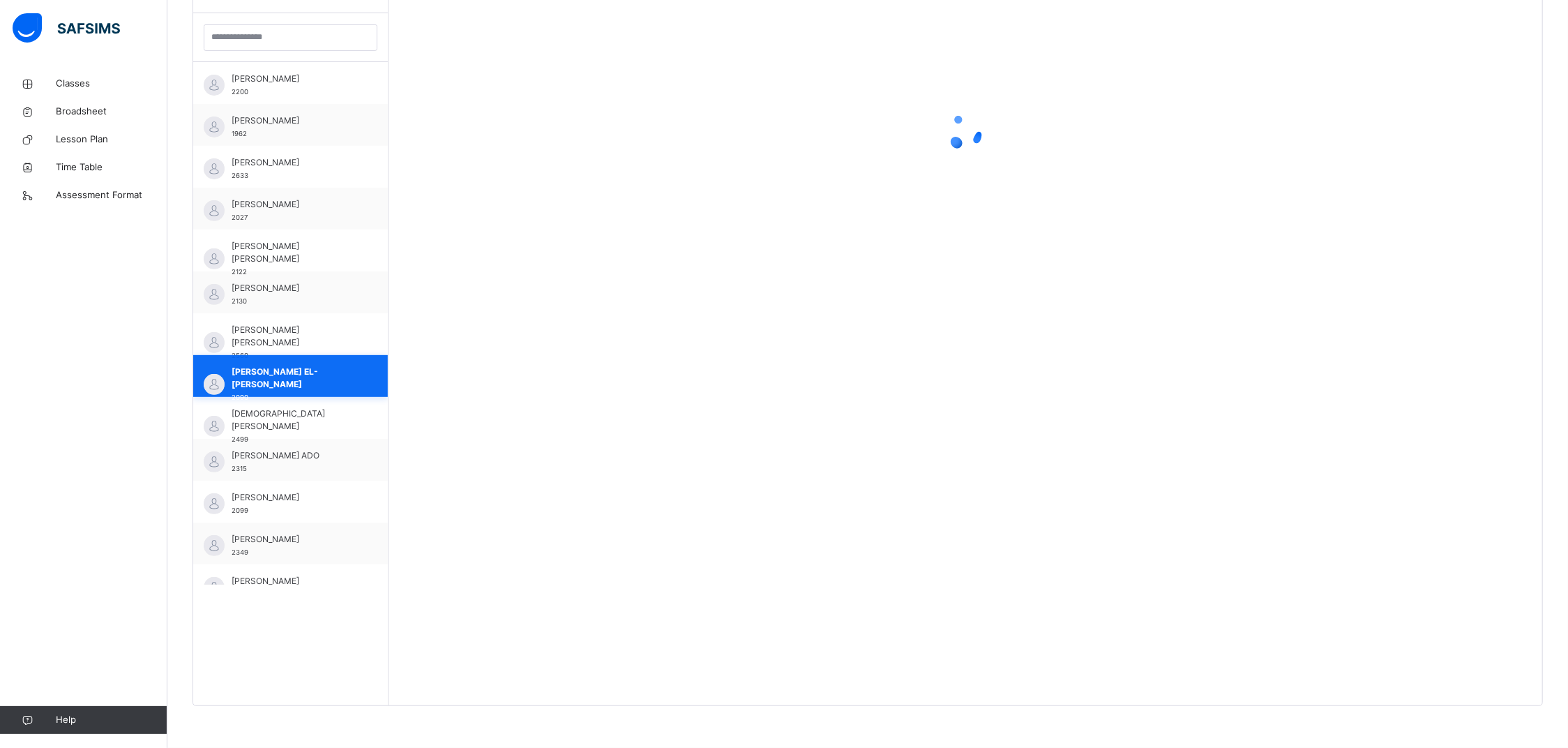 scroll, scrollTop: 408, scrollLeft: 0, axis: vertical 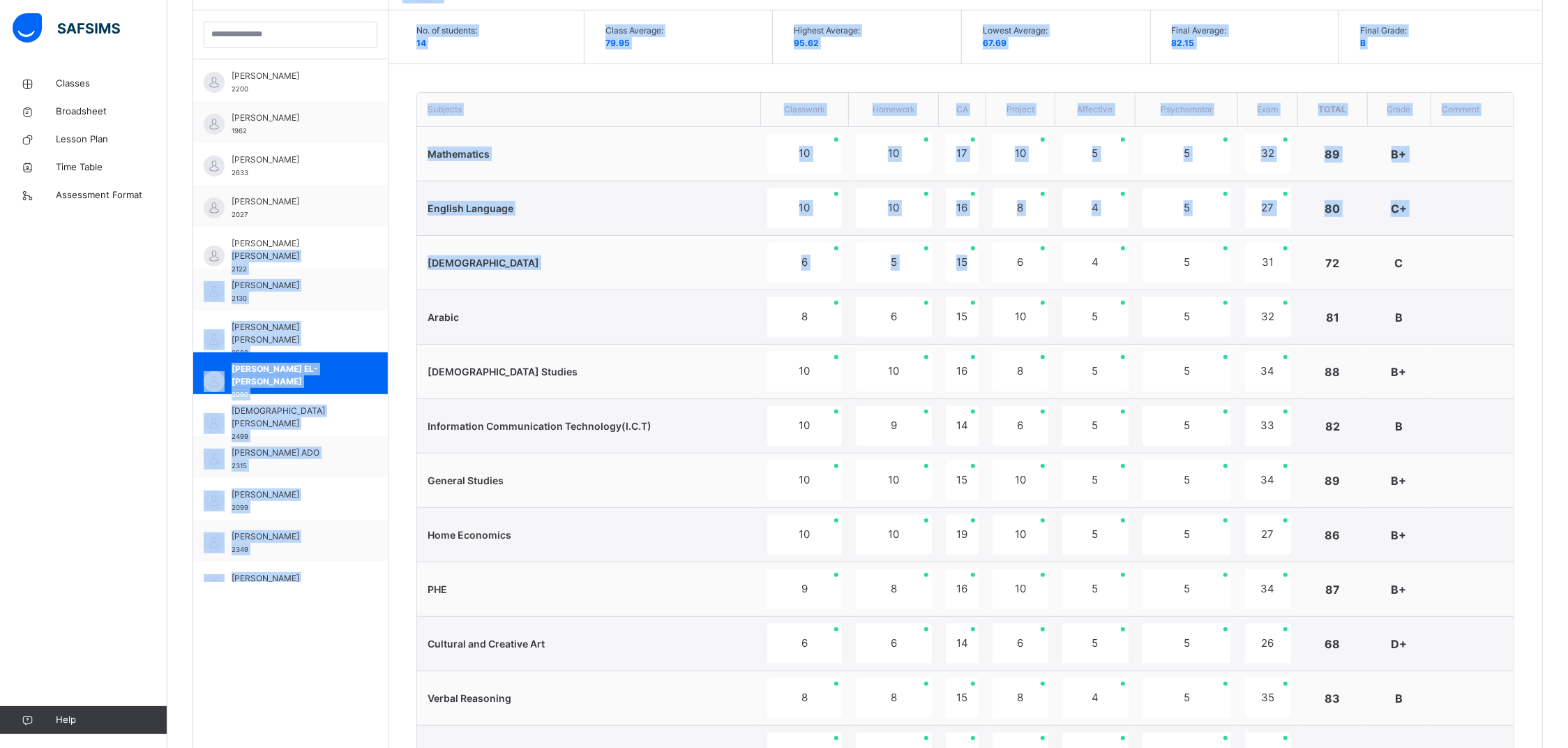 drag, startPoint x: 301, startPoint y: 248, endPoint x: 988, endPoint y: 292, distance: 688.40758 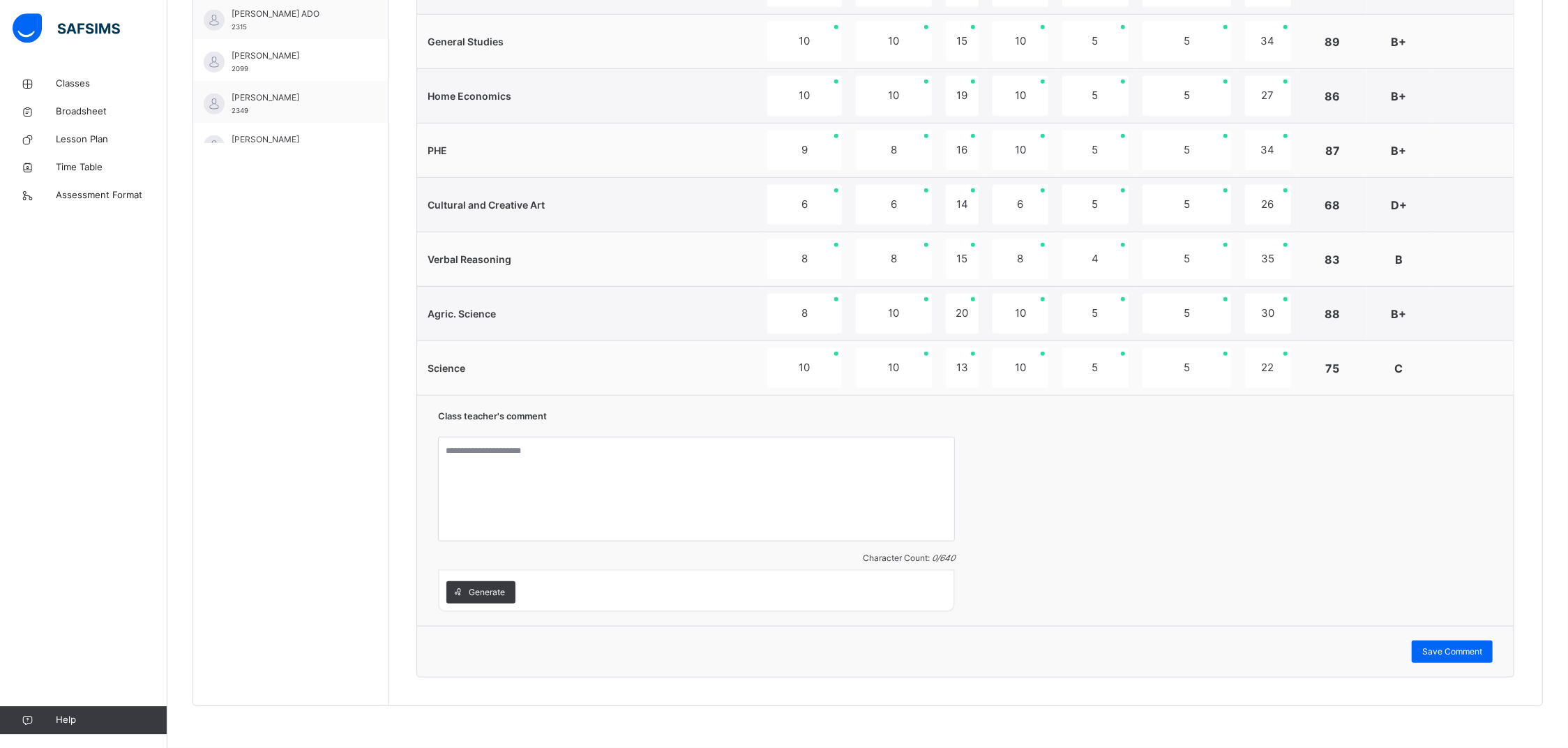 scroll, scrollTop: 855, scrollLeft: 0, axis: vertical 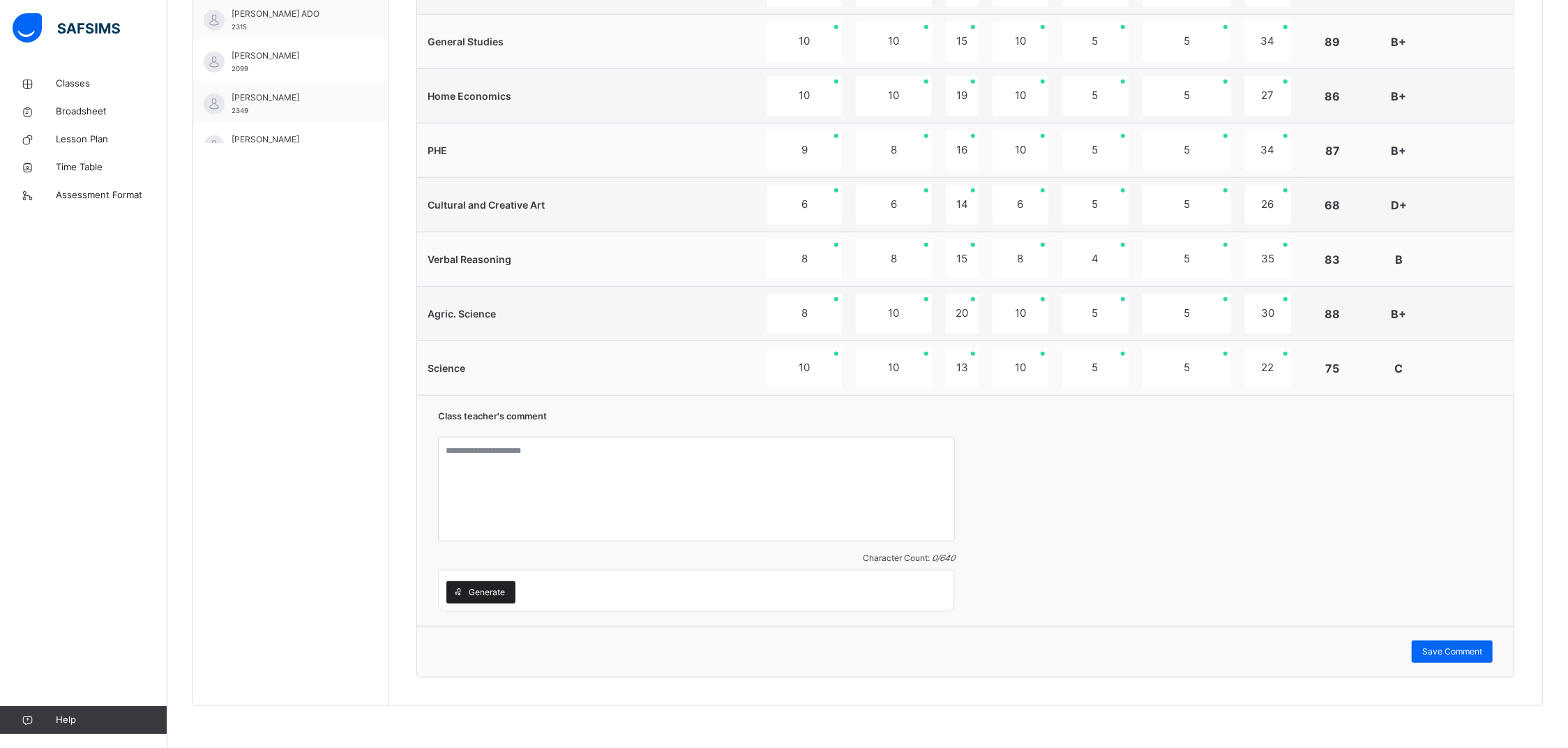 click on "Generate" at bounding box center [487, 592] 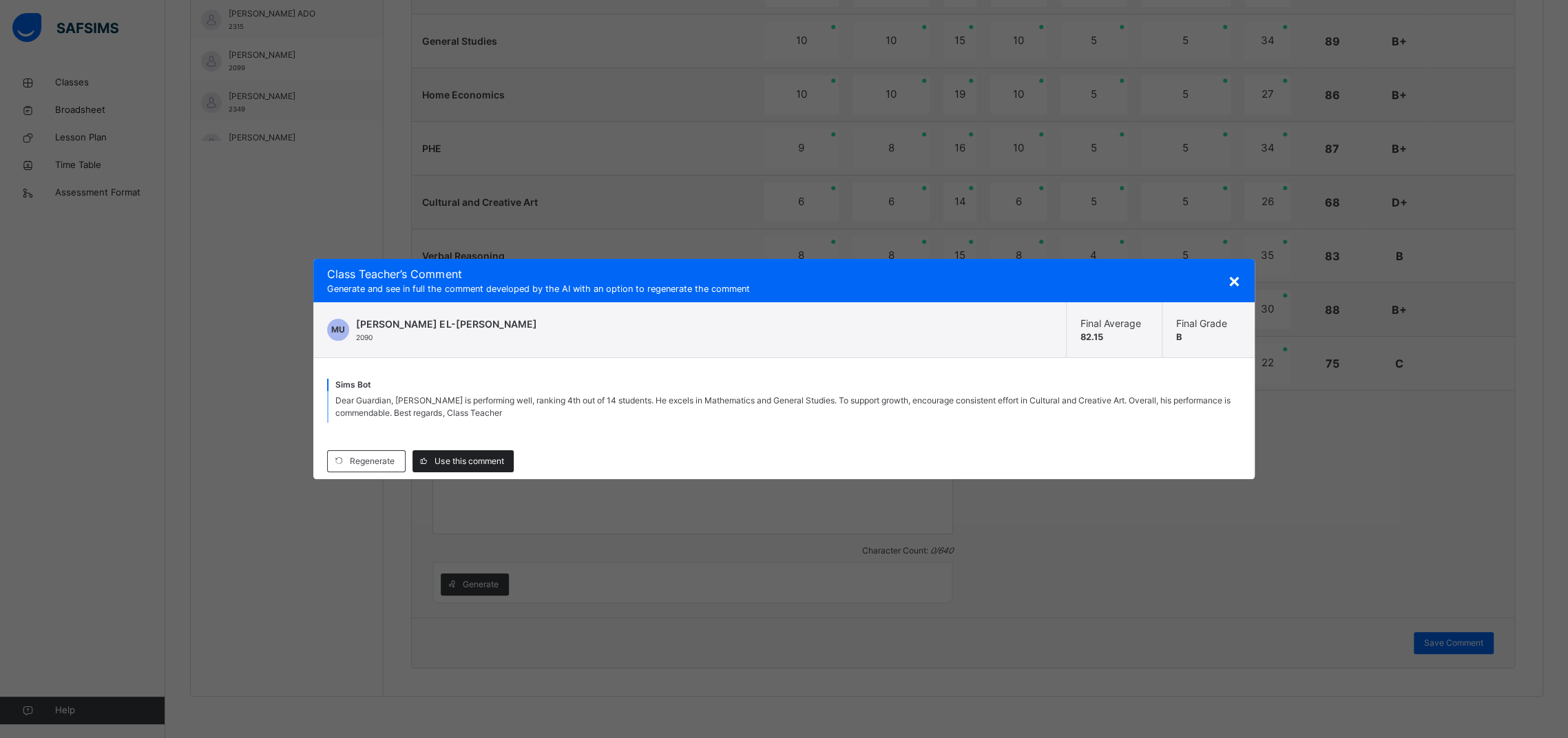 click on "Use this comment" at bounding box center [469, 461] 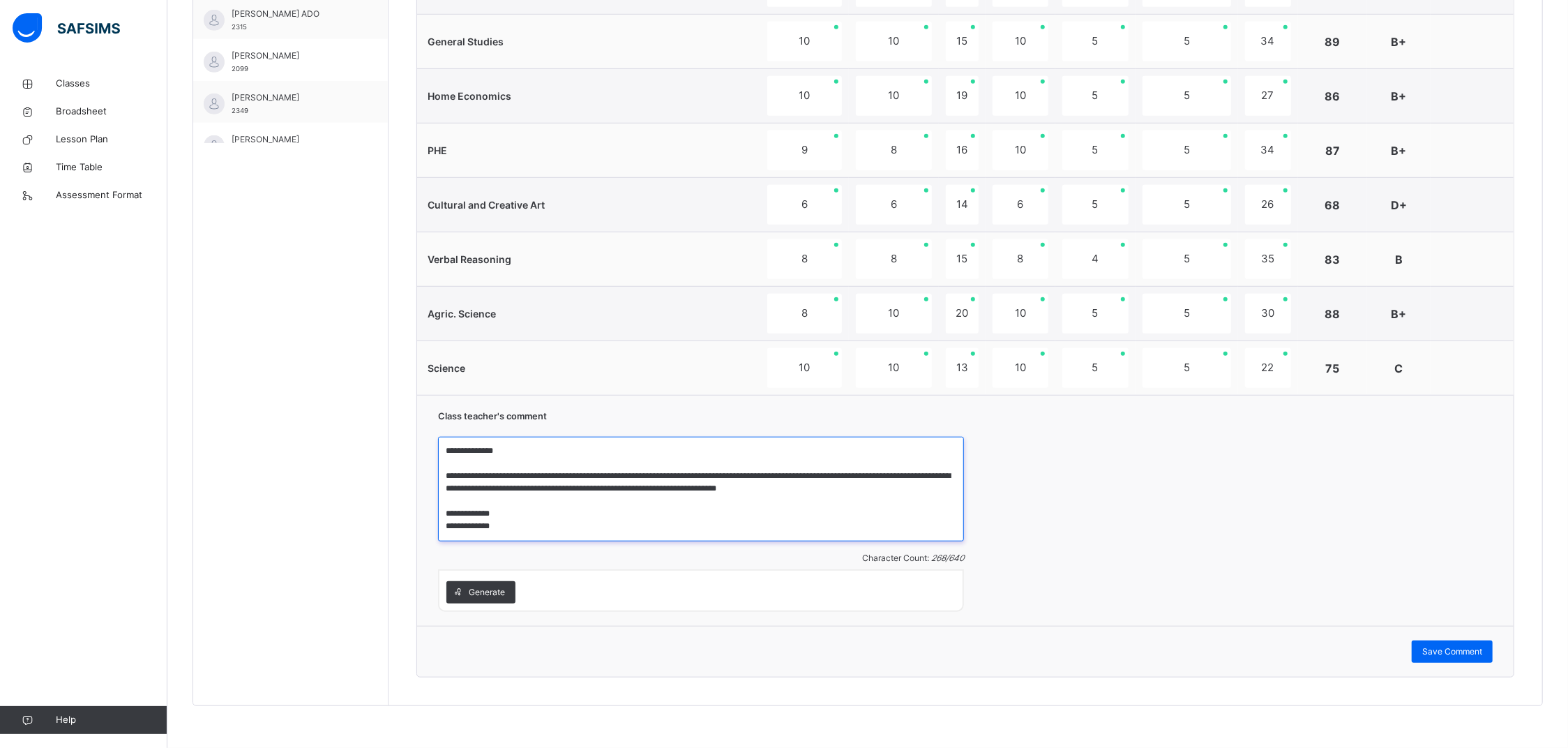 click on "**********" at bounding box center [701, 489] 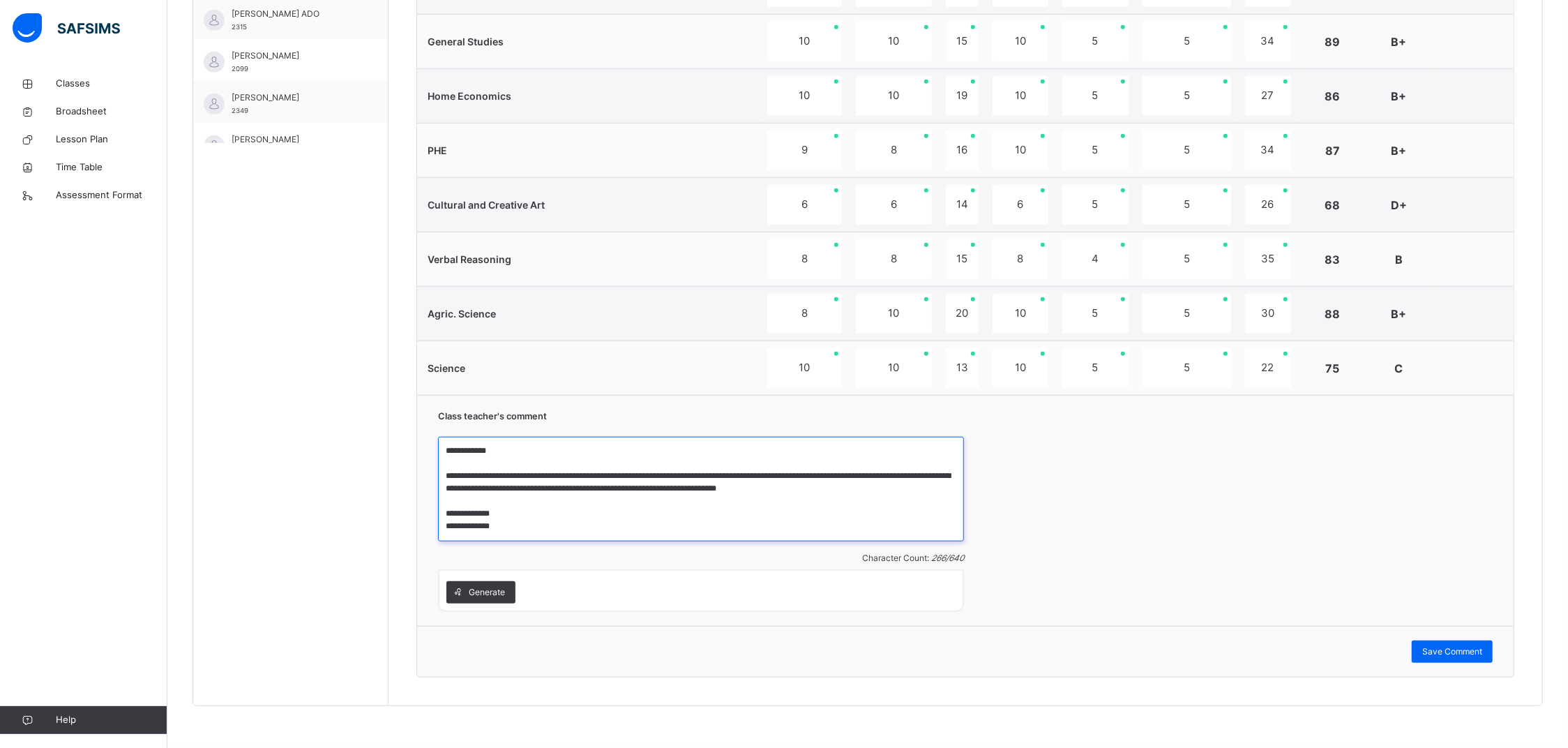 click on "**********" at bounding box center [701, 489] 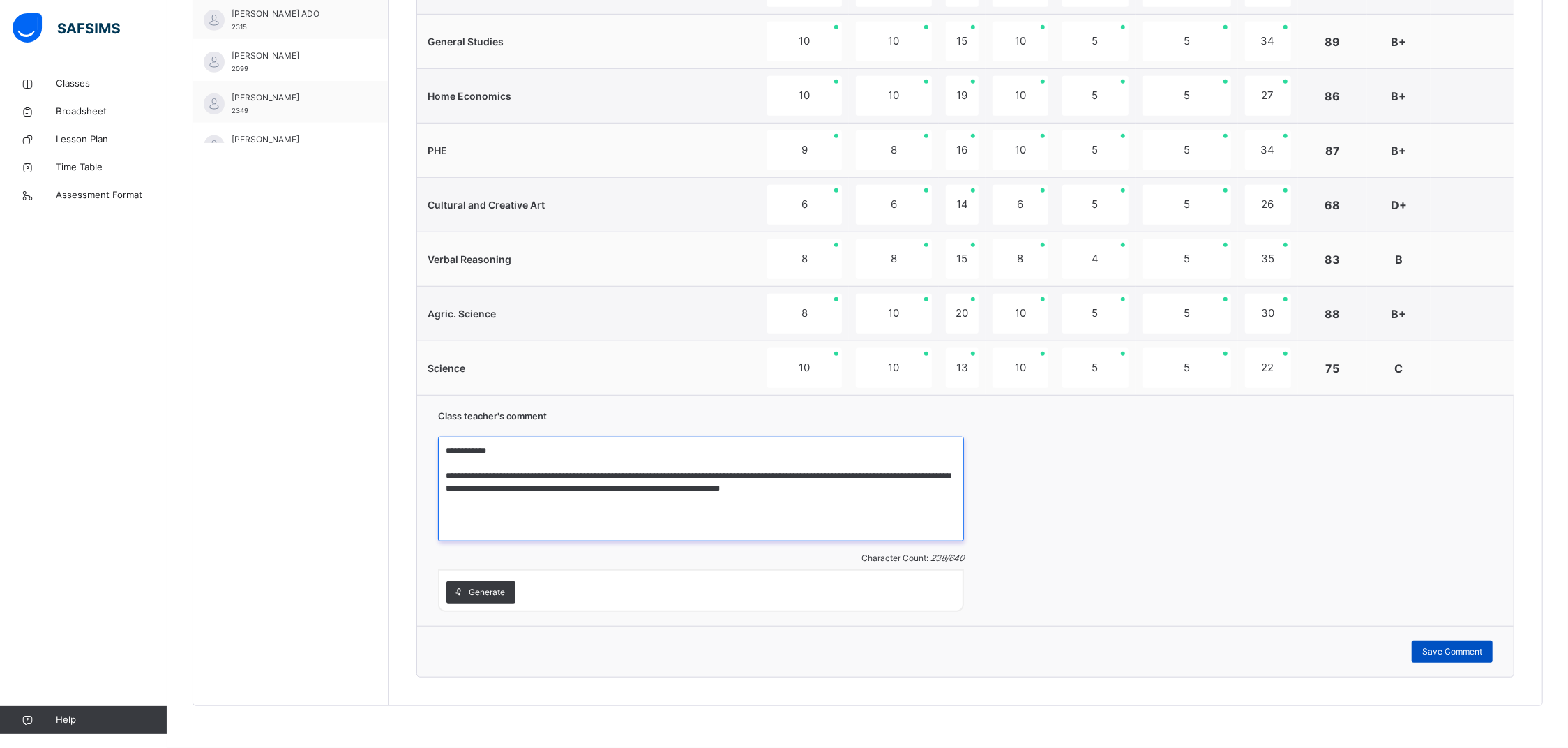 type on "**********" 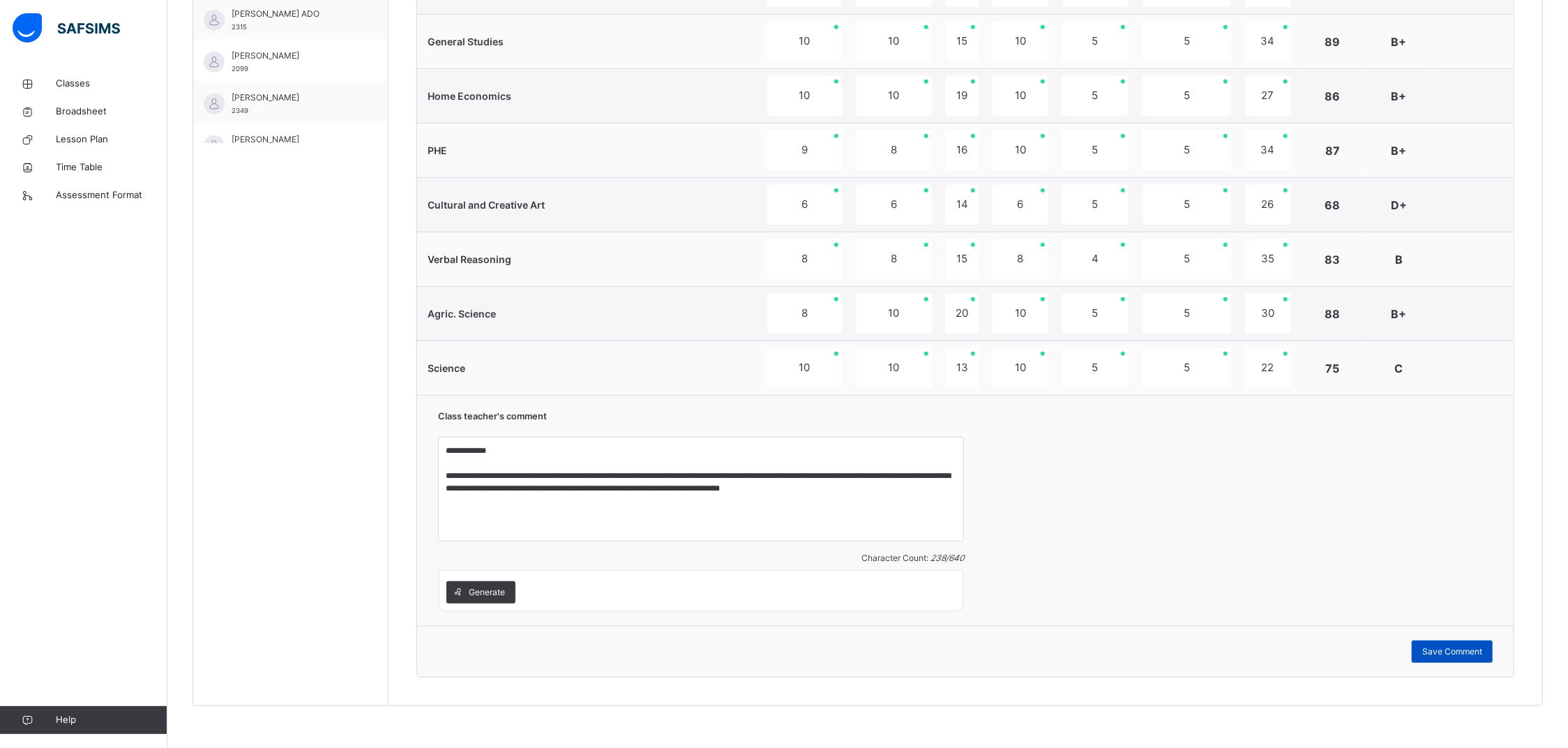 click on "Save Comment" at bounding box center [1452, 652] 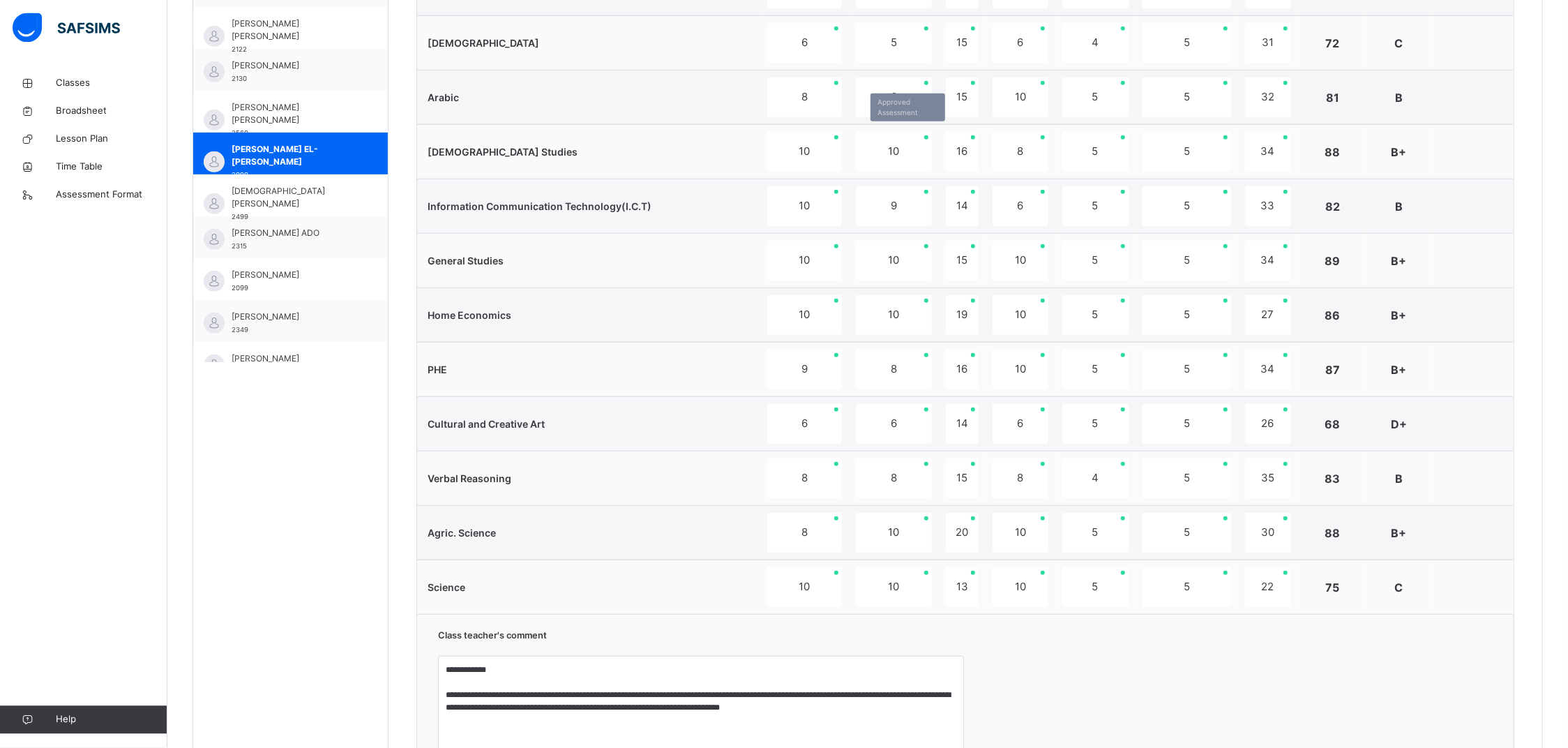 scroll, scrollTop: 624, scrollLeft: 0, axis: vertical 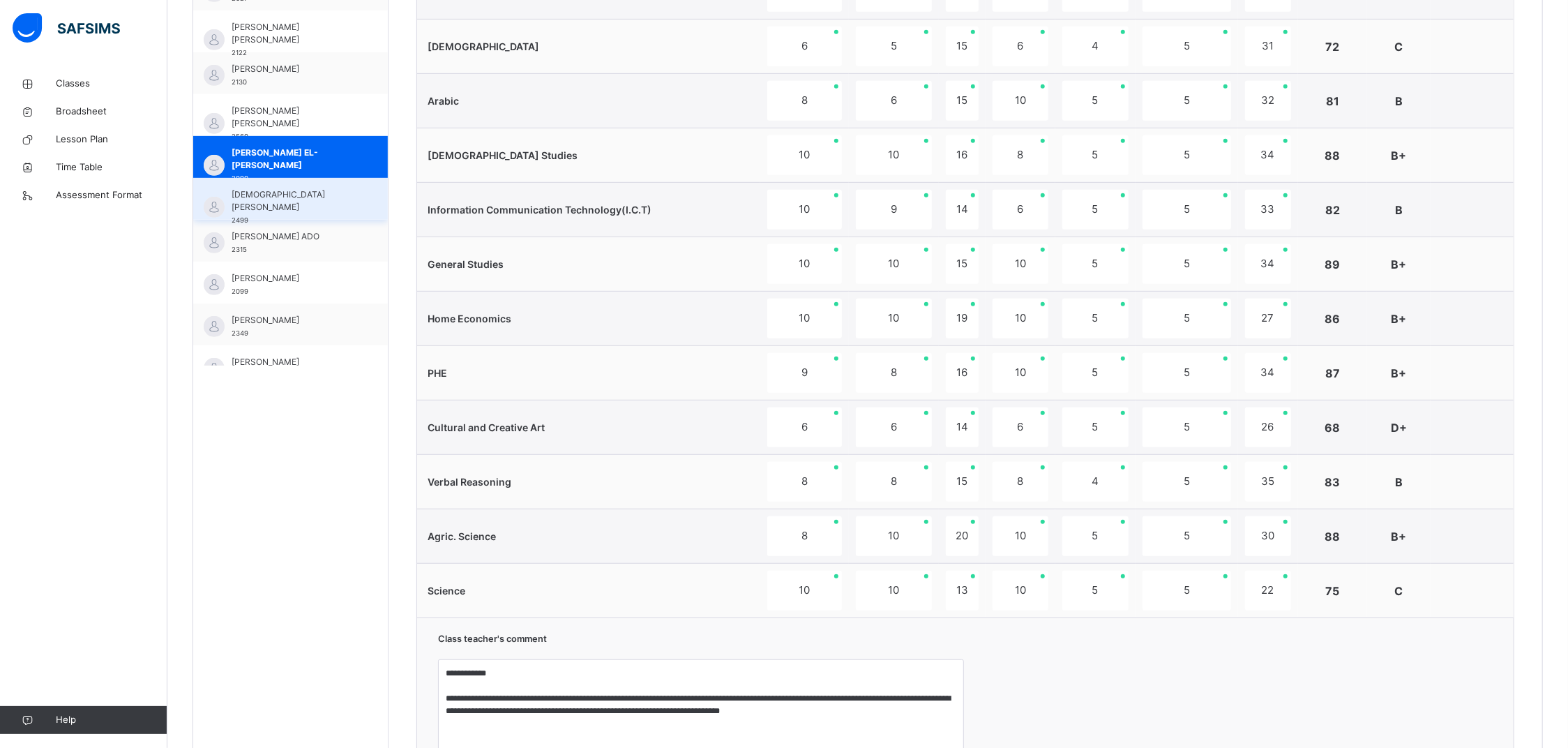 click on "MUHAMMAD ABDULRAHMAN MUSA 2499" at bounding box center [290, 199] 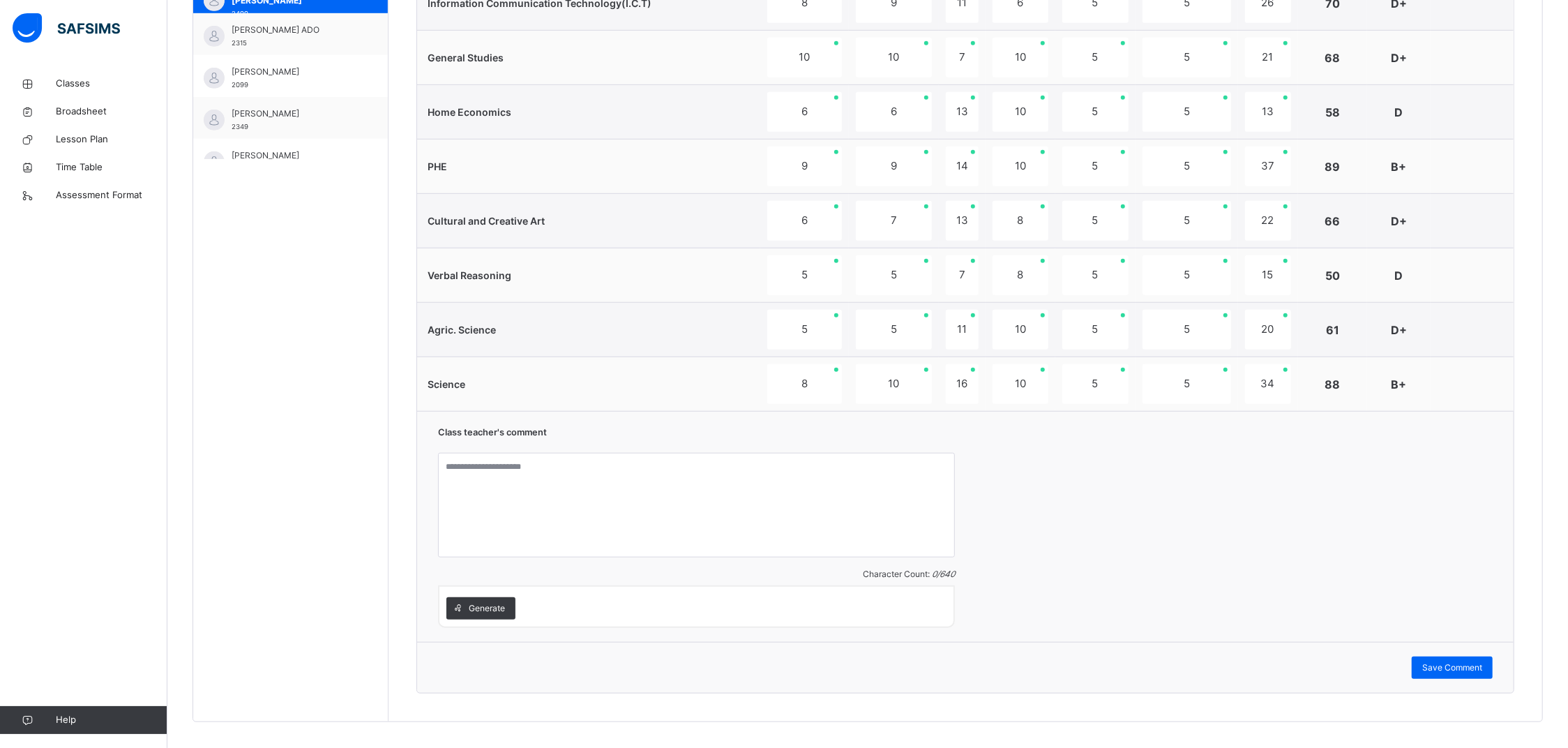 scroll, scrollTop: 855, scrollLeft: 0, axis: vertical 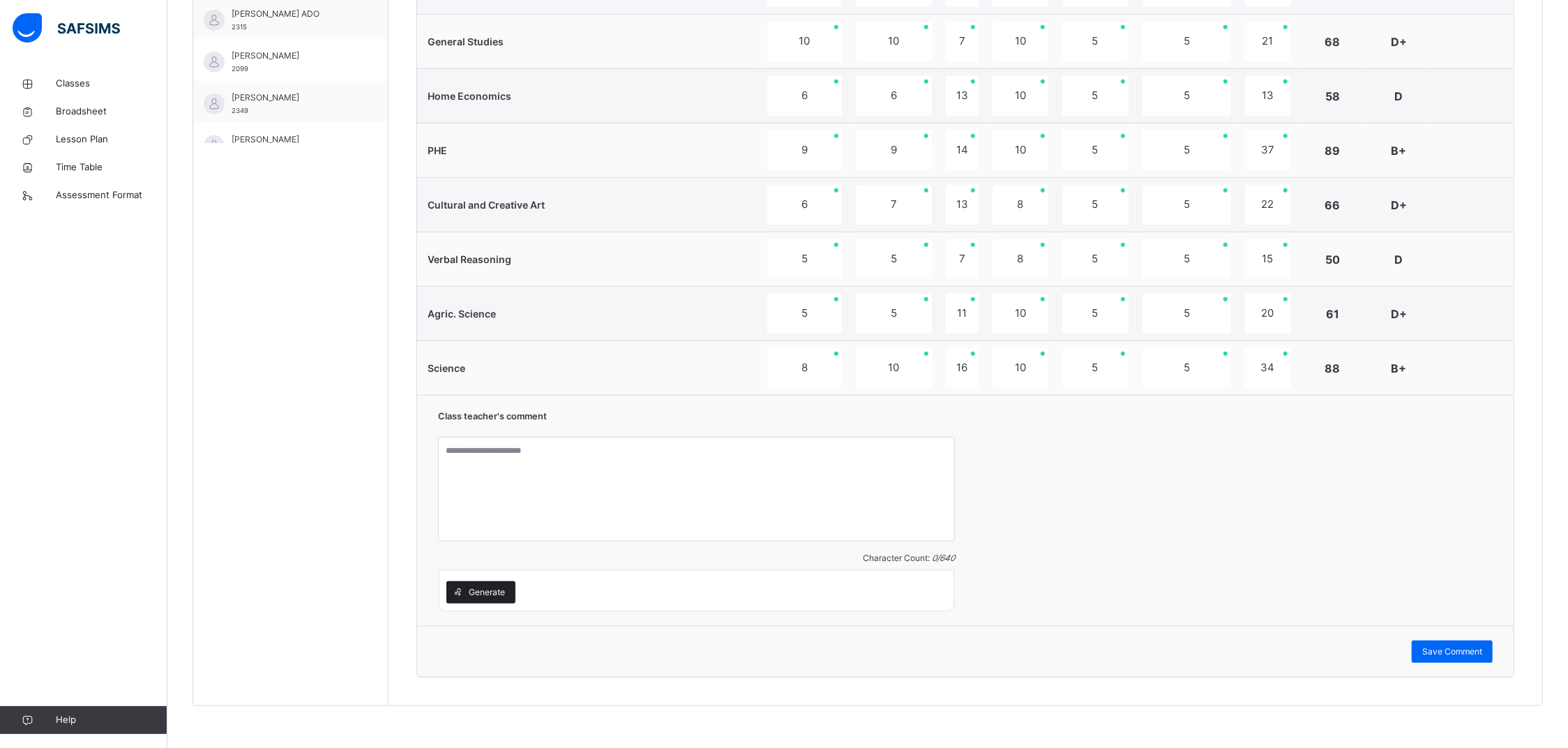 click on "Generate" at bounding box center [487, 592] 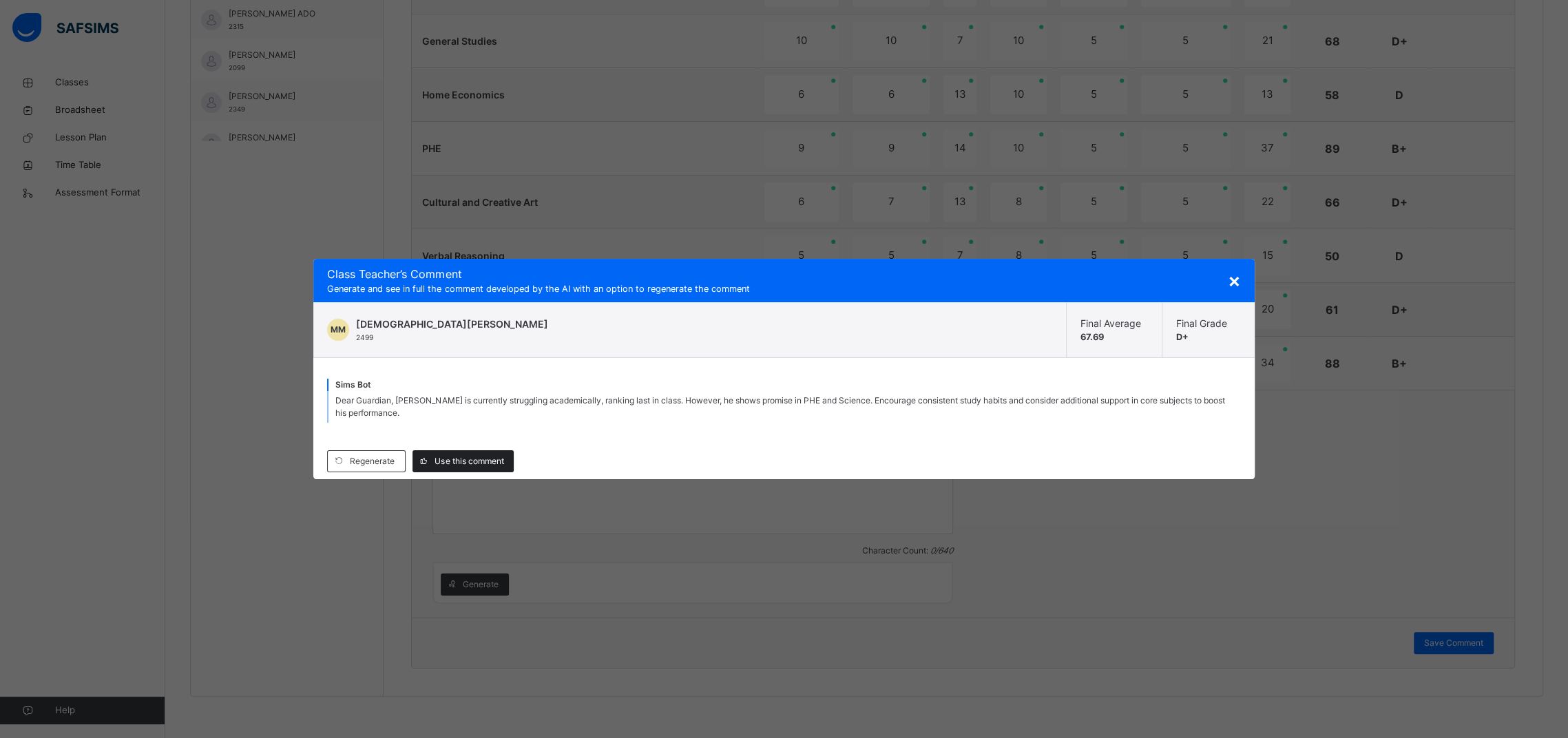 click on "Use this comment" at bounding box center (469, 461) 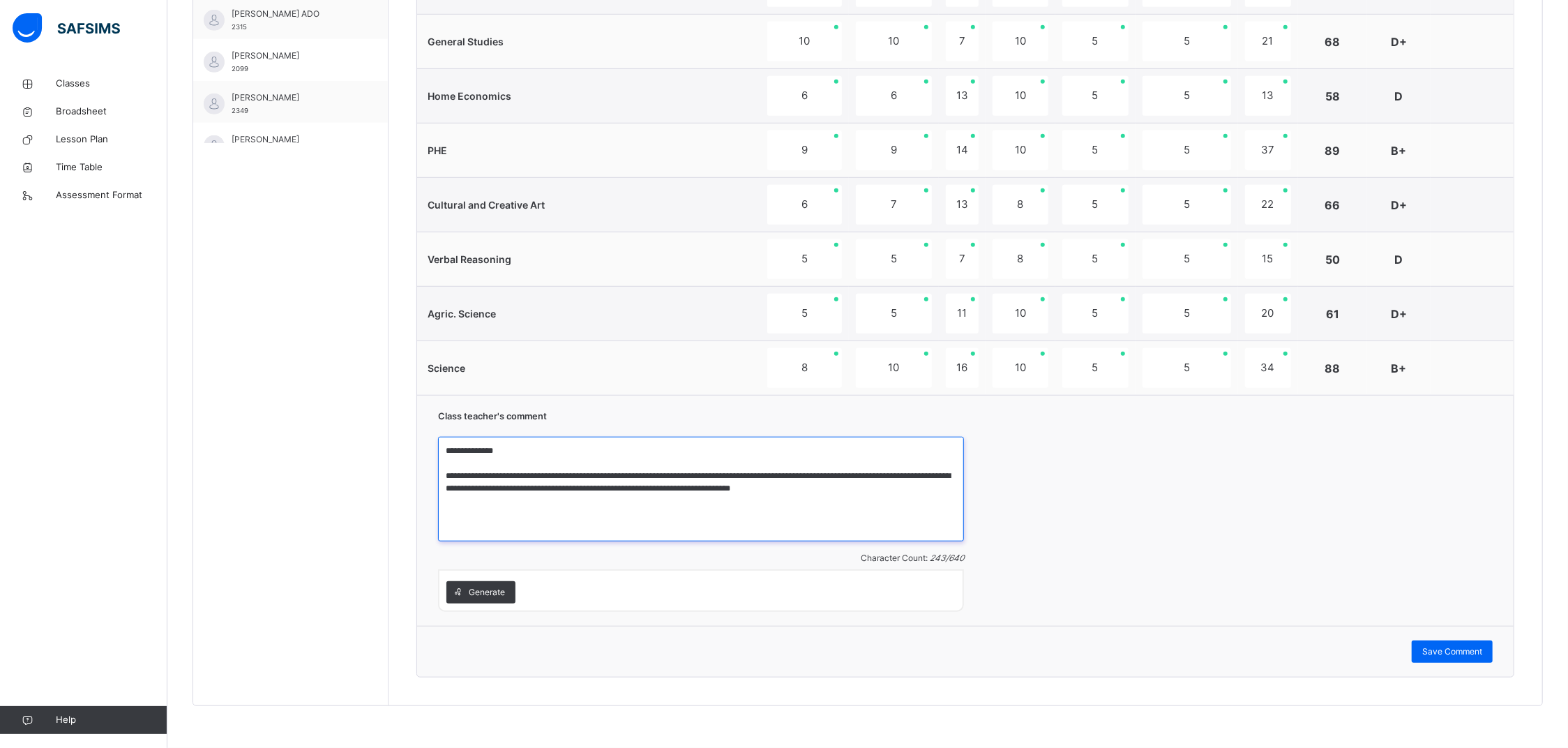 click on "**********" at bounding box center (701, 489) 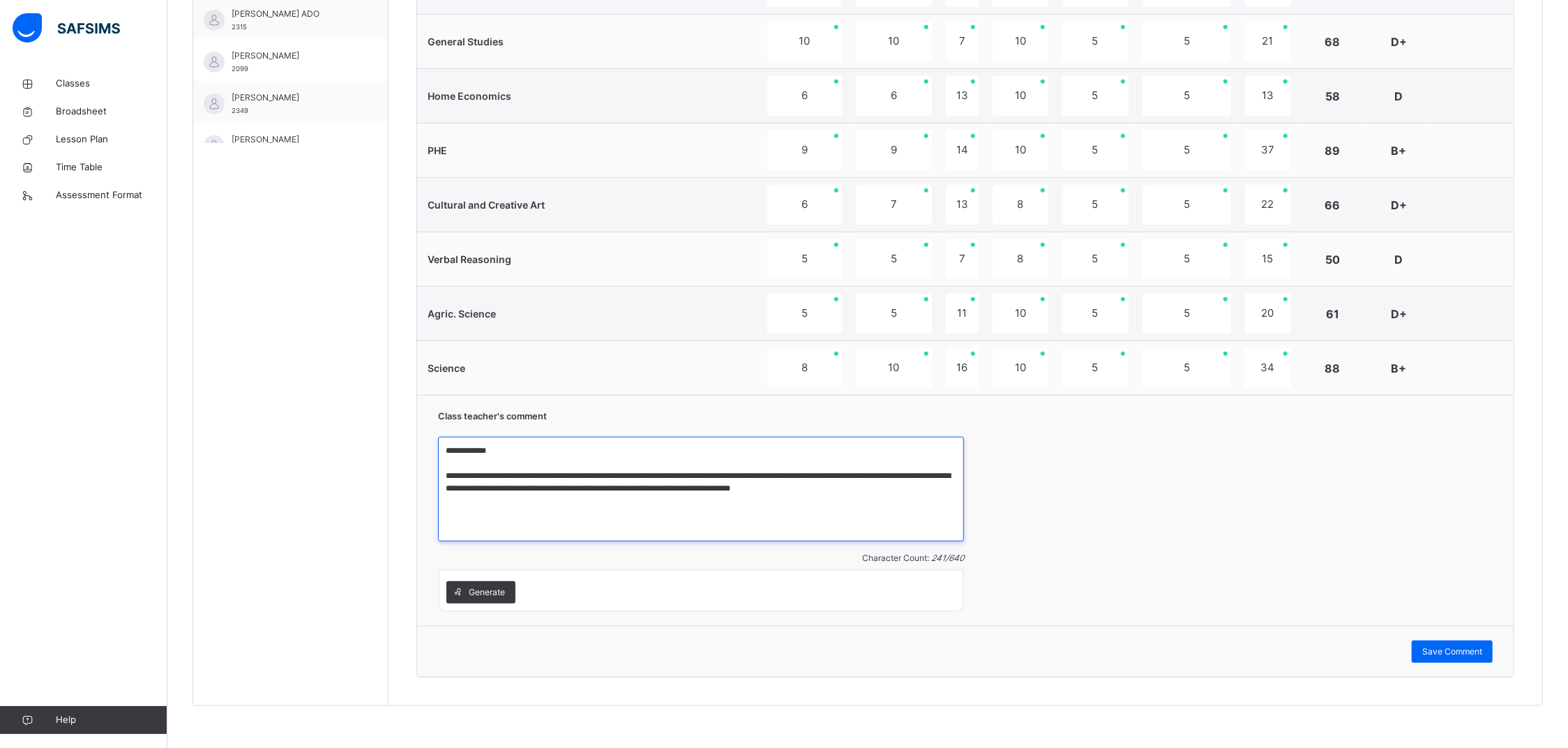 click on "**********" at bounding box center (701, 489) 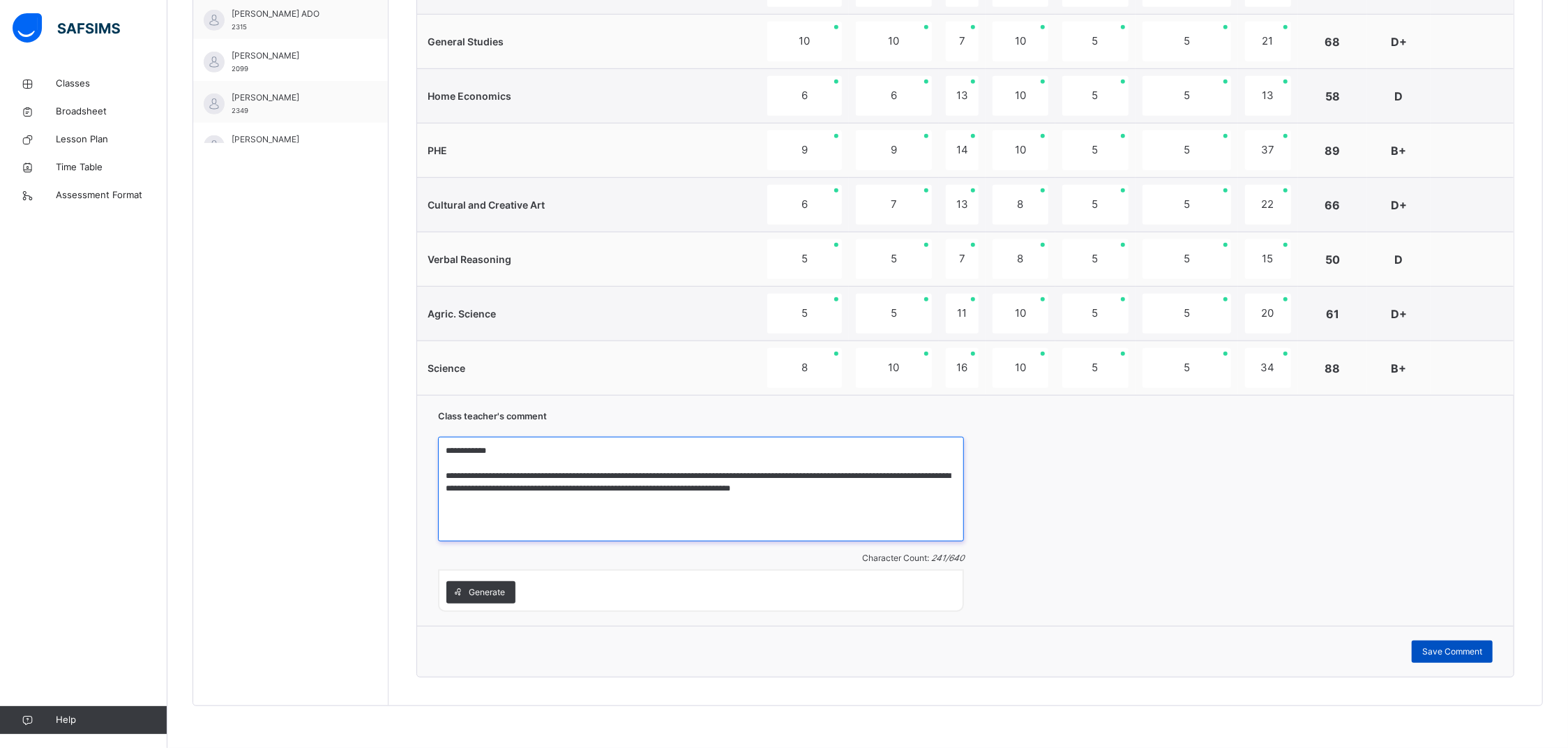 type on "**********" 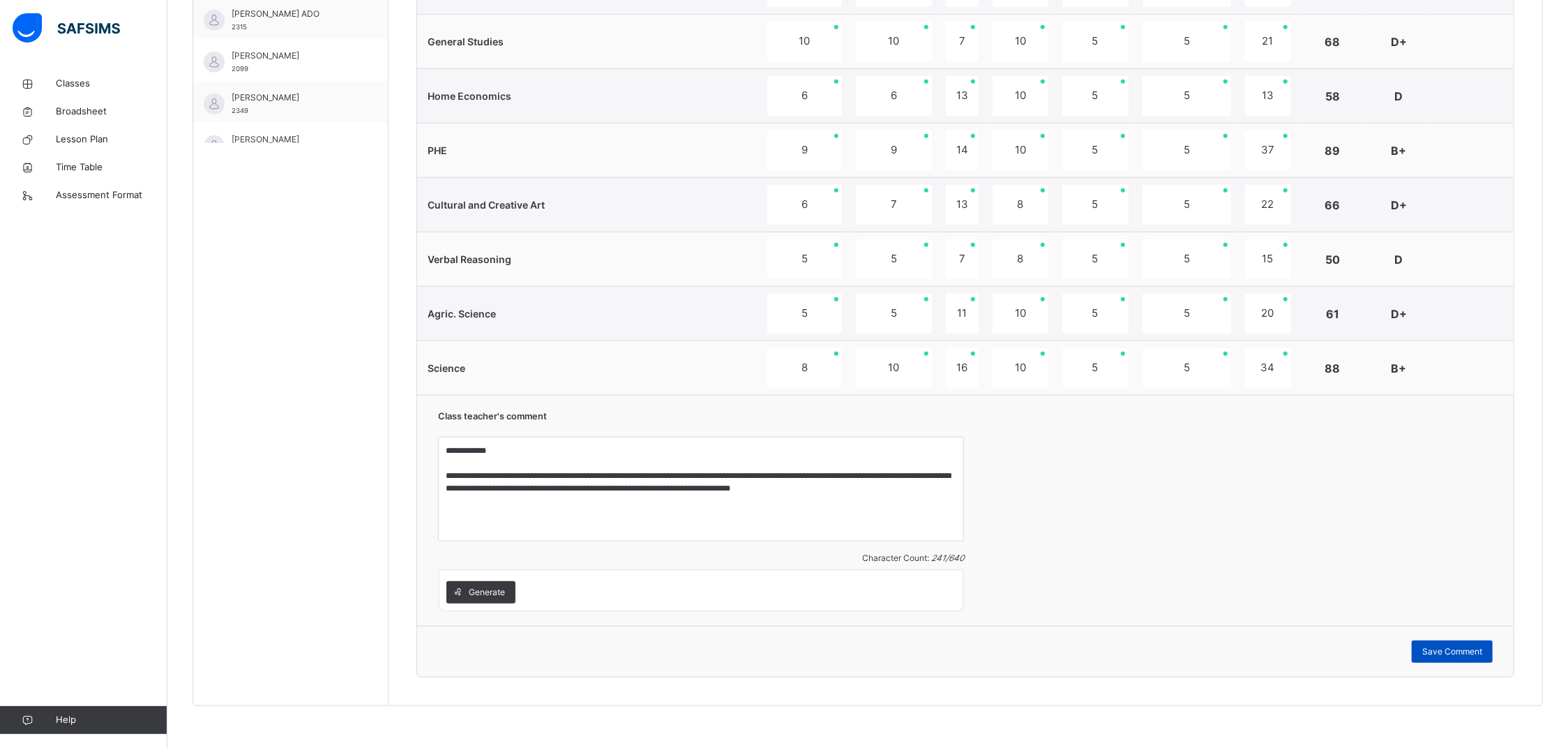 click on "Save Comment" at bounding box center (1452, 652) 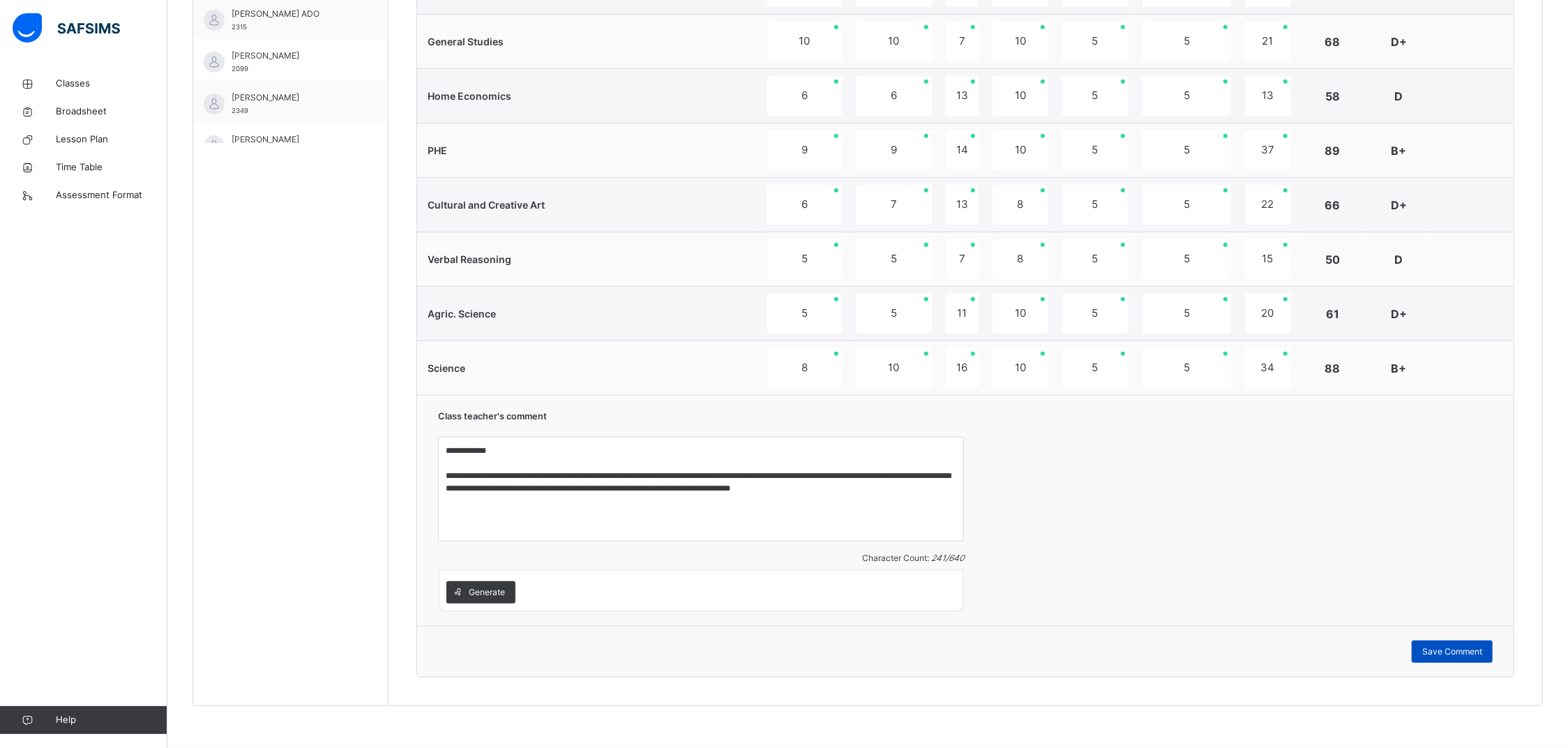 click on "Save Comment" at bounding box center [1452, 652] 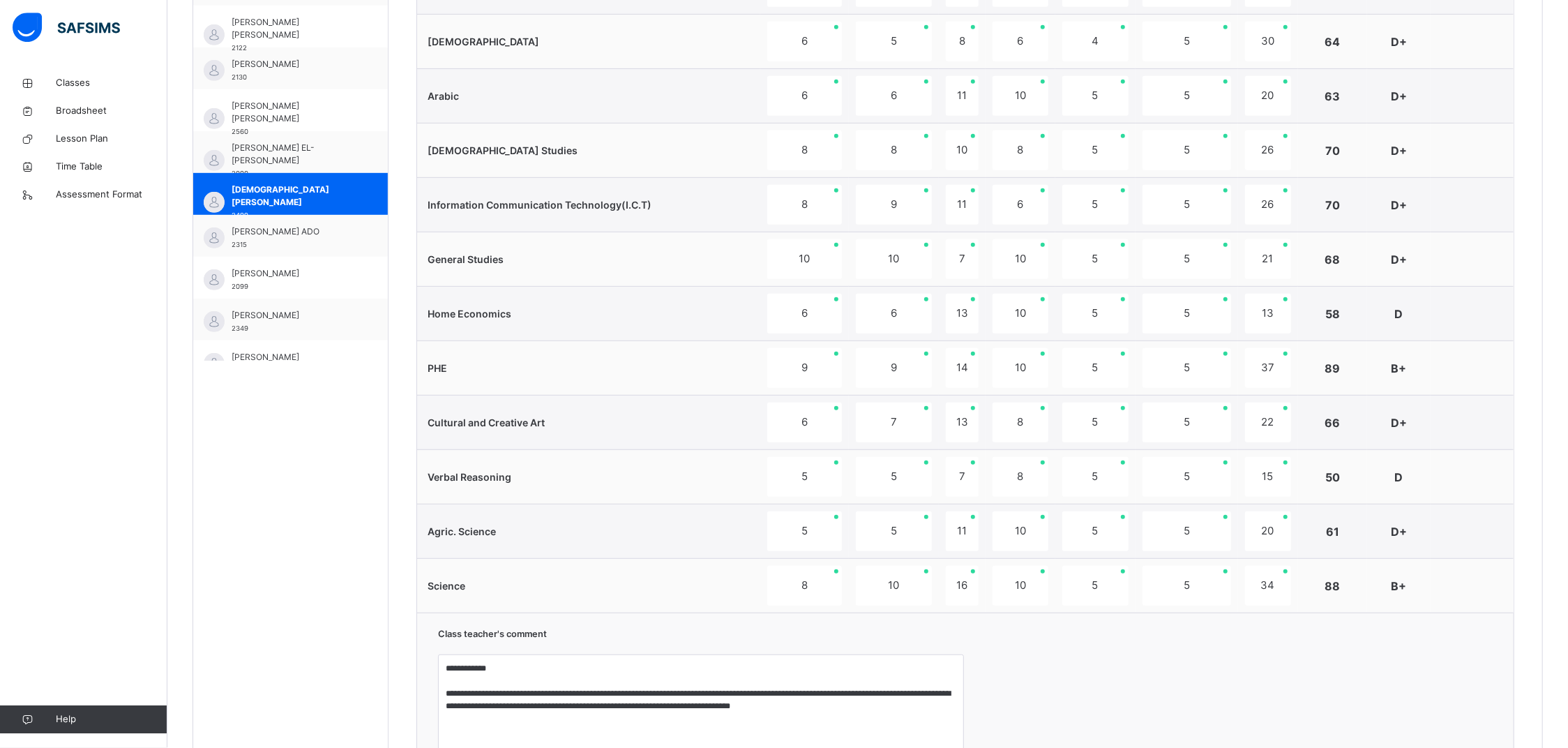 scroll, scrollTop: 624, scrollLeft: 0, axis: vertical 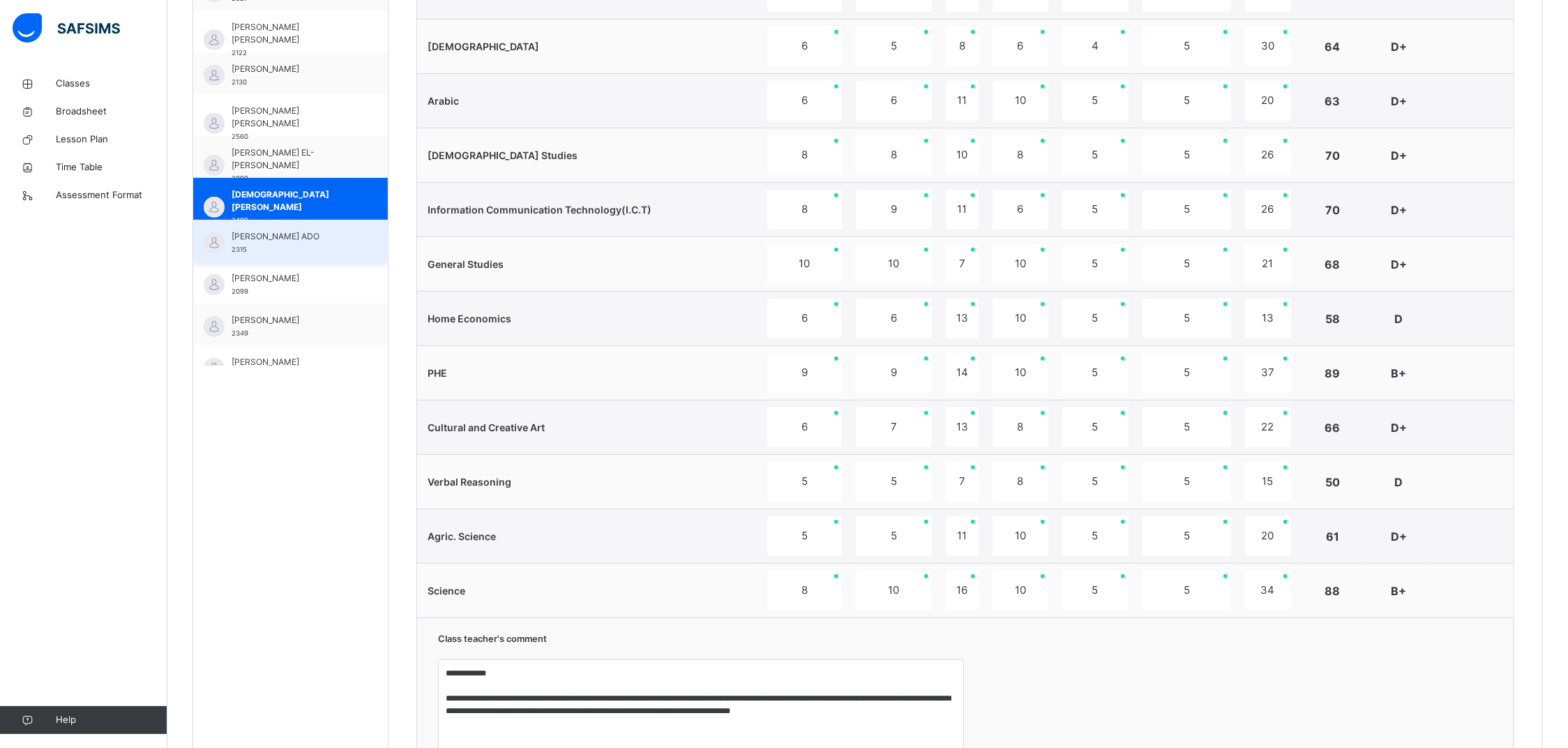 click on "MUKHTAR AL-AMEEN ADO" at bounding box center (294, 237) 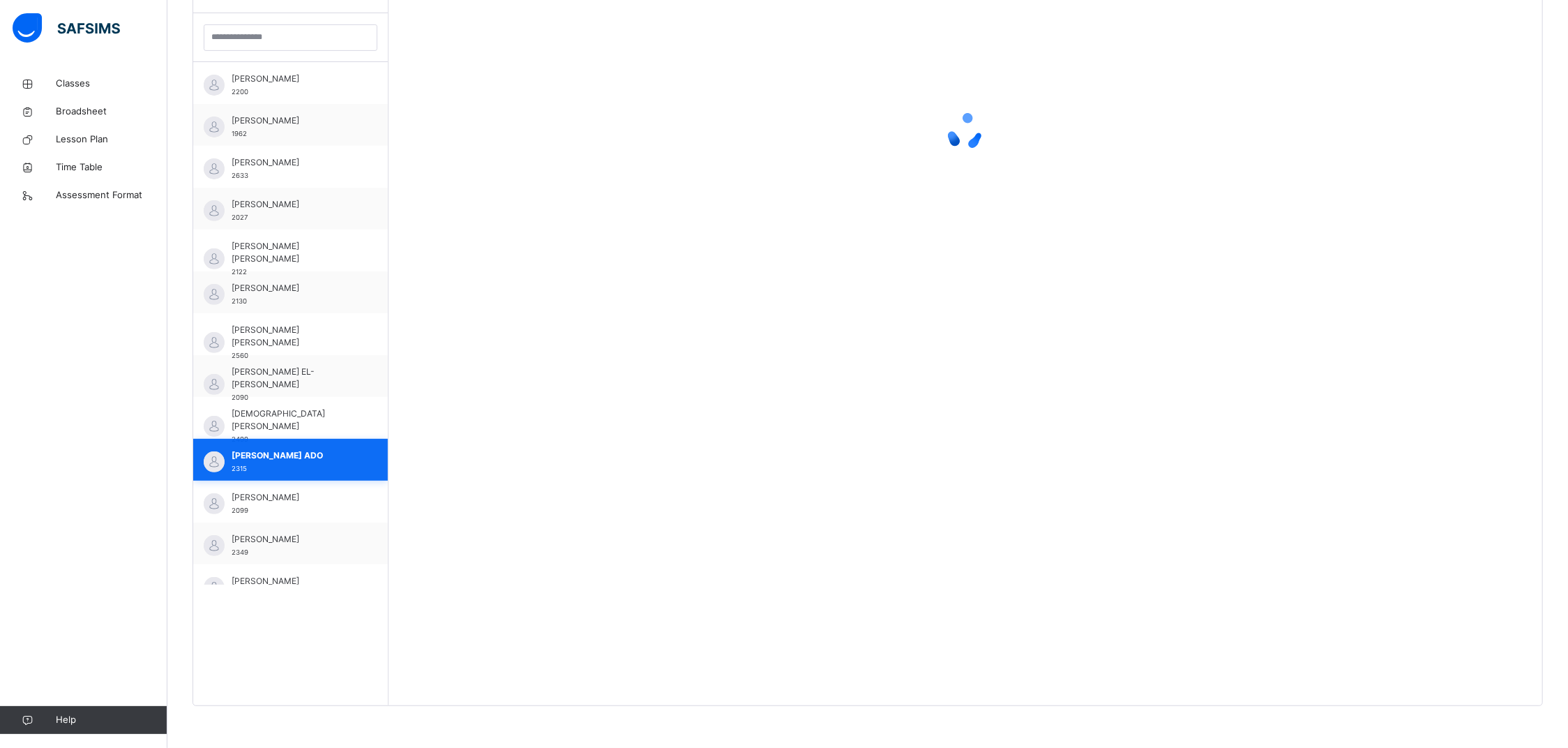 scroll, scrollTop: 408, scrollLeft: 0, axis: vertical 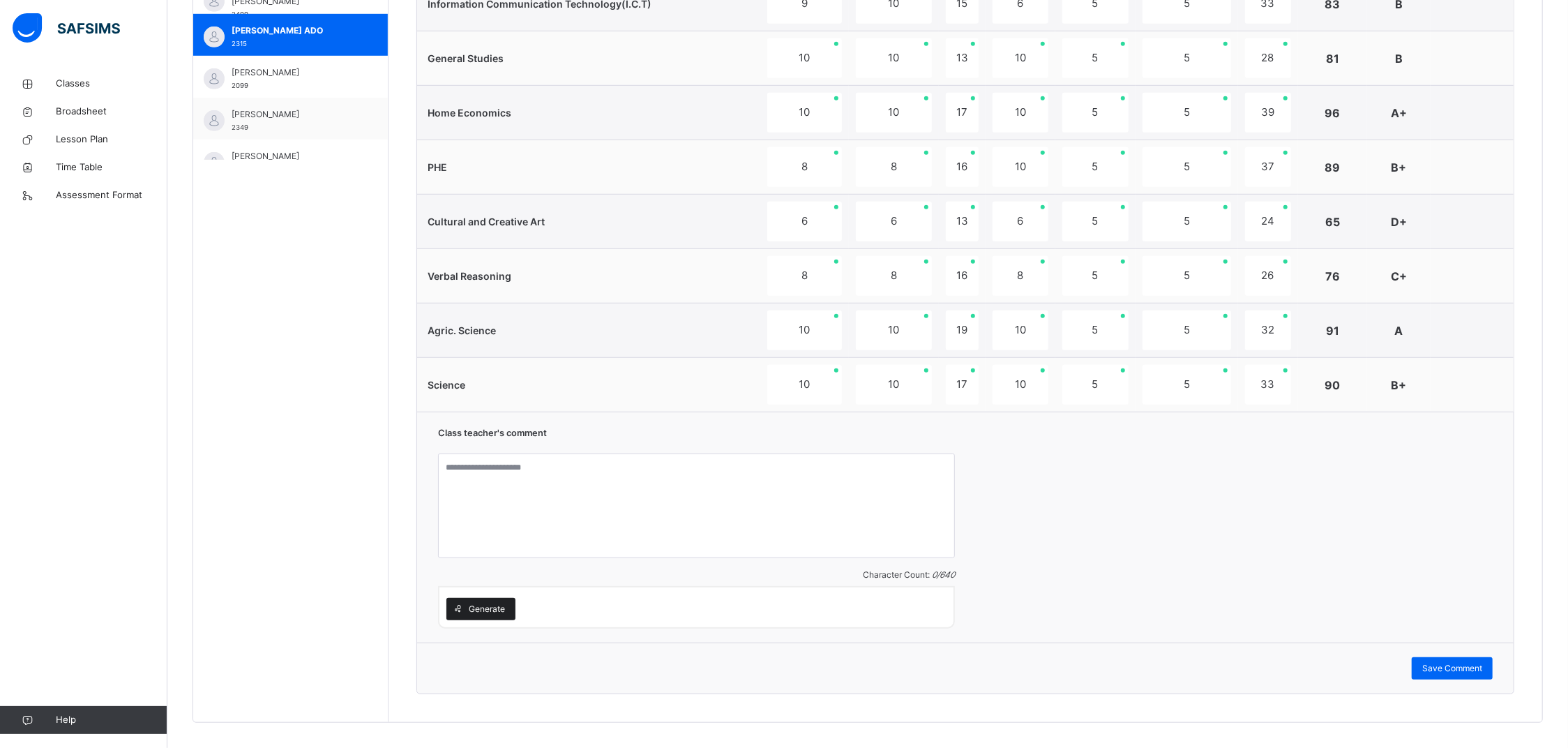 click on "Generate" at bounding box center [487, 609] 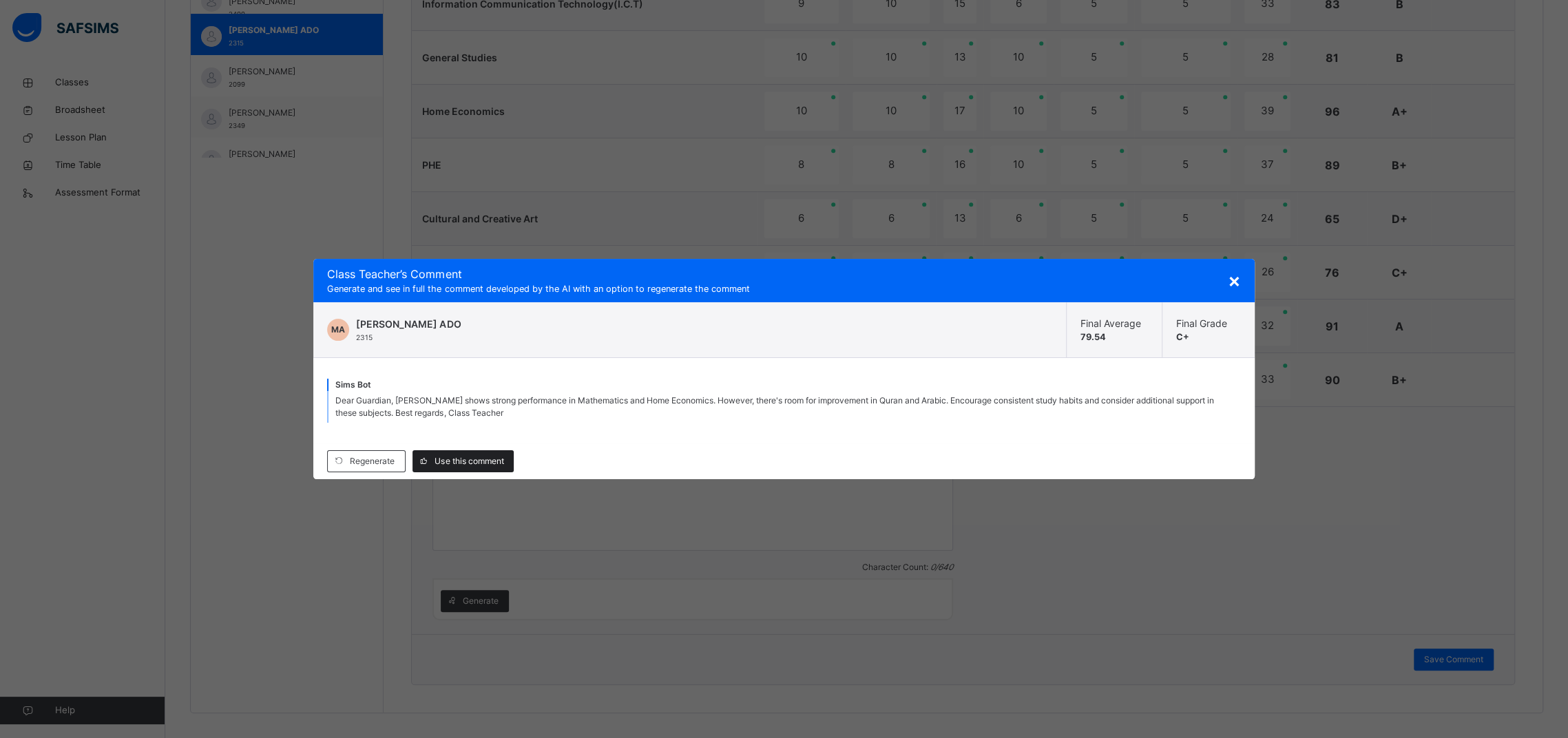 click on "Use this comment" at bounding box center (469, 461) 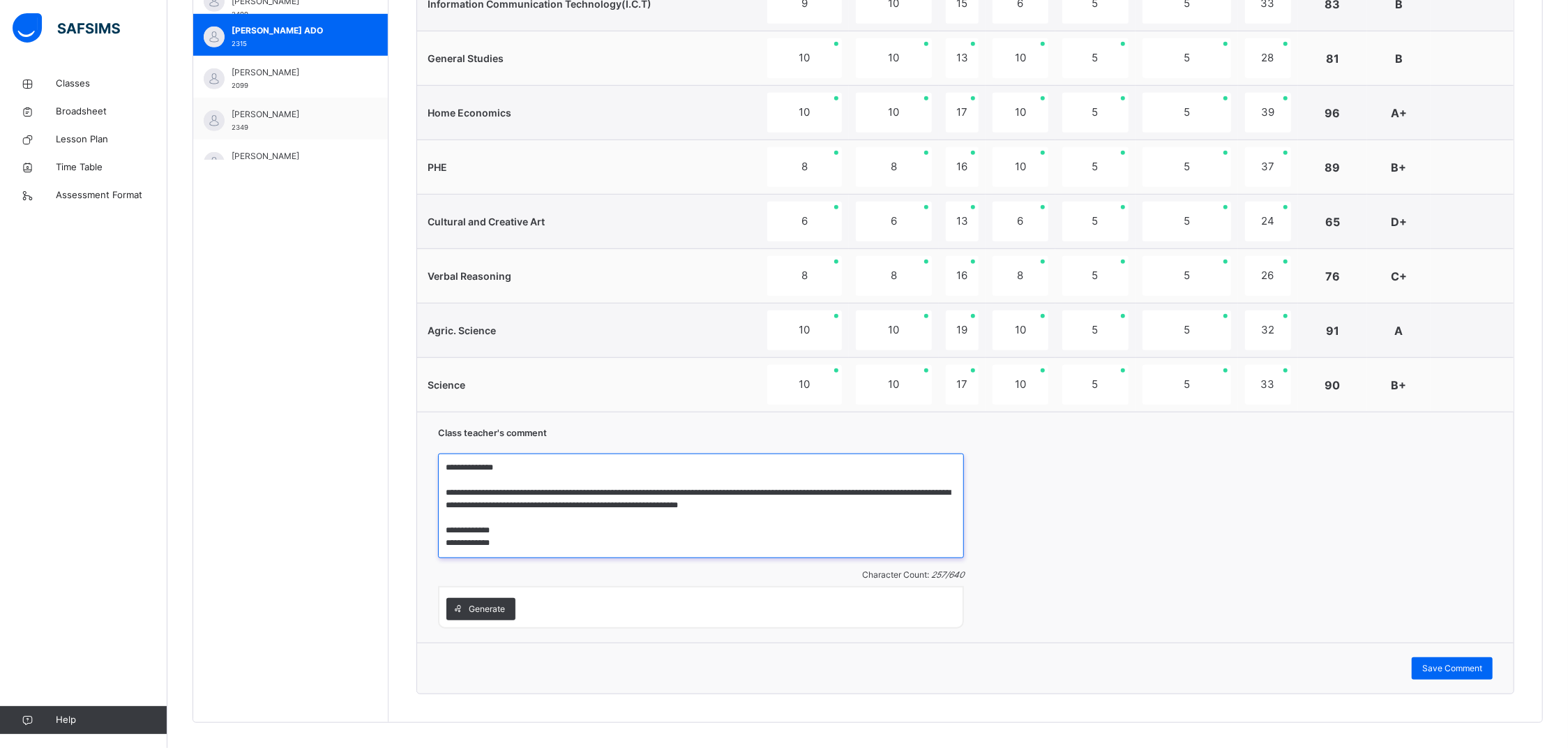 click on "**********" at bounding box center (701, 506) 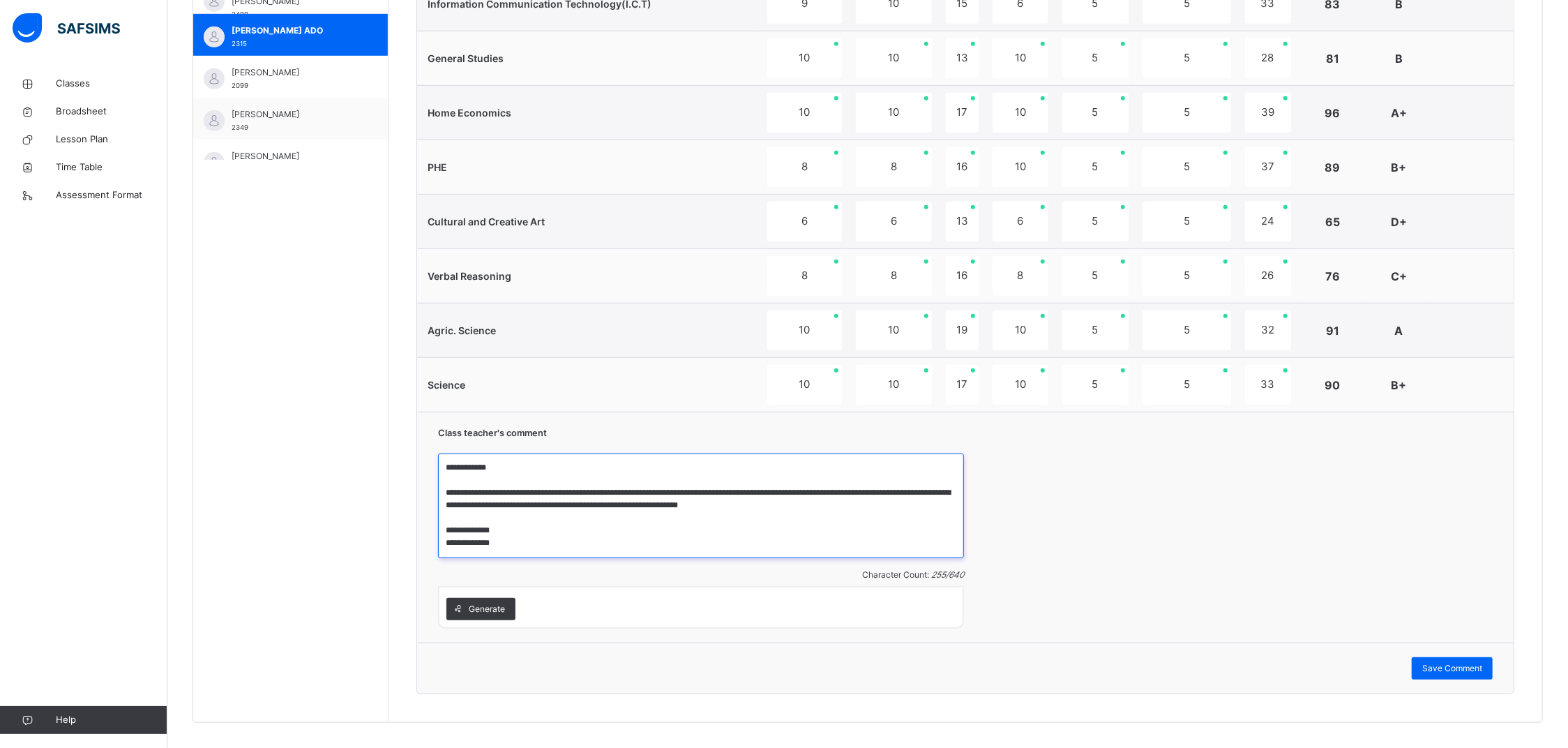 click on "**********" at bounding box center (701, 506) 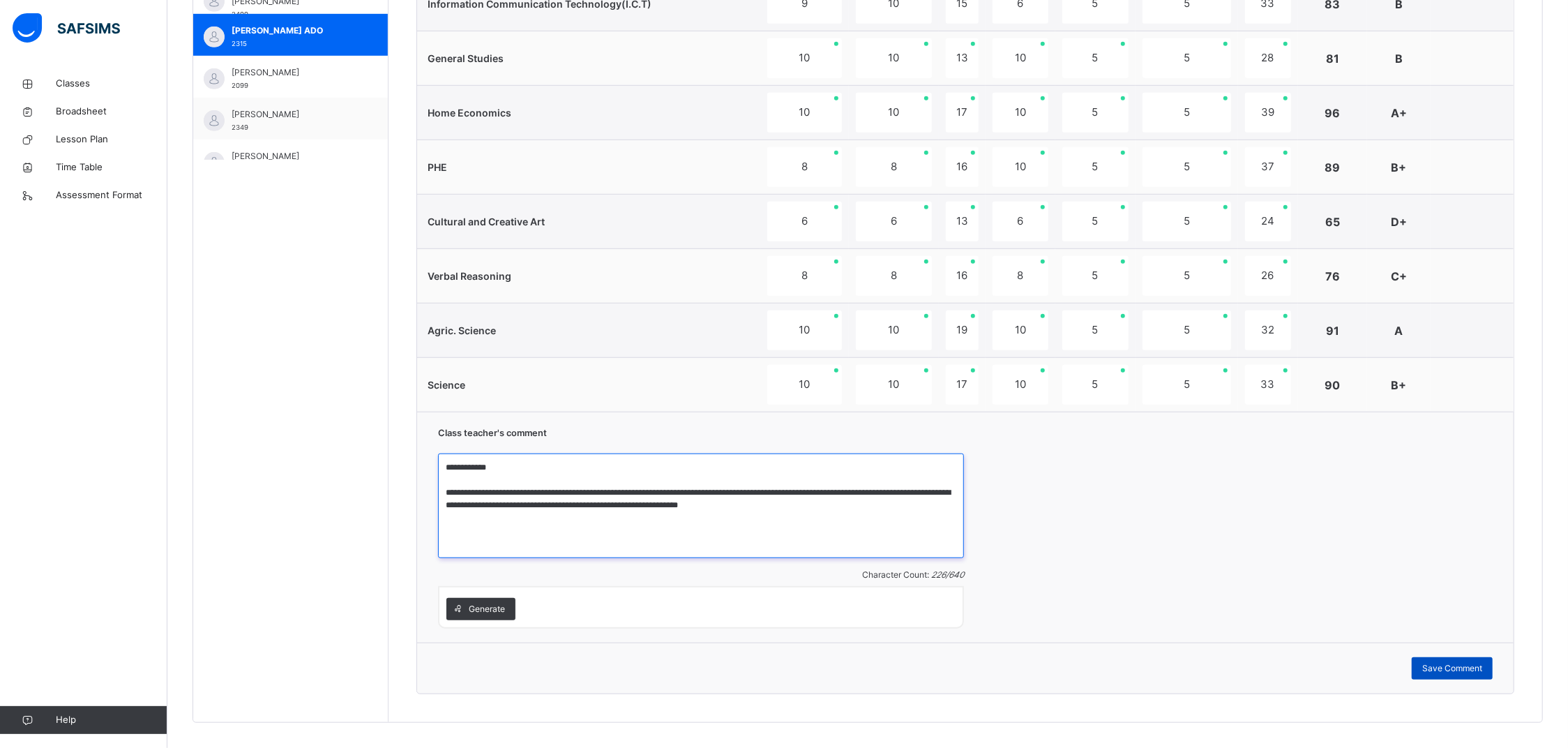type on "**********" 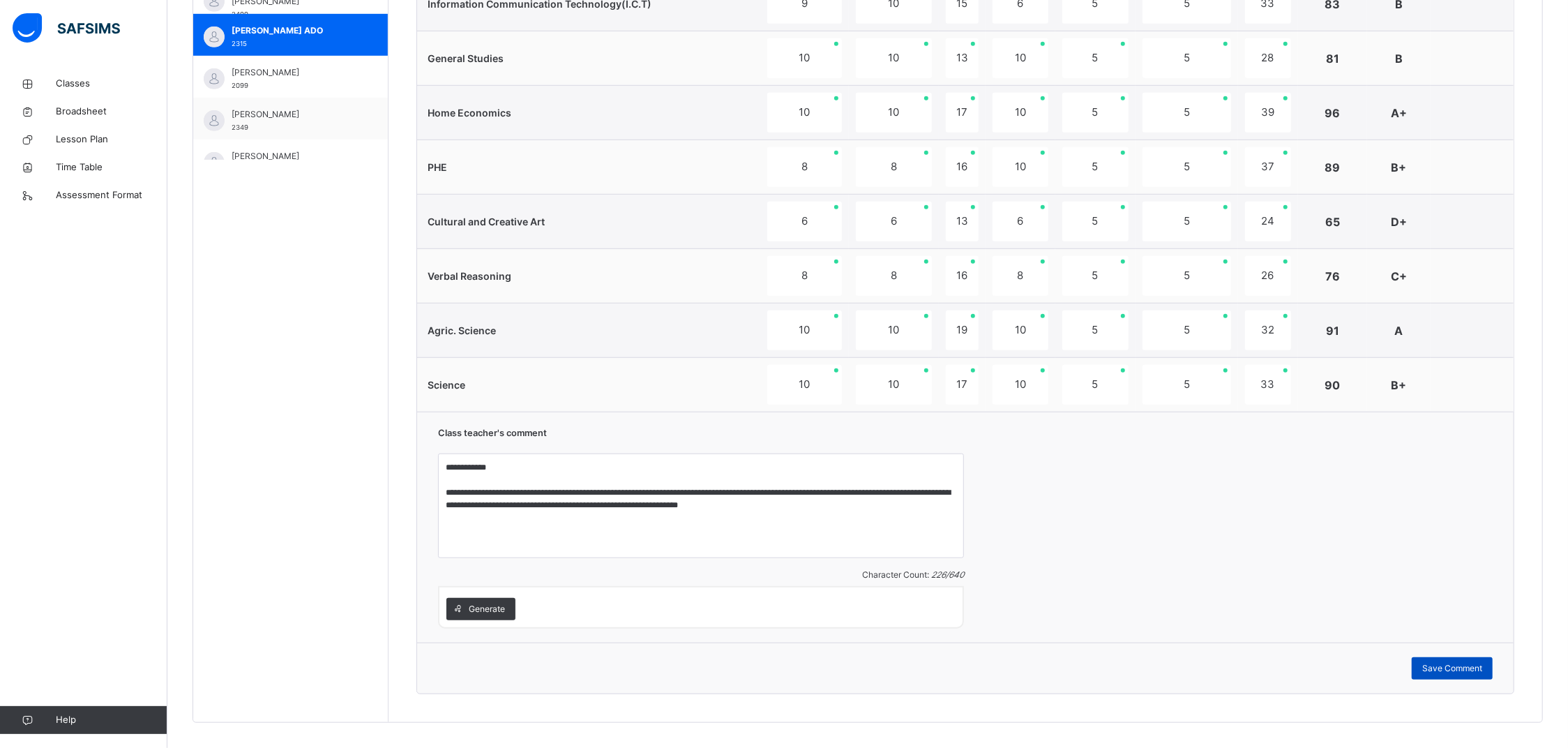 click on "Save Comment" at bounding box center [1452, 668] 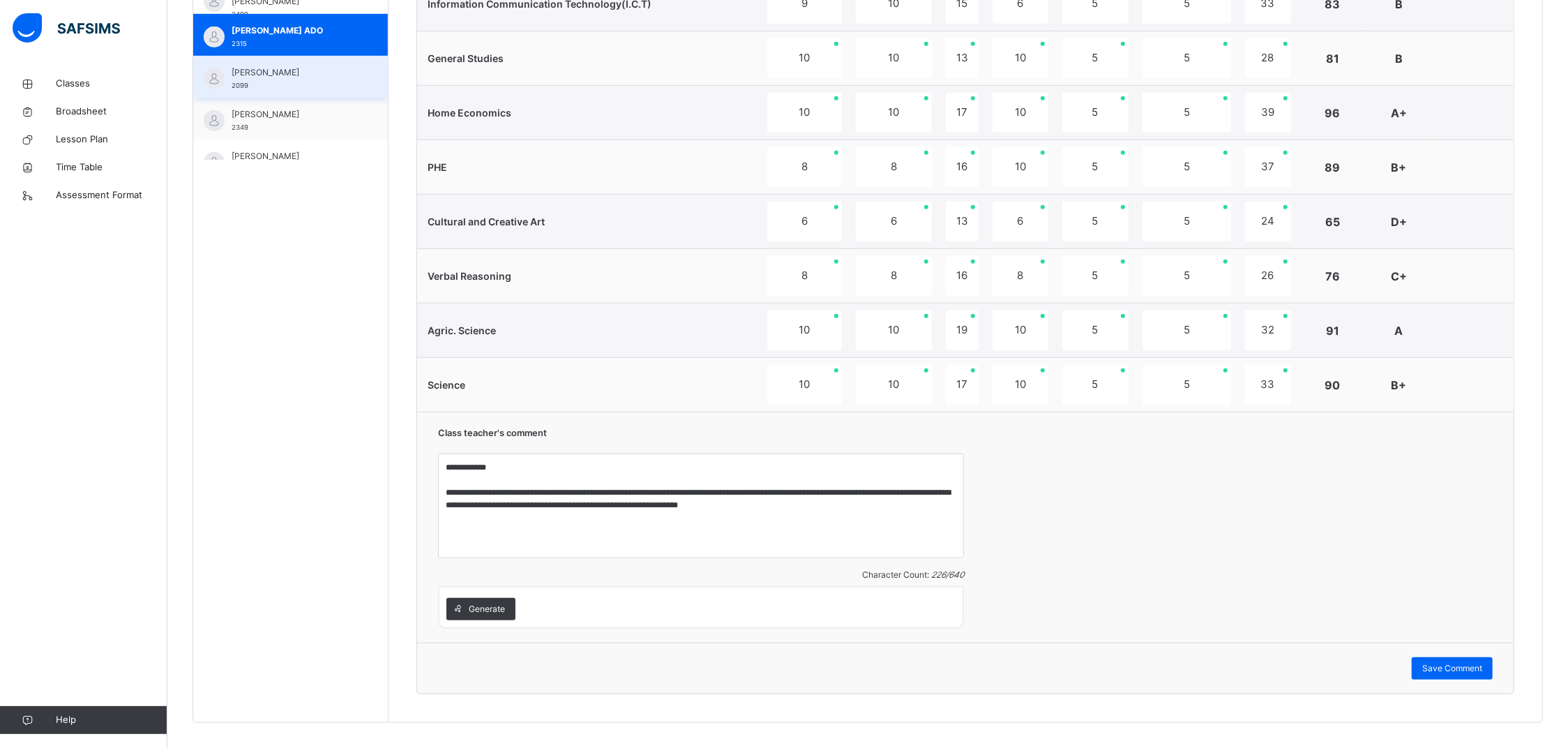 click on "NURUDEEN HAMEEDAH YAHYA" at bounding box center [294, 73] 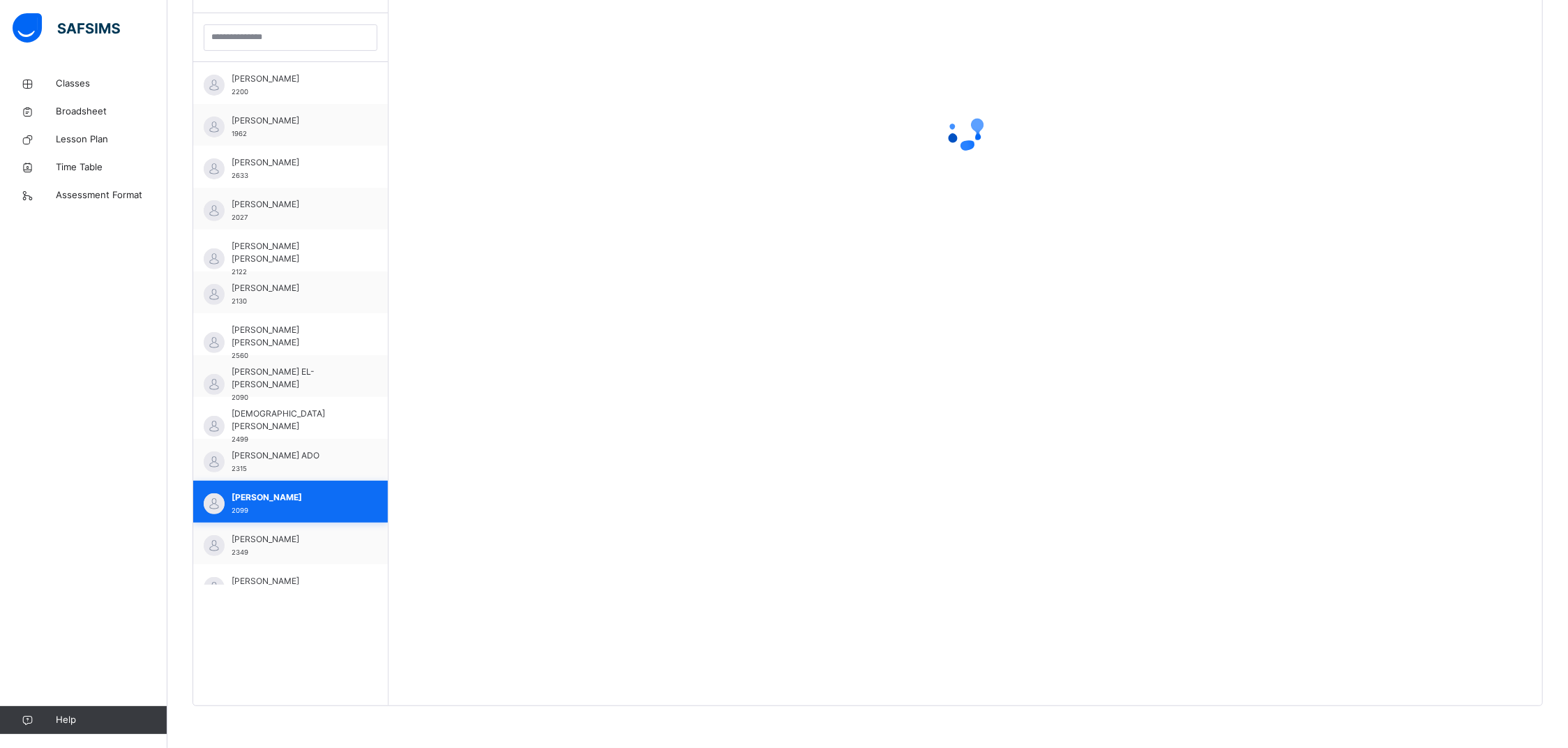 scroll, scrollTop: 408, scrollLeft: 0, axis: vertical 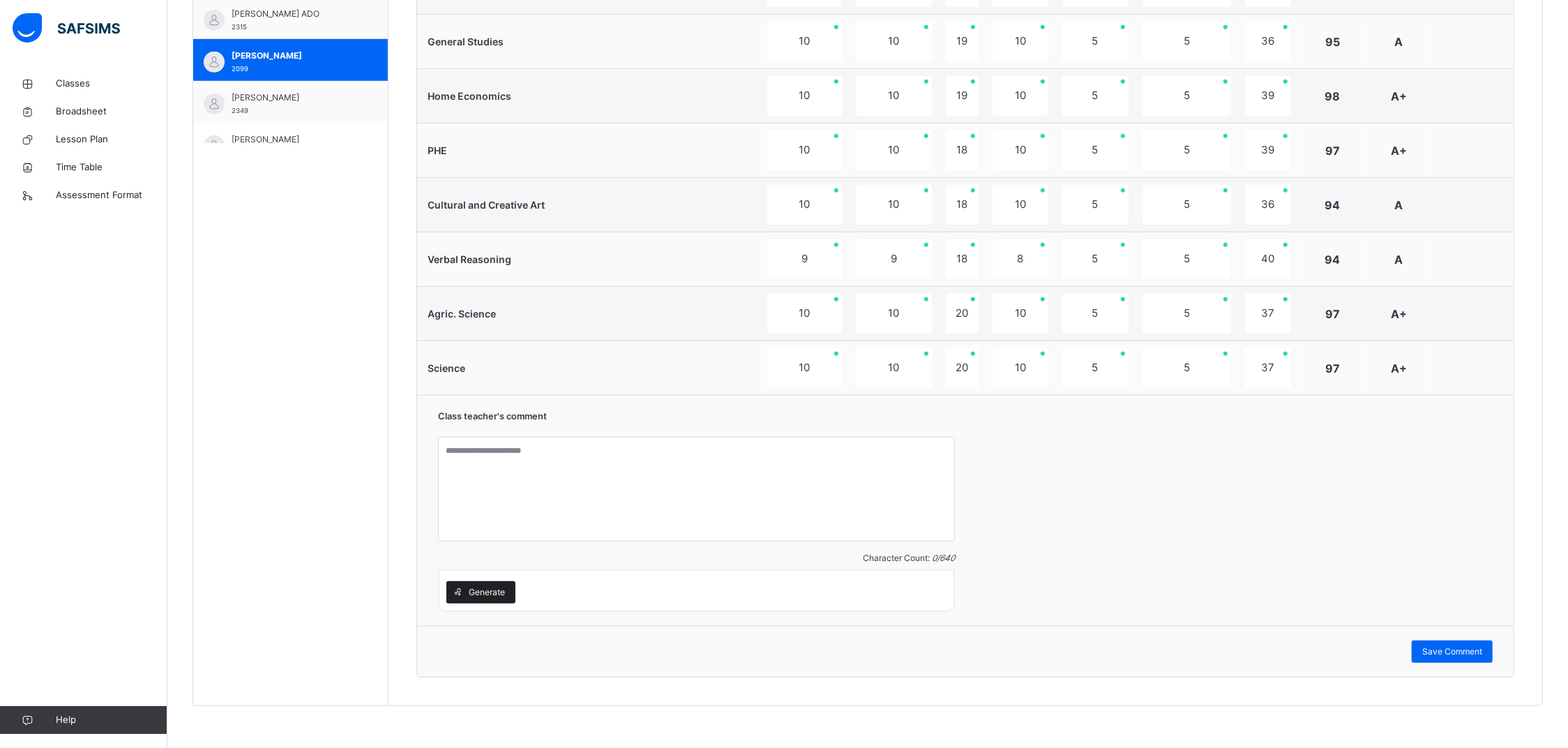 click on "Generate" at bounding box center [487, 592] 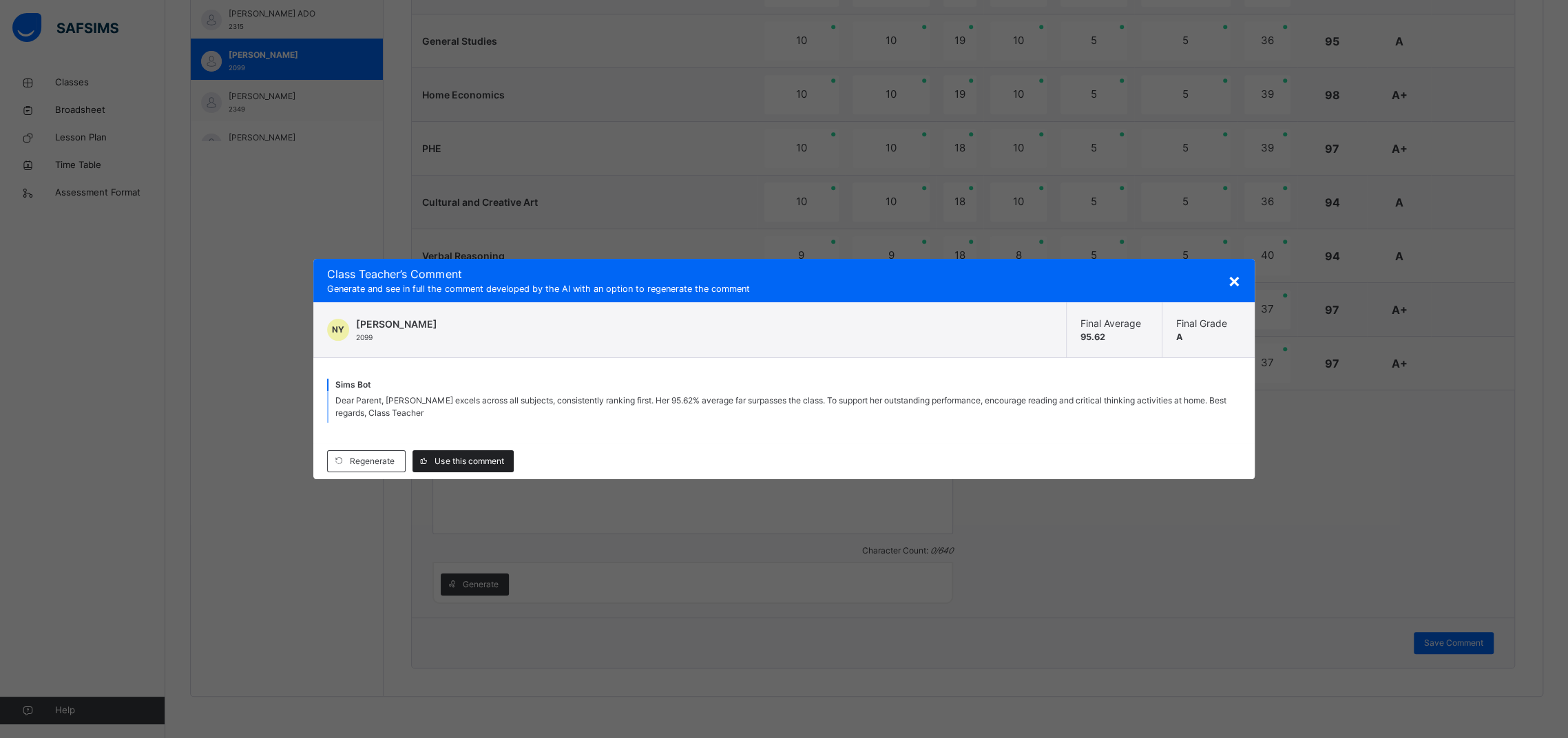 click on "Use this comment" at bounding box center [469, 461] 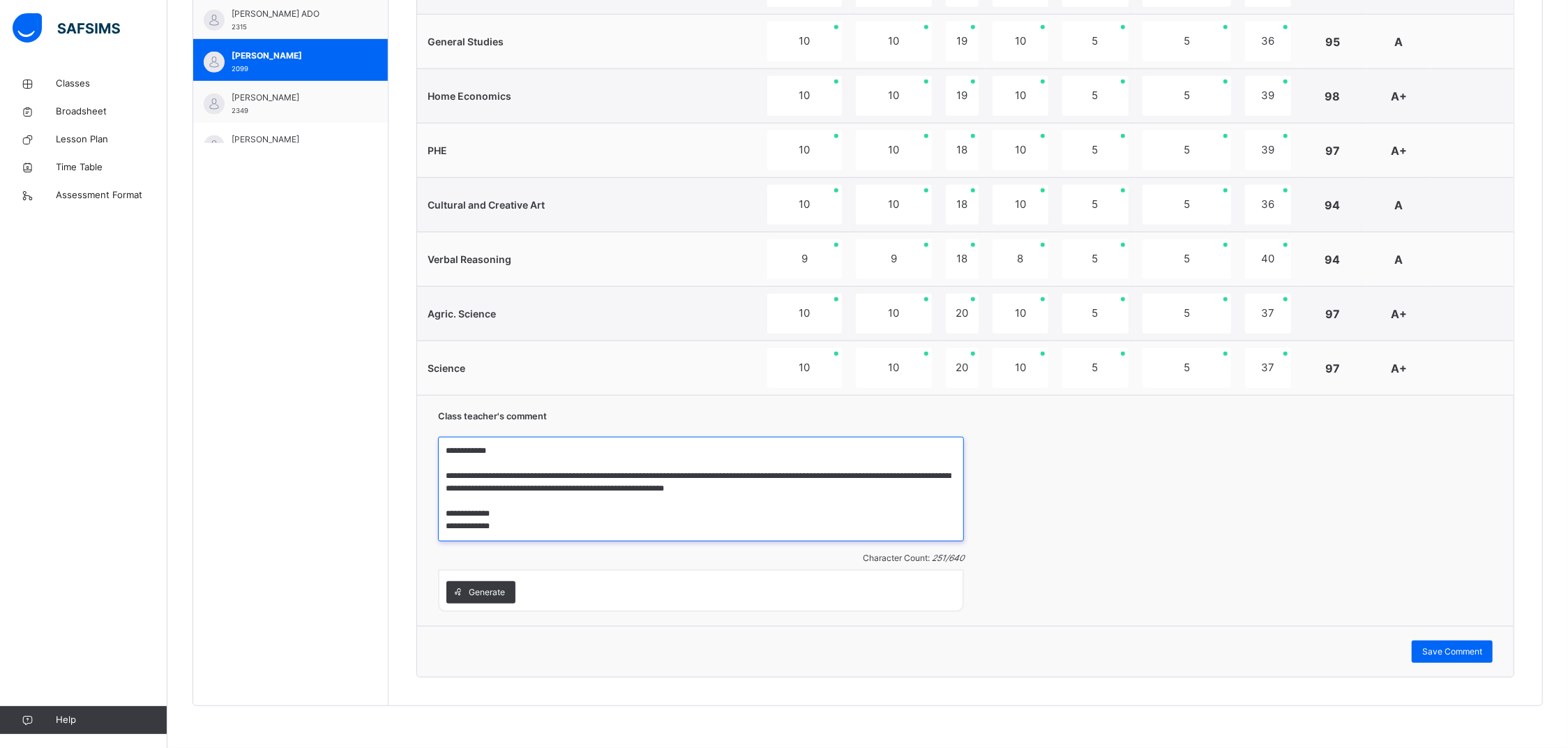 click on "**********" at bounding box center [701, 489] 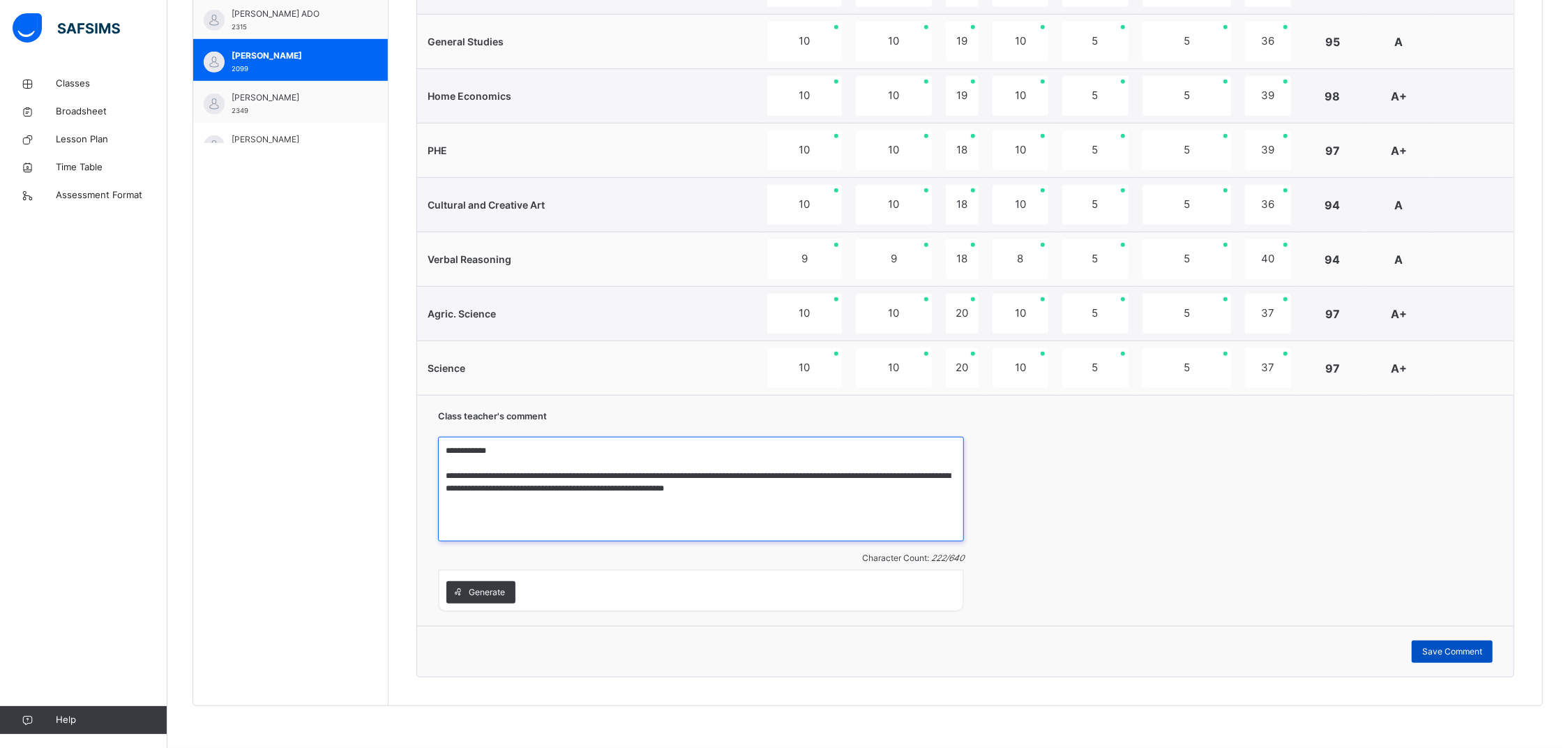 type on "**********" 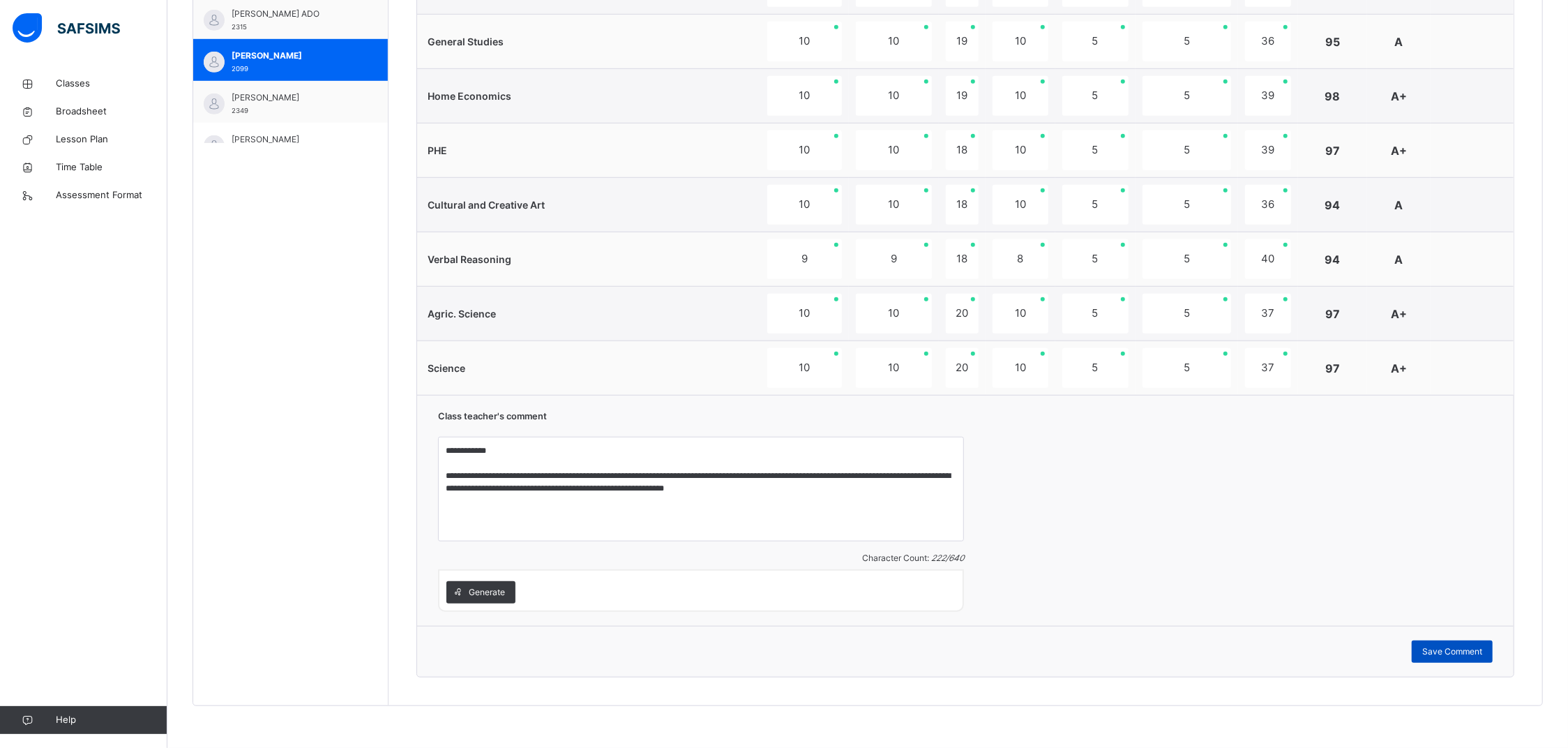 click on "Save Comment" at bounding box center (1452, 652) 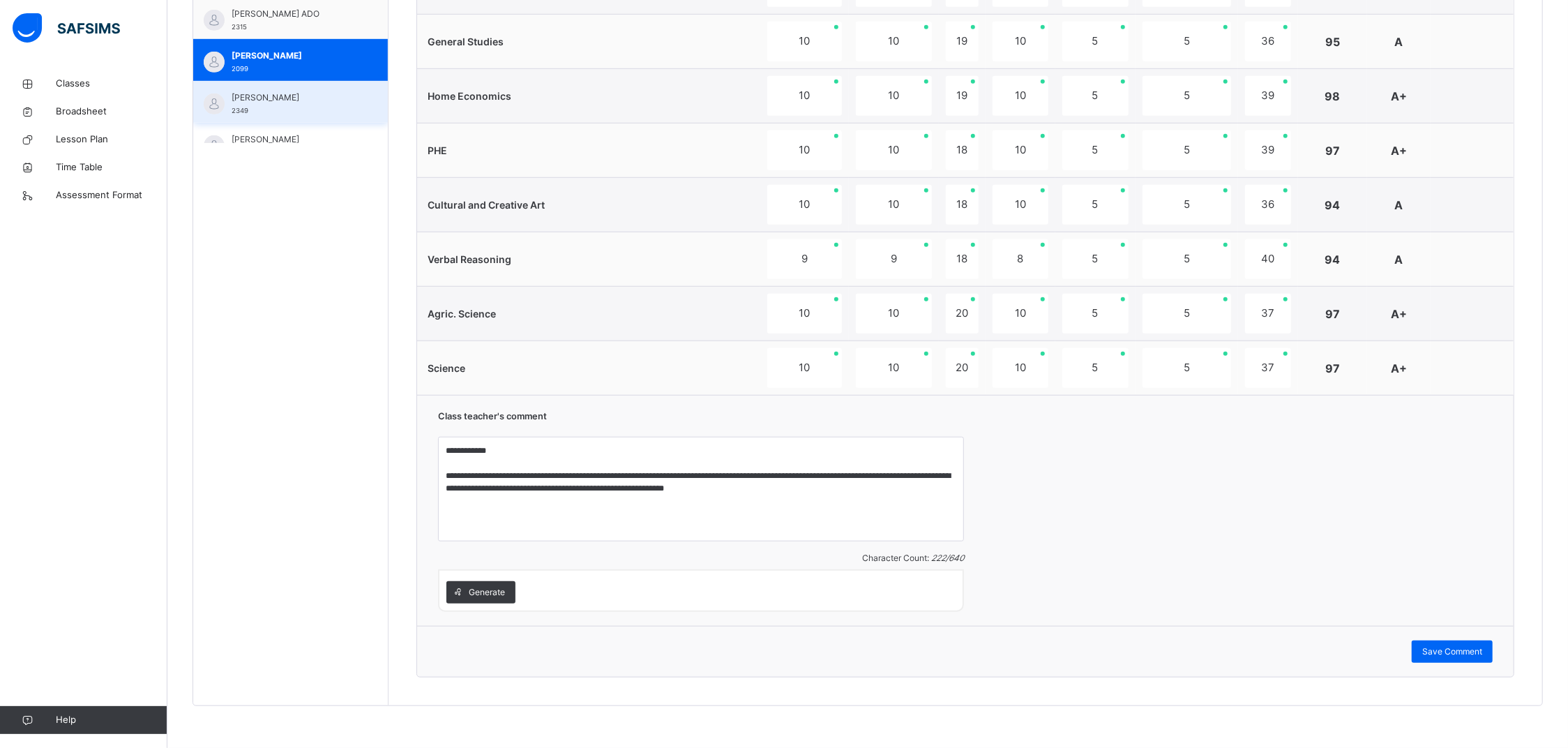click on "SABIU MUHAMMAD LAWAL 2349" at bounding box center [290, 102] 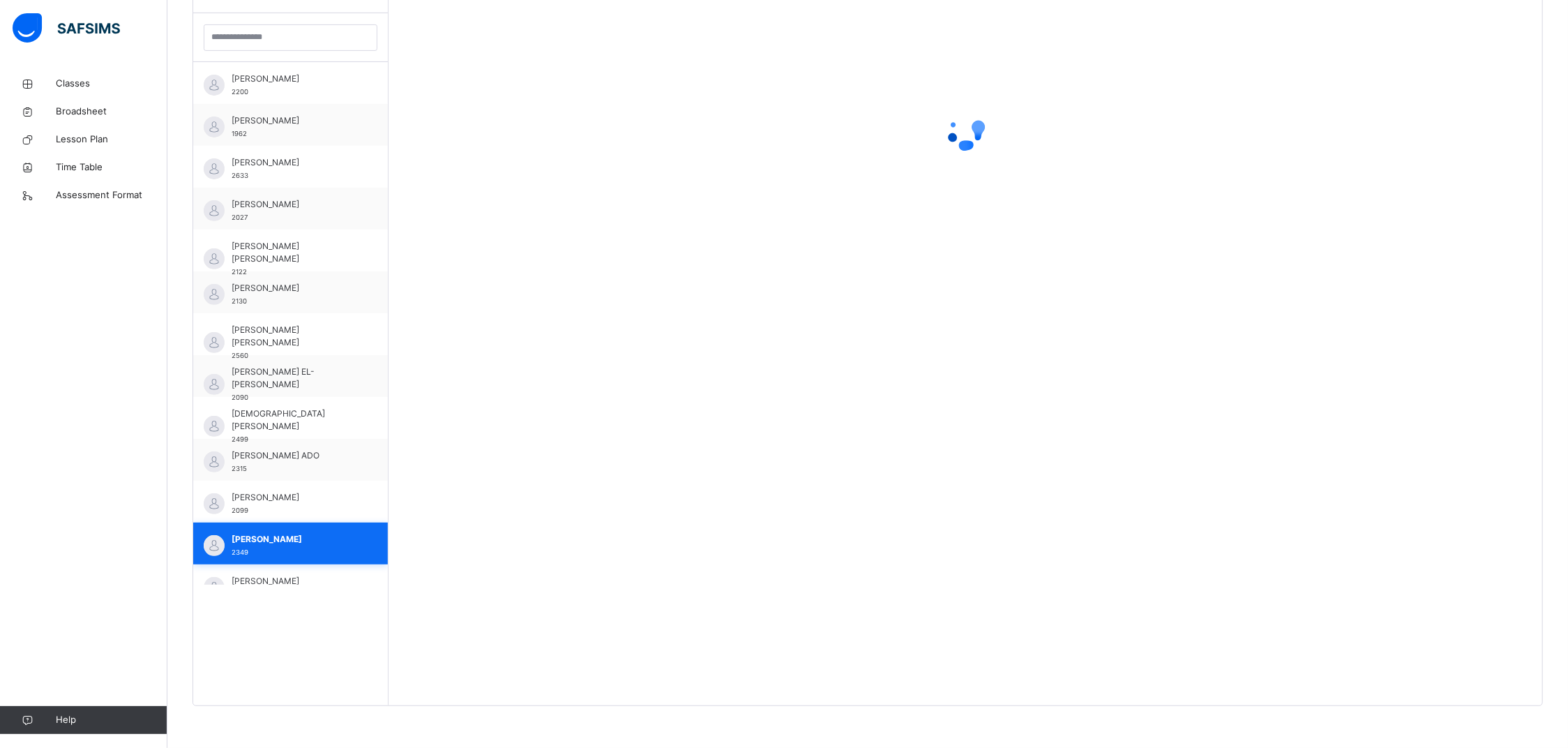 scroll, scrollTop: 408, scrollLeft: 0, axis: vertical 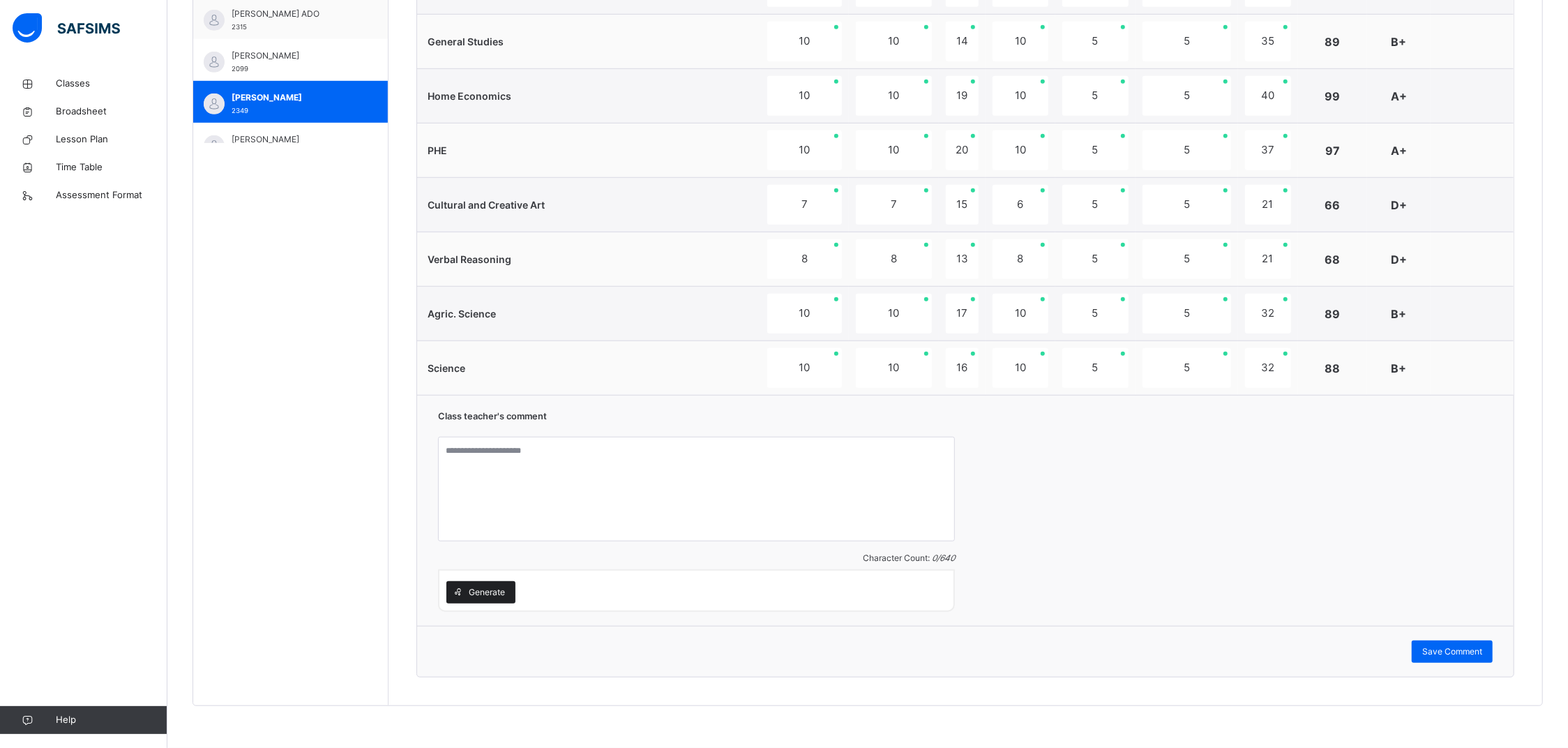 click on "Generate" at bounding box center (481, 592) 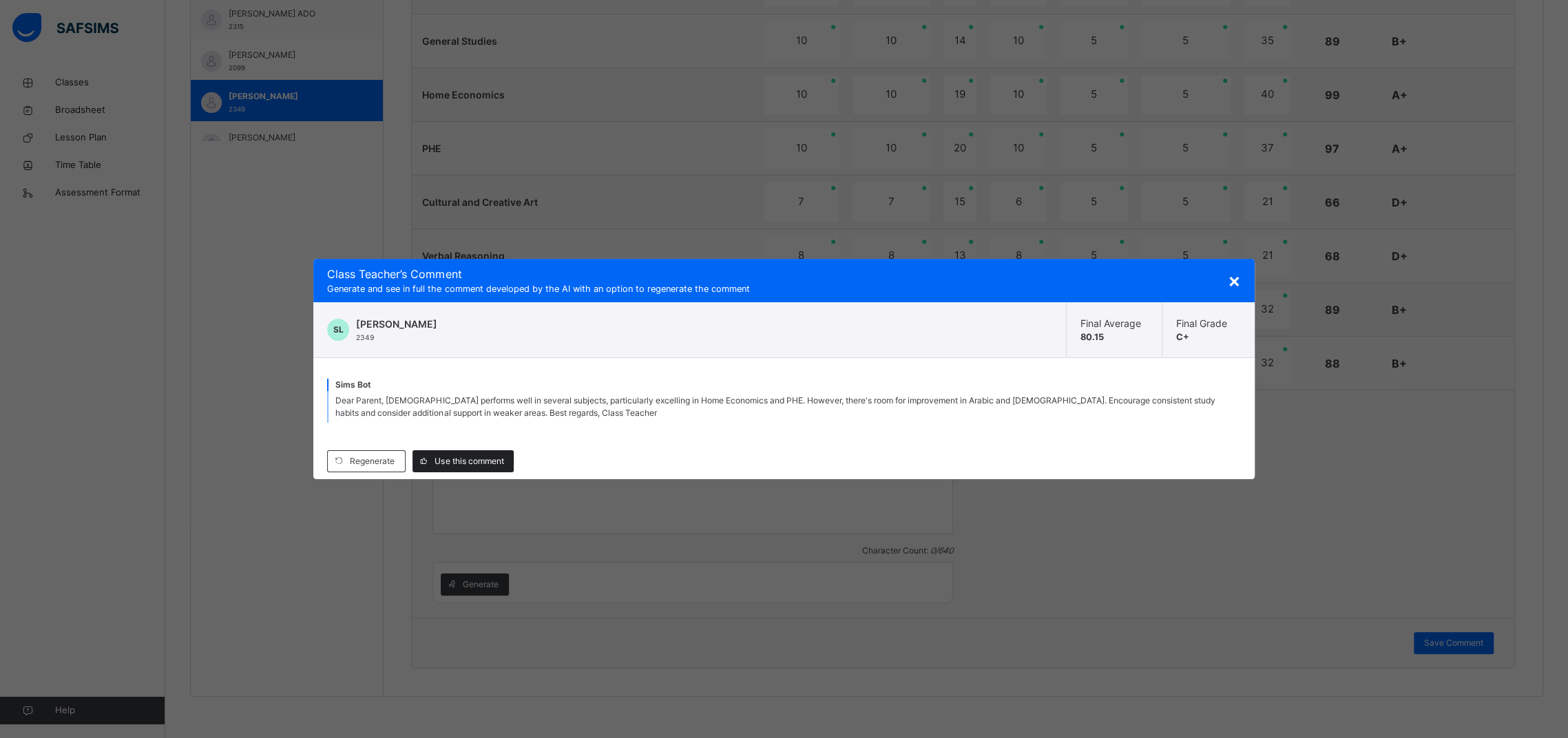 click on "Use this comment" at bounding box center [469, 461] 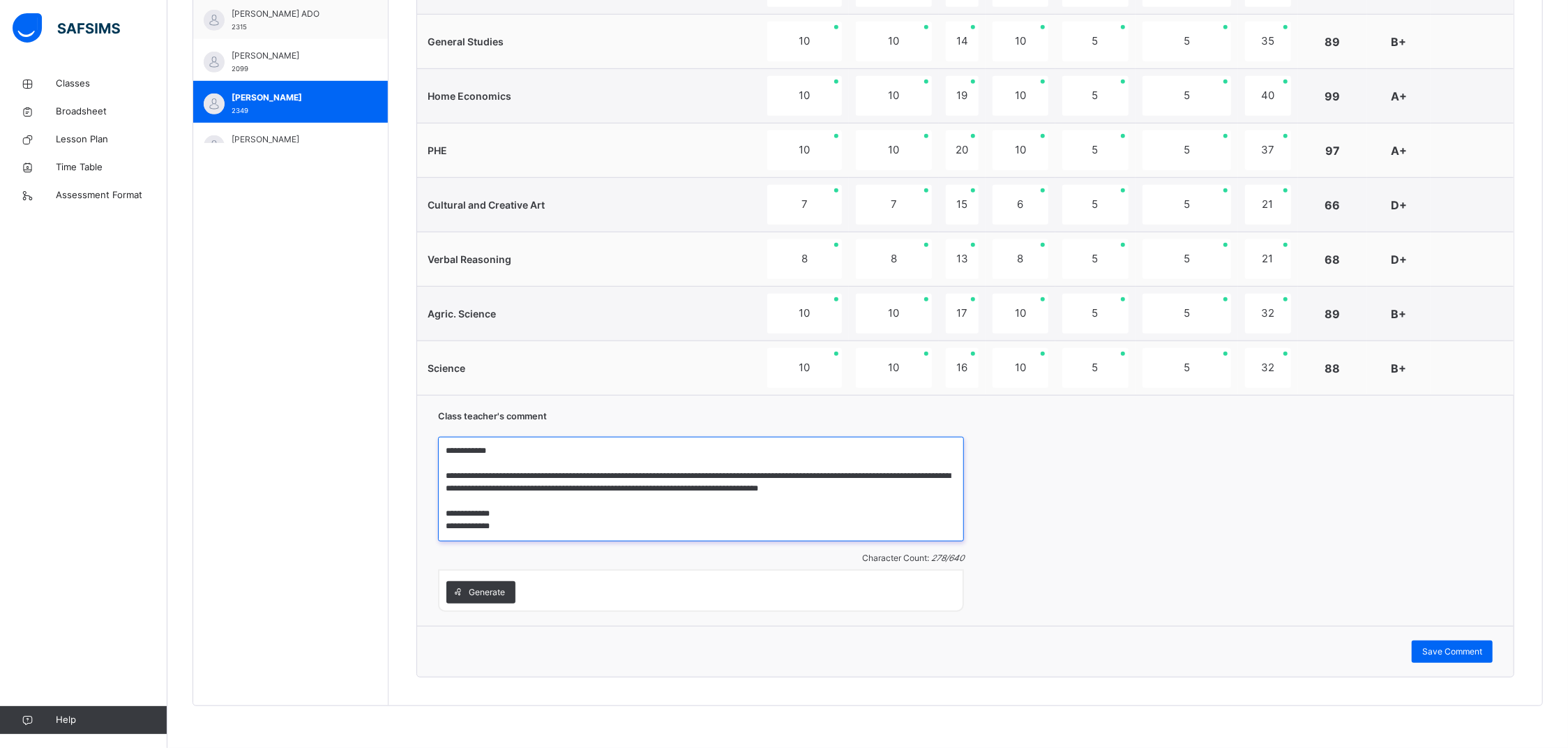 click on "**********" at bounding box center (701, 489) 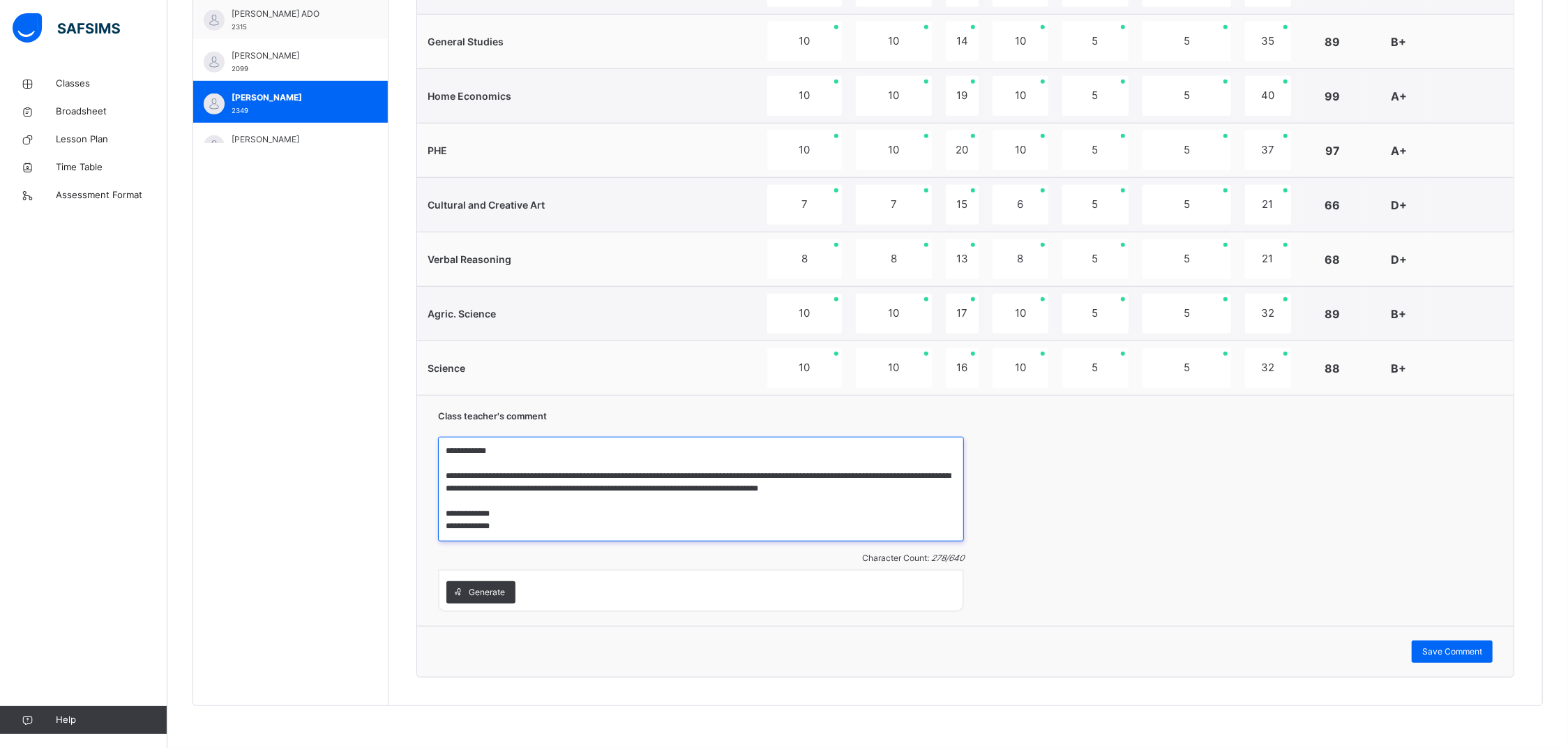 click on "**********" at bounding box center [701, 489] 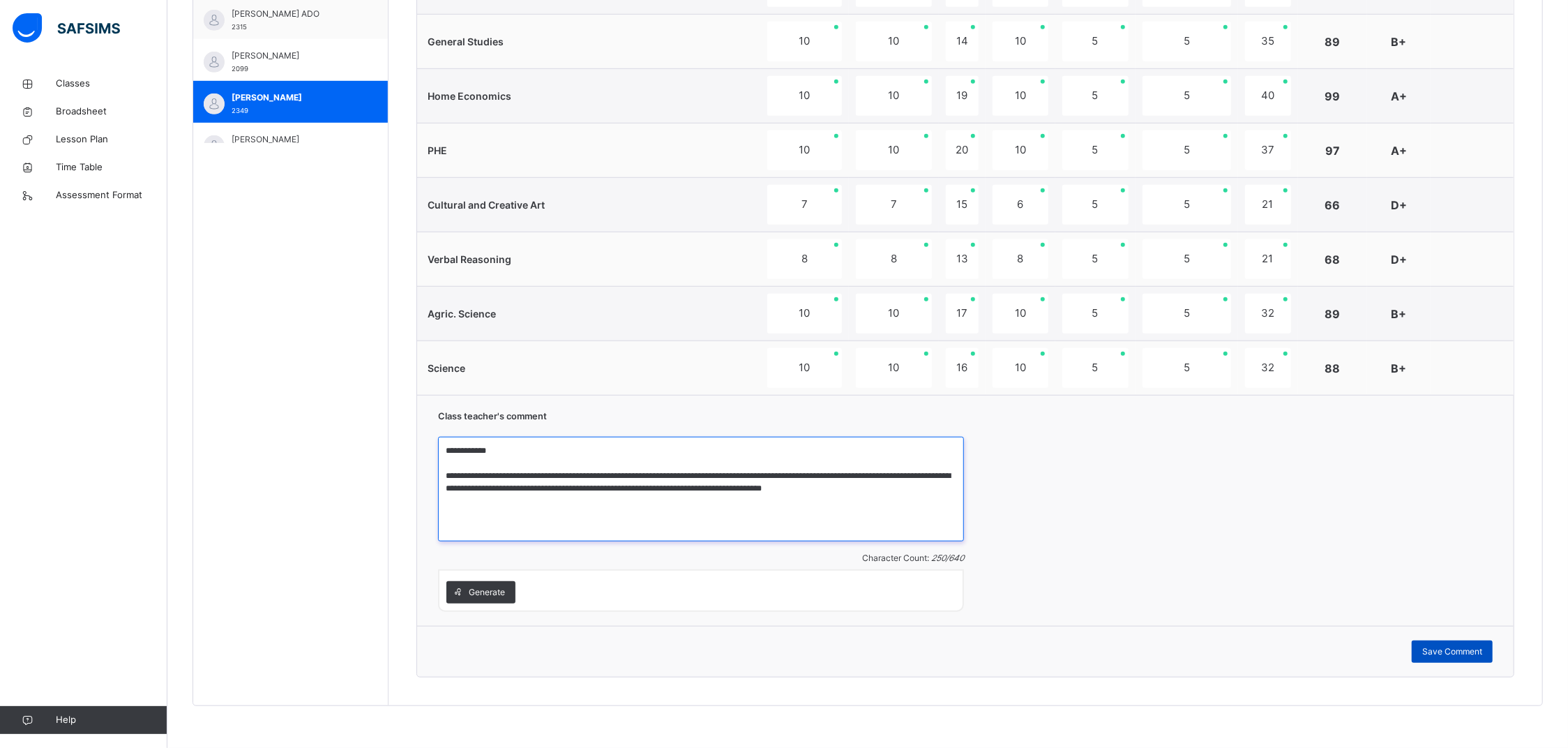 type on "**********" 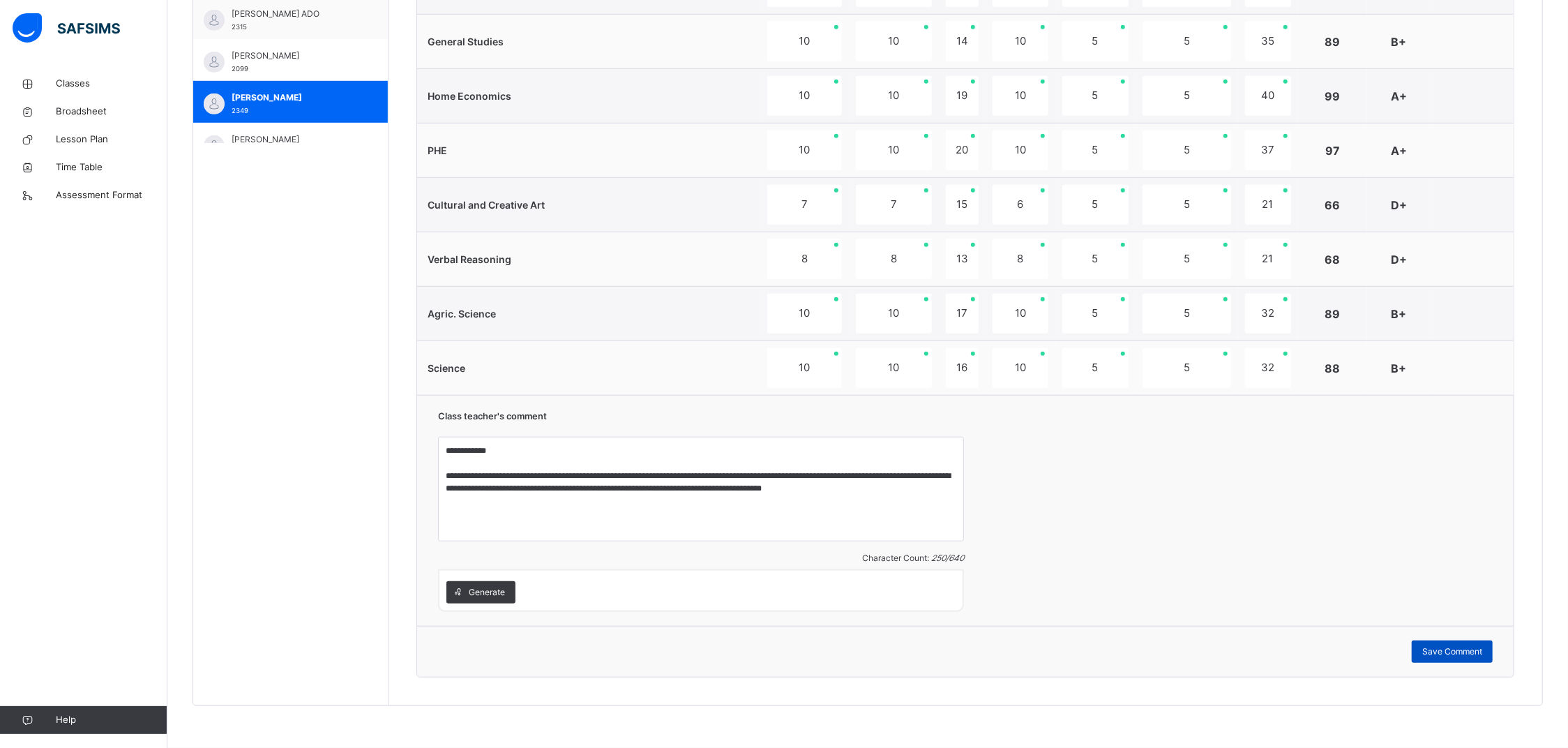 click on "Save Comment" at bounding box center (1452, 652) 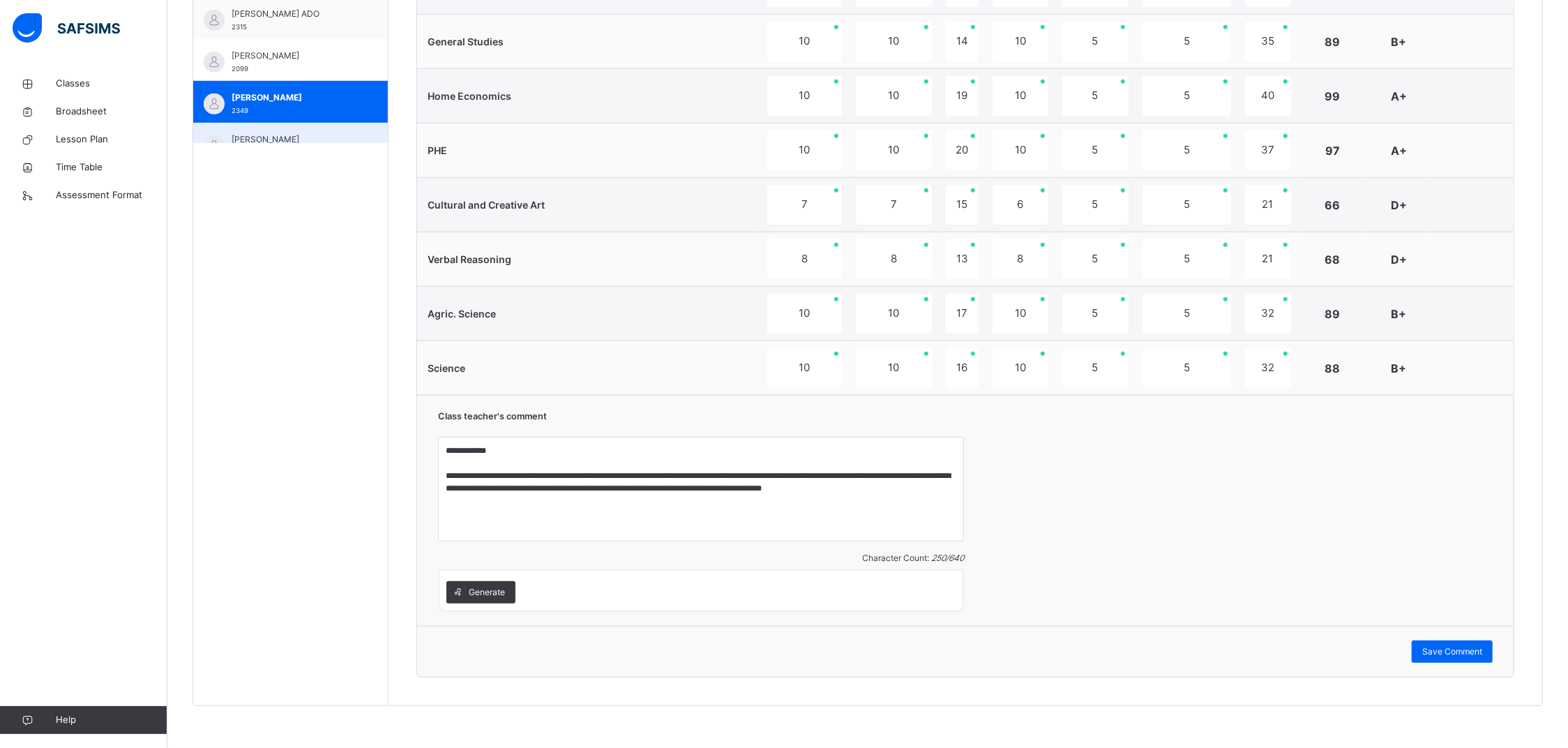 click on "TAHIR MAHIR MUHAMMAD" at bounding box center (294, 140) 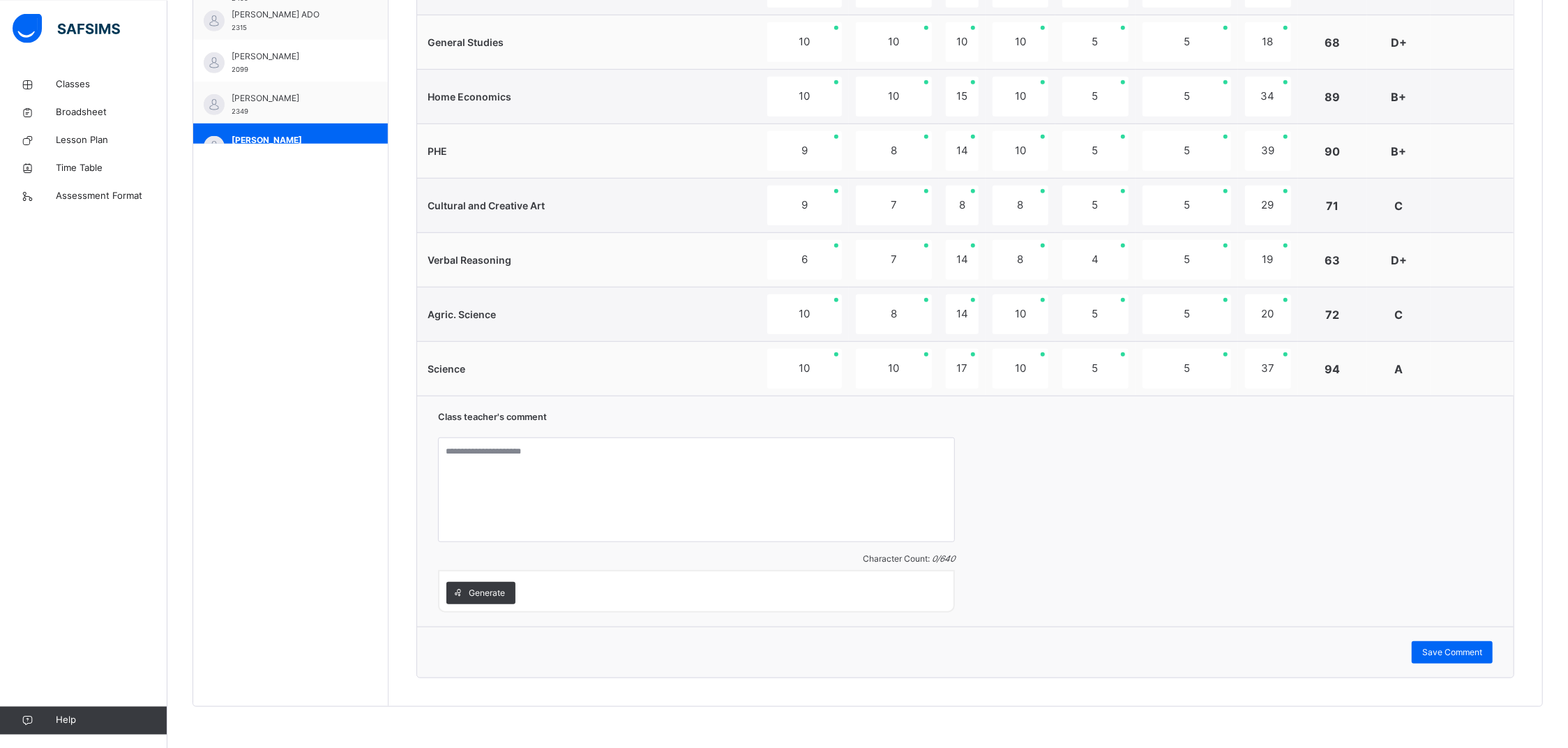 scroll, scrollTop: 855, scrollLeft: 0, axis: vertical 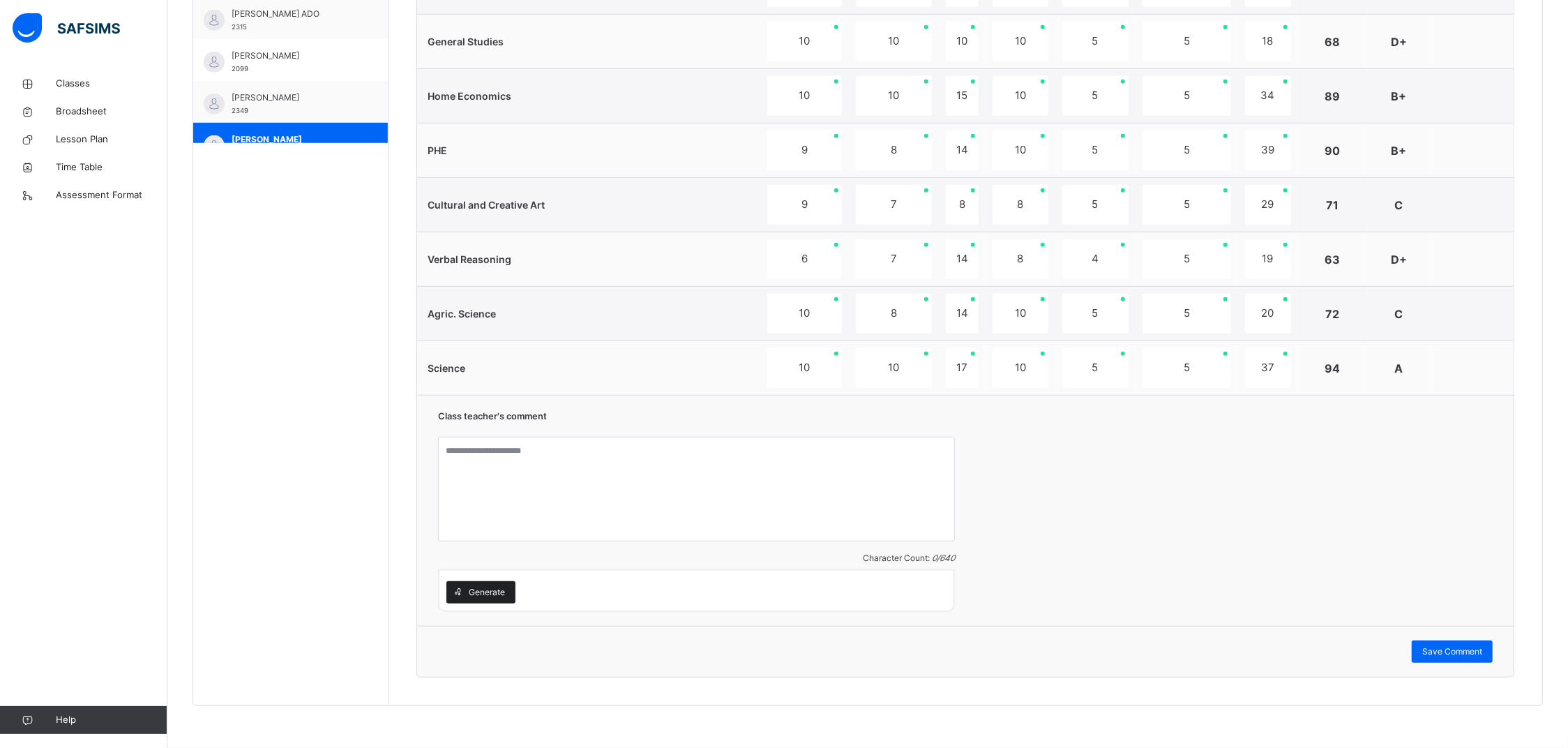 click on "Generate" at bounding box center [487, 592] 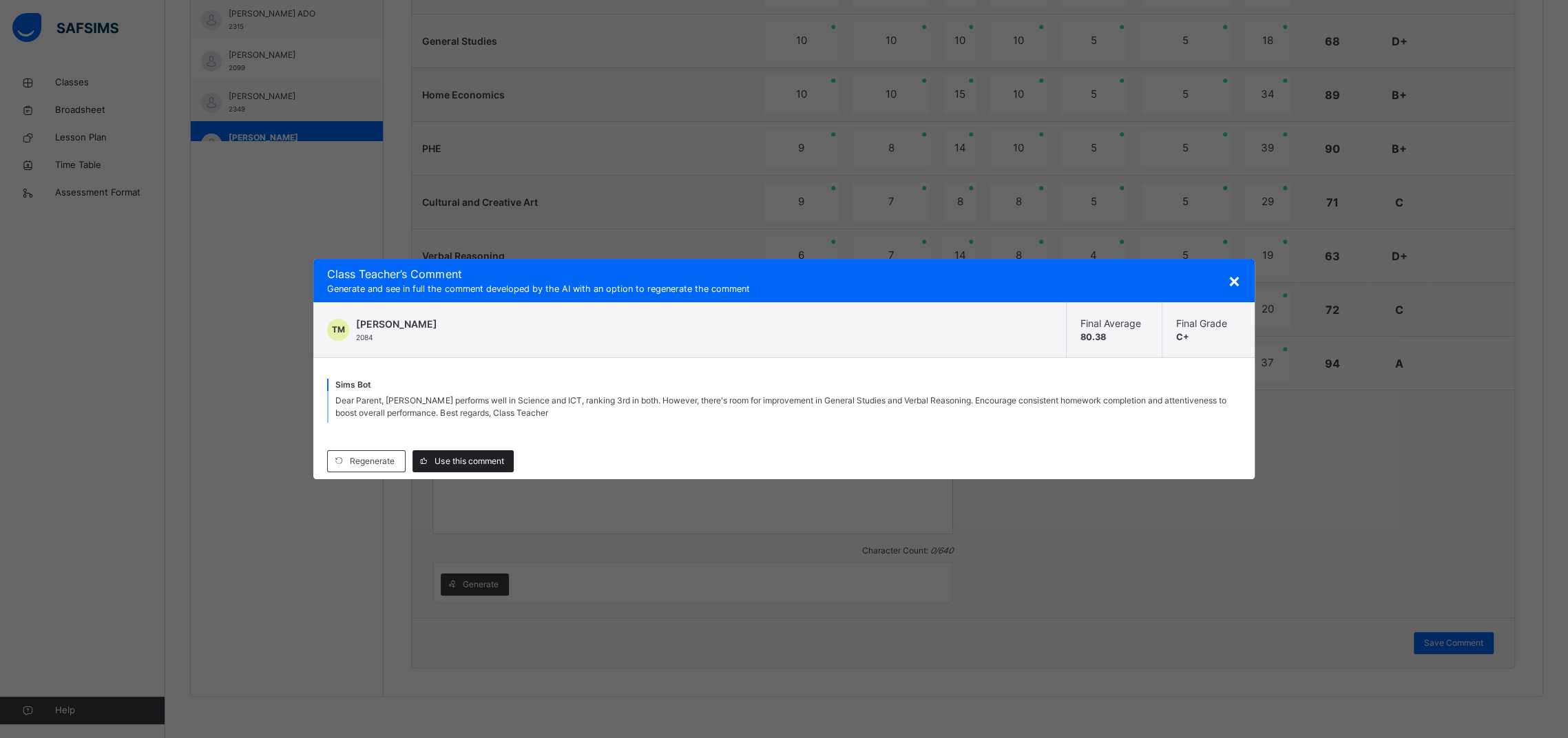 click on "Use this comment" at bounding box center [469, 461] 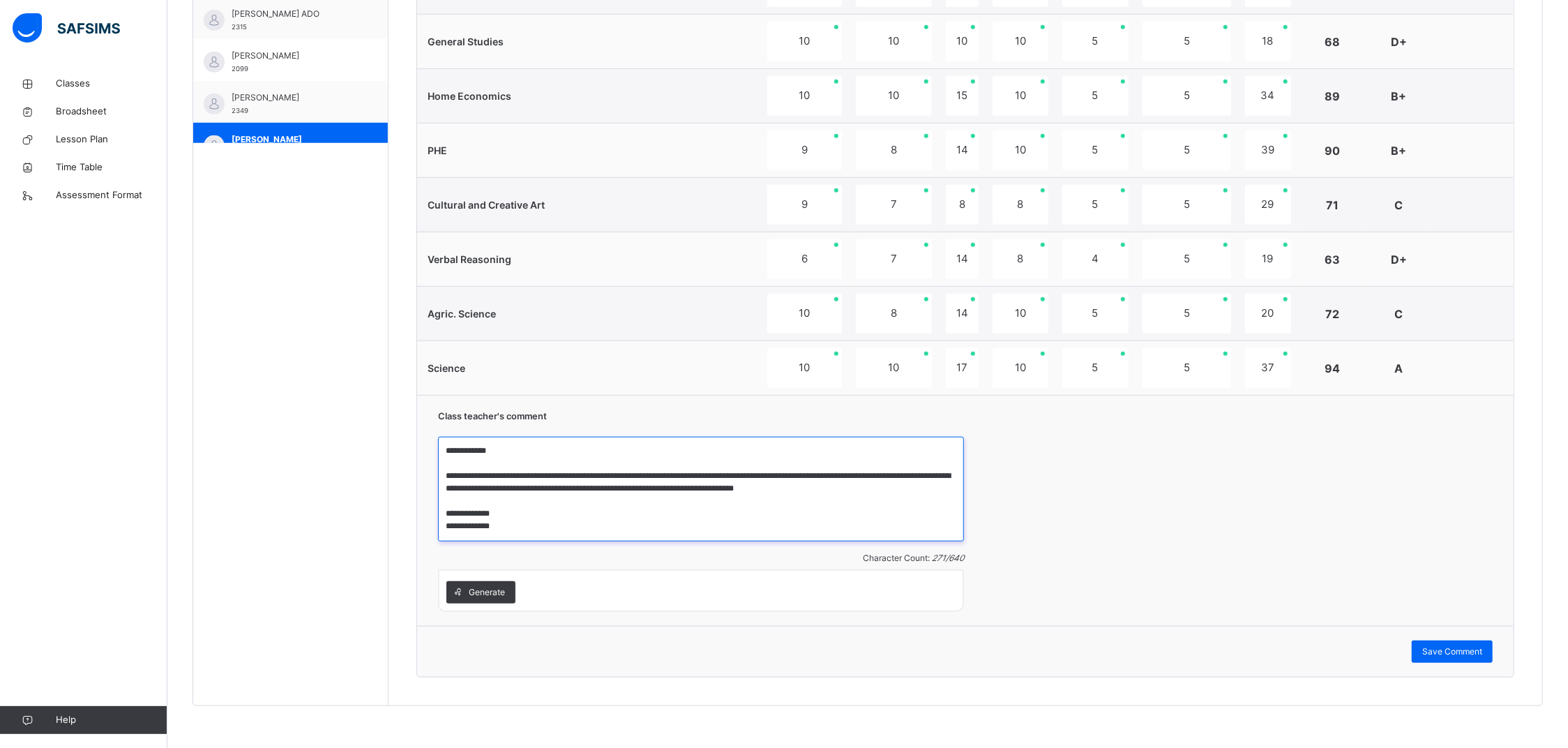 click on "**********" at bounding box center [701, 489] 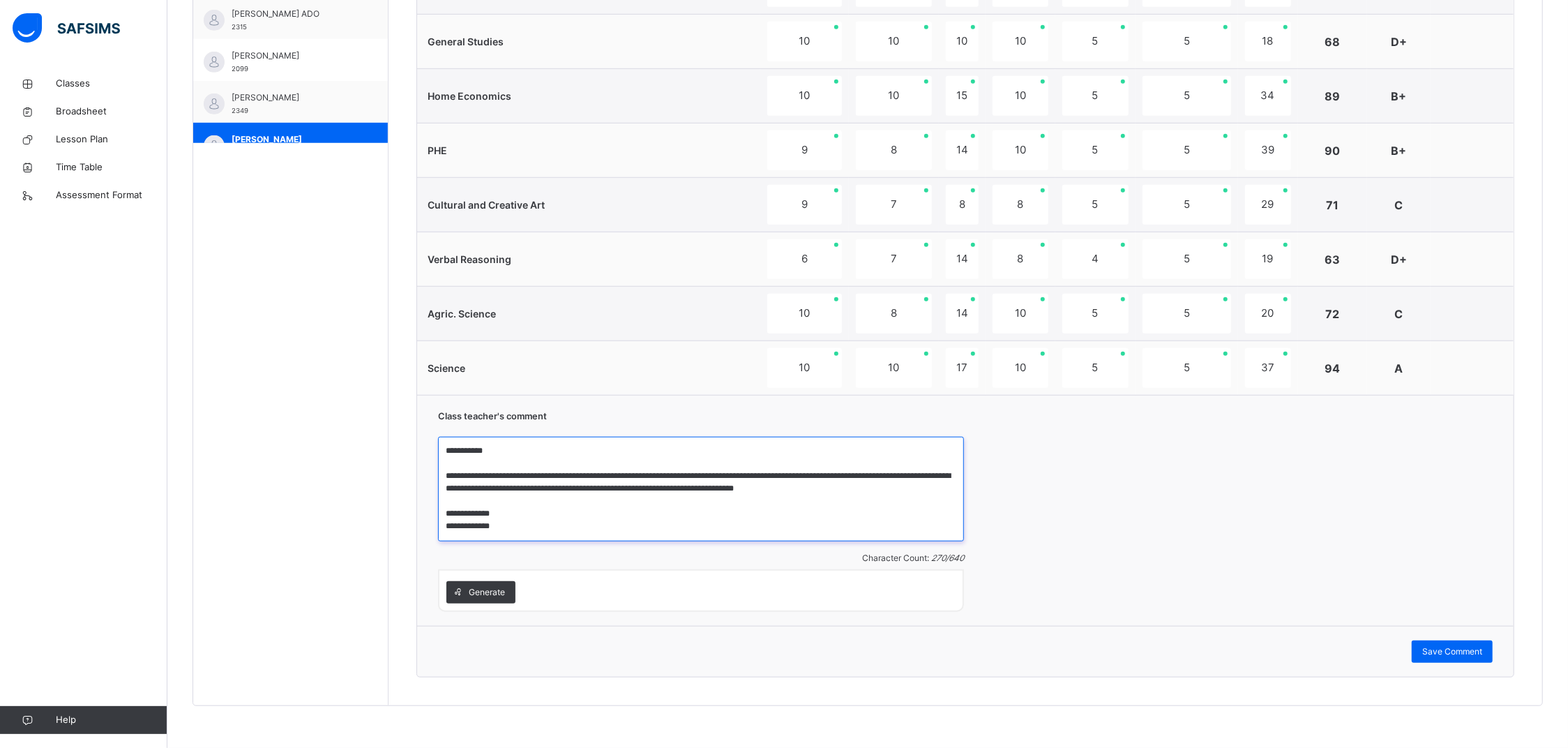click on "**********" at bounding box center (701, 489) 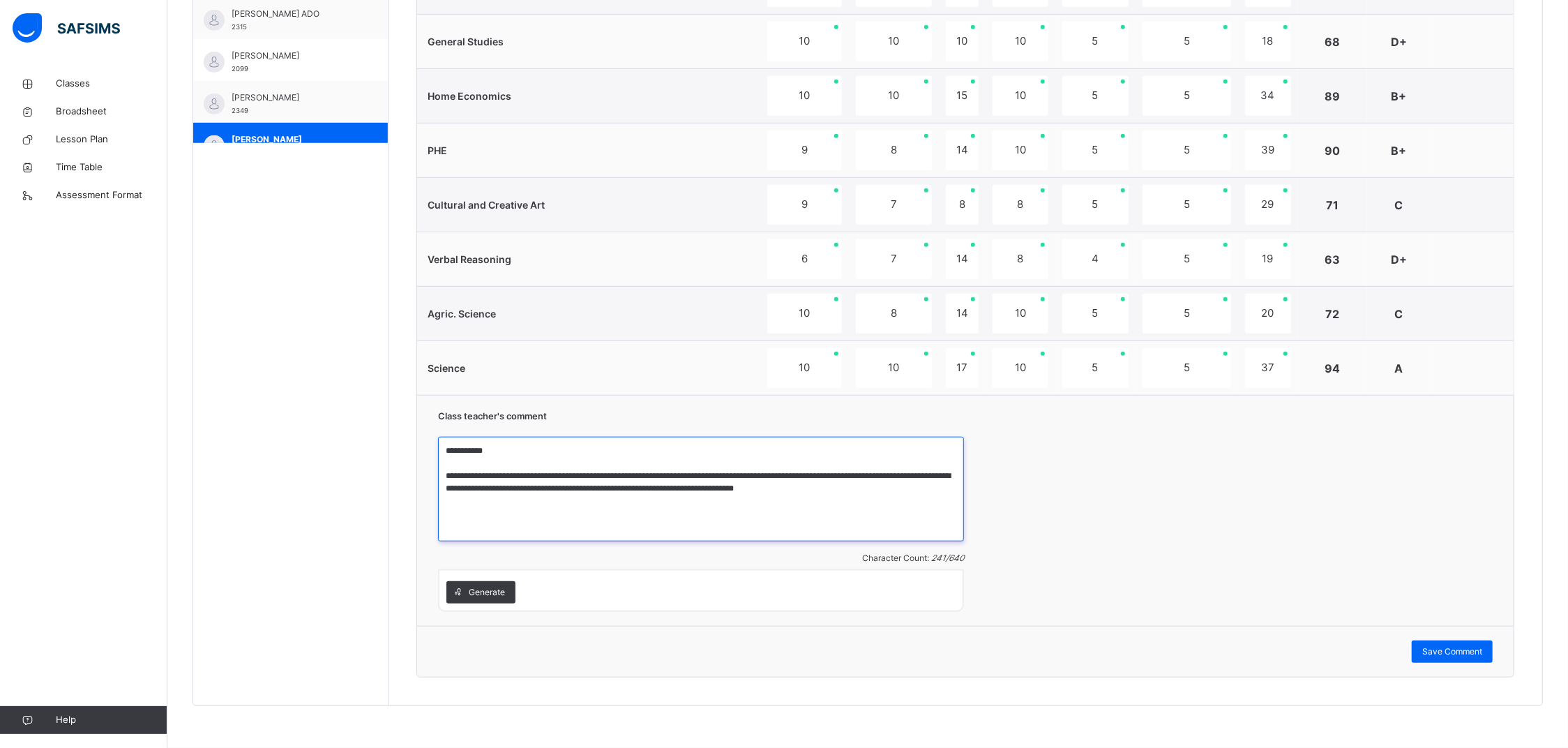 type on "**********" 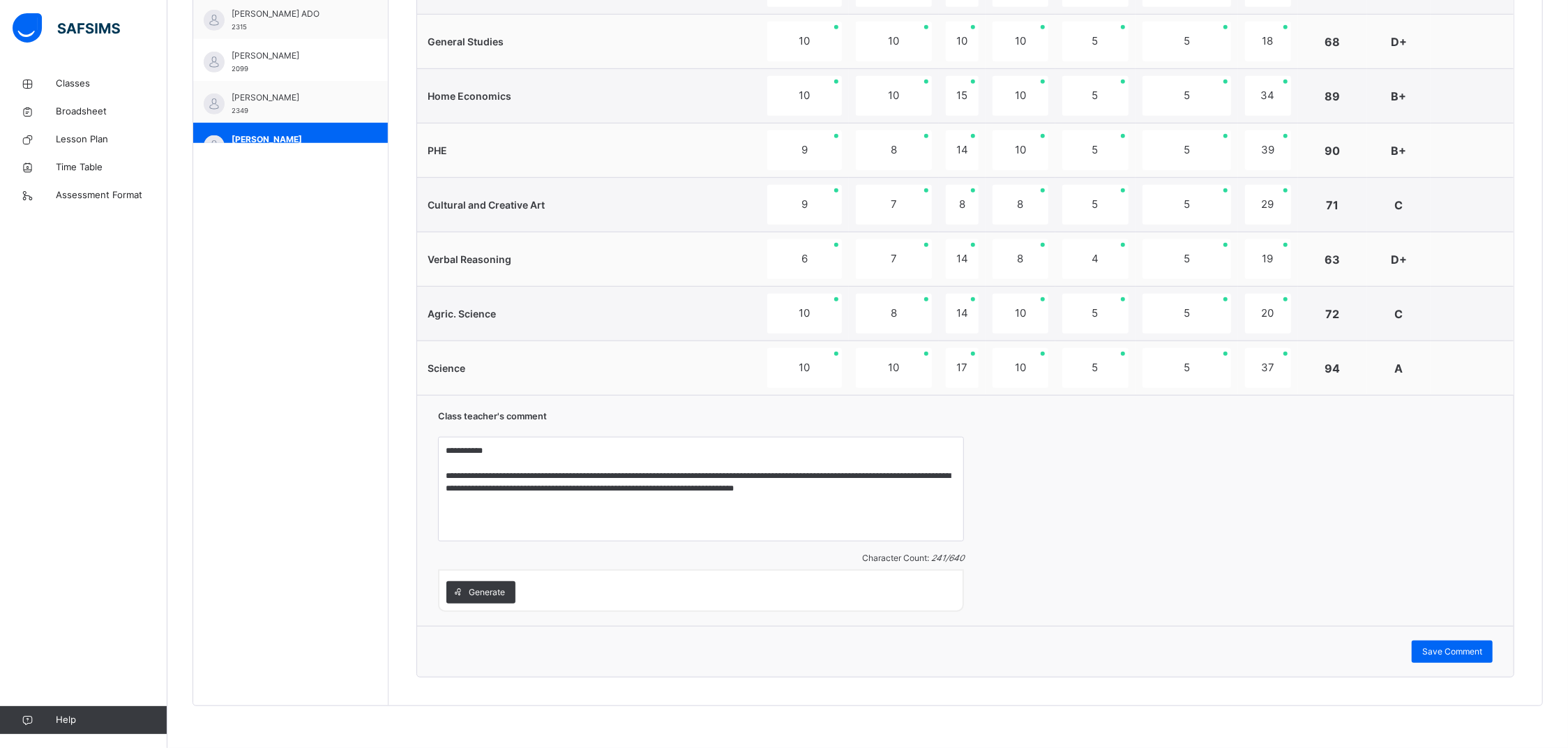 click on "Save Comment" at bounding box center (965, 651) 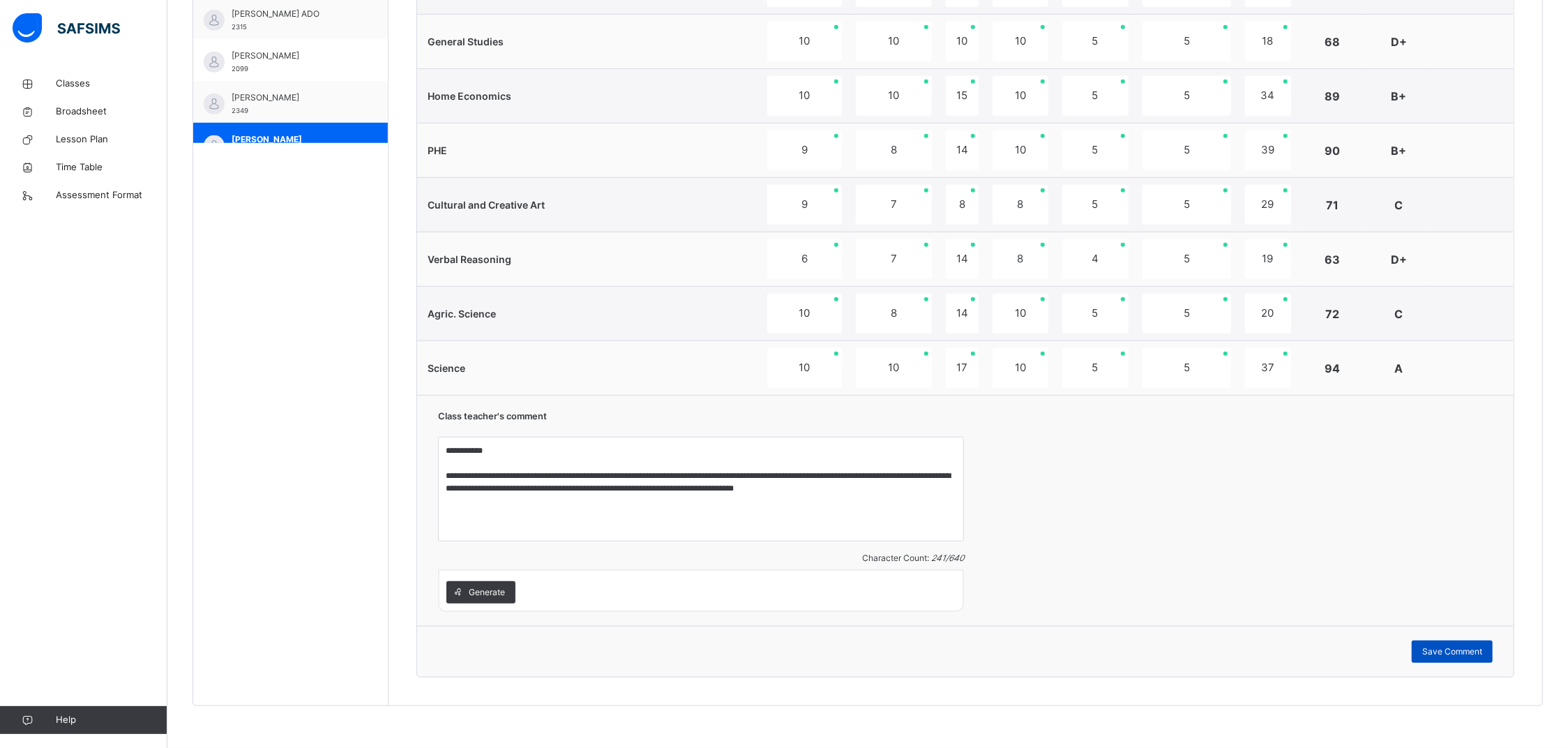 click on "Save Comment" at bounding box center [1452, 652] 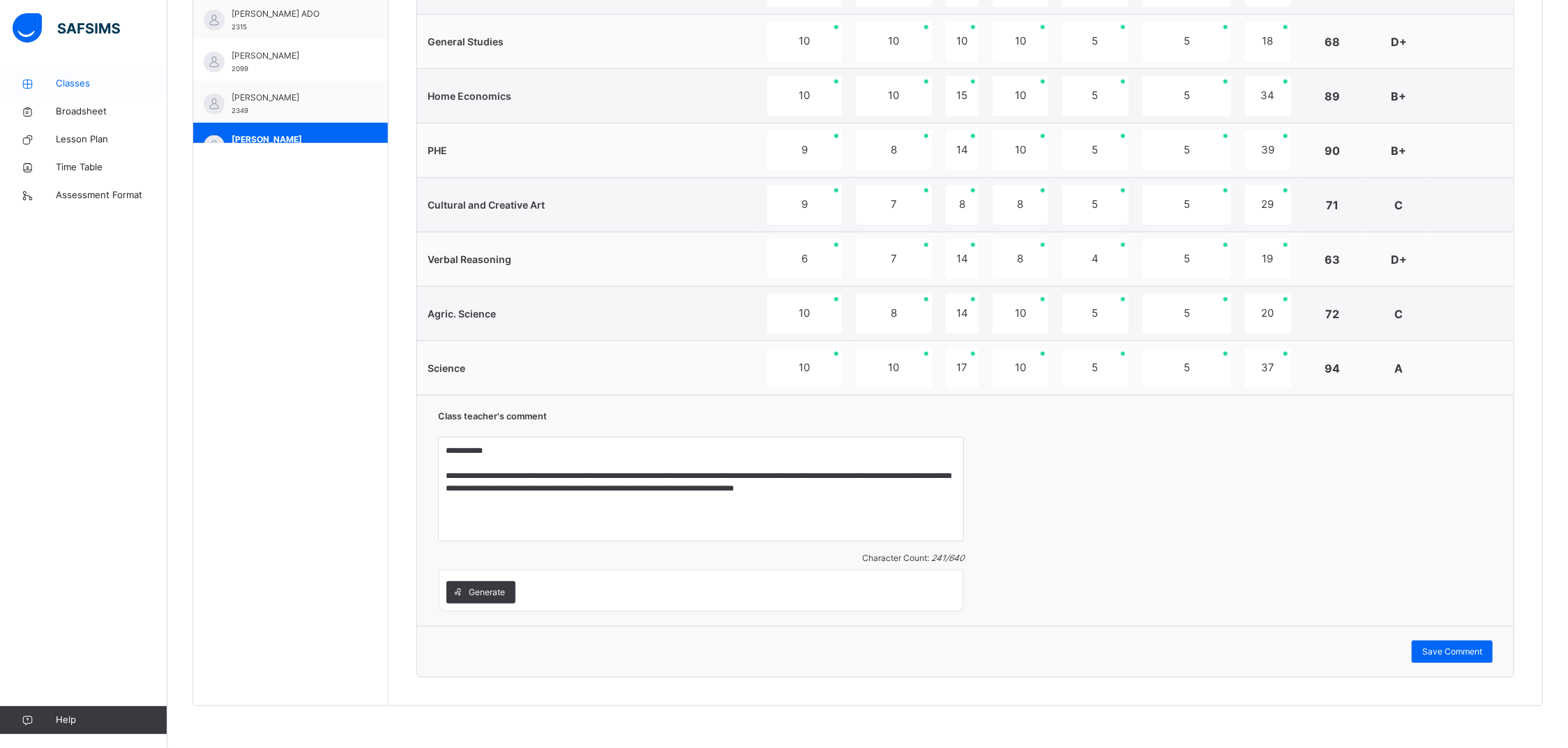 click on "Classes" at bounding box center [112, 84] 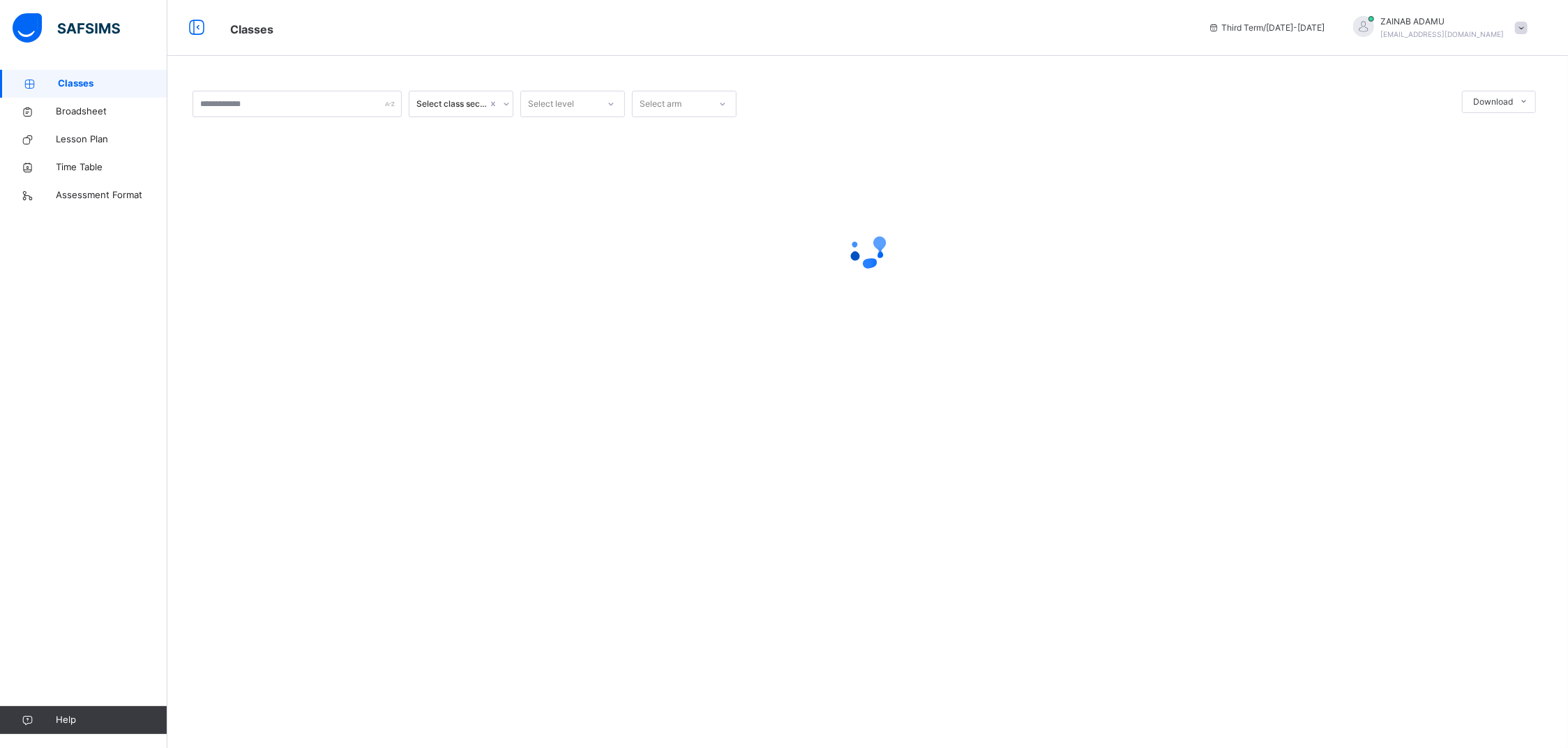scroll, scrollTop: 0, scrollLeft: 0, axis: both 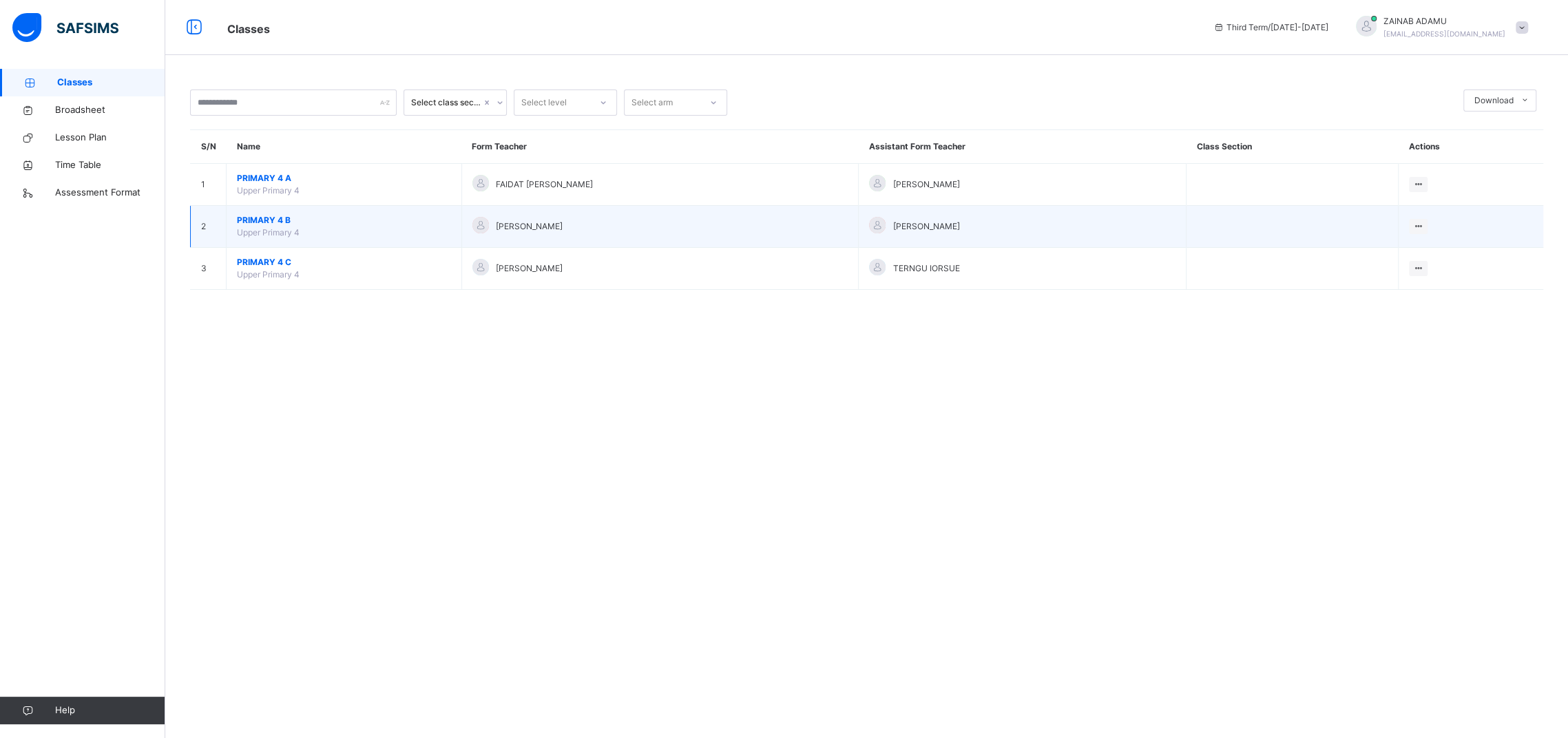 click on "Upper Primary 4" at bounding box center (268, 232) 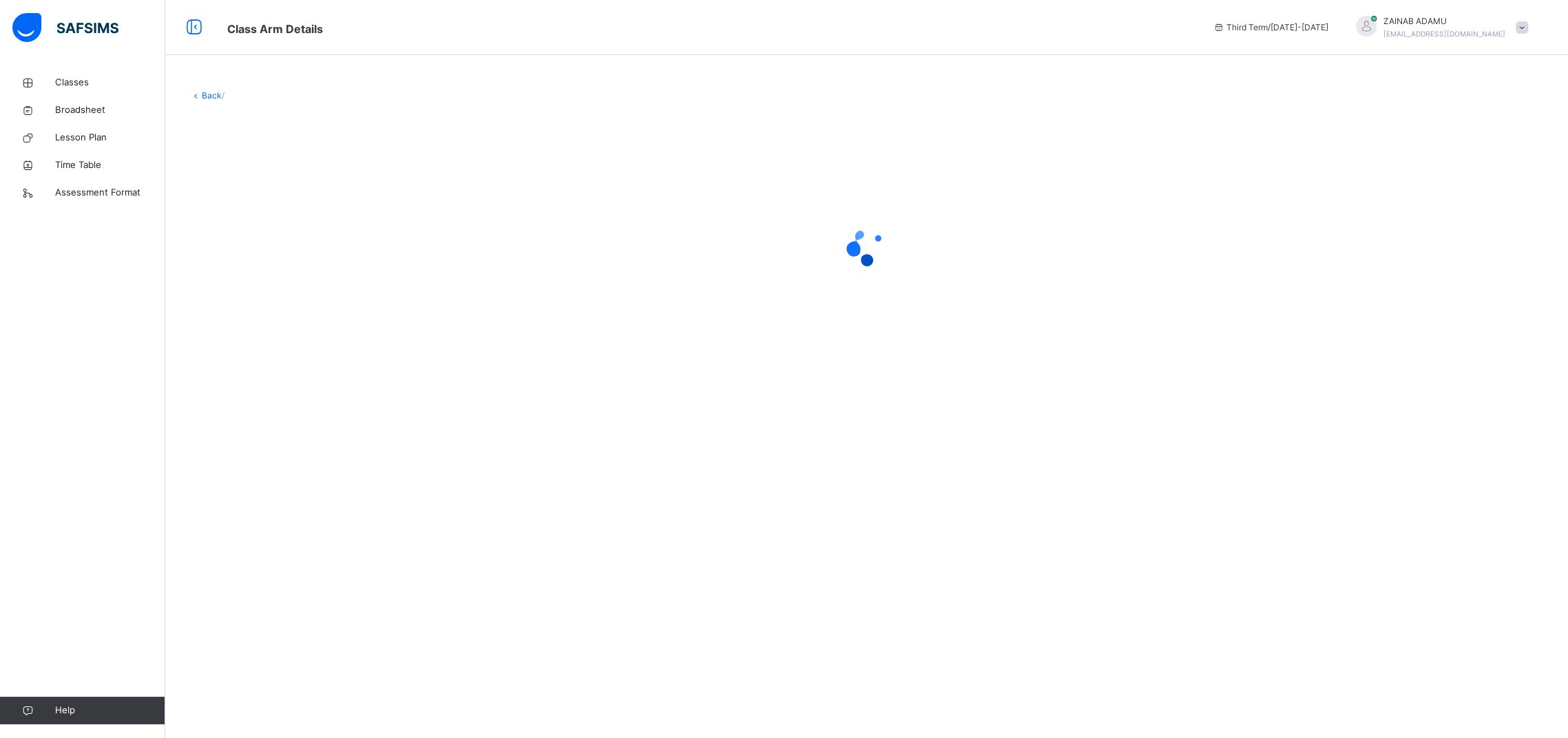 click at bounding box center [866, 246] 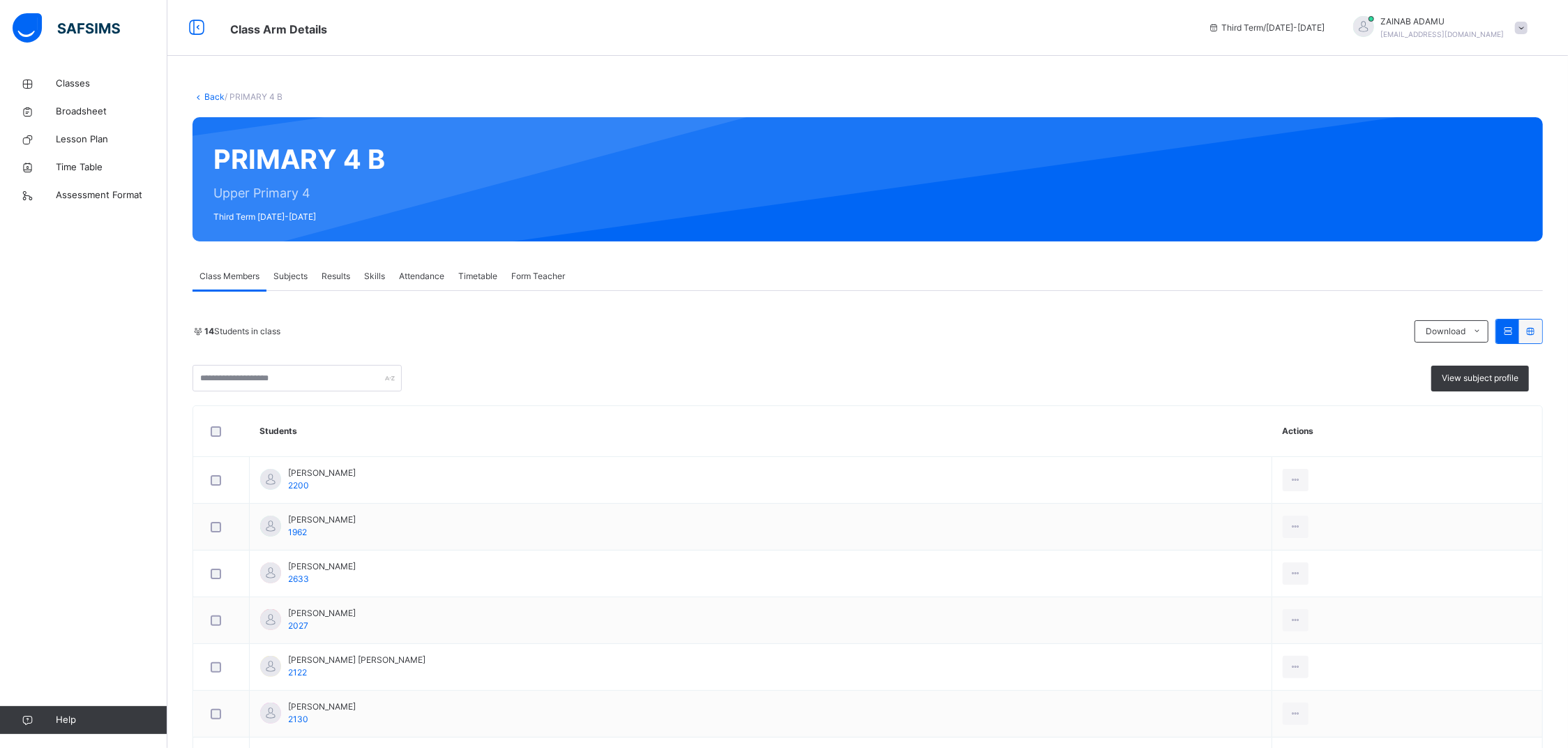 click on "Attendance" at bounding box center (421, 276) 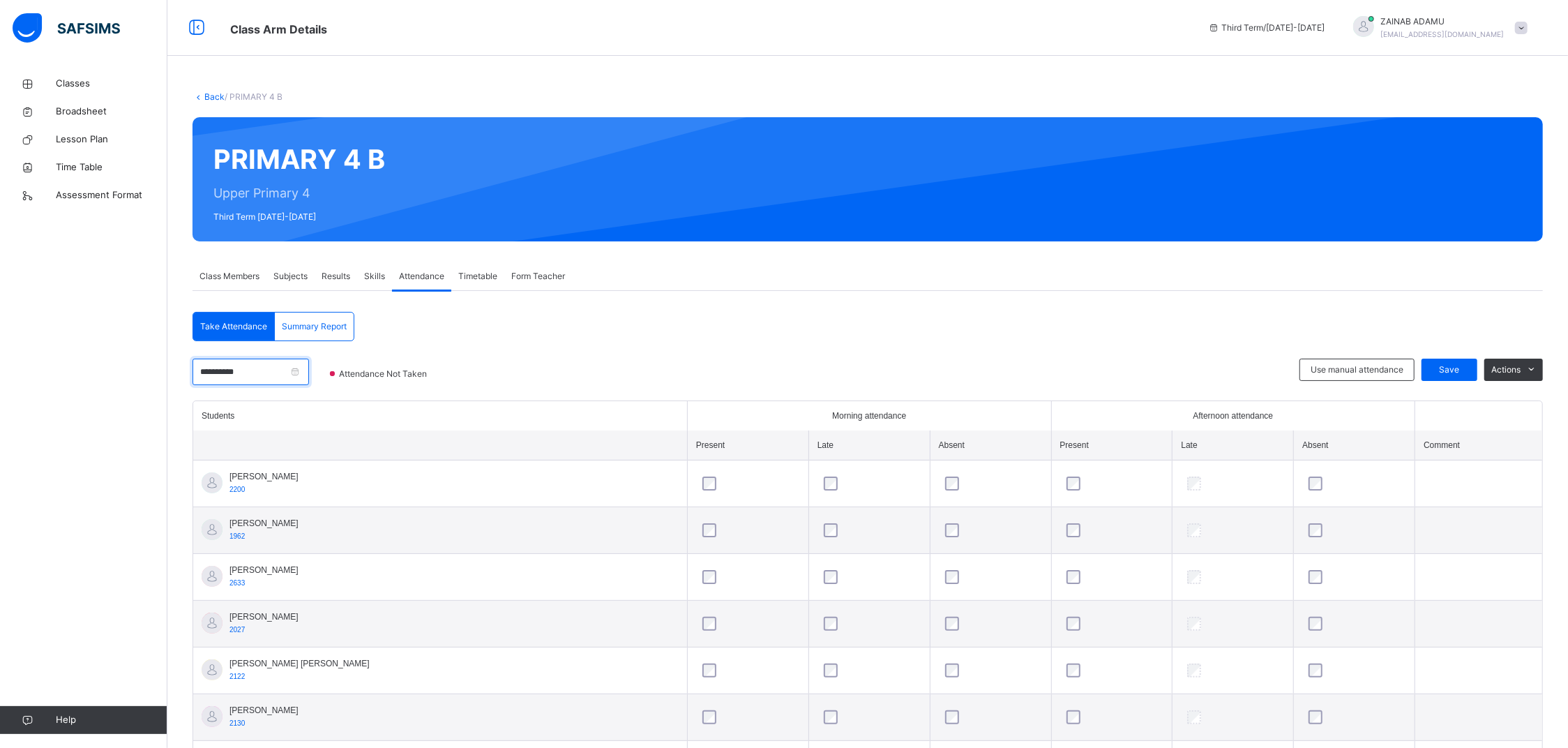click on "**********" at bounding box center (250, 372) 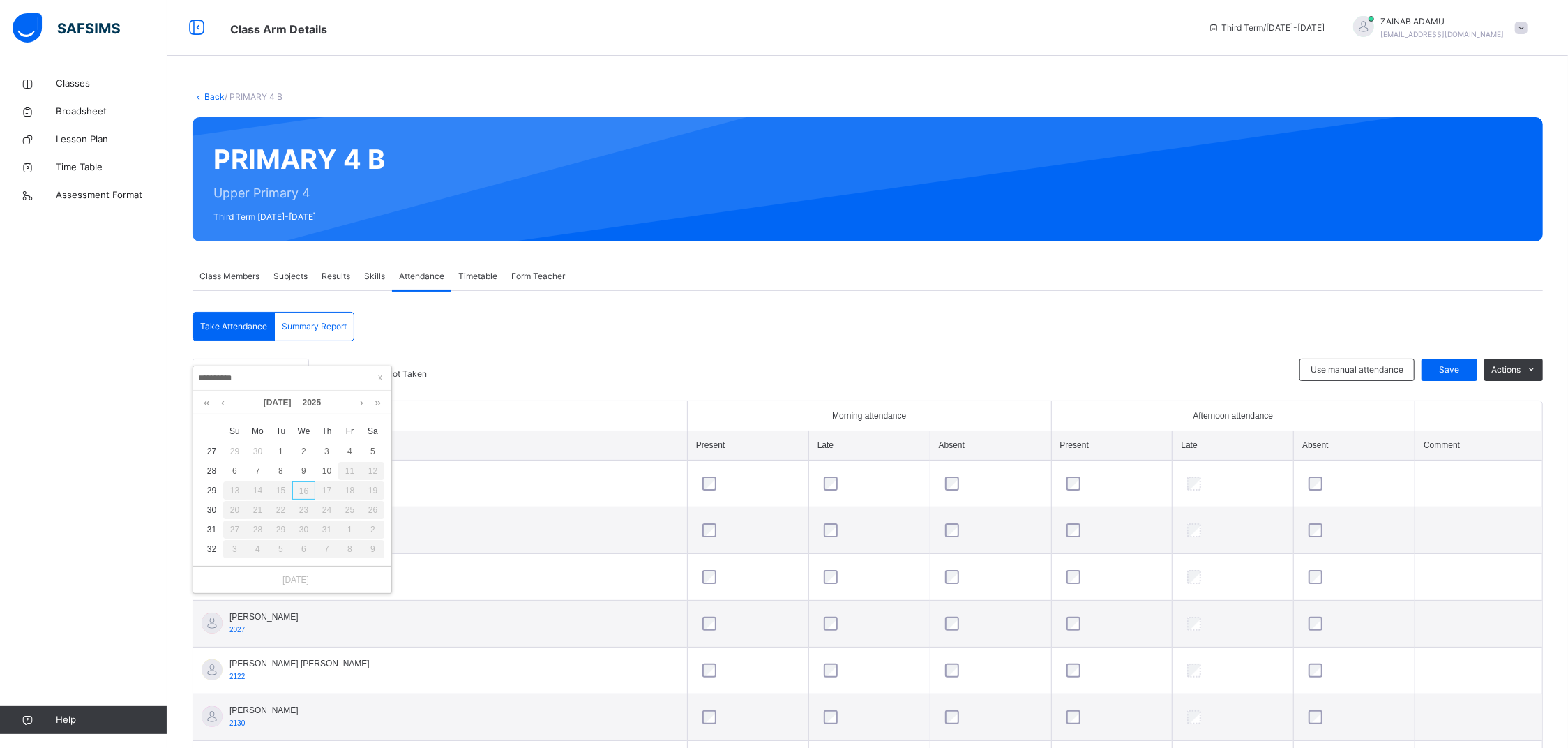 click on "Classes Broadsheet Lesson Plan Time Table Assessment Format   Help" at bounding box center [84, 402] 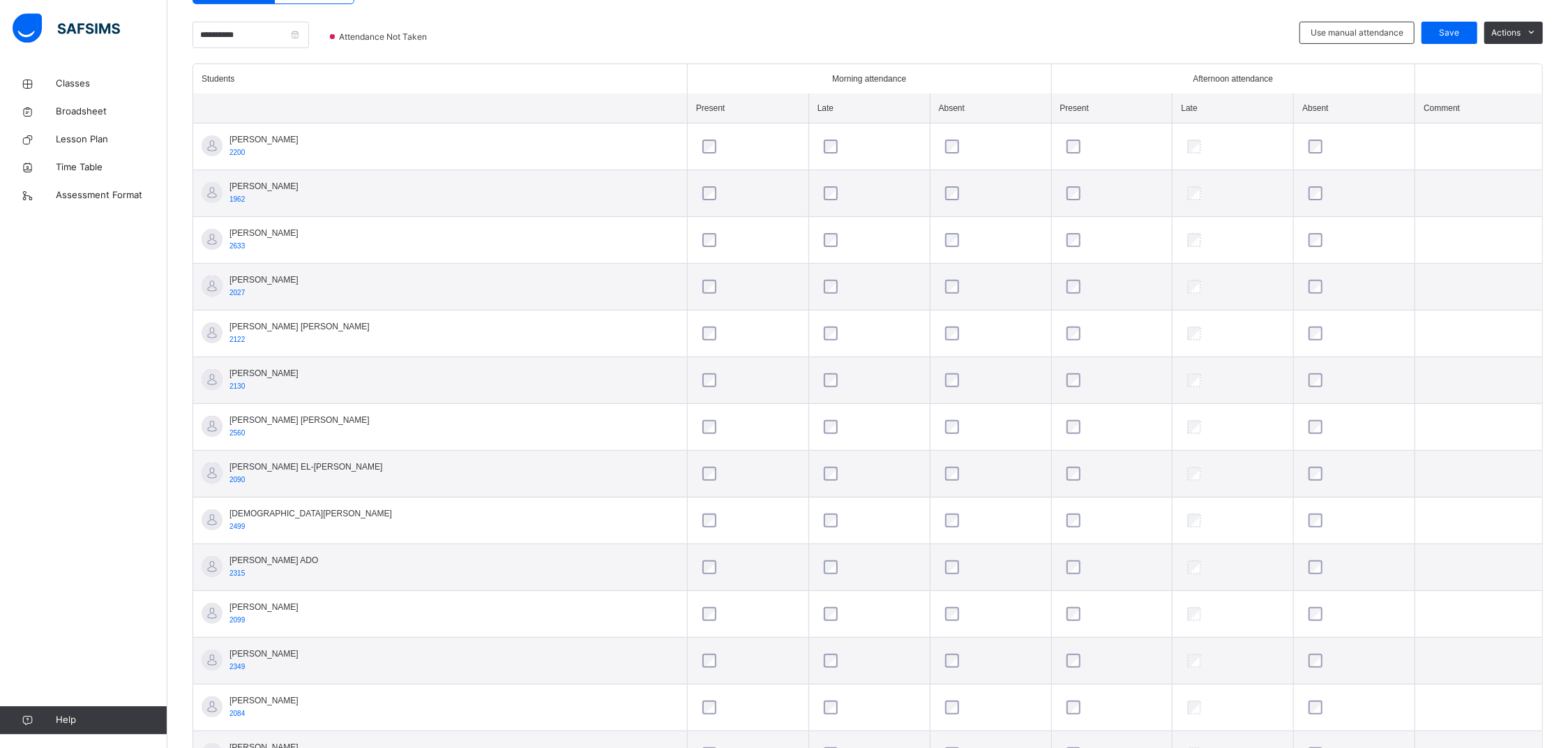 scroll, scrollTop: 384, scrollLeft: 0, axis: vertical 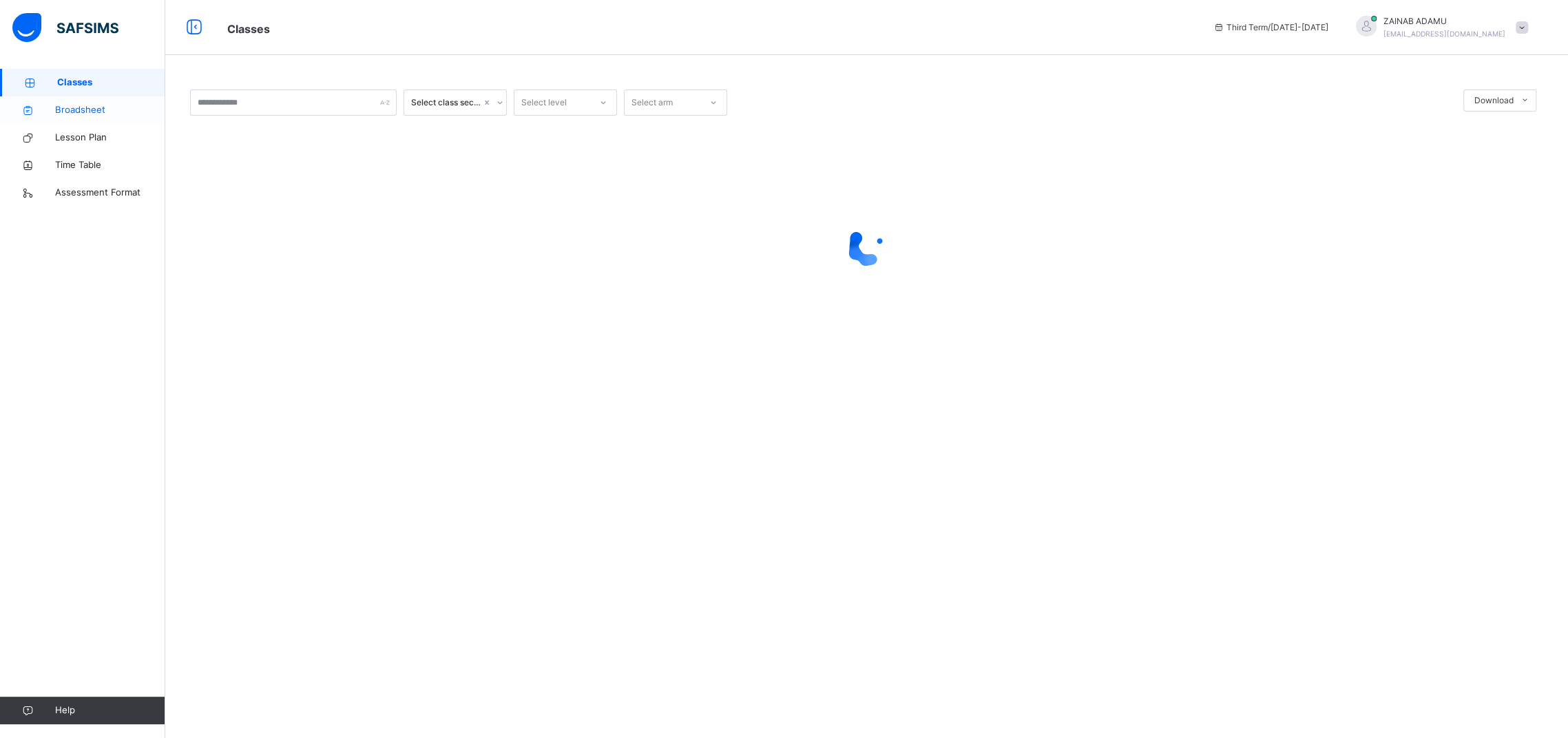 click on "Broadsheet" at bounding box center [110, 110] 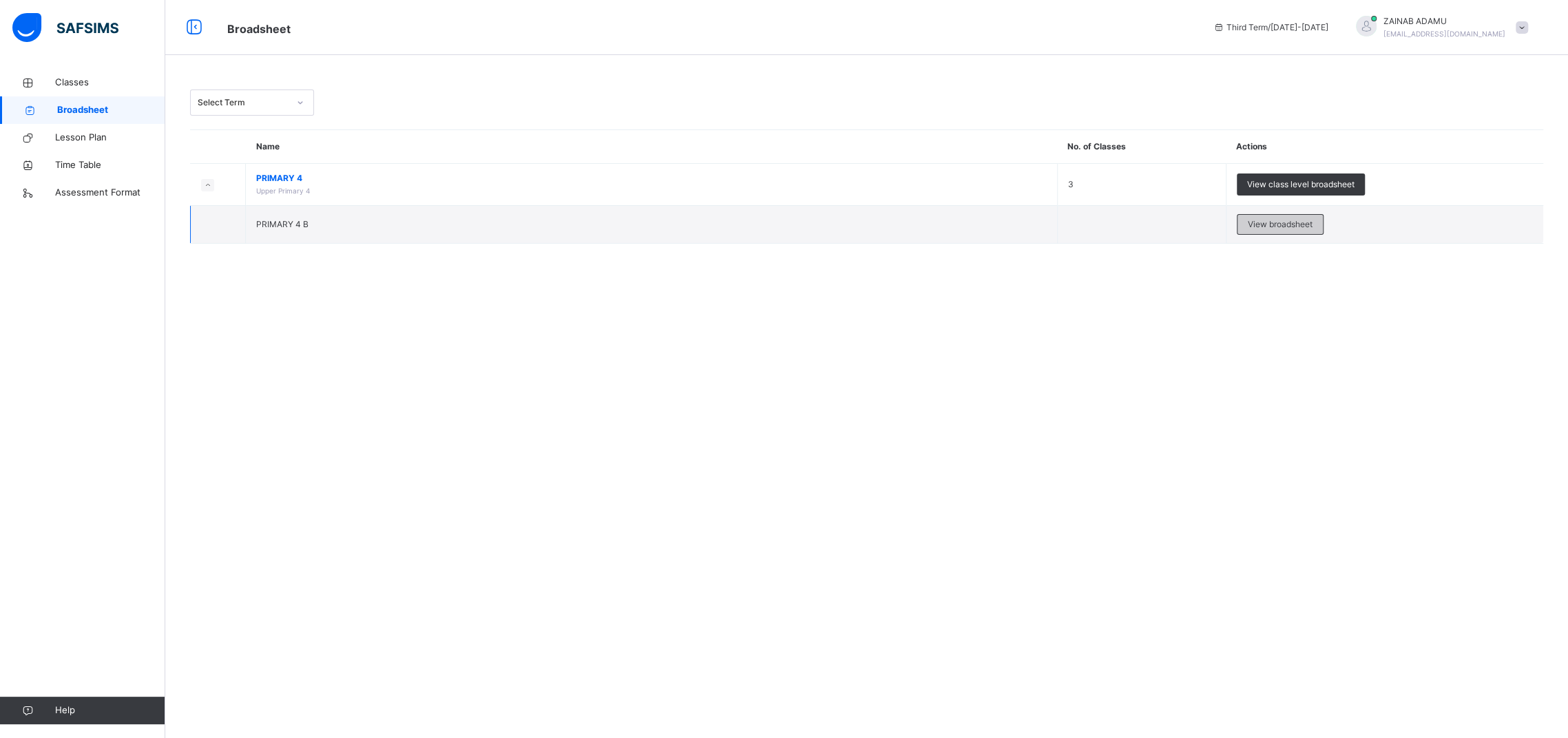 click on "View broadsheet" at bounding box center [1280, 224] 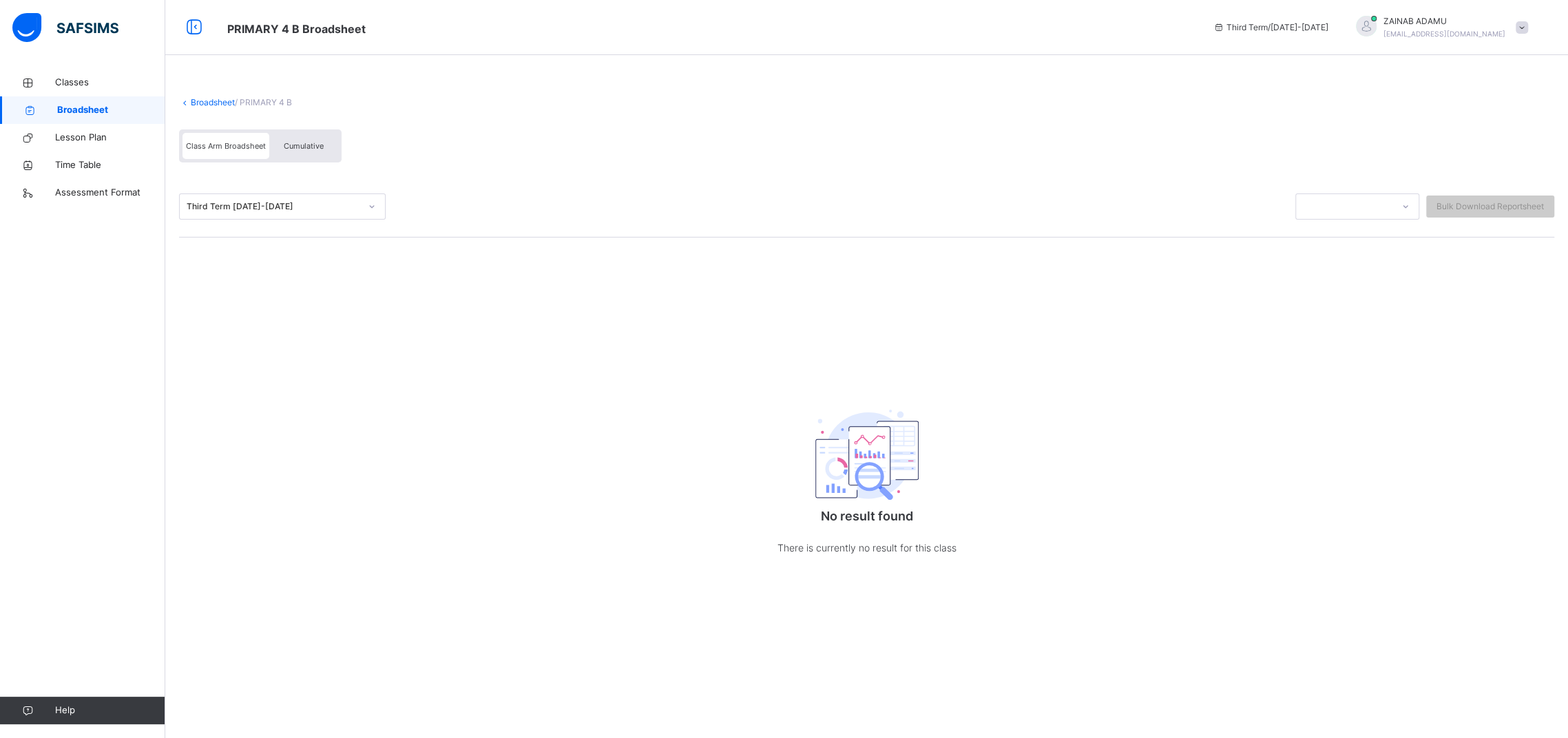click on "Cumulative" at bounding box center [304, 146] 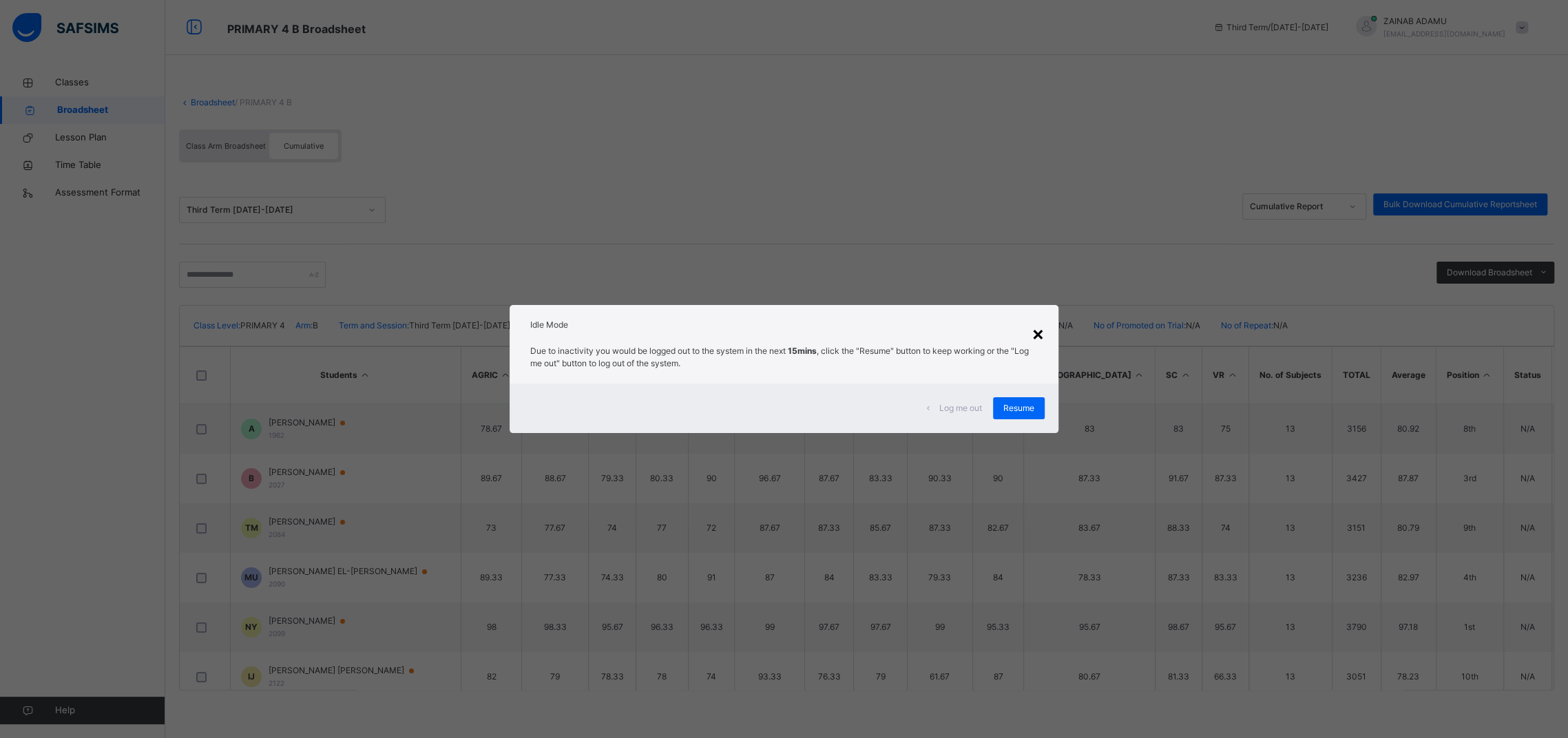 click on "×" at bounding box center [1038, 333] 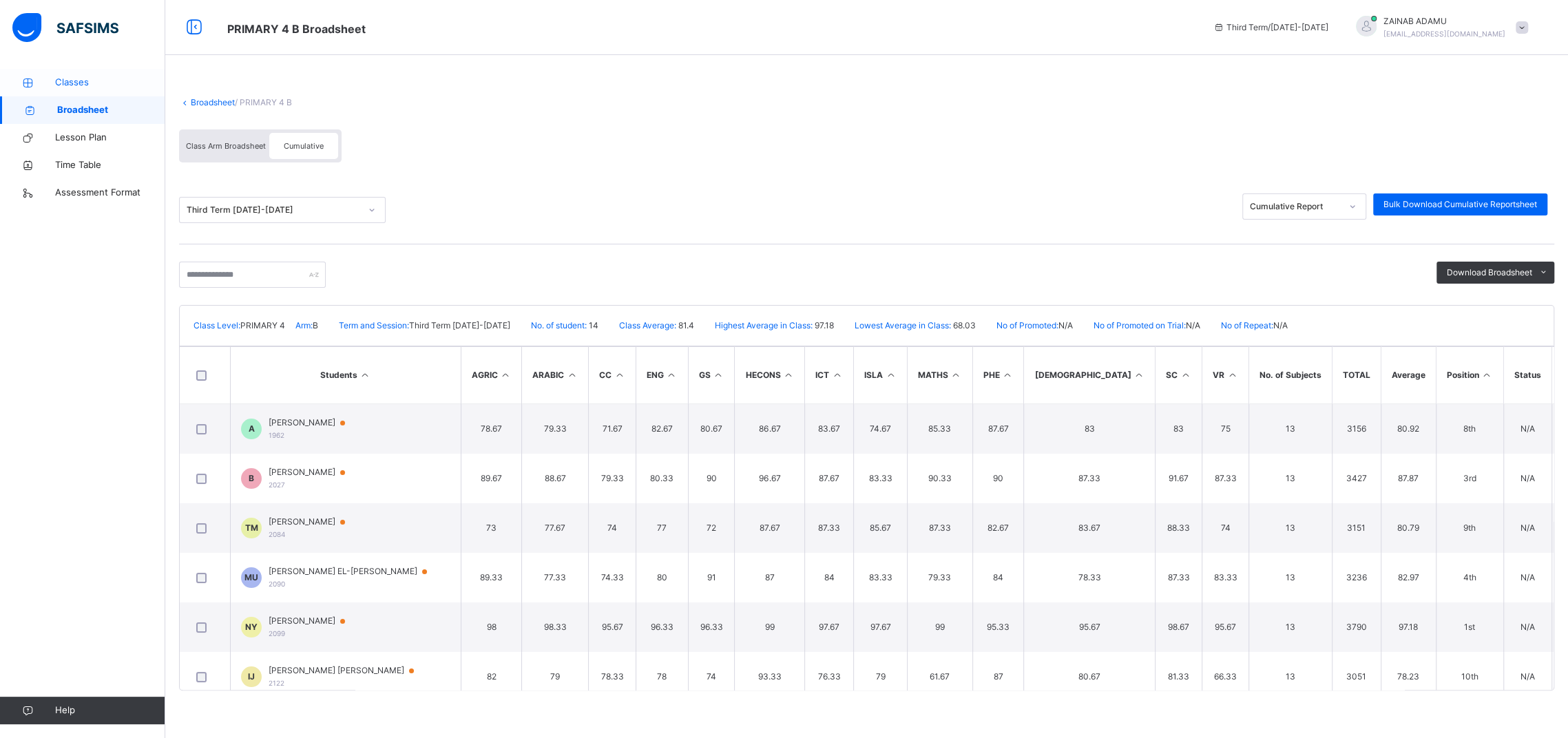 click on "Classes" at bounding box center (110, 83) 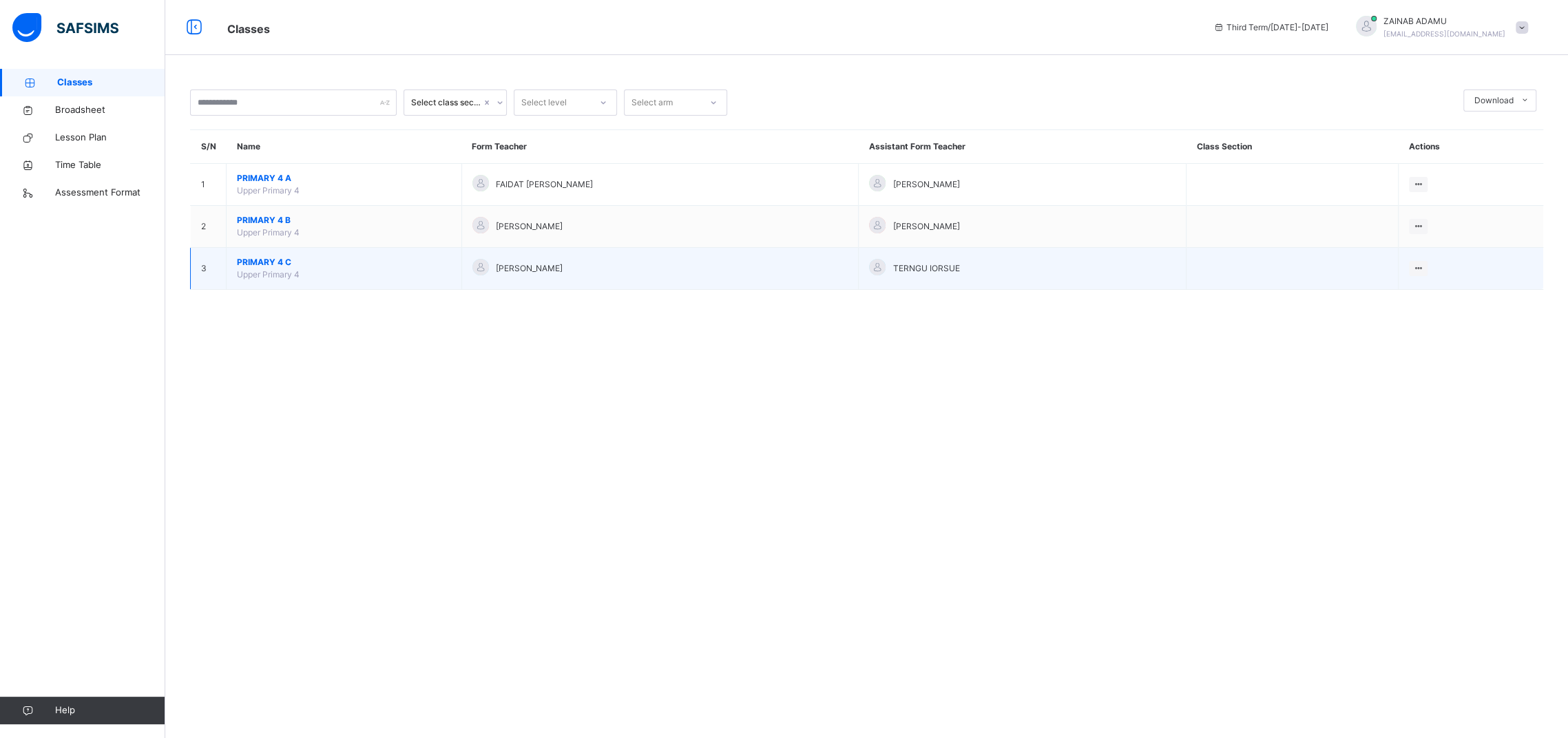 click on "PRIMARY 4   C" at bounding box center [344, 262] 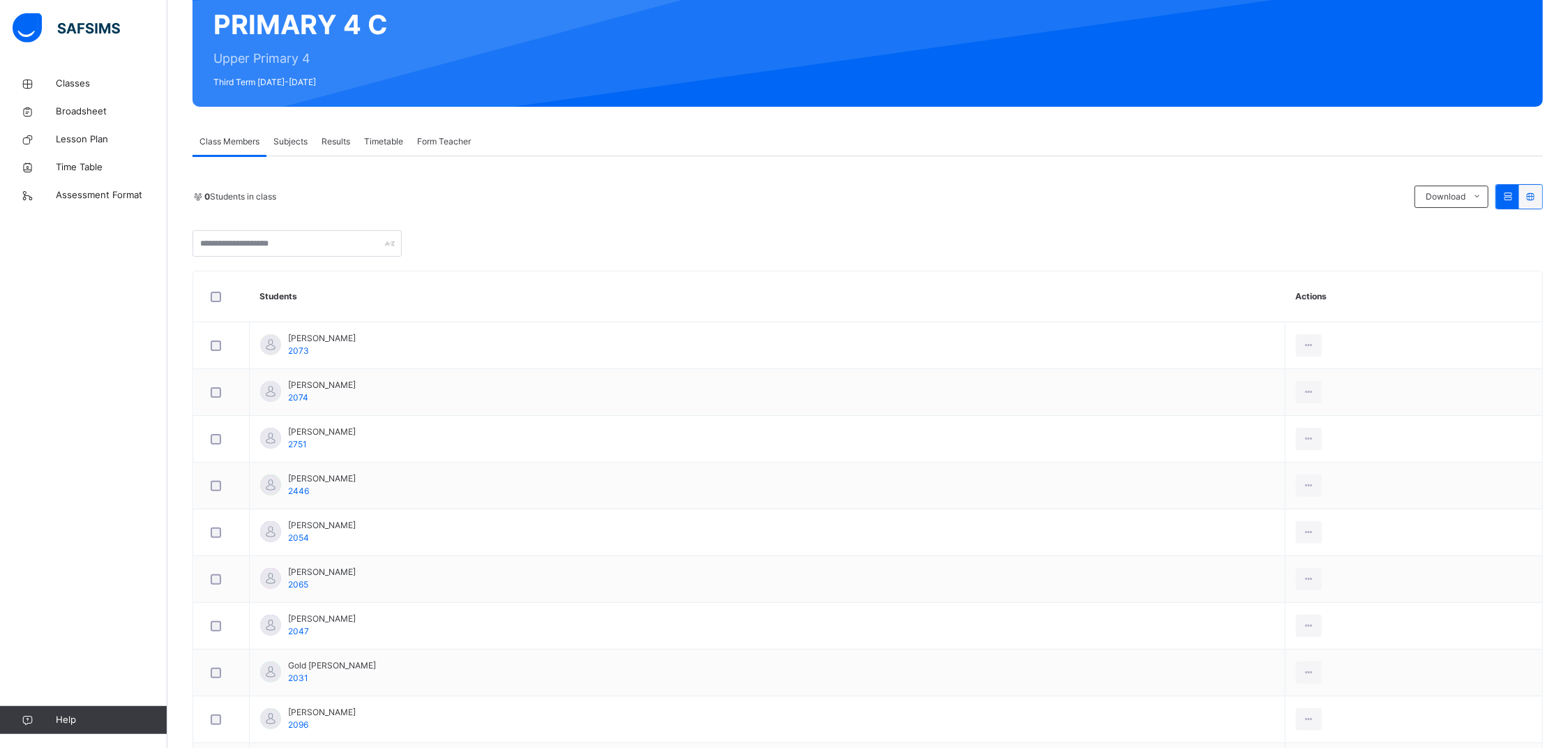 scroll, scrollTop: 91, scrollLeft: 0, axis: vertical 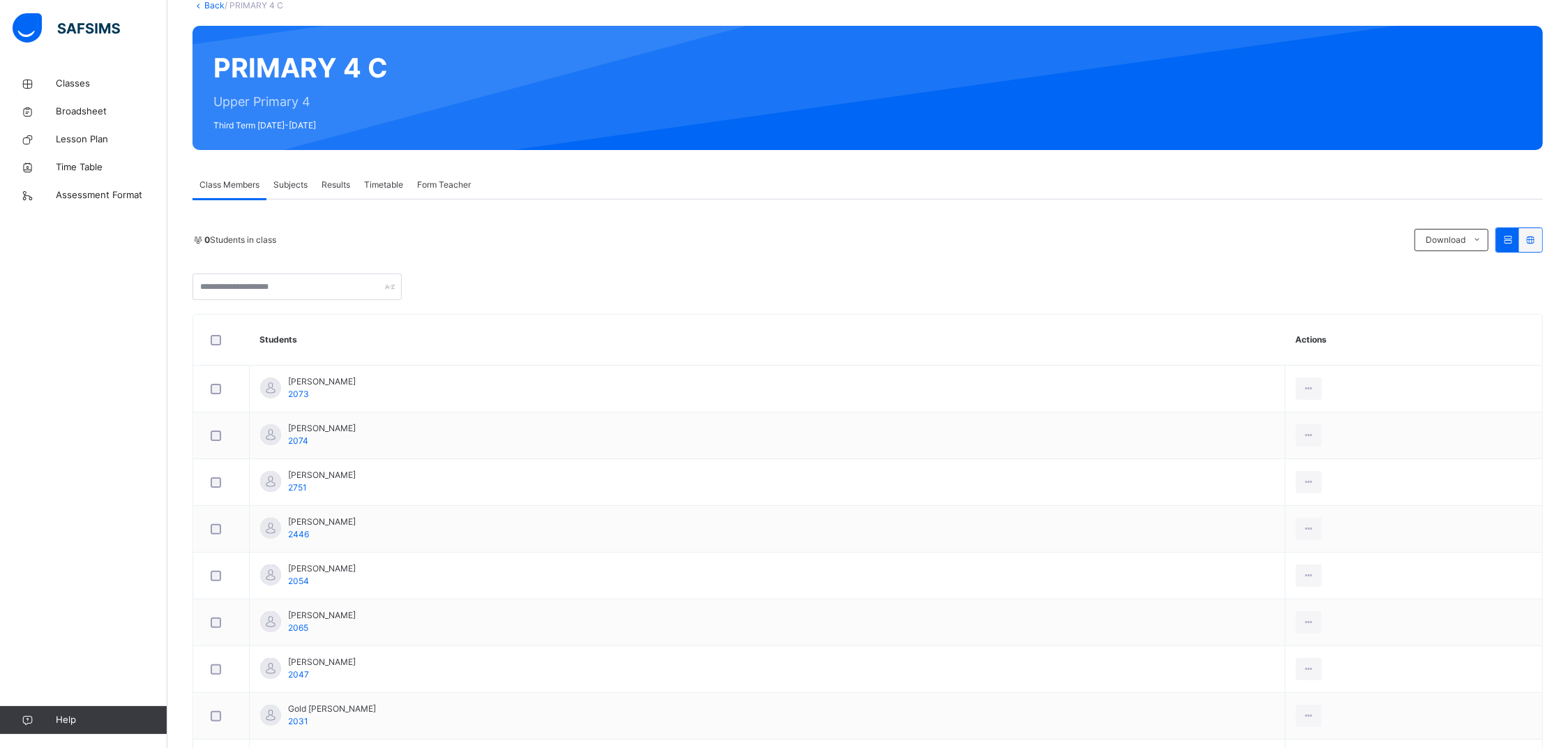 click on "Subjects" at bounding box center [290, 185] 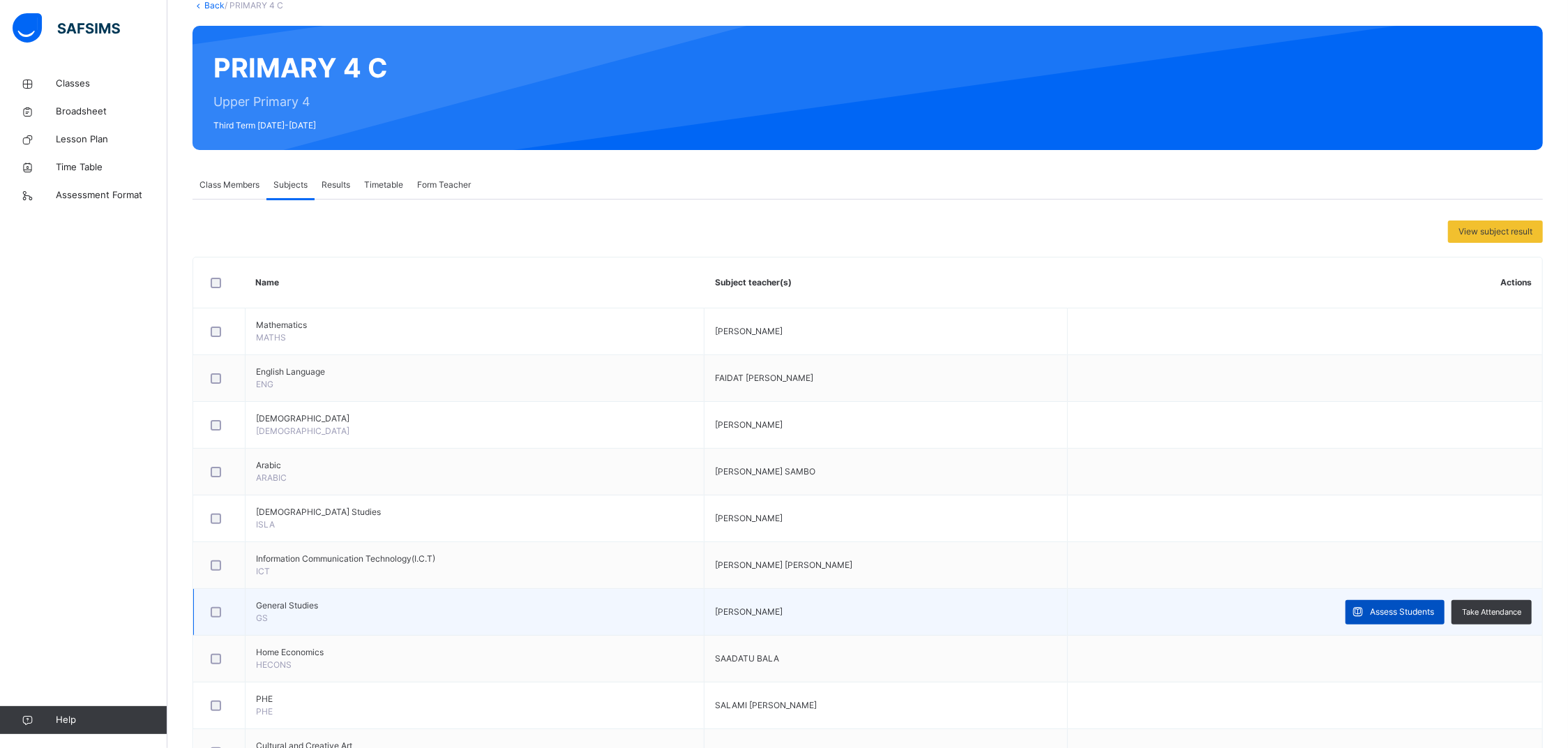 click on "Assess Students" at bounding box center [1402, 612] 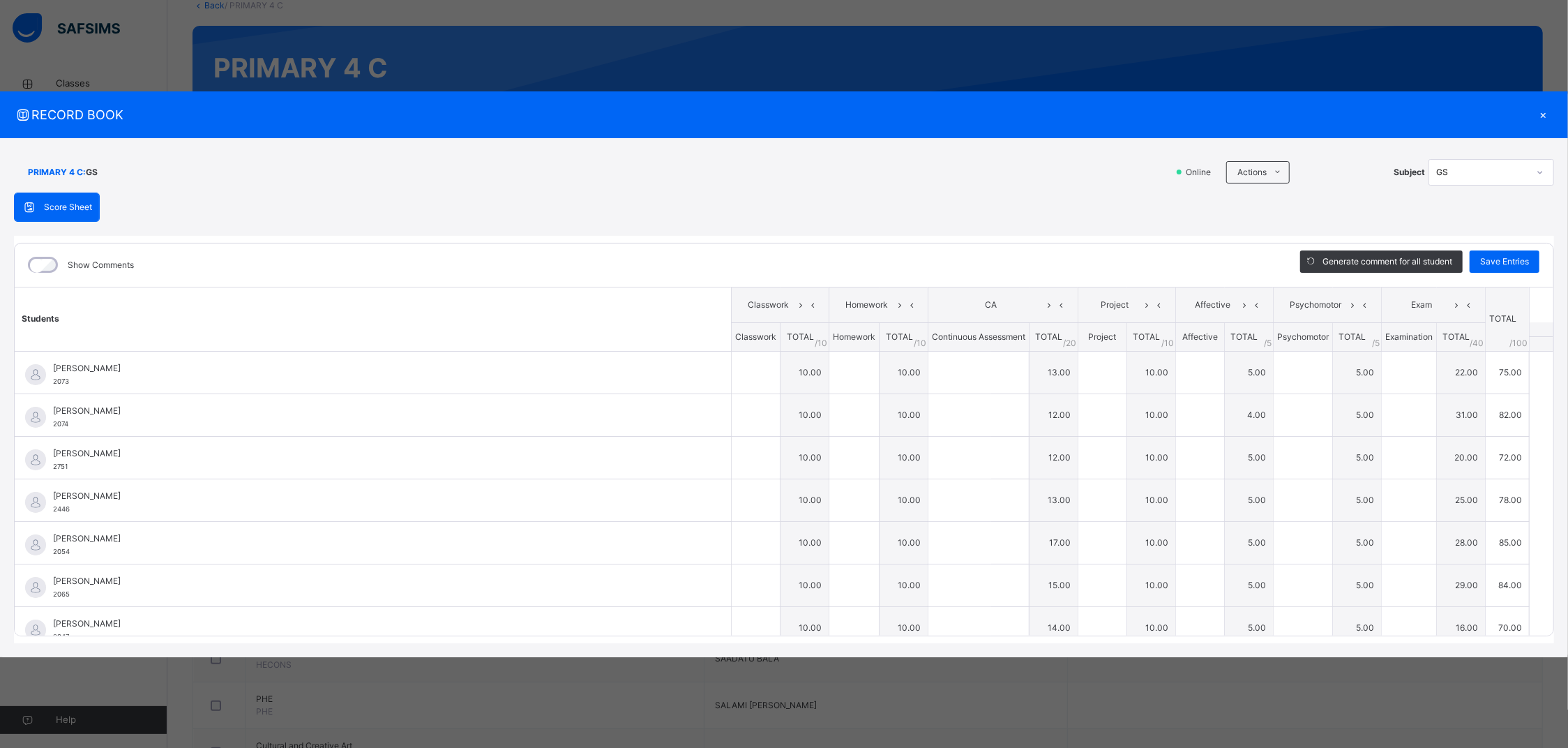 type on "**" 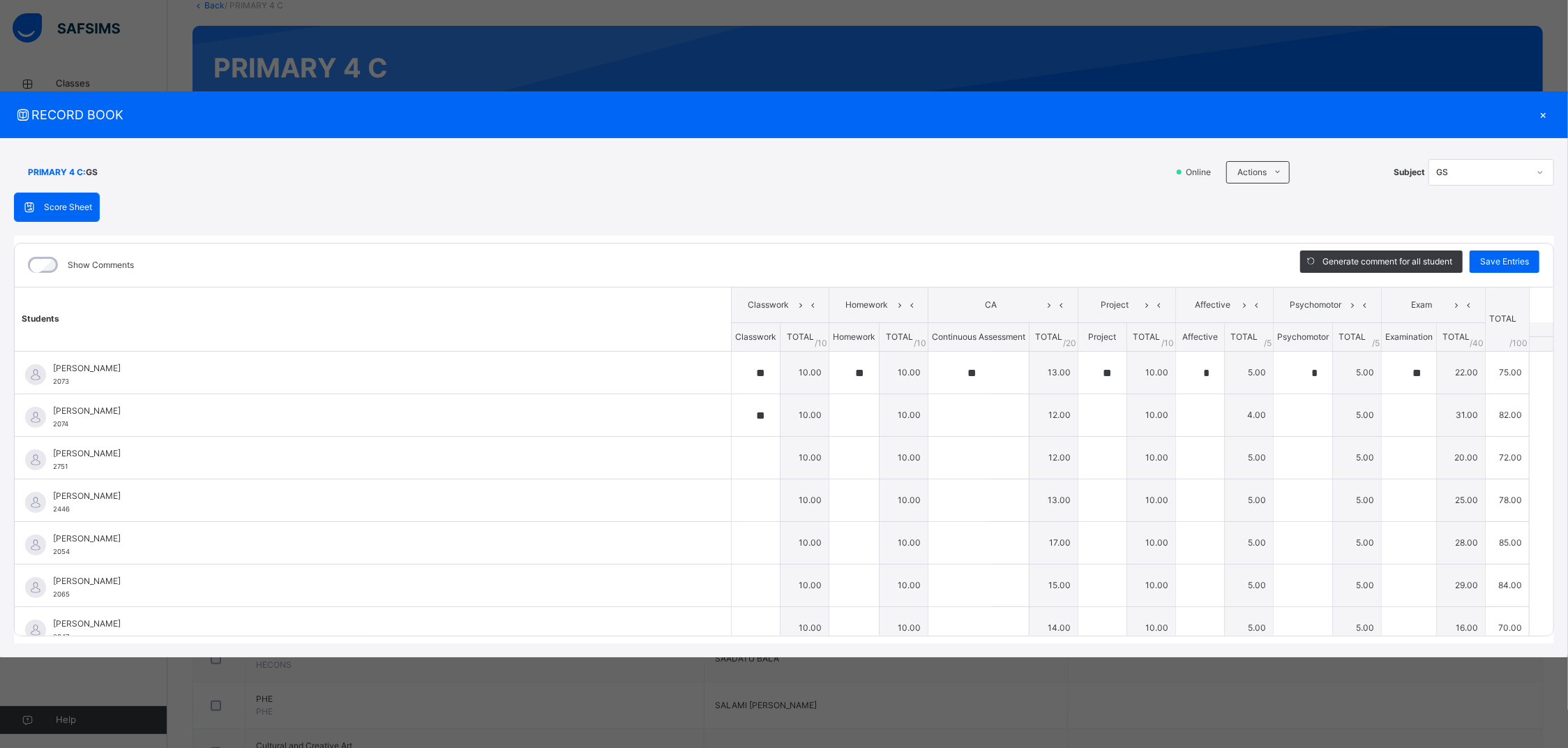 type on "**" 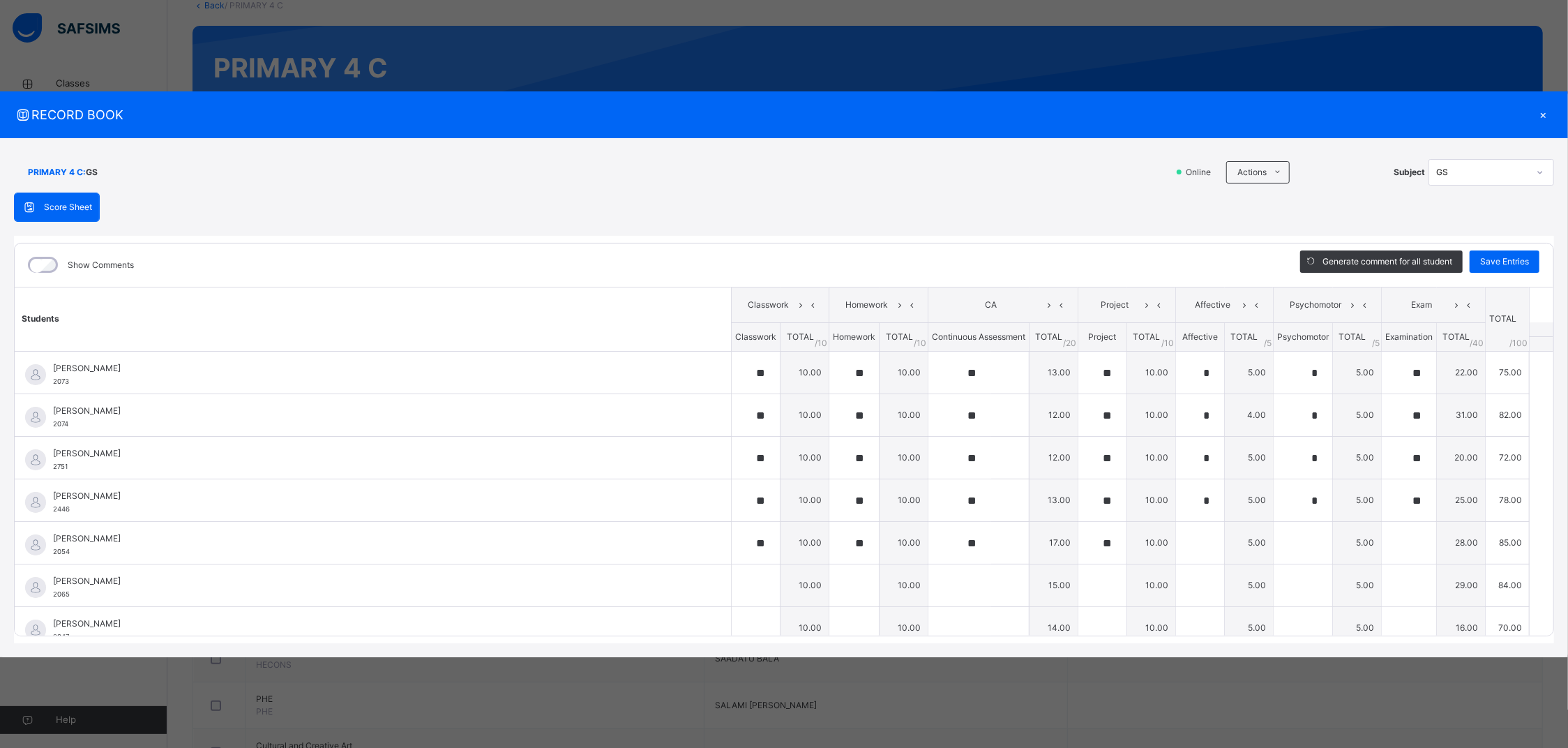 type on "*" 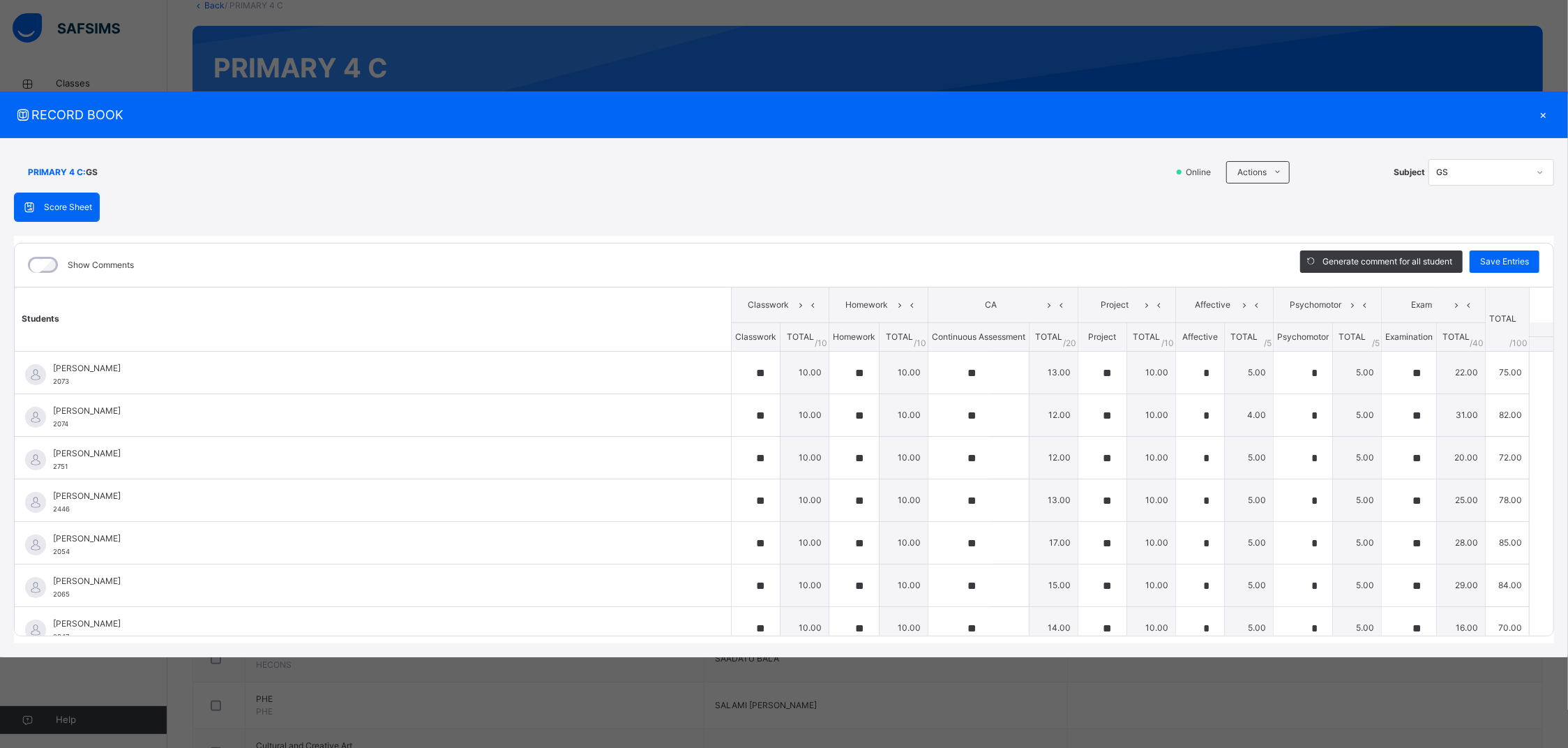 type on "*" 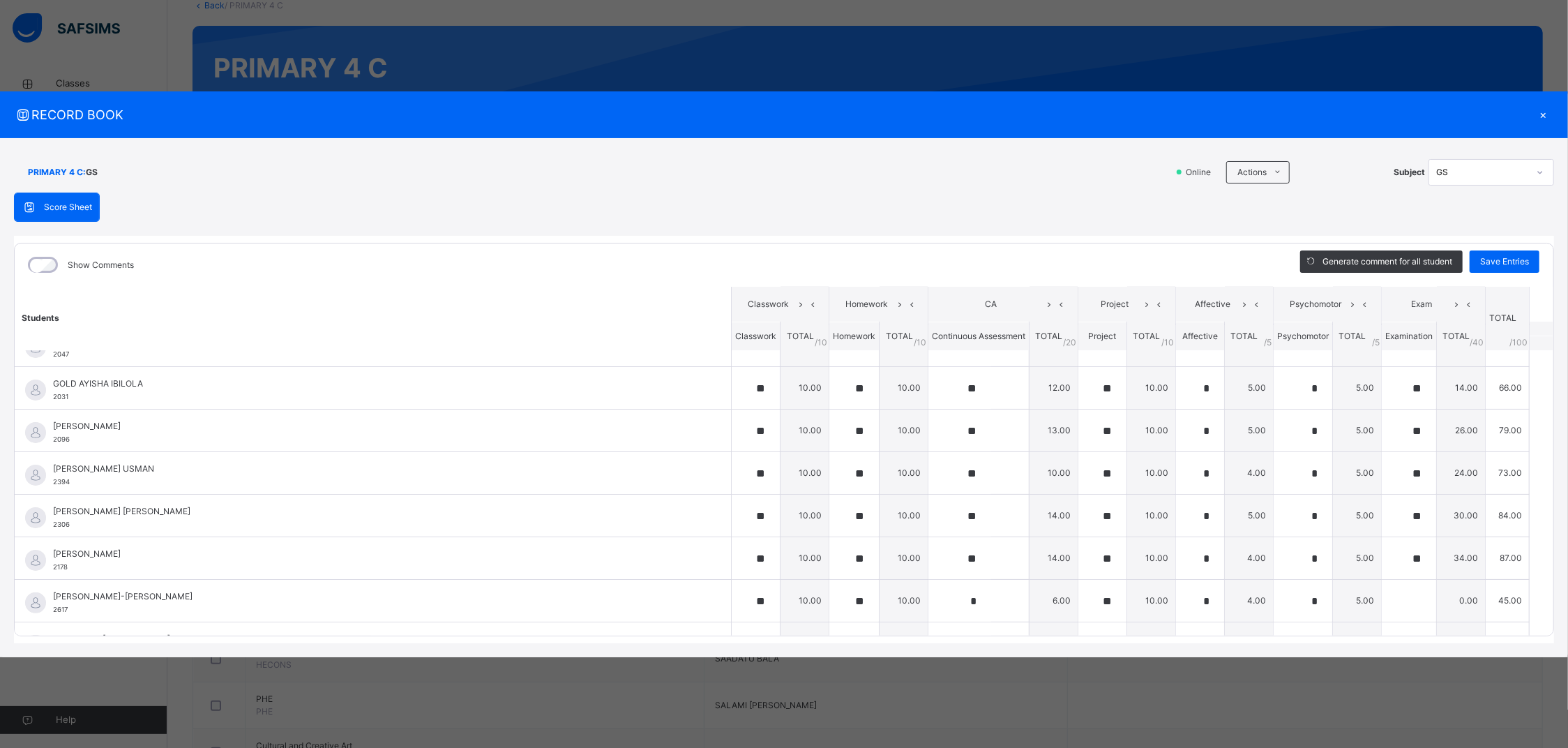 scroll, scrollTop: 314, scrollLeft: 0, axis: vertical 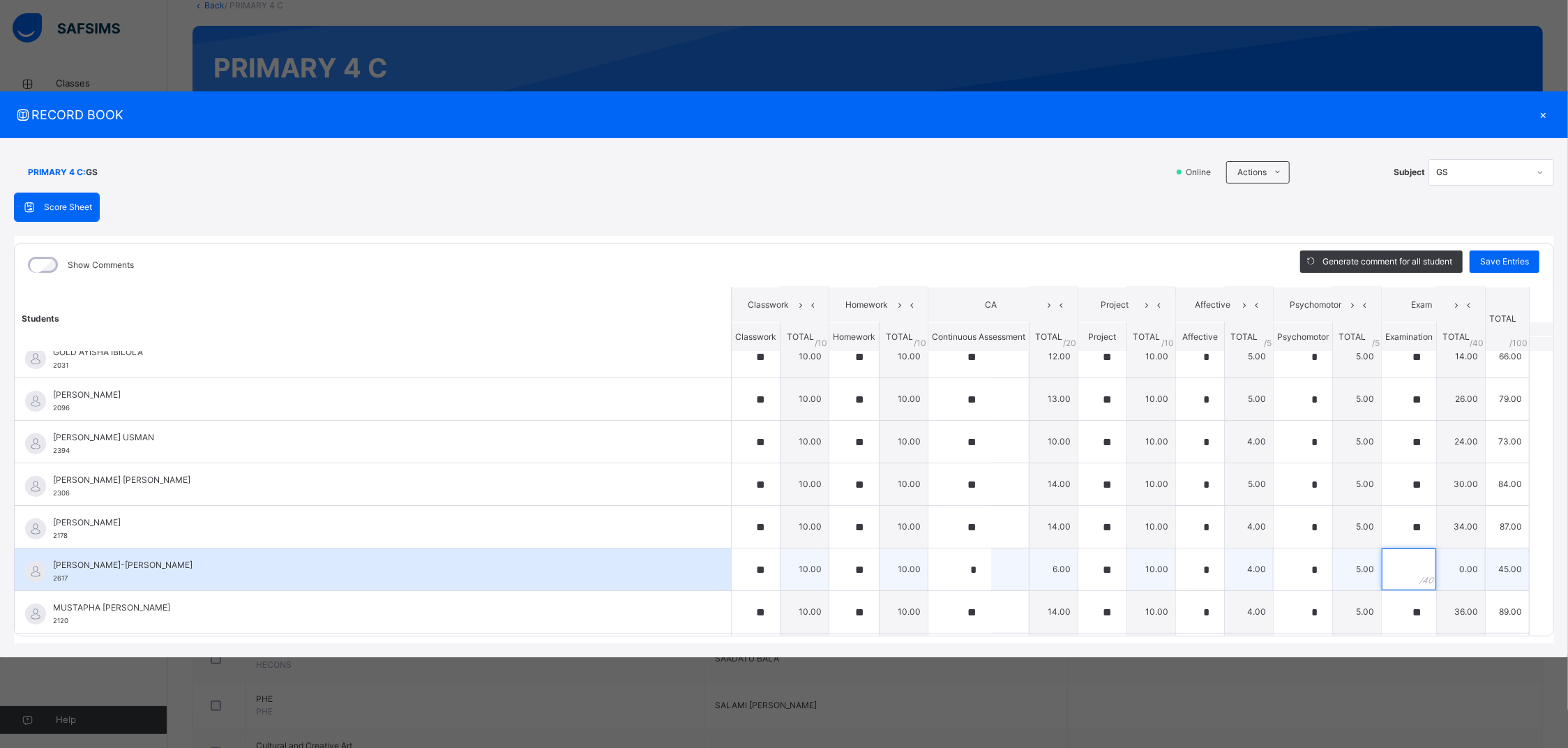 click at bounding box center (1409, 569) 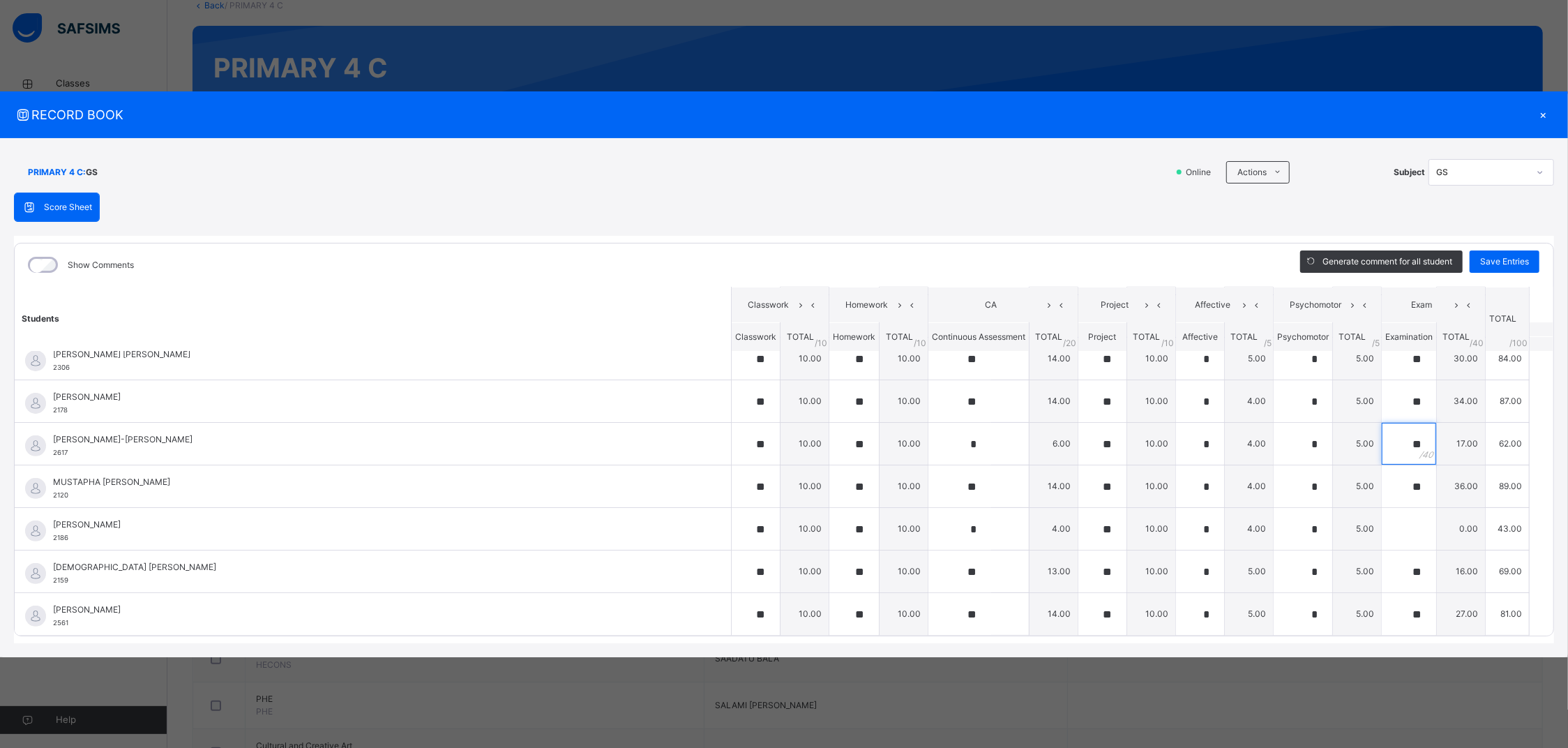 scroll, scrollTop: 449, scrollLeft: 0, axis: vertical 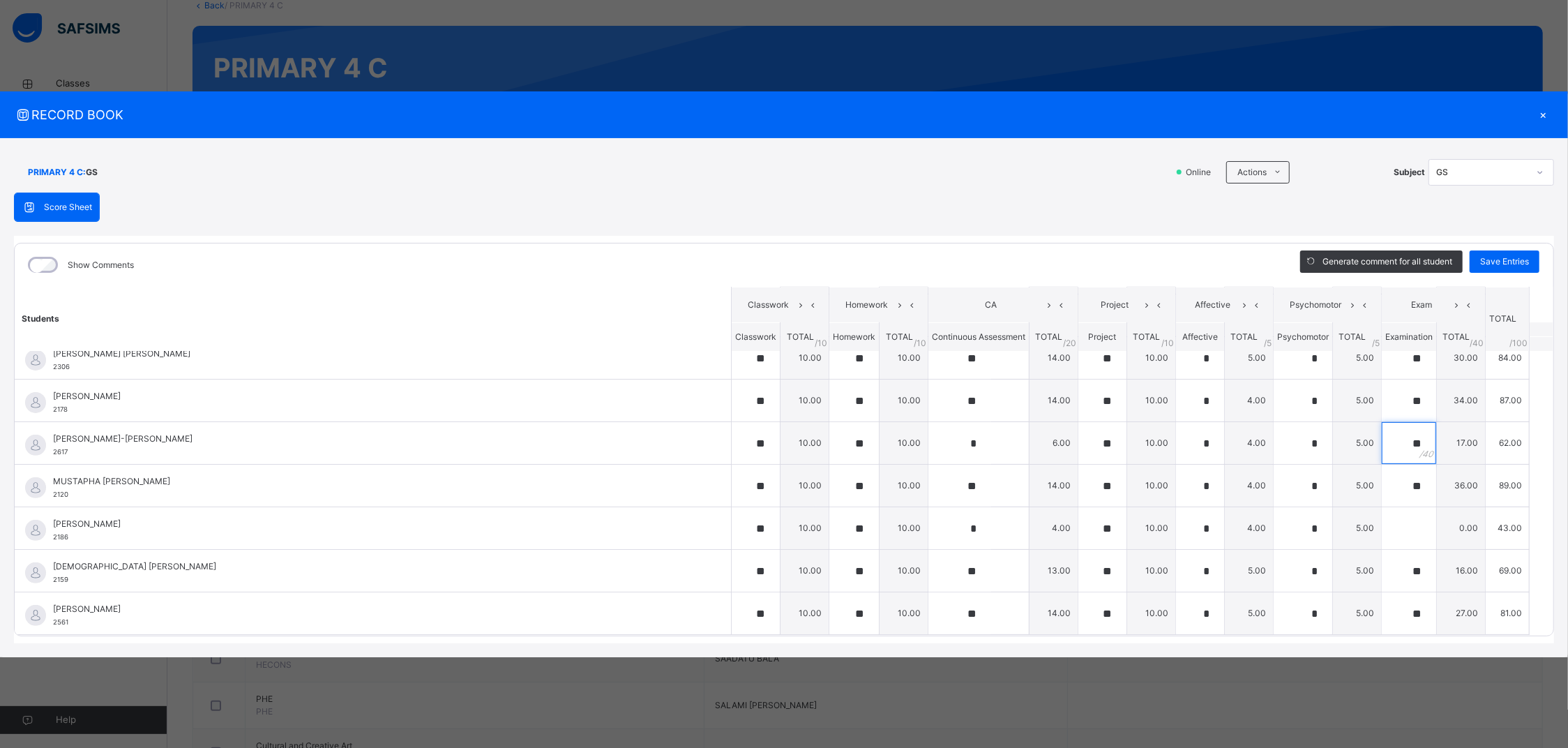 drag, startPoint x: 1550, startPoint y: 623, endPoint x: 1410, endPoint y: 528, distance: 169.18924 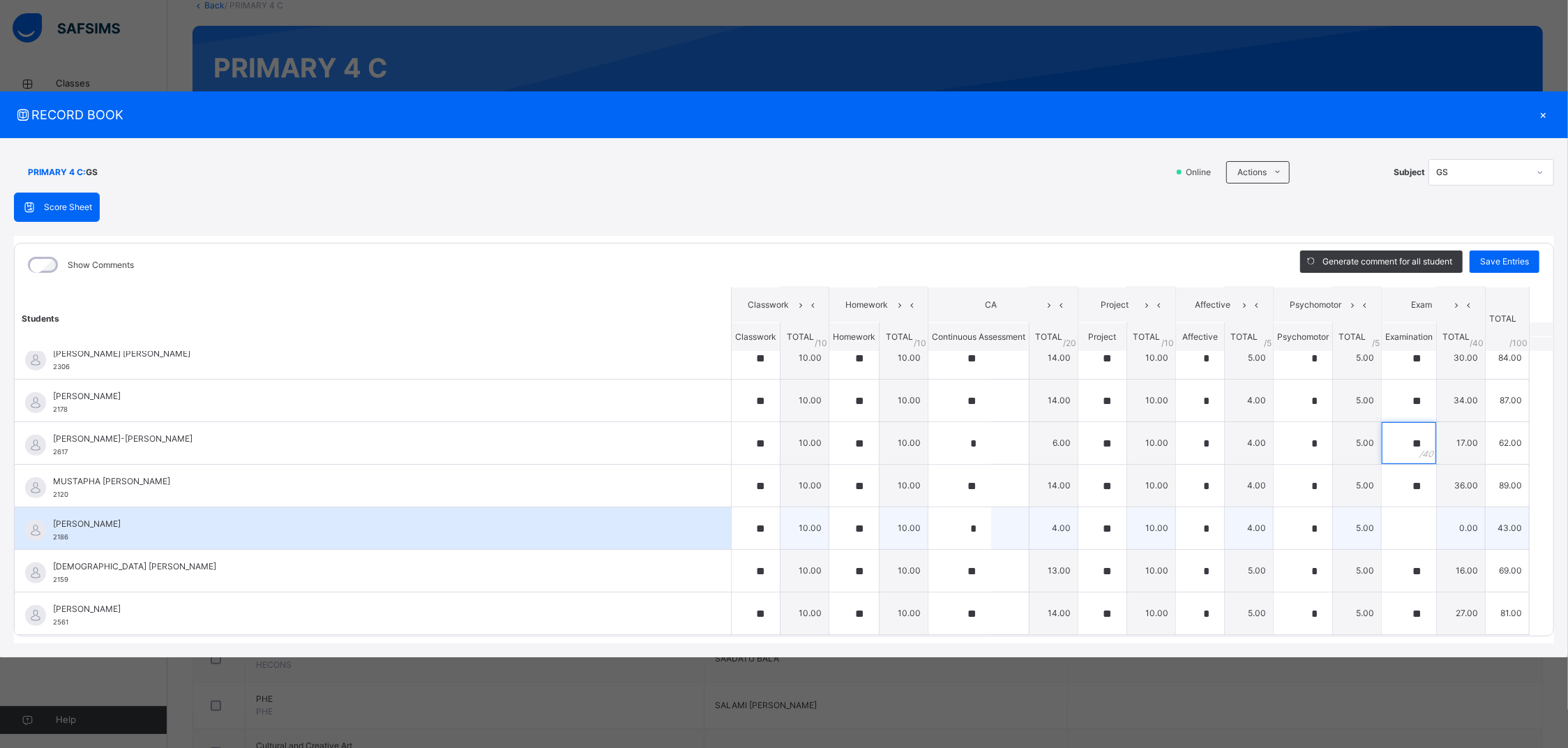 type on "**" 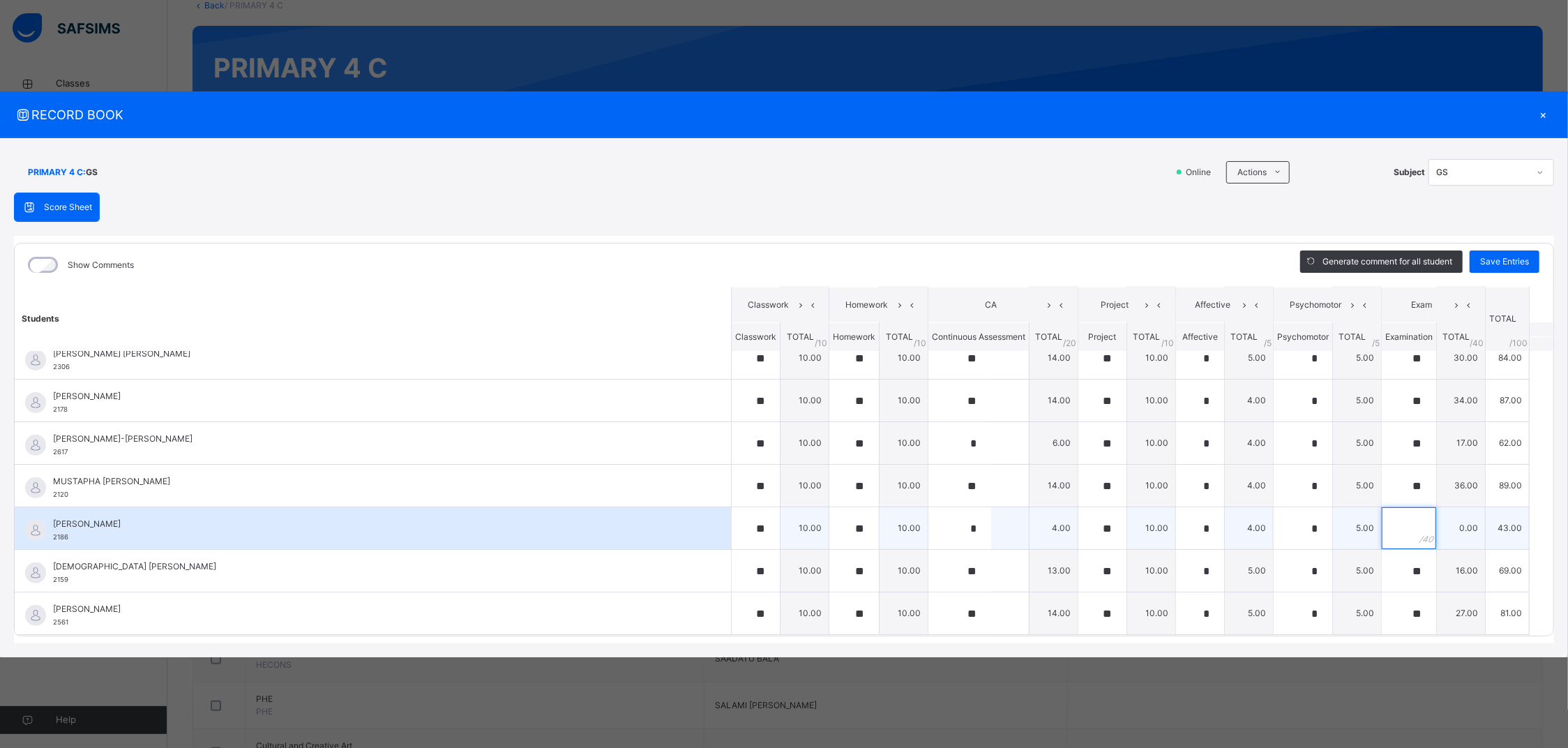 click at bounding box center (1409, 528) 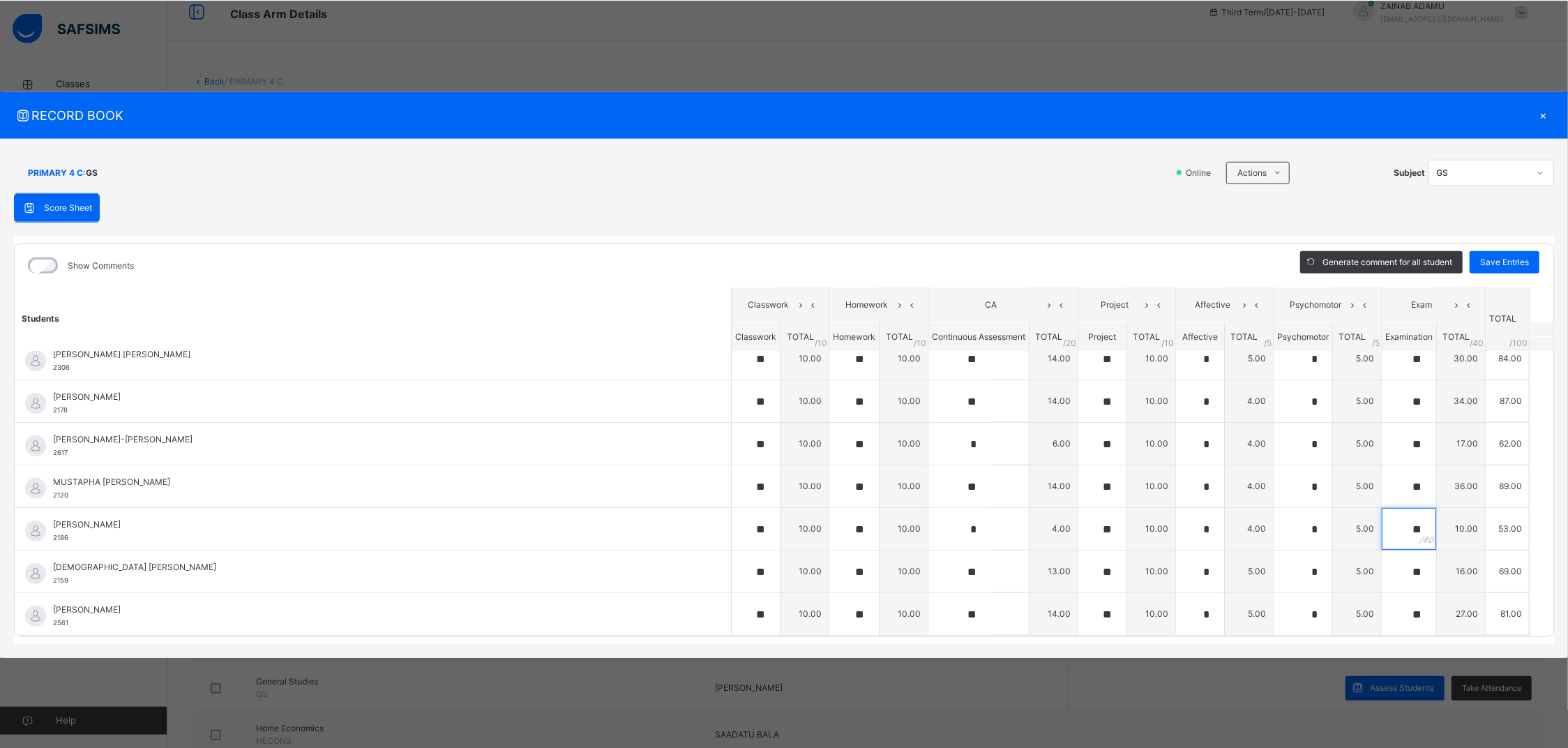 scroll, scrollTop: 0, scrollLeft: 0, axis: both 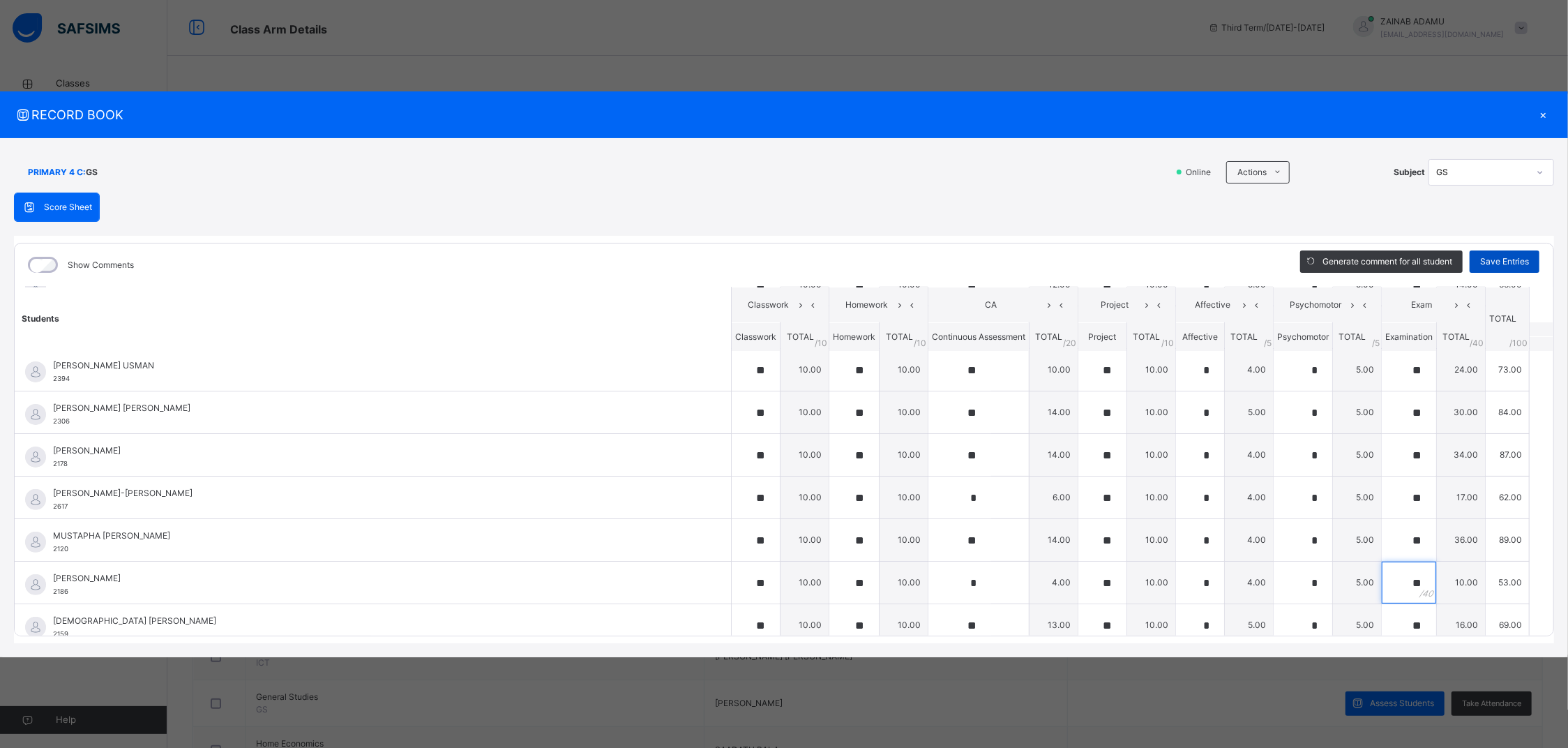 type on "**" 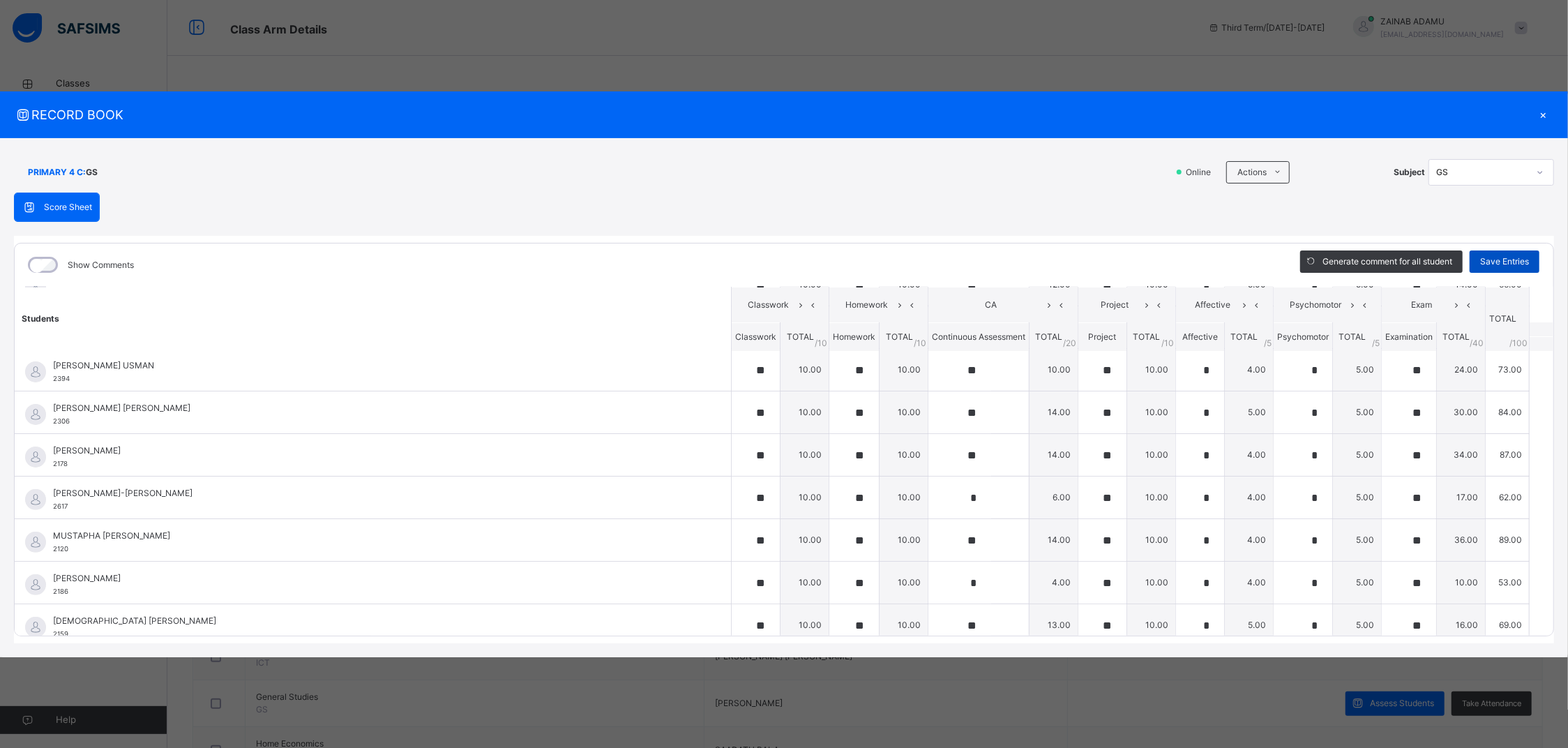 click on "Save Entries" at bounding box center [1505, 262] 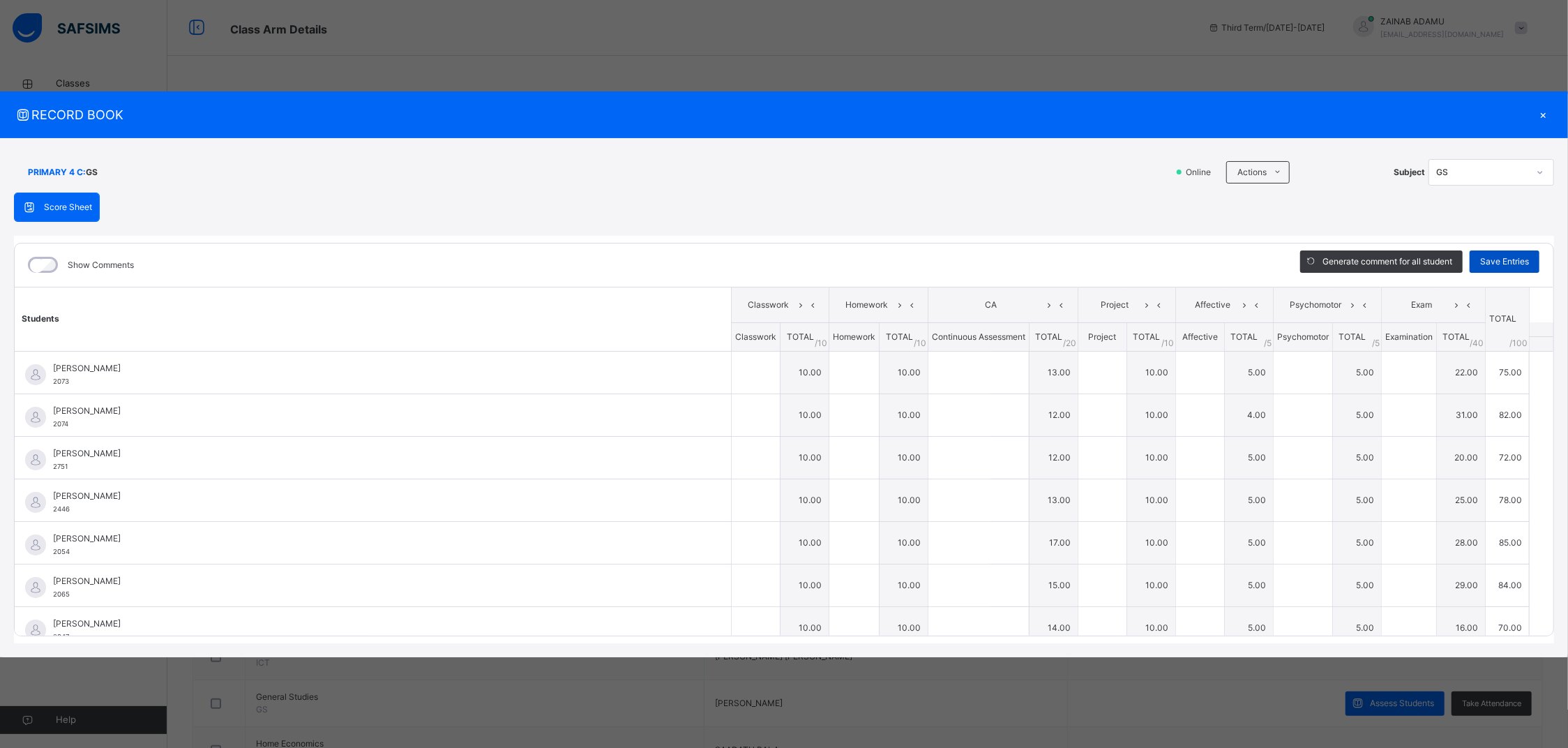 type on "**" 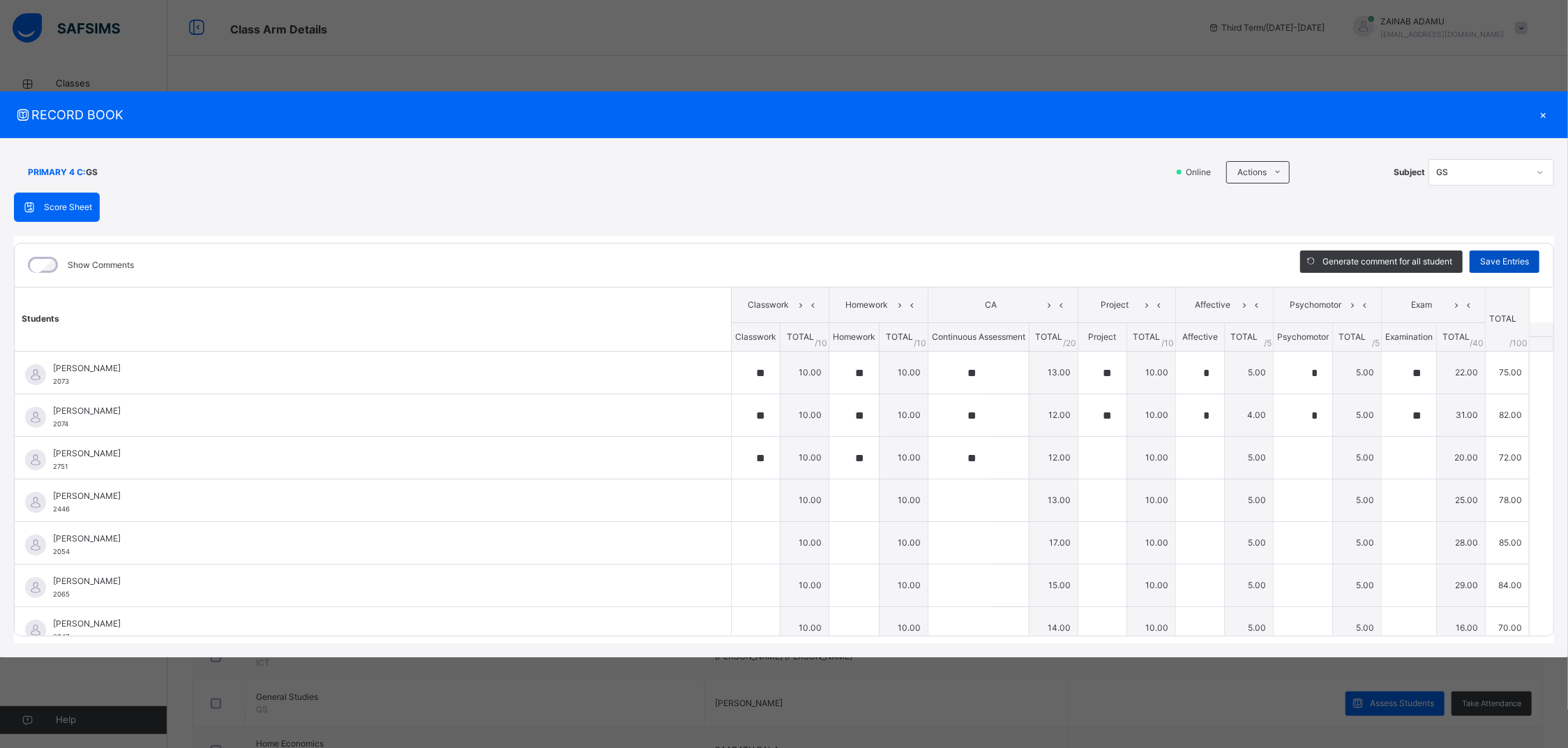 type on "**" 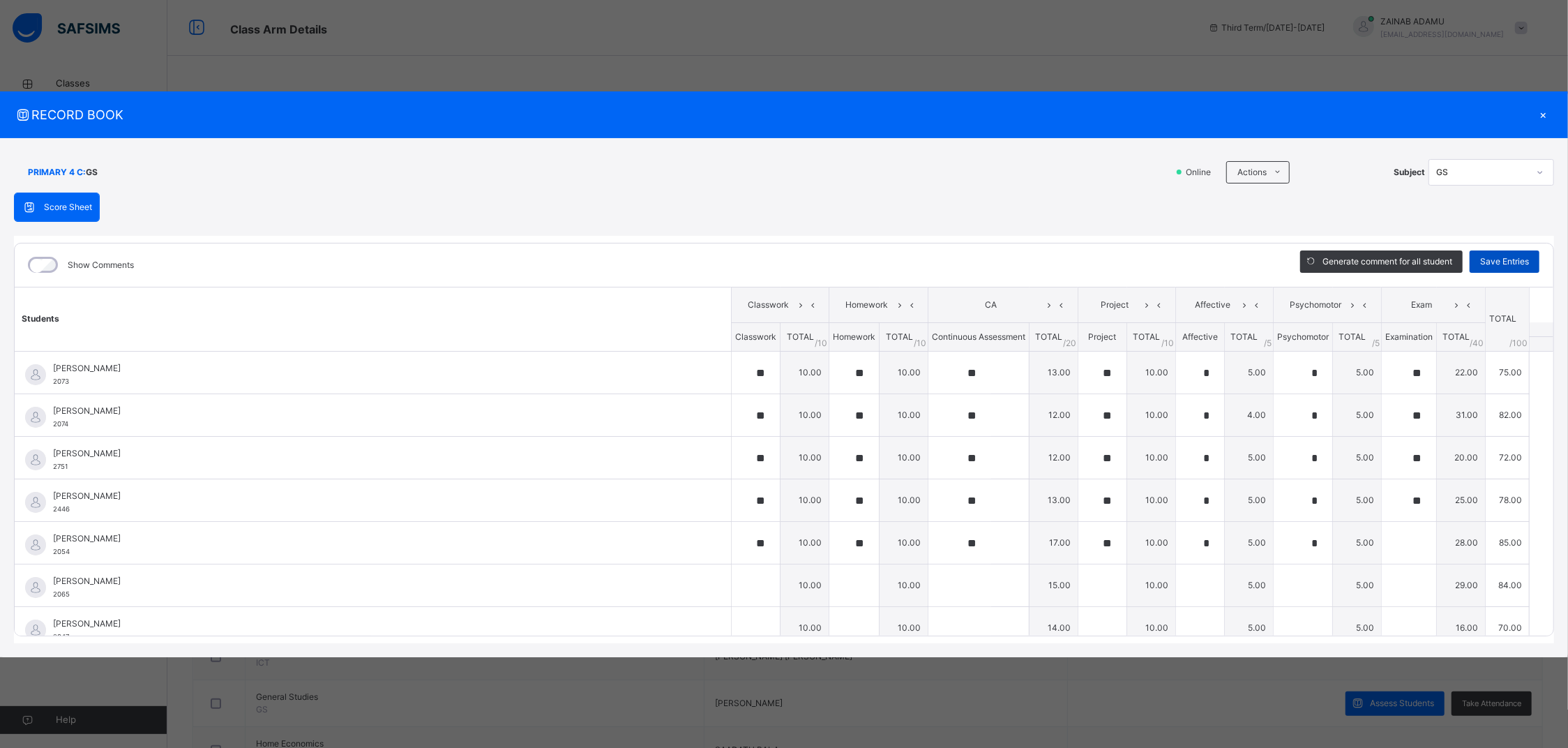 type on "**" 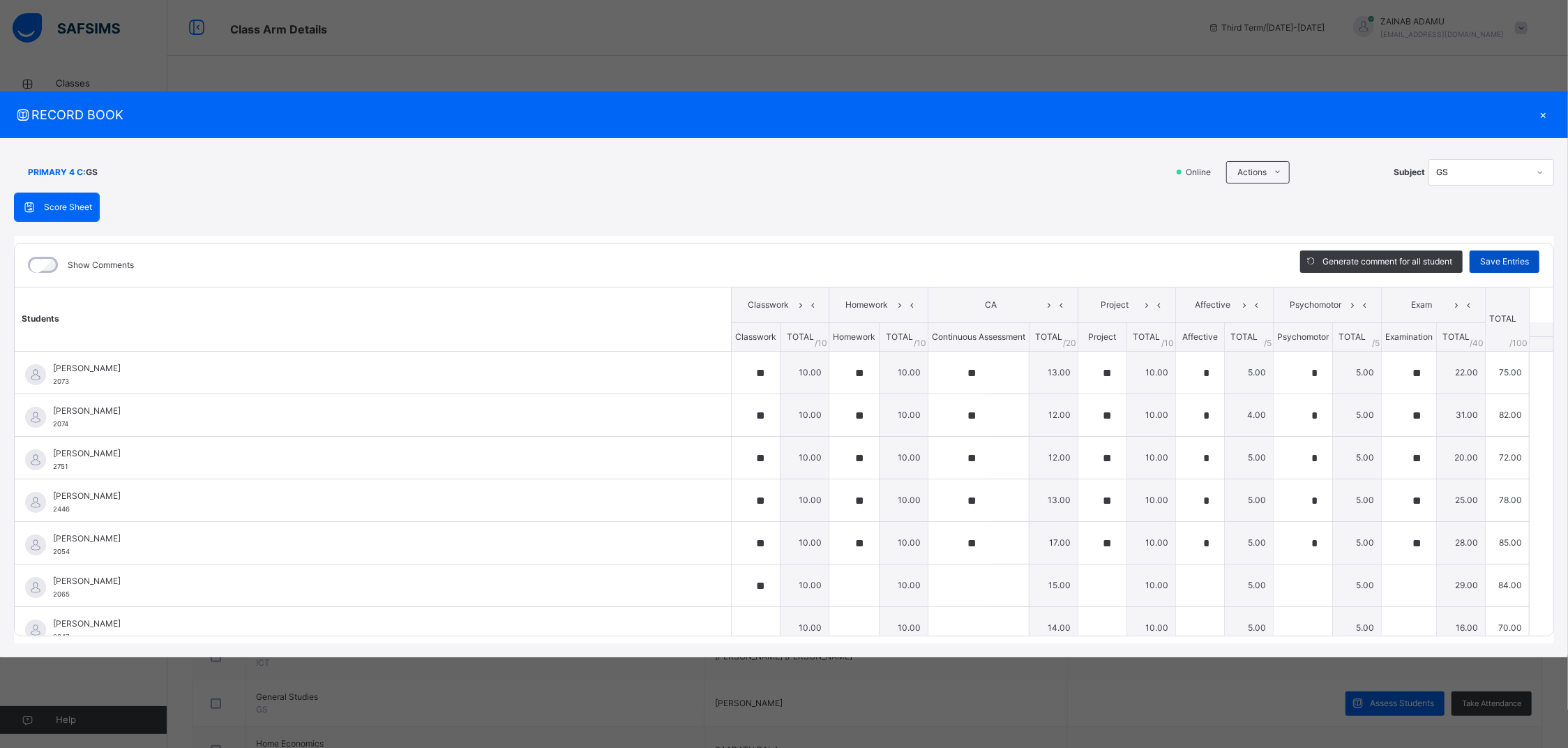 type on "**" 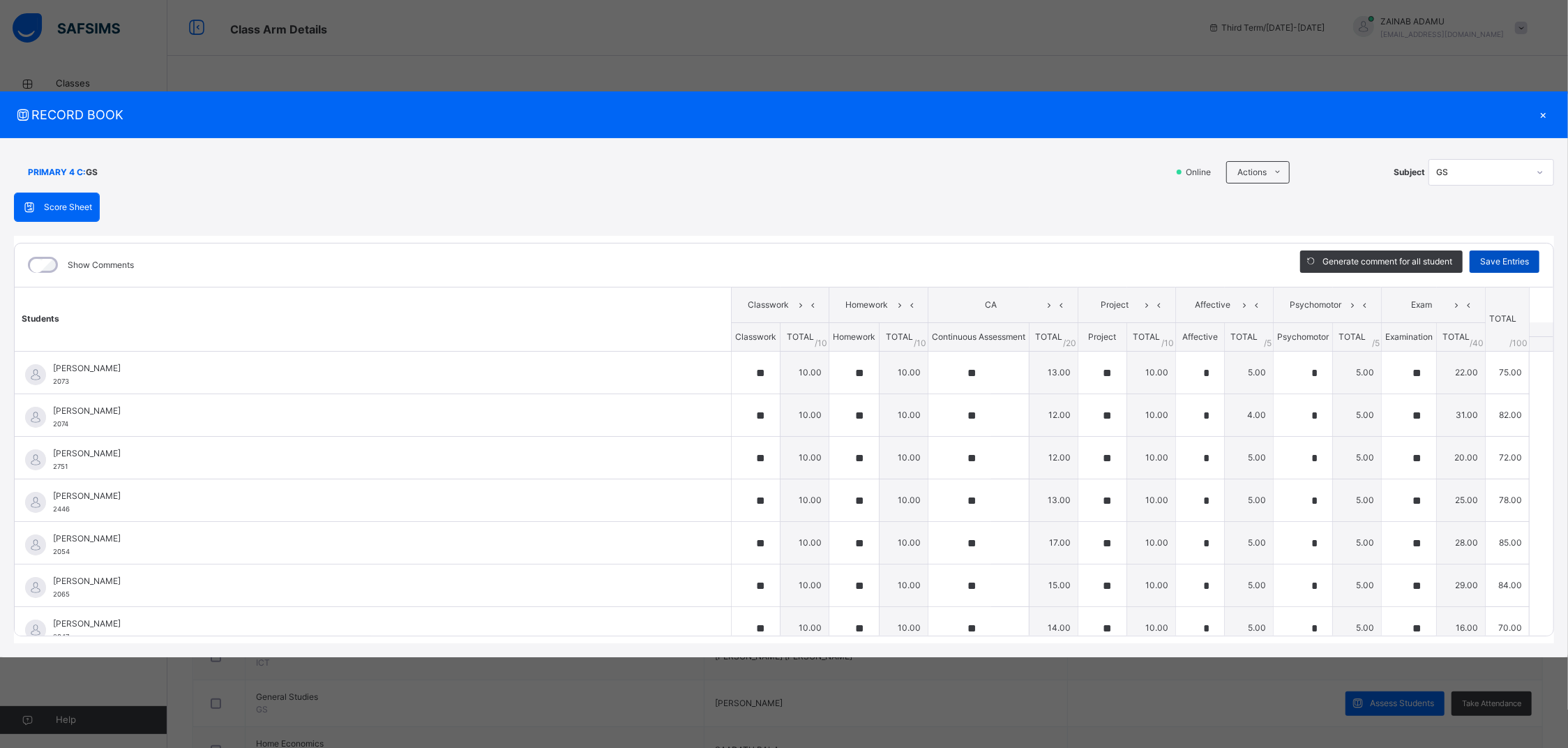 type on "*" 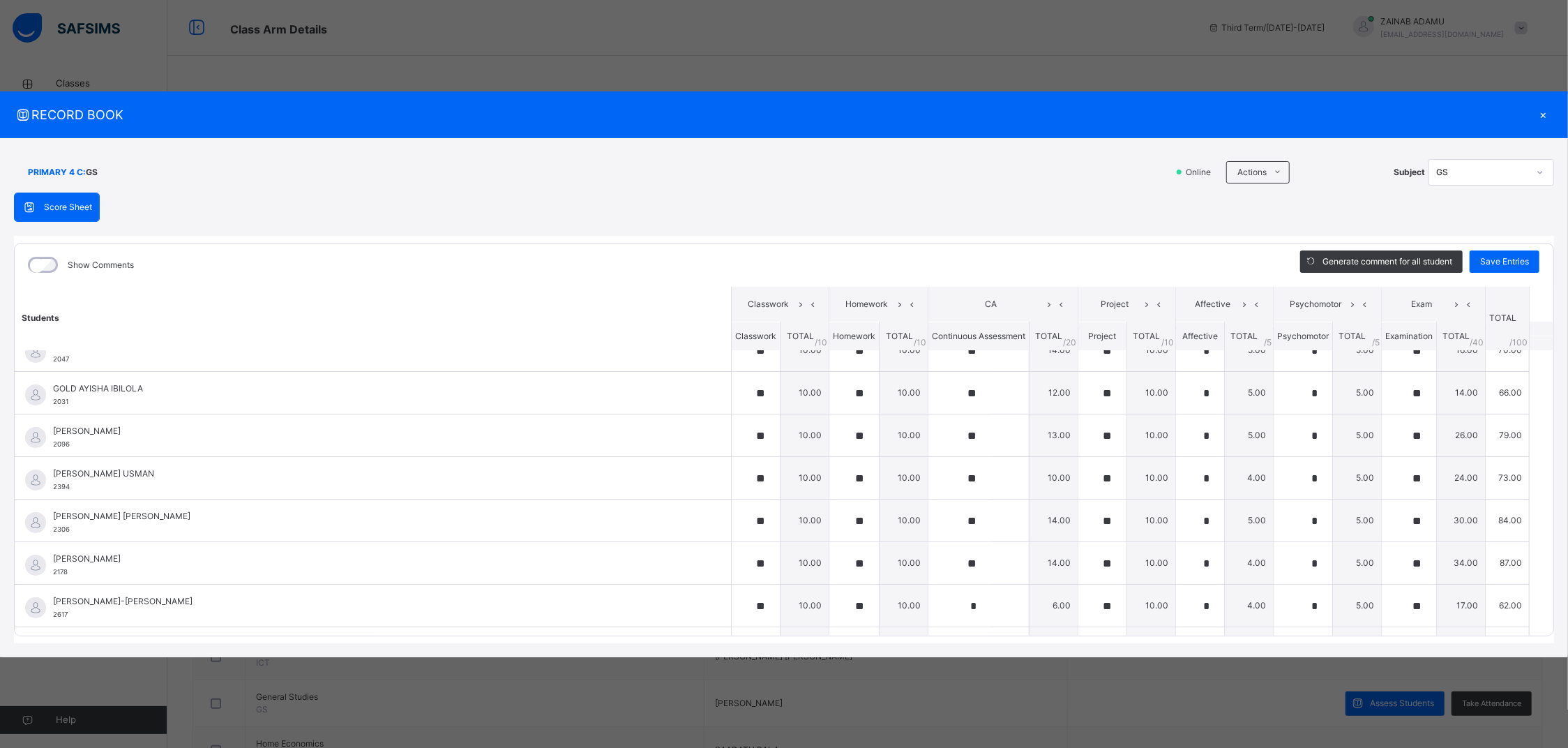 scroll, scrollTop: 283, scrollLeft: 0, axis: vertical 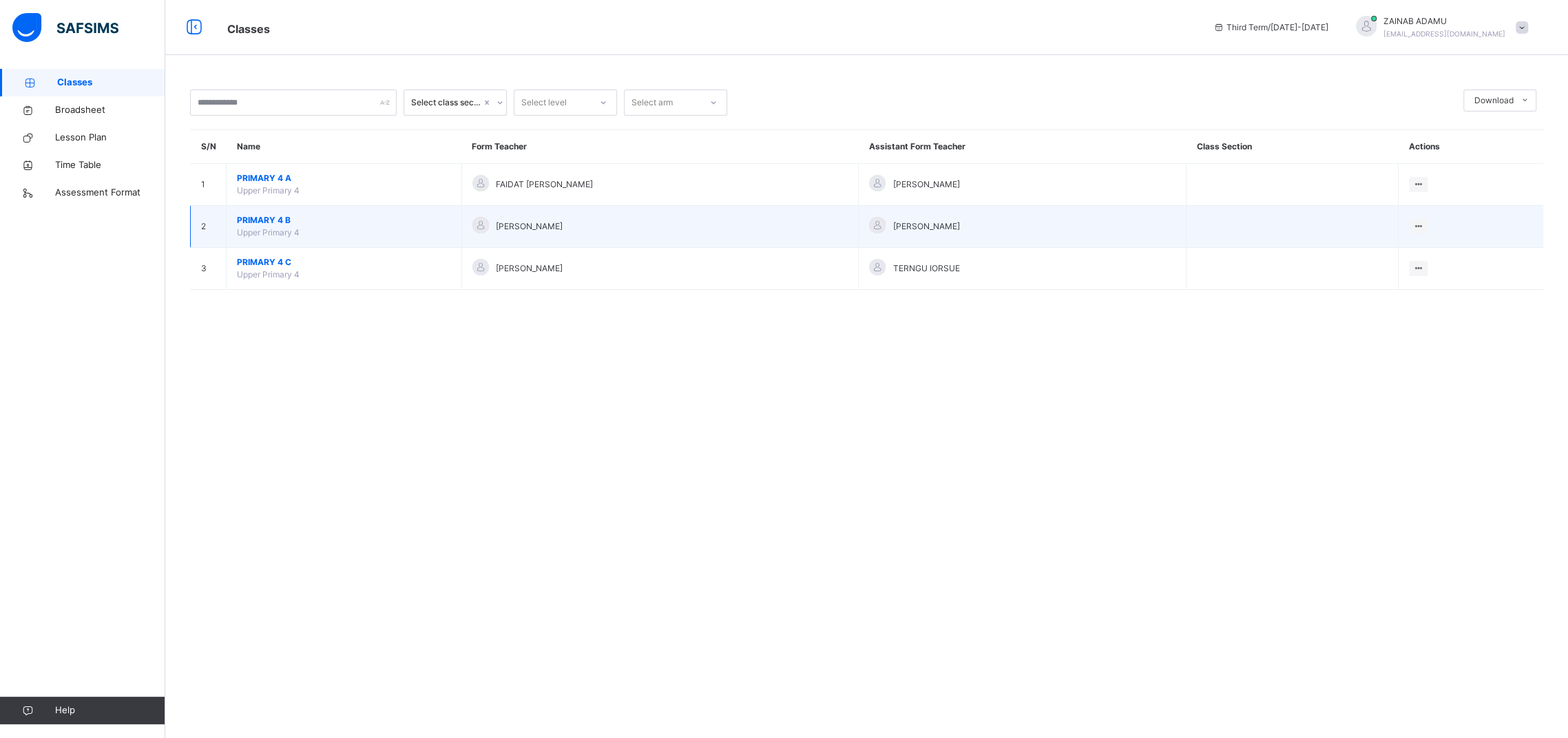 click on "PRIMARY 4   B   Upper Primary 4" at bounding box center [344, 226] 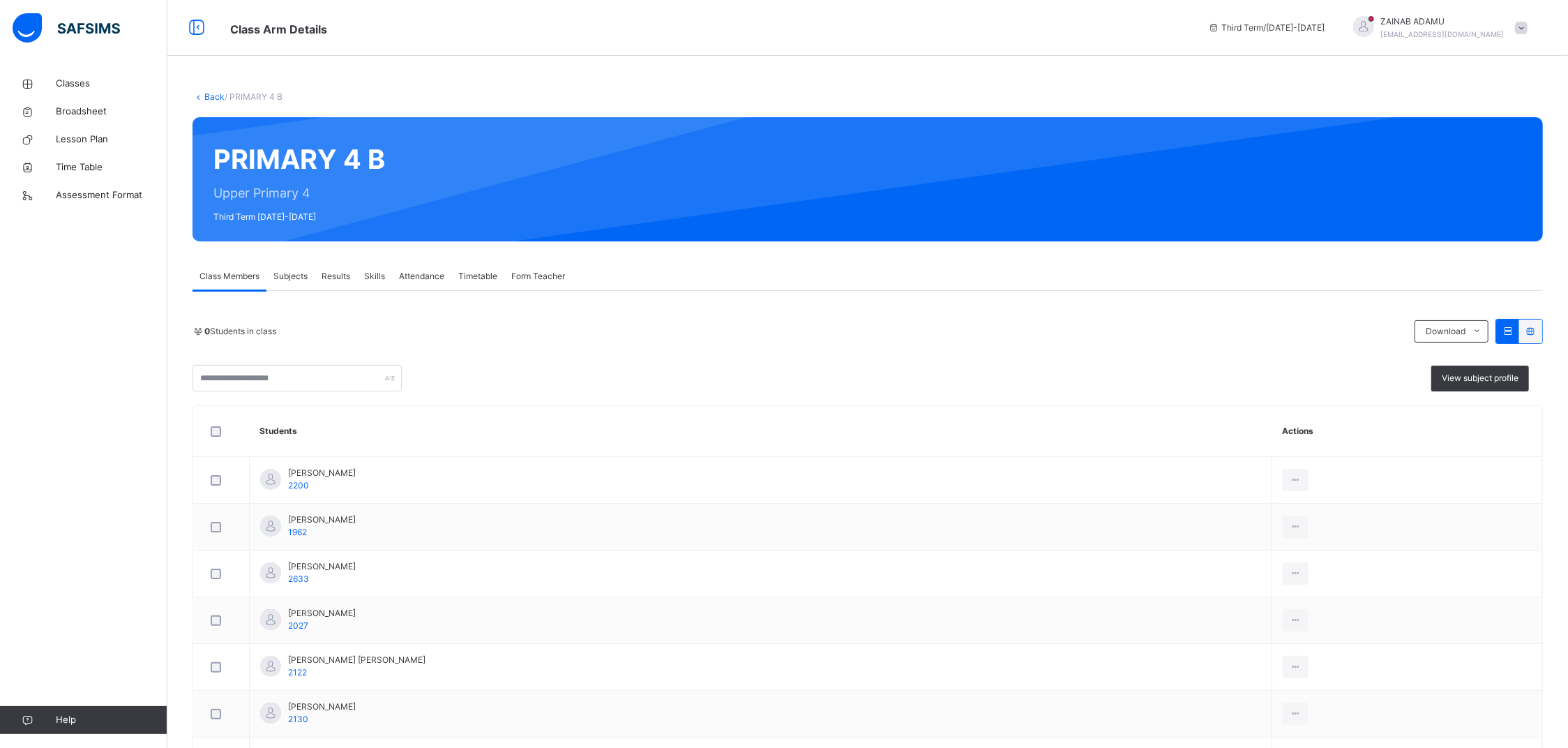 click on "Subjects" at bounding box center (290, 276) 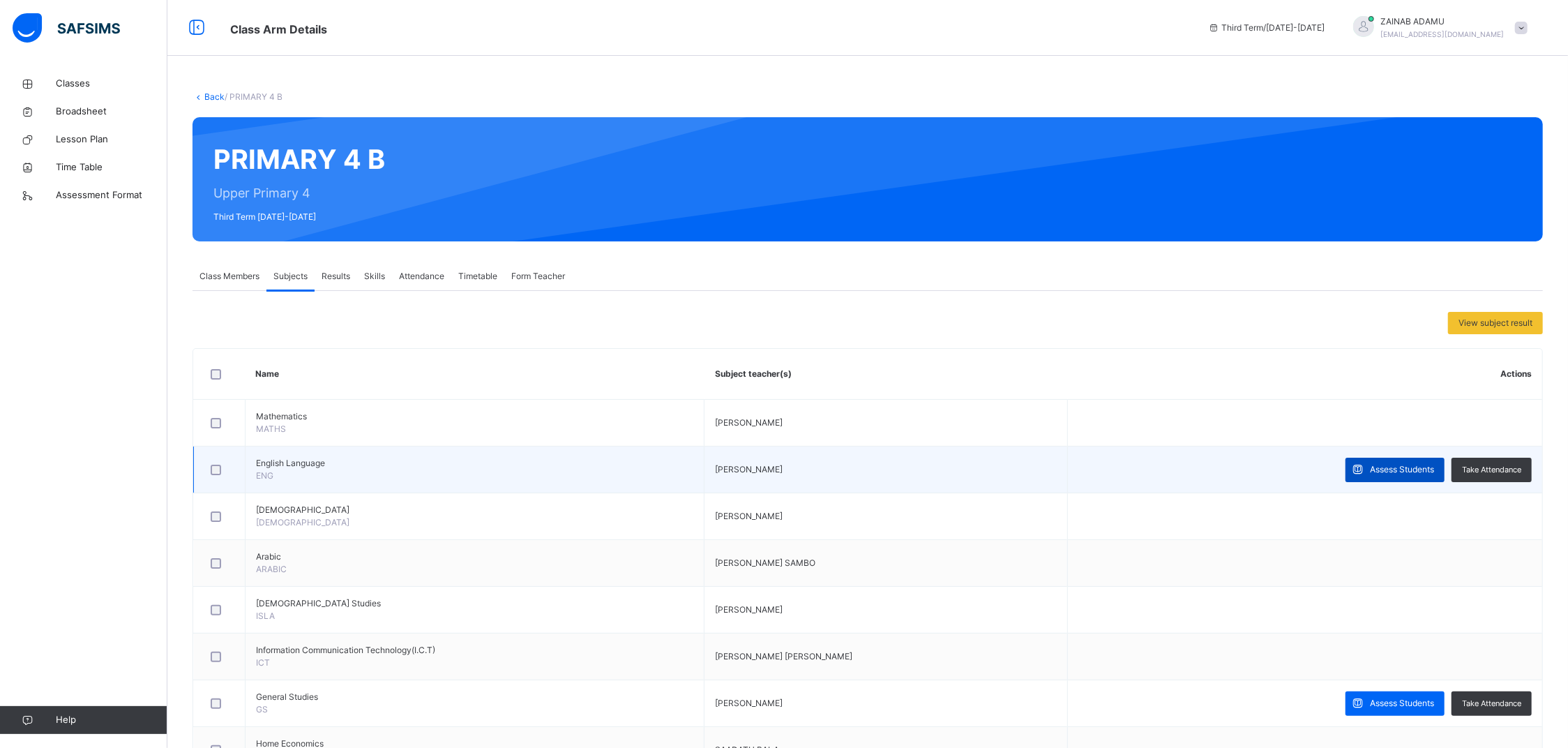 click on "Assess Students" at bounding box center (1402, 470) 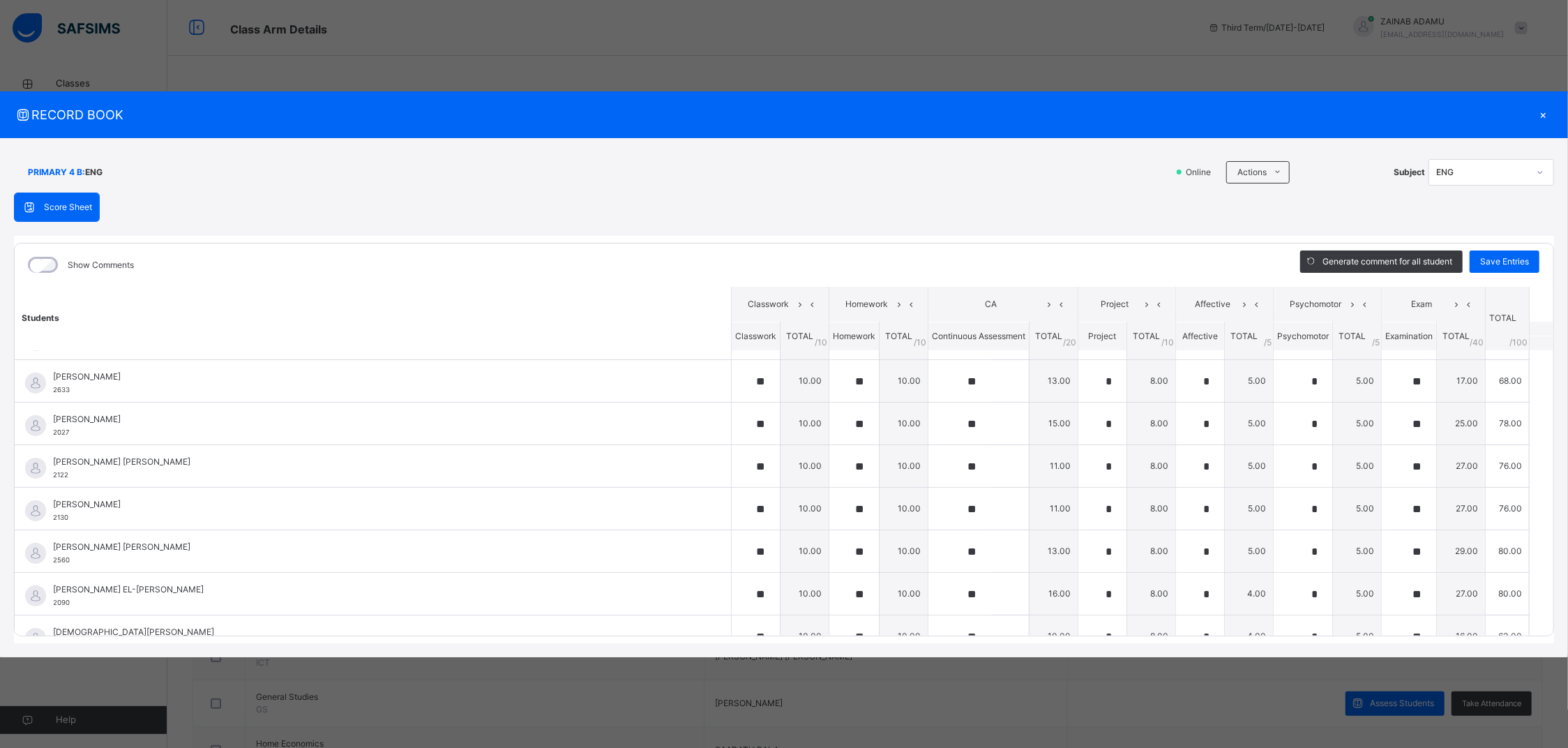 scroll, scrollTop: 157, scrollLeft: 0, axis: vertical 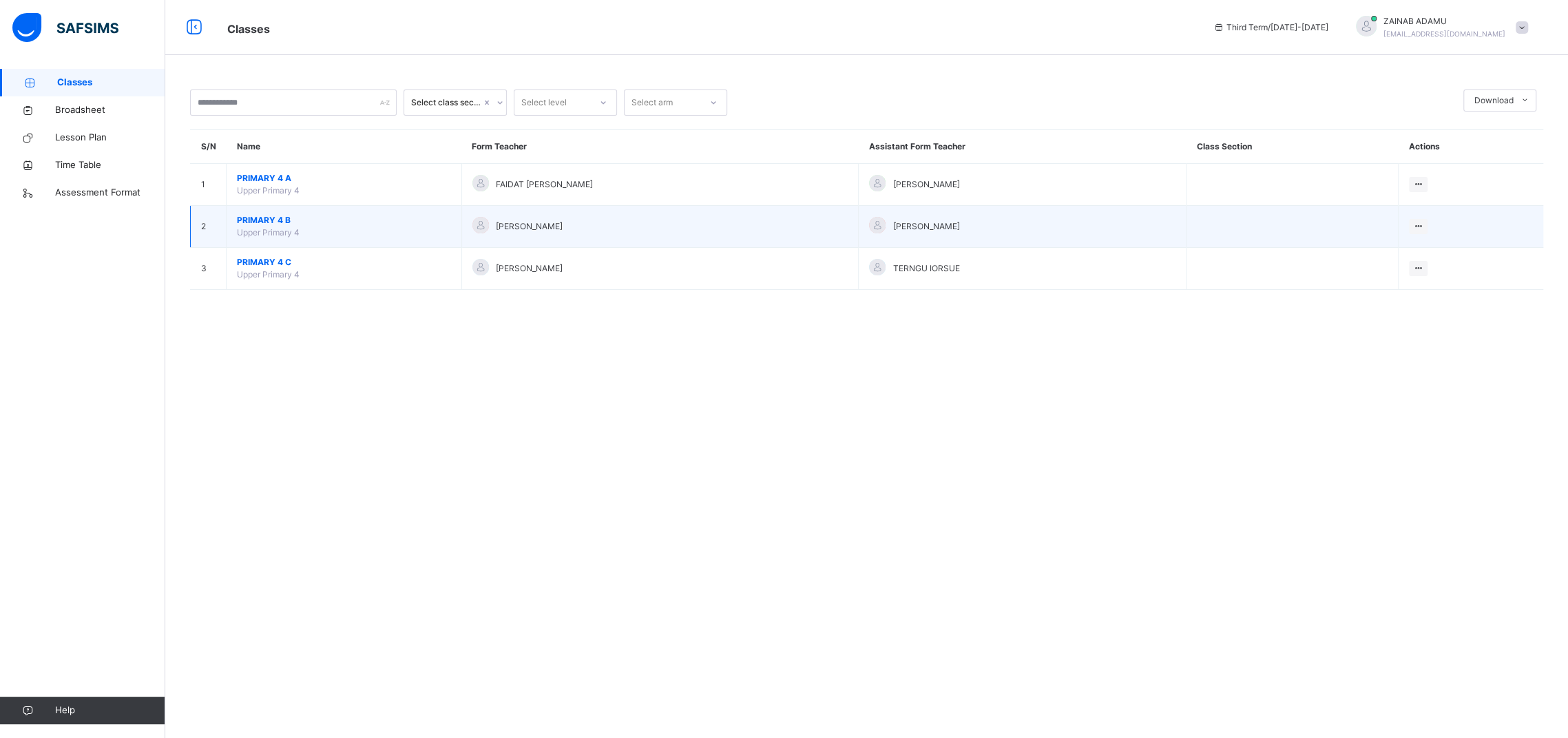 click on "PRIMARY 4   B" at bounding box center [344, 220] 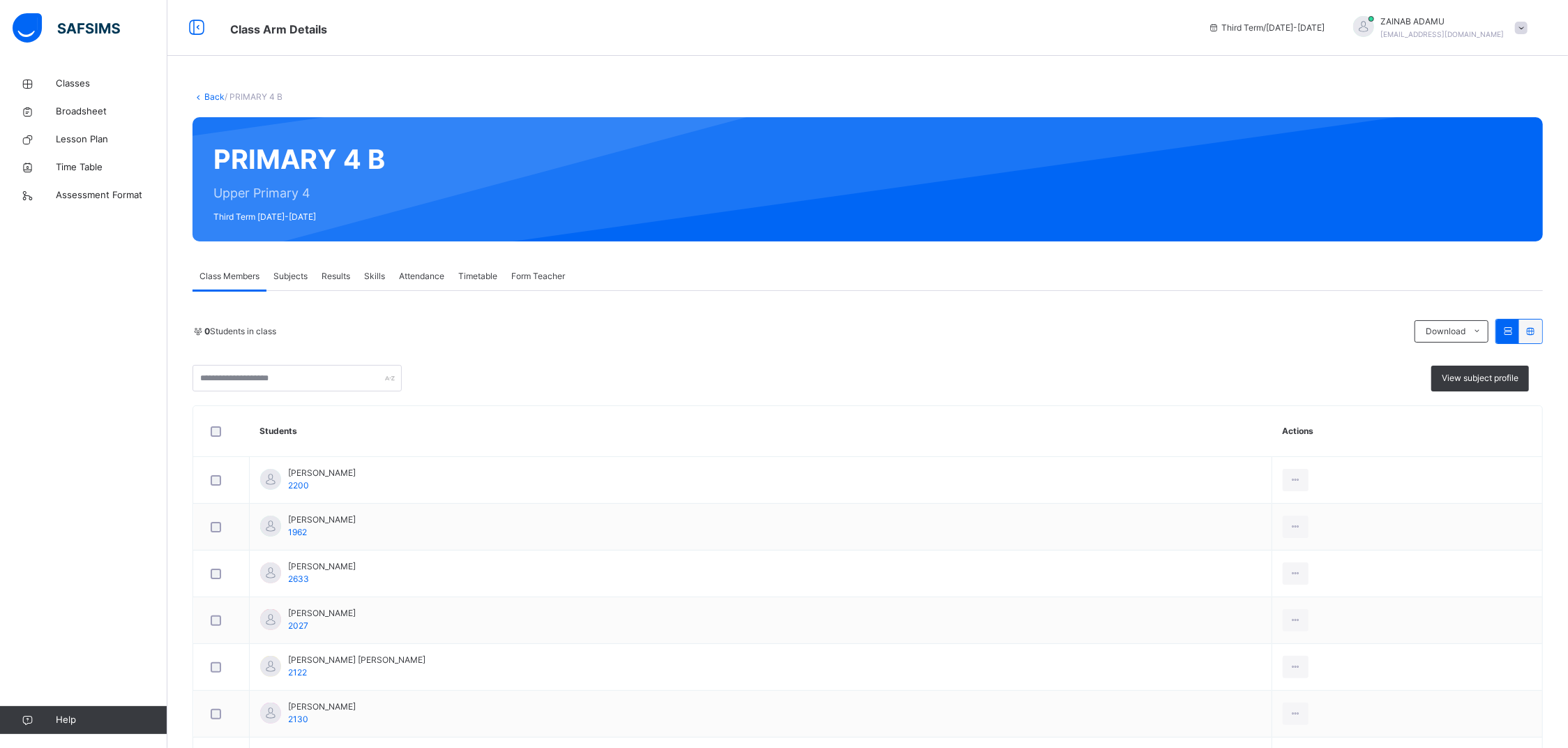 click on "Subjects" at bounding box center (290, 276) 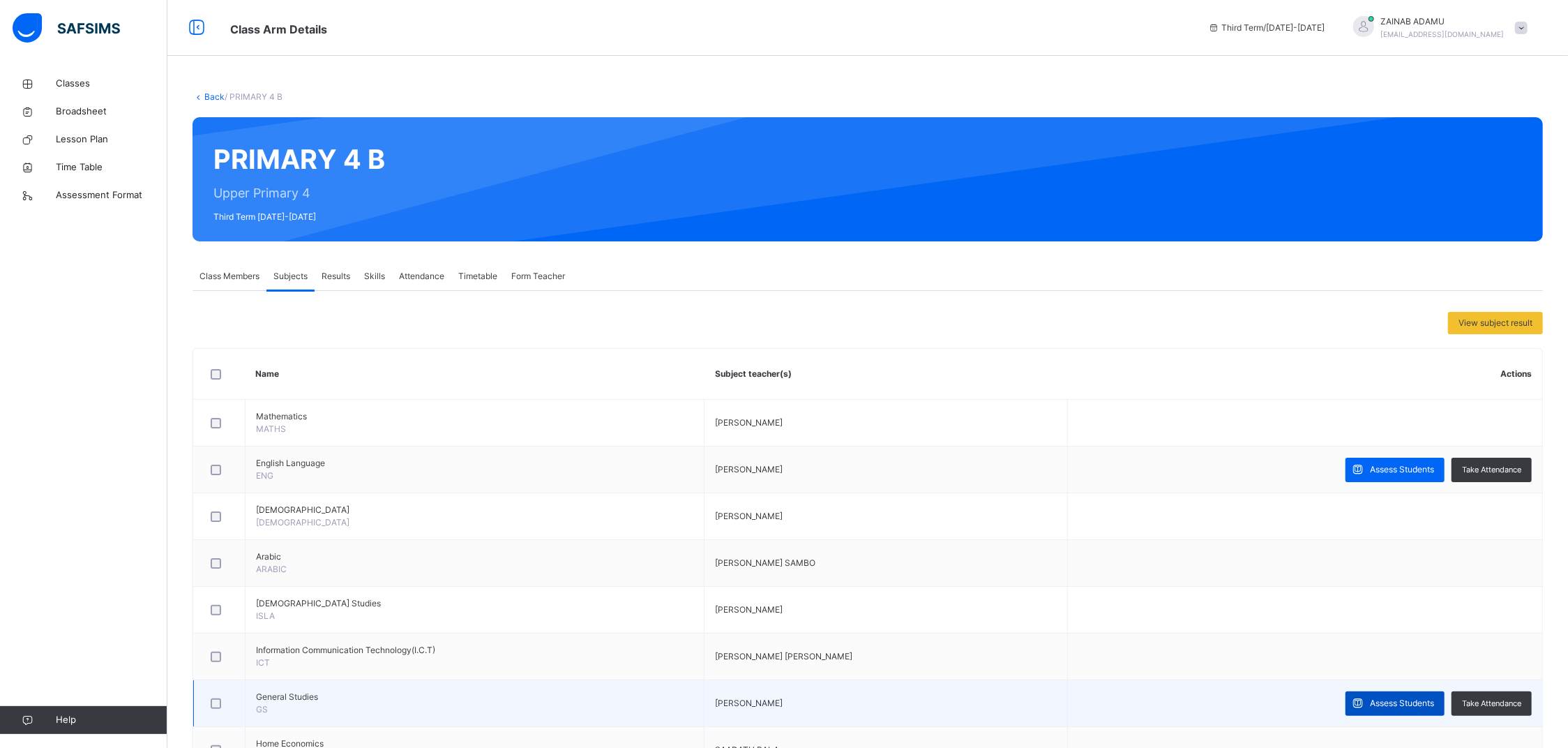 click on "Assess Students" at bounding box center [1402, 703] 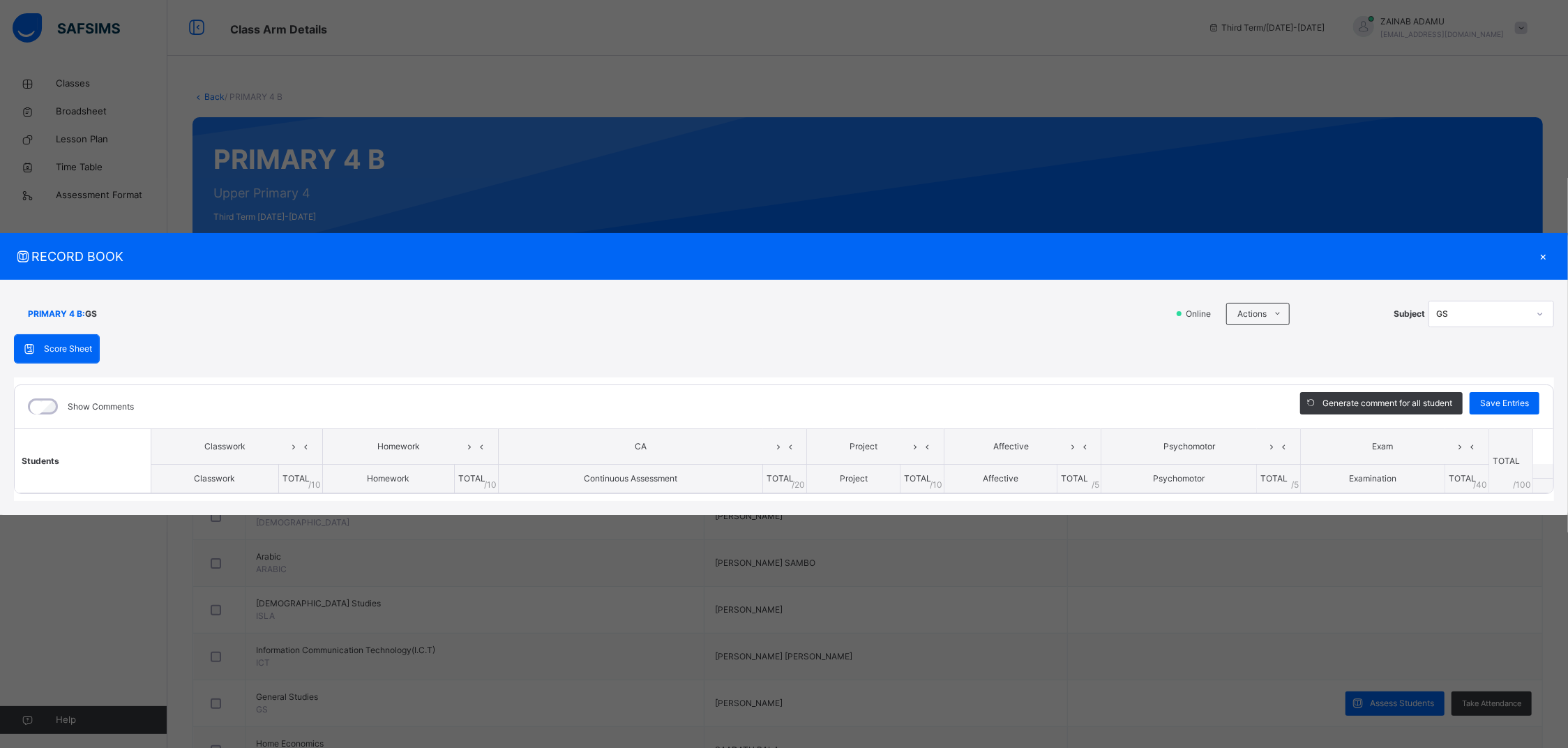 click on "Score Sheet Score Sheet Show Comments   Generate comment for all student   Save Entries Class Level:  PRIMARY 4   B Subject:  GS Session:  2024/2025 Session Session:  Third Term Students Classwork Homework CA Project Affective Psychomotor Exam TOTAL /100 Comment Classwork TOTAL / 10 Homework TOTAL / 10 Continuous Assessment TOTAL / 20 Project TOTAL / 10 Affective TOTAL / 5 Psychomotor TOTAL / 5 Examination TOTAL / 40   ×   Subject Teacher’s Comment Generate and see in full the comment developed by the AI with an option to regenerate the comment Sims Bot Please wait while the Sims Bot generates comments for all your students" at bounding box center [784, 418] 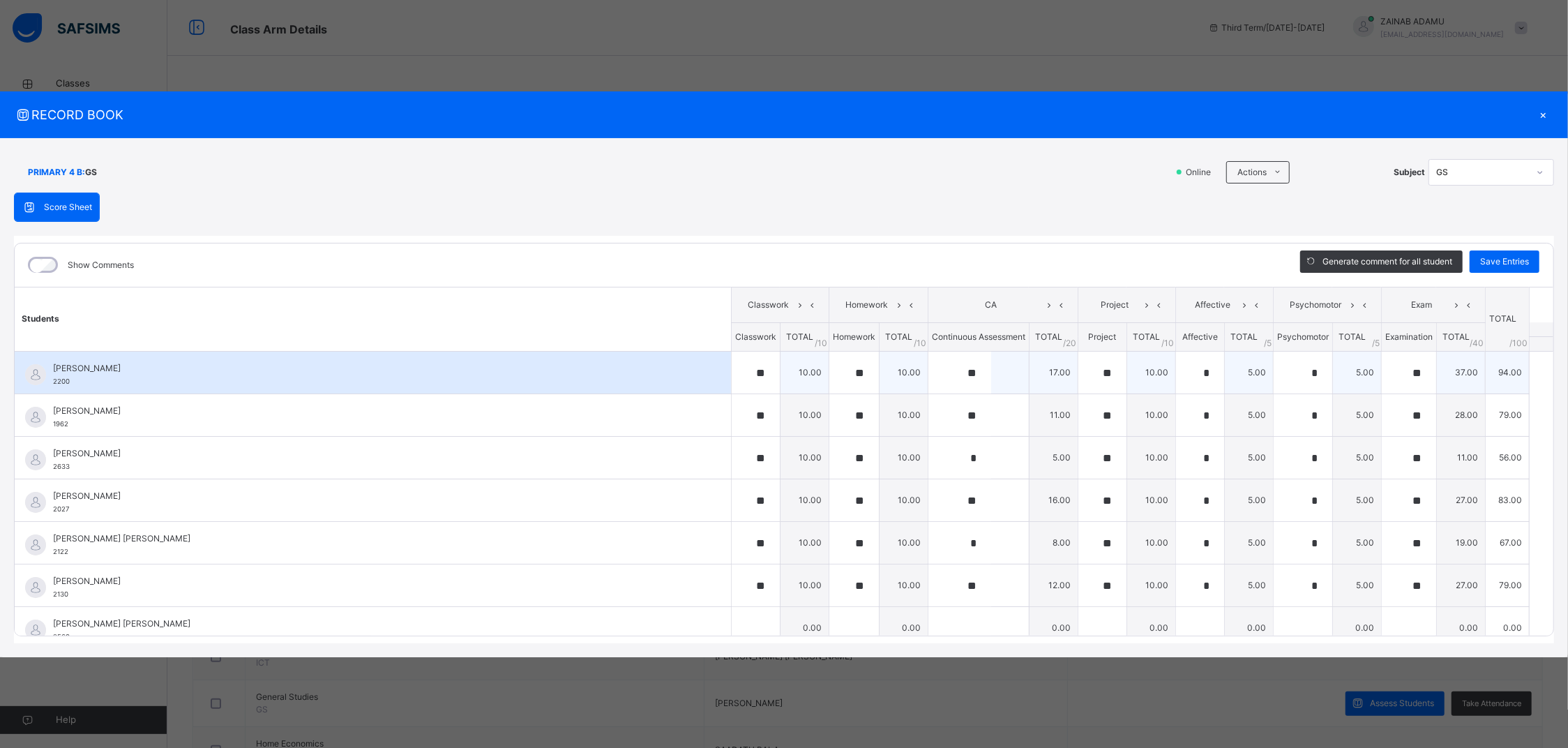 scroll, scrollTop: 154, scrollLeft: 0, axis: vertical 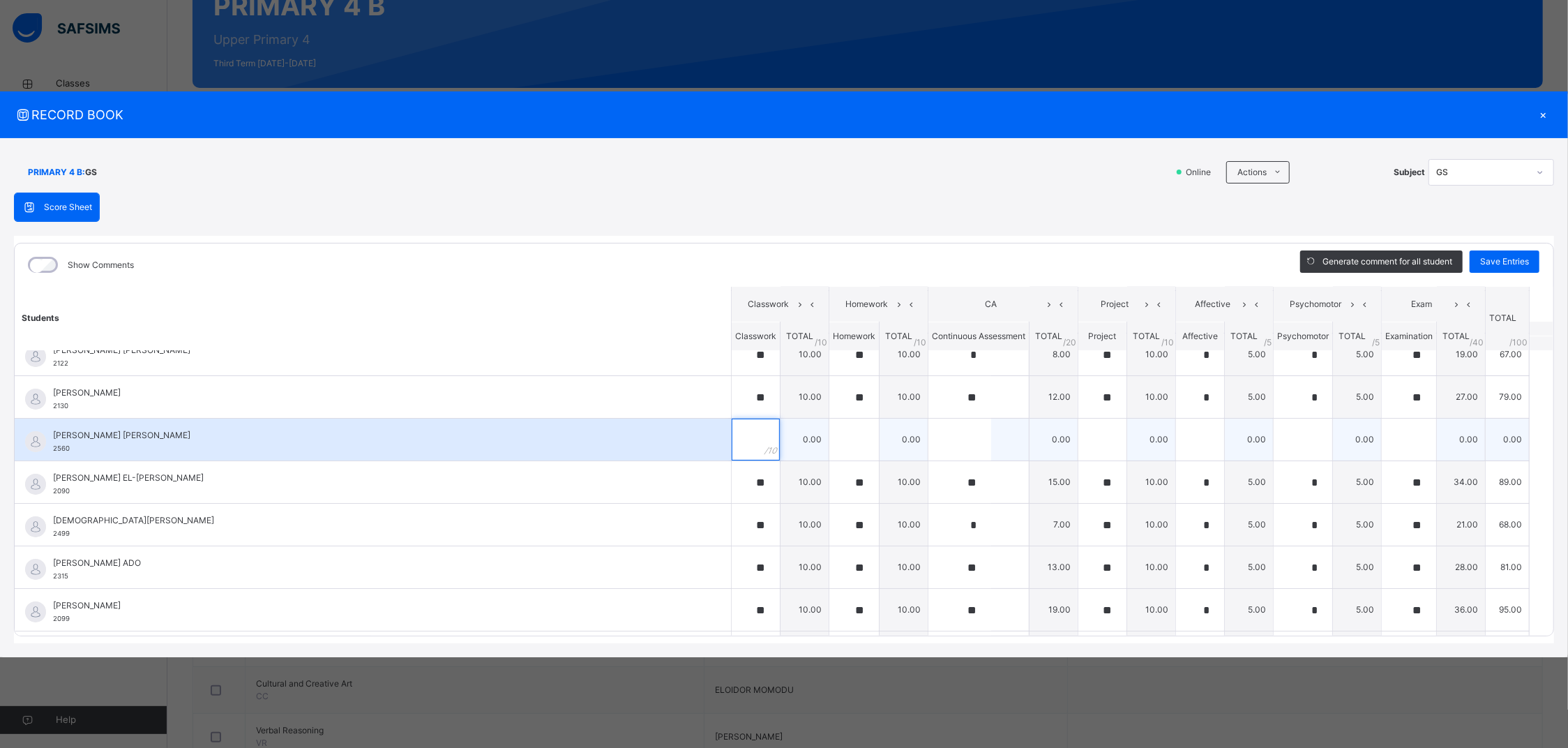 click at bounding box center (755, 440) 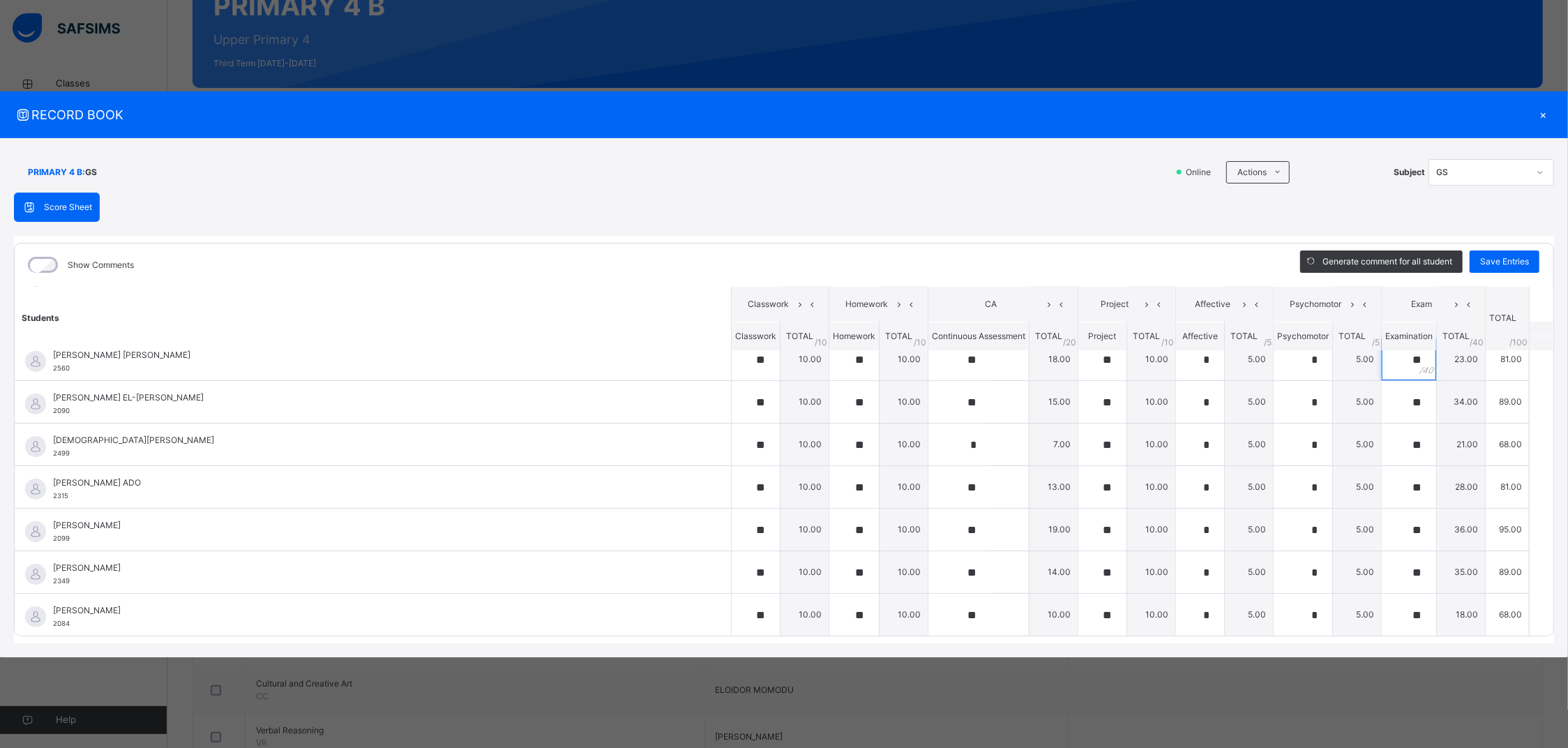 scroll, scrollTop: 320, scrollLeft: 0, axis: vertical 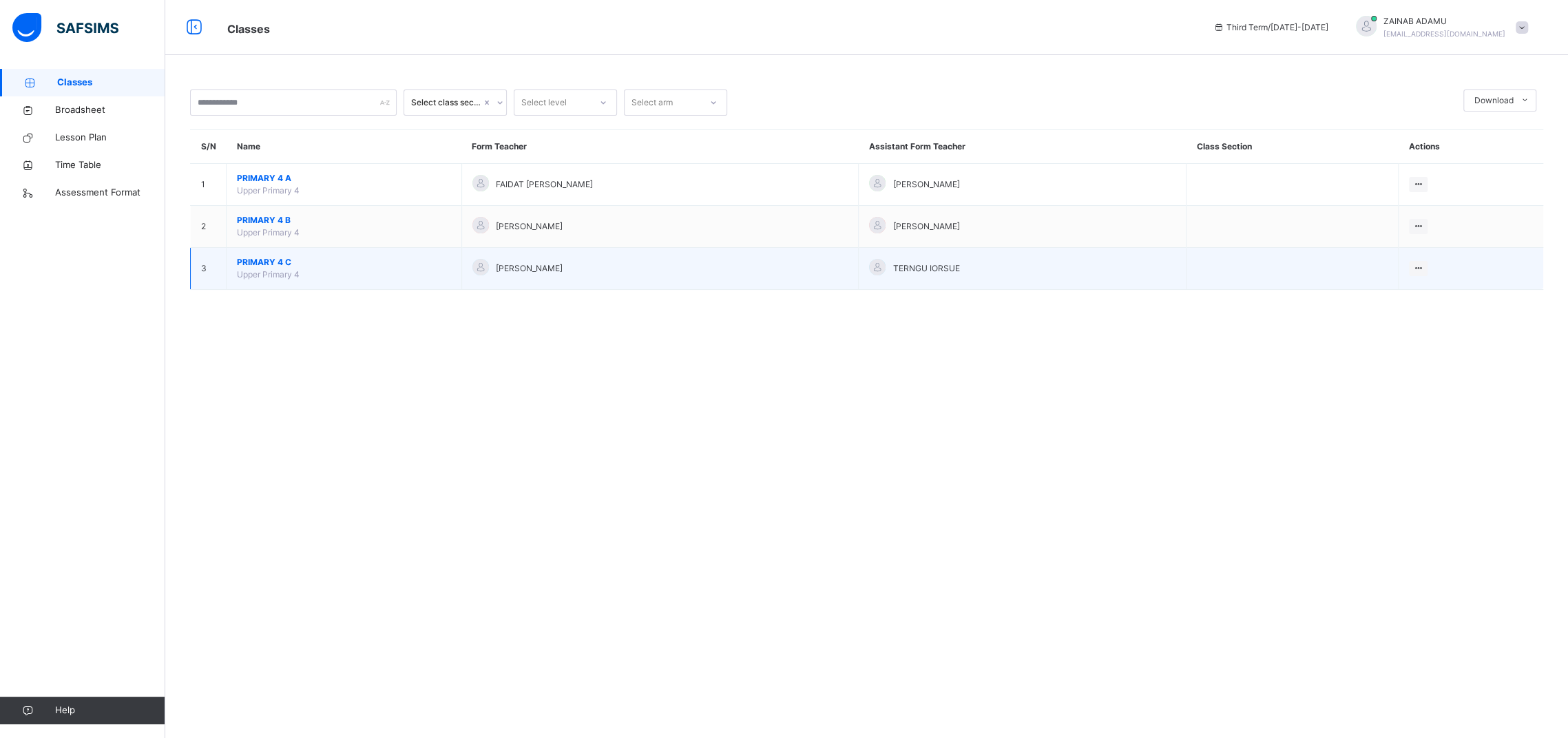 click on "PRIMARY 4   C" at bounding box center (344, 262) 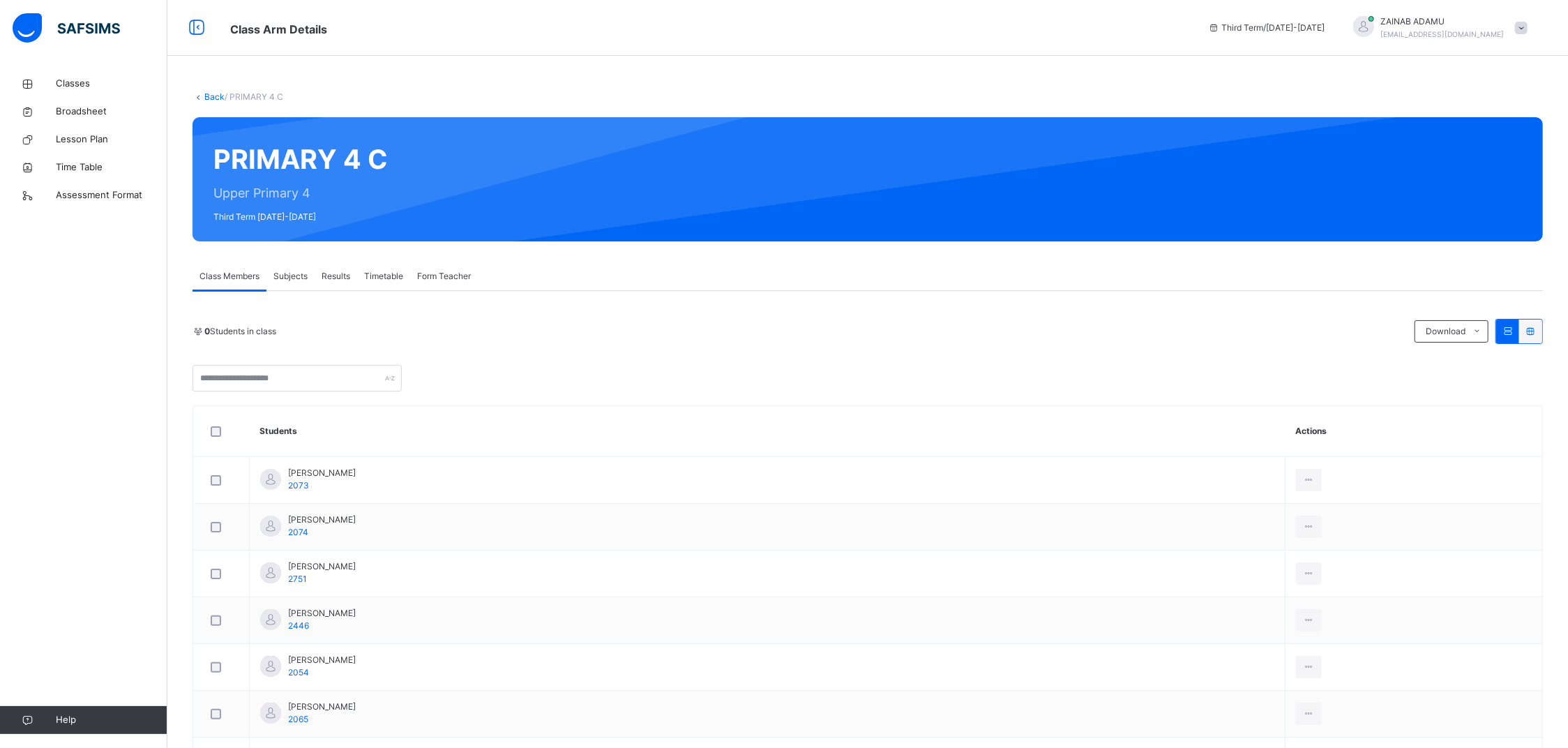 click on "Subjects" at bounding box center (290, 276) 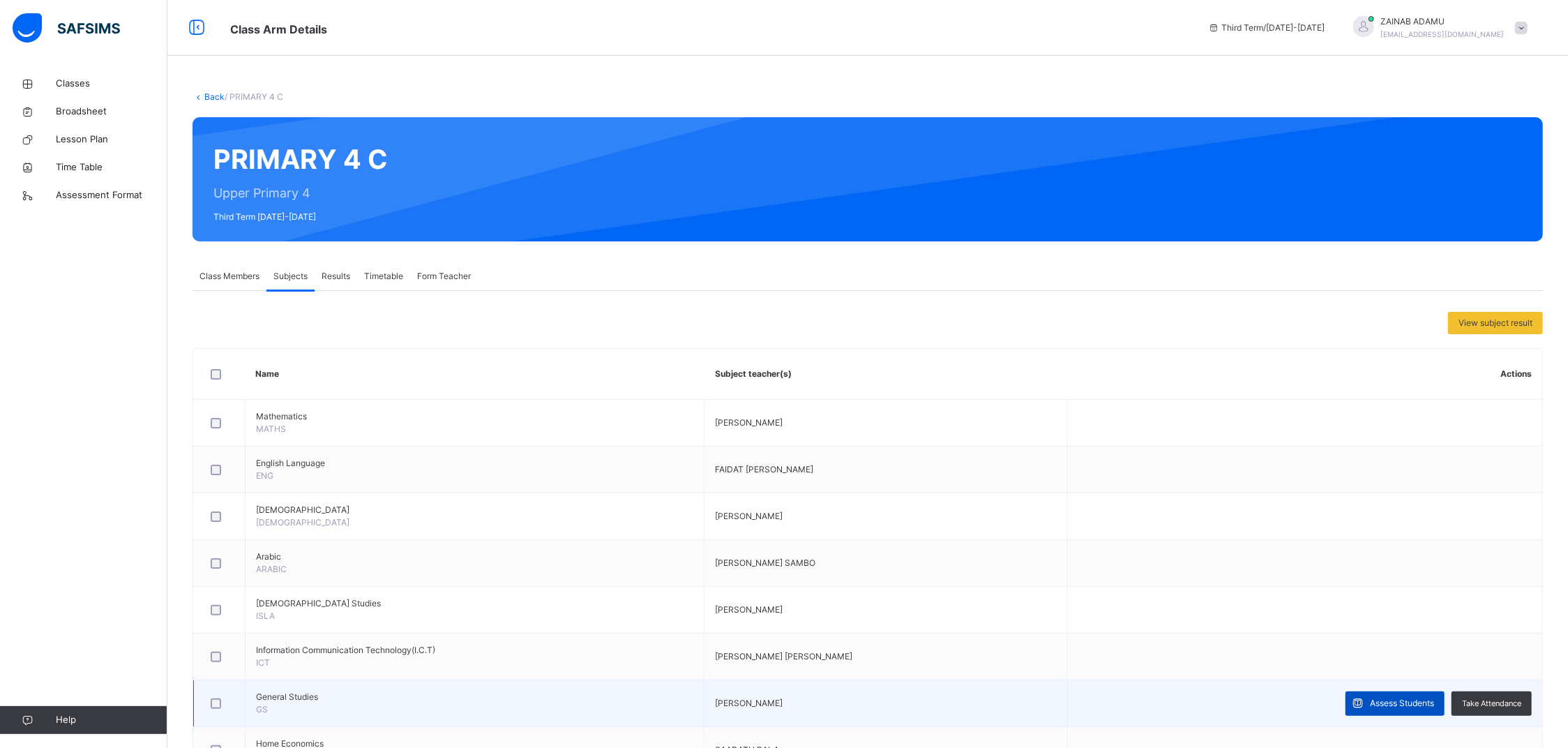 click on "Assess Students" at bounding box center [1395, 703] 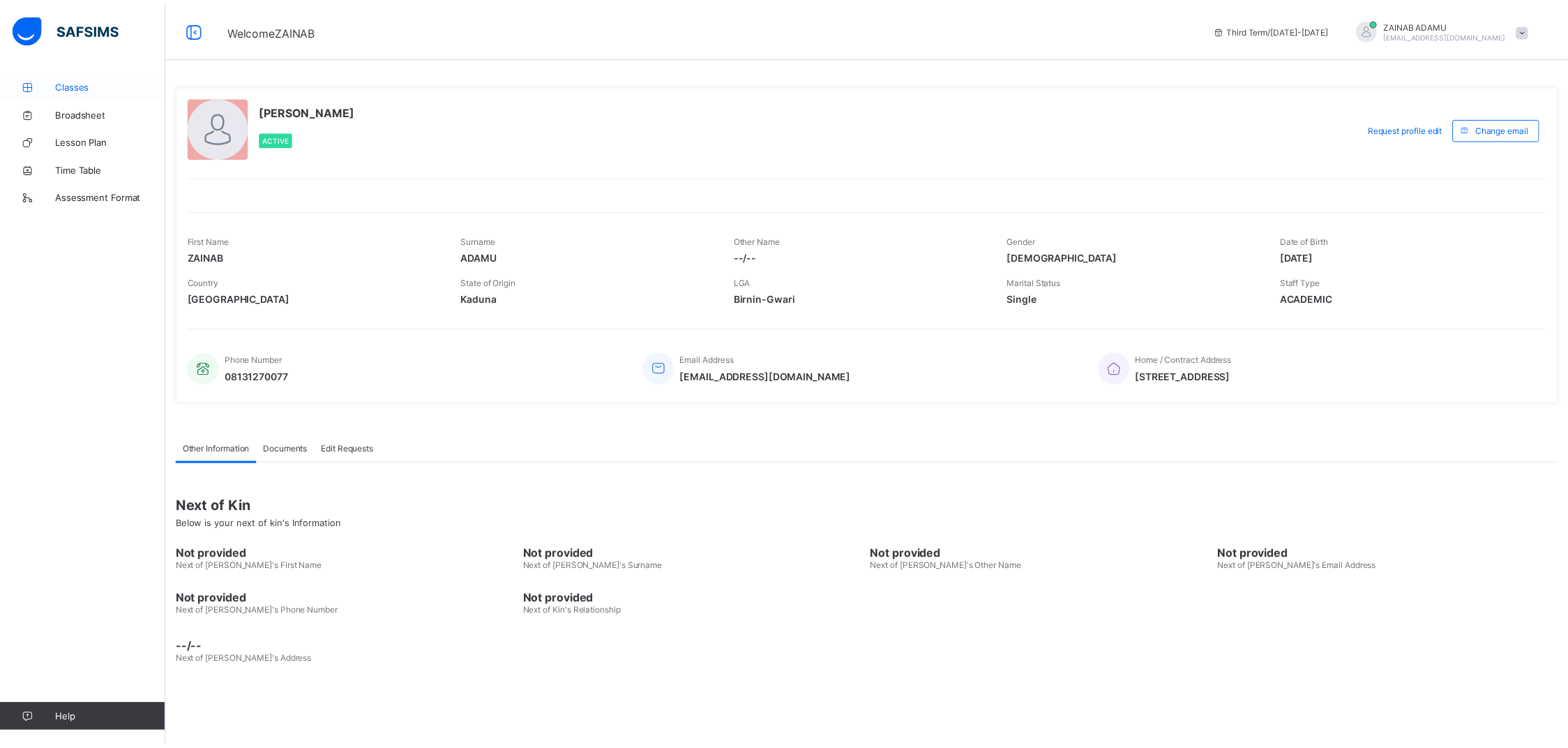scroll, scrollTop: 0, scrollLeft: 0, axis: both 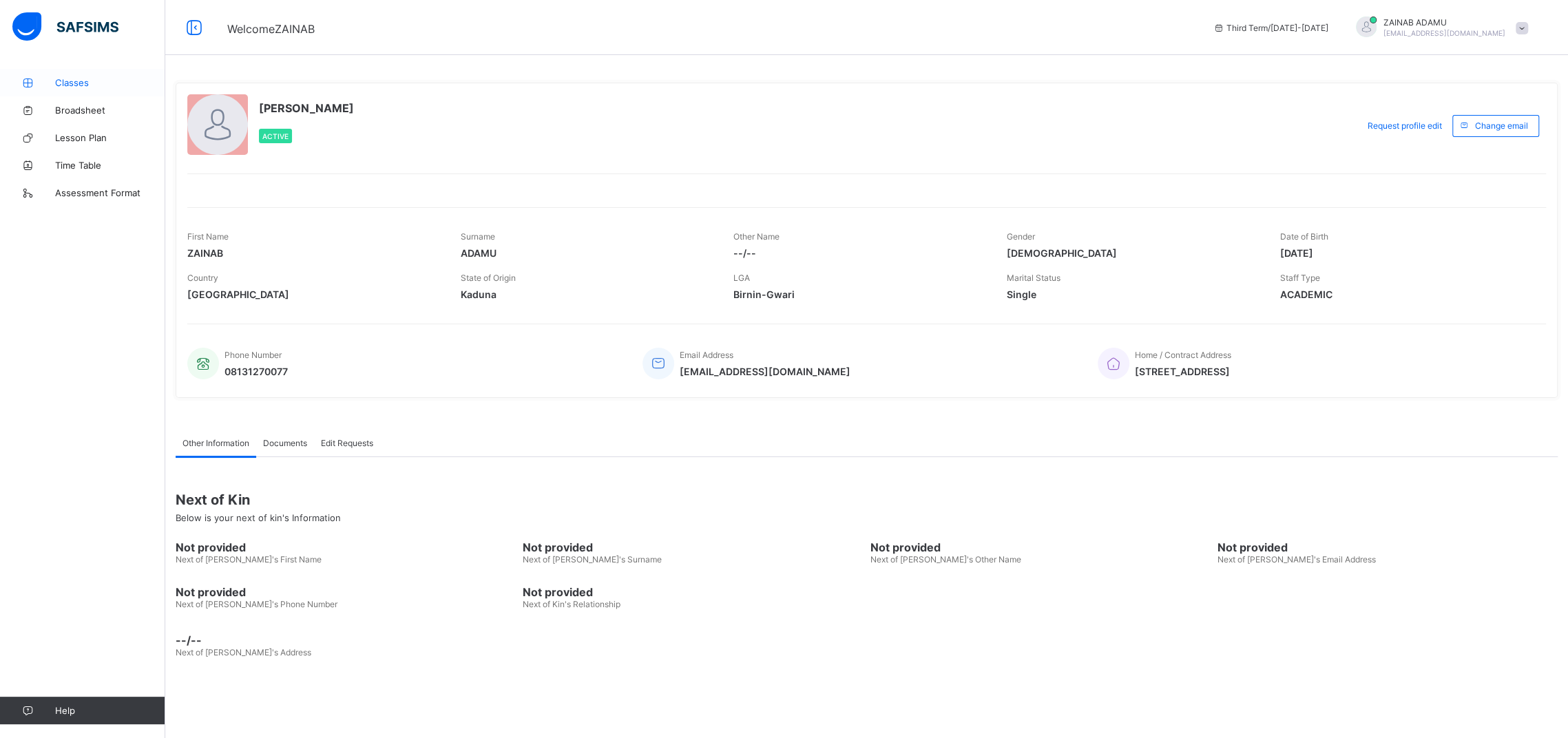 click on "Classes" at bounding box center [110, 83] 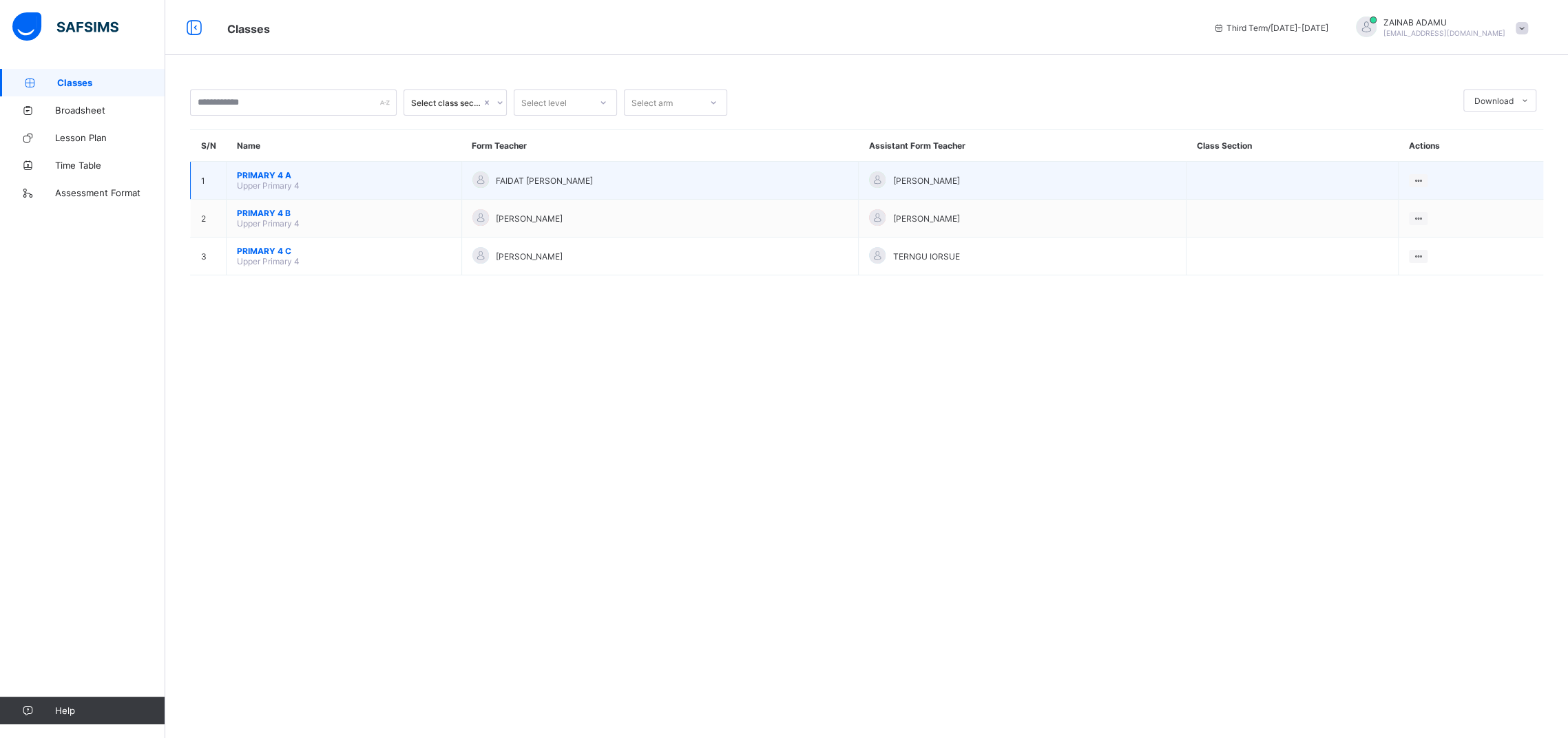 click on "PRIMARY 4   A" at bounding box center (344, 175) 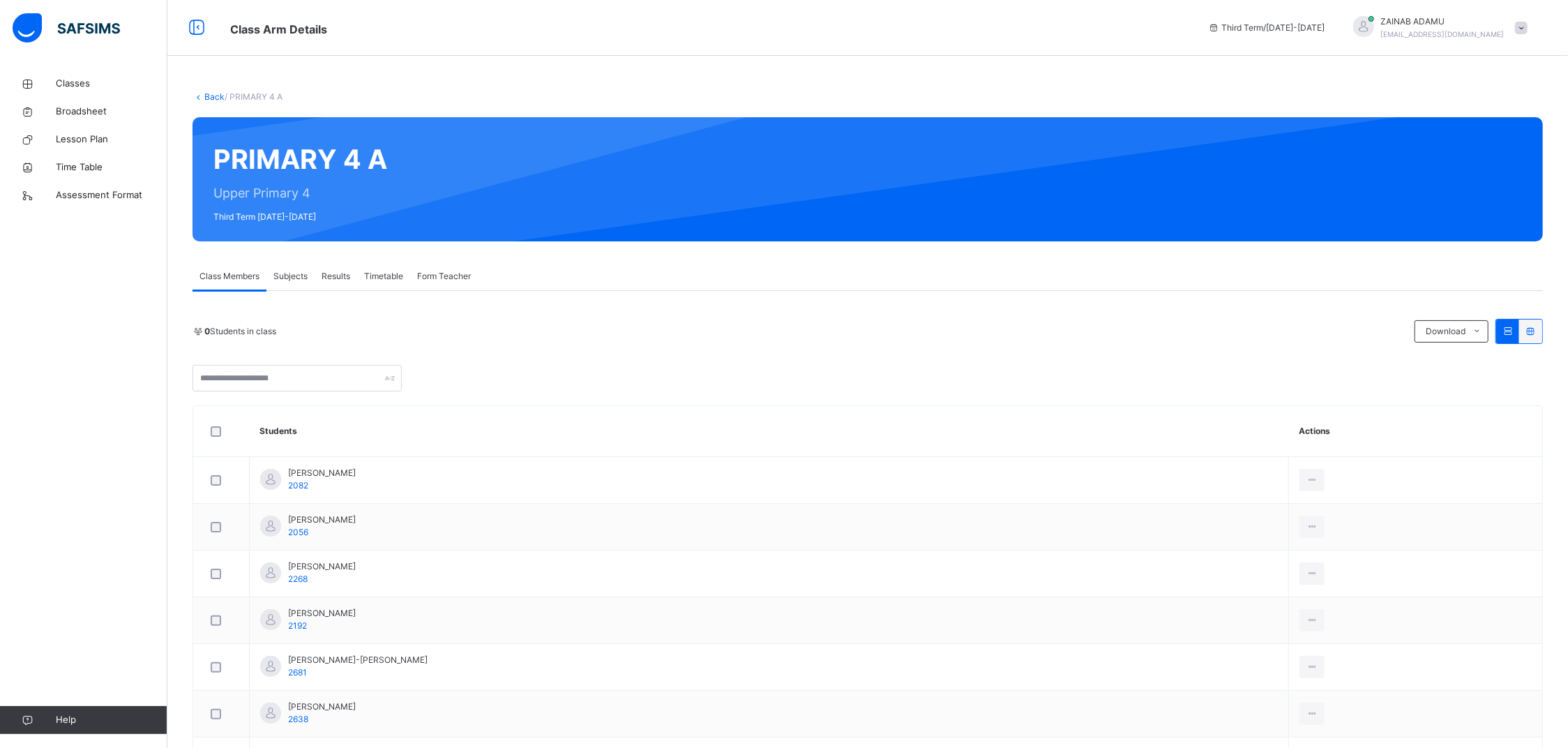 click on "Subjects" at bounding box center [290, 276] 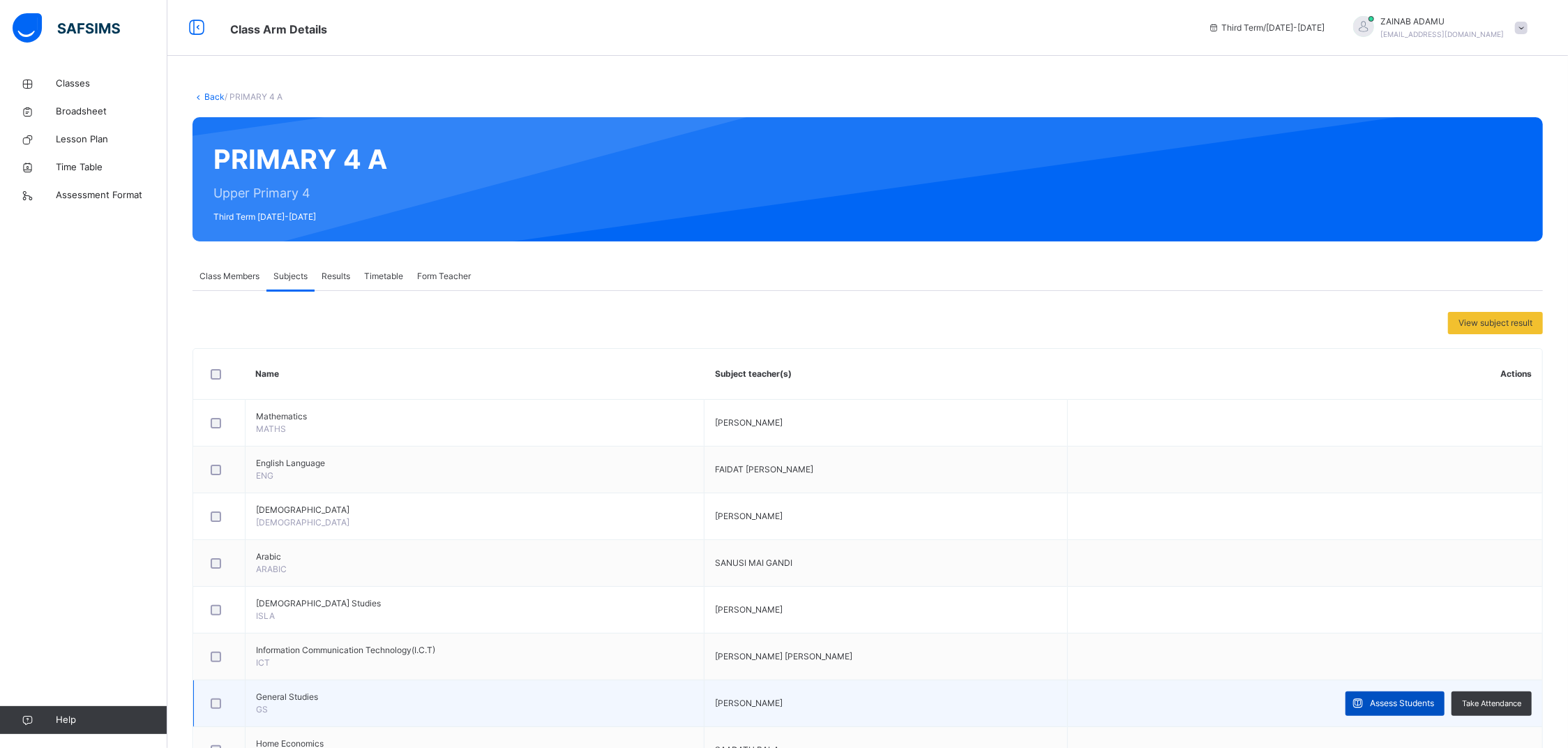 click on "Assess Students" at bounding box center [1402, 703] 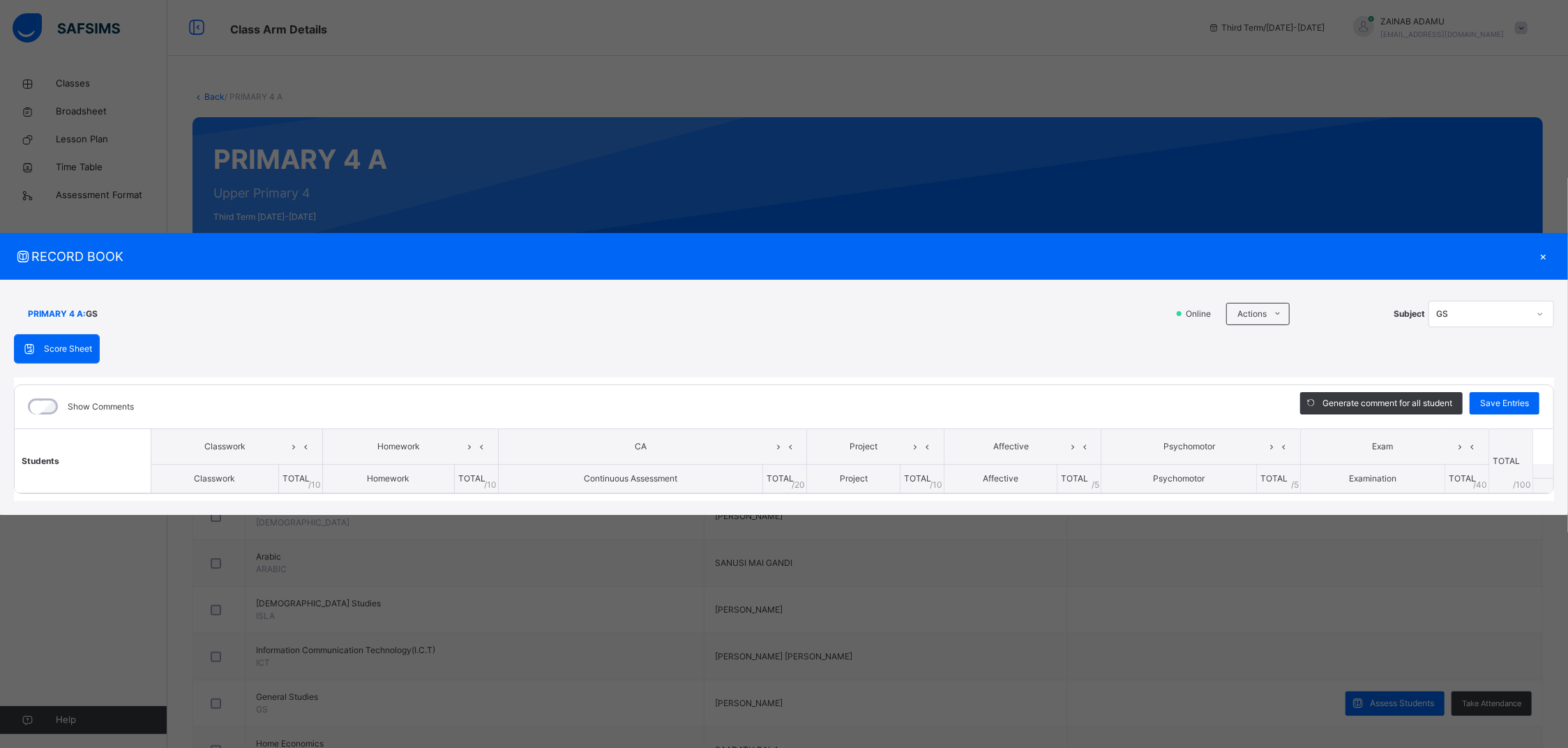 scroll, scrollTop: 37, scrollLeft: 0, axis: vertical 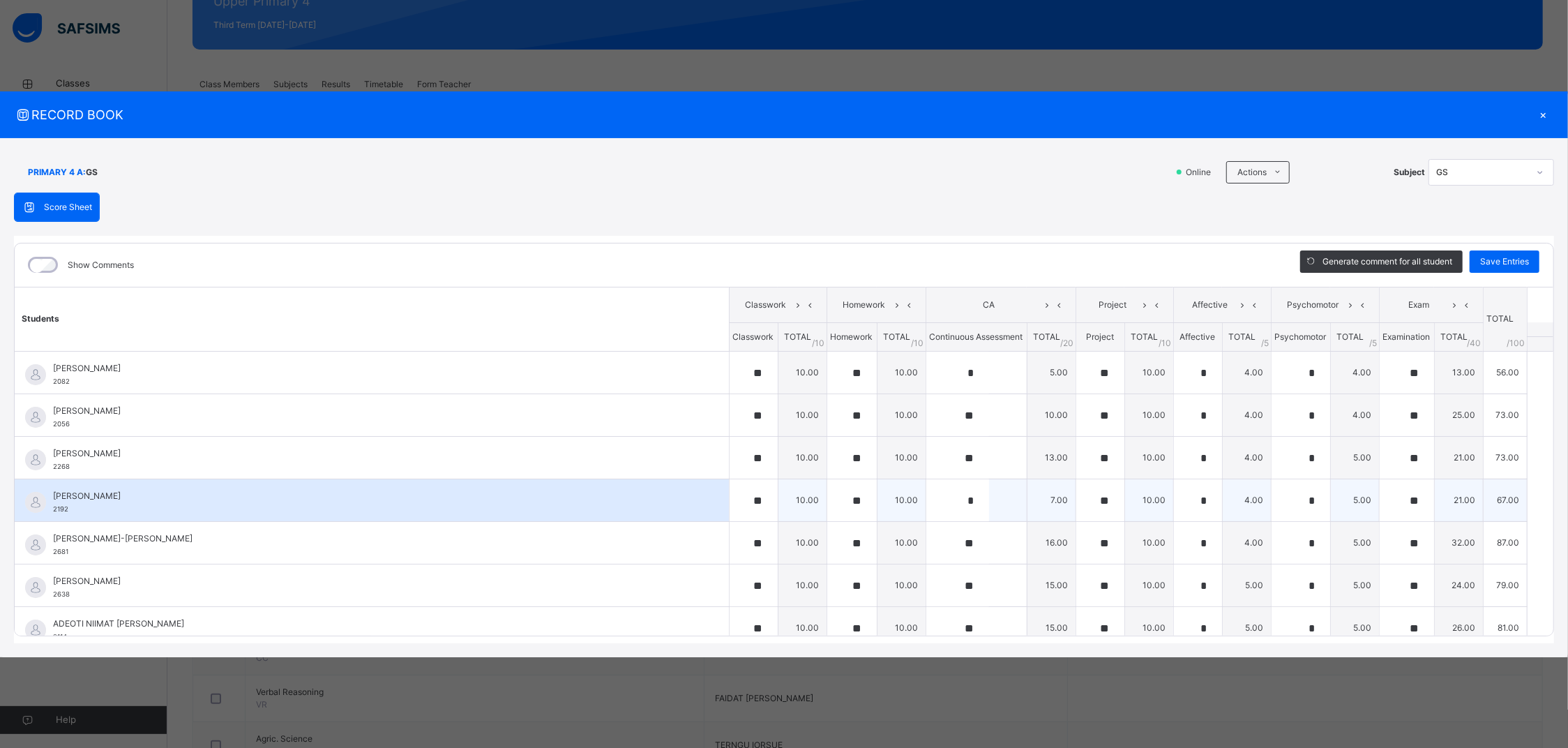 click on "4.00" at bounding box center [1246, 500] 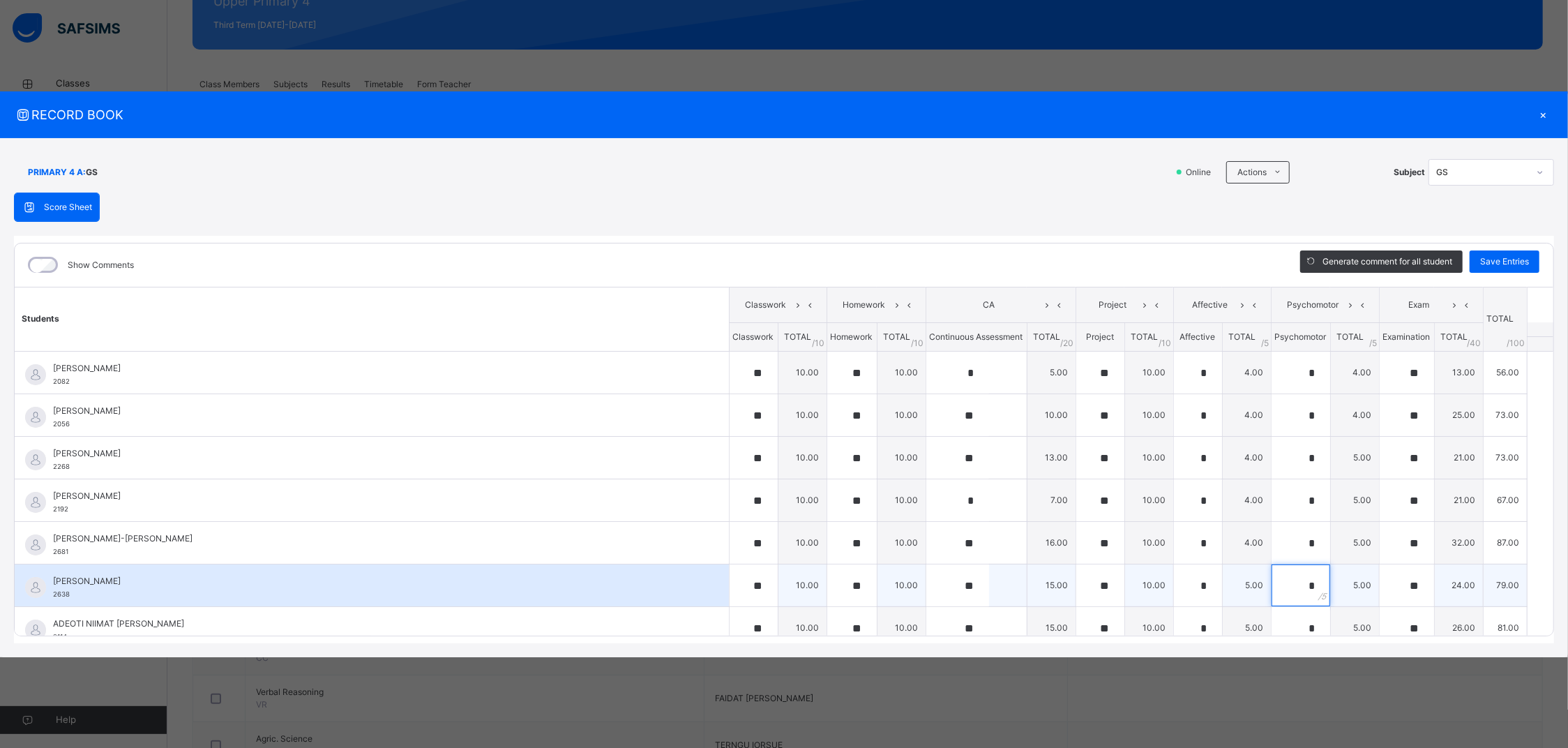 click on "*" at bounding box center [1301, 585] 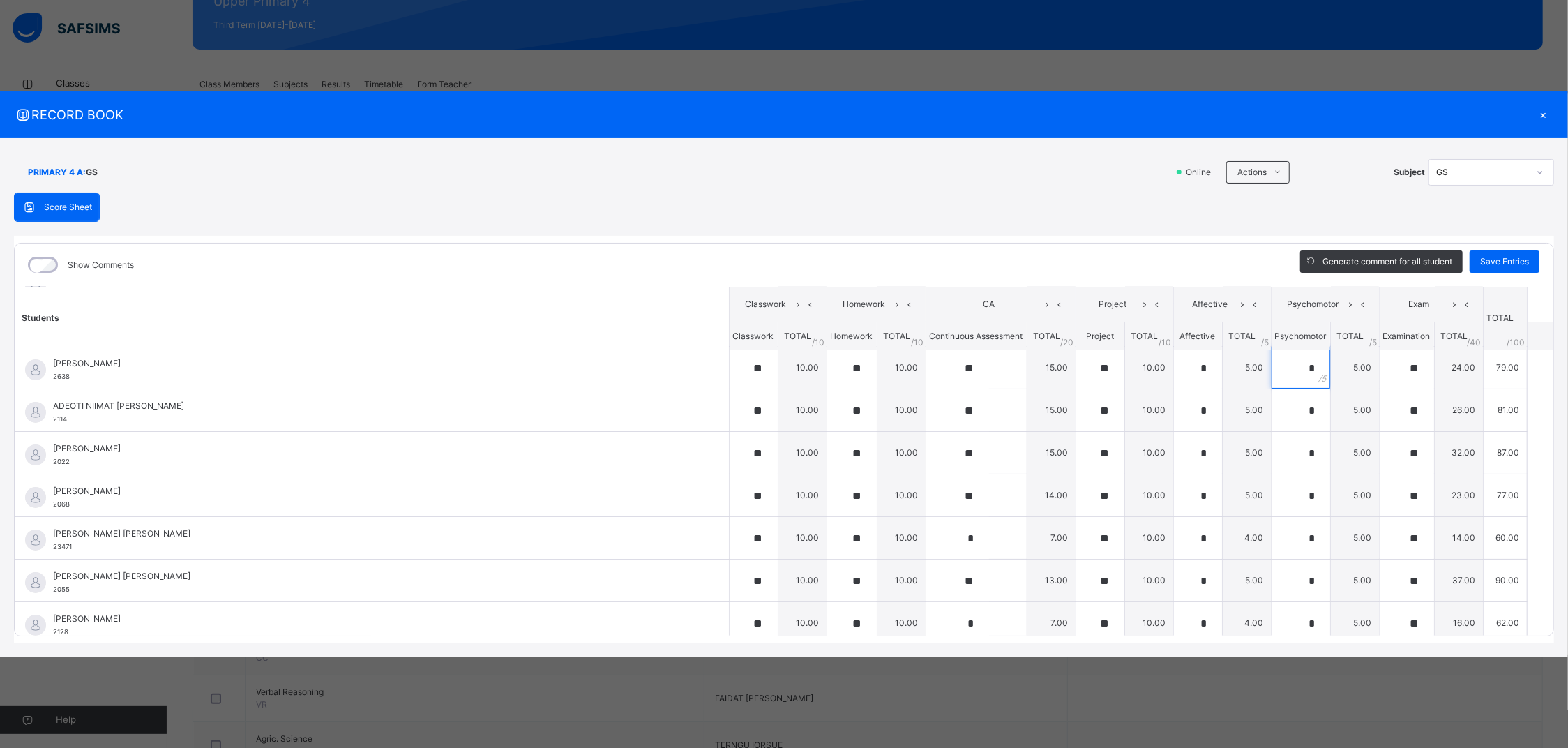 scroll, scrollTop: 251, scrollLeft: 0, axis: vertical 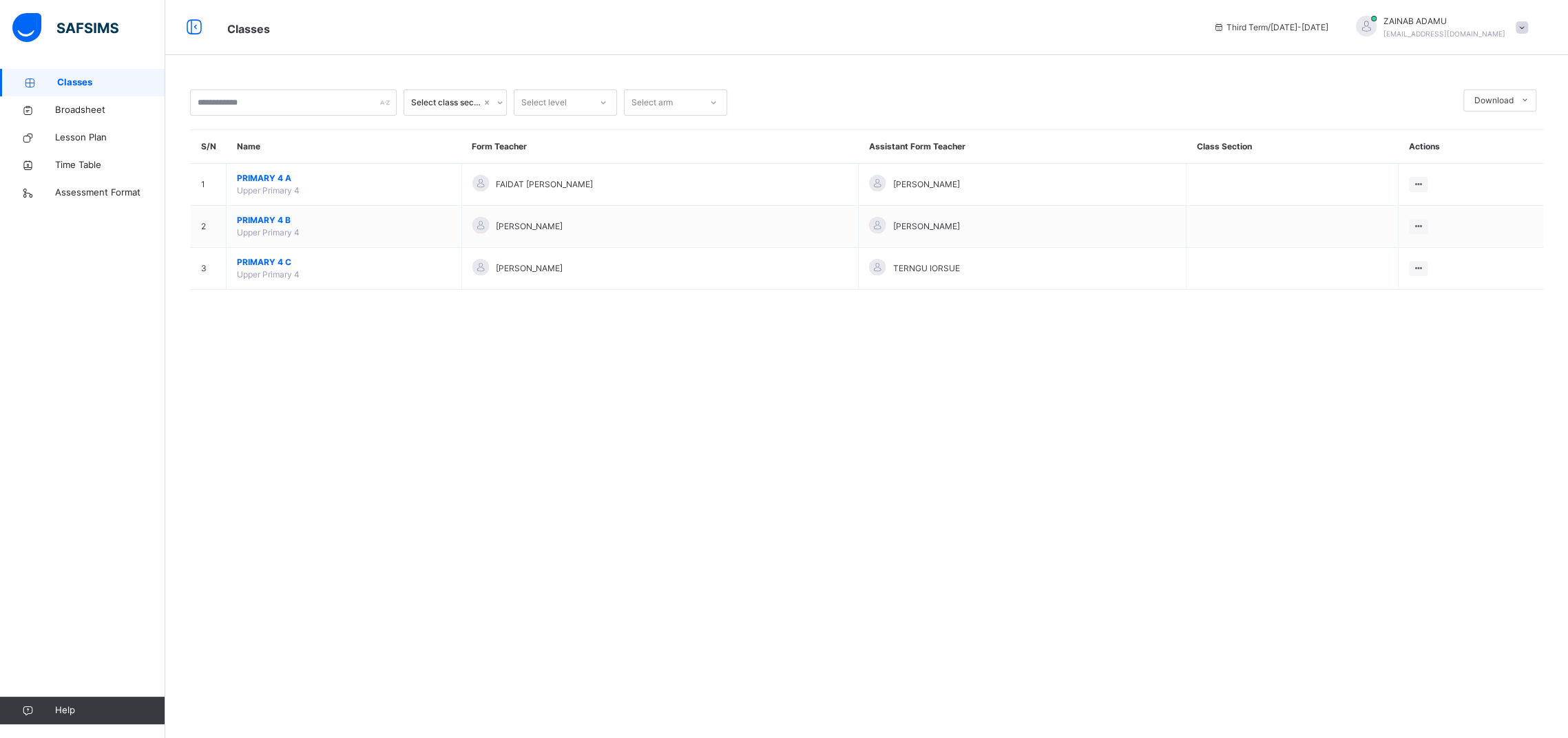 click at bounding box center [1522, 28] 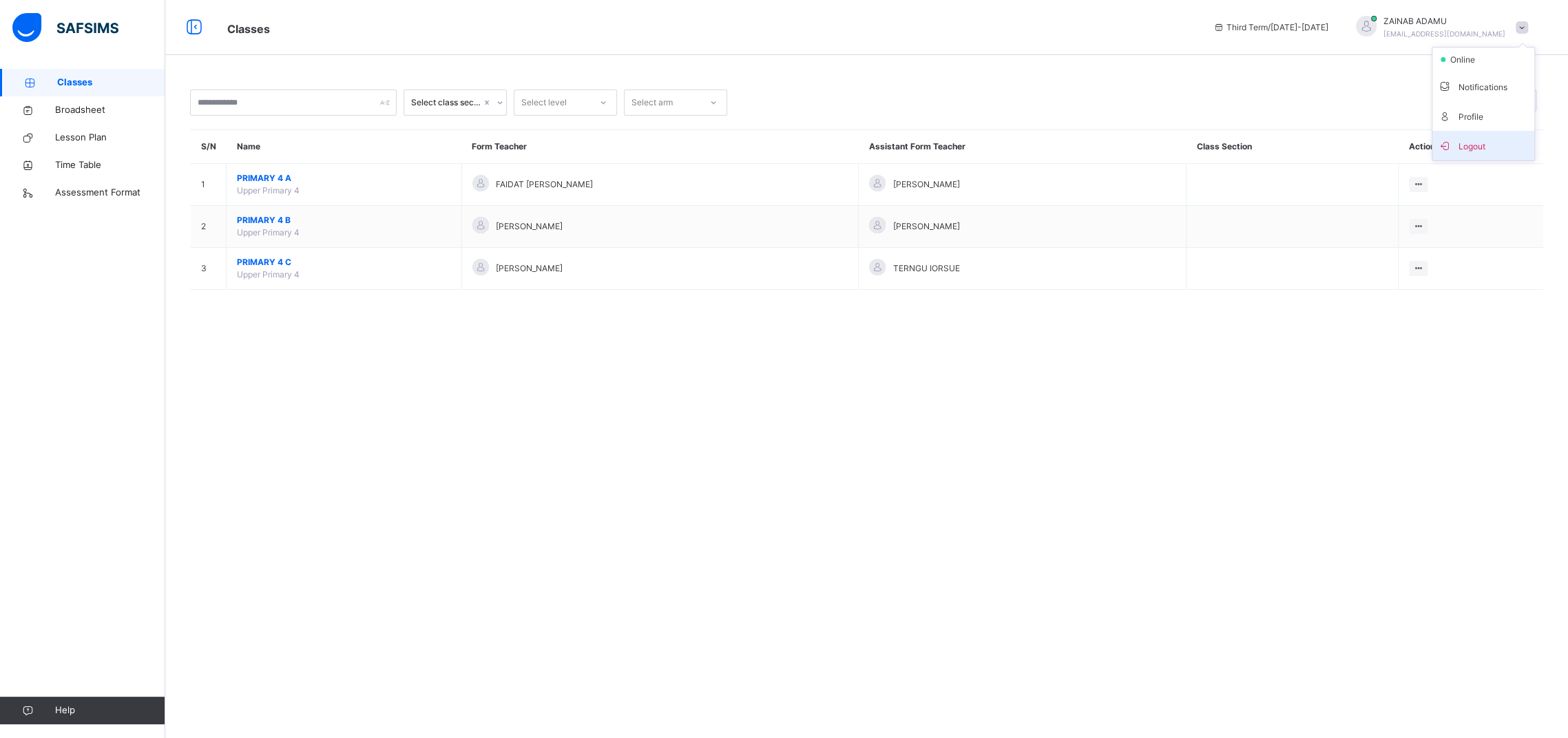 click on "Logout" at bounding box center [1483, 145] 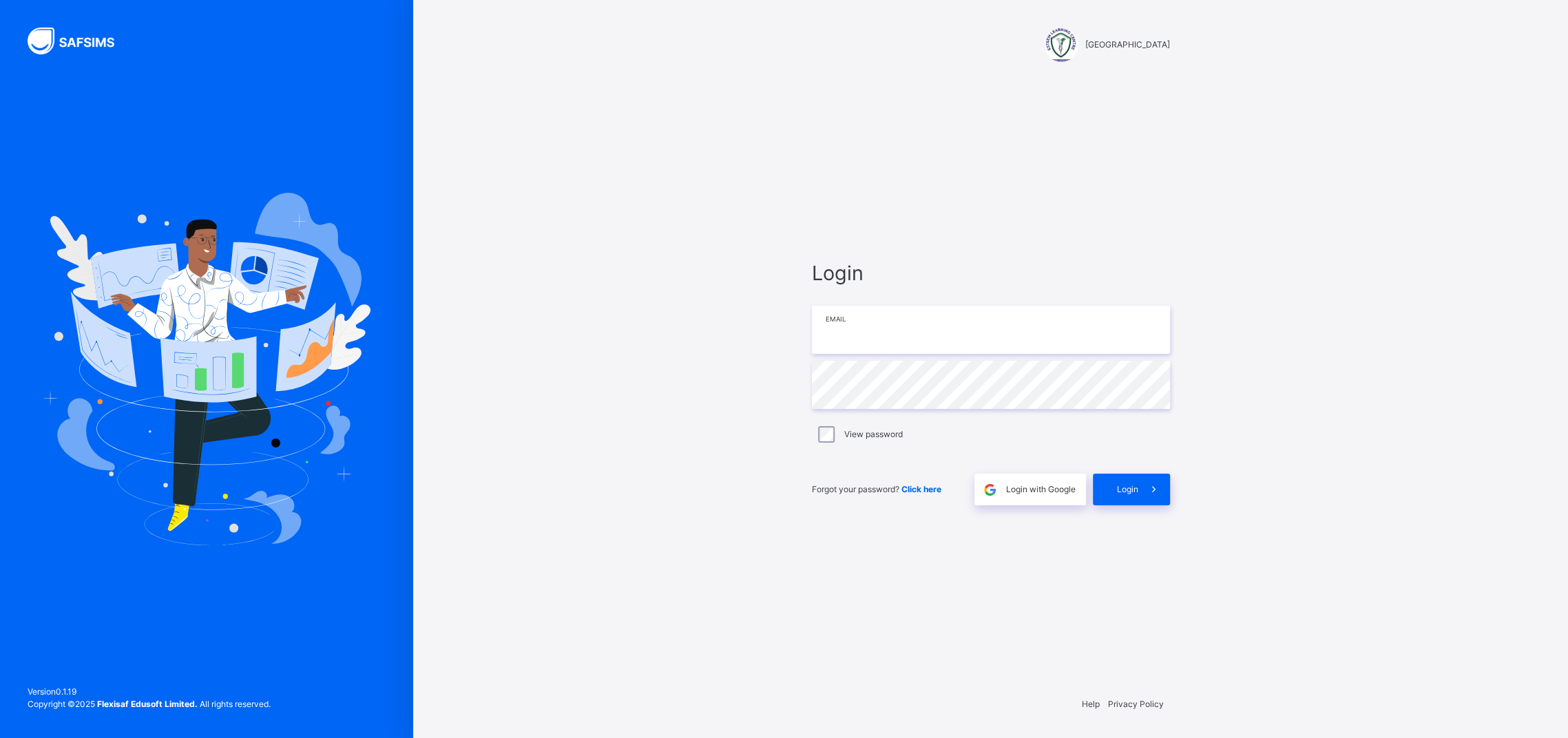 click at bounding box center [991, 330] 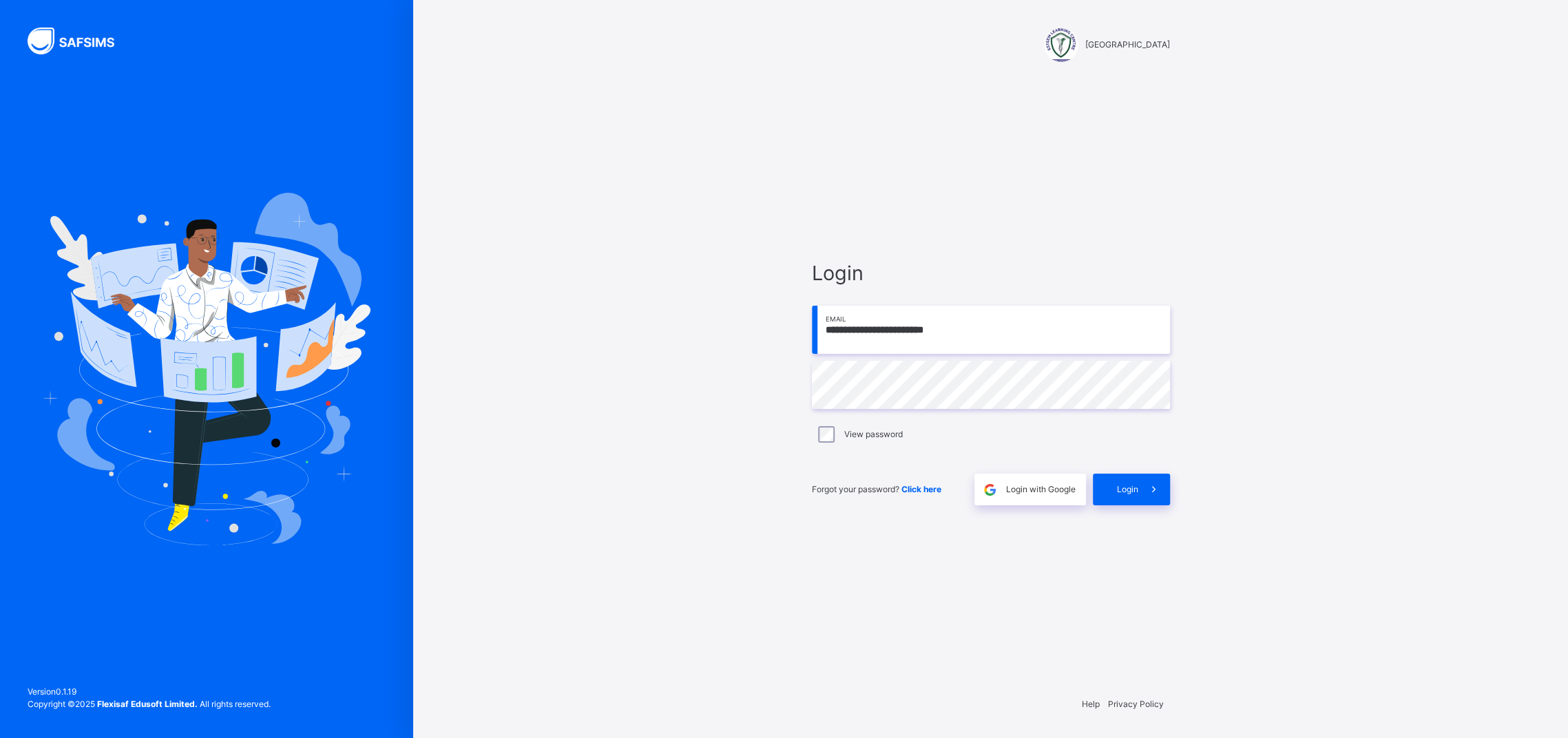 type on "**********" 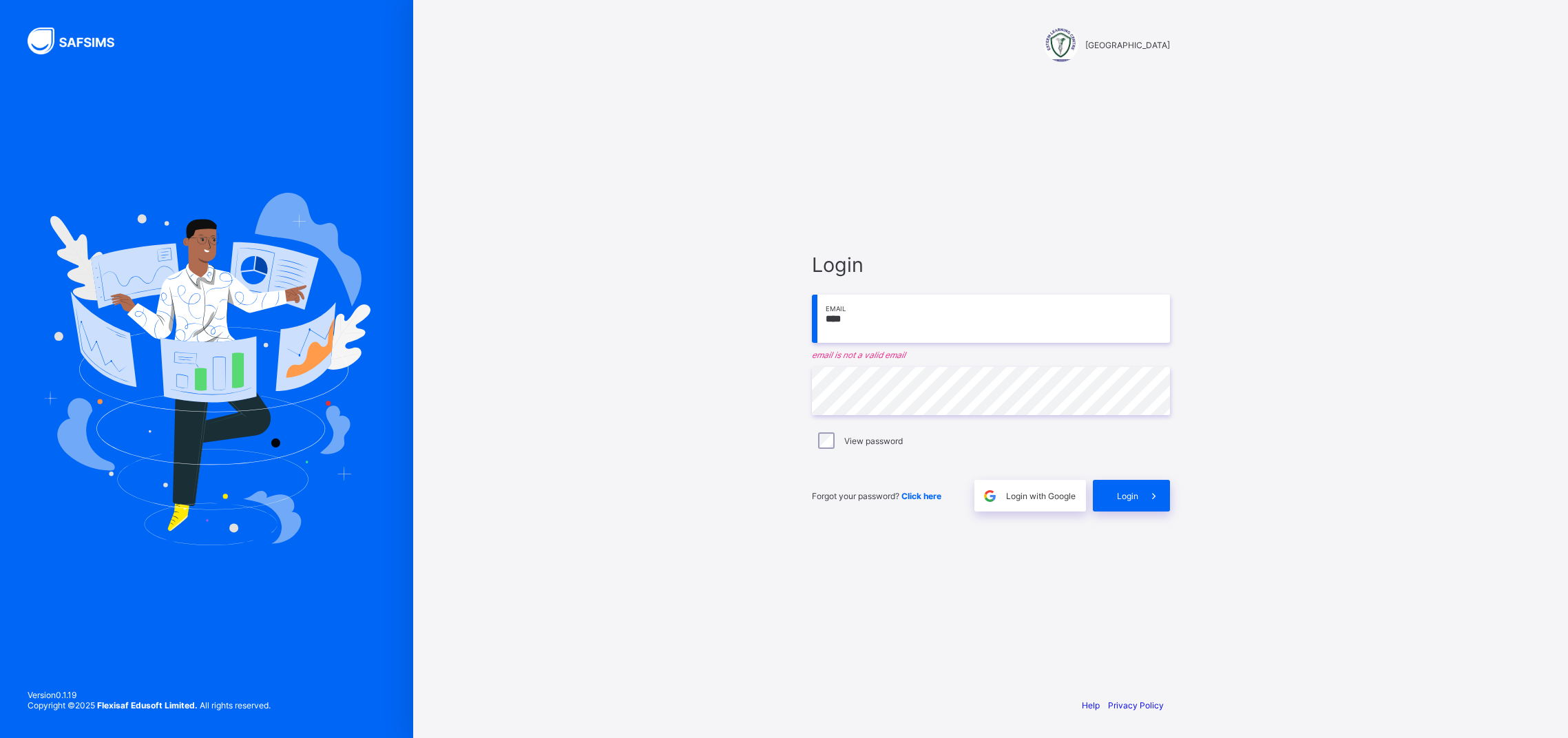 scroll, scrollTop: 0, scrollLeft: 0, axis: both 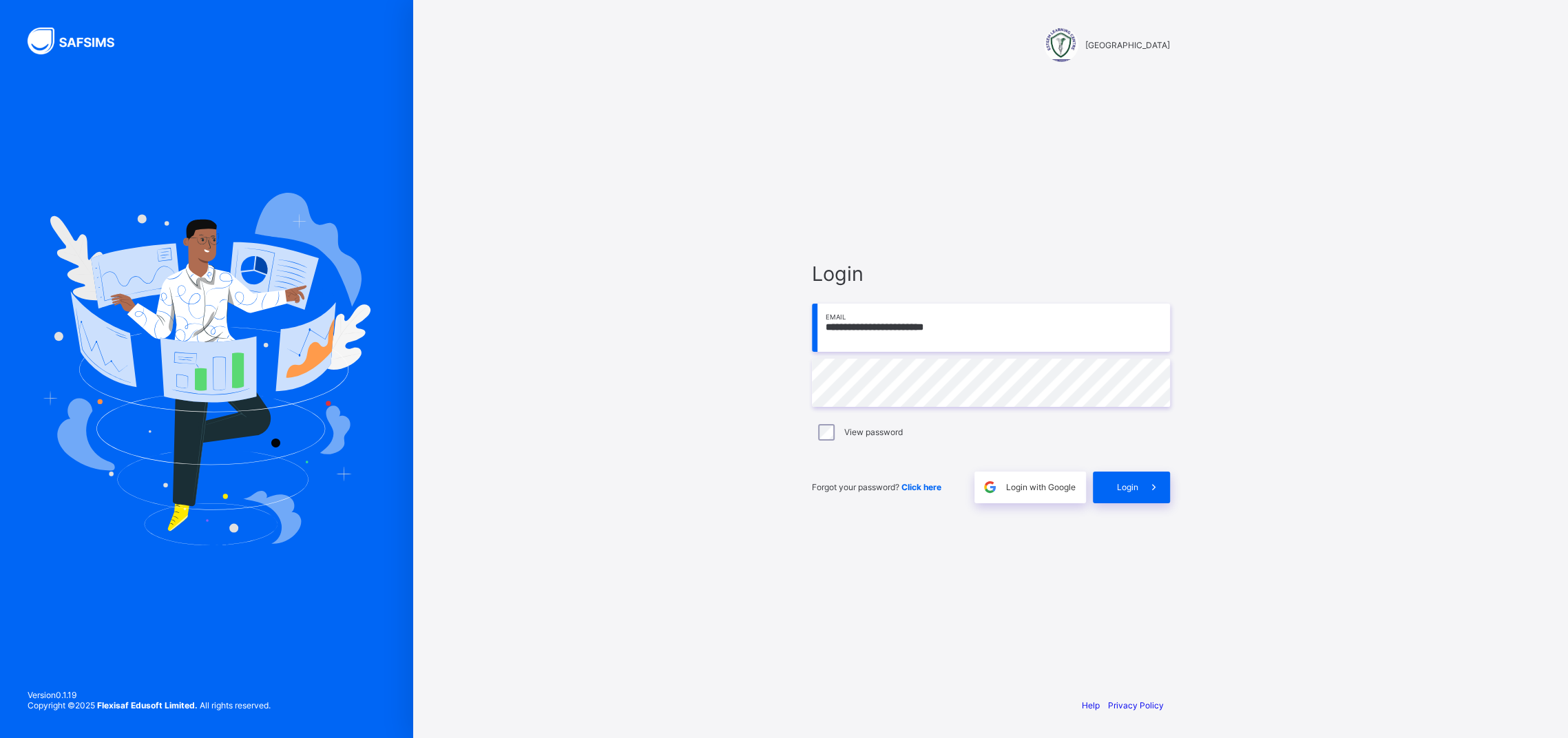 type on "**********" 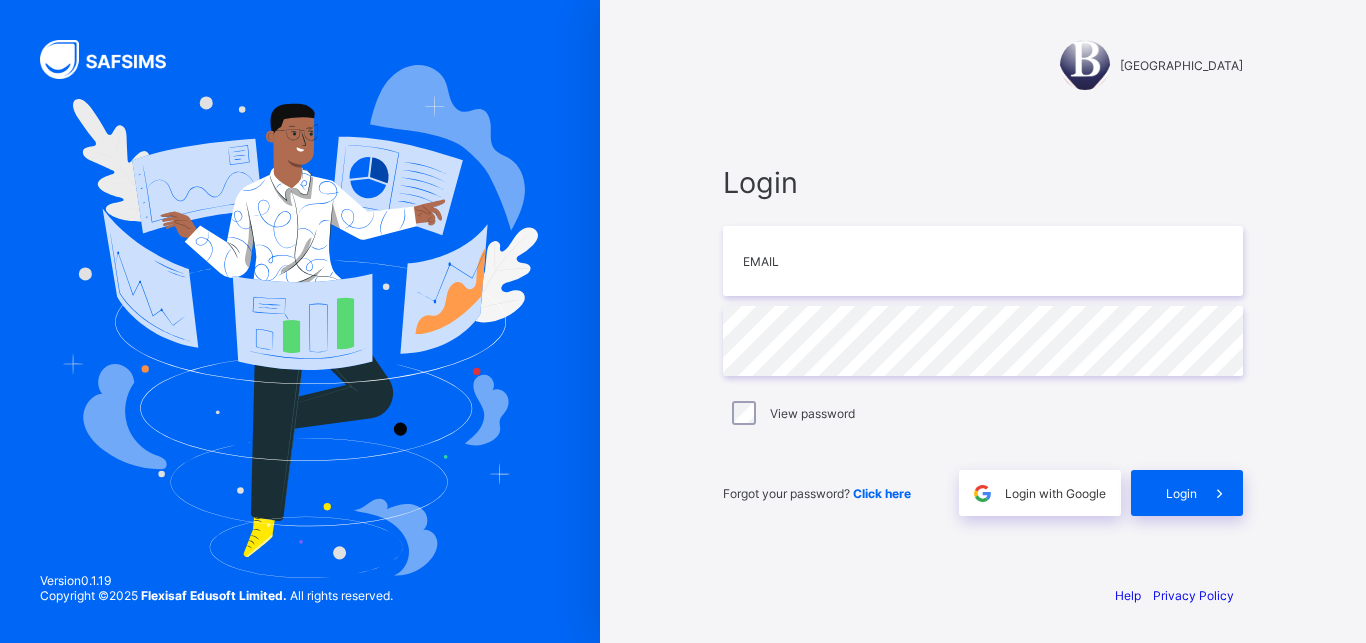scroll, scrollTop: 0, scrollLeft: 0, axis: both 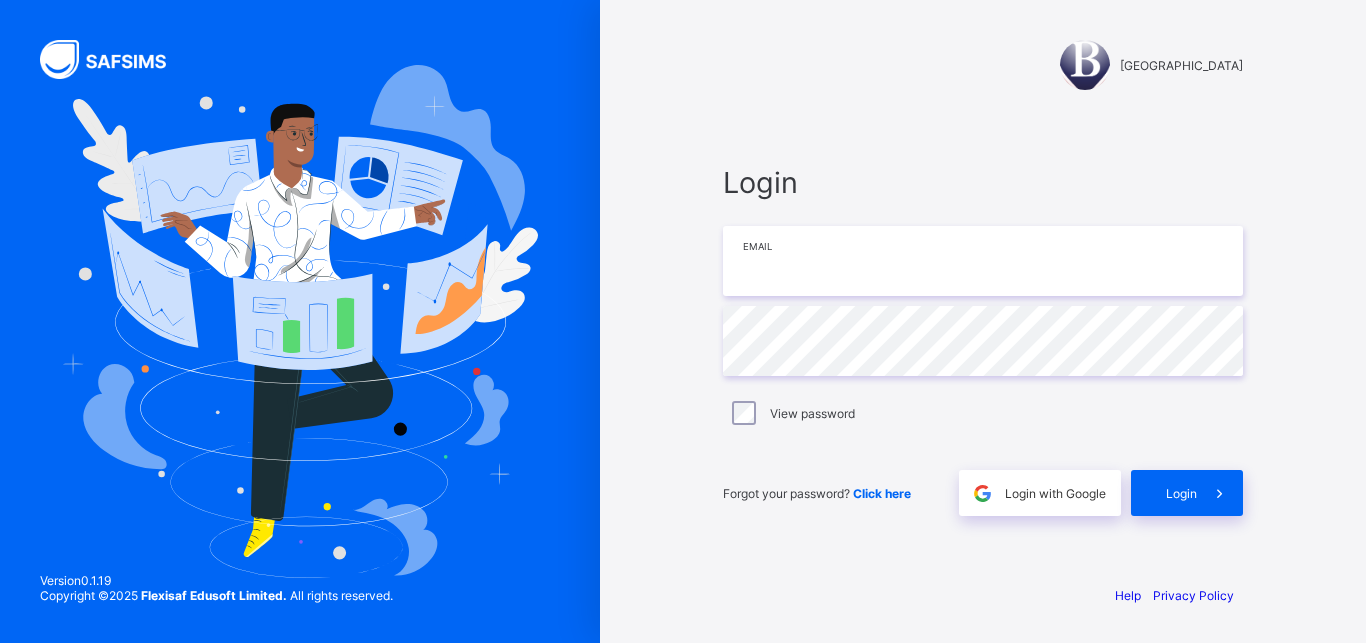 click at bounding box center (983, 261) 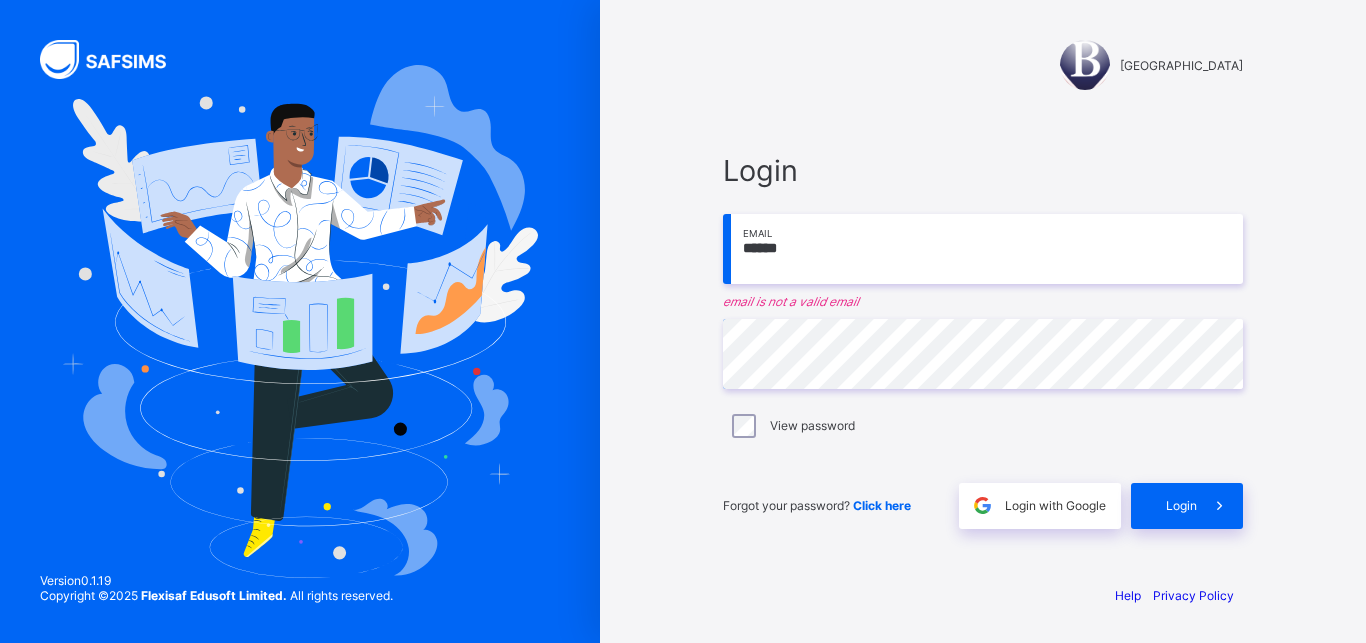 click on "******" at bounding box center [983, 249] 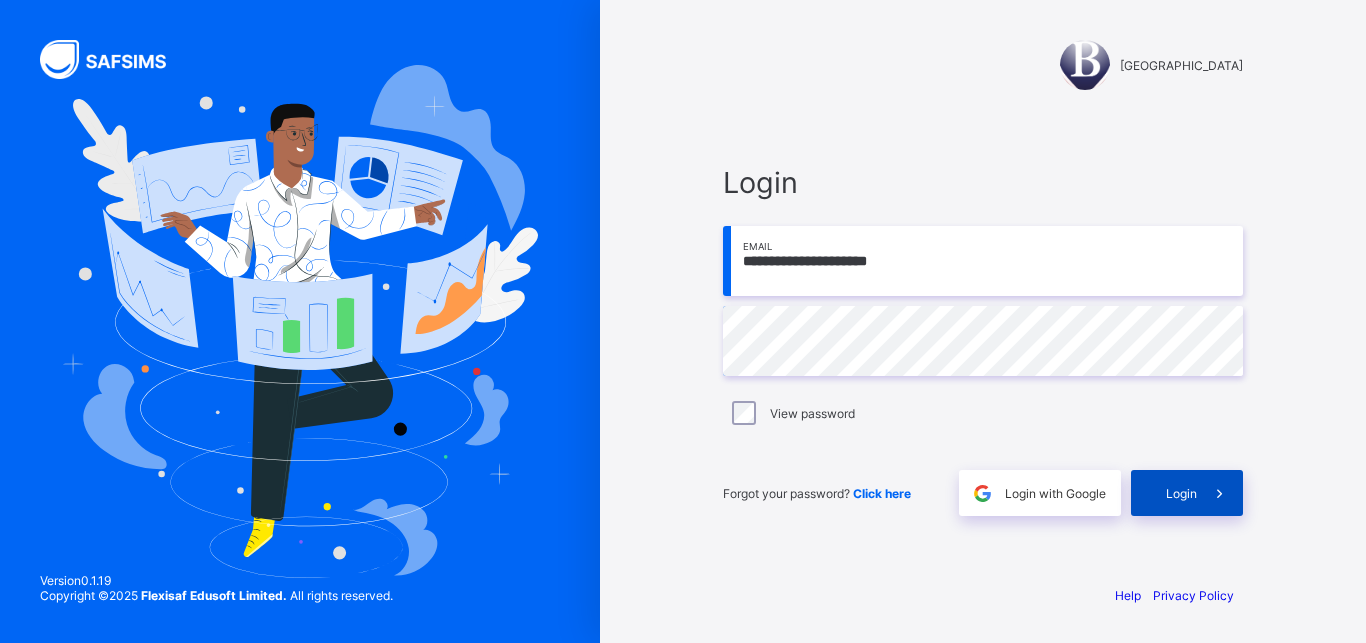 type on "**********" 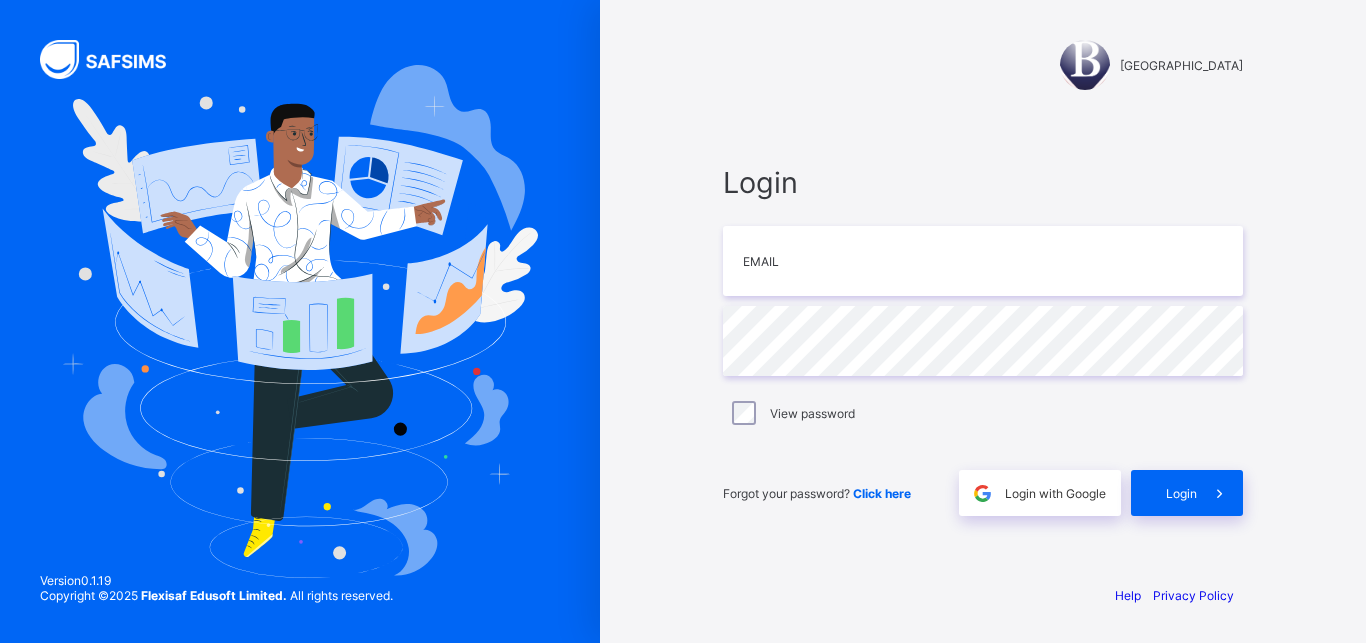 scroll, scrollTop: 0, scrollLeft: 0, axis: both 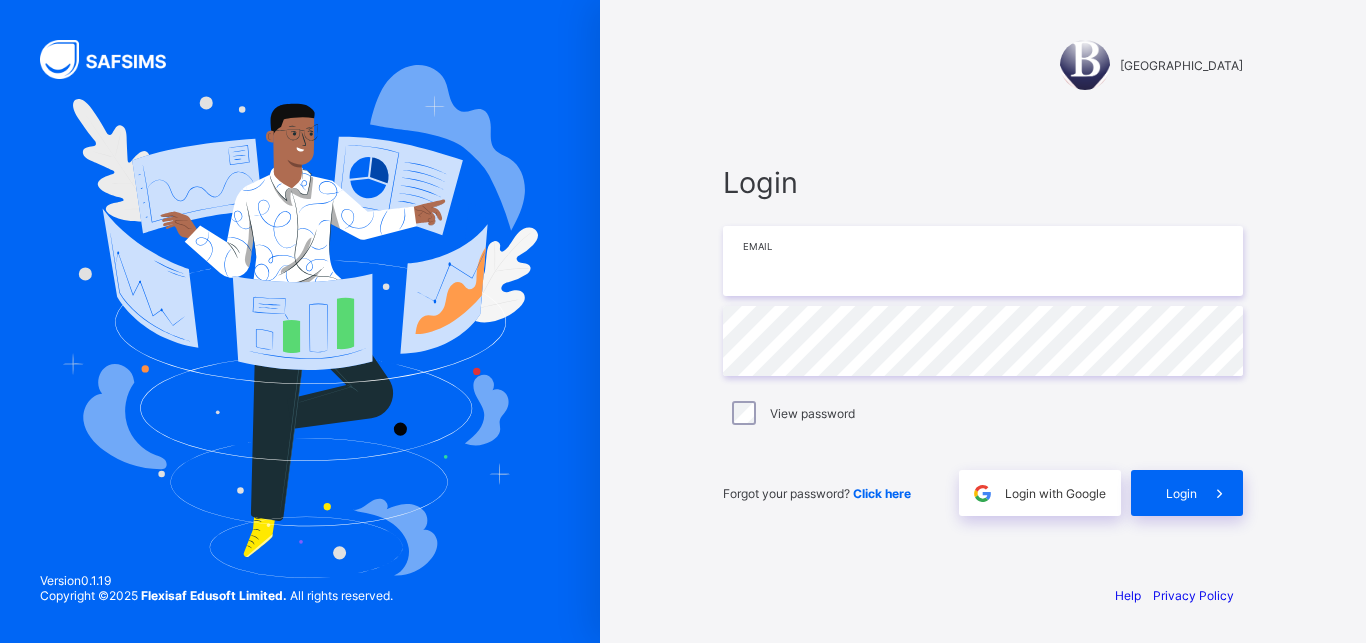 click at bounding box center (983, 261) 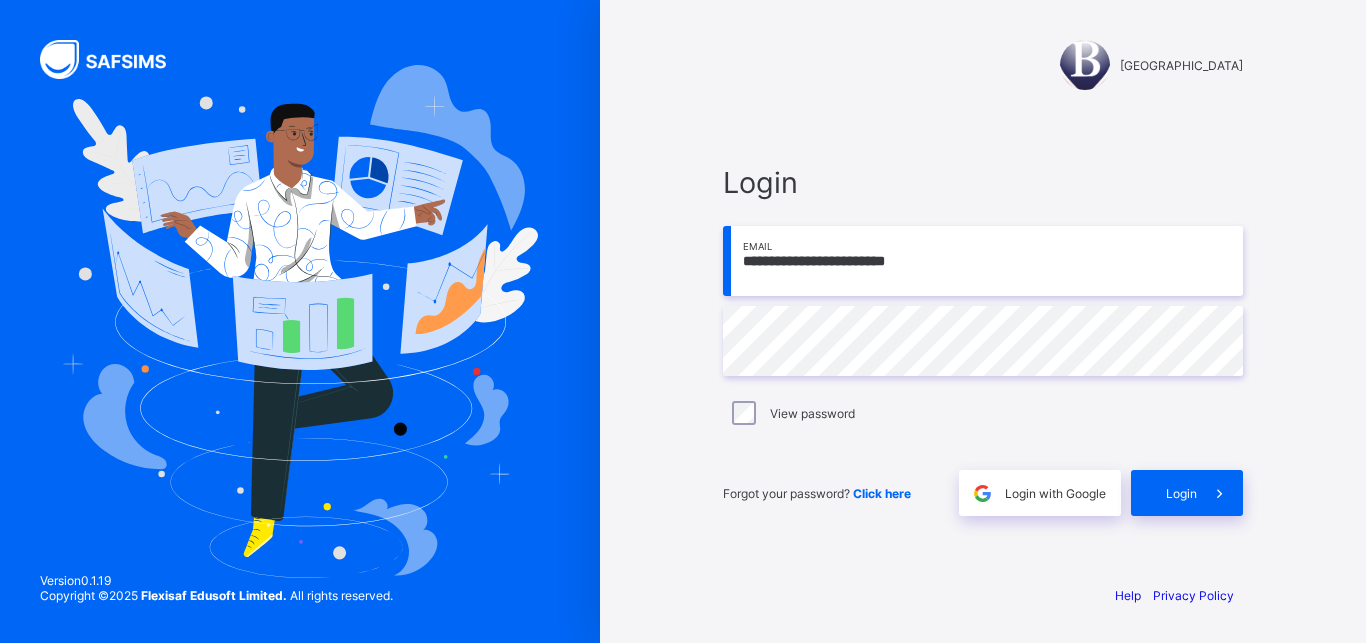 type on "**********" 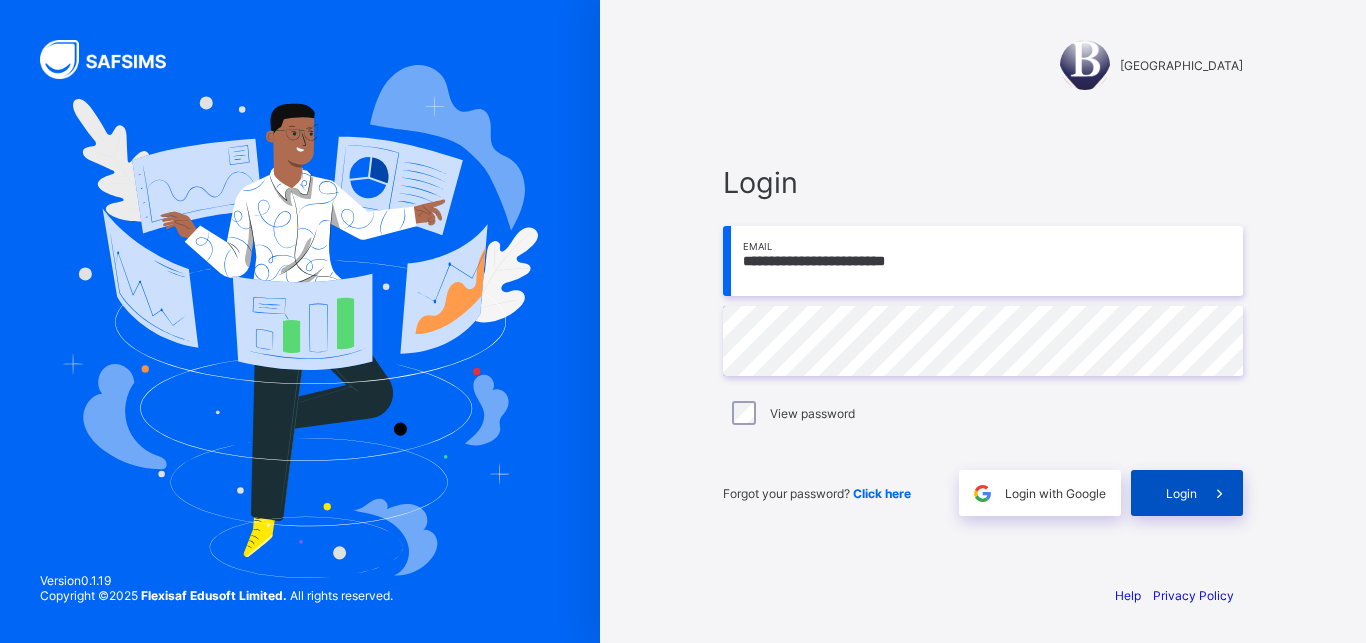 click on "Login" at bounding box center (1187, 493) 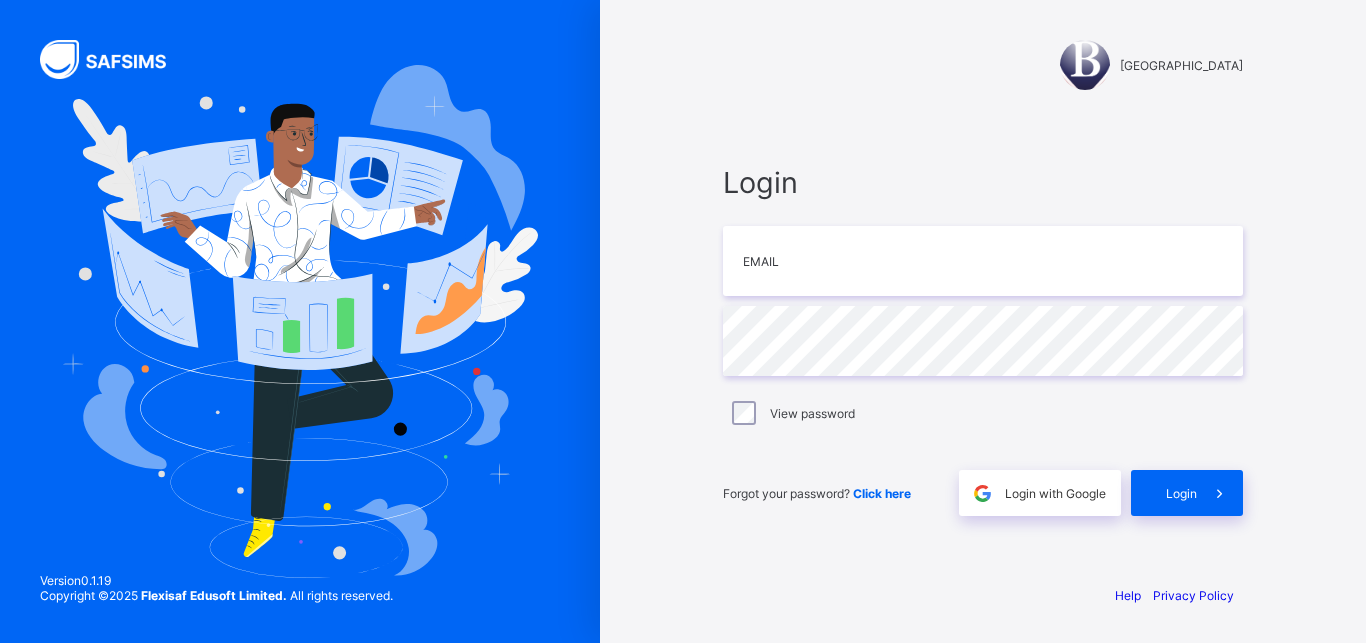 scroll, scrollTop: 0, scrollLeft: 0, axis: both 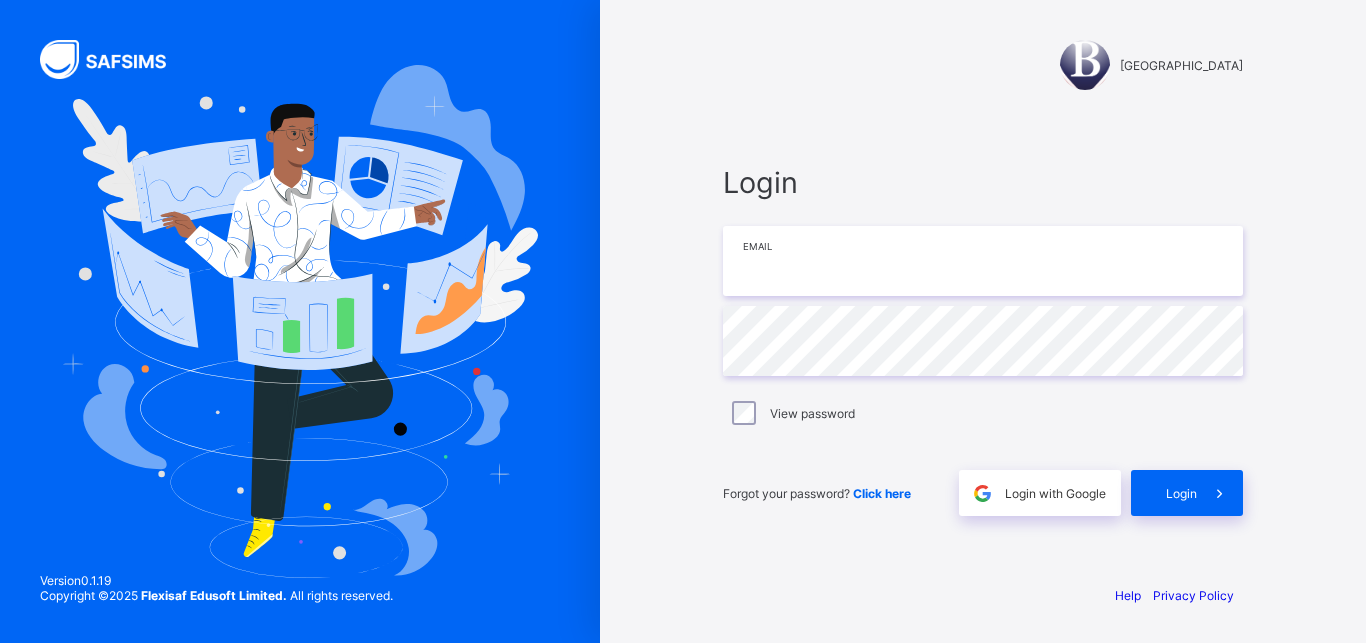 click at bounding box center [983, 261] 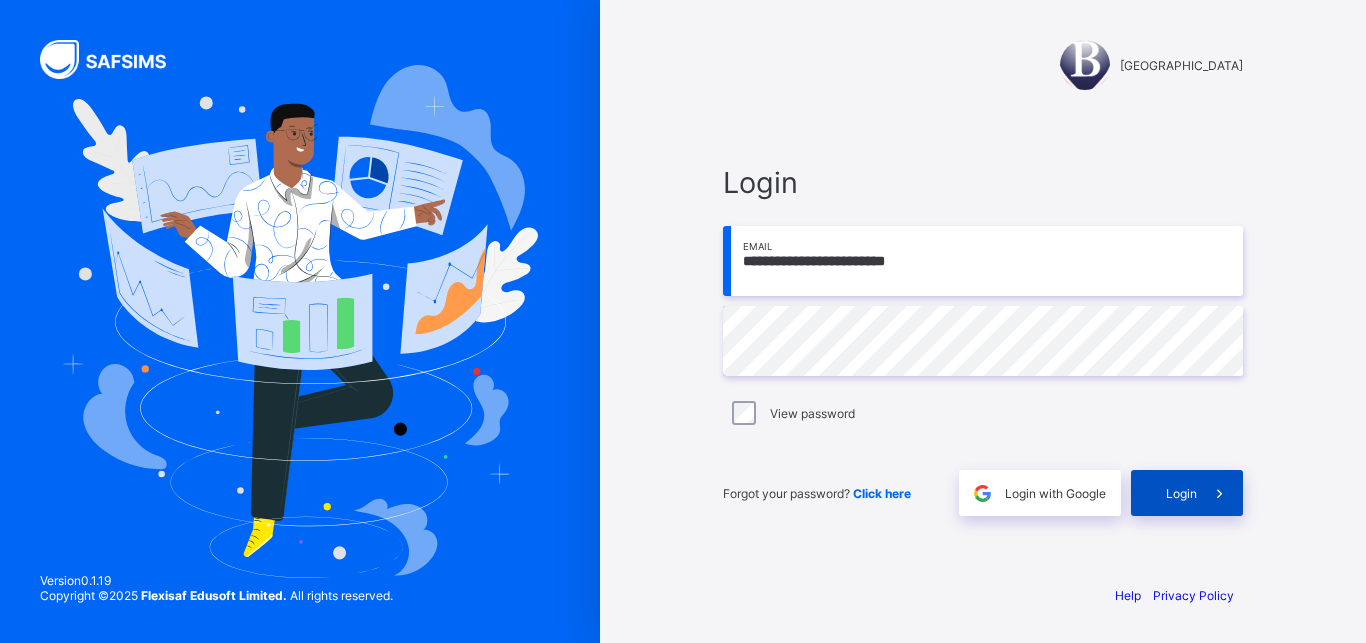 type on "**********" 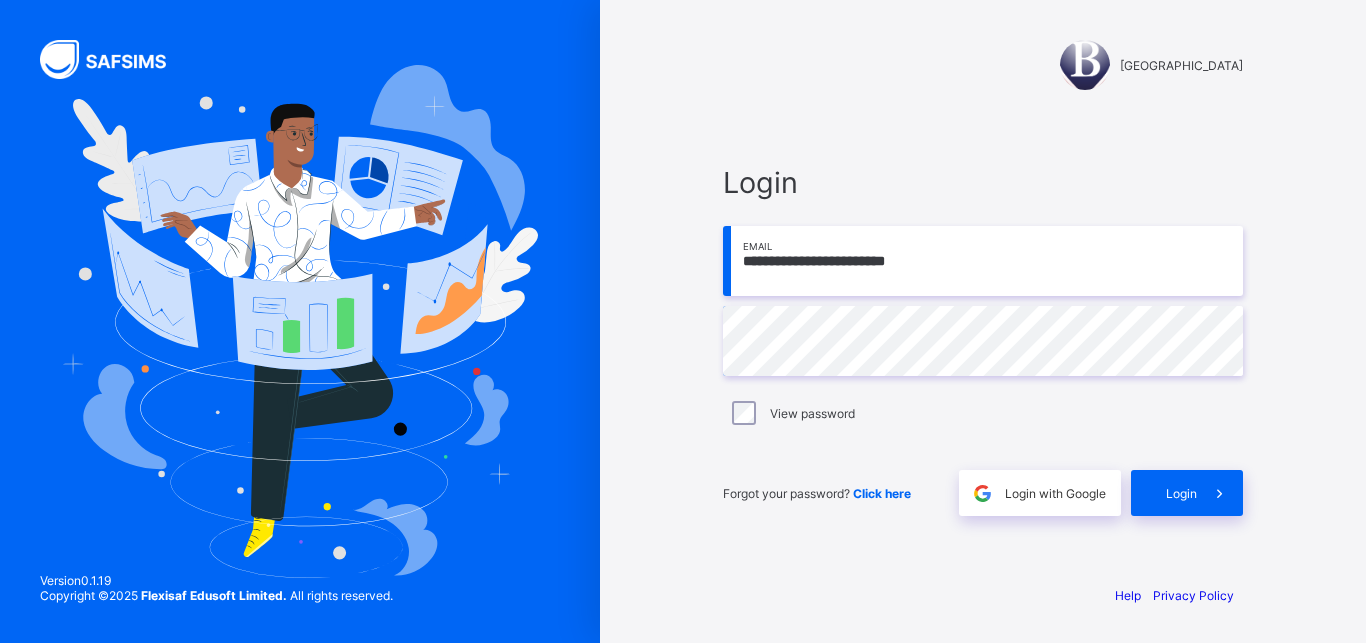 scroll, scrollTop: 0, scrollLeft: 0, axis: both 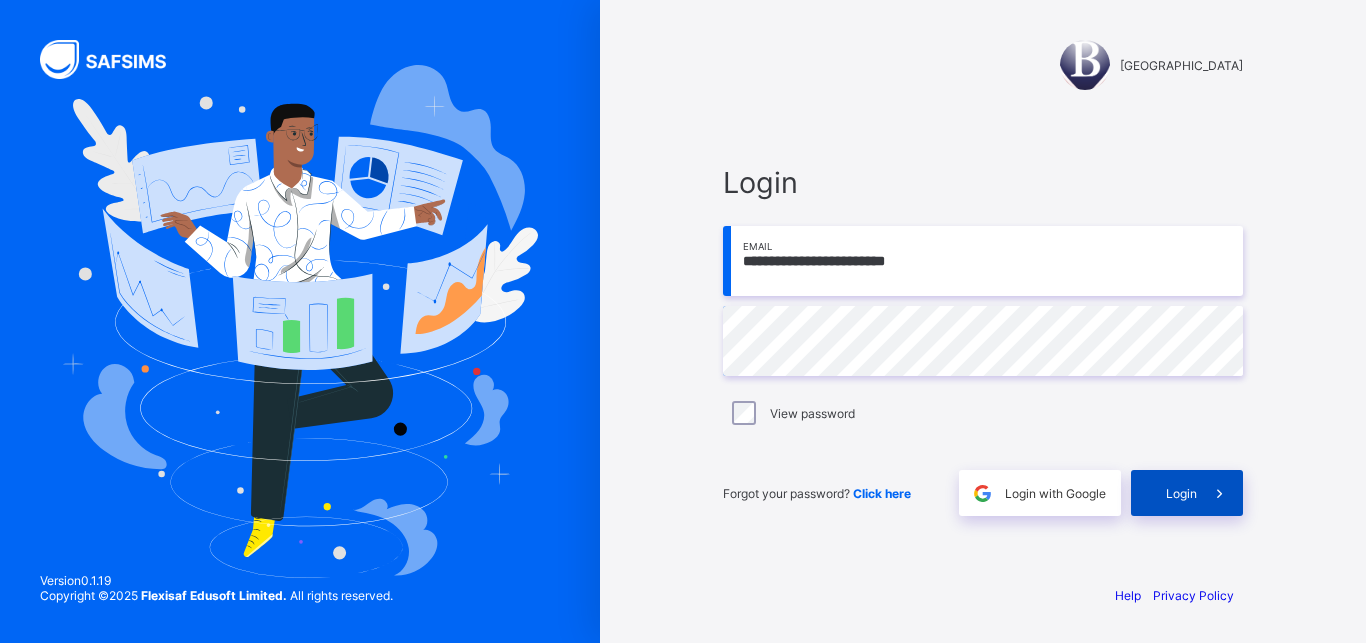click at bounding box center [1219, 493] 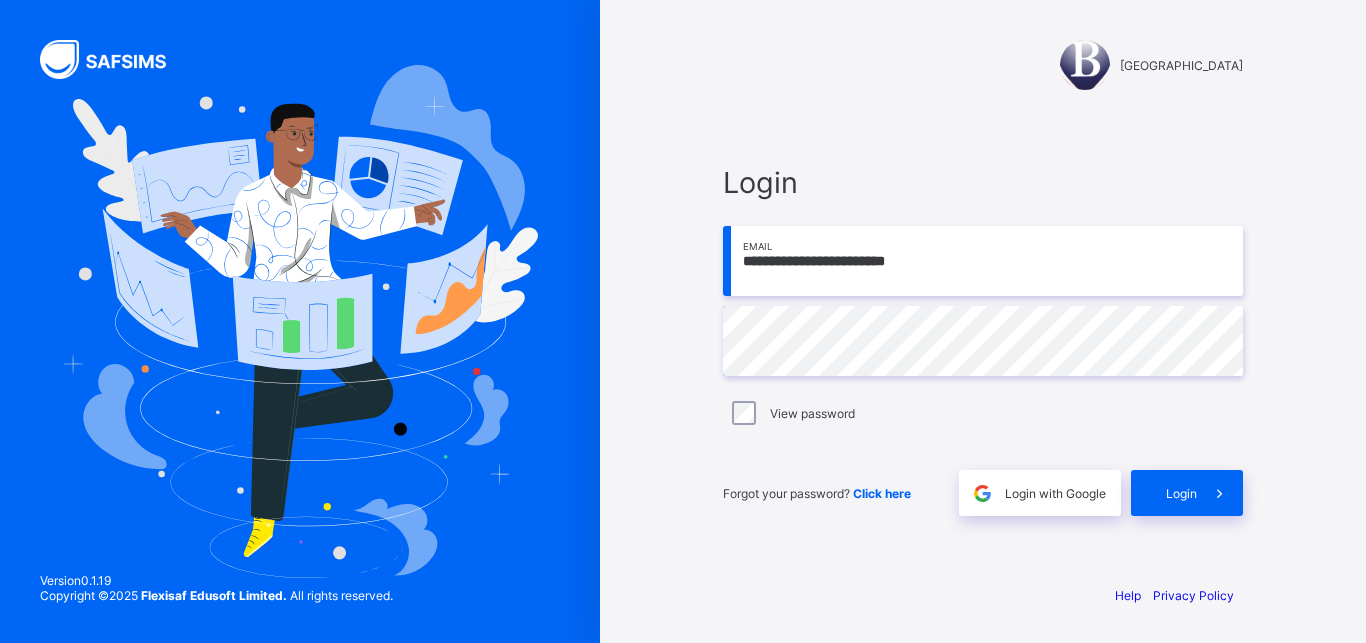 scroll, scrollTop: 0, scrollLeft: 0, axis: both 